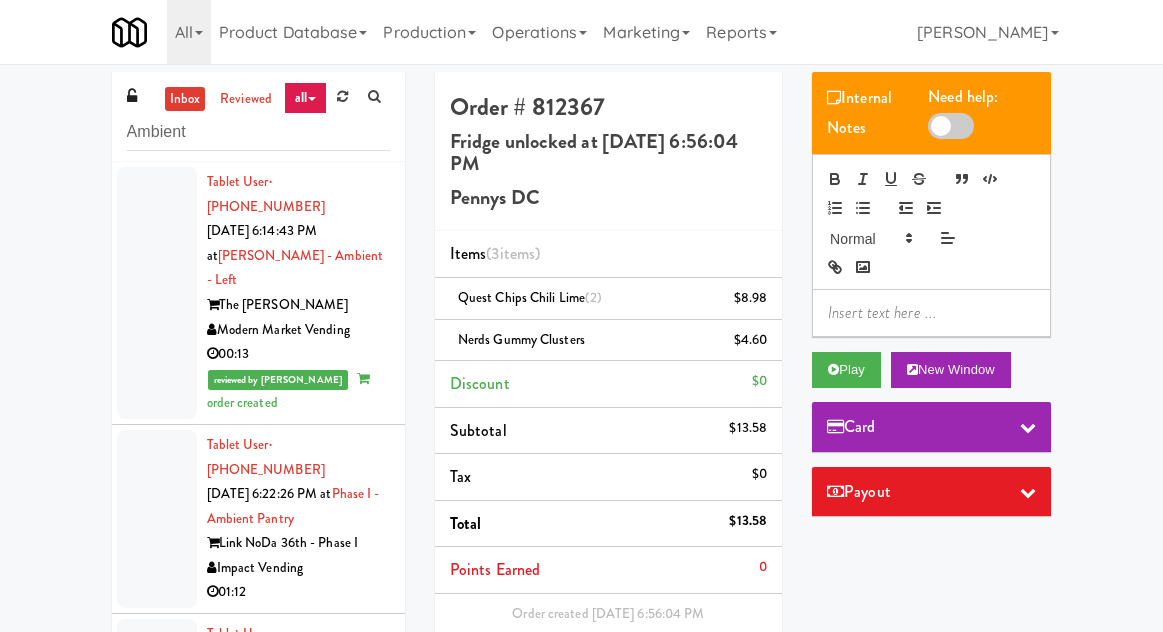 click on "Ambient" at bounding box center (258, 132) 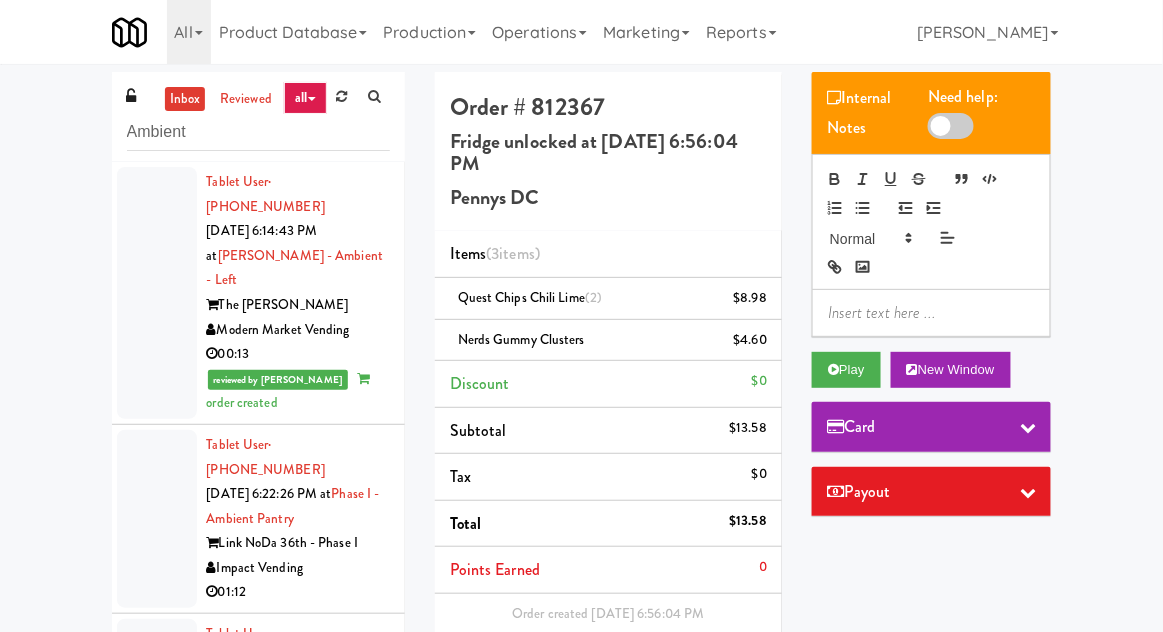 scroll, scrollTop: 967, scrollLeft: 0, axis: vertical 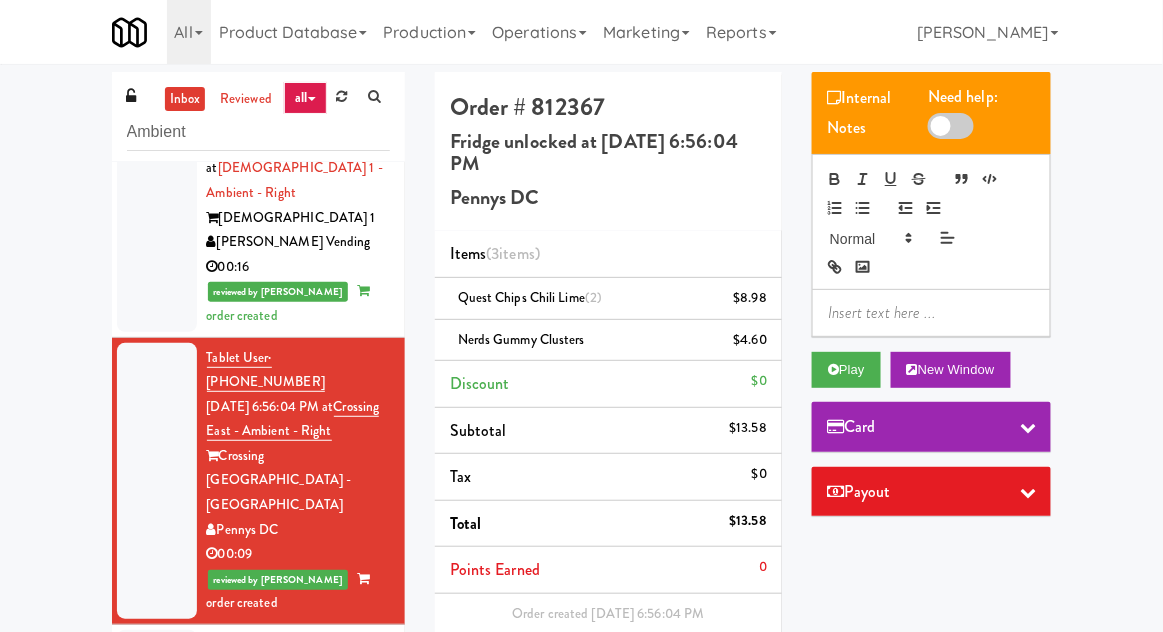 click on "Ambient" at bounding box center [258, 132] 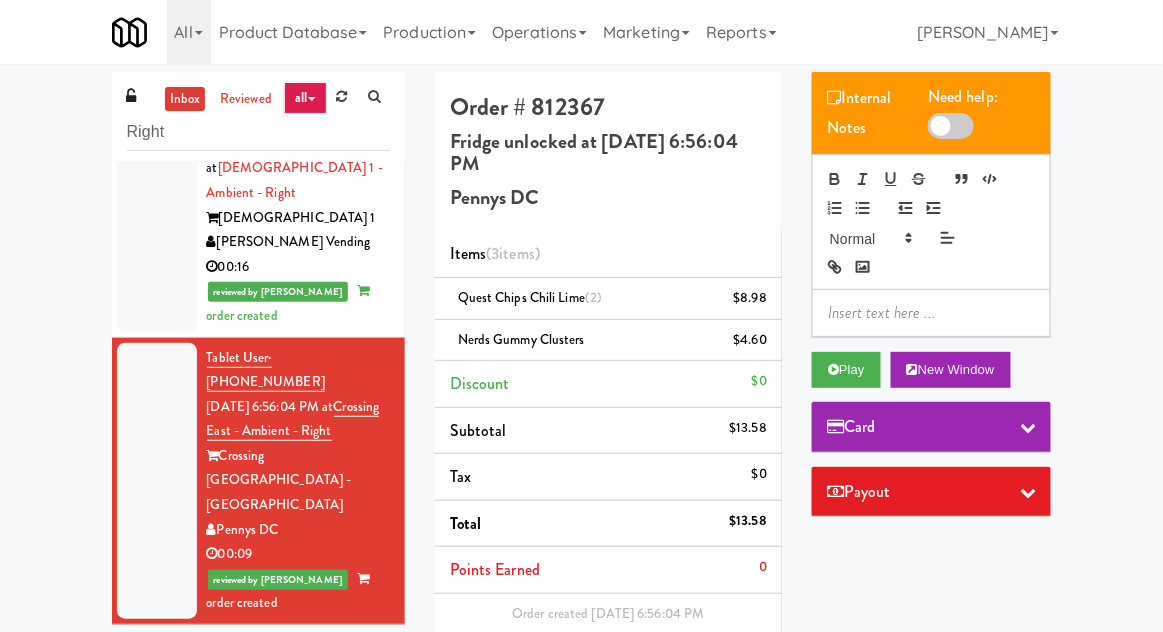 type on "Right" 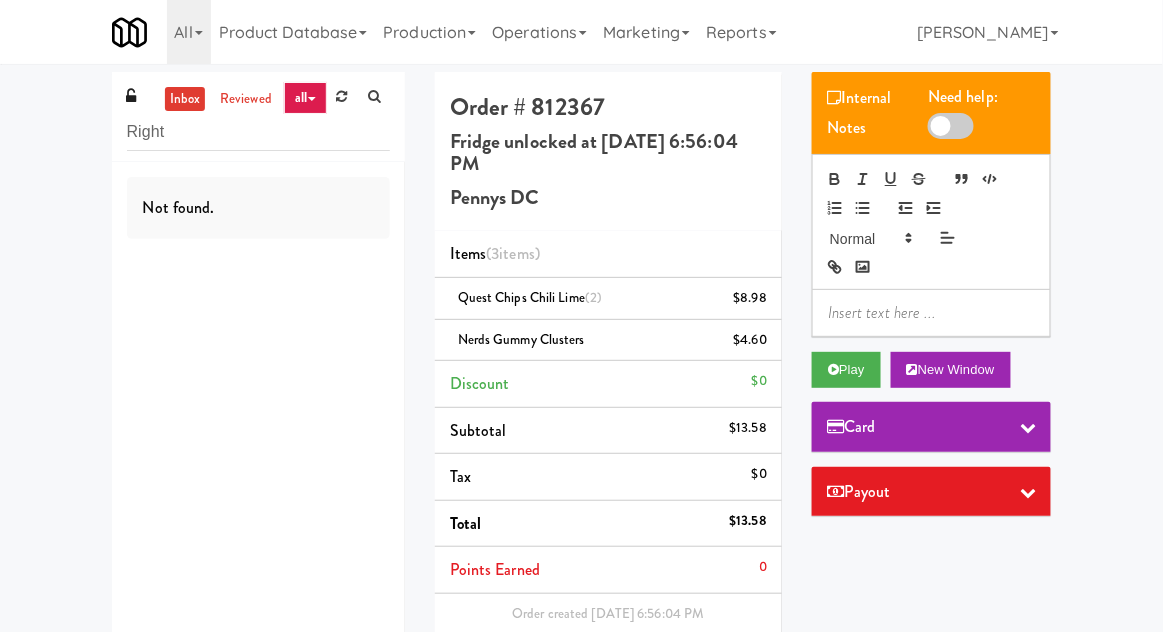 click on "inbox" at bounding box center [185, 99] 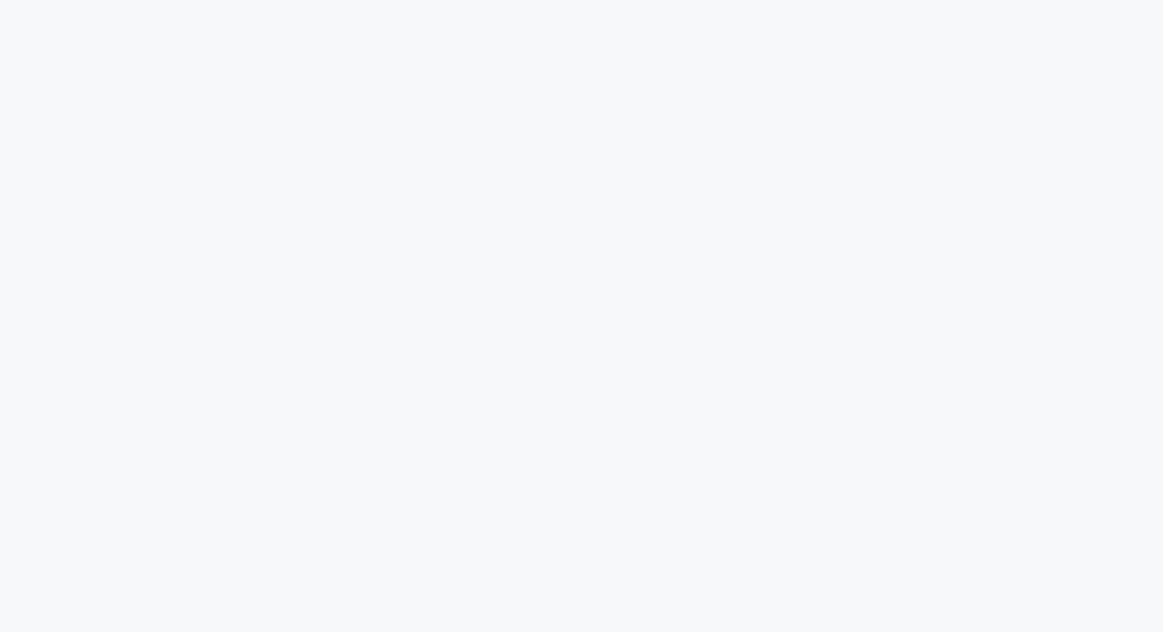 scroll, scrollTop: 0, scrollLeft: 0, axis: both 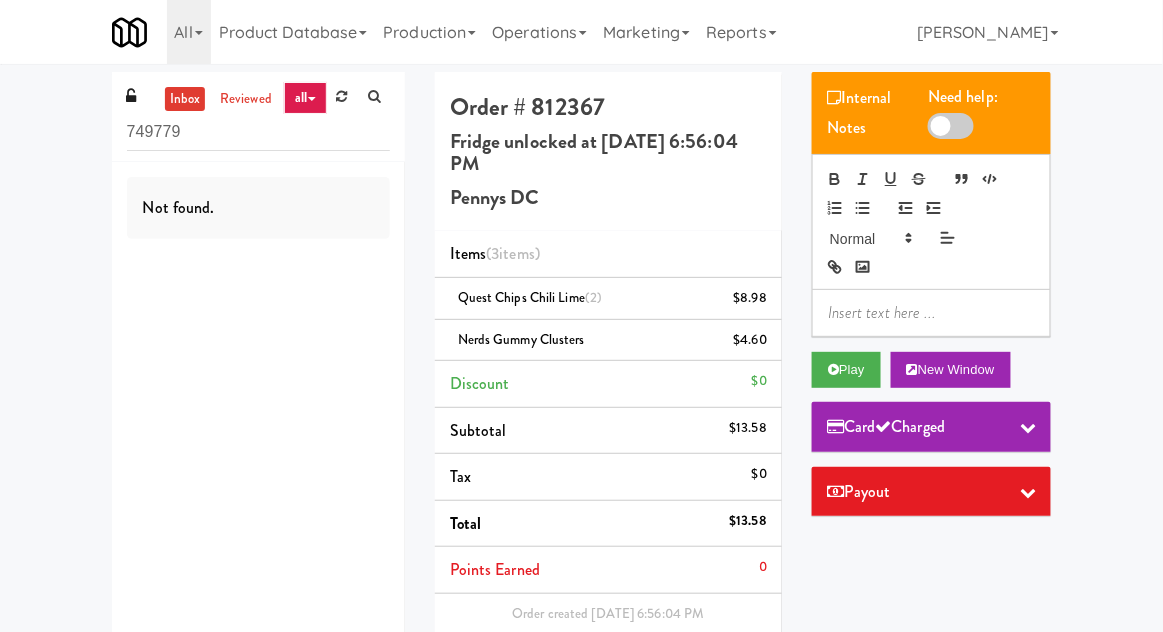 click on "749779" at bounding box center (258, 132) 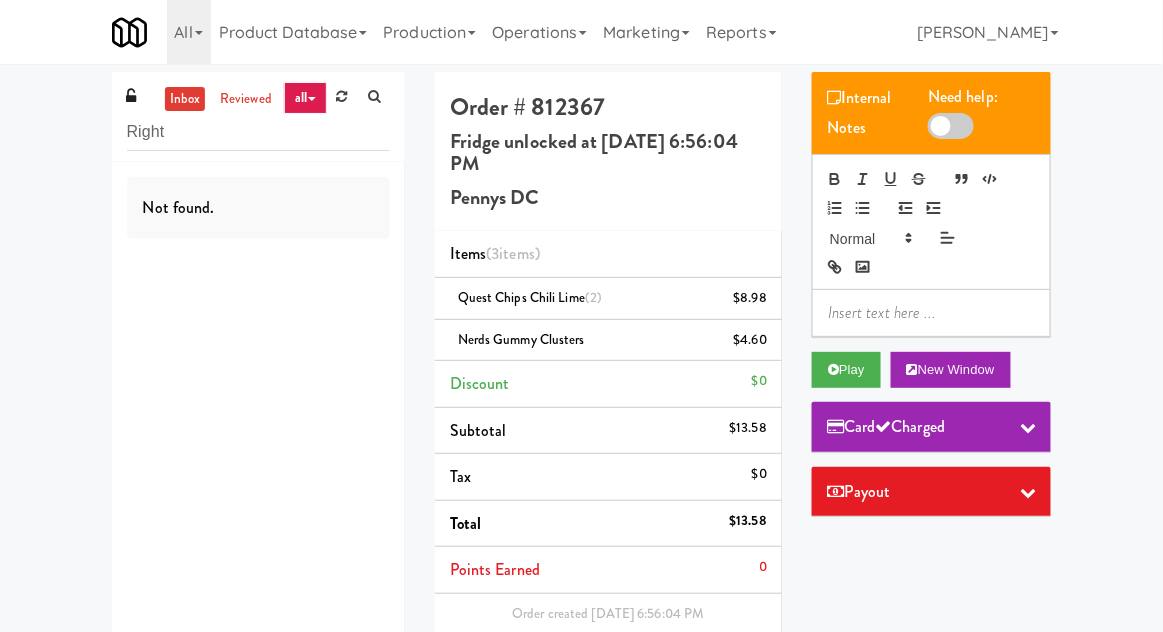 type on "Right" 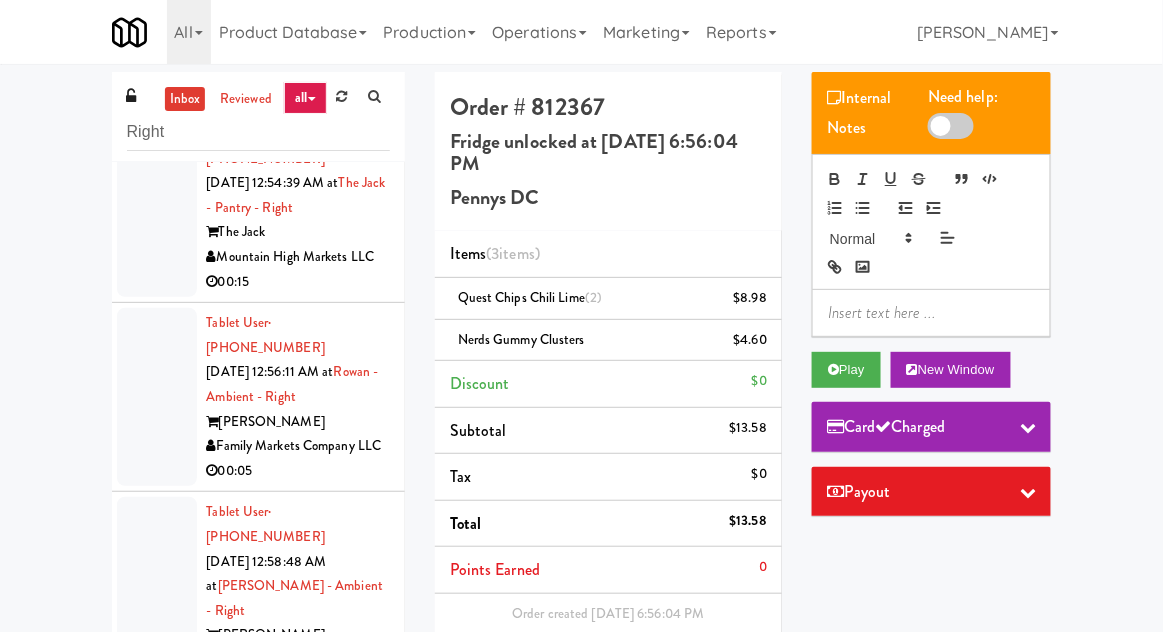 scroll, scrollTop: 4989, scrollLeft: 0, axis: vertical 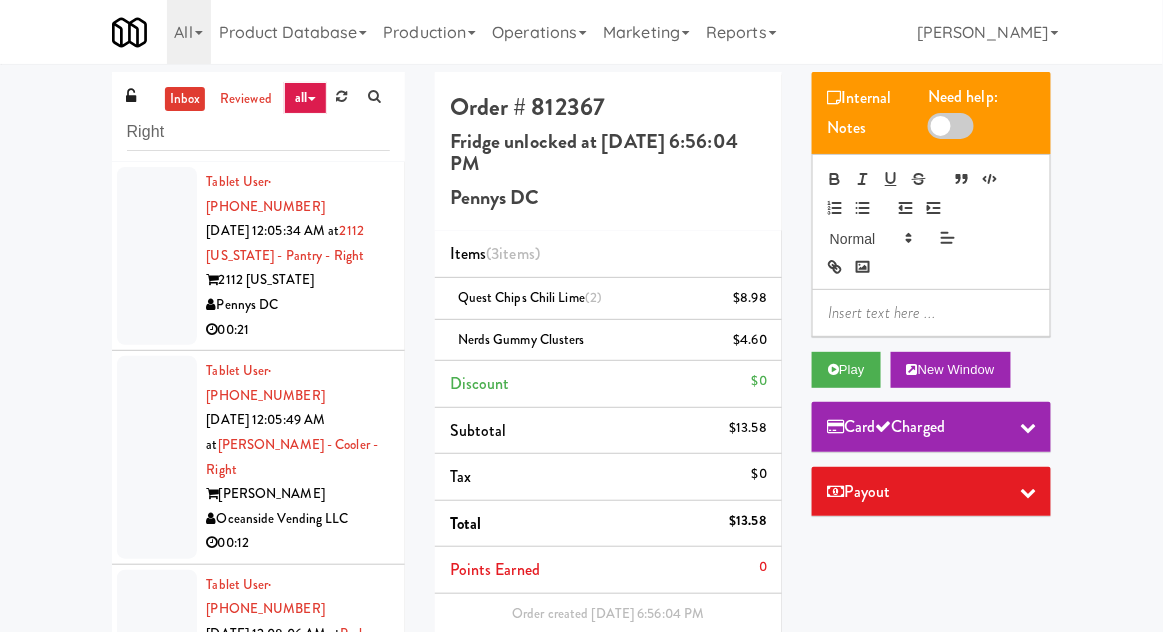 click at bounding box center (157, 256) 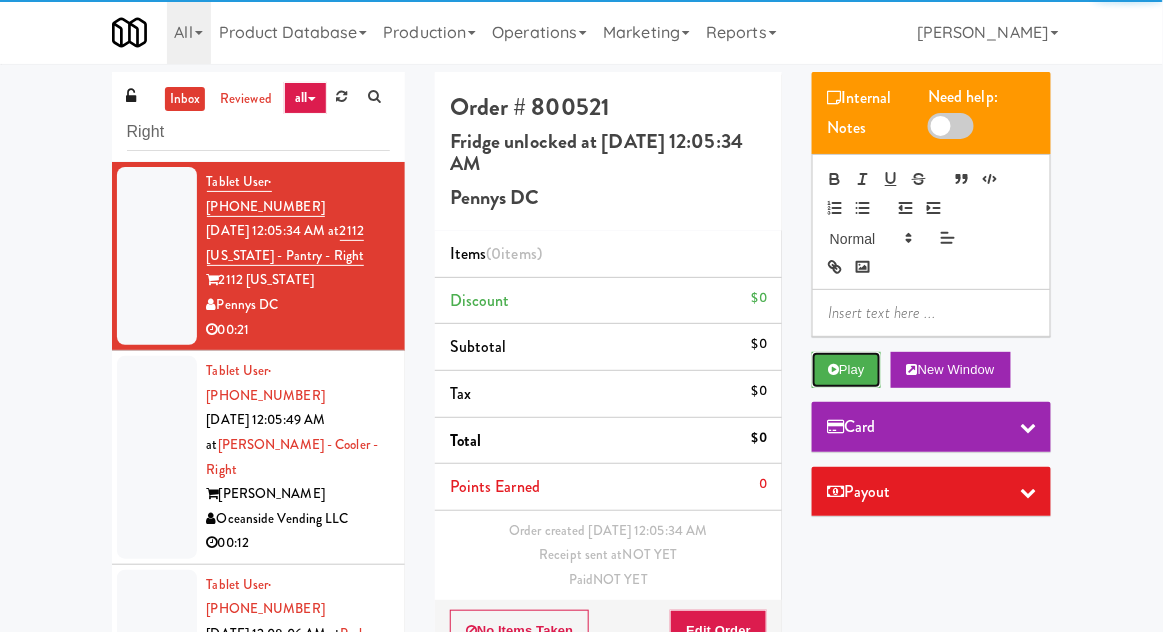 click on "Play" at bounding box center (846, 370) 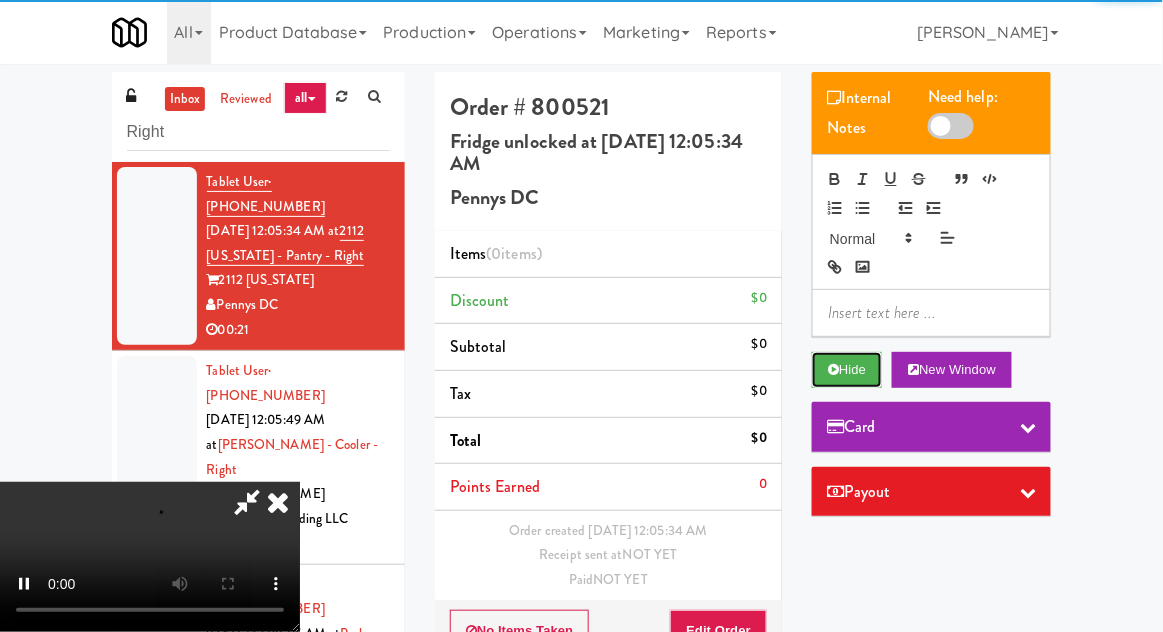 scroll, scrollTop: 144, scrollLeft: 0, axis: vertical 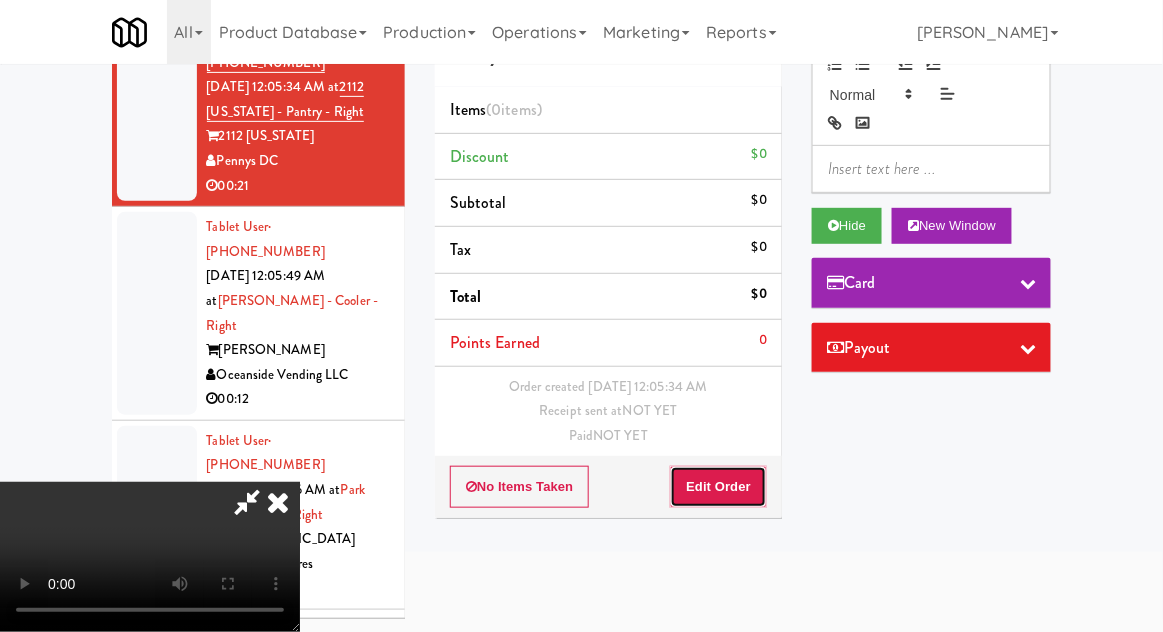 click on "Edit Order" at bounding box center [718, 487] 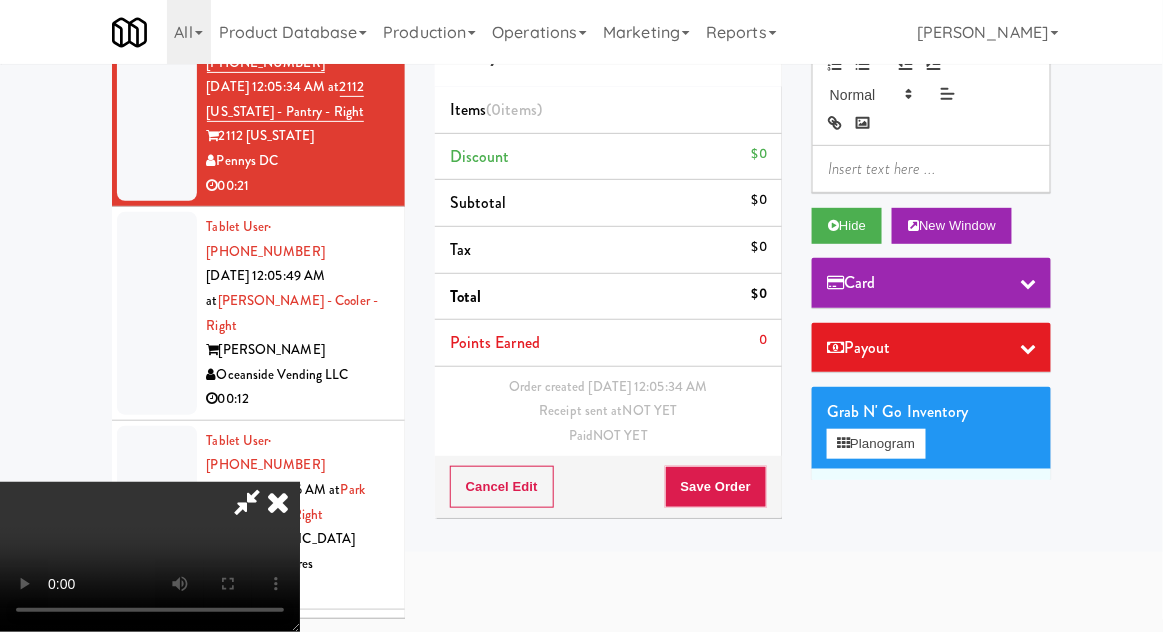 type 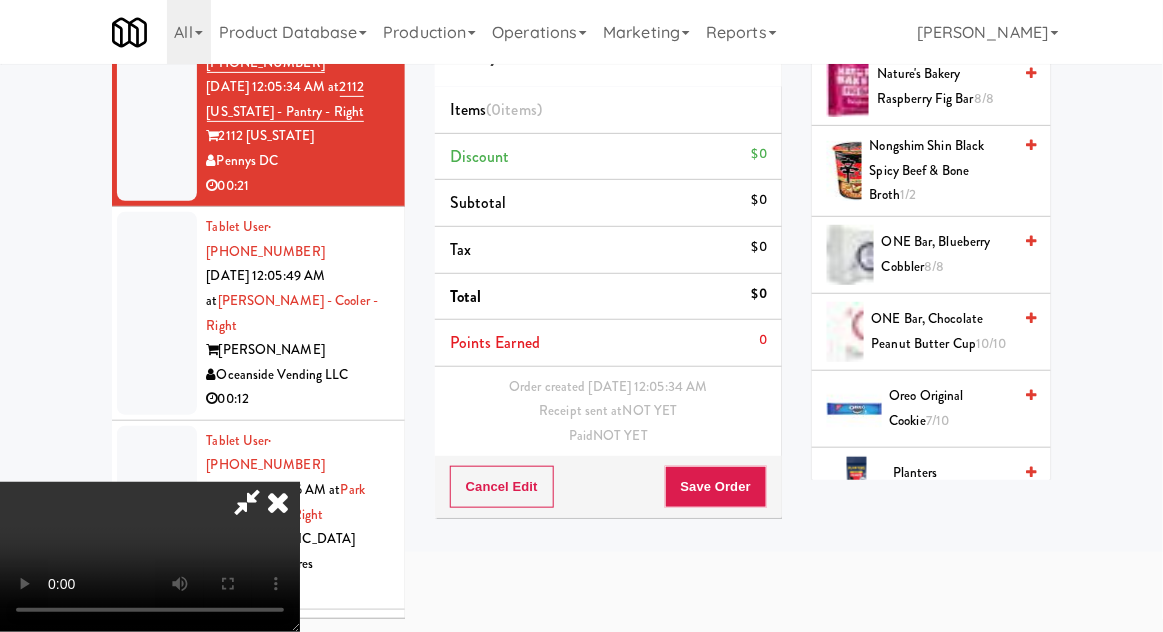 scroll, scrollTop: 1469, scrollLeft: 0, axis: vertical 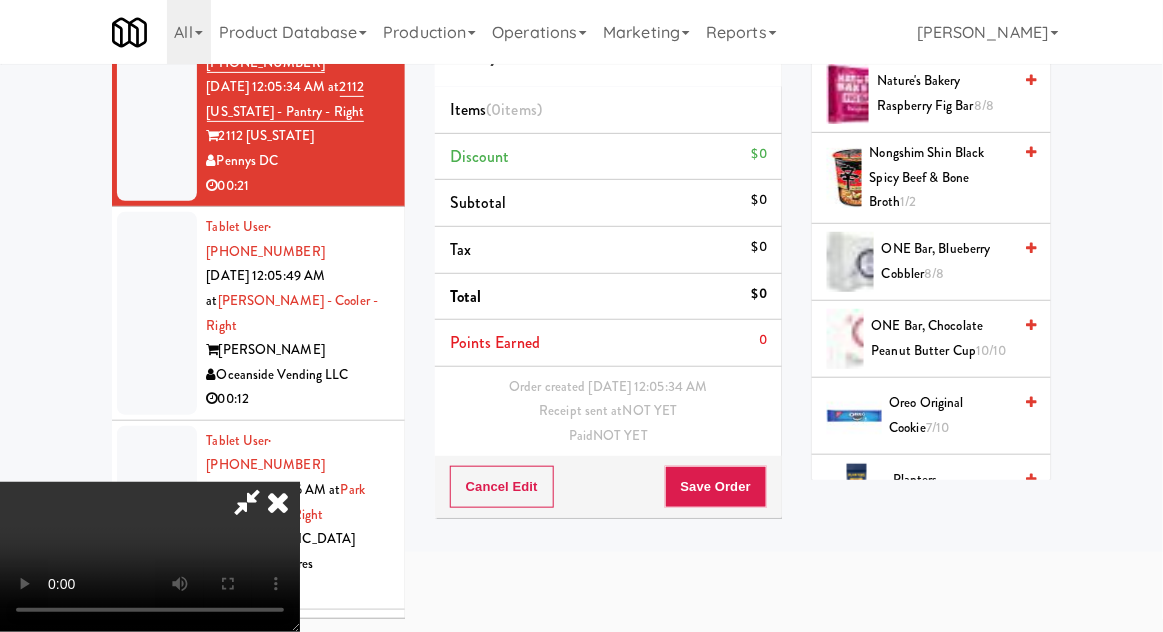 click on "Oreo Original Cookie  7/10" at bounding box center (951, 415) 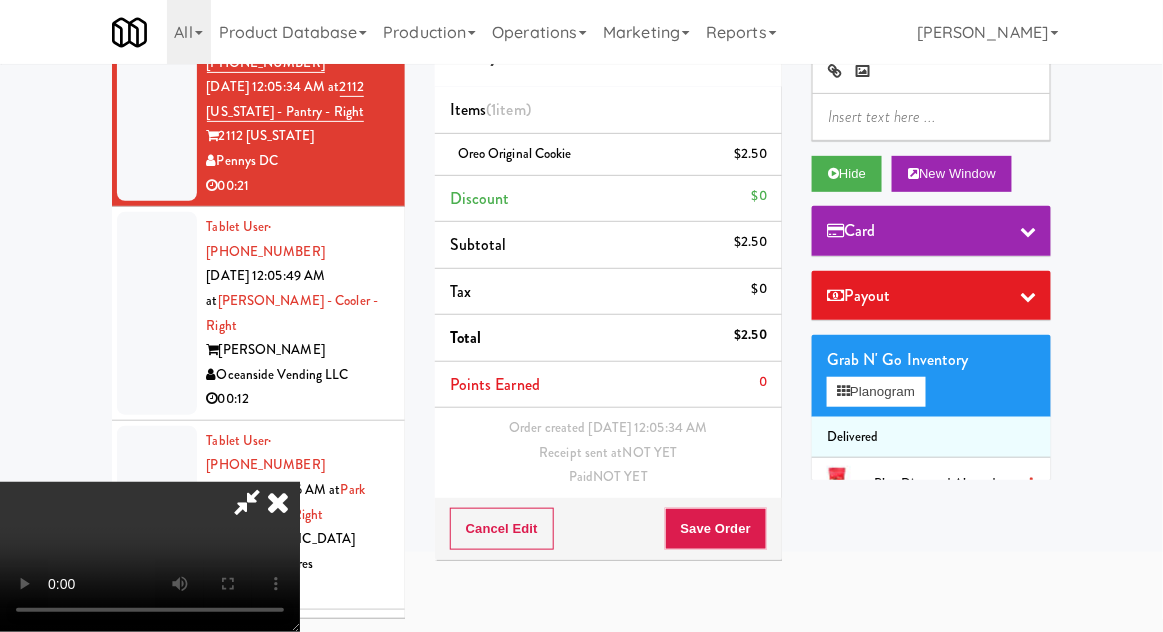 scroll, scrollTop: 0, scrollLeft: 0, axis: both 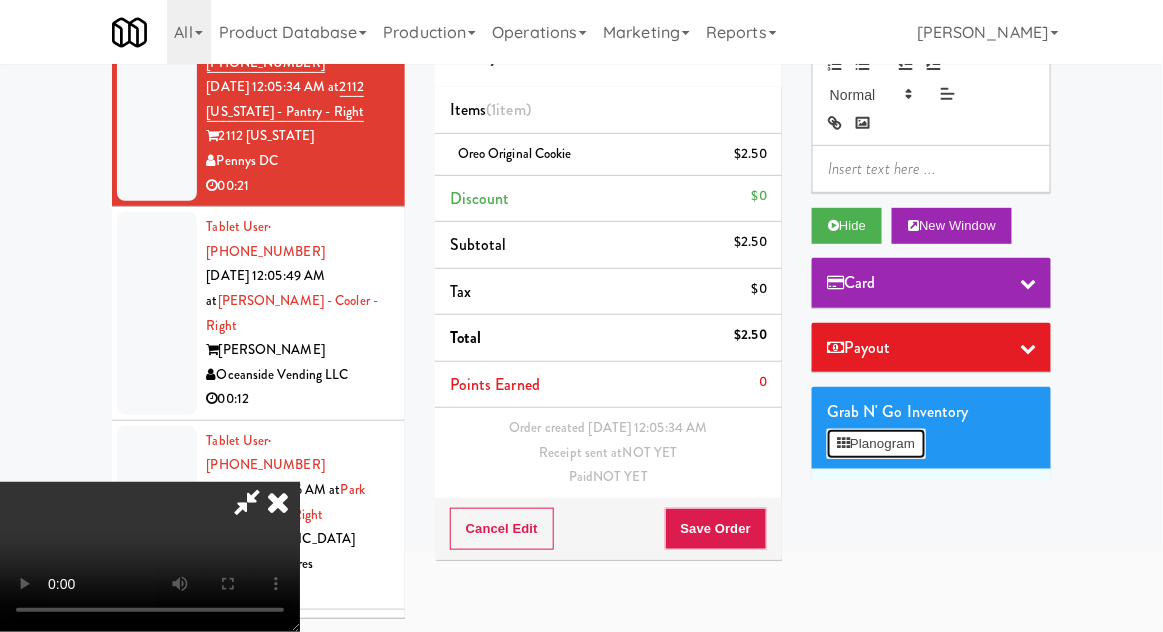click on "Planogram" at bounding box center [876, 444] 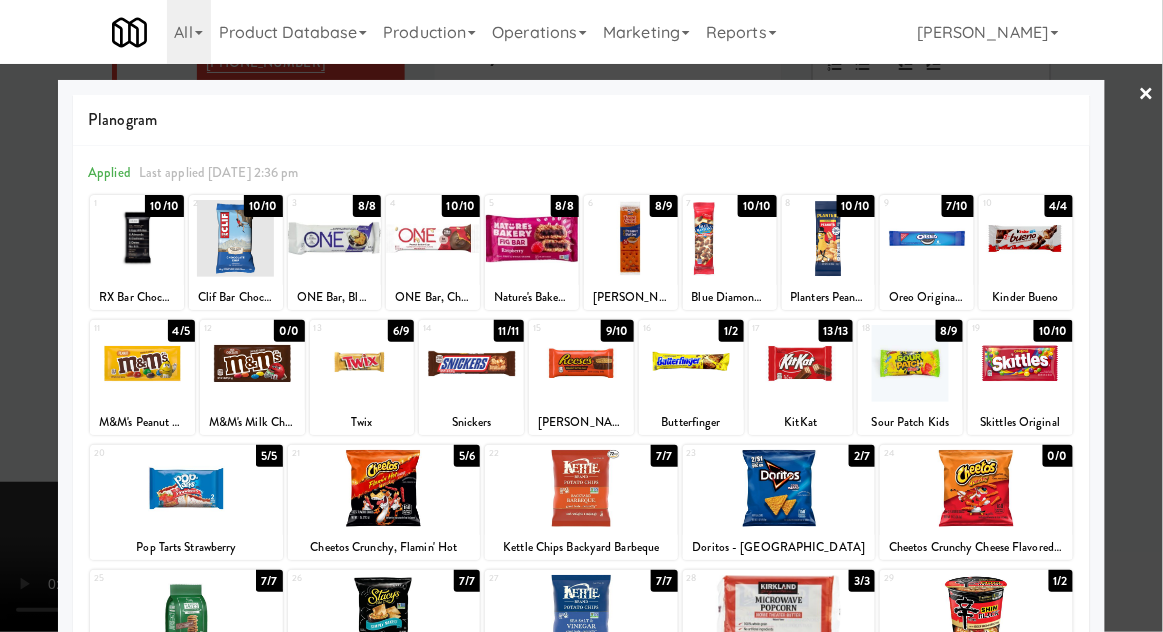 click at bounding box center [186, 488] 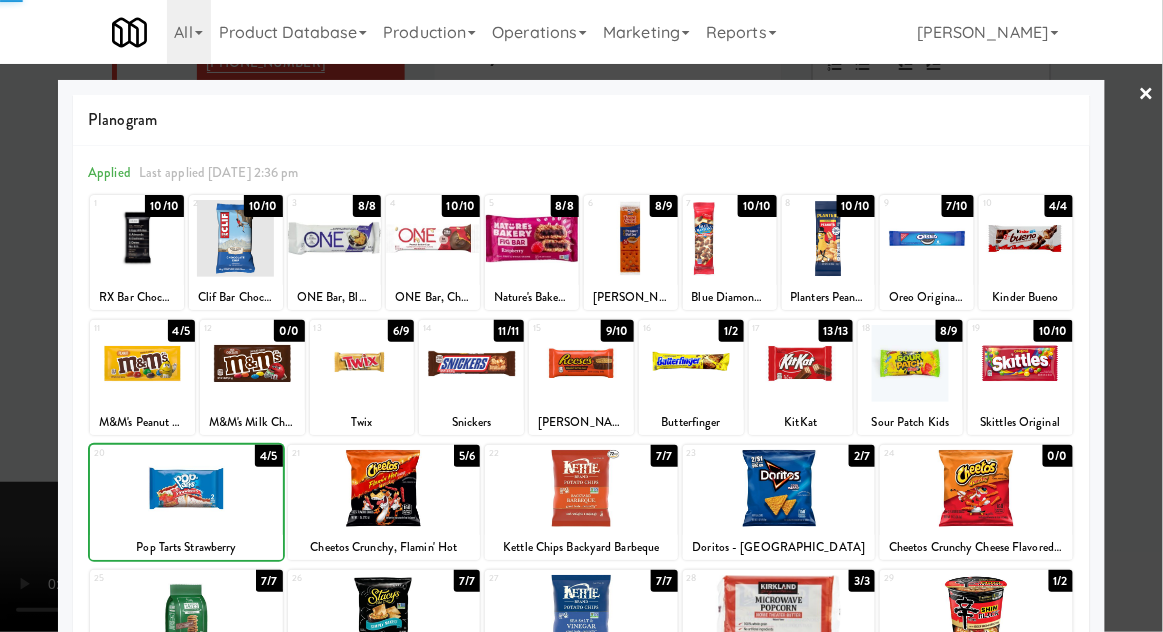 click at bounding box center [581, 316] 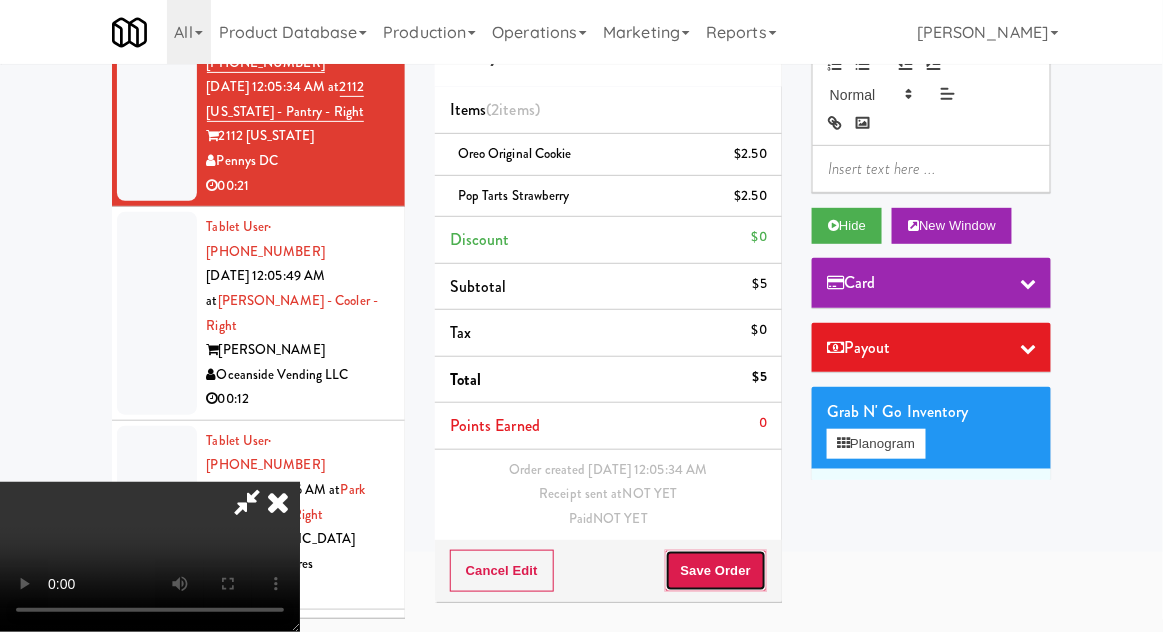 click on "Save Order" at bounding box center (716, 571) 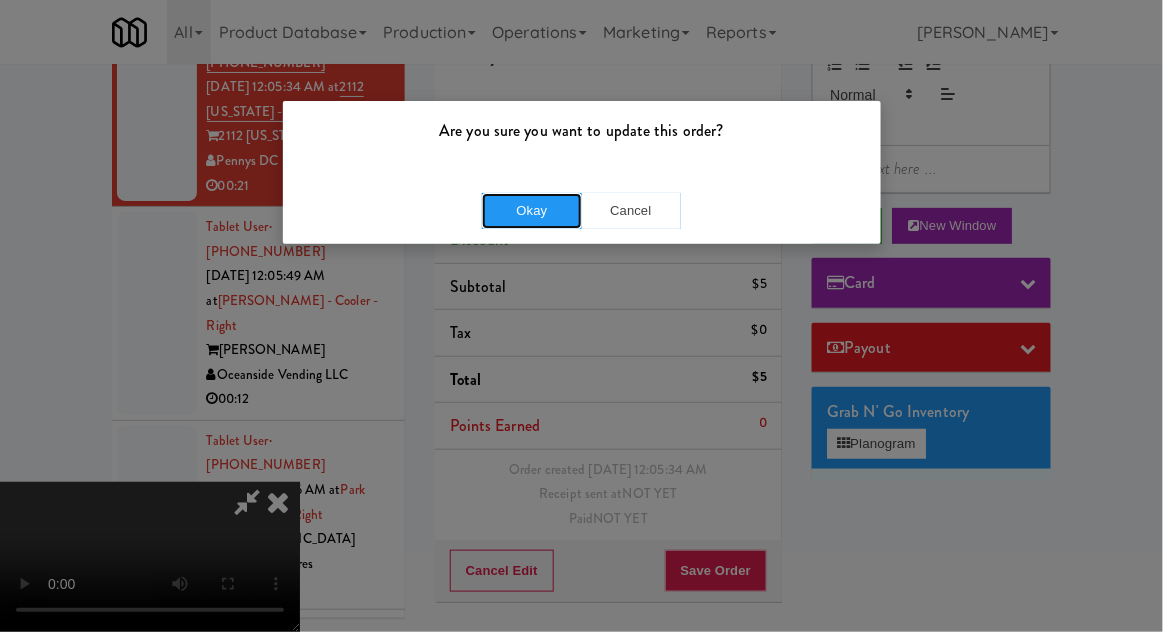 click on "Okay" at bounding box center [532, 211] 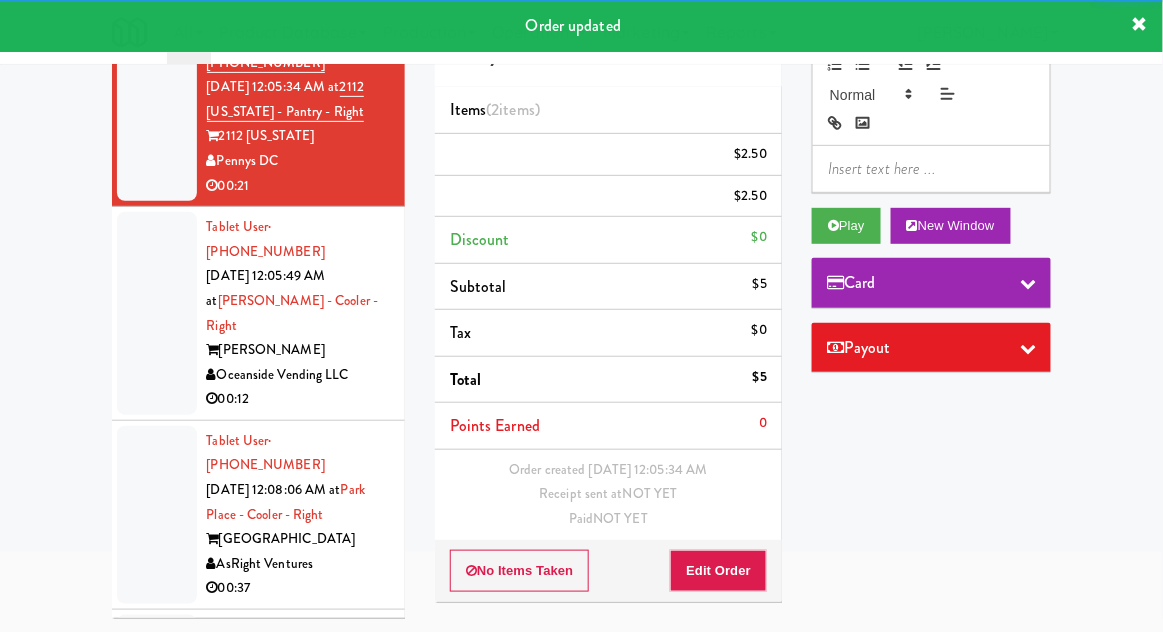 click at bounding box center (157, 313) 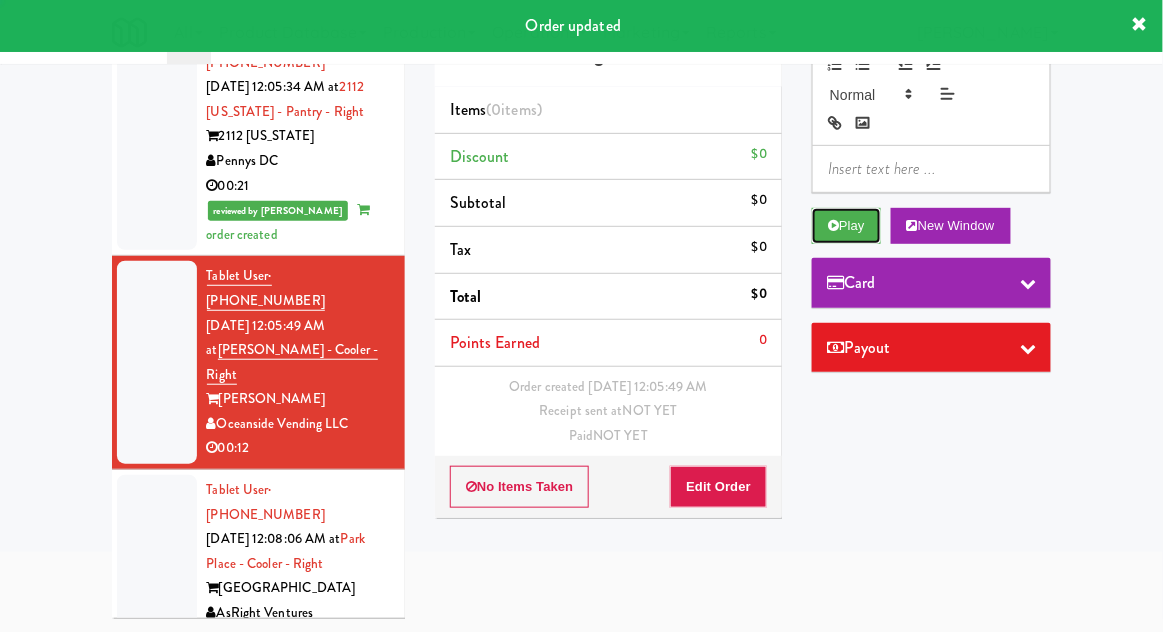 click on "Play" at bounding box center [846, 226] 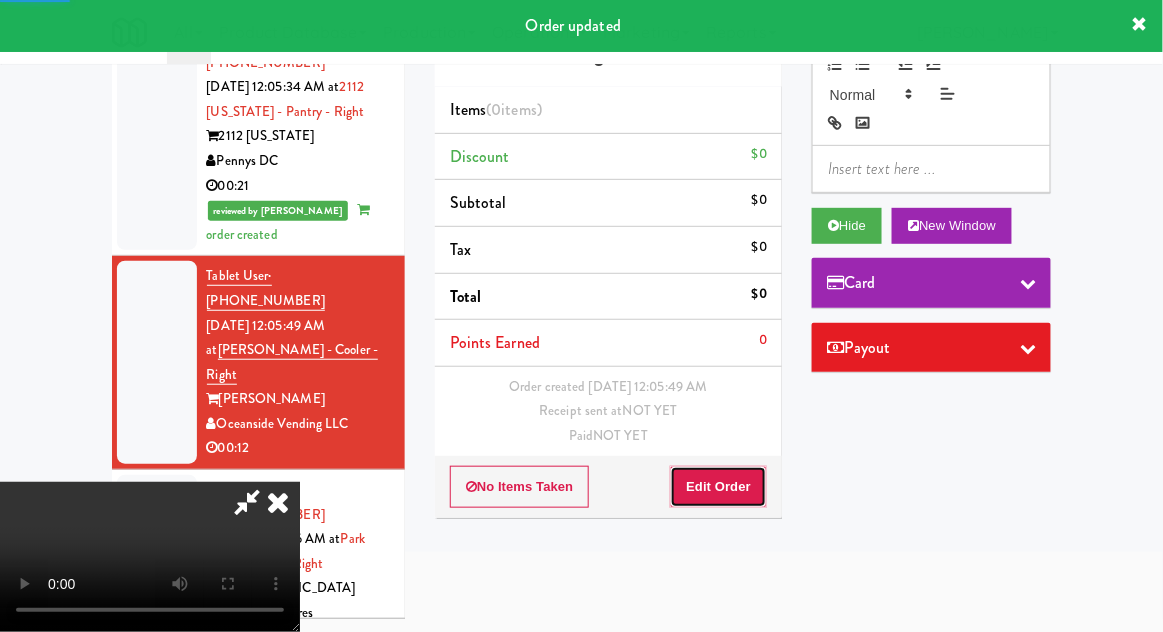 click on "Edit Order" at bounding box center (718, 487) 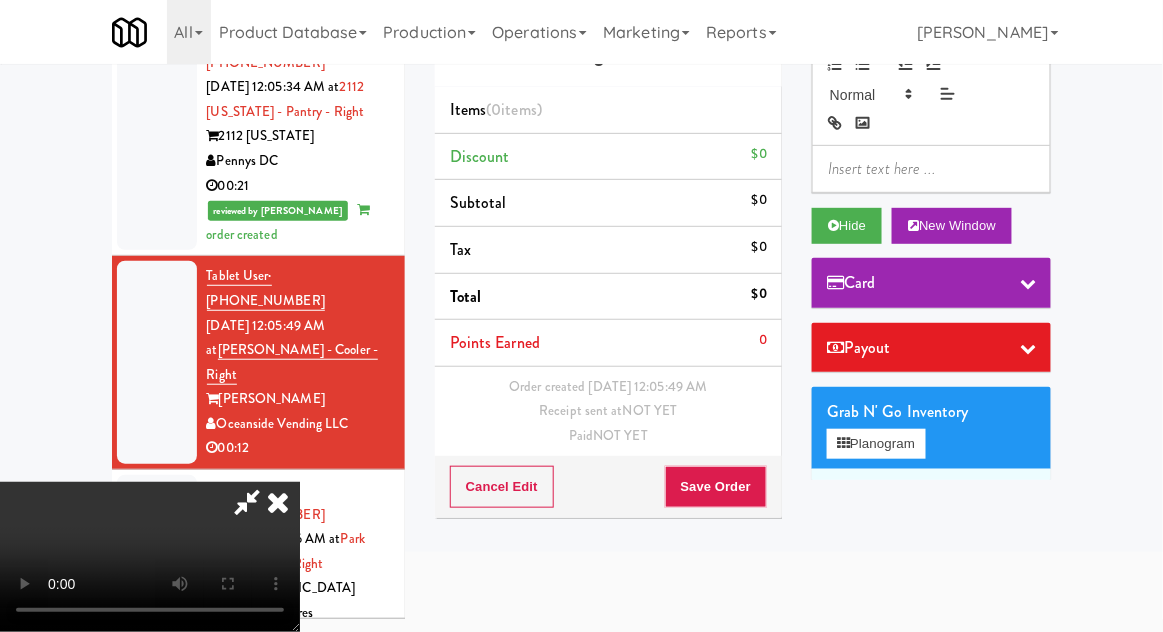 type 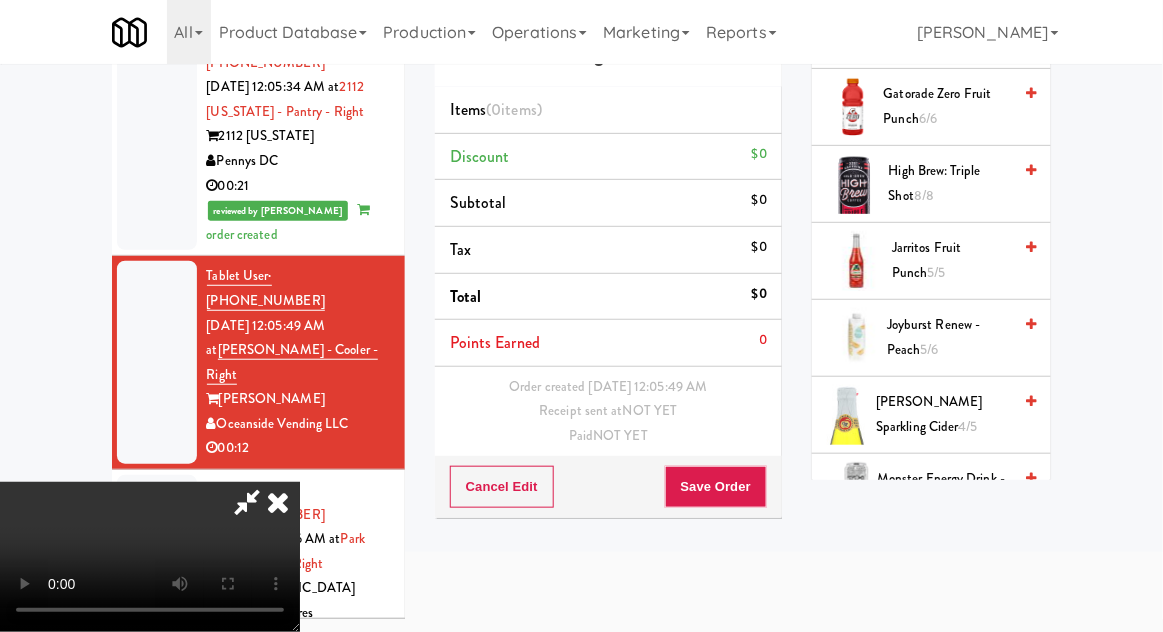 scroll, scrollTop: 1622, scrollLeft: 0, axis: vertical 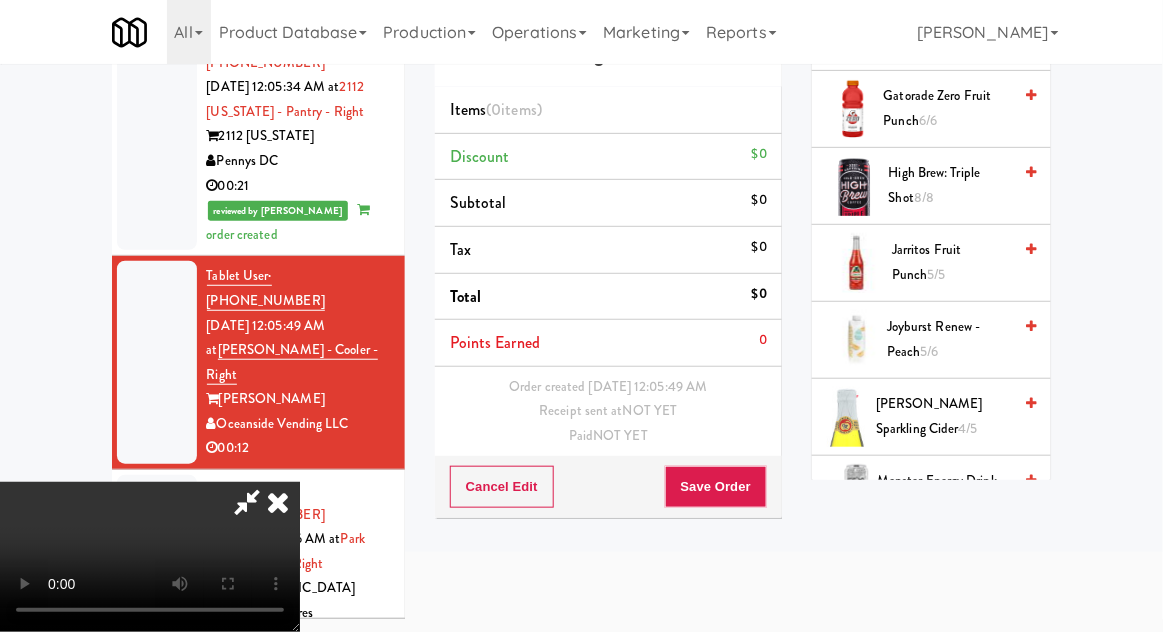 click on "Jarritos Fruit Punch  5/5" at bounding box center [951, 262] 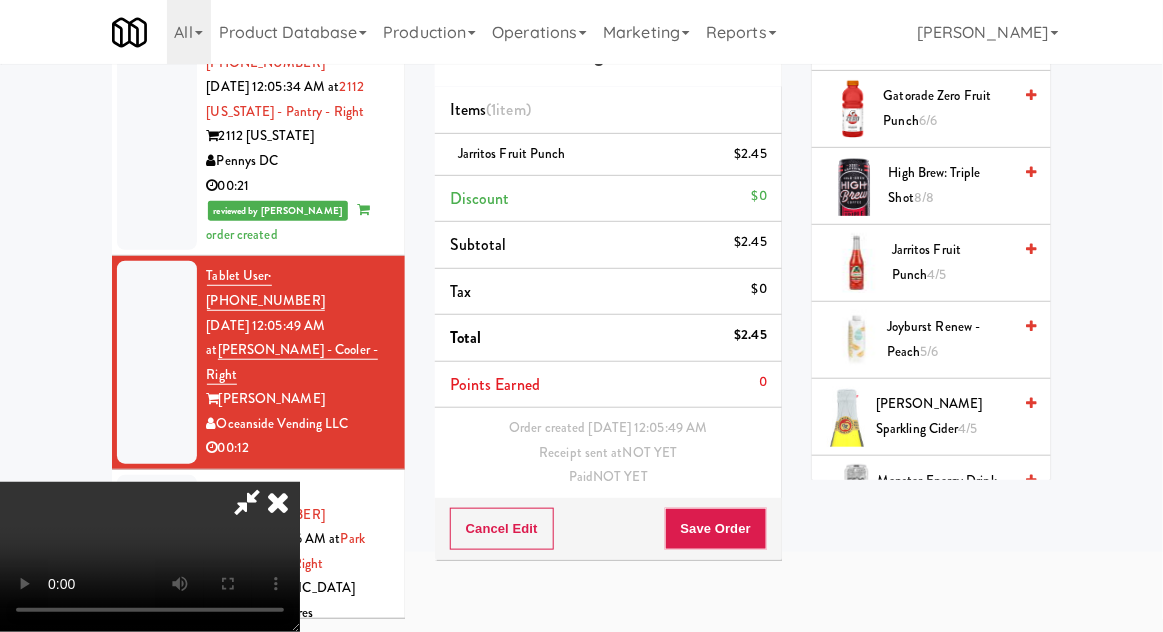 click on "Jarritos Fruit Punch  4/5" at bounding box center (951, 262) 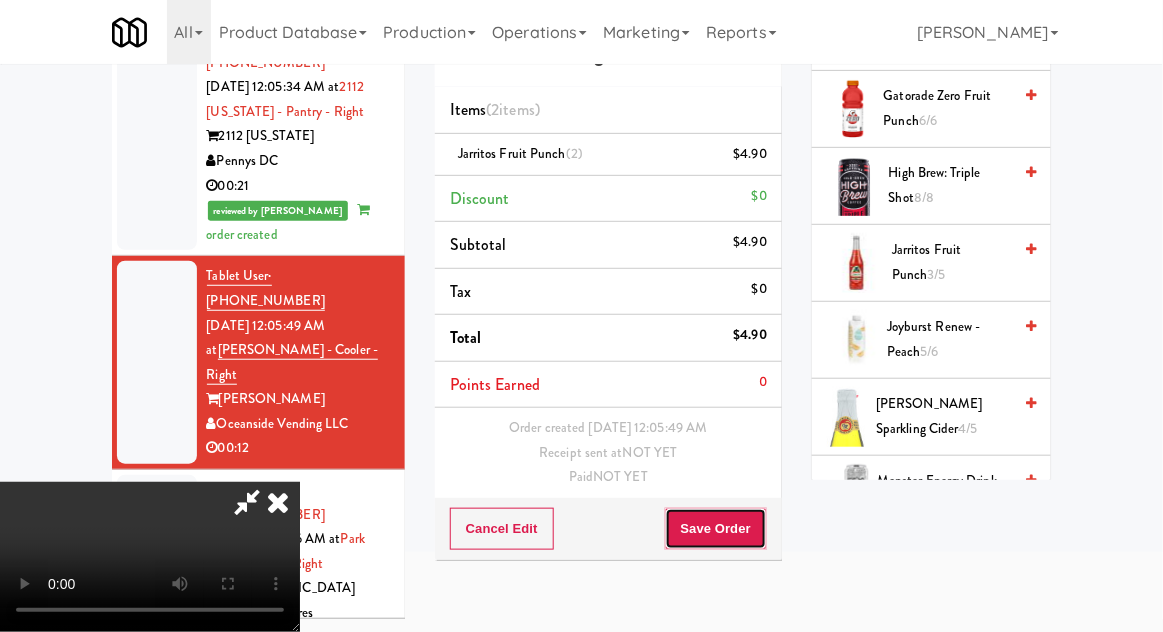 click on "Save Order" at bounding box center [716, 529] 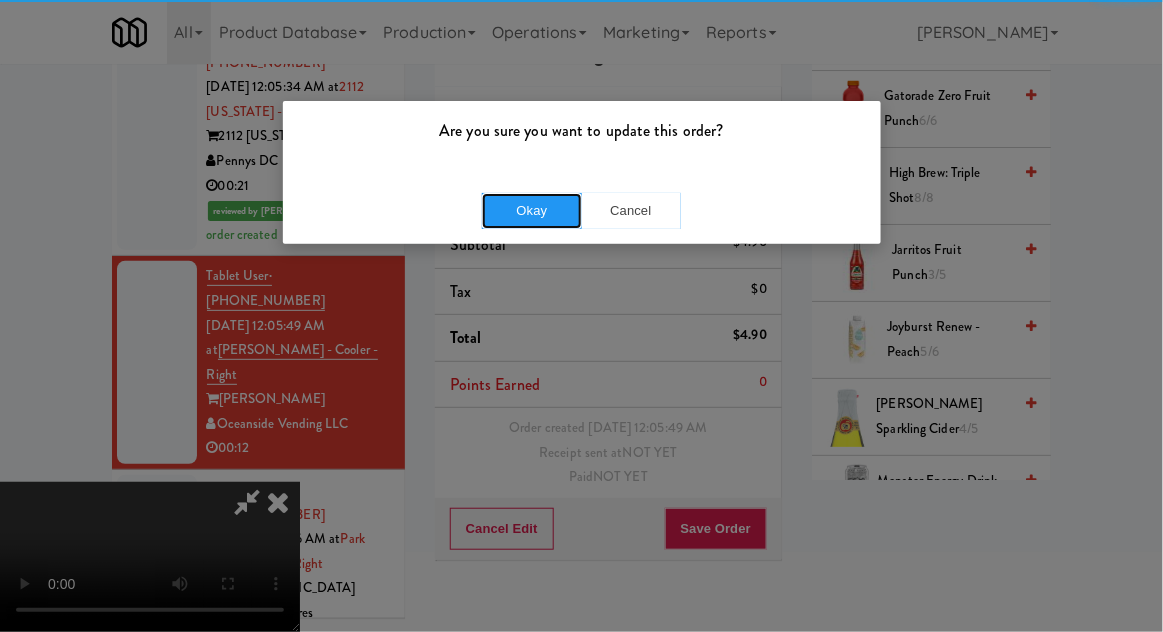 click on "Okay" at bounding box center [532, 211] 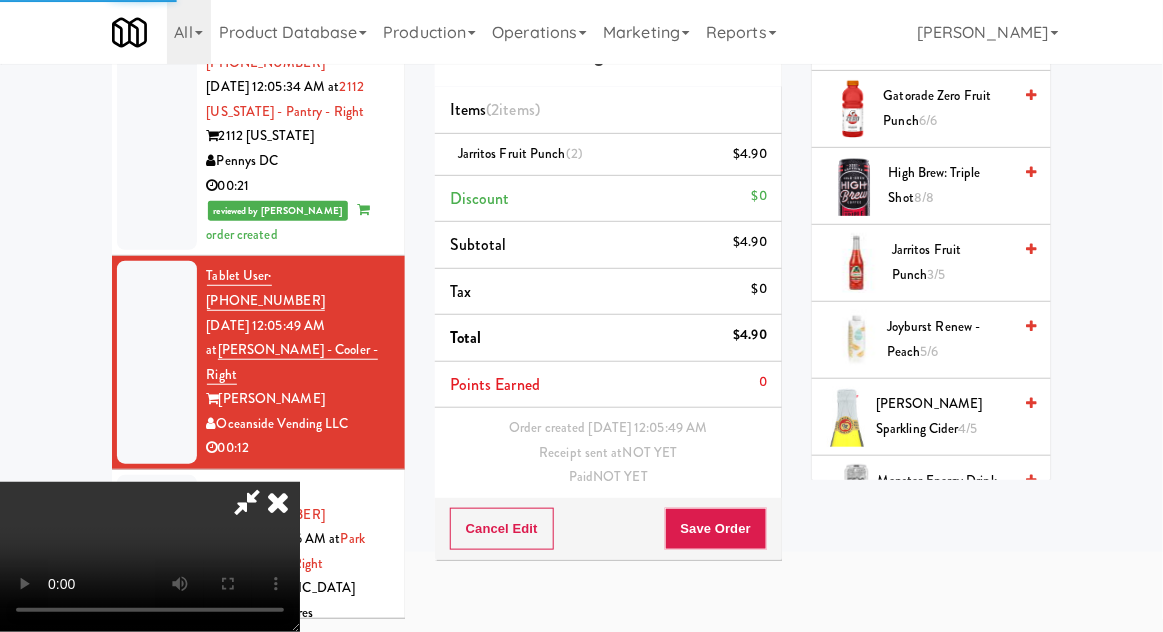 scroll, scrollTop: 0, scrollLeft: 0, axis: both 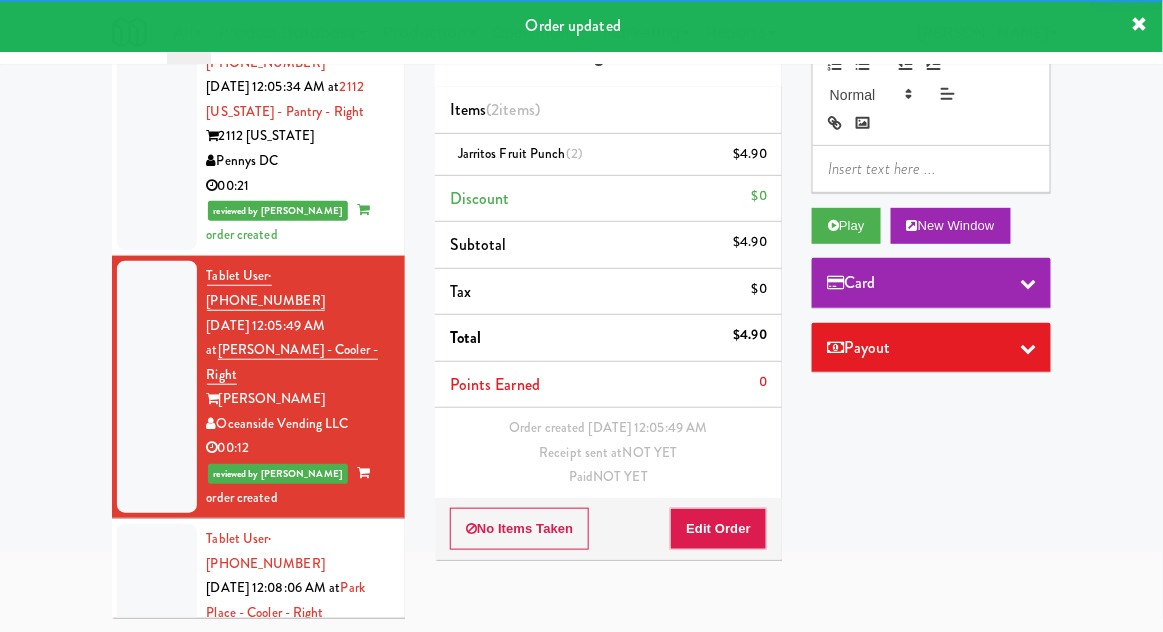 click at bounding box center [157, 613] 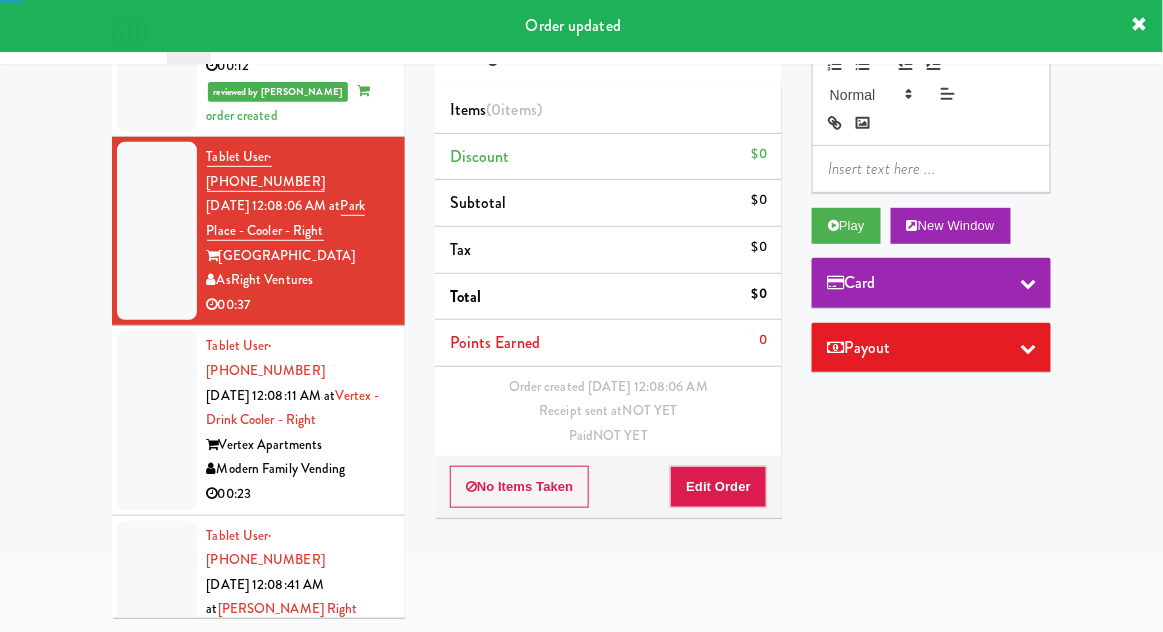 scroll, scrollTop: 385, scrollLeft: 0, axis: vertical 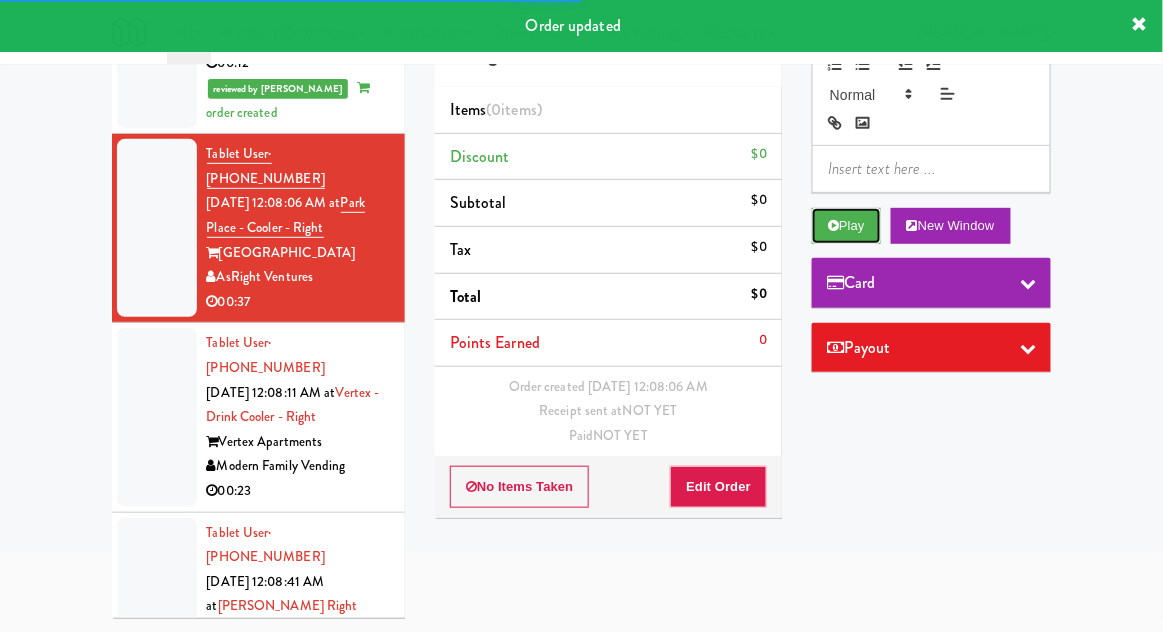 click on "Play" at bounding box center [846, 226] 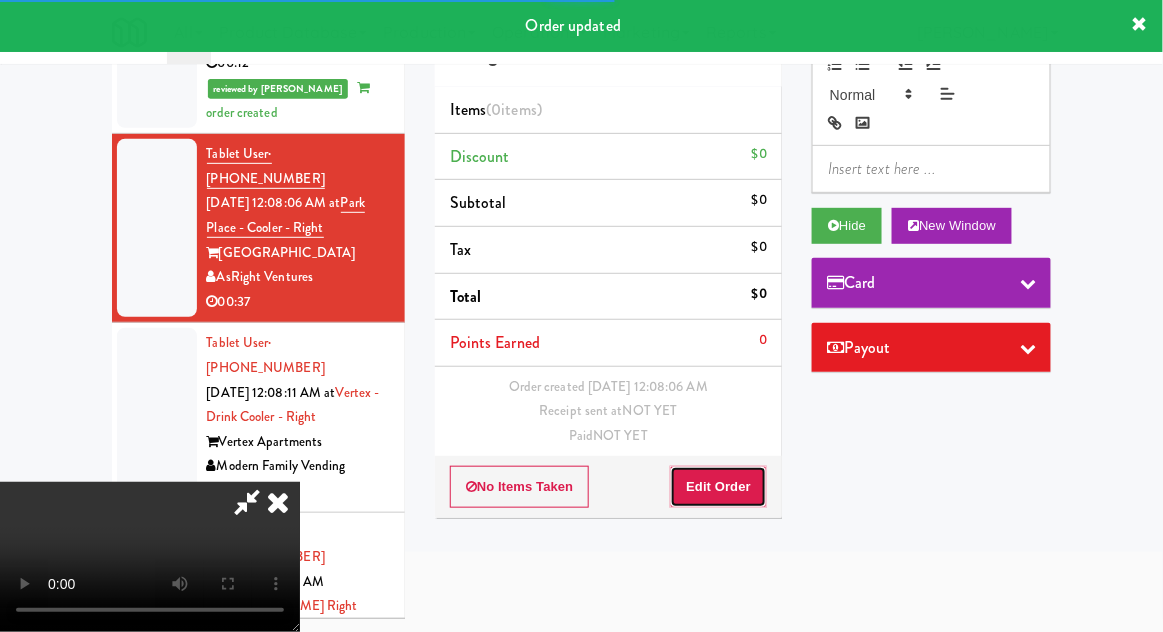click on "Edit Order" at bounding box center [718, 487] 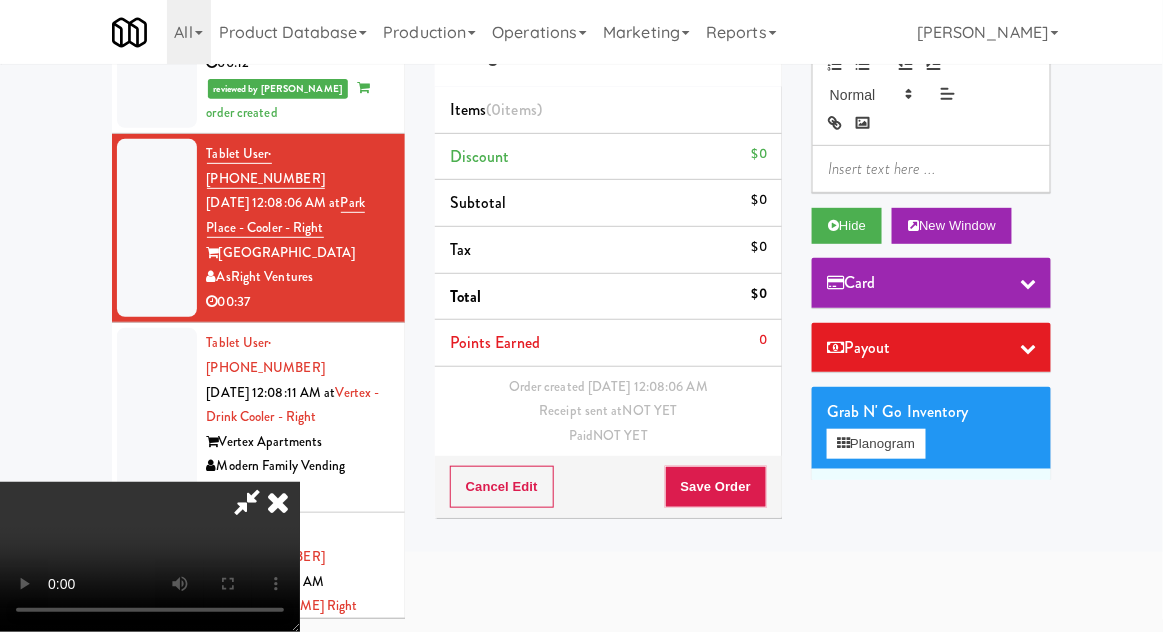 type 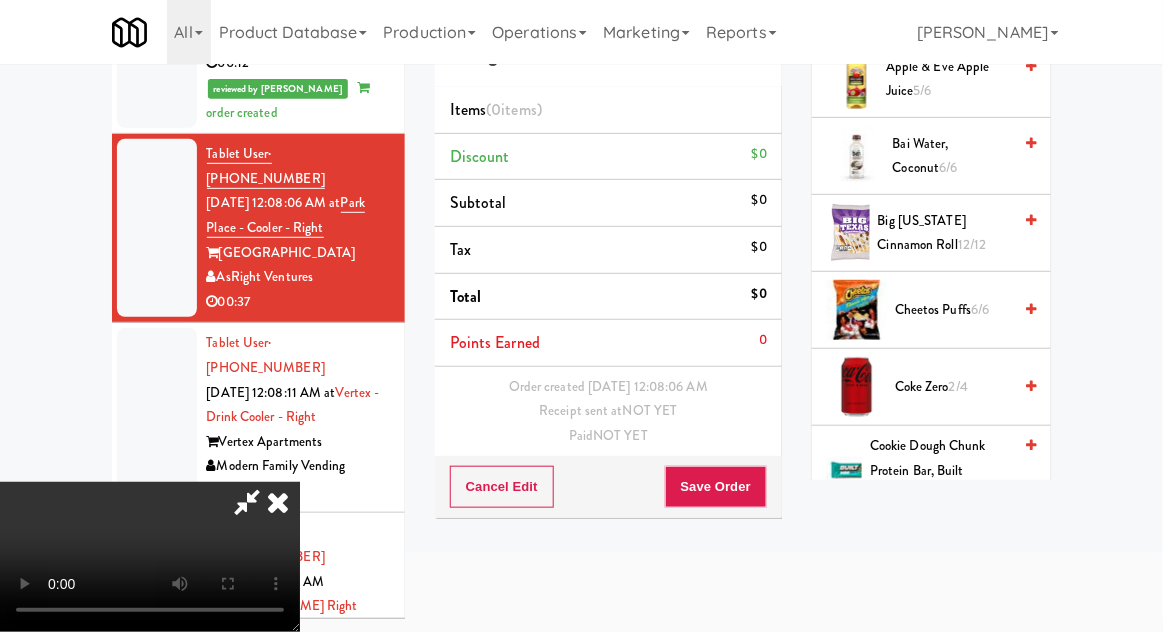 scroll, scrollTop: 563, scrollLeft: 0, axis: vertical 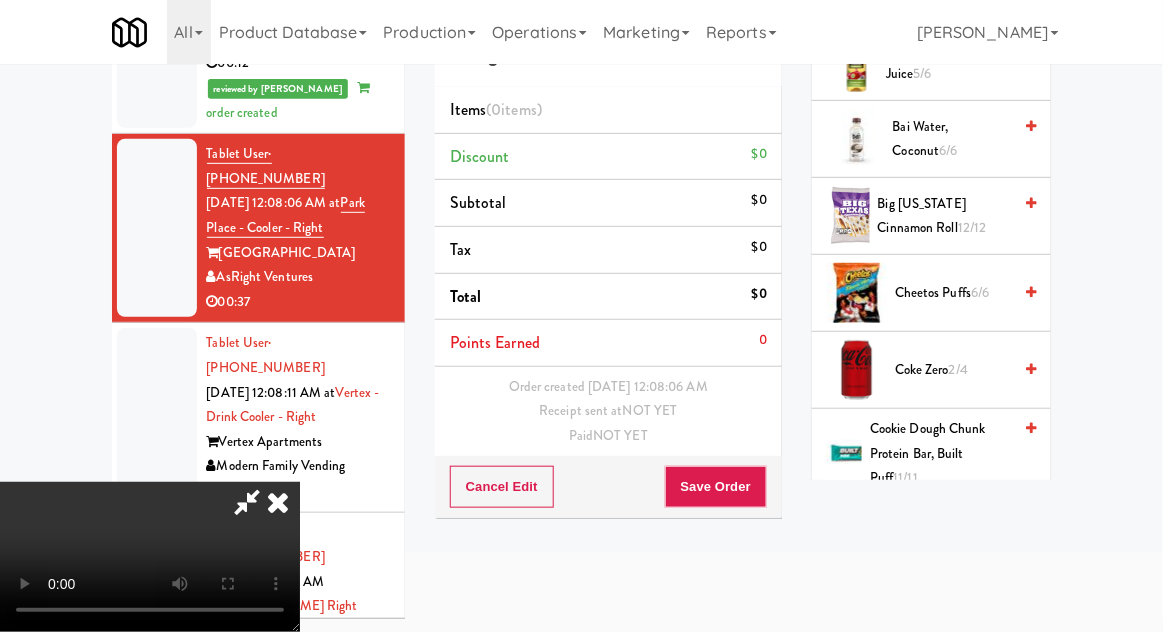 click on "Cheetos Puffs  6/6" at bounding box center [953, 293] 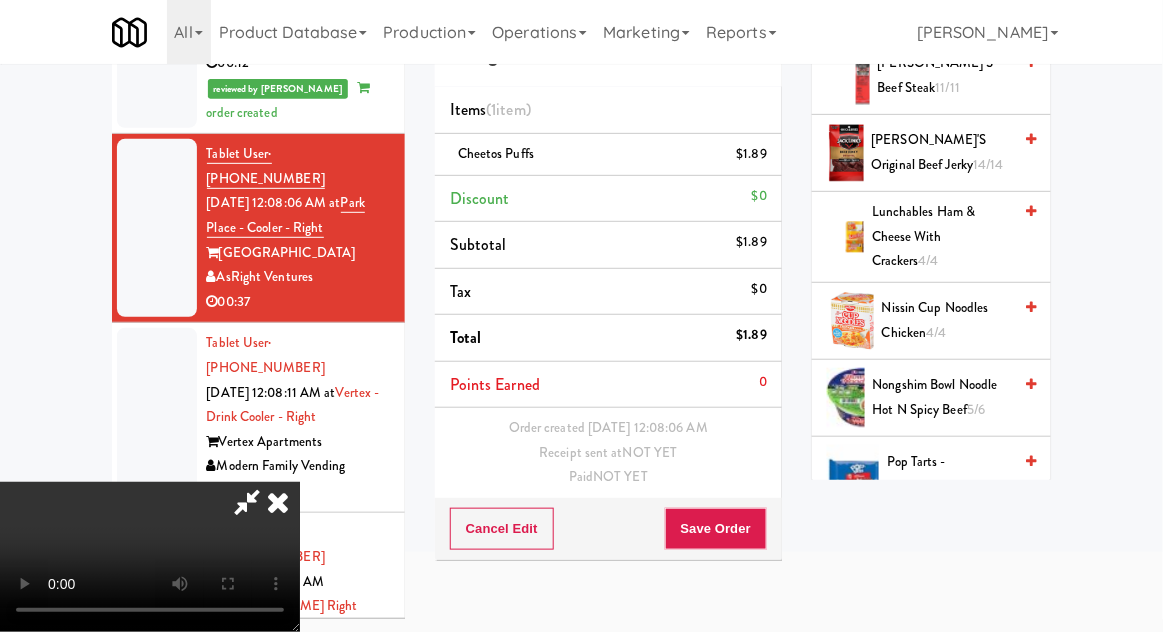 scroll, scrollTop: 1420, scrollLeft: 0, axis: vertical 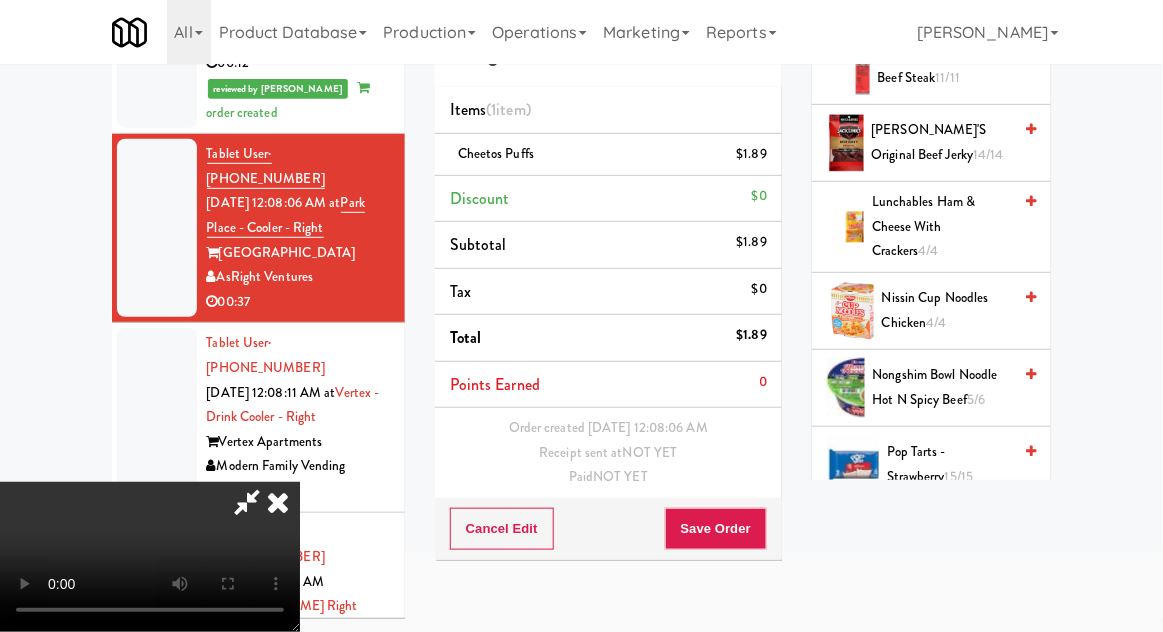click on "Lunchables Ham & Cheese with Crackers  4/4" at bounding box center [941, 227] 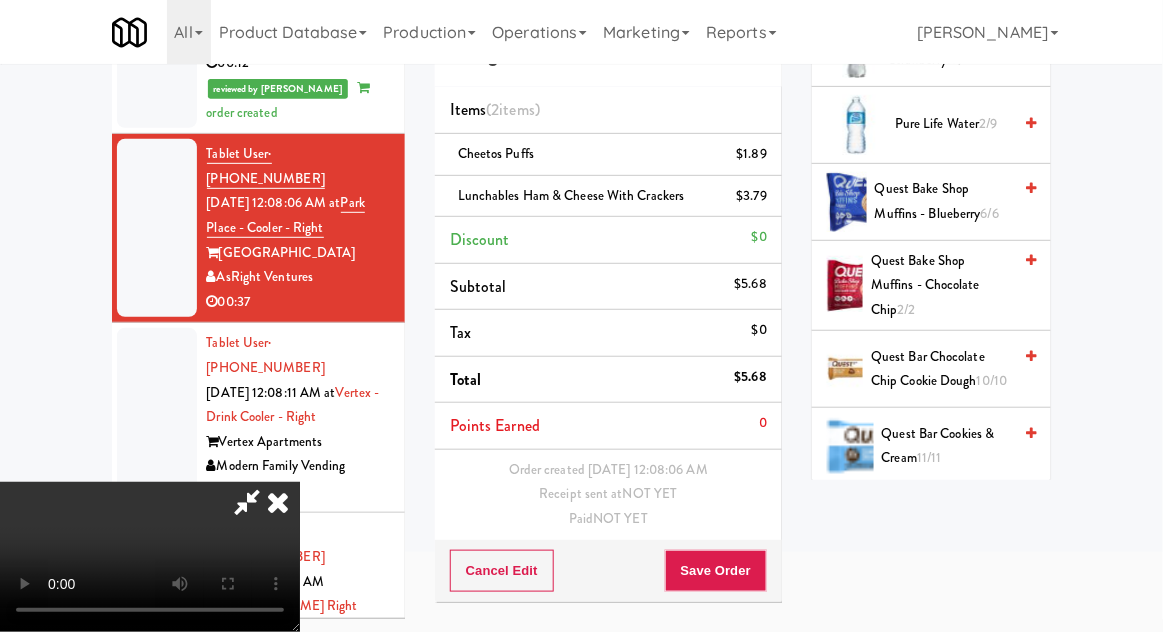 scroll, scrollTop: 2100, scrollLeft: 0, axis: vertical 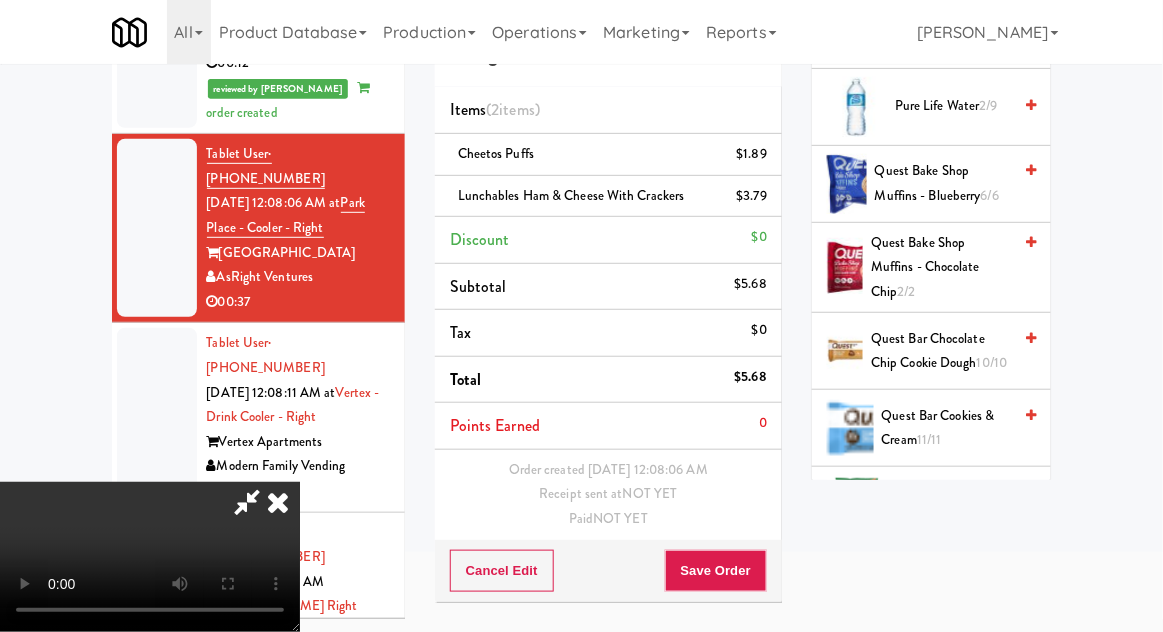 click on "Quest Bar Chocolate Chip Cookie Dough  10/10" at bounding box center (941, 351) 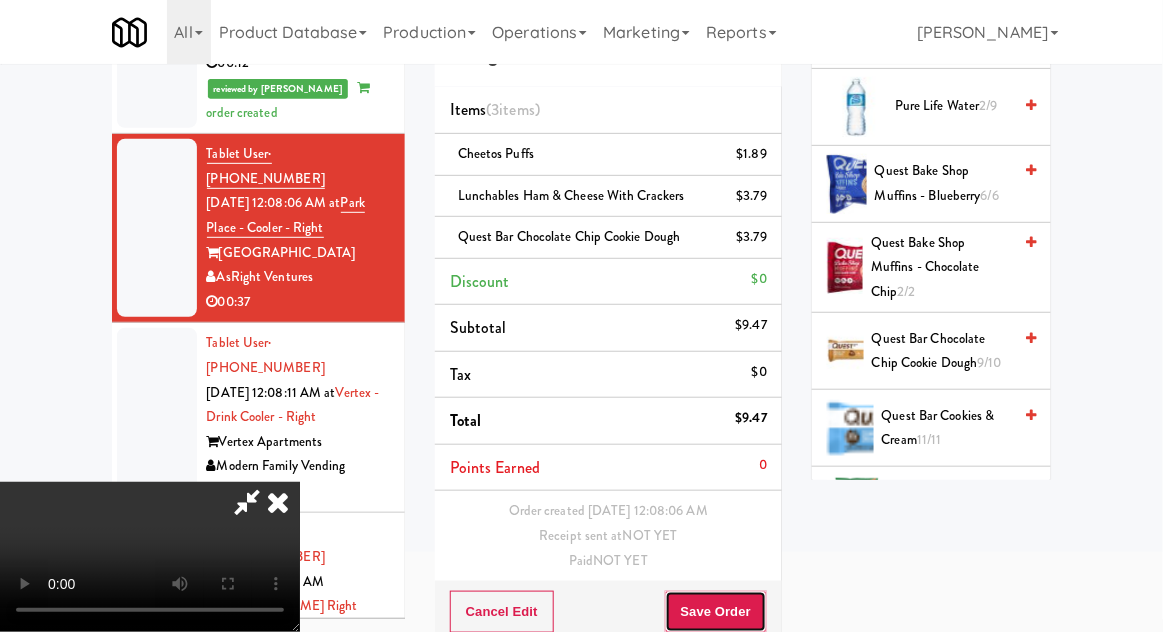 click on "Save Order" at bounding box center (716, 612) 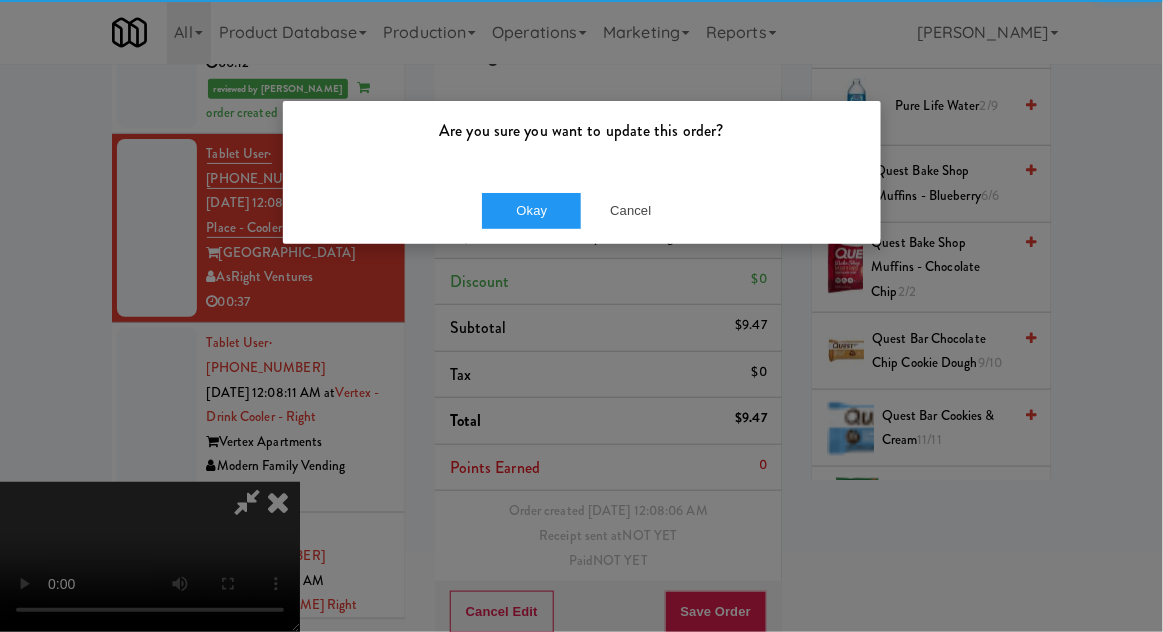 click on "Okay Cancel" at bounding box center (582, 210) 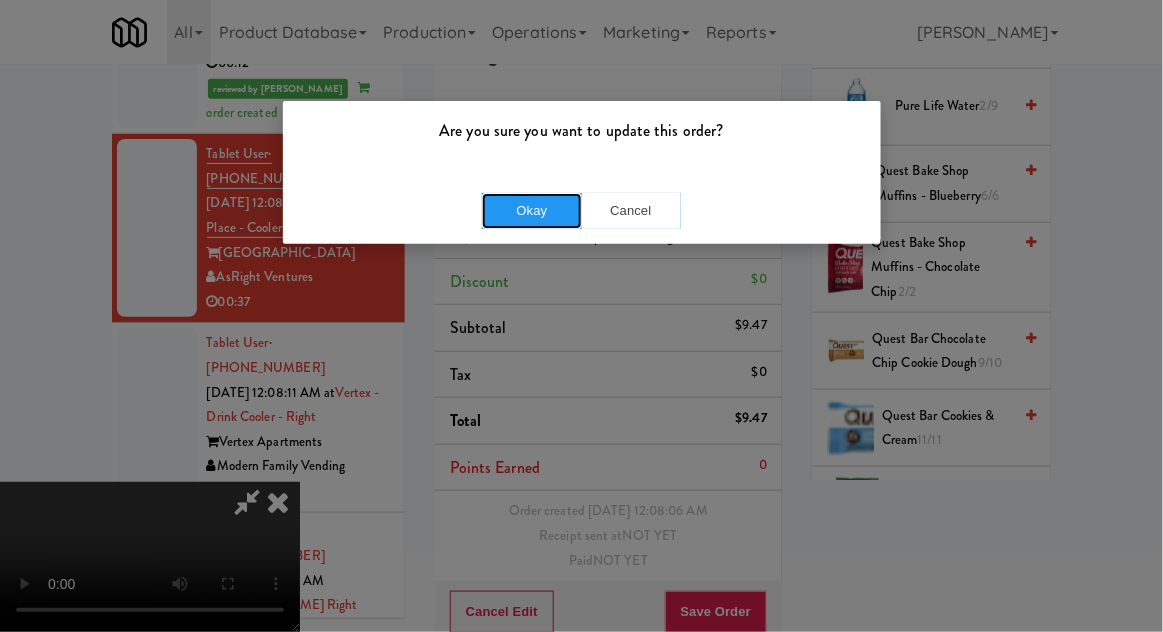 click on "Okay" at bounding box center [532, 211] 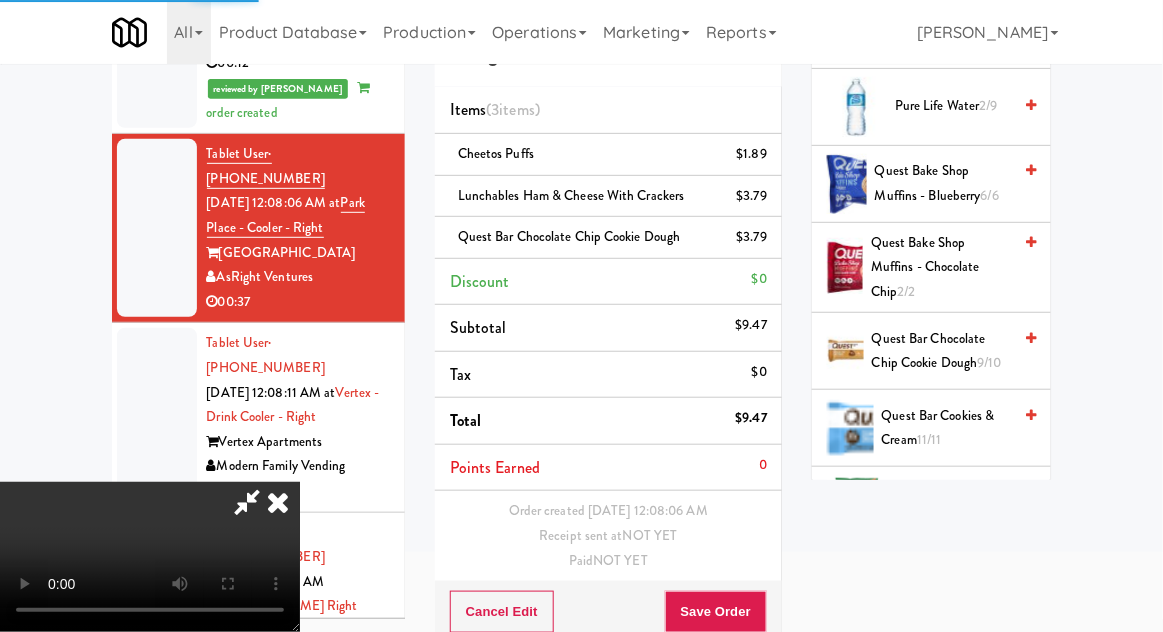 scroll, scrollTop: 0, scrollLeft: 0, axis: both 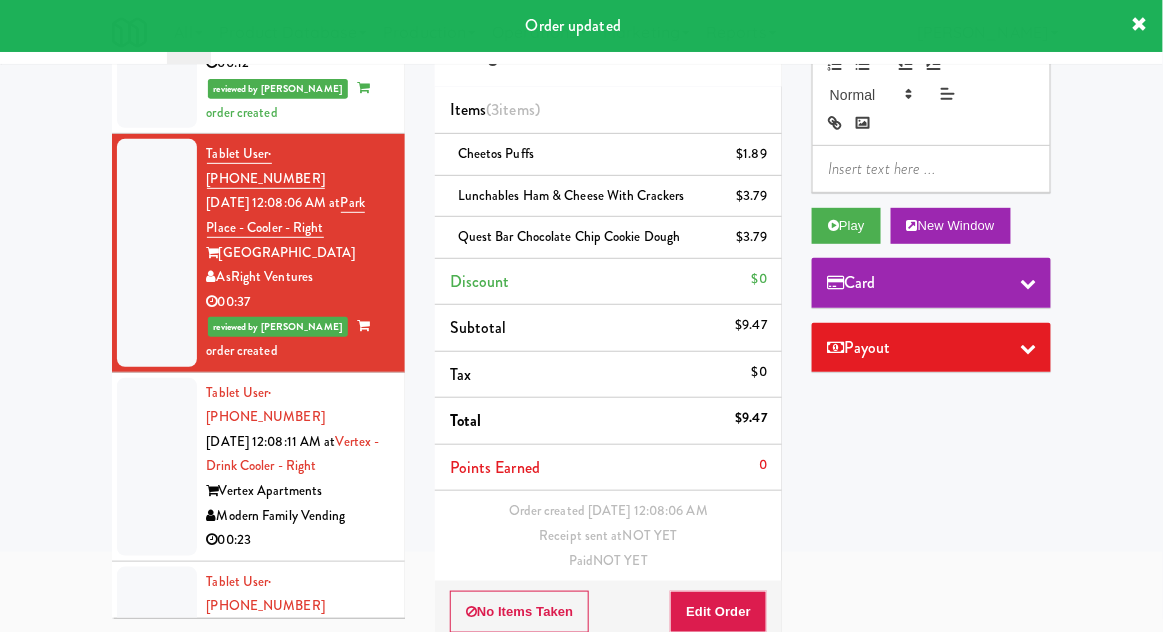 click at bounding box center [157, 467] 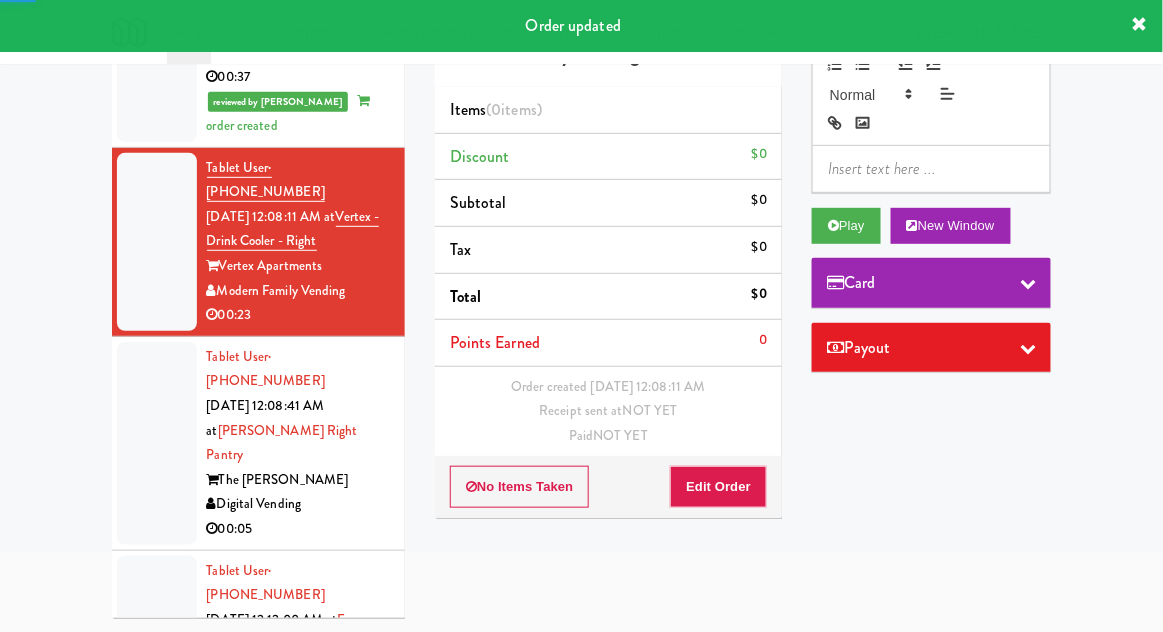 scroll, scrollTop: 612, scrollLeft: 0, axis: vertical 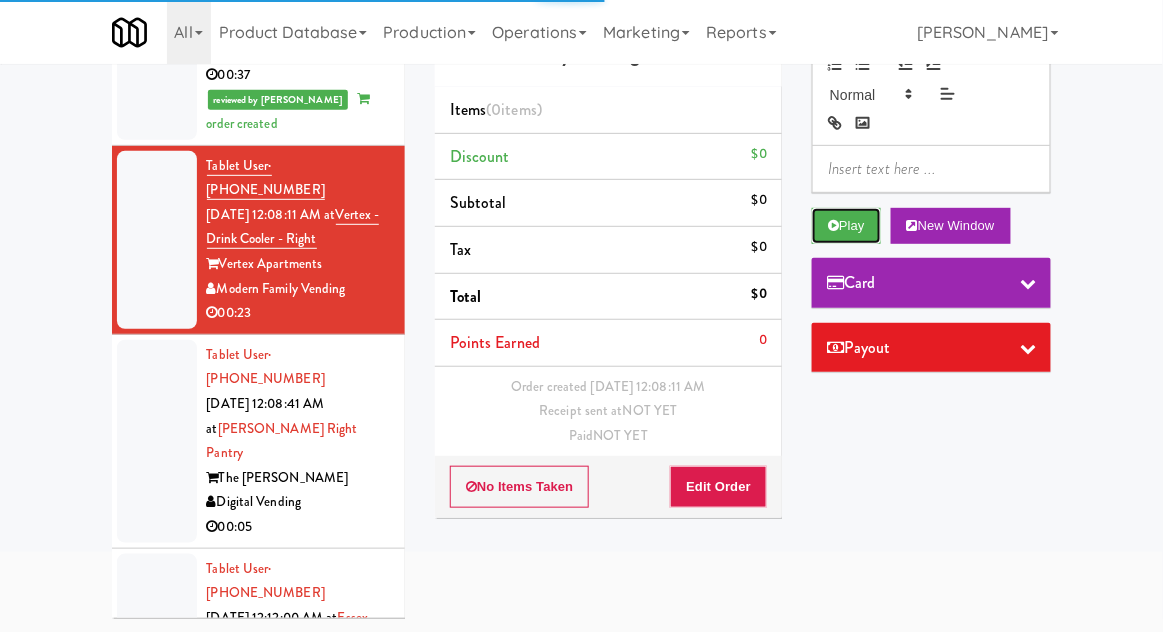 click on "Play" at bounding box center [846, 226] 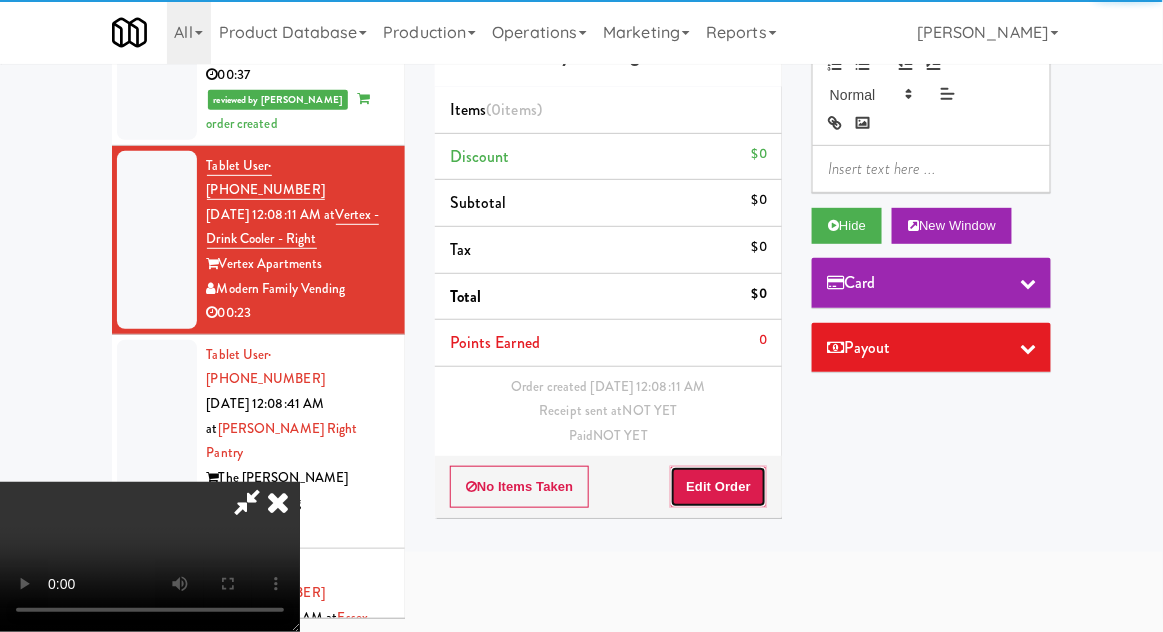 click on "Edit Order" at bounding box center [718, 487] 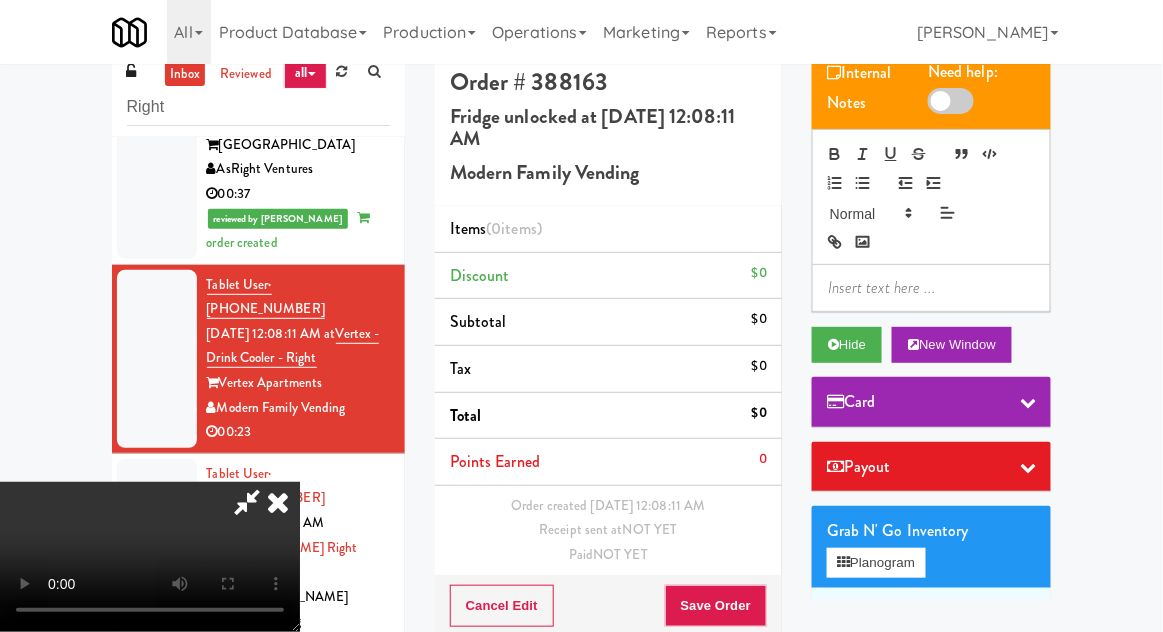 scroll, scrollTop: 48, scrollLeft: 0, axis: vertical 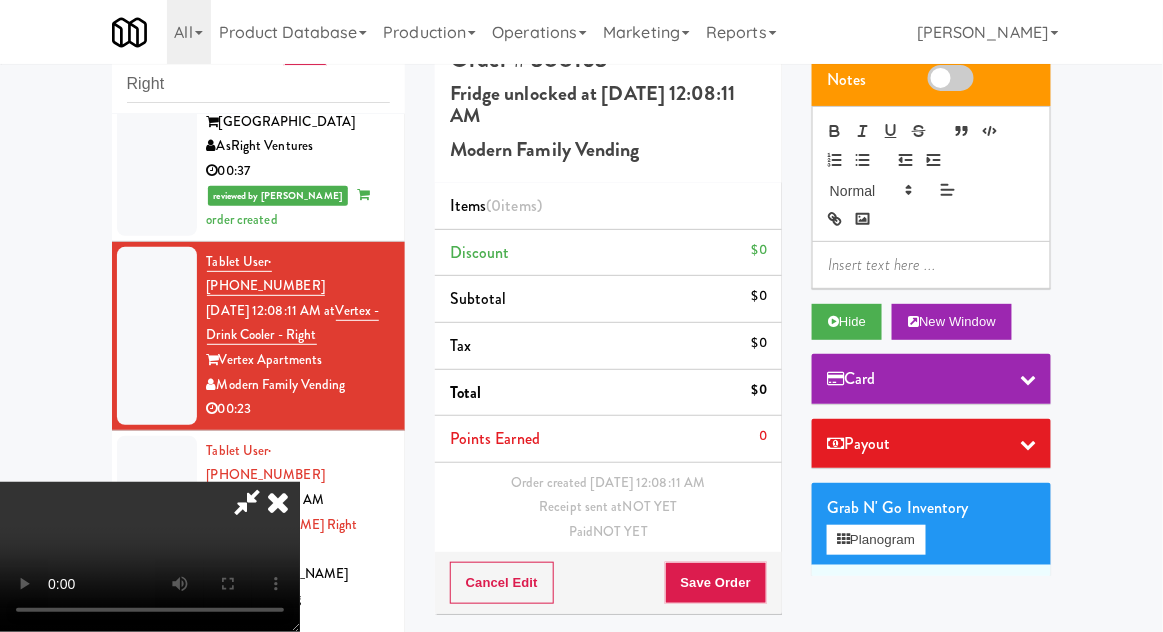 type 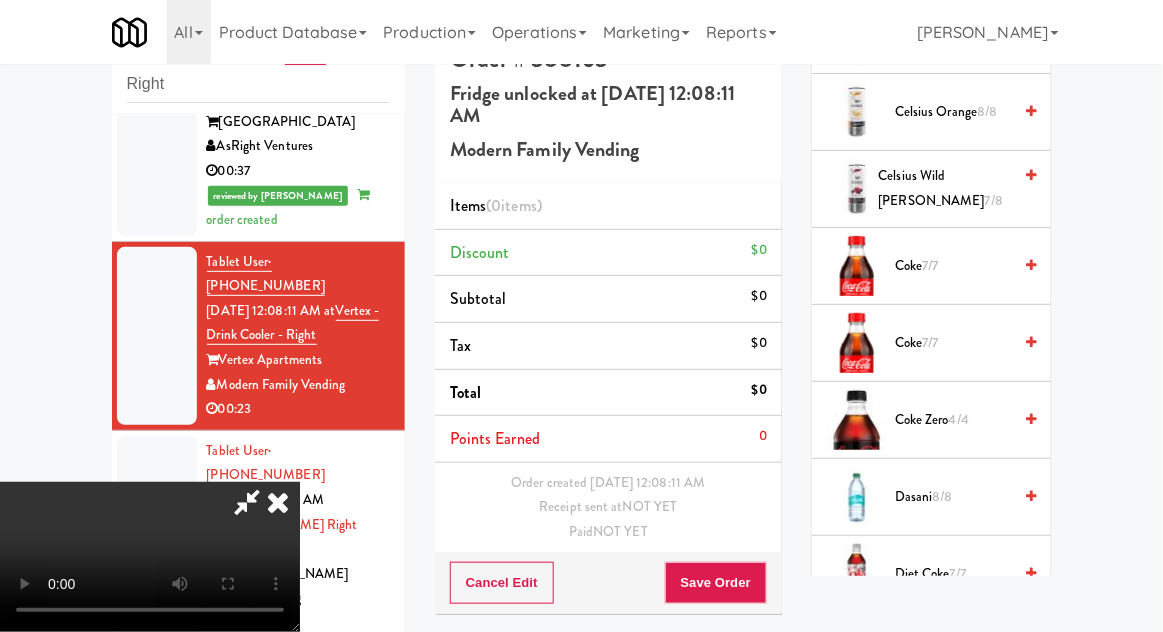 scroll, scrollTop: 1087, scrollLeft: 0, axis: vertical 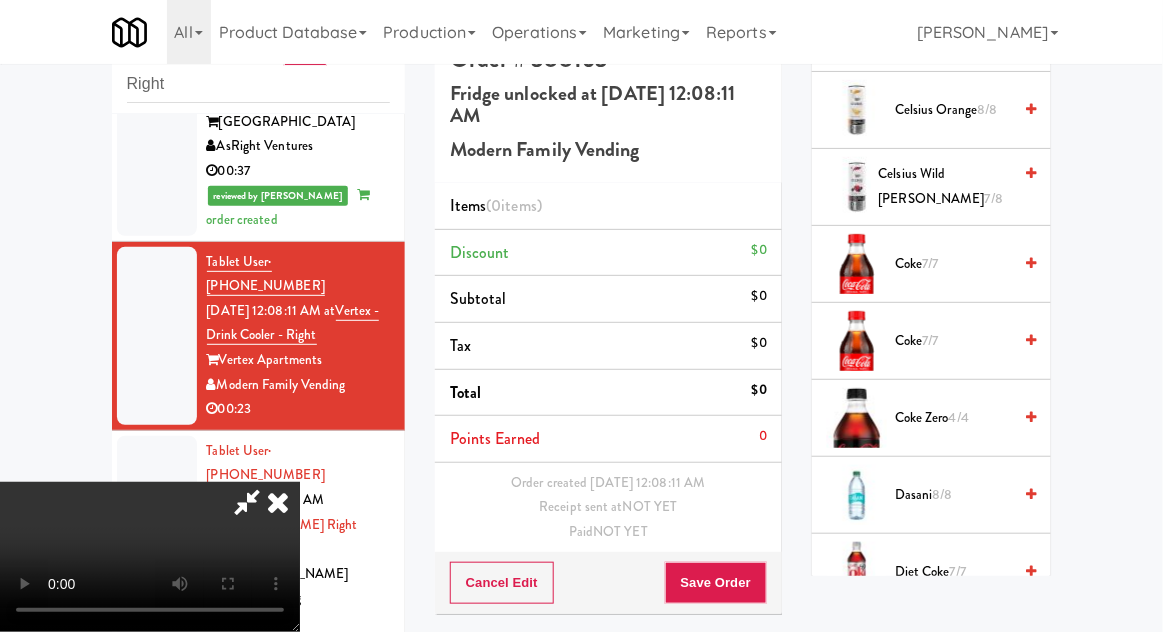 click on "7/7" at bounding box center (958, 571) 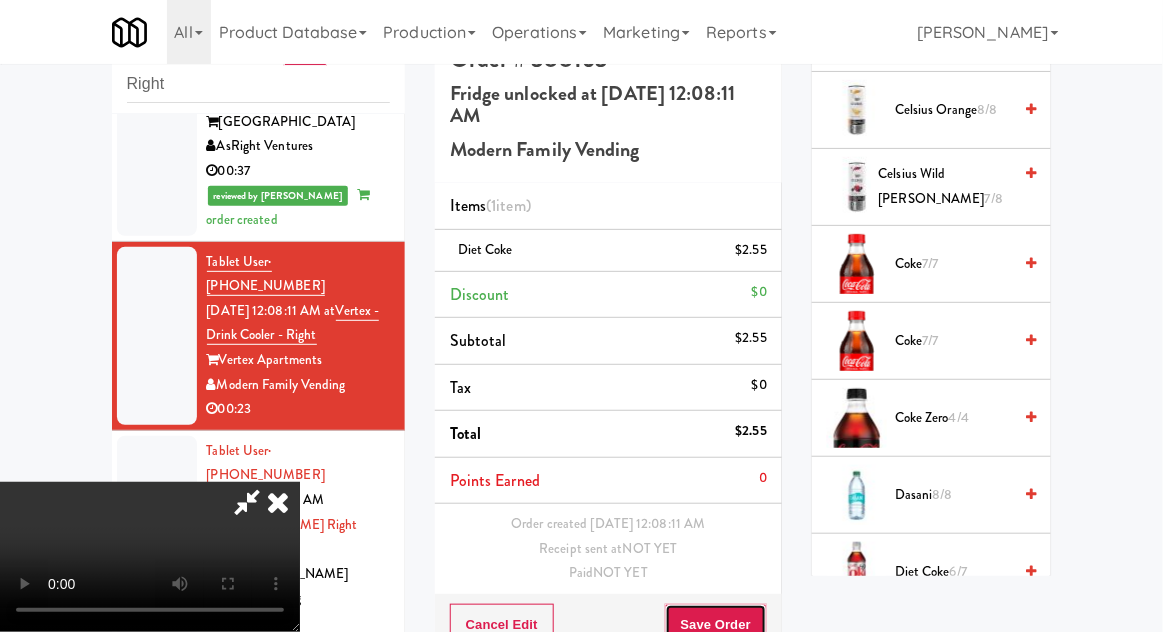 click on "Save Order" at bounding box center [716, 625] 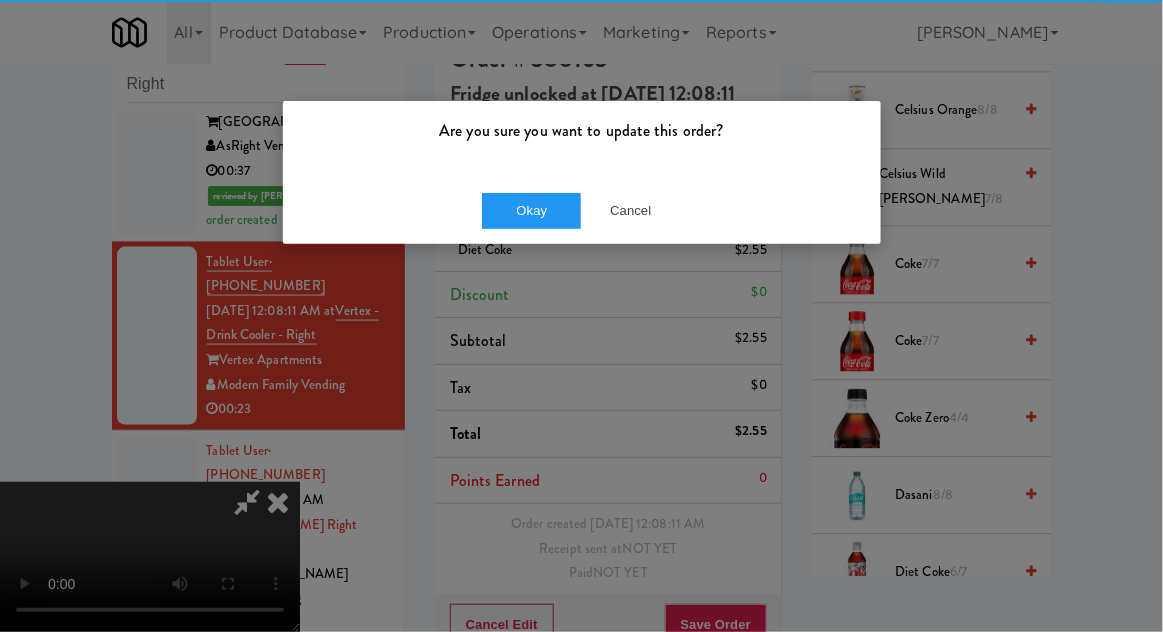 click on "Okay Cancel" at bounding box center [582, 210] 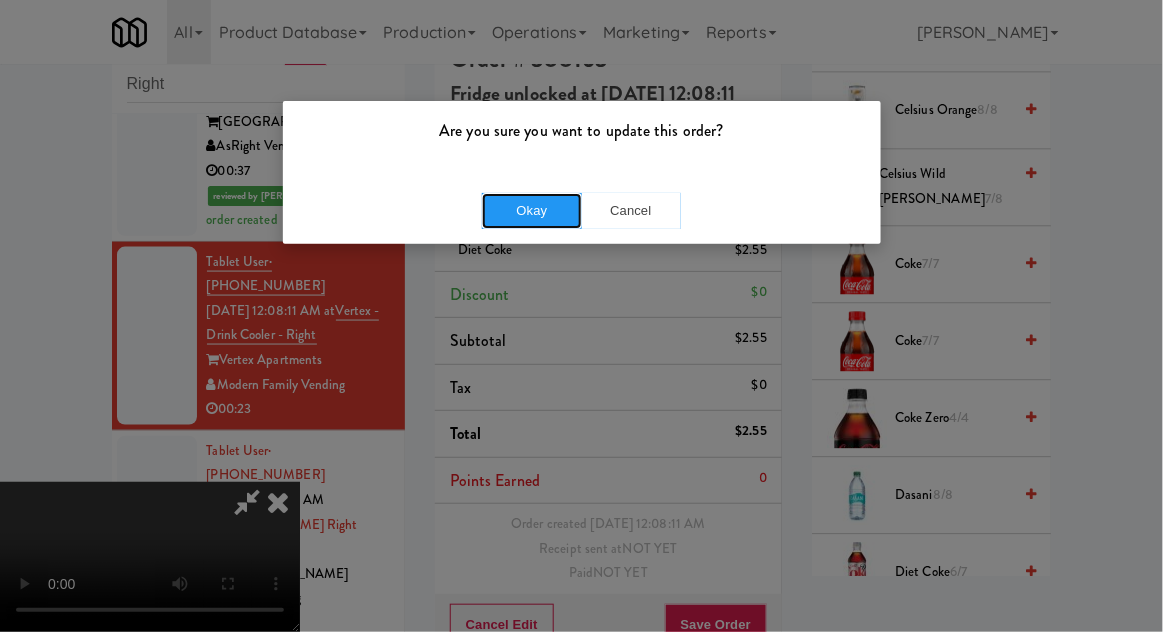 click on "Okay" at bounding box center [532, 211] 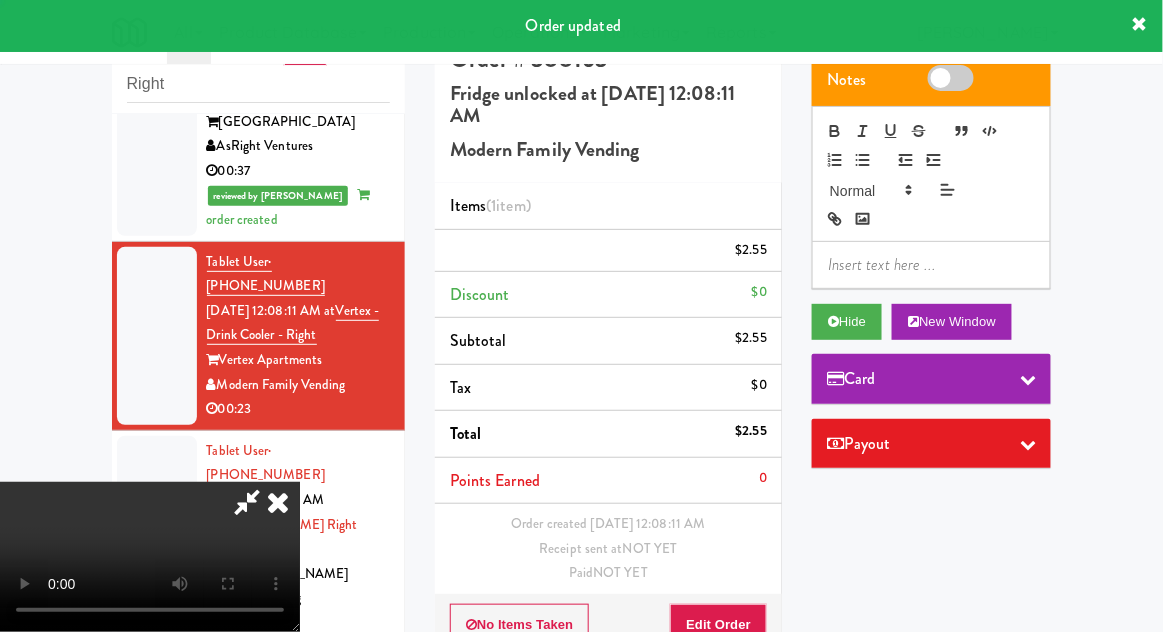 scroll, scrollTop: 0, scrollLeft: 0, axis: both 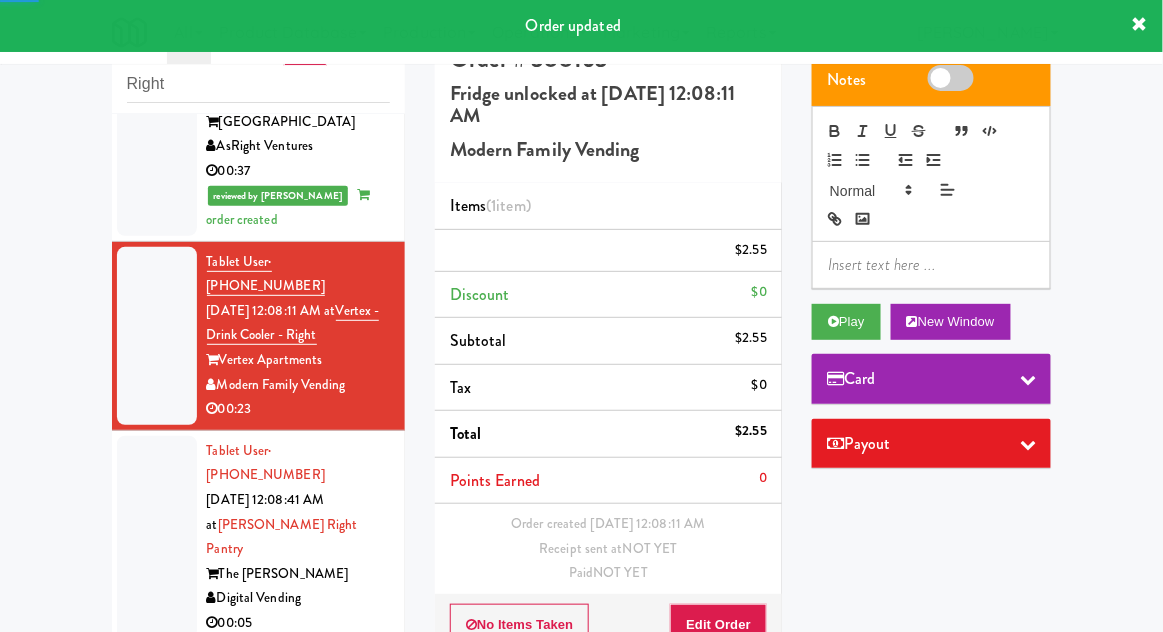 click at bounding box center (157, 537) 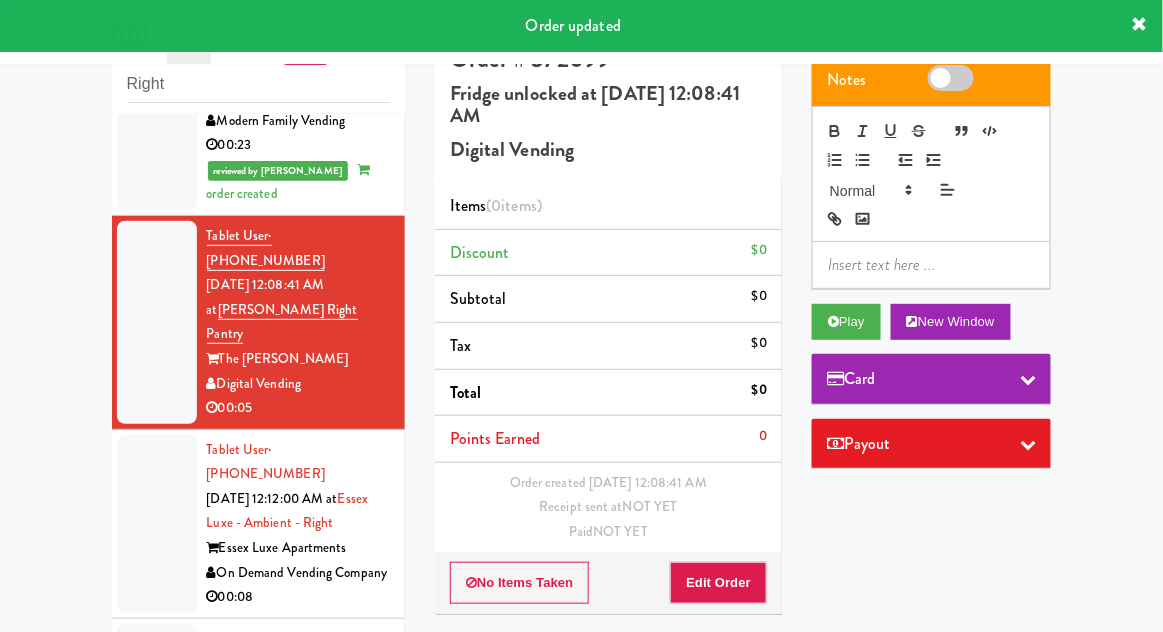scroll, scrollTop: 878, scrollLeft: 0, axis: vertical 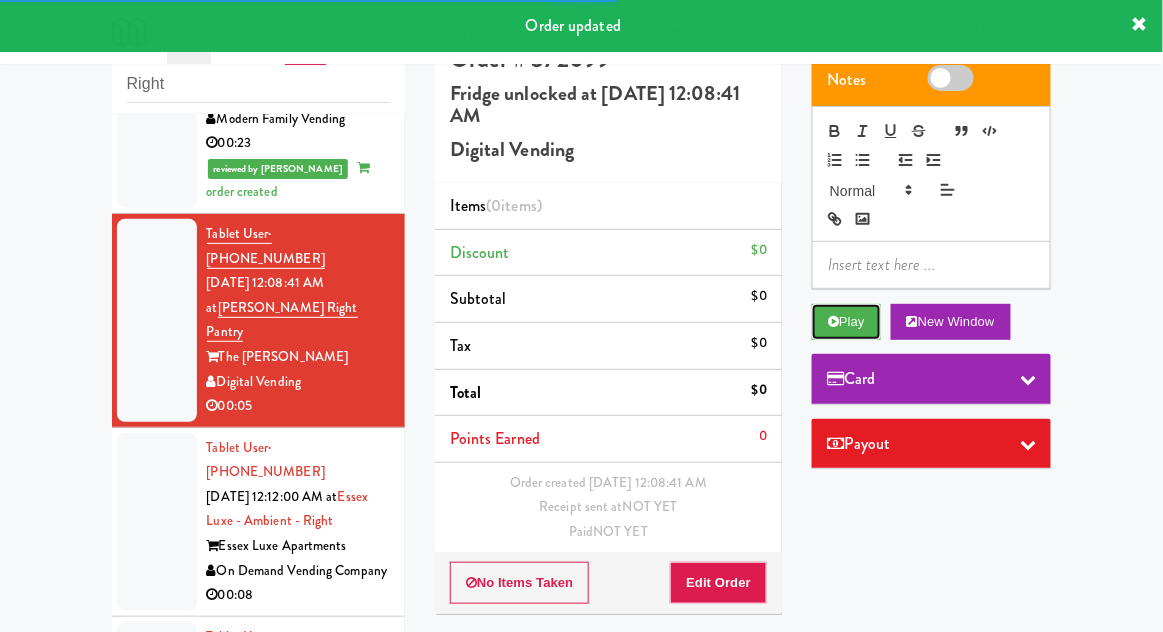click on "Play" at bounding box center (846, 322) 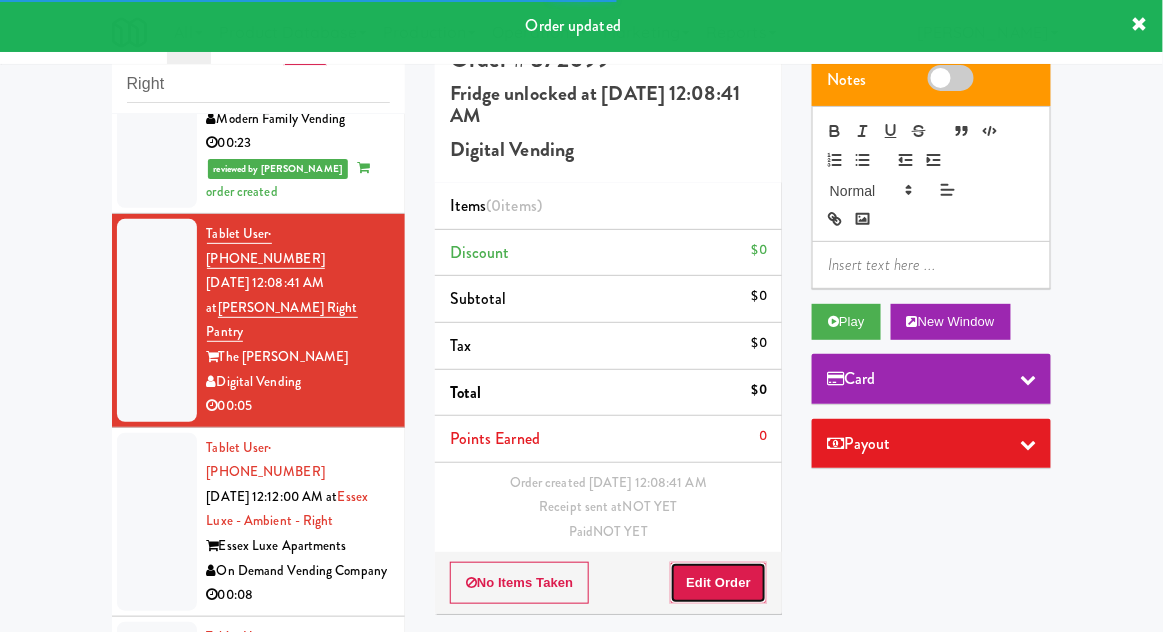 click on "Edit Order" at bounding box center (718, 583) 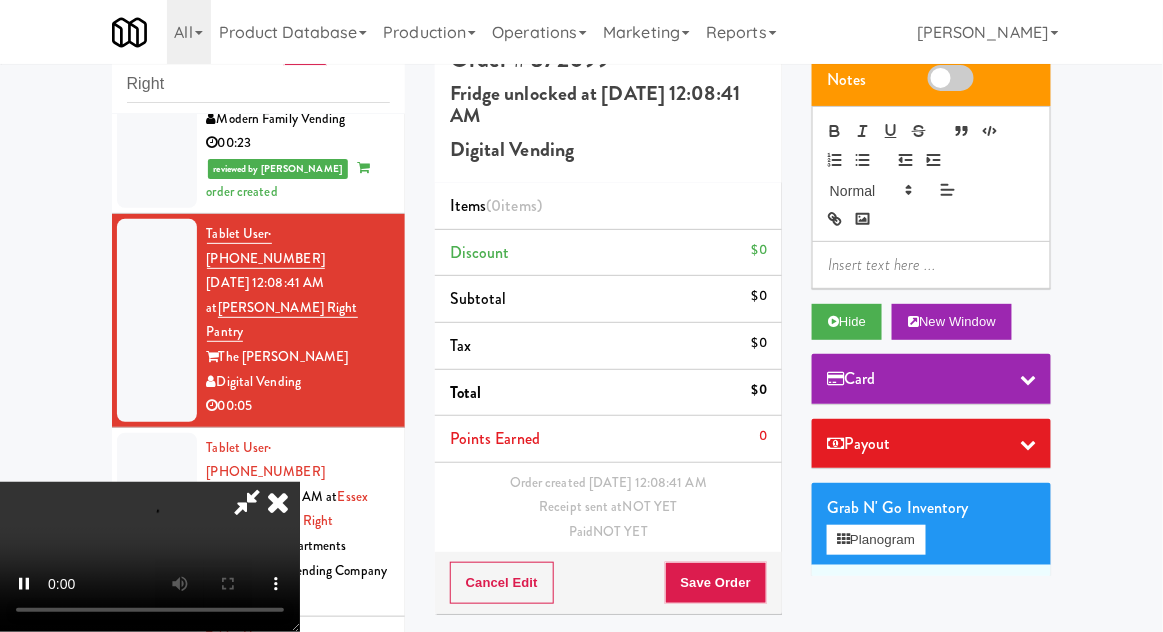 scroll, scrollTop: 73, scrollLeft: 0, axis: vertical 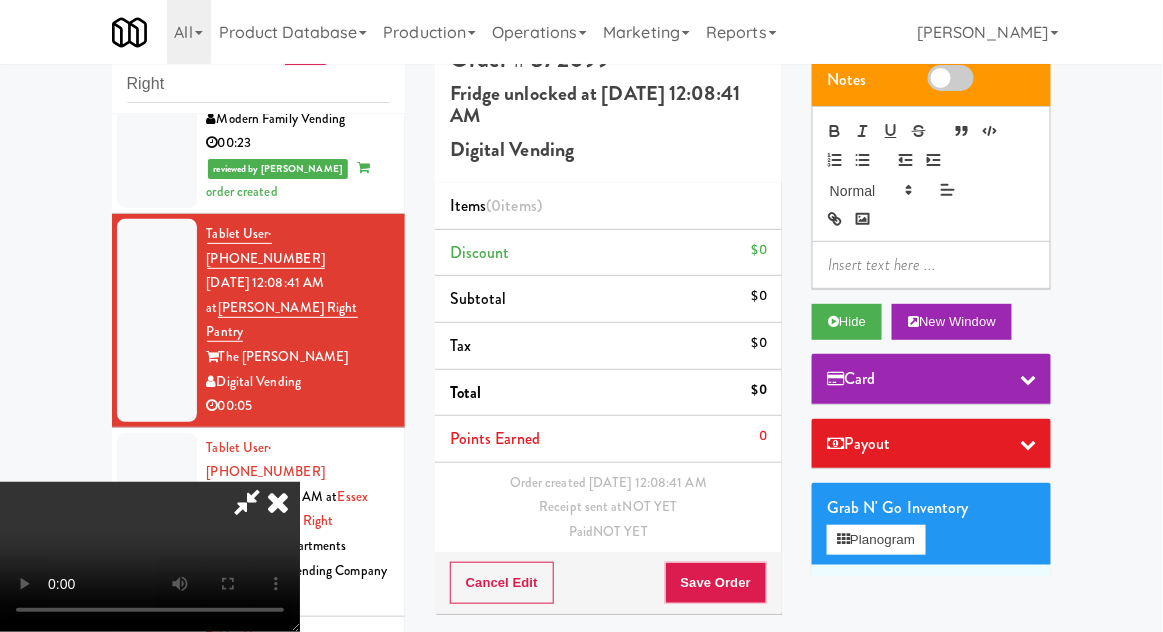 type 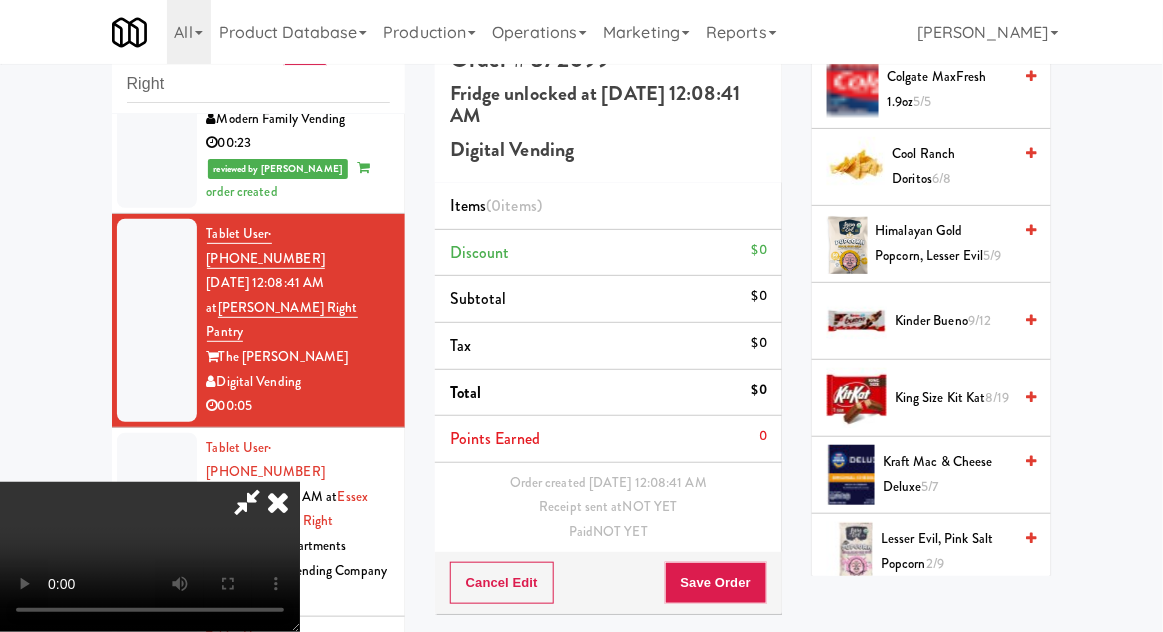scroll, scrollTop: 1044, scrollLeft: 0, axis: vertical 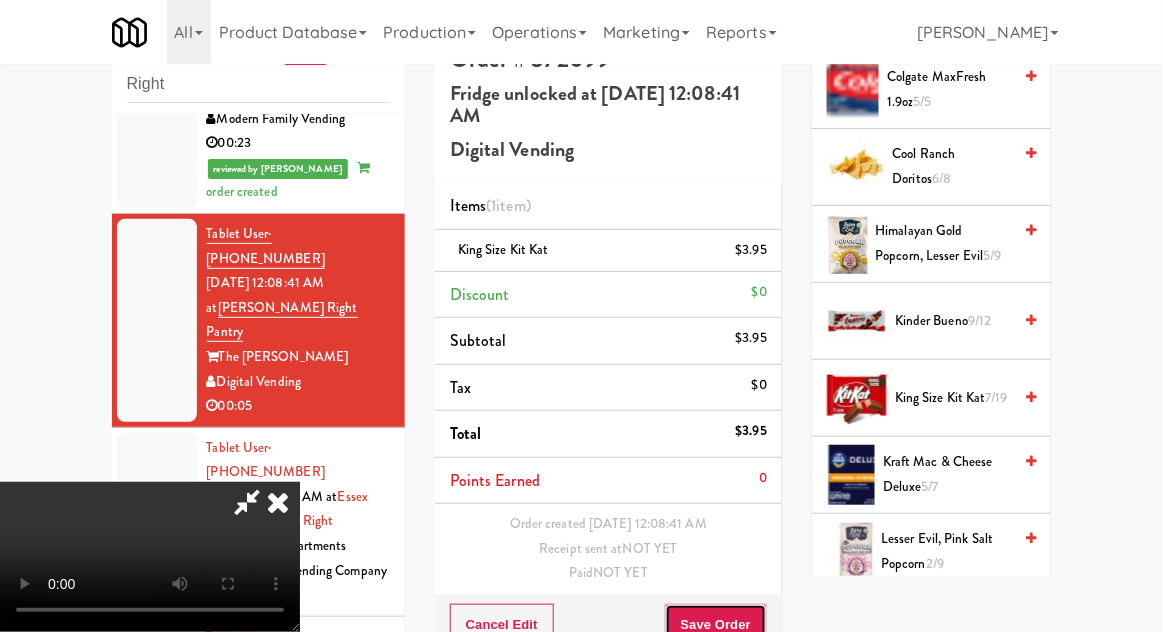 click on "Save Order" at bounding box center [716, 625] 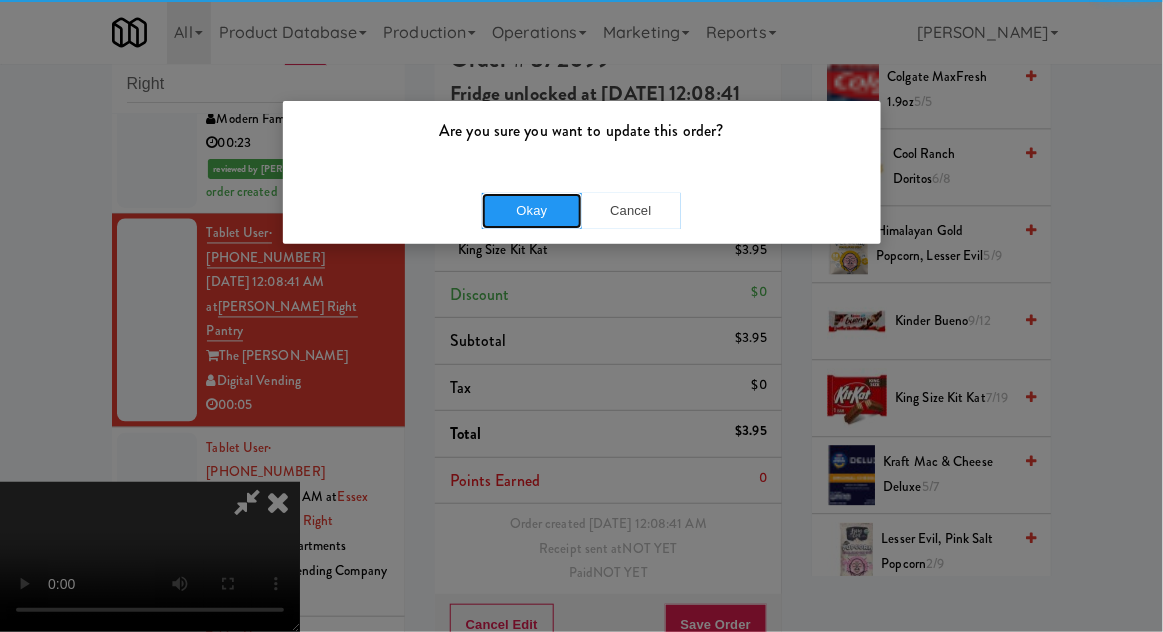 click on "Okay" at bounding box center (532, 211) 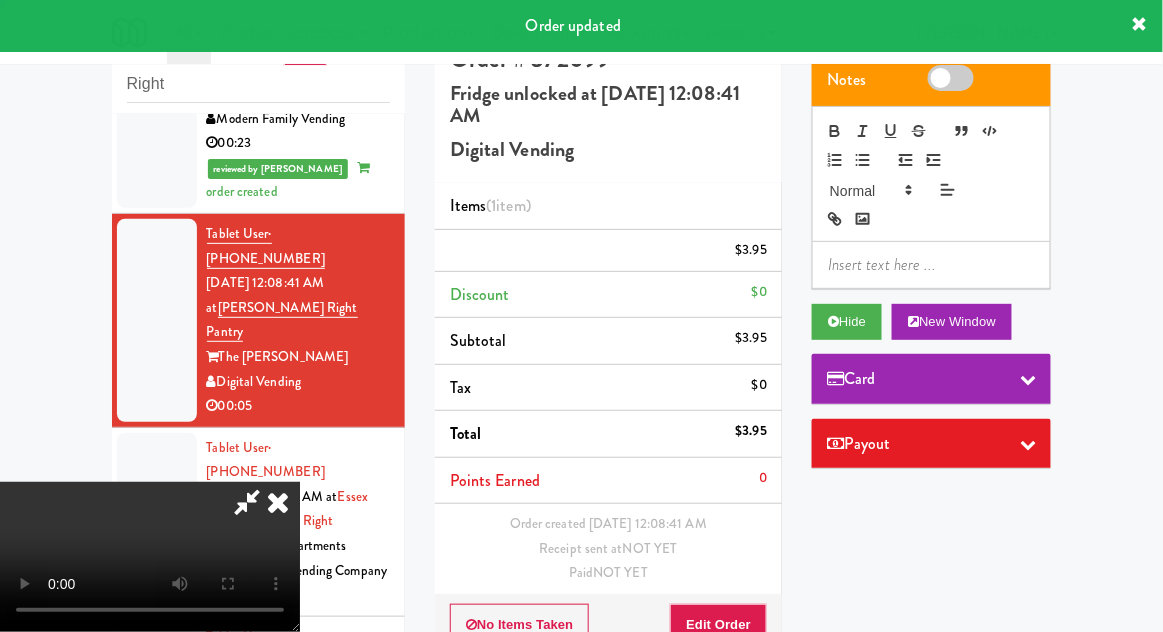 scroll, scrollTop: 0, scrollLeft: 0, axis: both 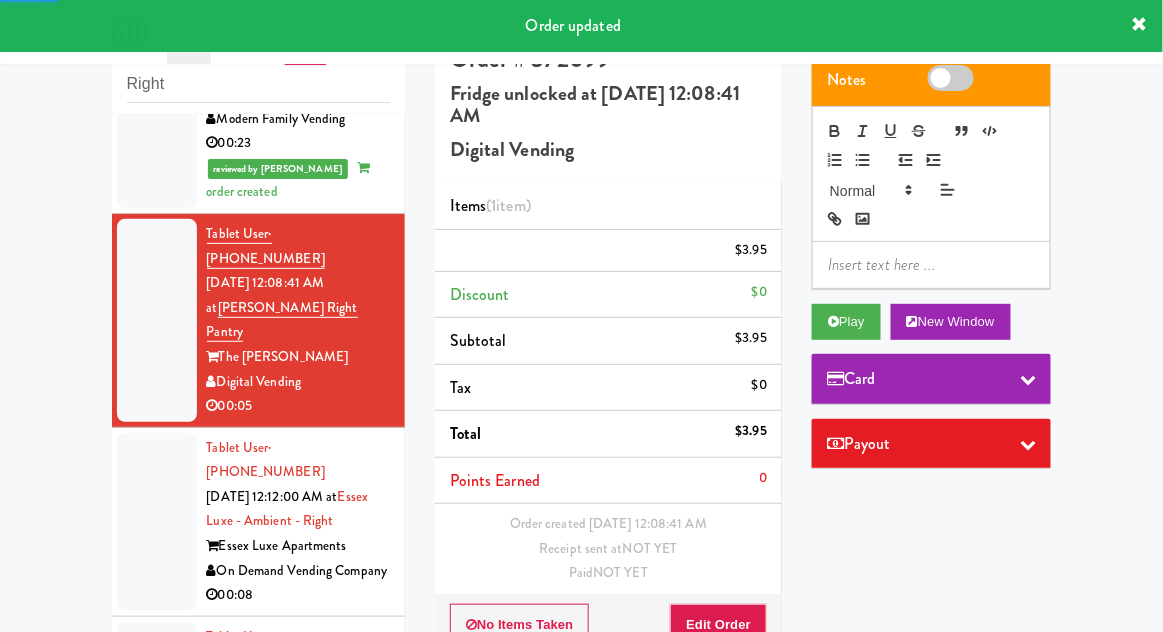click at bounding box center (157, 522) 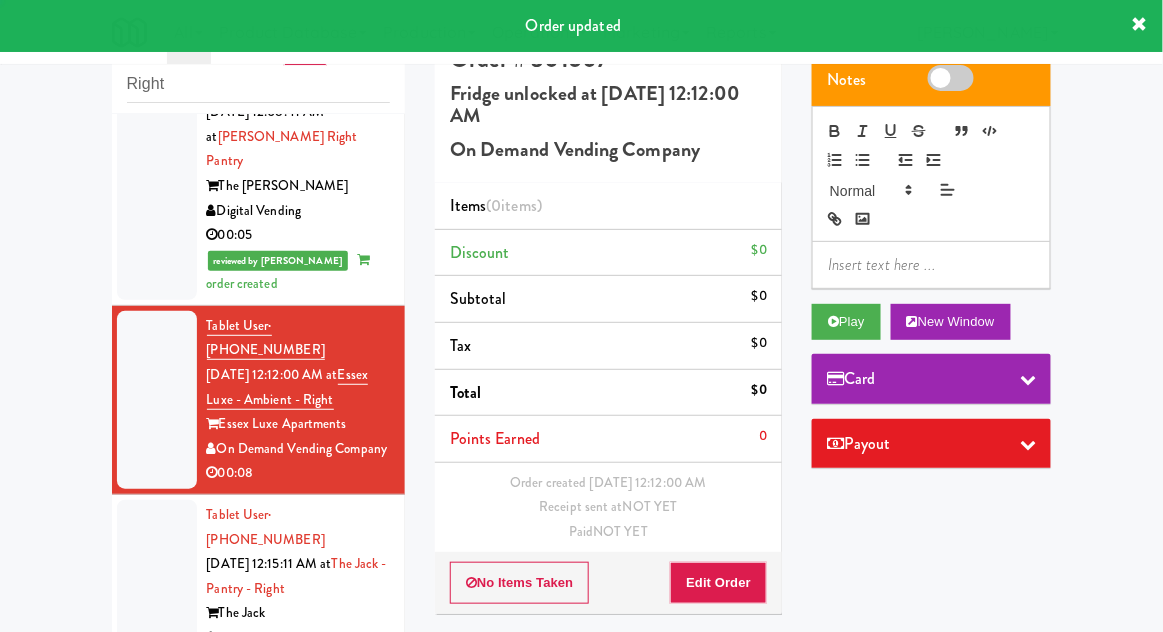 scroll, scrollTop: 1082, scrollLeft: 0, axis: vertical 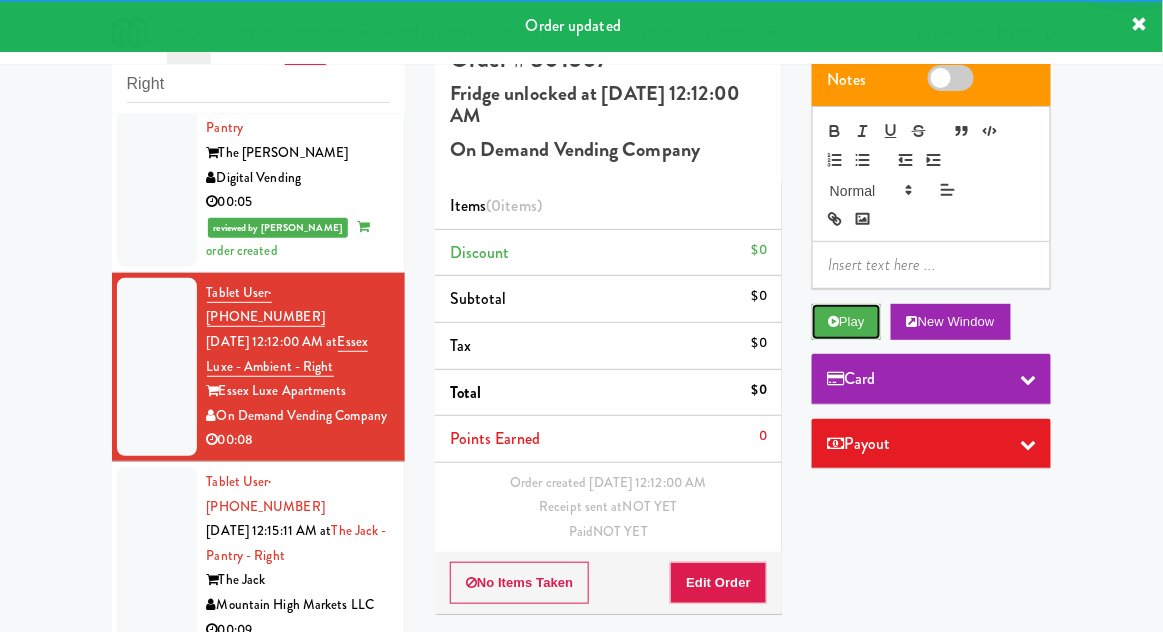 click on "Play" at bounding box center [846, 322] 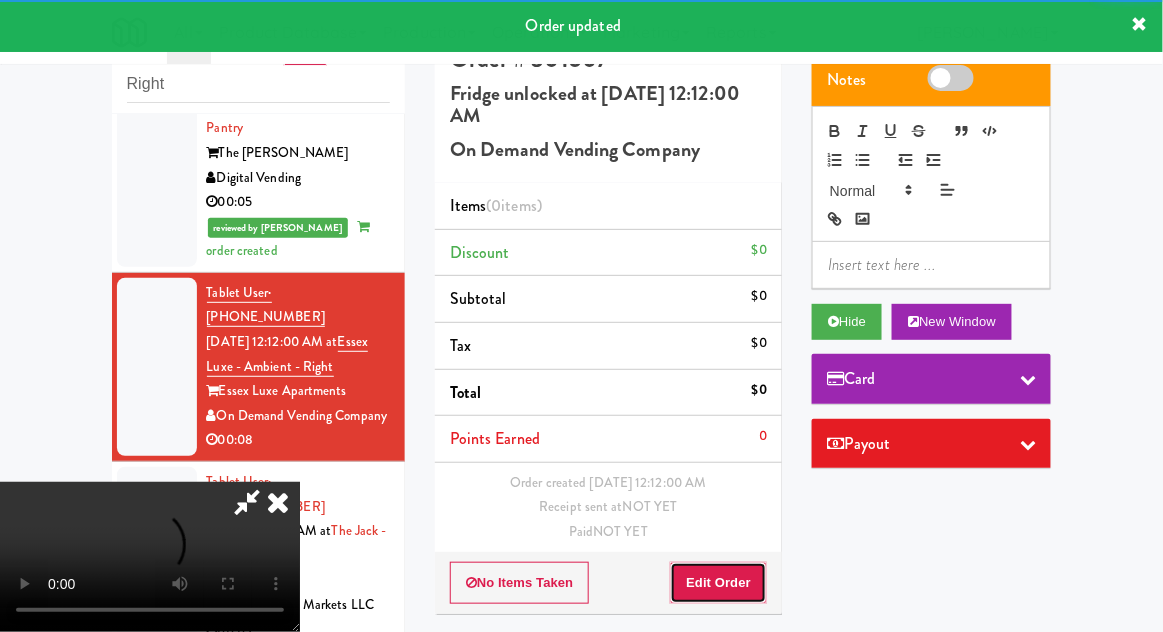 click on "Edit Order" at bounding box center [718, 583] 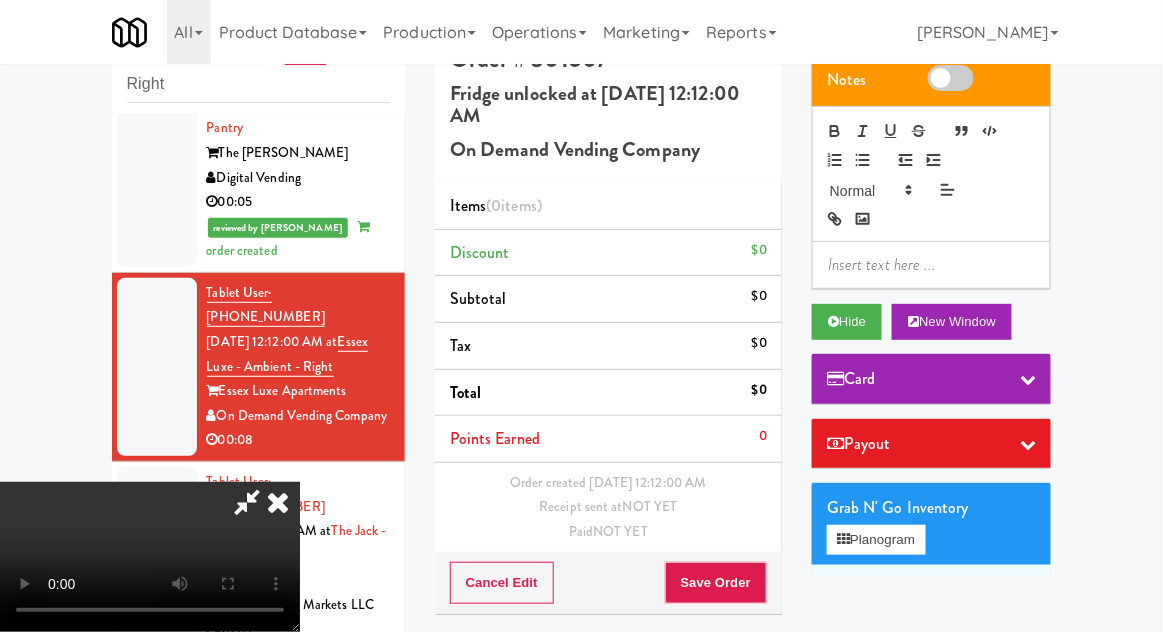 scroll, scrollTop: 73, scrollLeft: 0, axis: vertical 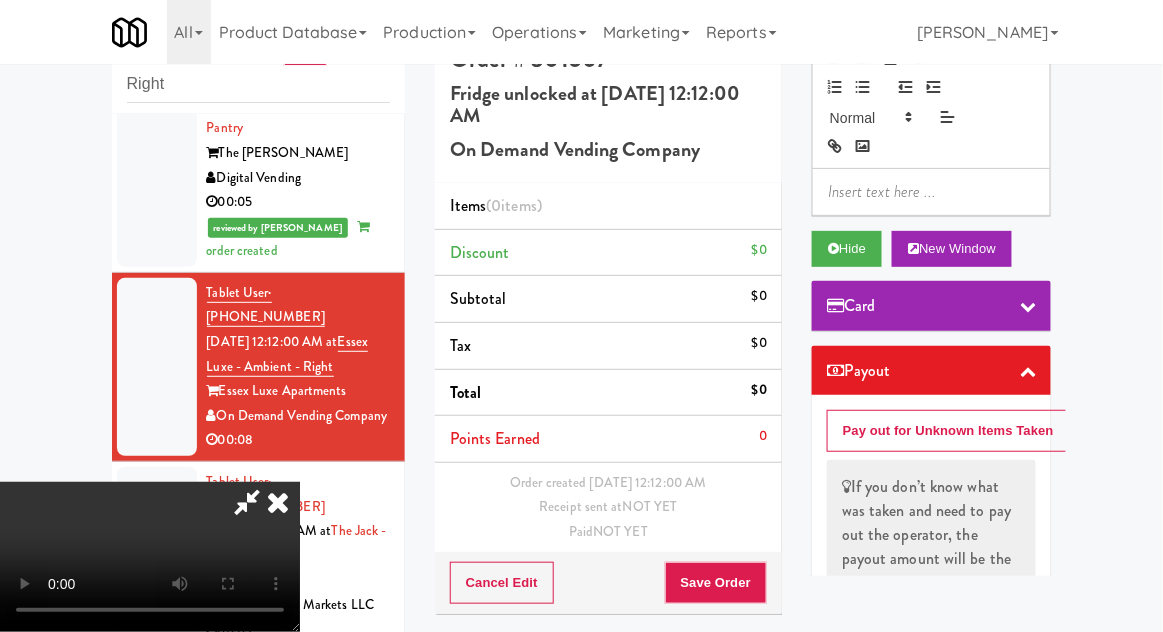 click on "Payout" at bounding box center (931, 371) 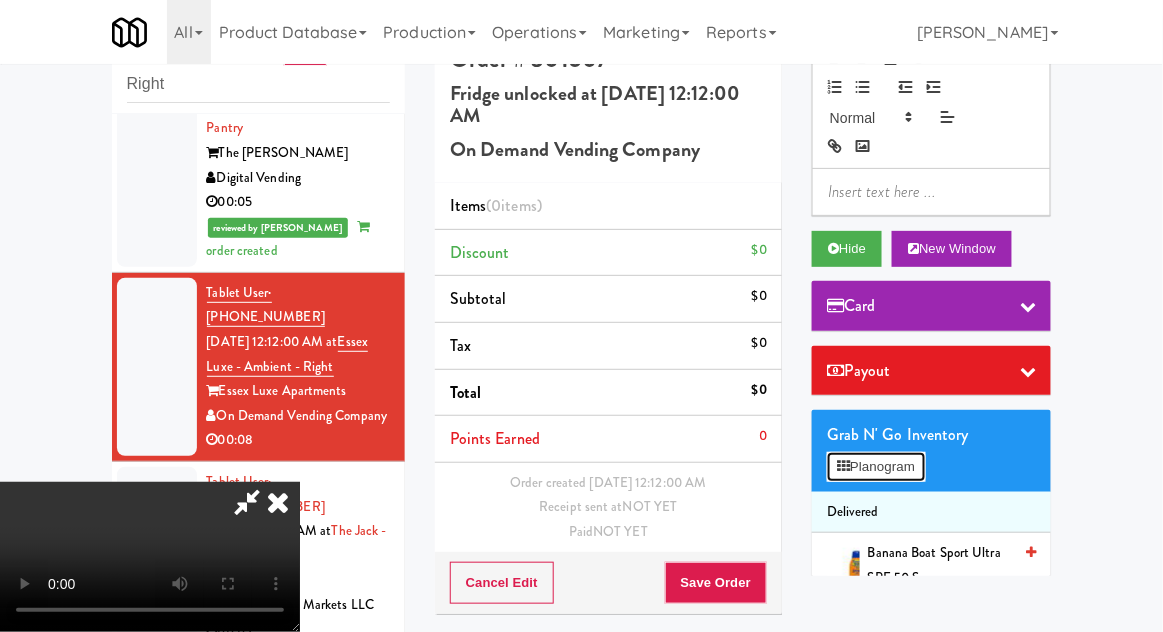 click on "Planogram" at bounding box center (876, 467) 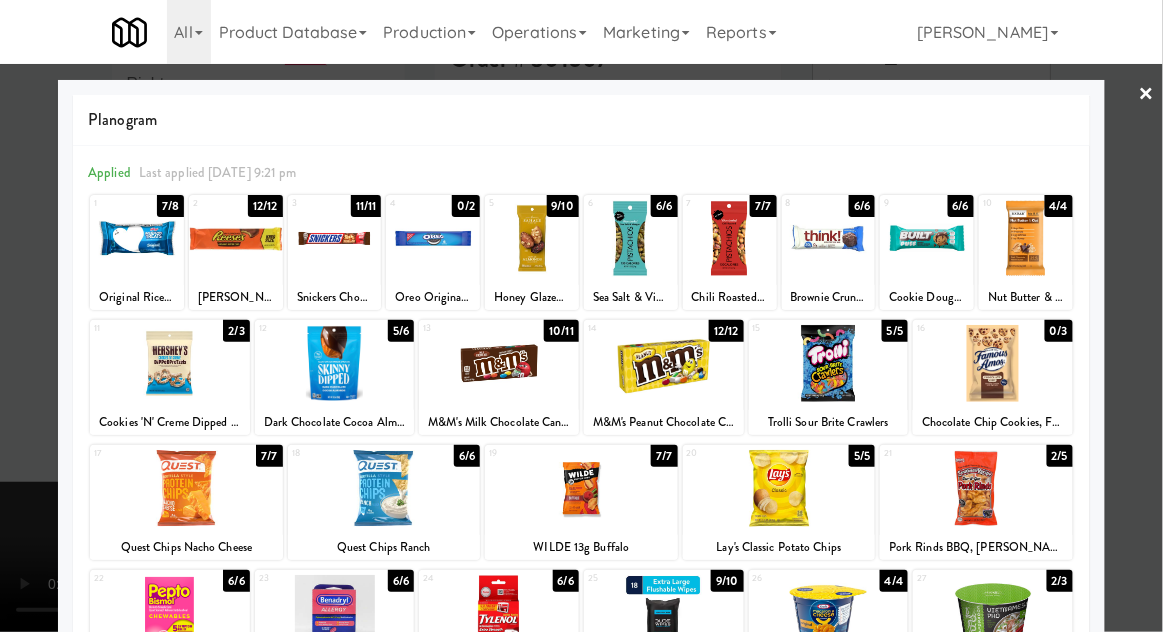 click at bounding box center (1026, 238) 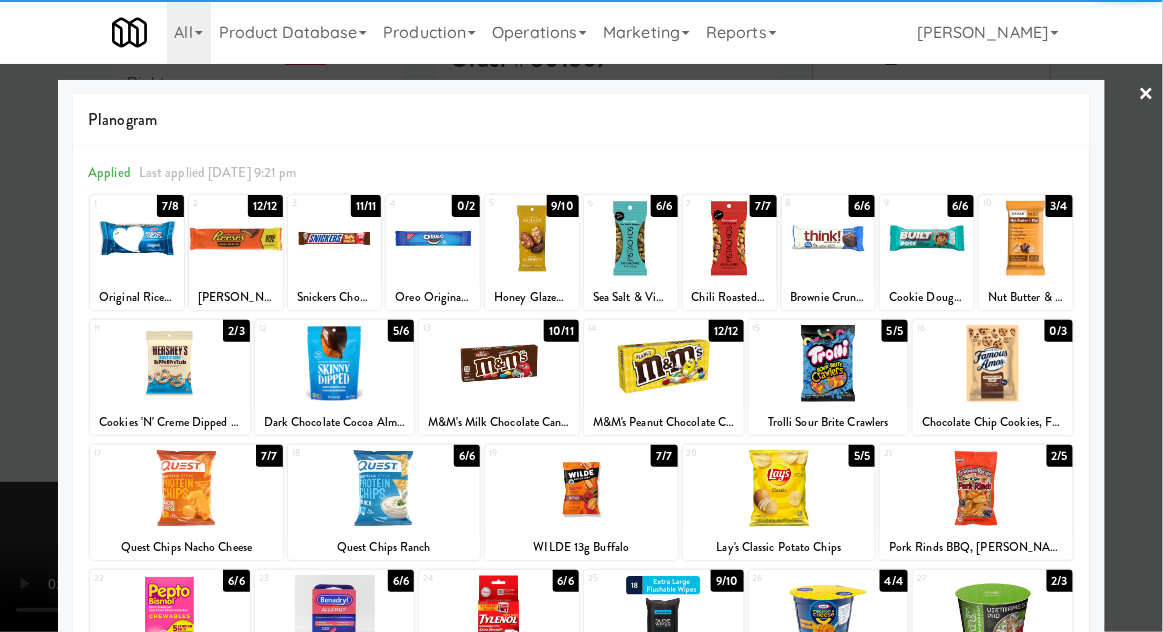 click at bounding box center (581, 316) 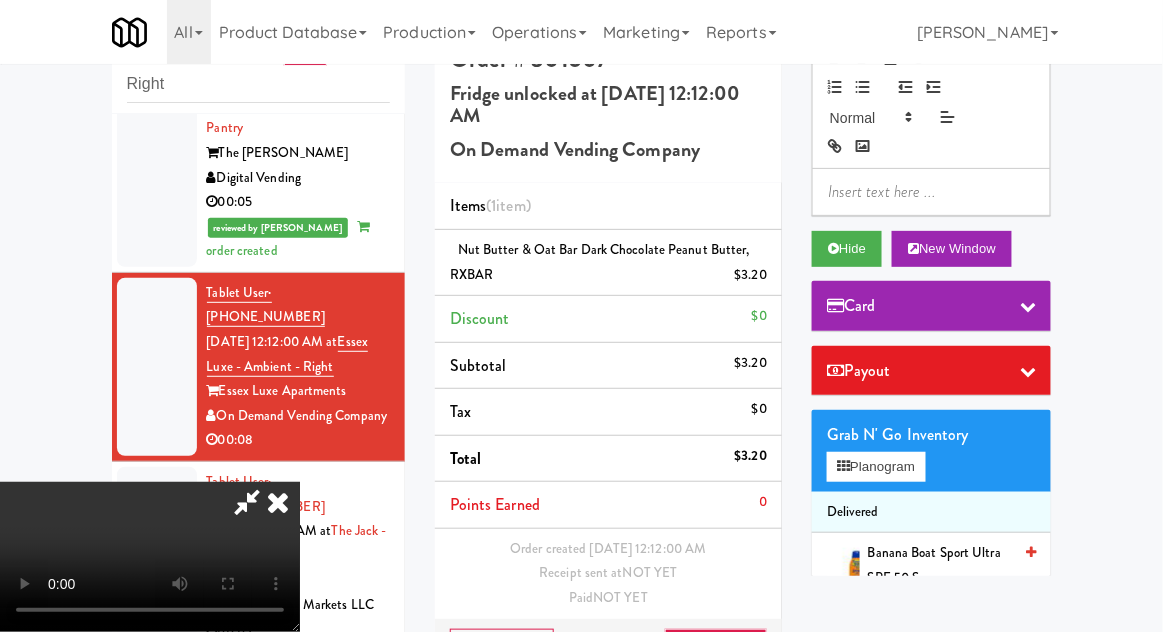 scroll, scrollTop: 73, scrollLeft: 0, axis: vertical 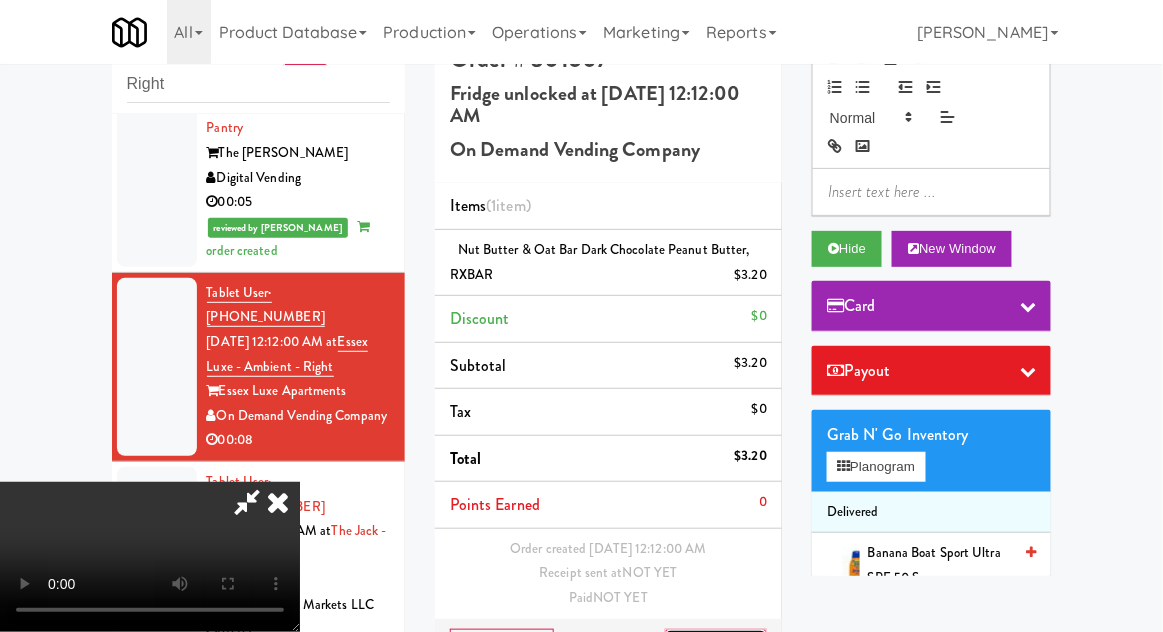click on "Save Order" at bounding box center [716, 650] 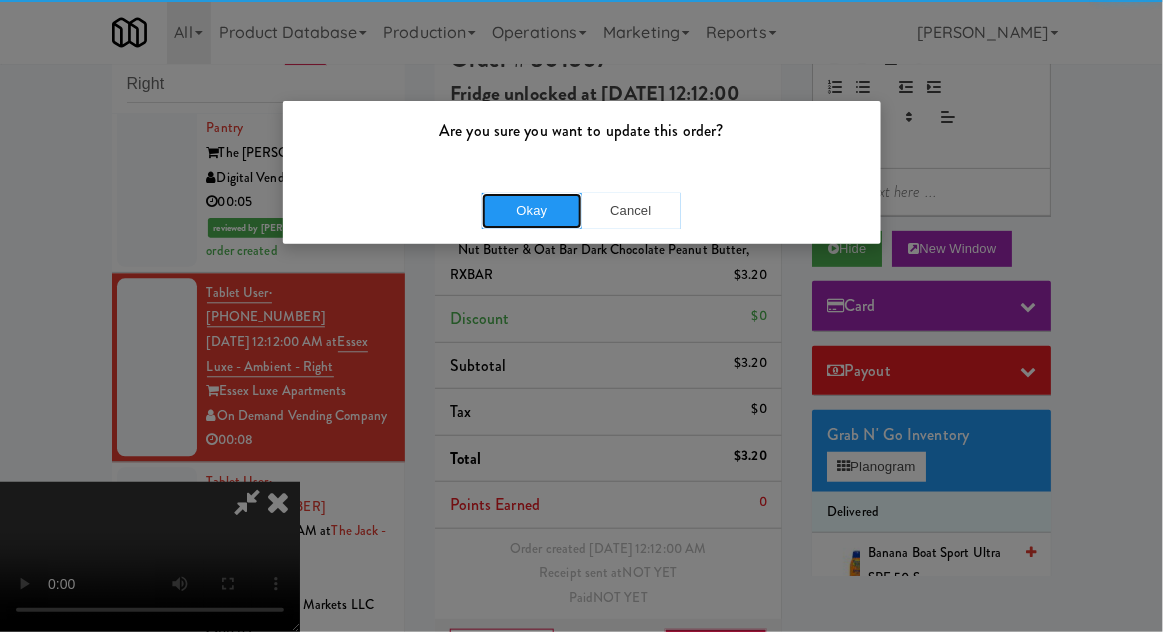 click on "Okay" at bounding box center [532, 211] 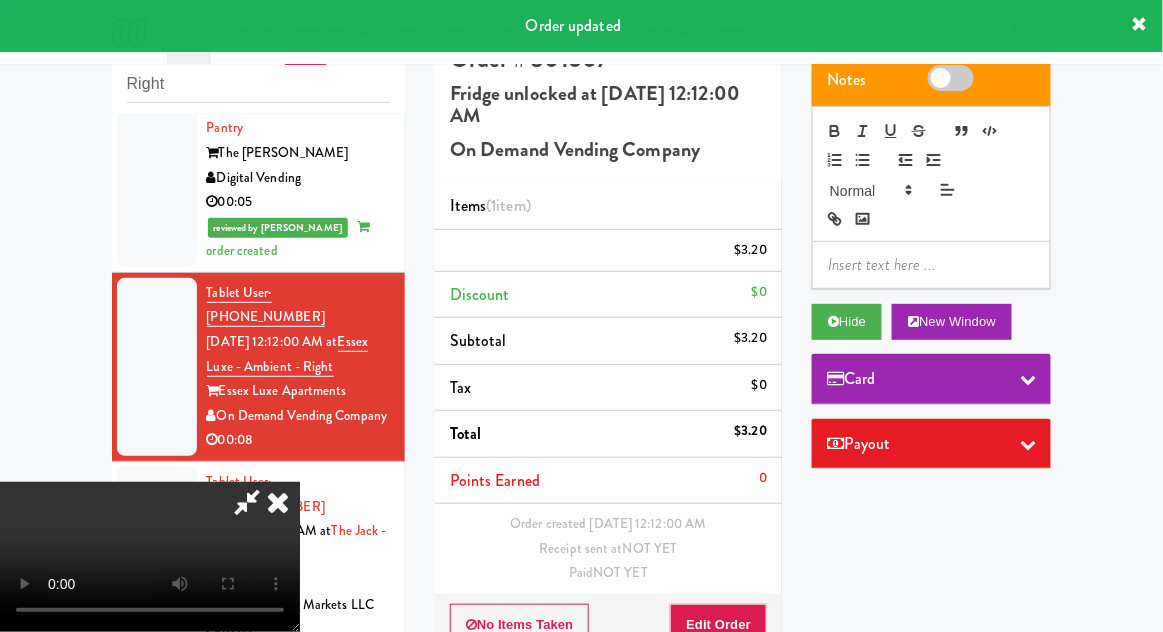 scroll, scrollTop: 0, scrollLeft: 0, axis: both 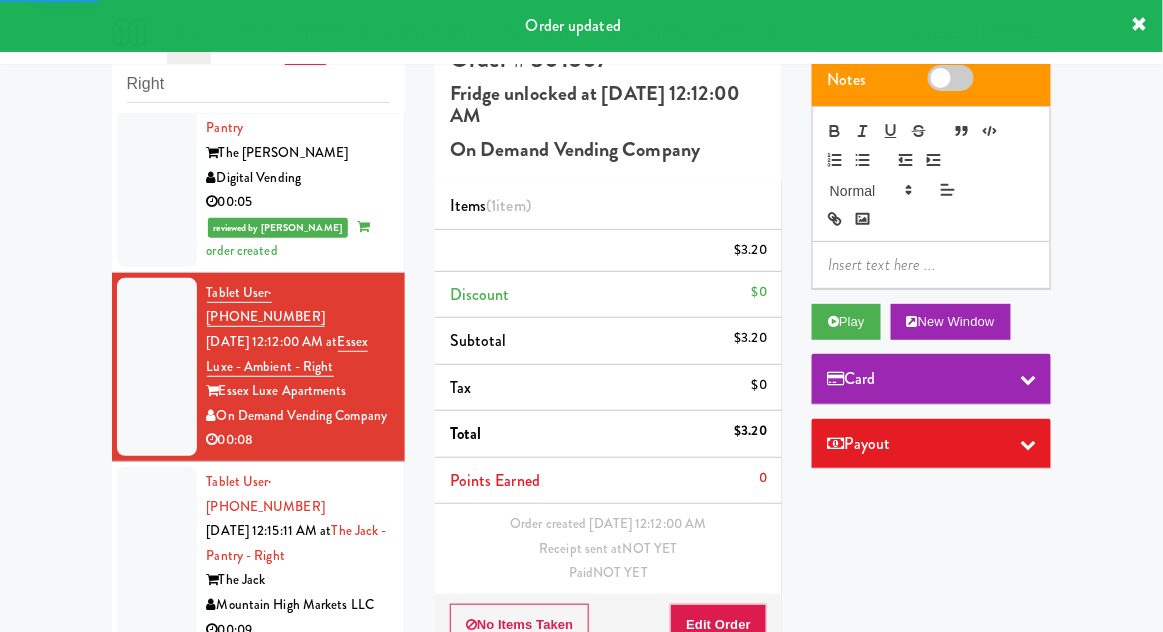 click at bounding box center [157, 556] 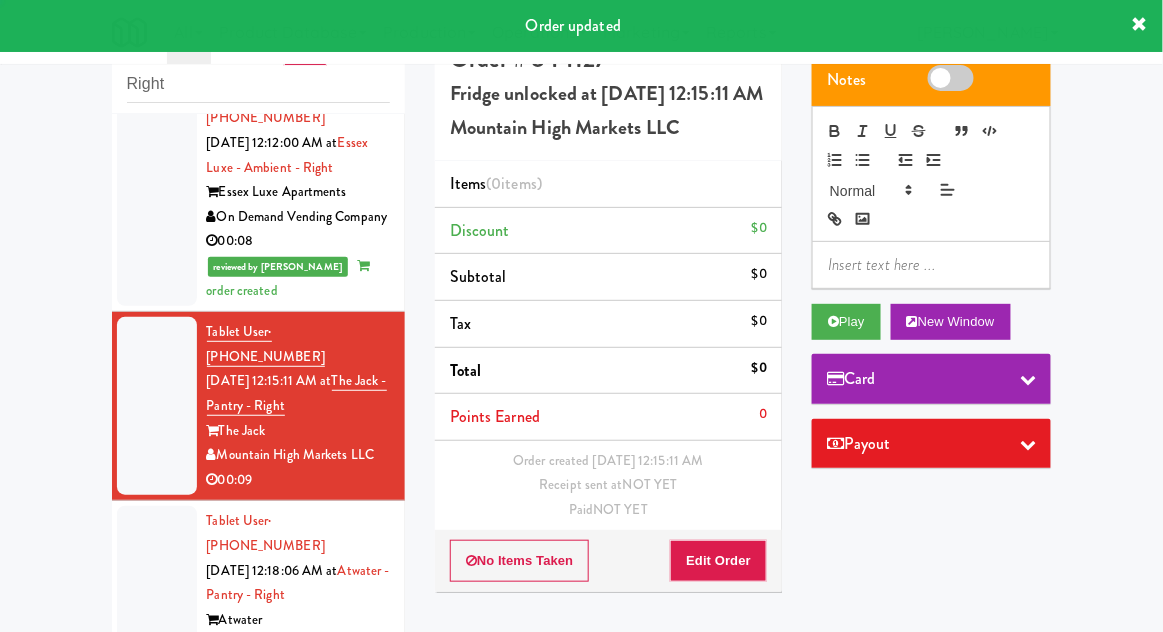 scroll, scrollTop: 1293, scrollLeft: 0, axis: vertical 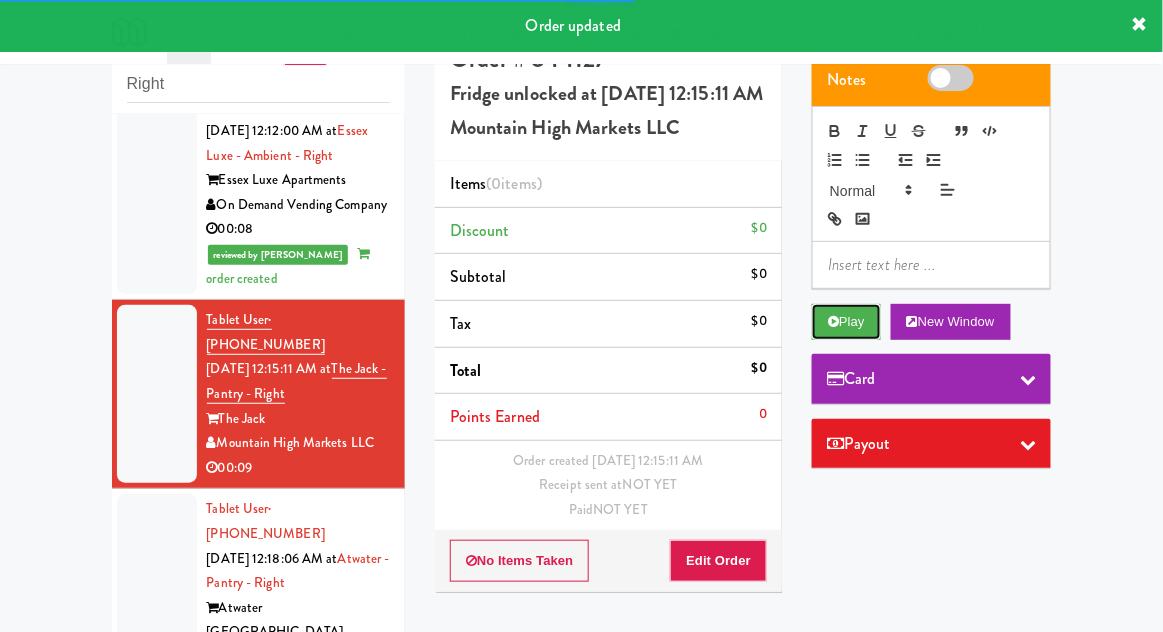 click on "Play" at bounding box center [846, 322] 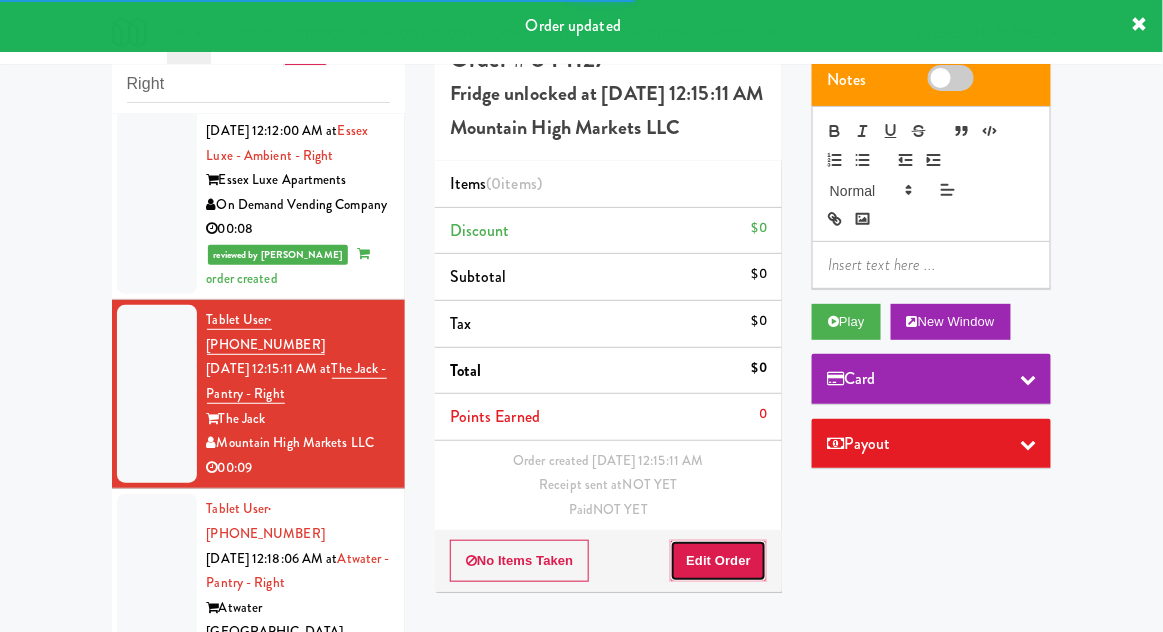 click on "Edit Order" at bounding box center [718, 561] 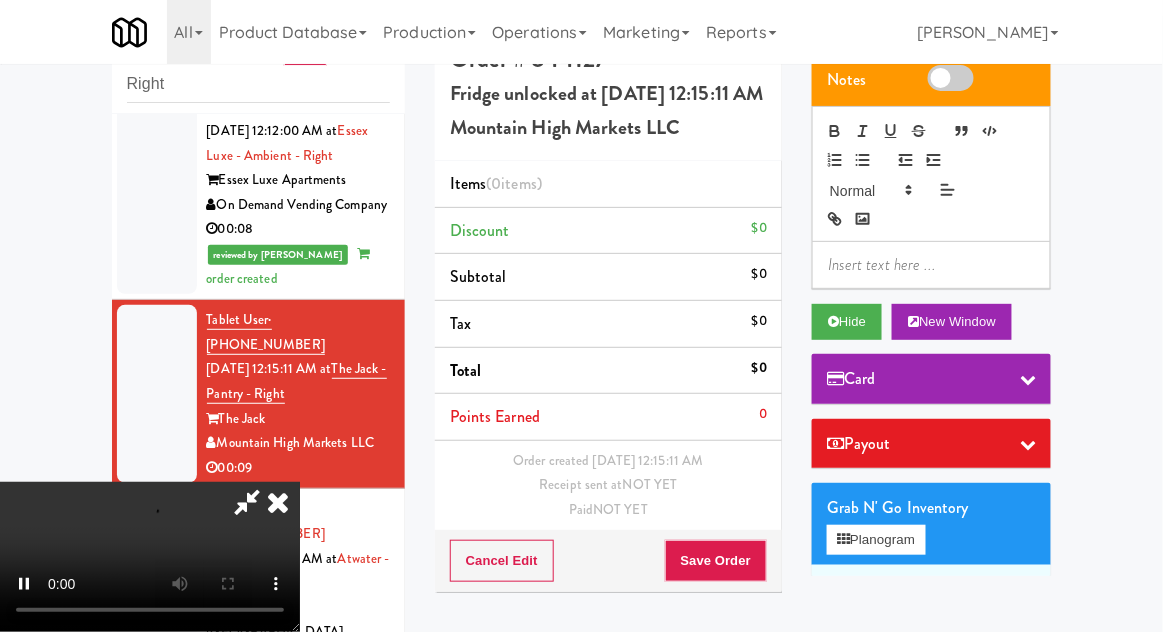 scroll, scrollTop: 73, scrollLeft: 0, axis: vertical 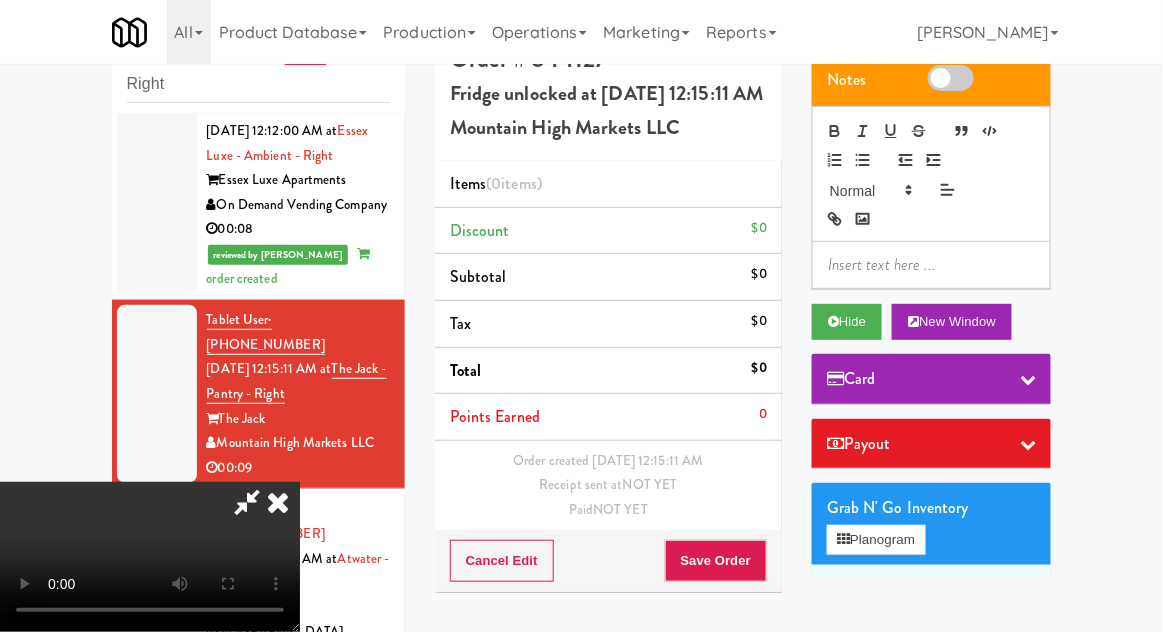 type 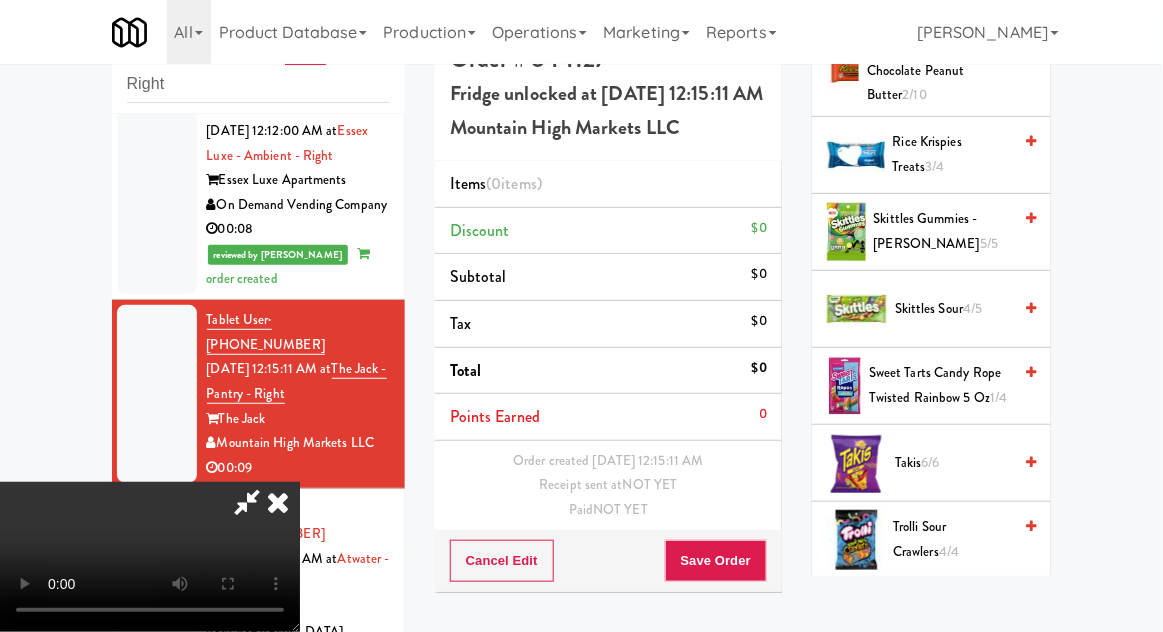 scroll, scrollTop: 2346, scrollLeft: 0, axis: vertical 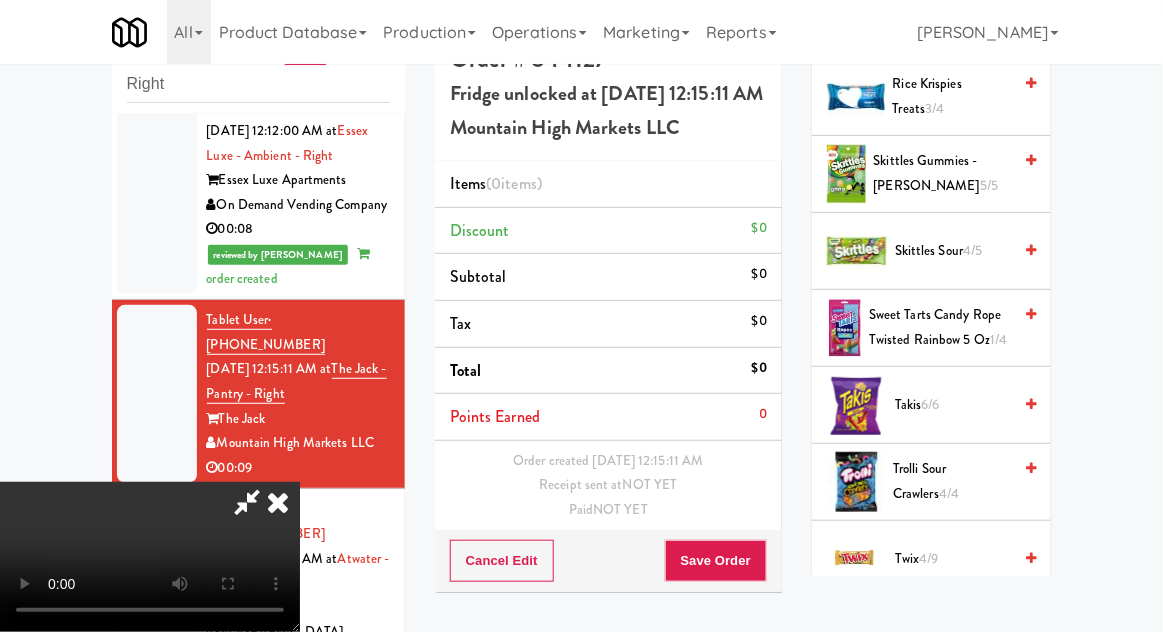 click on "Takis  6/6" at bounding box center [953, 405] 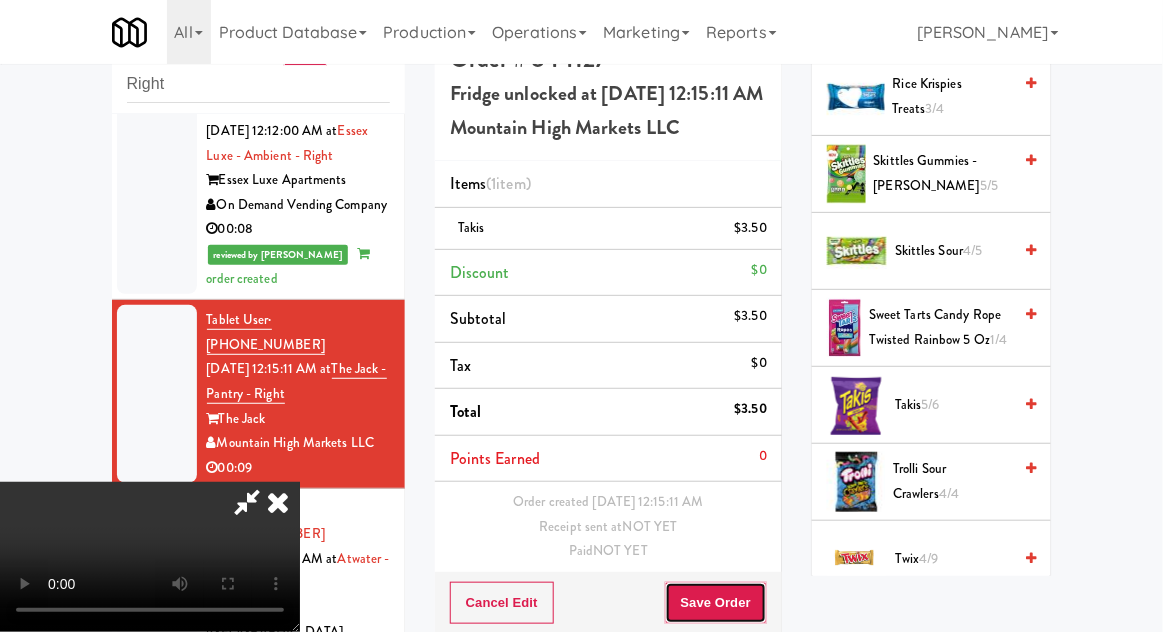 click on "Save Order" at bounding box center [716, 603] 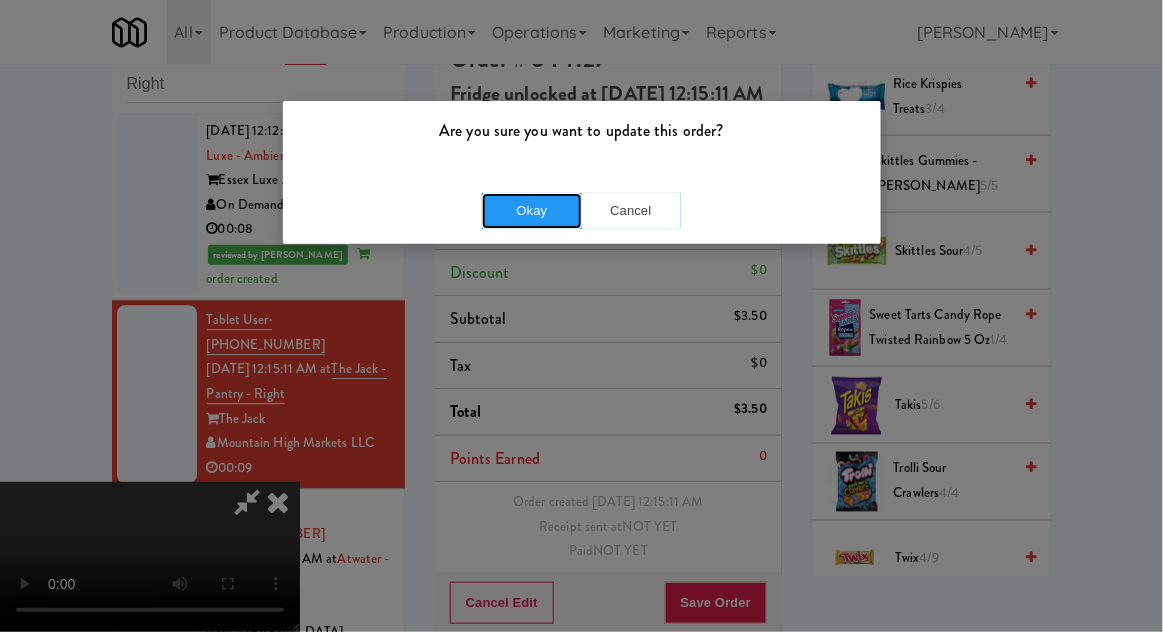 click on "Okay" at bounding box center [532, 211] 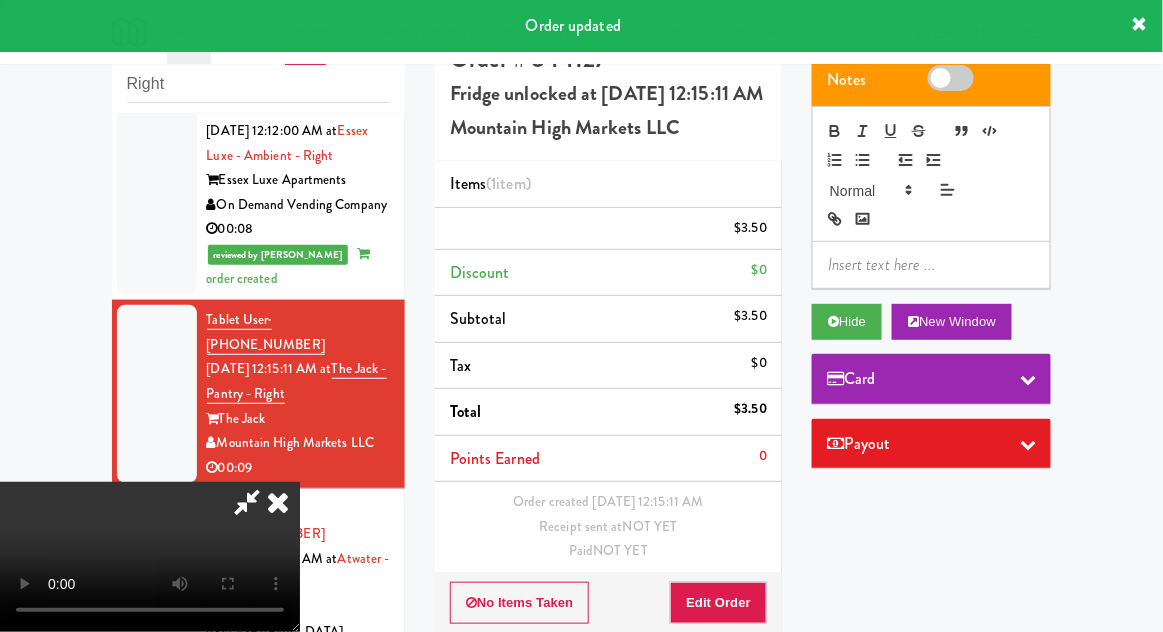 scroll, scrollTop: 0, scrollLeft: 0, axis: both 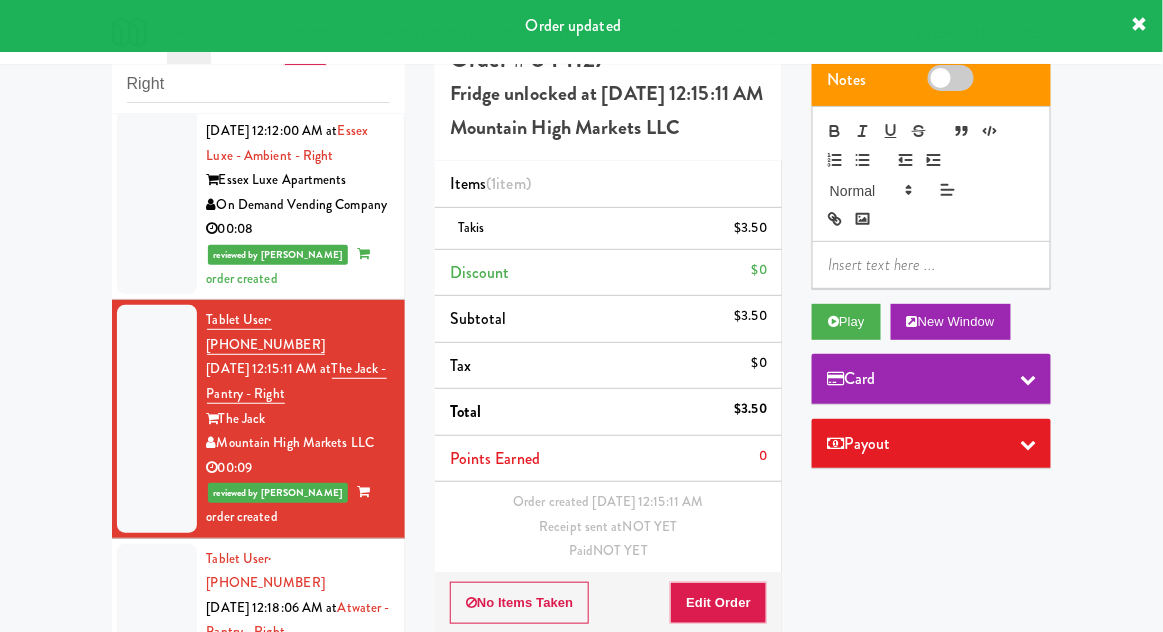 click at bounding box center [157, 645] 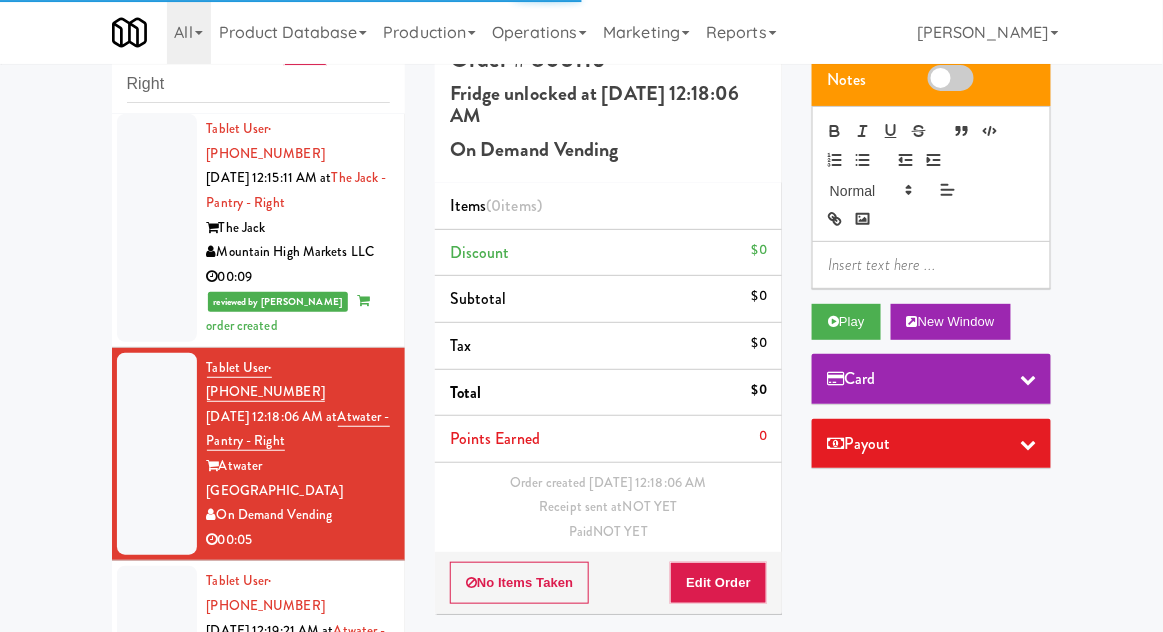 scroll, scrollTop: 1493, scrollLeft: 0, axis: vertical 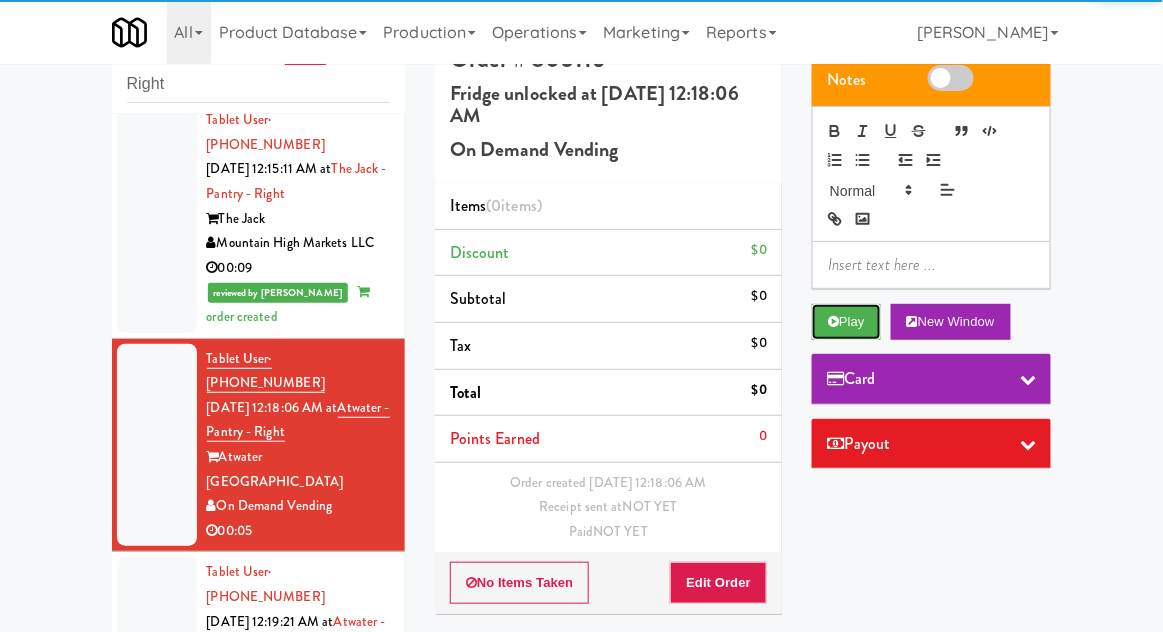 click on "Play" at bounding box center [846, 322] 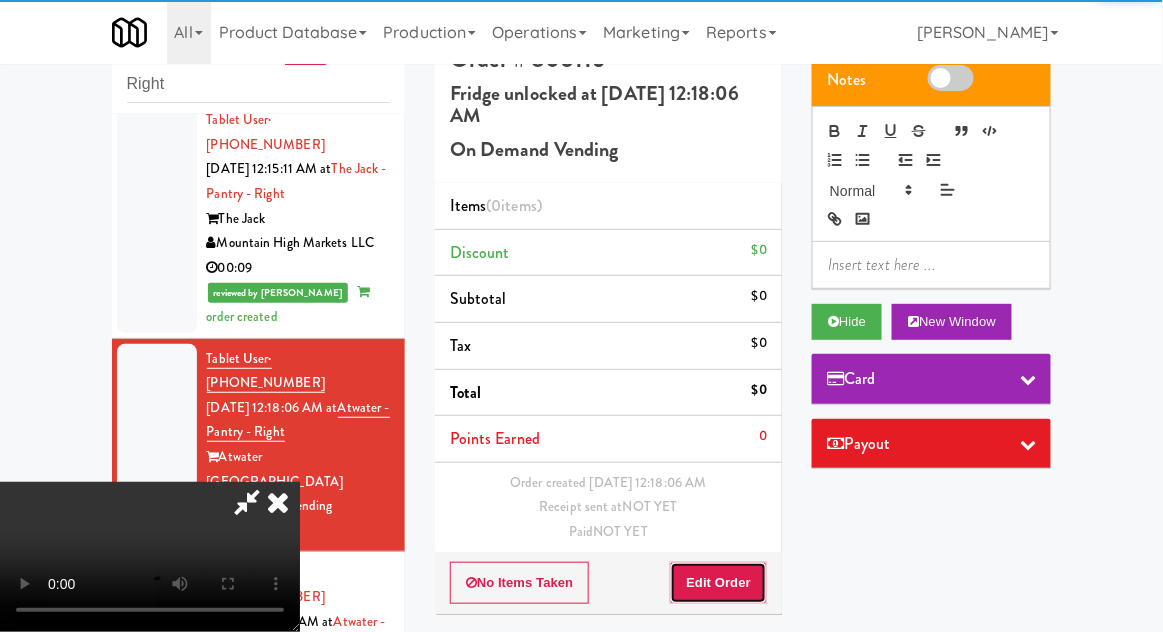 click on "Edit Order" at bounding box center (718, 583) 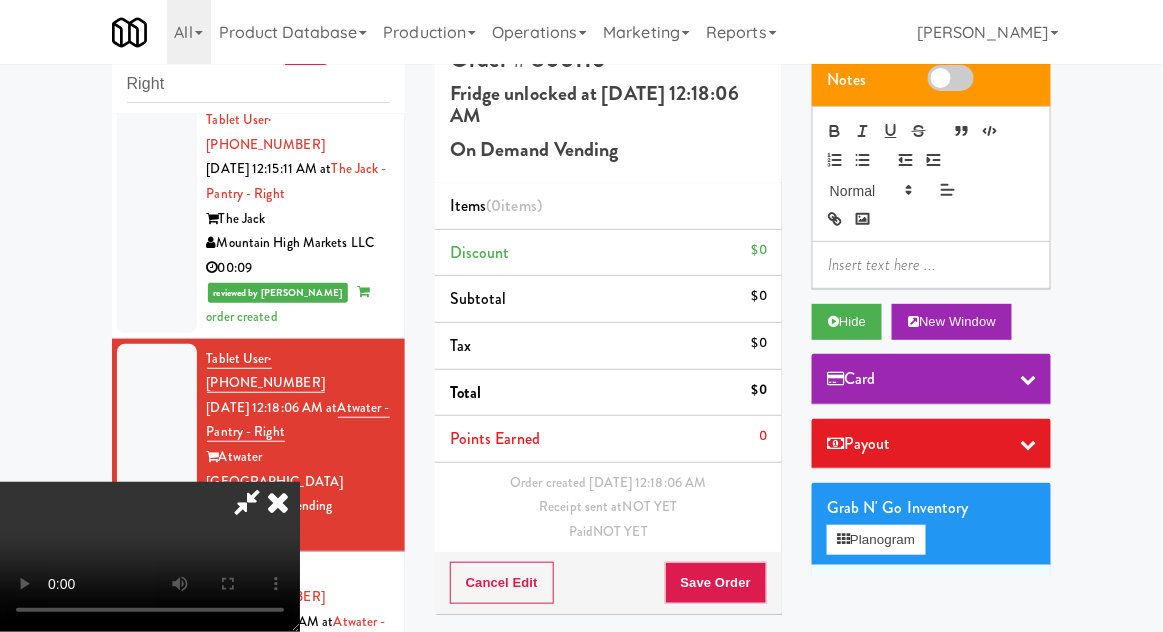 type 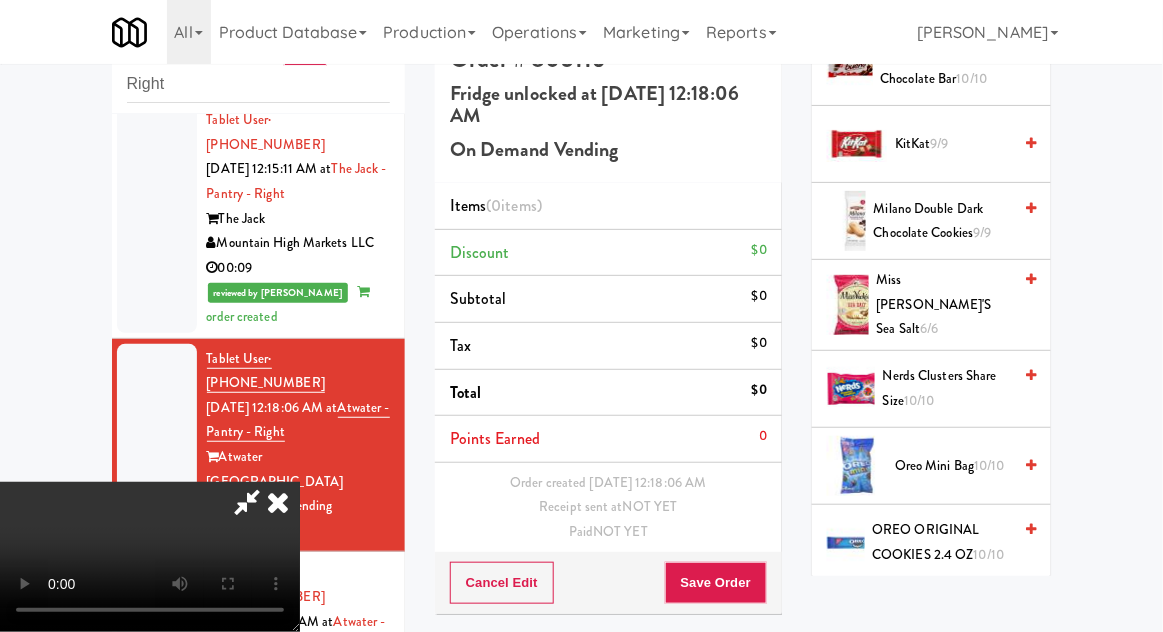 scroll, scrollTop: 1736, scrollLeft: 0, axis: vertical 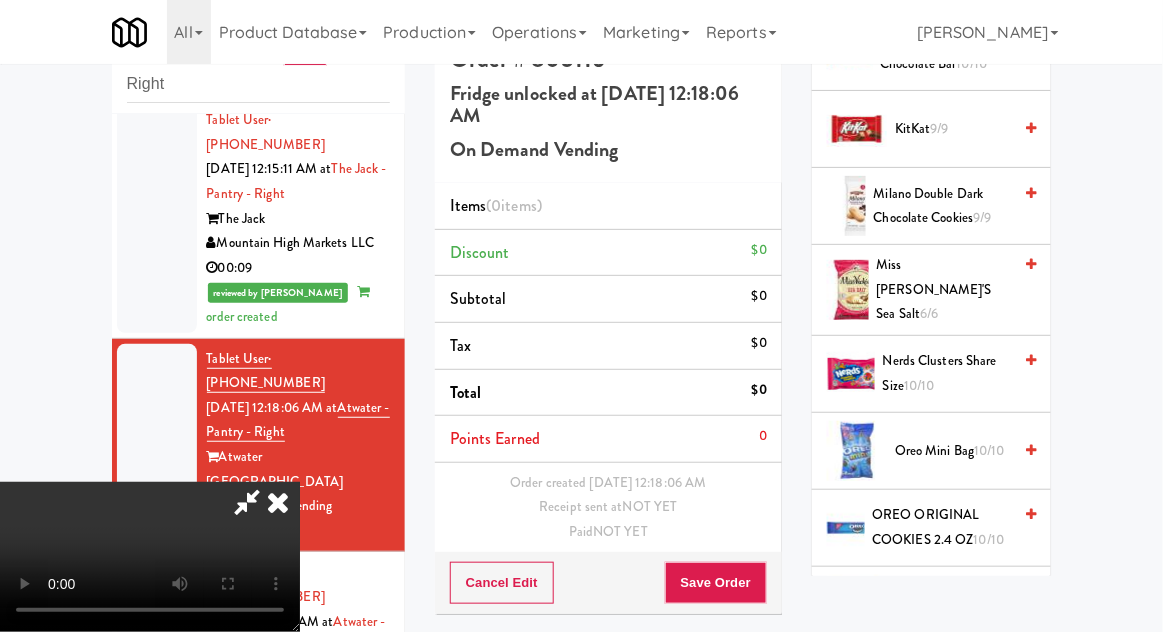 click on "OREO ORIGINAL COOKIES 2.4 OZ  10/10" at bounding box center (942, 527) 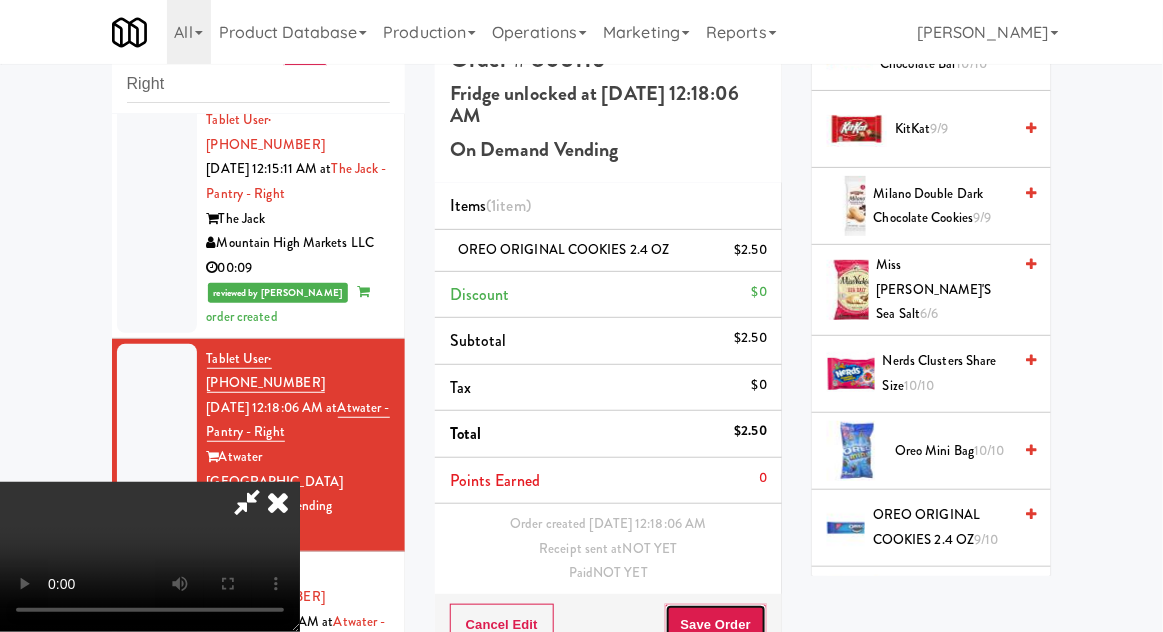 click on "Save Order" at bounding box center [716, 625] 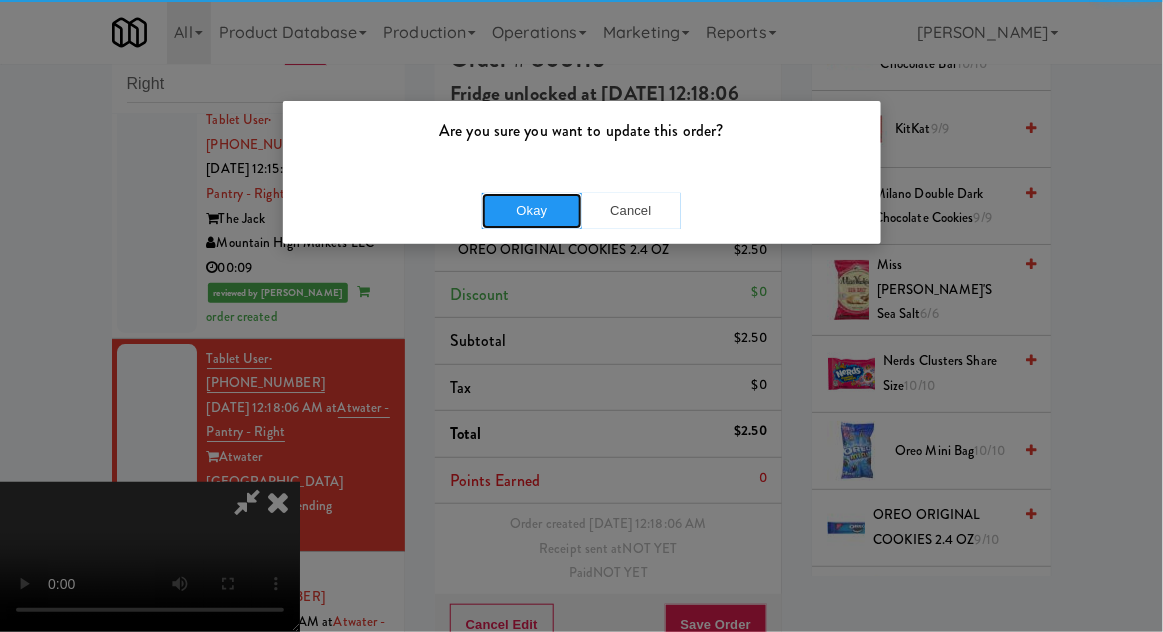 click on "Okay" at bounding box center [532, 211] 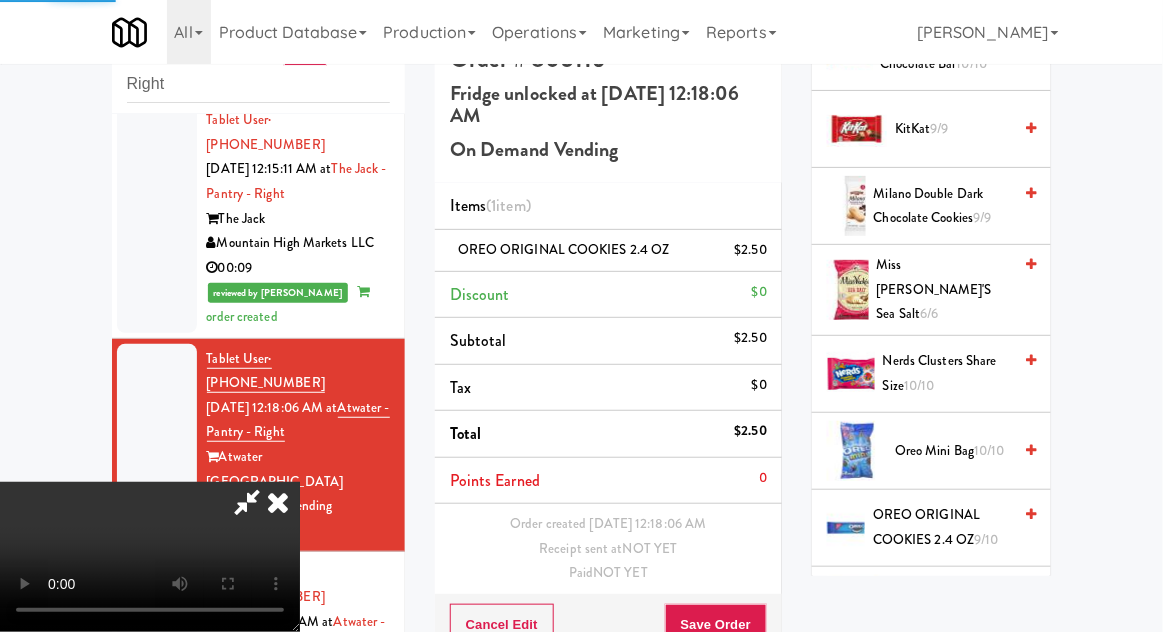 scroll, scrollTop: 0, scrollLeft: 0, axis: both 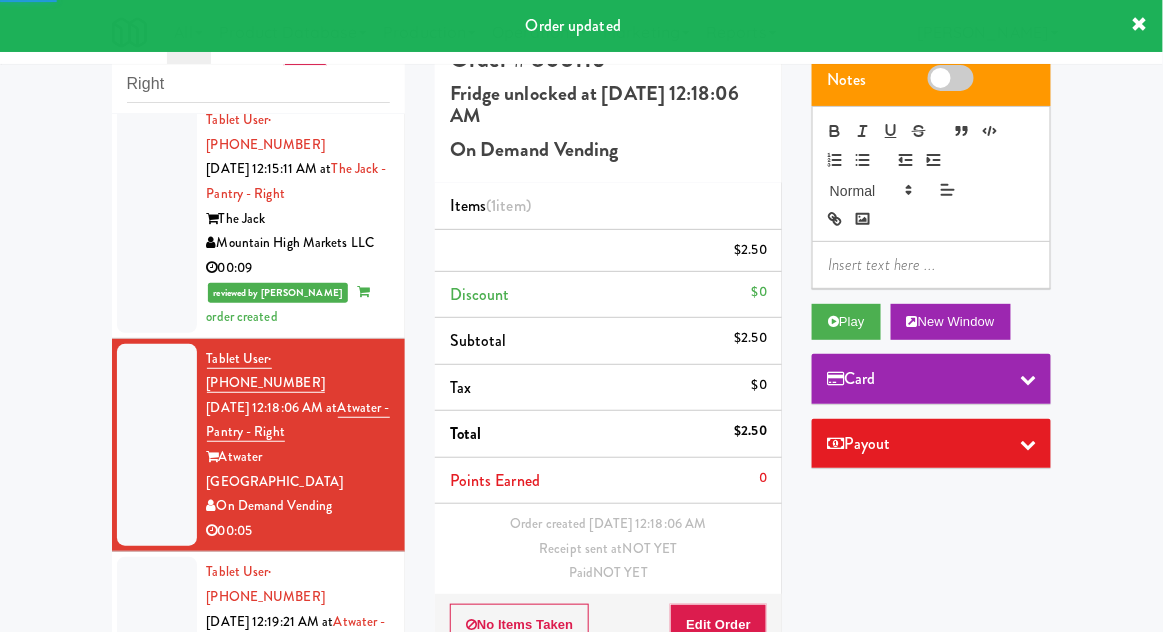 click at bounding box center (157, 658) 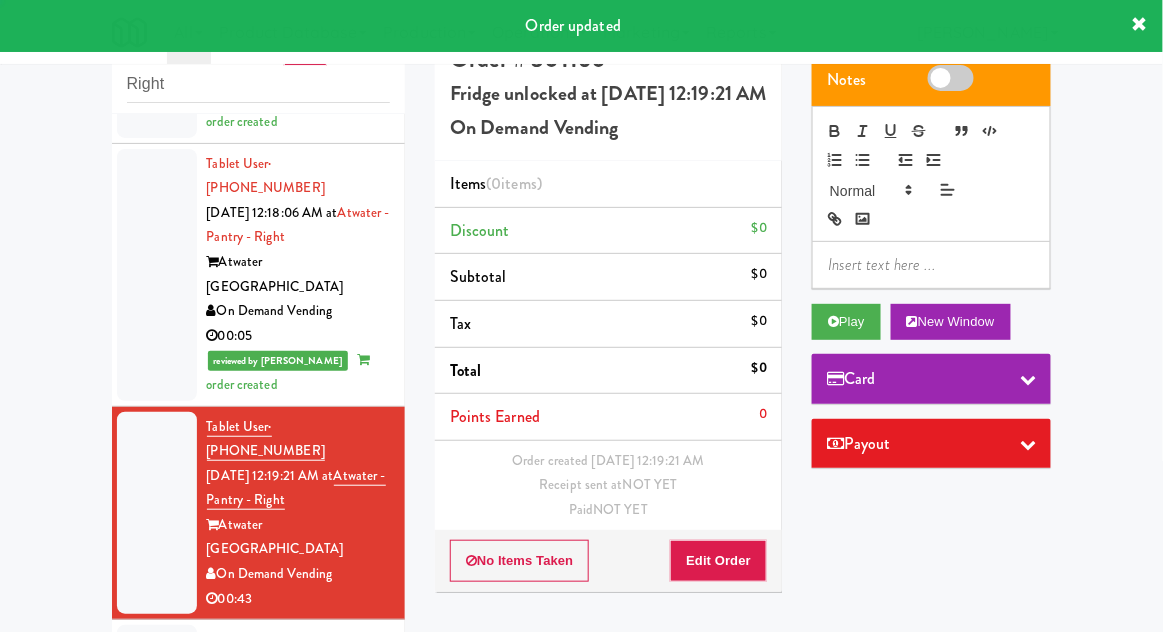 scroll, scrollTop: 1697, scrollLeft: 0, axis: vertical 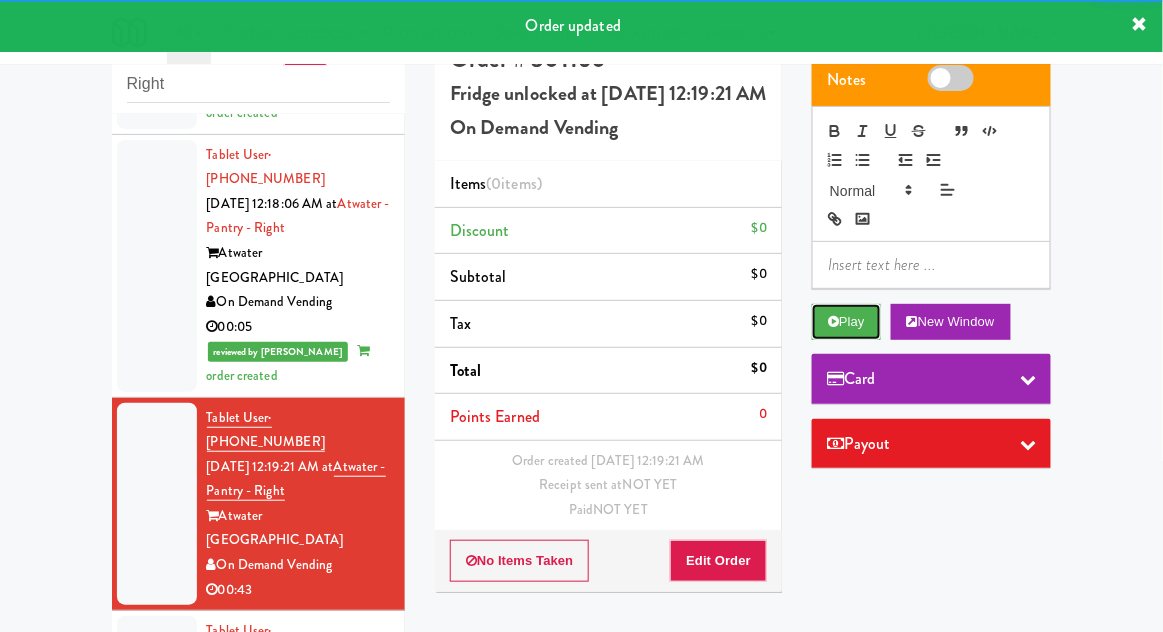 click on "Play" at bounding box center (846, 322) 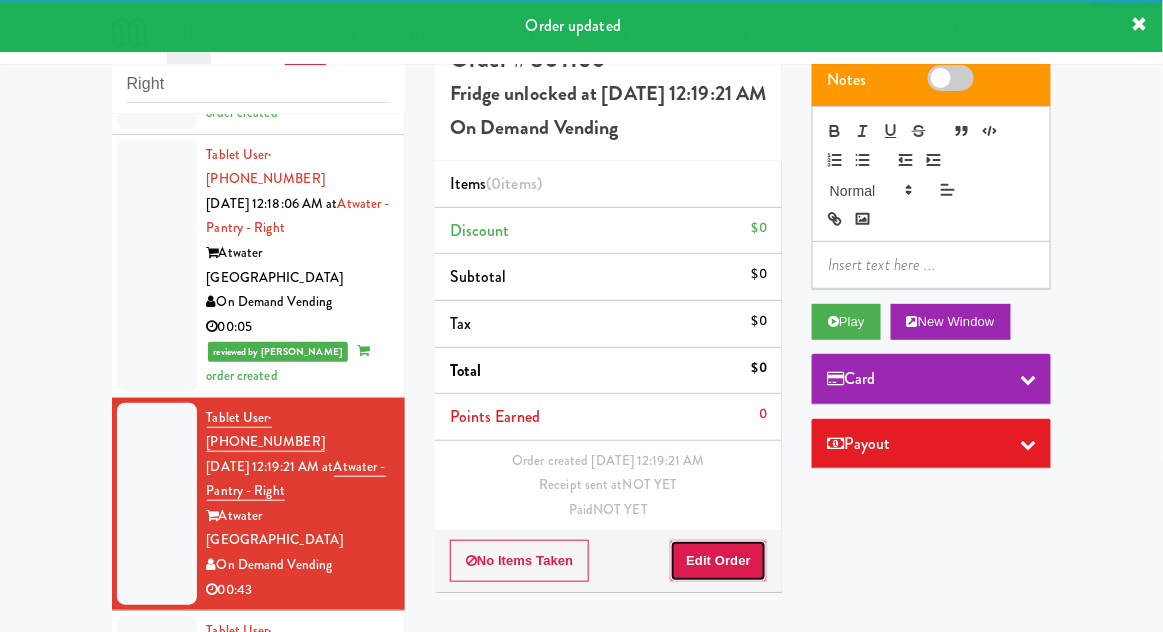 click on "Edit Order" at bounding box center (718, 561) 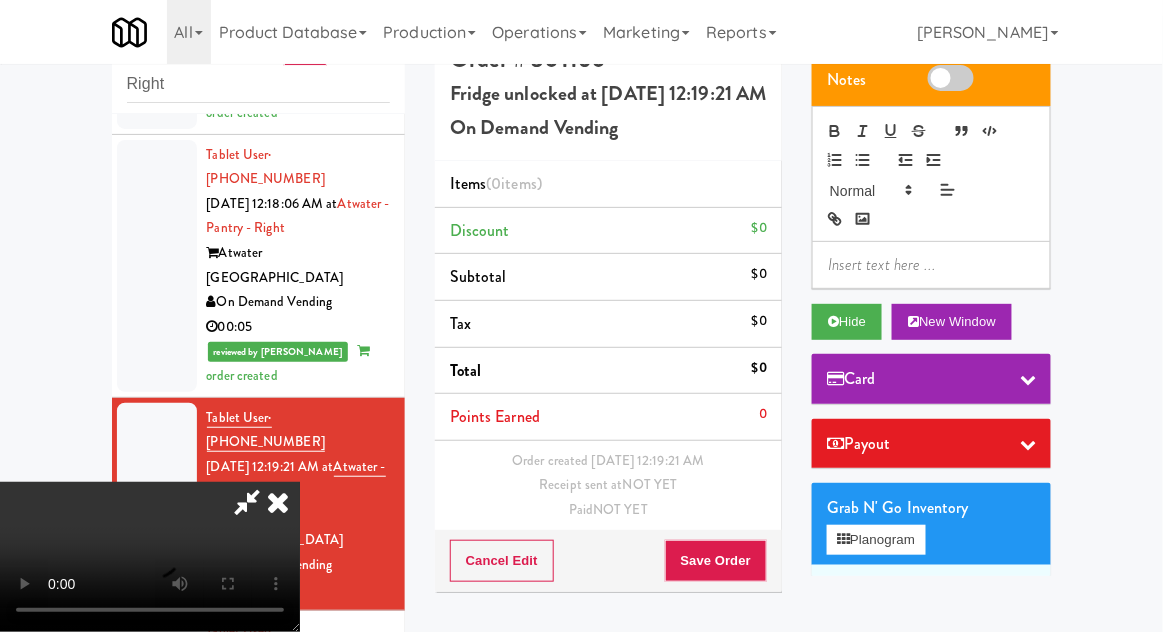 type 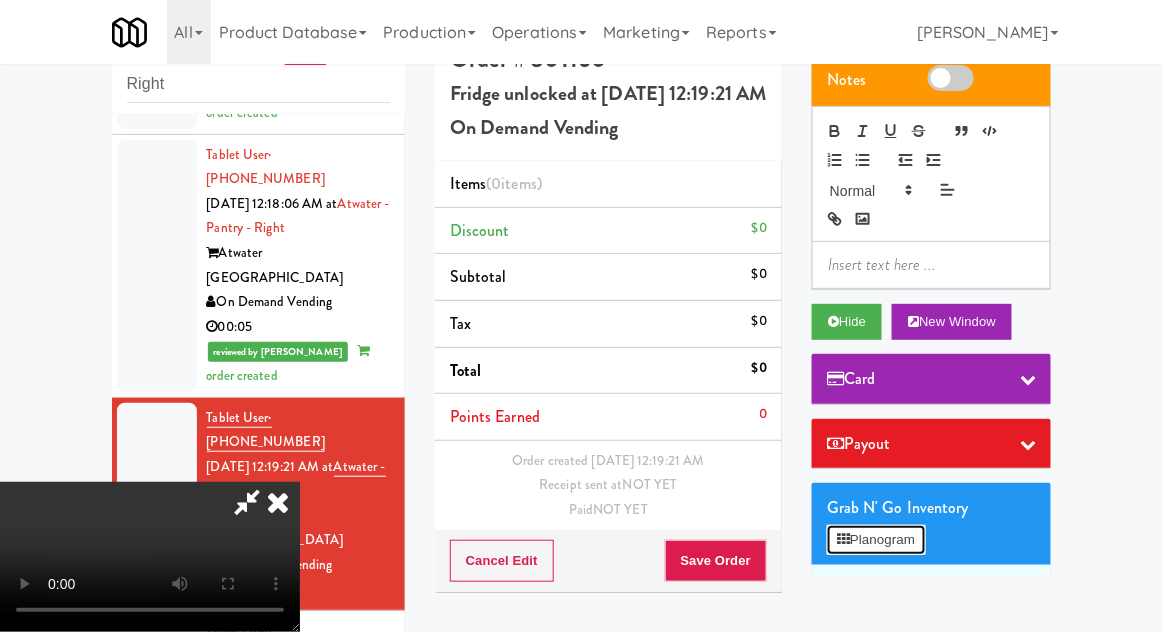click on "Planogram" at bounding box center [876, 540] 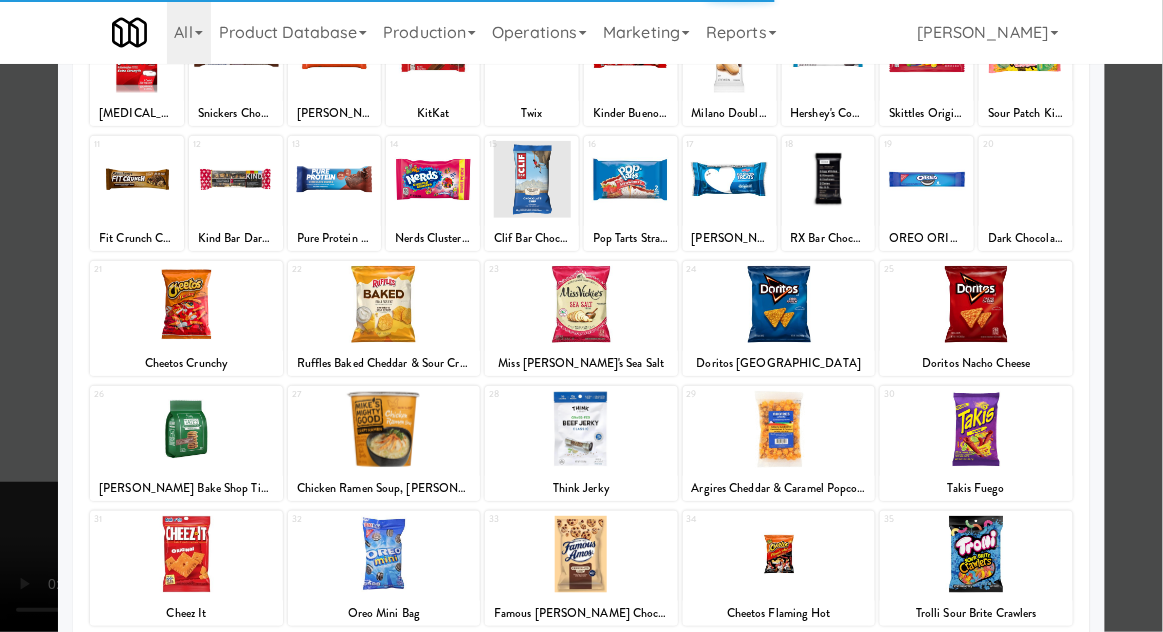 scroll, scrollTop: 185, scrollLeft: 0, axis: vertical 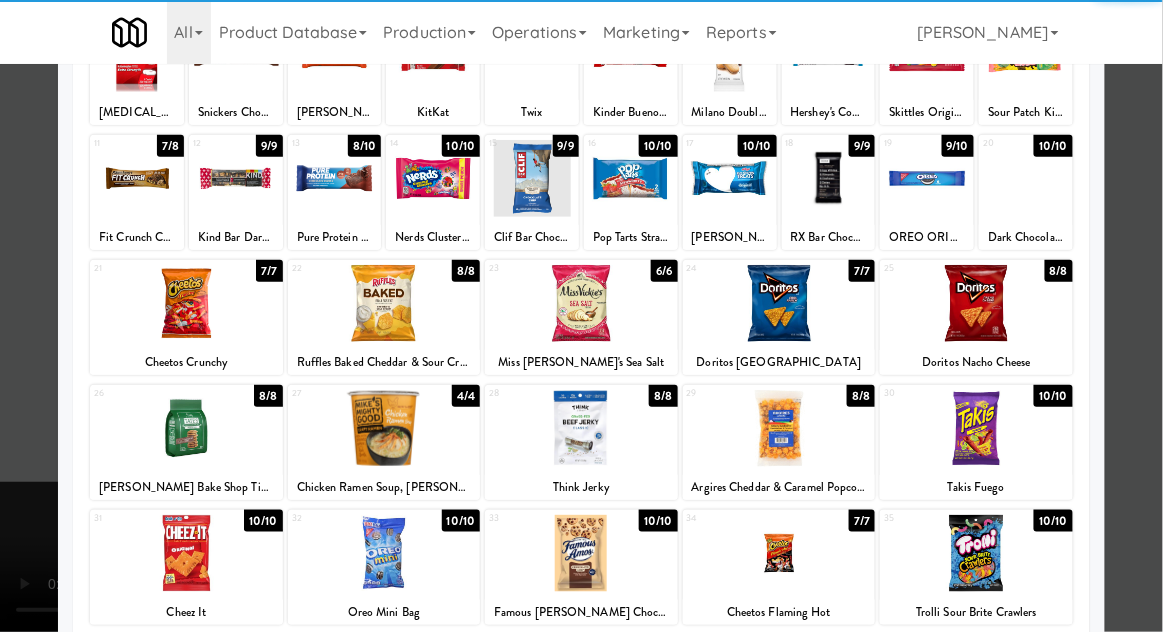 click at bounding box center (581, 553) 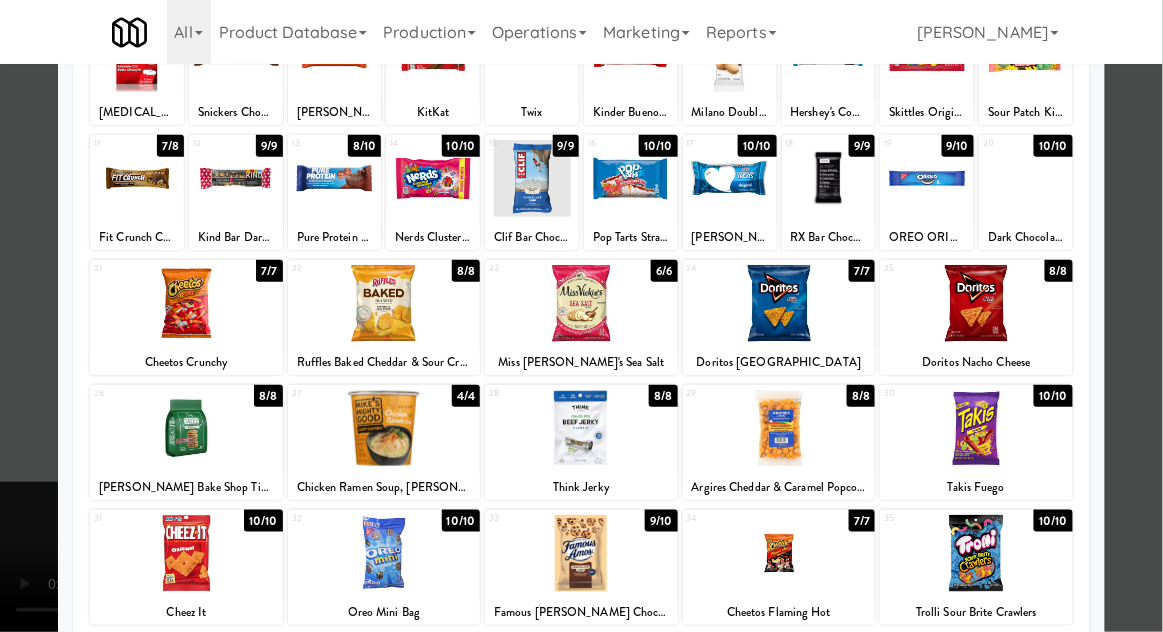 click at bounding box center [581, 316] 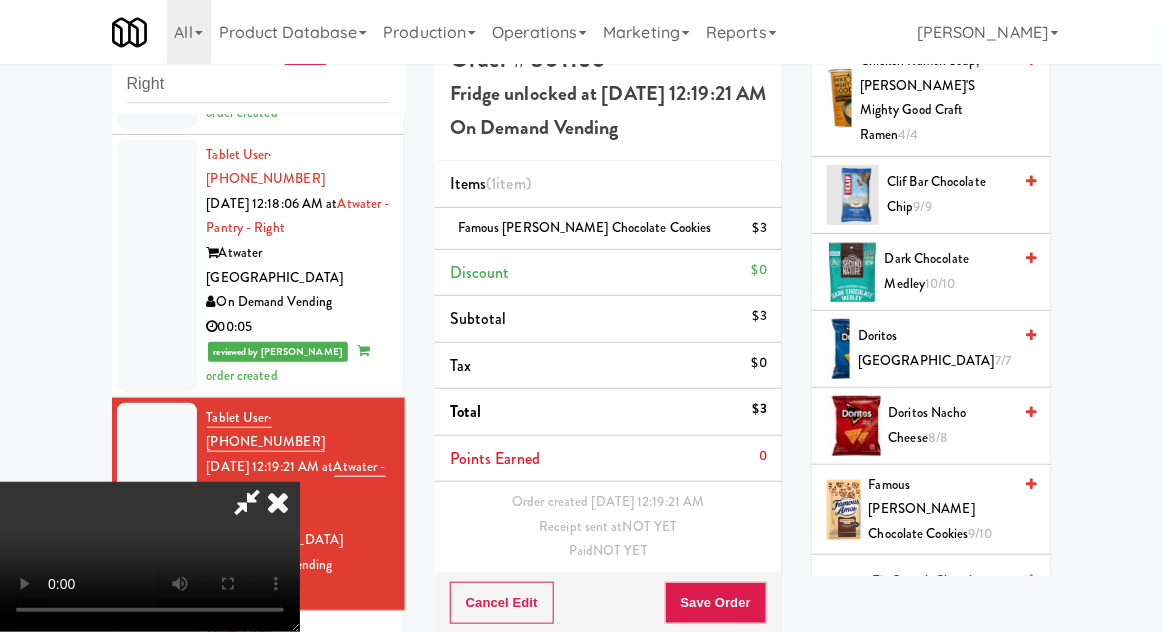 scroll, scrollTop: 868, scrollLeft: 0, axis: vertical 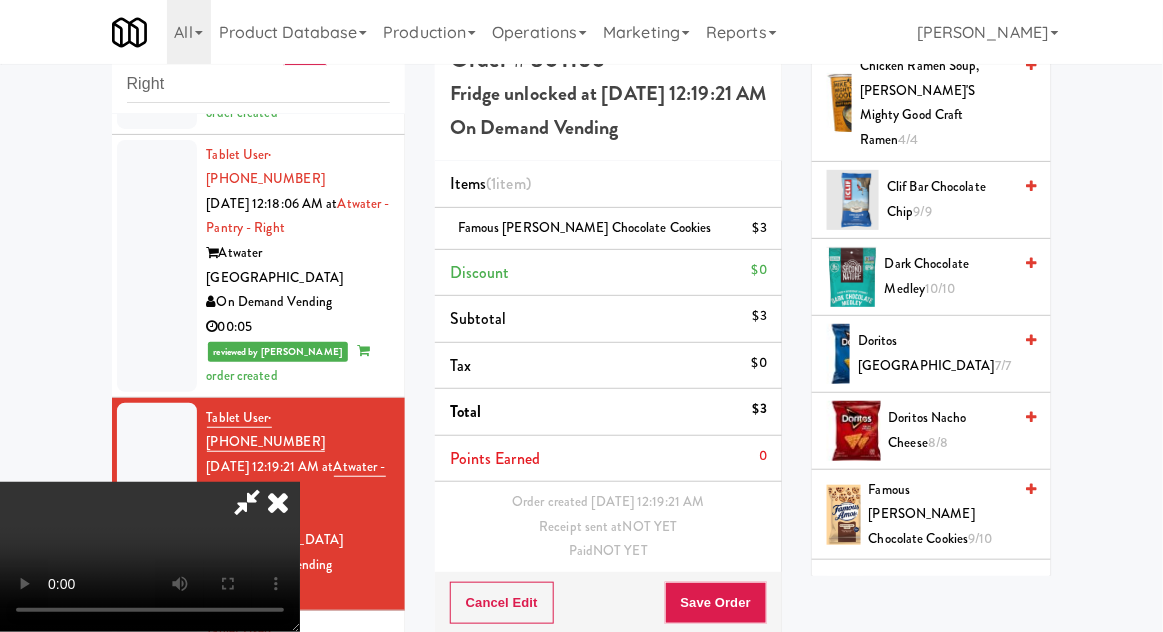 click on "Doritos Nacho Cheese  8/8" at bounding box center [950, 430] 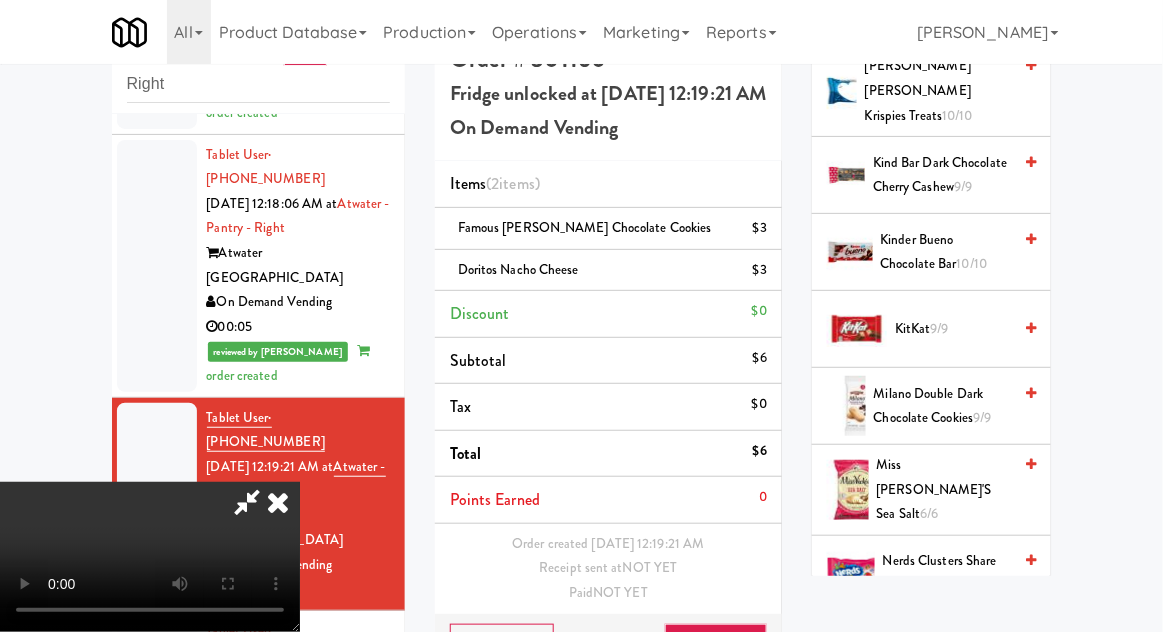 scroll, scrollTop: 1559, scrollLeft: 0, axis: vertical 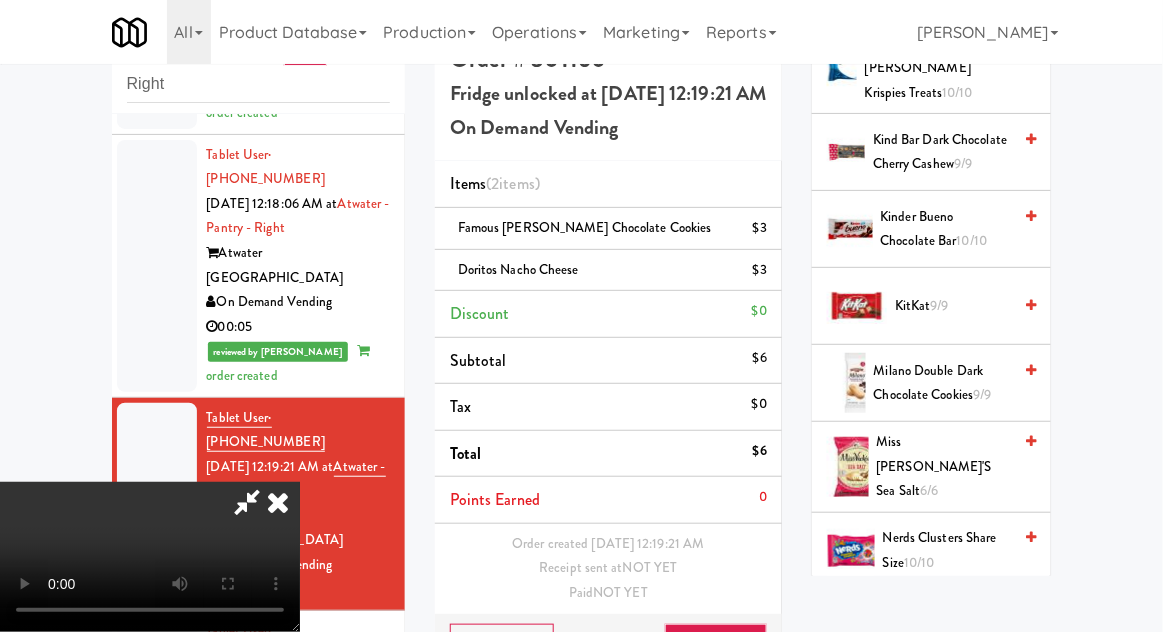 click on "Nerds Clusters Share Size  10/10" at bounding box center [947, 550] 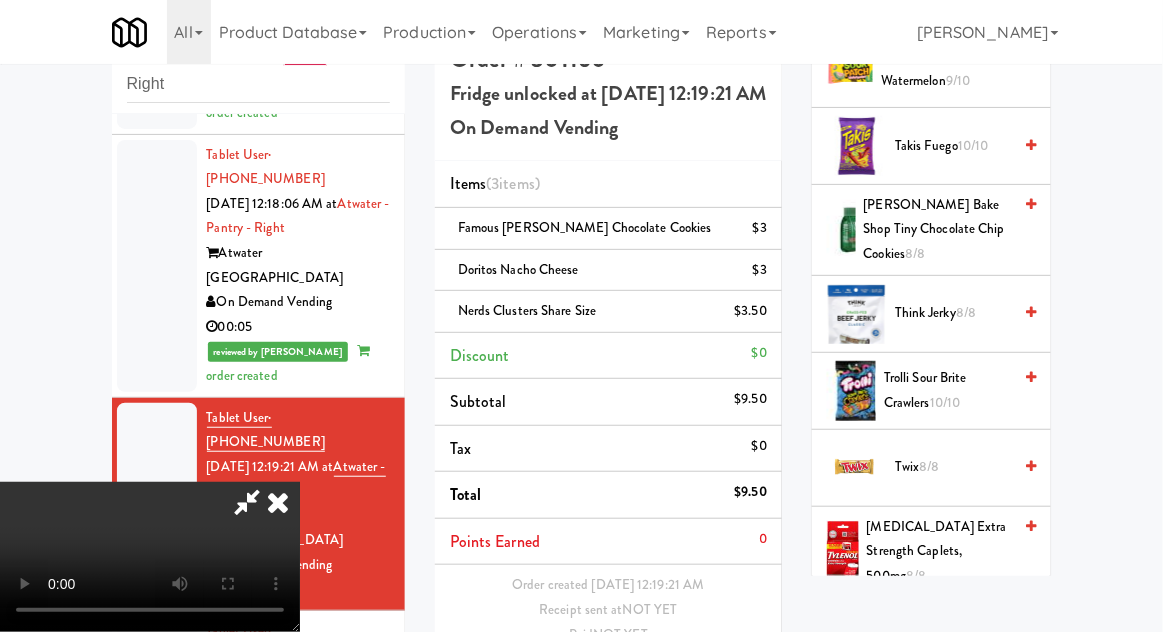 scroll, scrollTop: 2824, scrollLeft: 0, axis: vertical 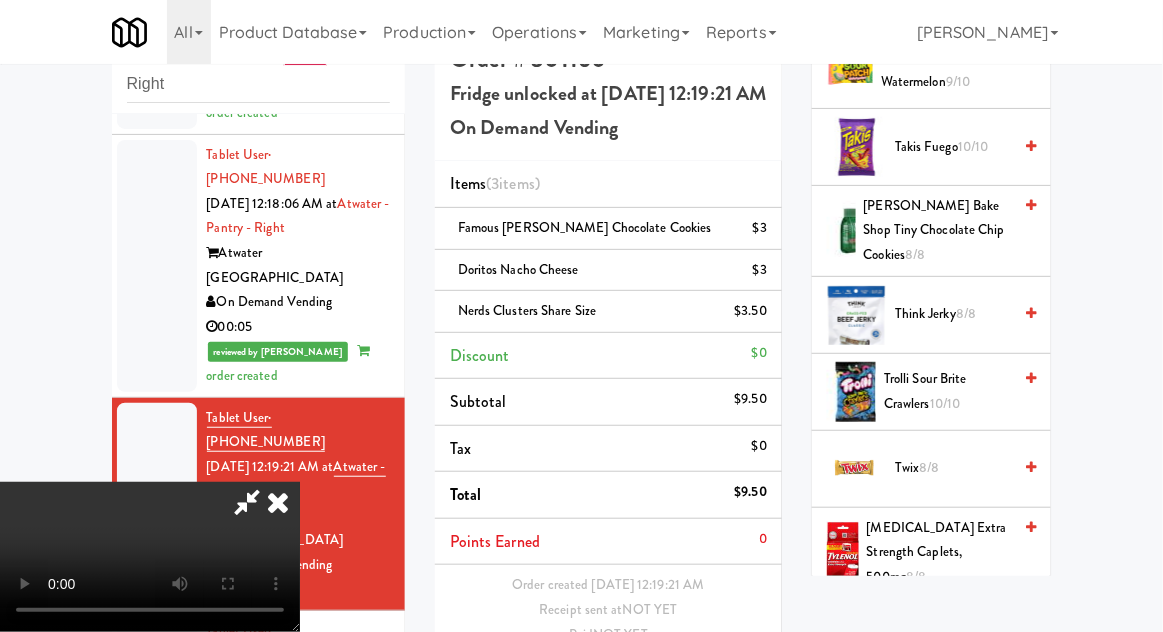 click on "Twix  8/8" at bounding box center [953, 468] 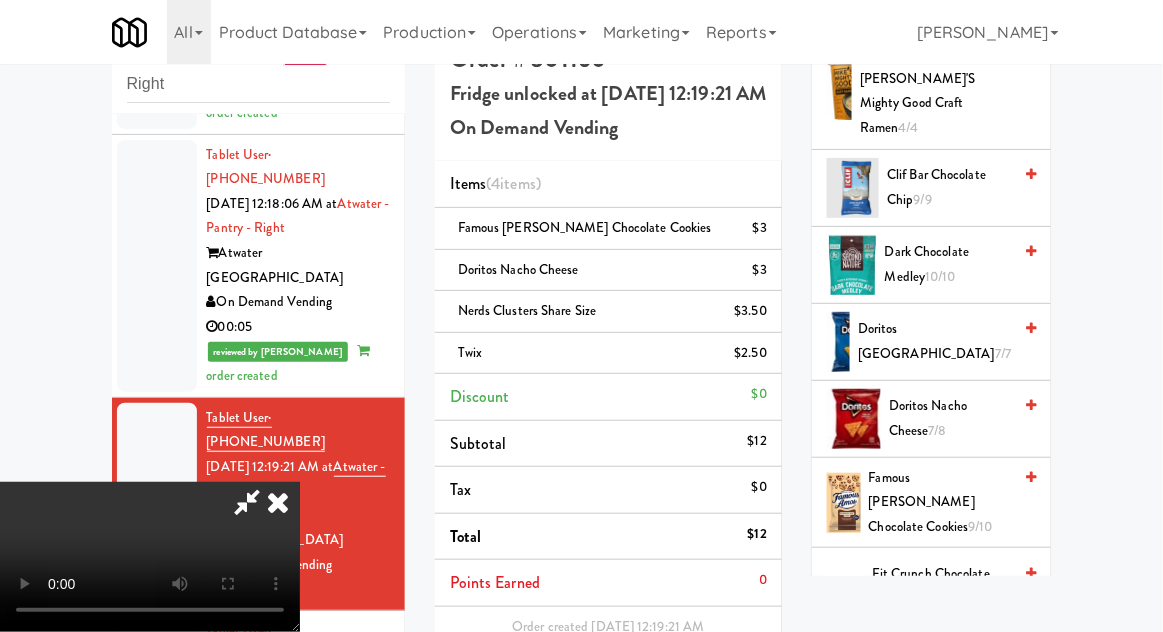 scroll, scrollTop: 871, scrollLeft: 0, axis: vertical 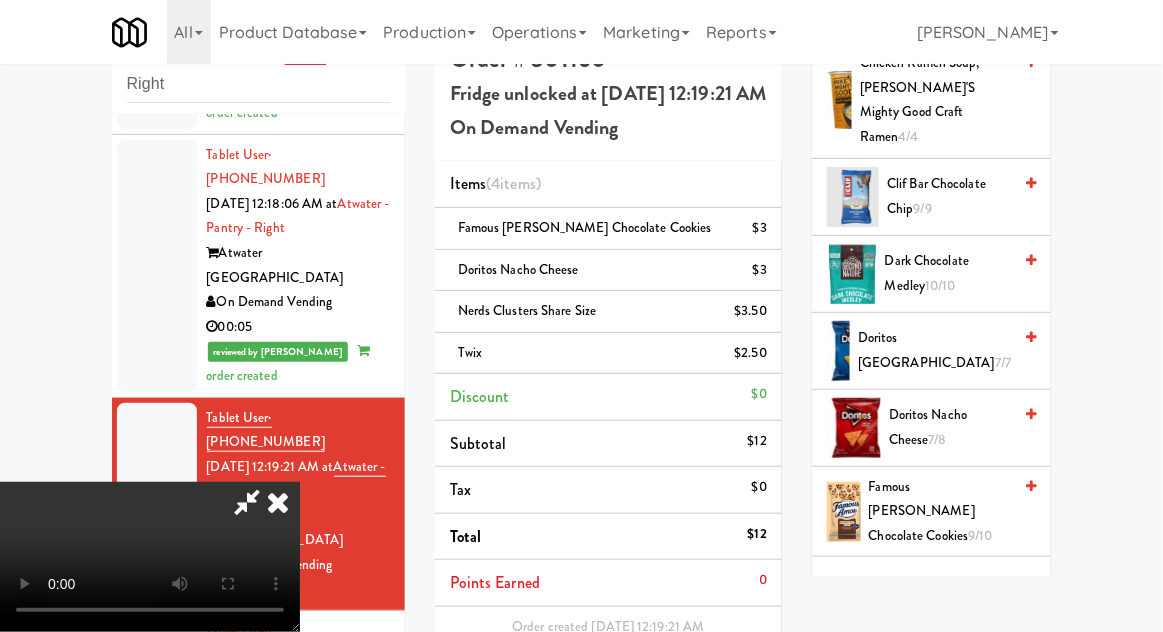 click on "Doritos Cool Ranch  7/7" at bounding box center [934, 350] 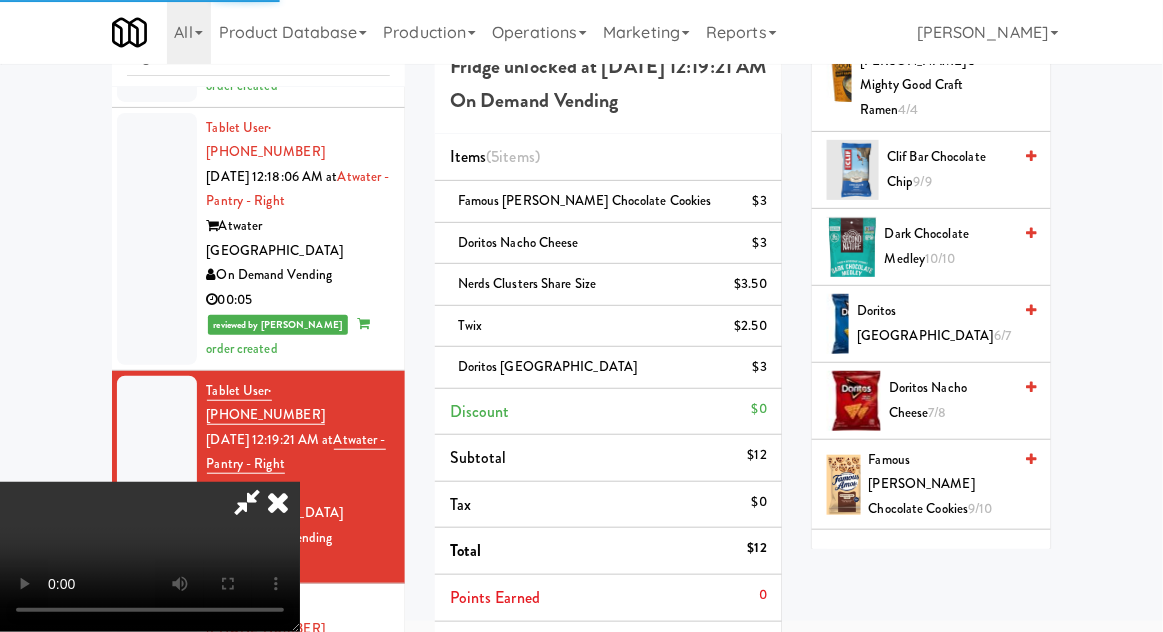 scroll, scrollTop: 153, scrollLeft: 0, axis: vertical 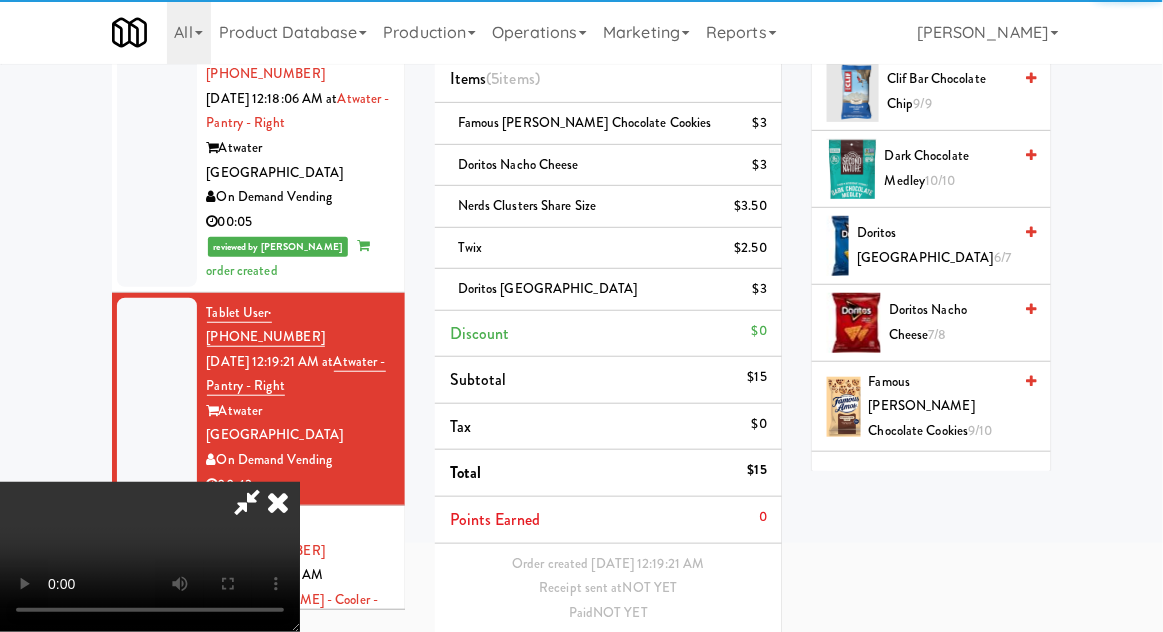 click on "Save Order" at bounding box center (716, 664) 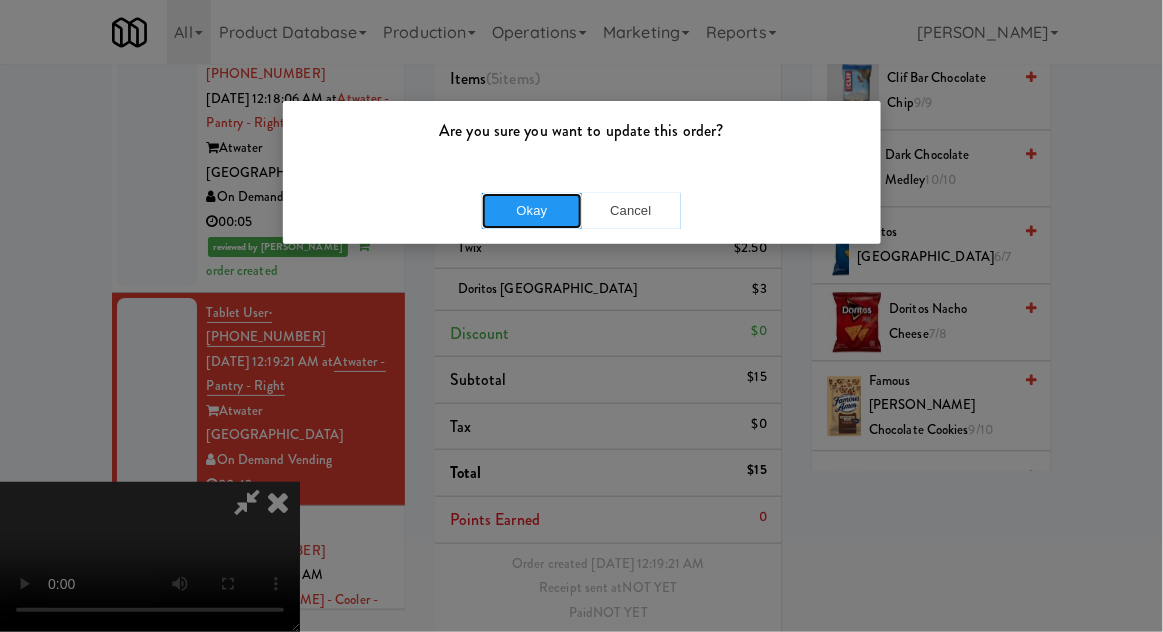 click on "Okay" at bounding box center (532, 211) 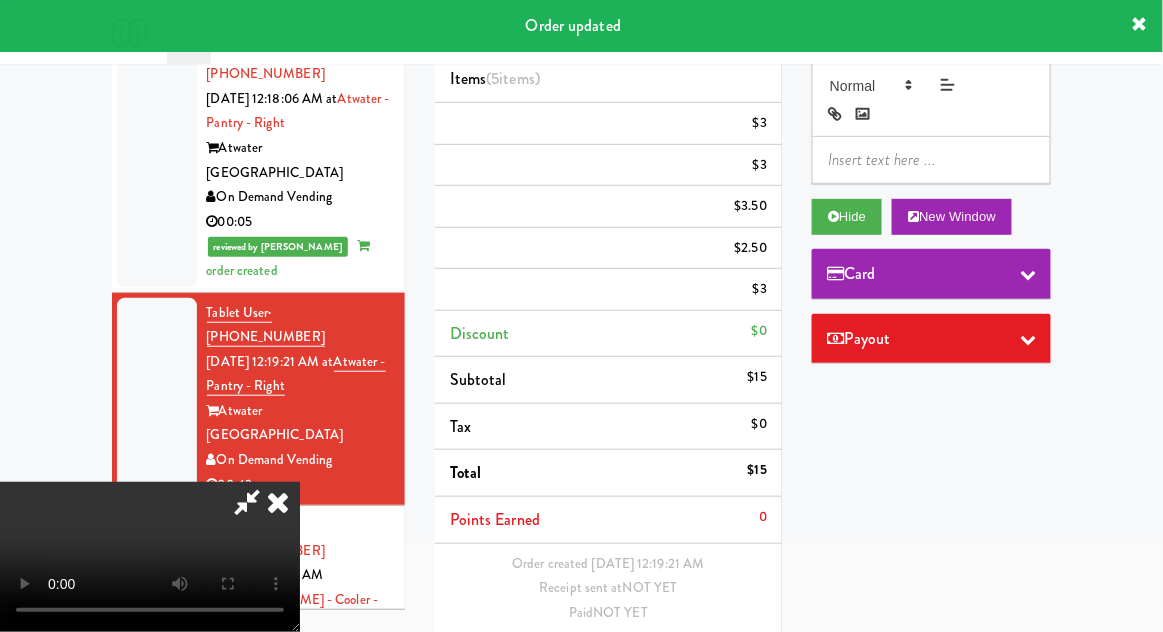 scroll, scrollTop: 0, scrollLeft: 0, axis: both 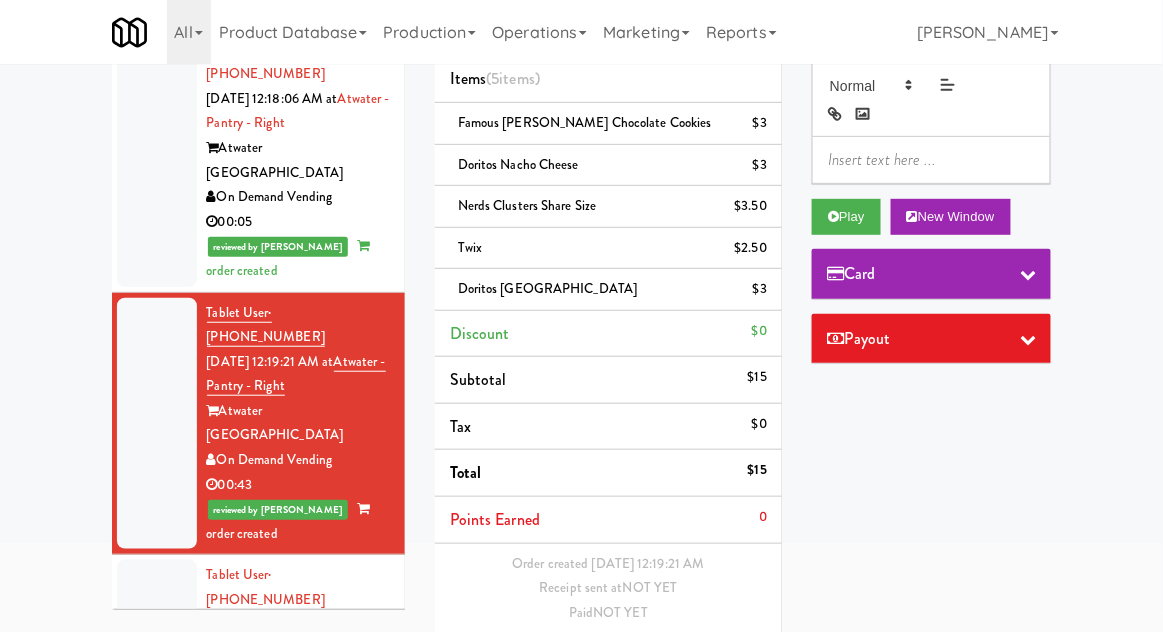 click at bounding box center (157, 661) 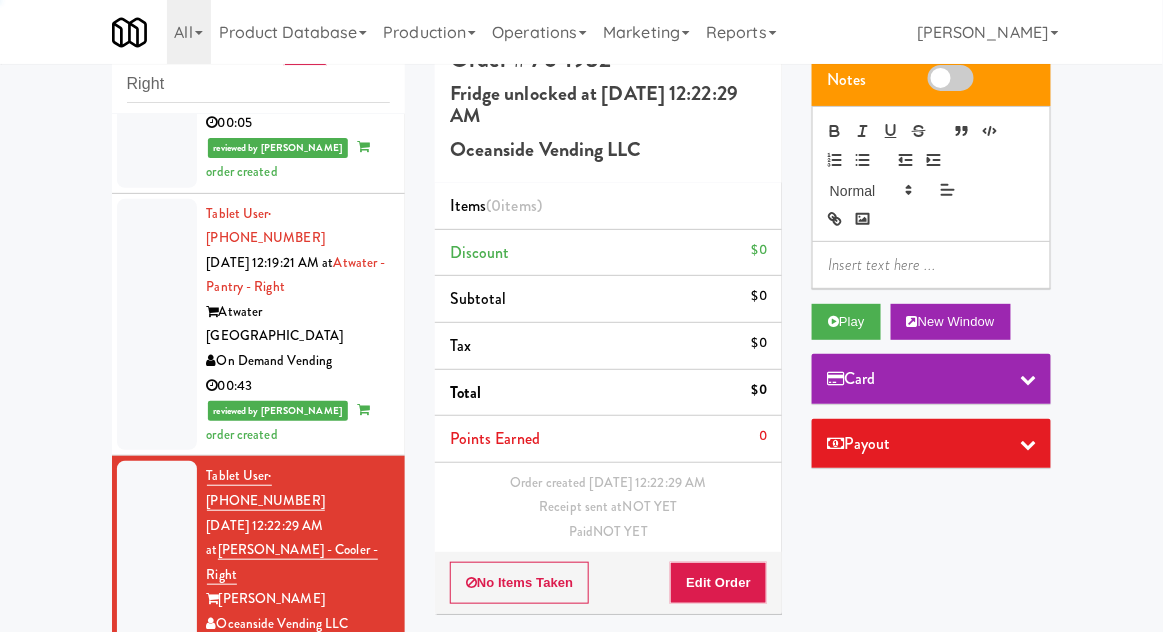 scroll, scrollTop: 1925, scrollLeft: 0, axis: vertical 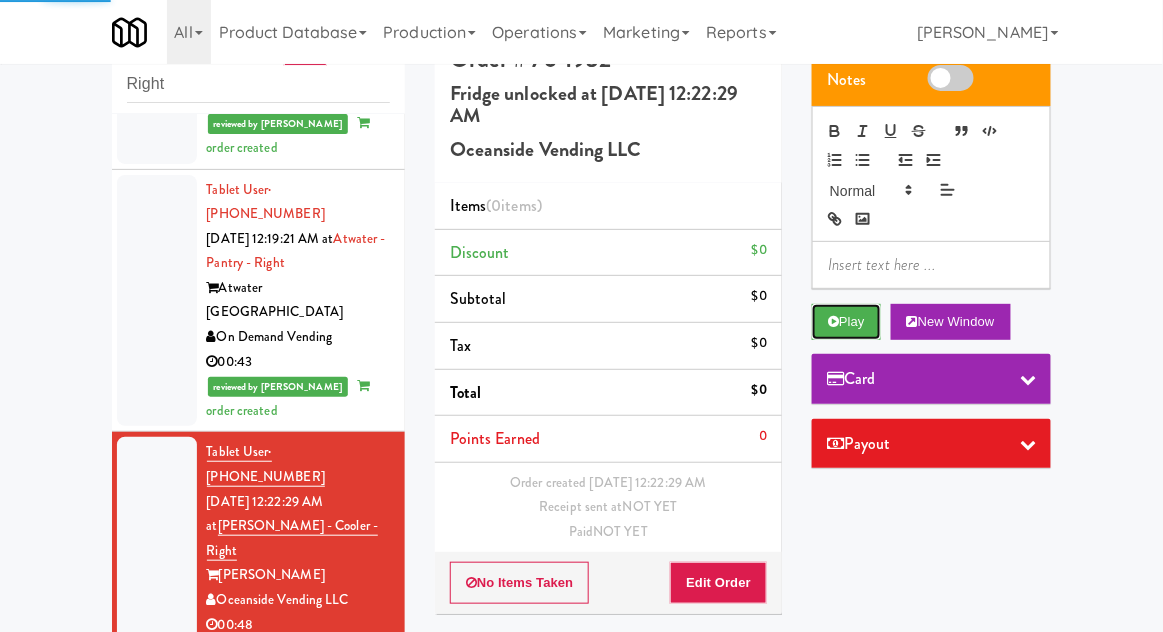 click on "Play" at bounding box center (846, 322) 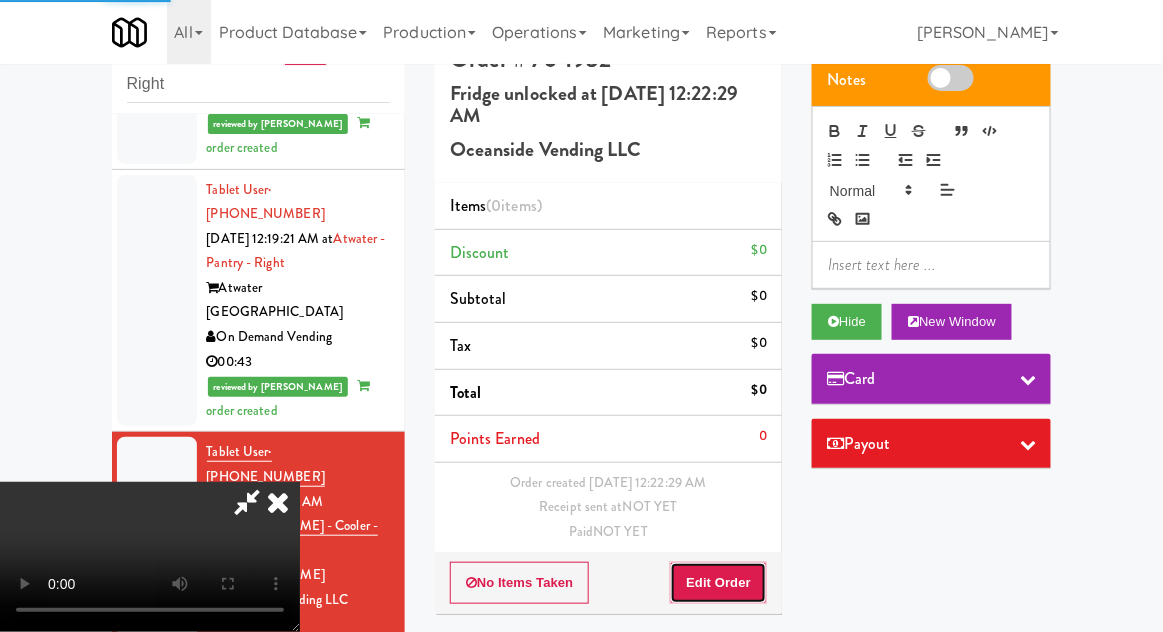 click on "Edit Order" at bounding box center [718, 583] 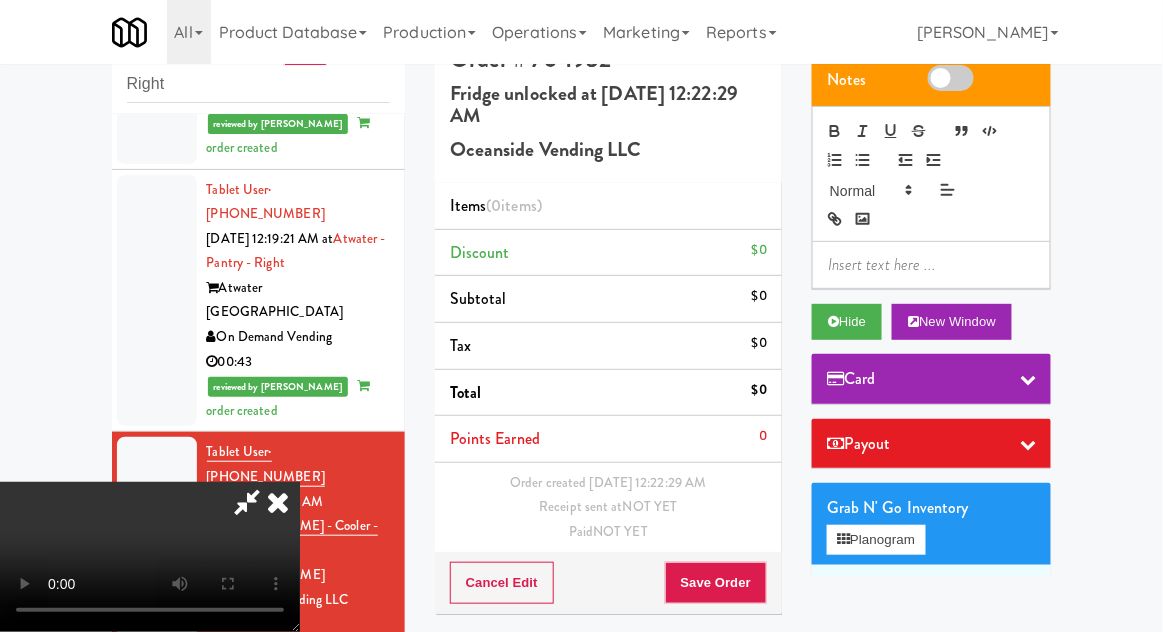 type 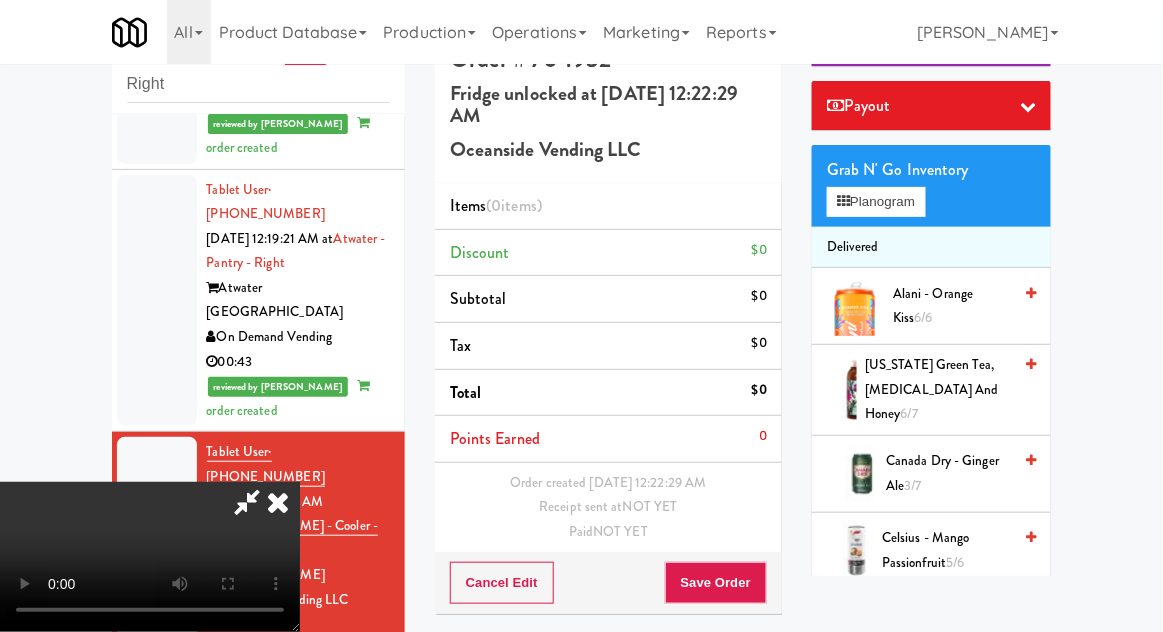 scroll, scrollTop: 343, scrollLeft: 0, axis: vertical 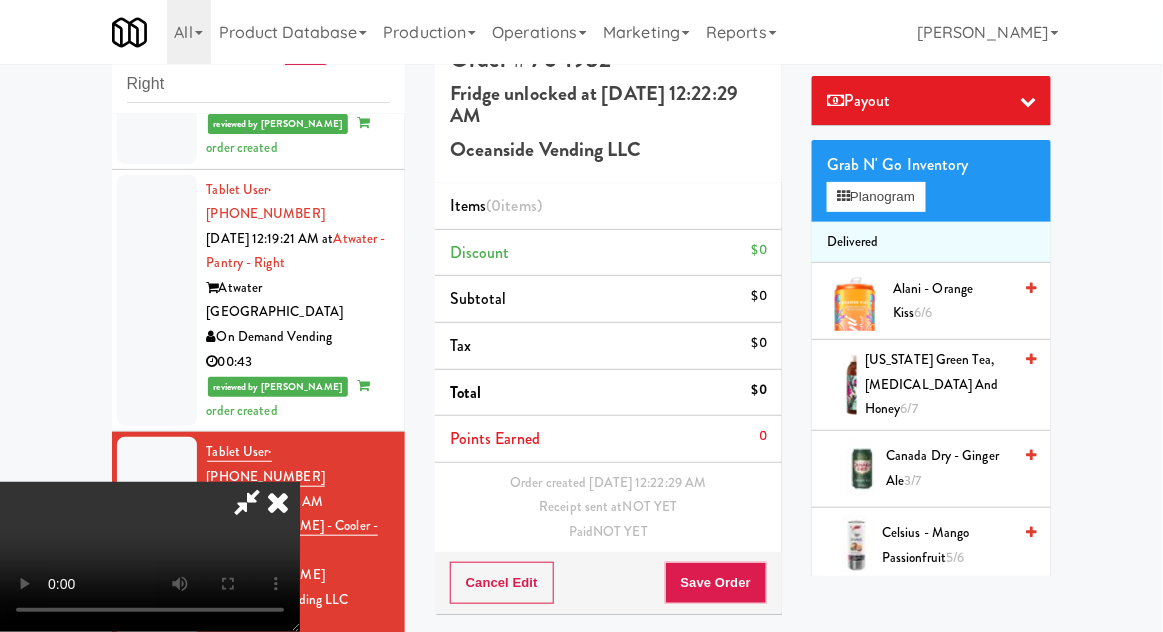 click on "Canada Dry - Ginger Ale  3/7" at bounding box center (948, 468) 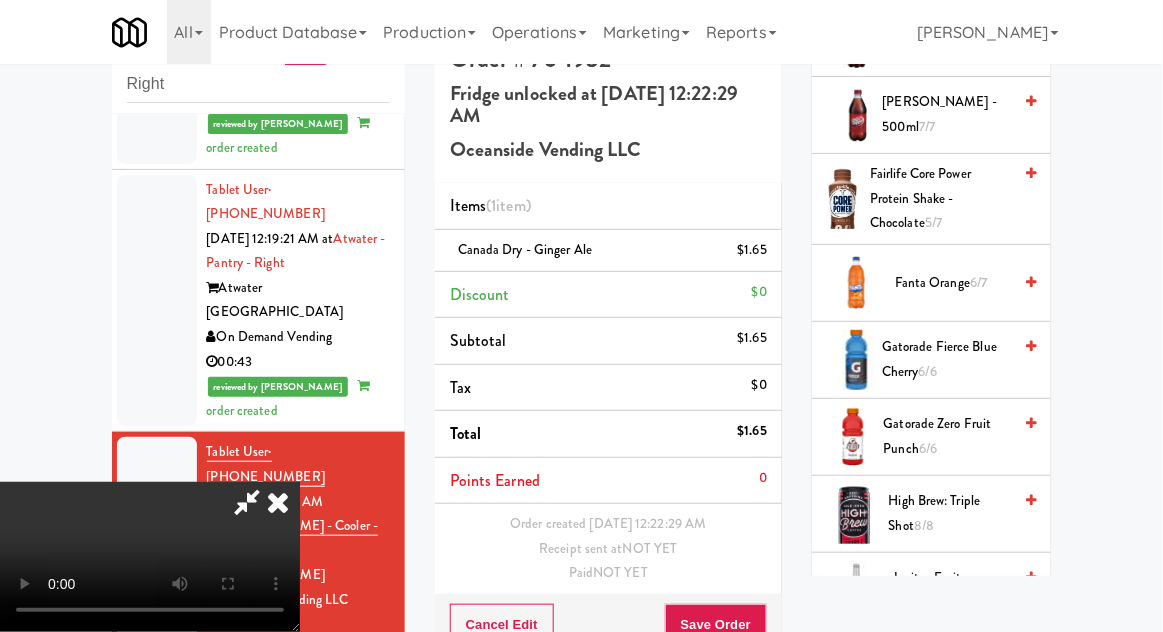 scroll, scrollTop: 1412, scrollLeft: 0, axis: vertical 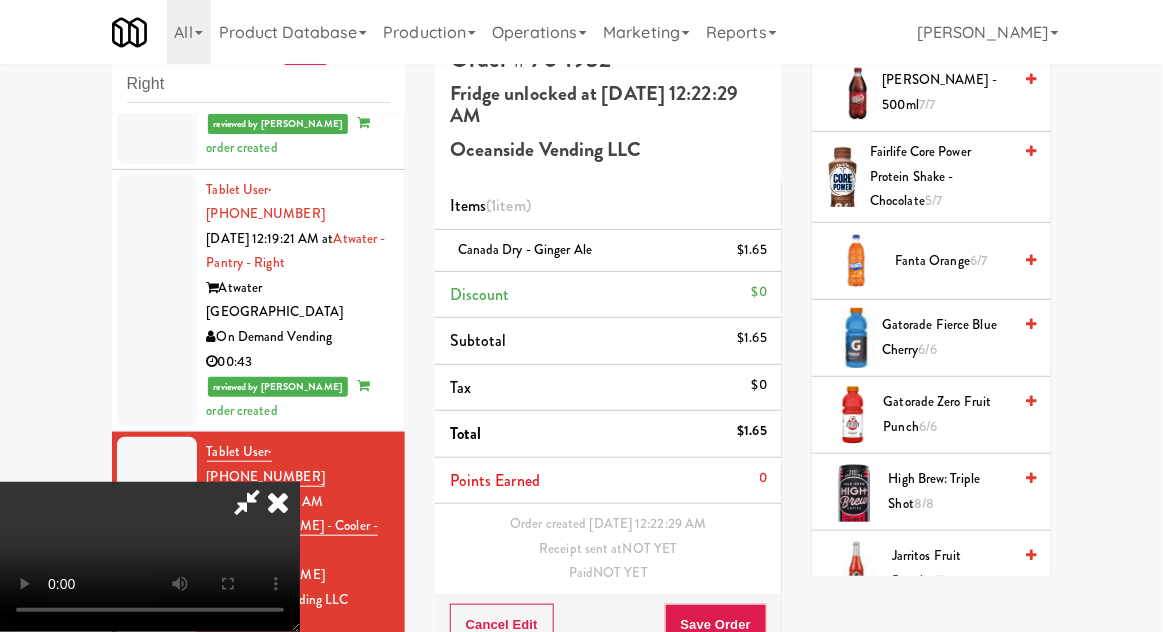 click on "Gatorade Fierce Blue Cherry  6/6" at bounding box center [946, 337] 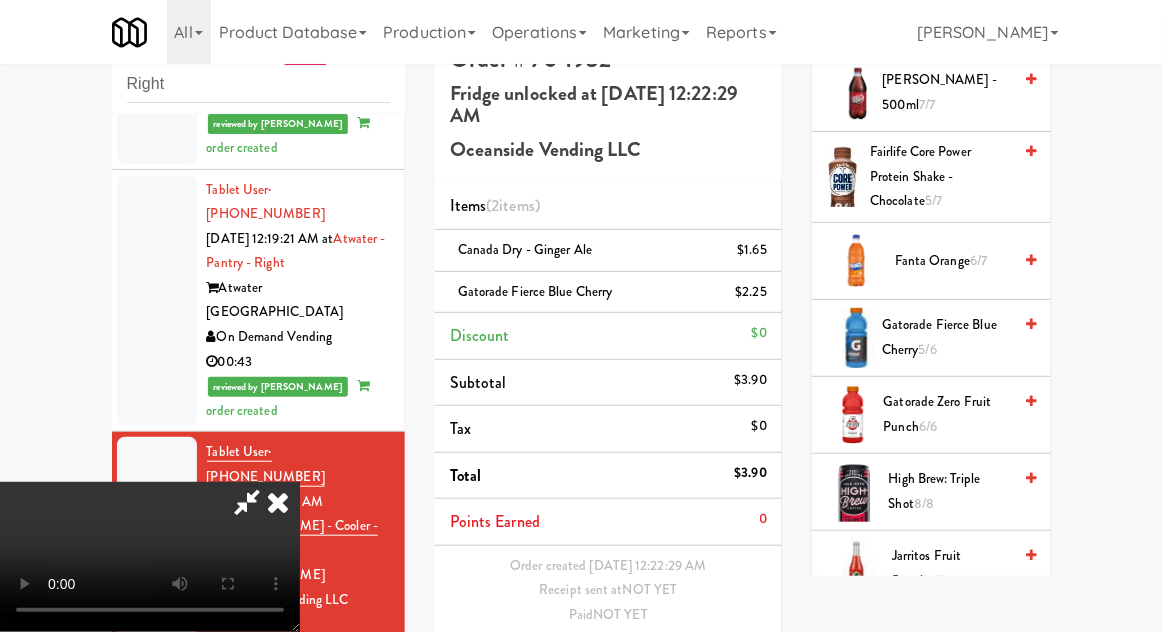 click on "Save Order" at bounding box center [716, 667] 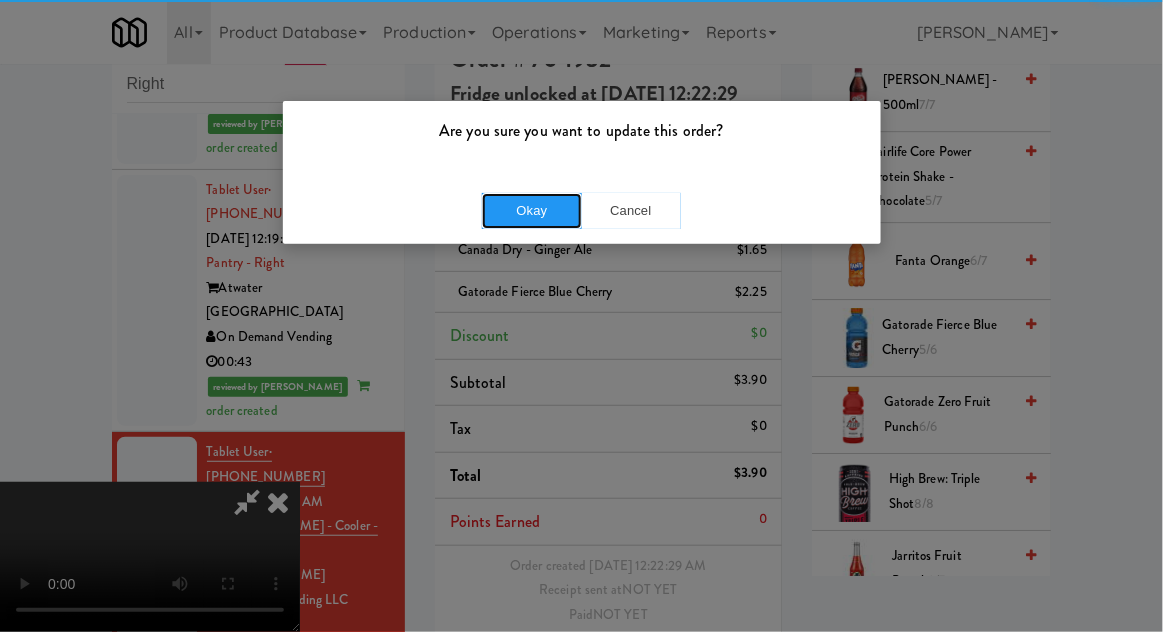 click on "Okay" at bounding box center (532, 211) 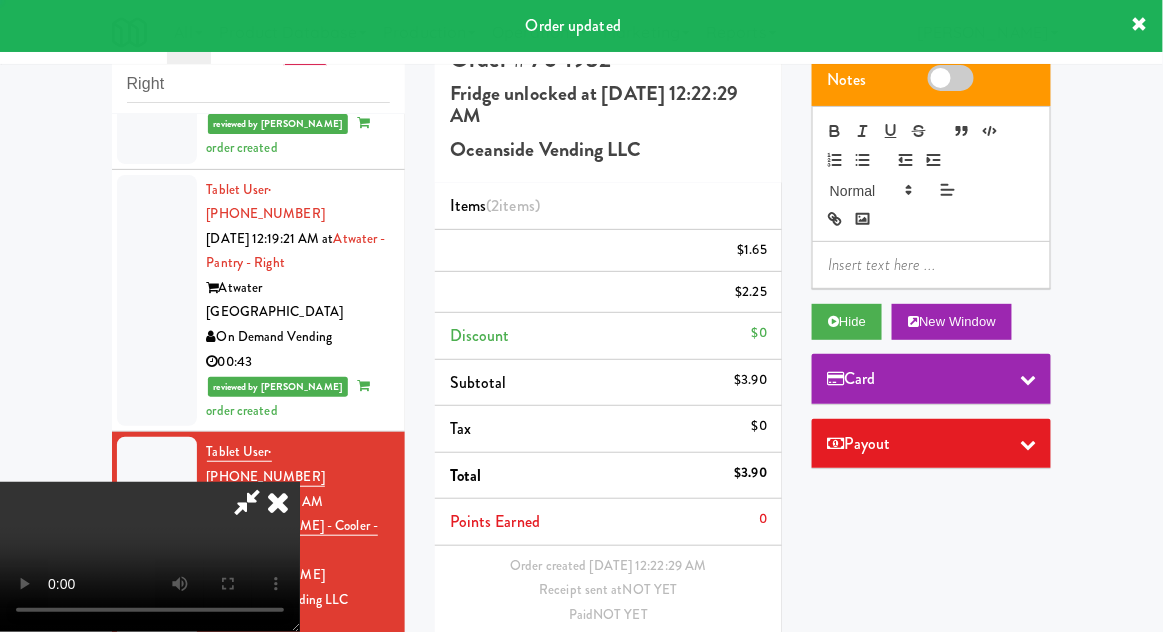 scroll, scrollTop: 0, scrollLeft: 0, axis: both 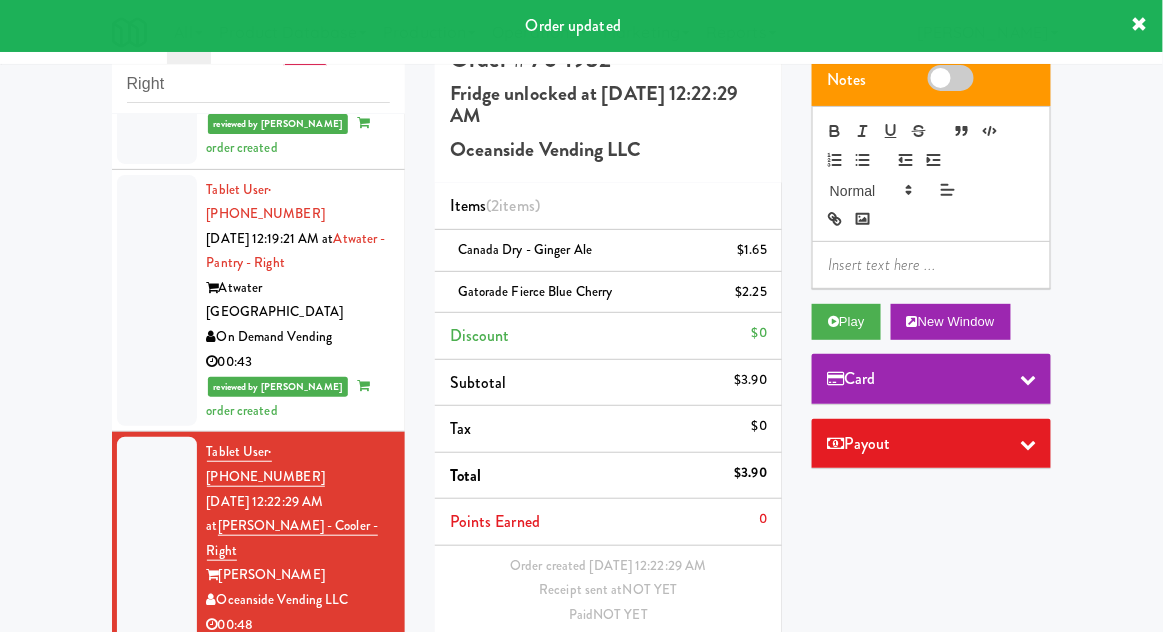 click at bounding box center (157, 789) 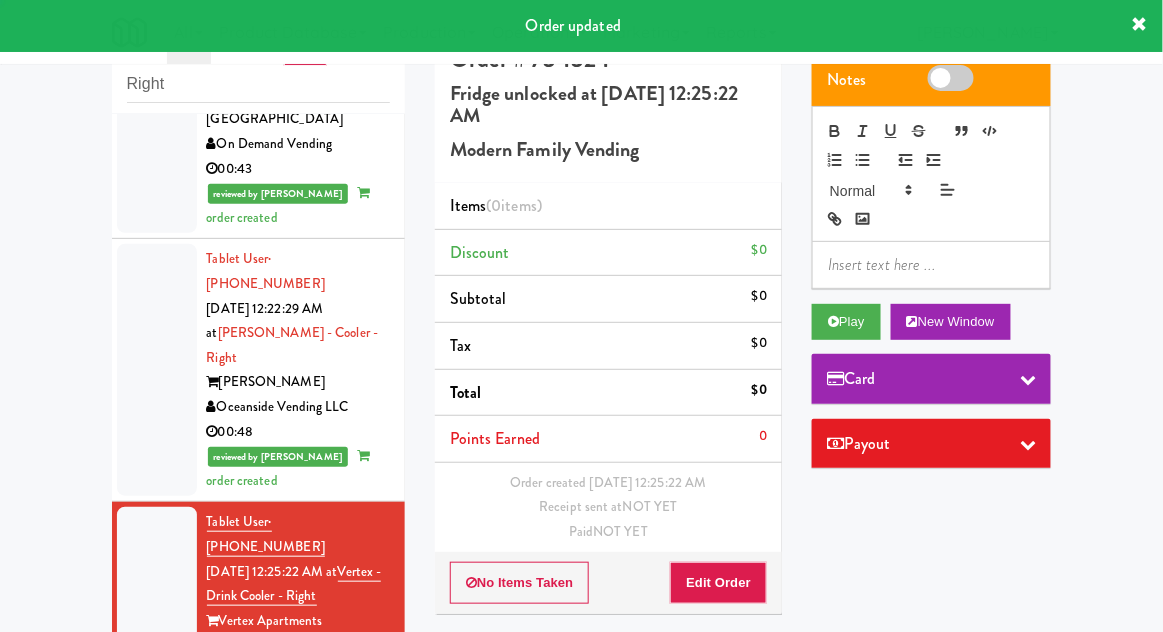 scroll, scrollTop: 2119, scrollLeft: 0, axis: vertical 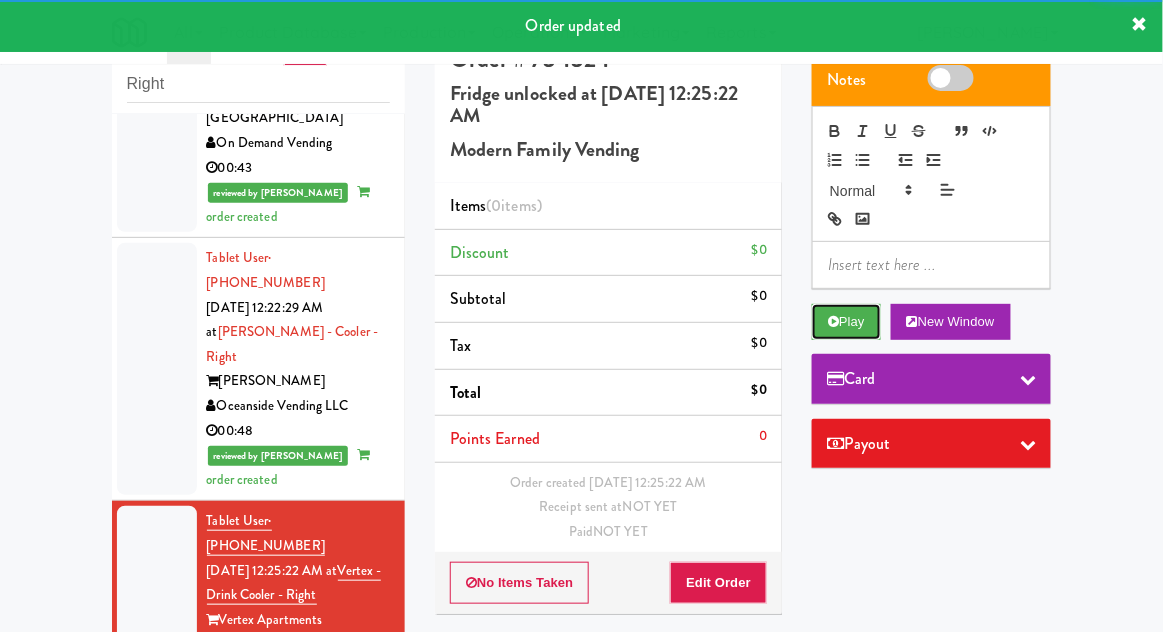 click on "Play" at bounding box center (846, 322) 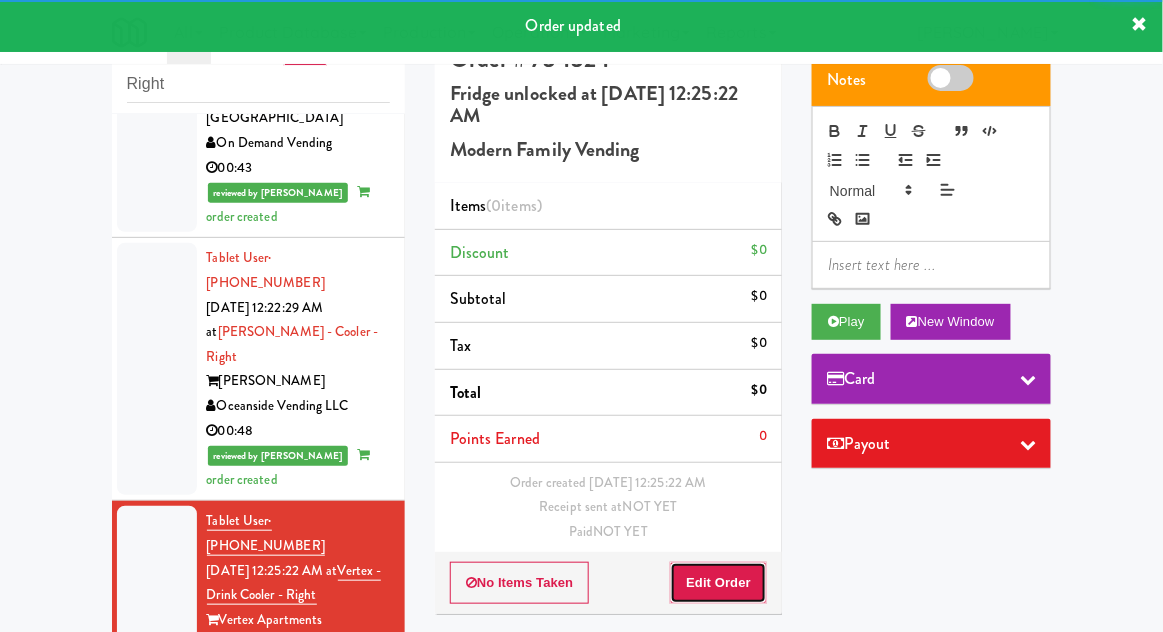 click on "Edit Order" at bounding box center [718, 583] 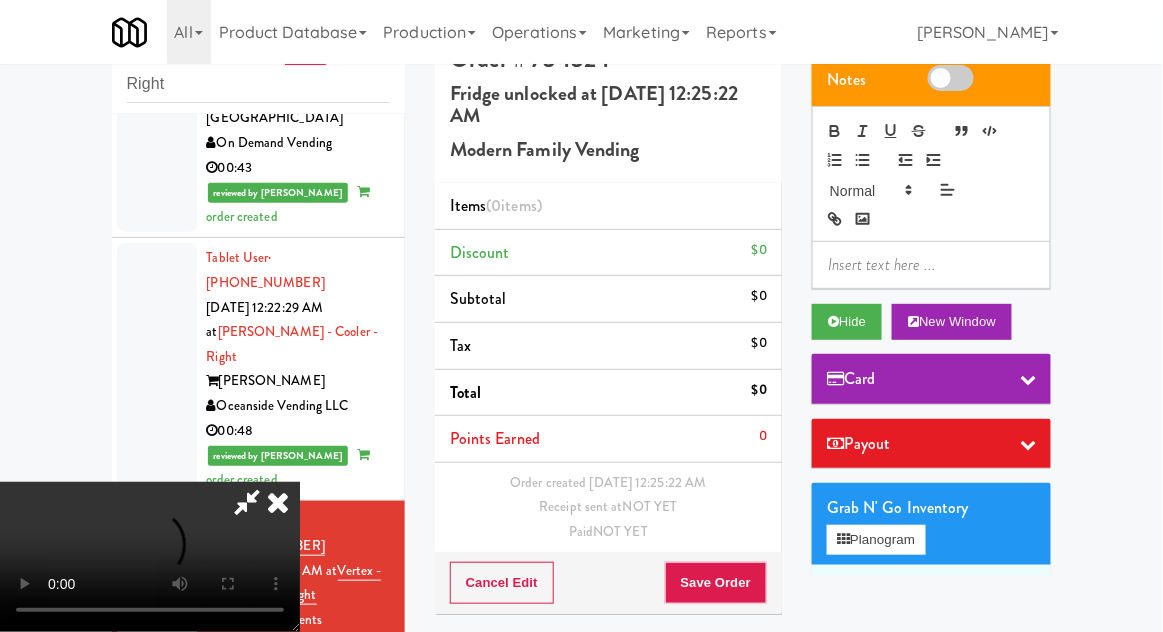 type 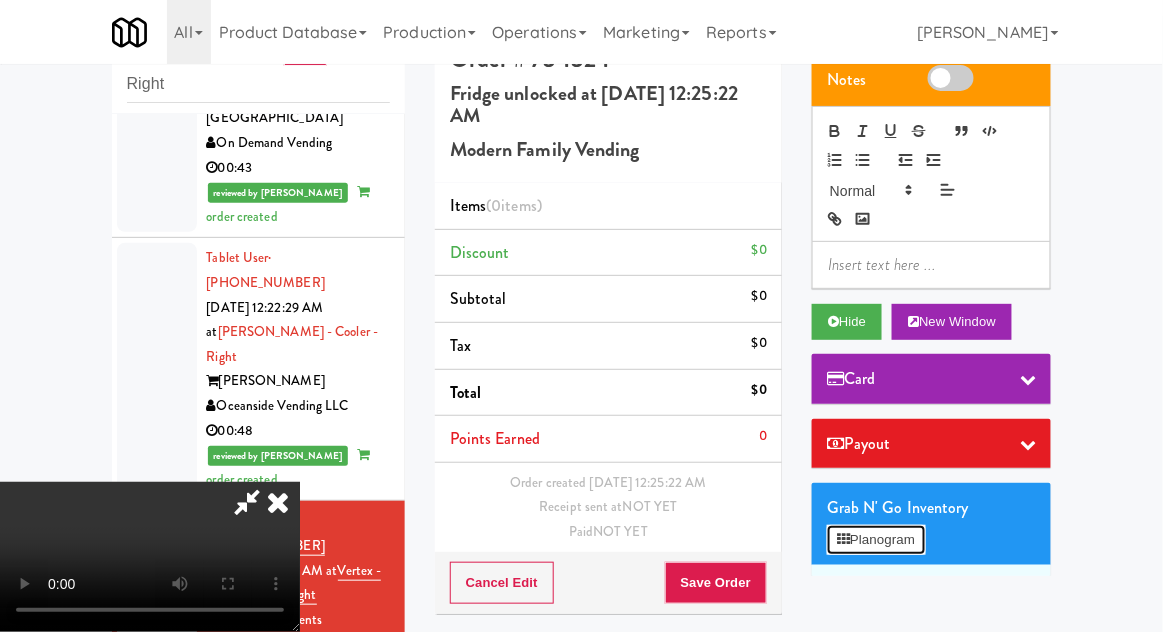click on "Planogram" at bounding box center [876, 540] 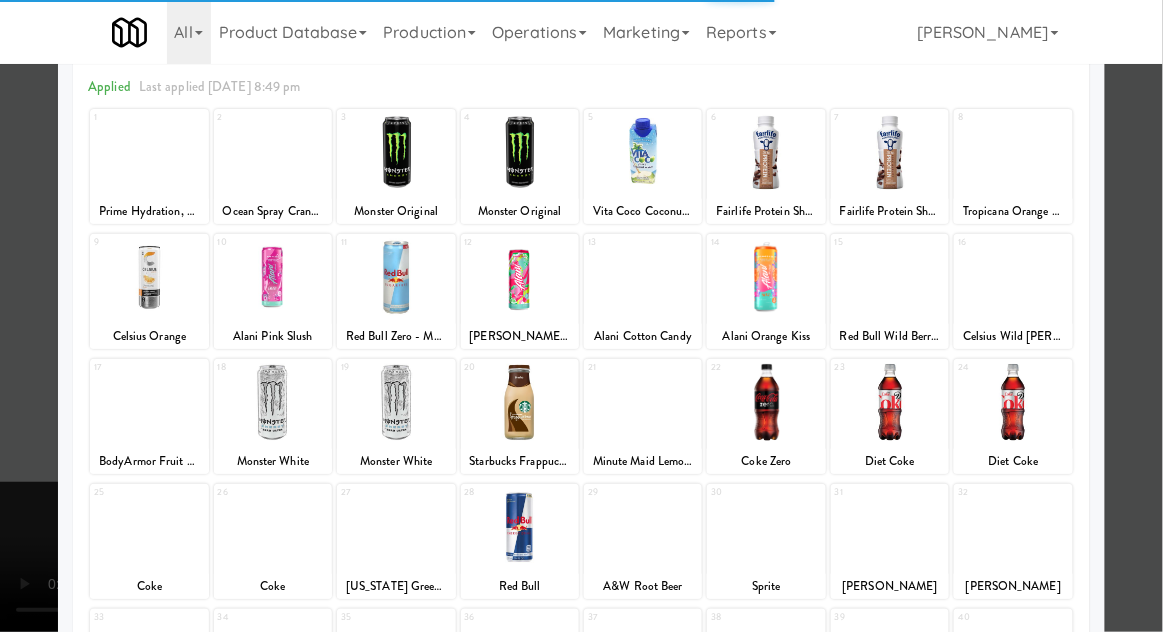 scroll, scrollTop: 147, scrollLeft: 0, axis: vertical 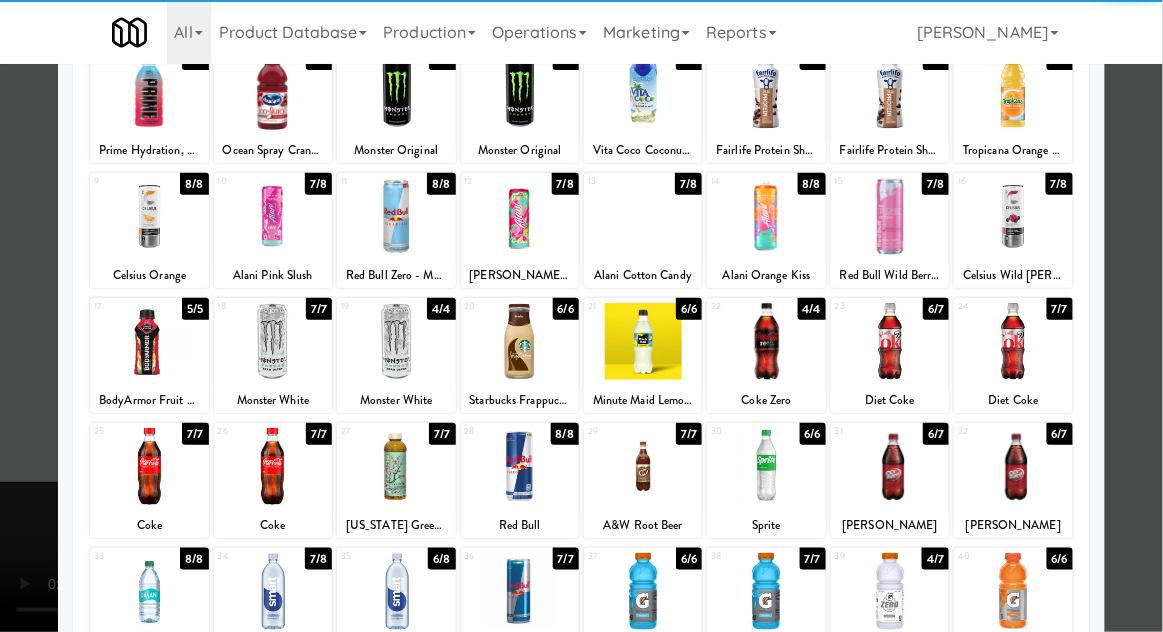 click at bounding box center (273, 591) 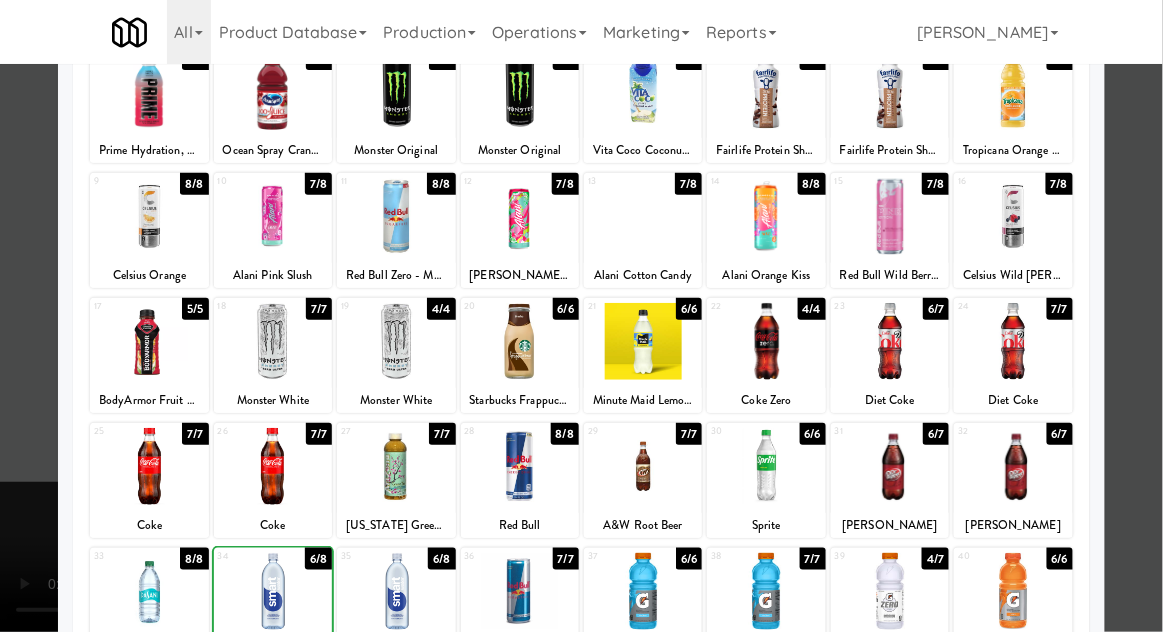 click at bounding box center (581, 316) 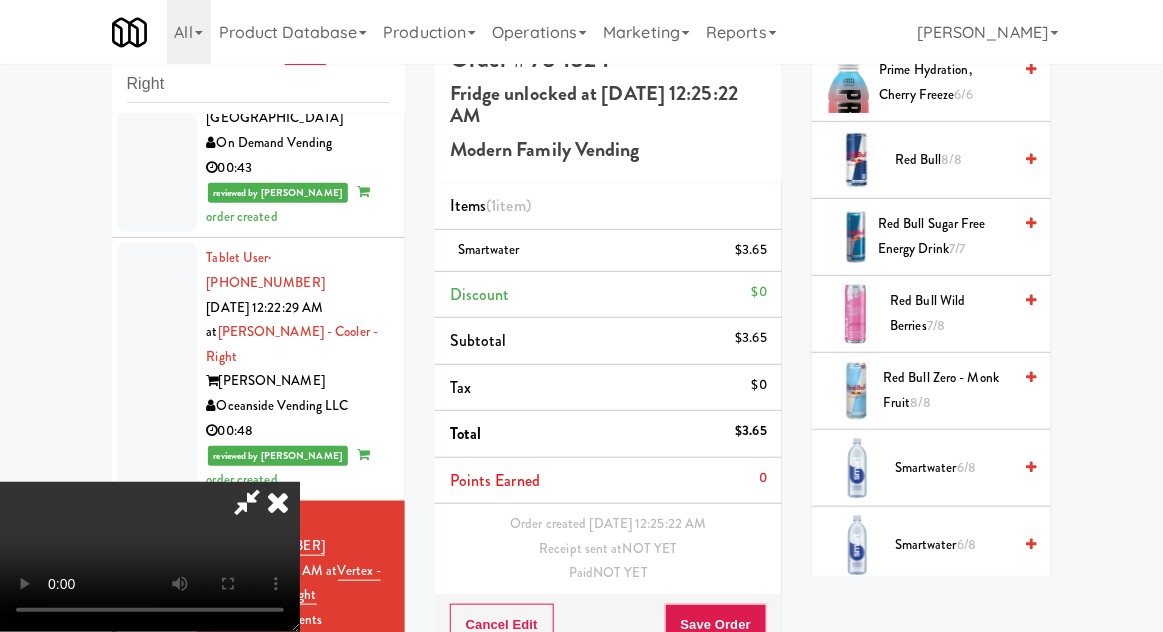 scroll, scrollTop: 2807, scrollLeft: 0, axis: vertical 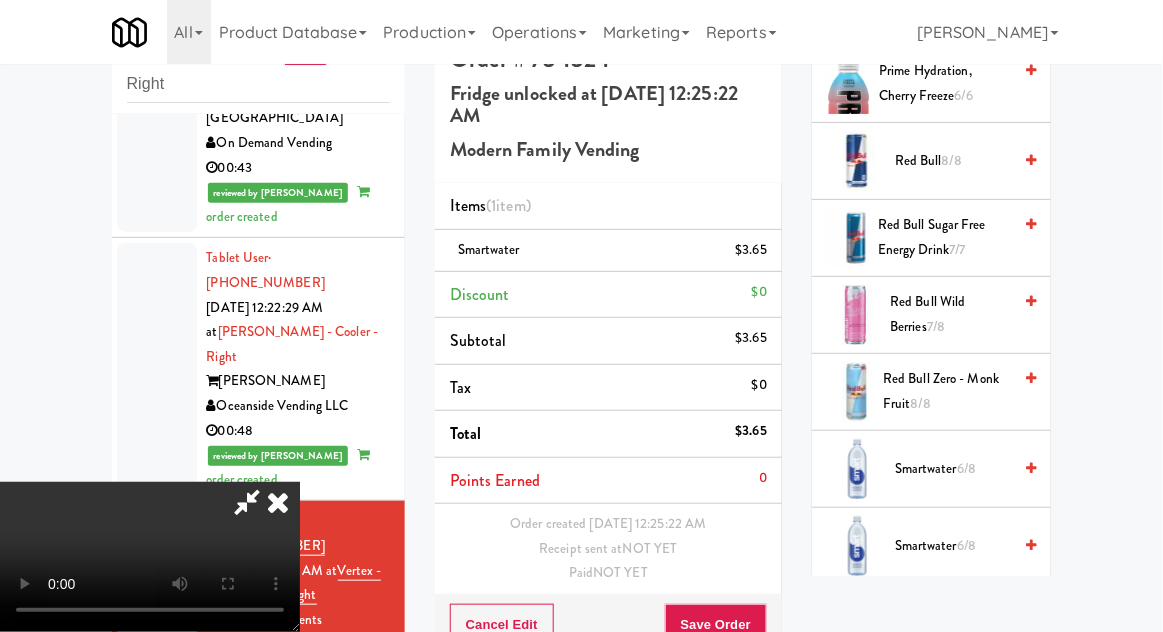 click on "Smartwater  6/8" at bounding box center (953, 546) 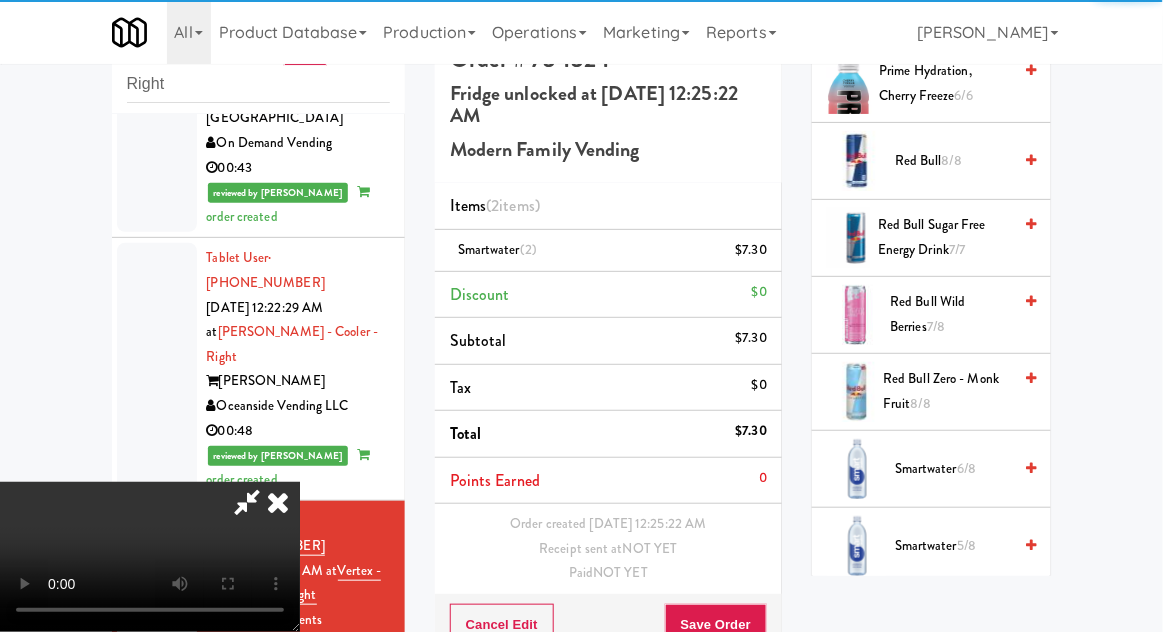 click on "$7.30" at bounding box center [752, 250] 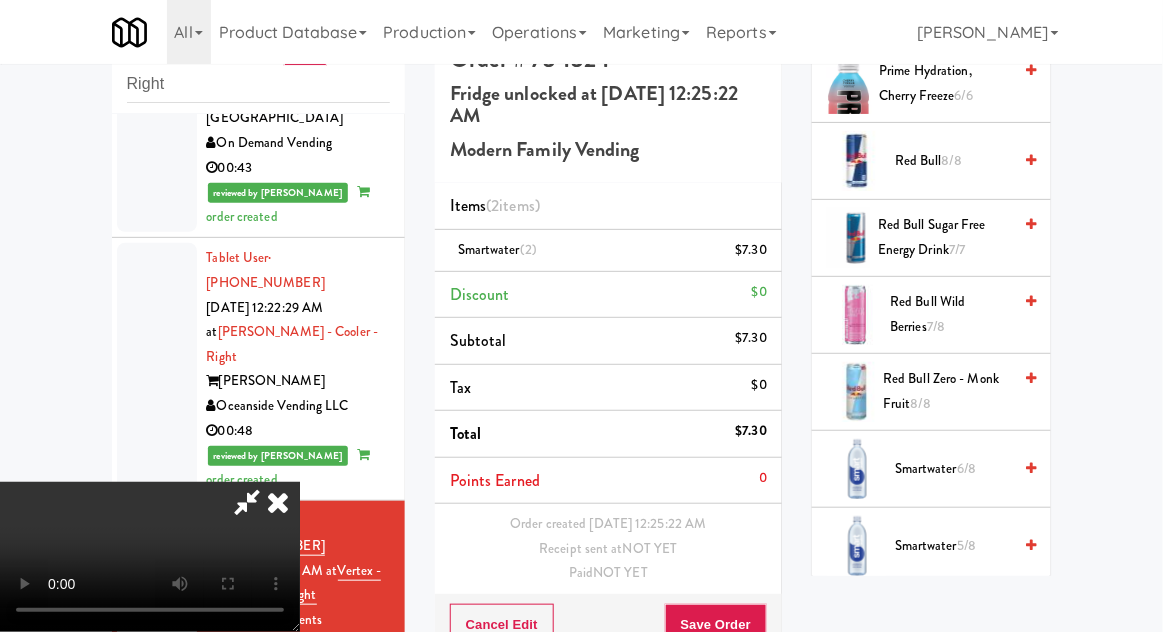 click at bounding box center [765, 258] 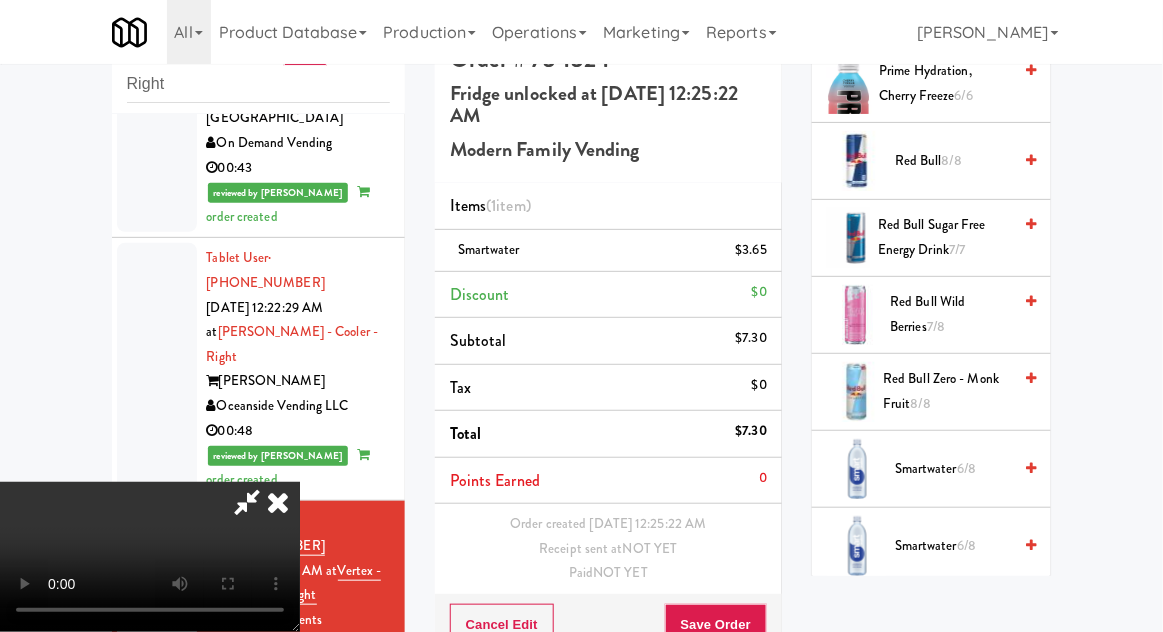 click on "Smartwater  6/8" at bounding box center [953, 469] 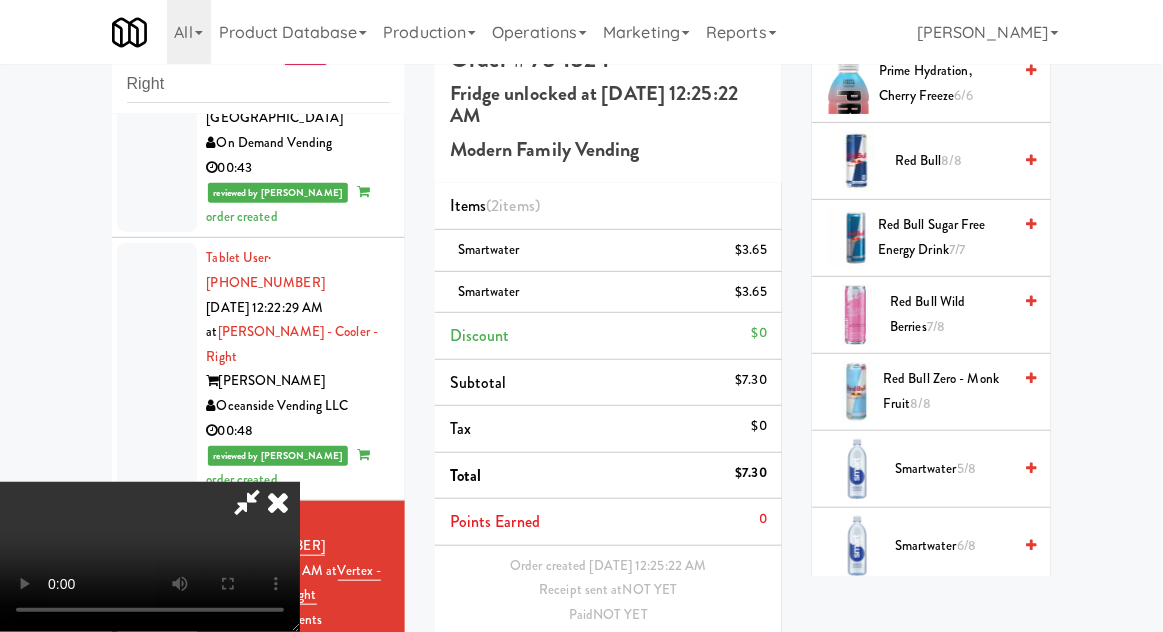 click on "Save Order" at bounding box center (716, 667) 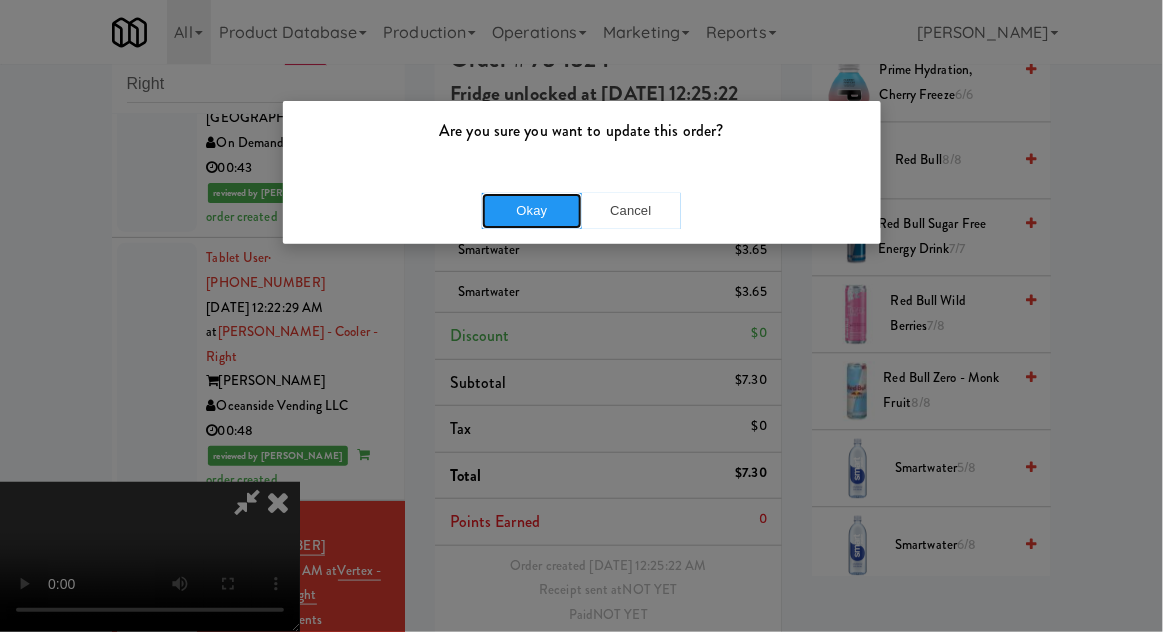 click on "Okay" at bounding box center [532, 211] 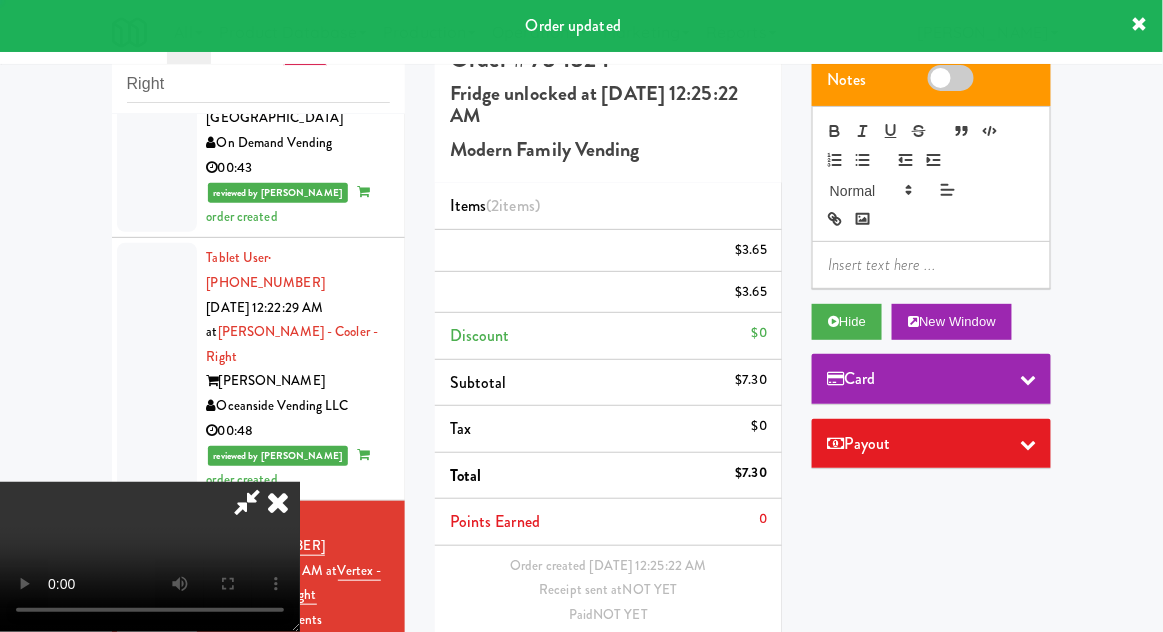 scroll, scrollTop: 0, scrollLeft: 0, axis: both 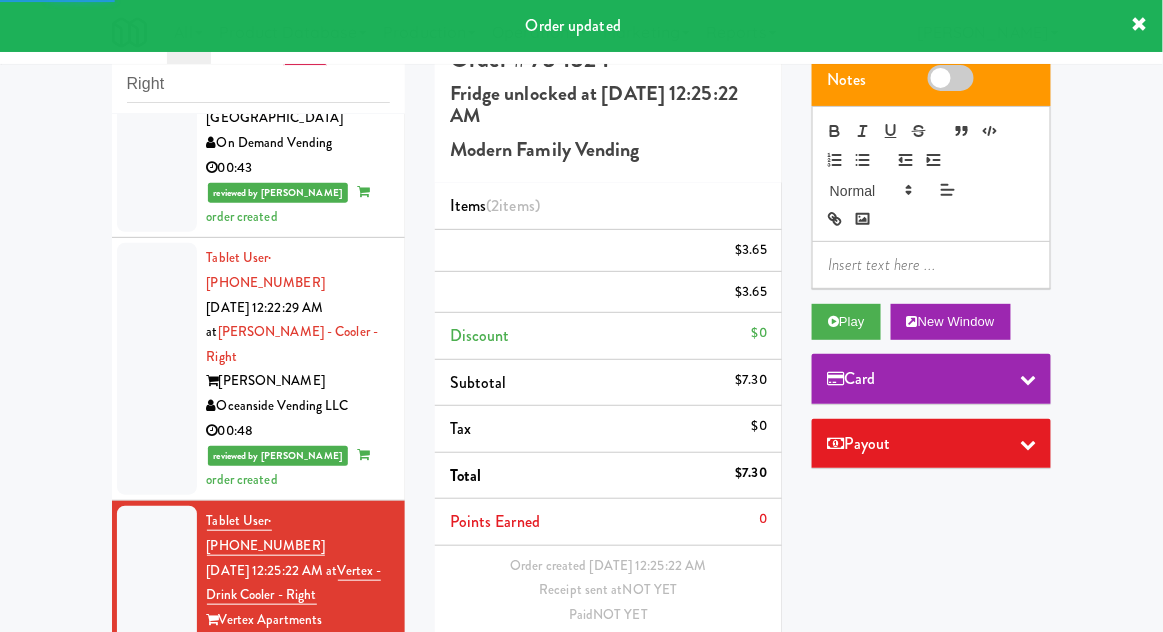 click at bounding box center [157, 785] 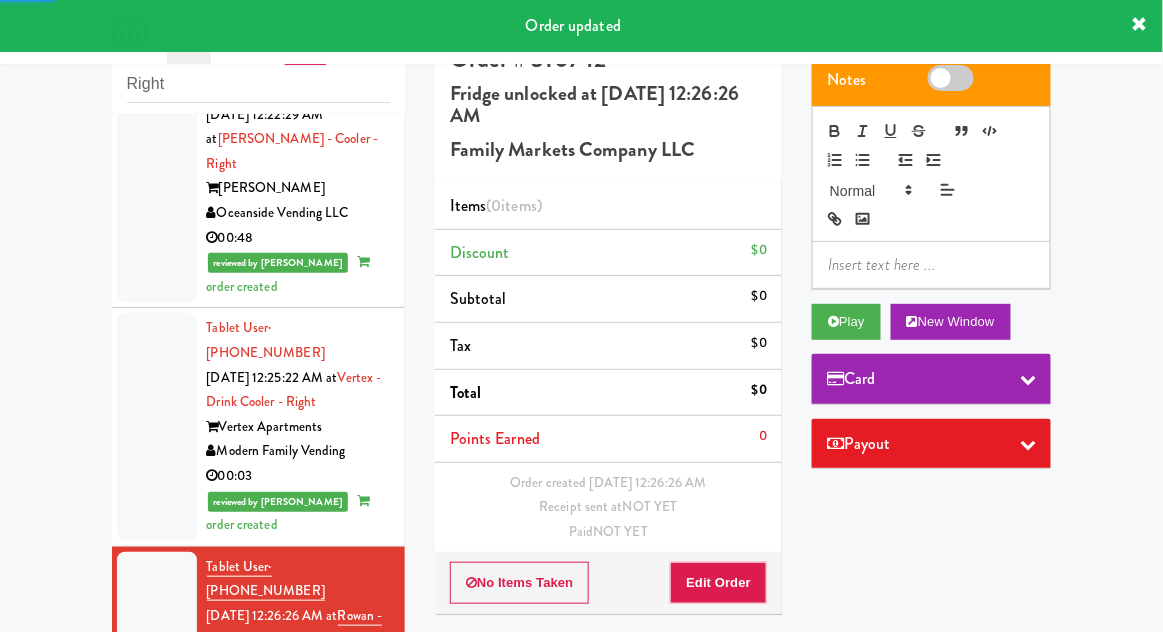 scroll, scrollTop: 2312, scrollLeft: 0, axis: vertical 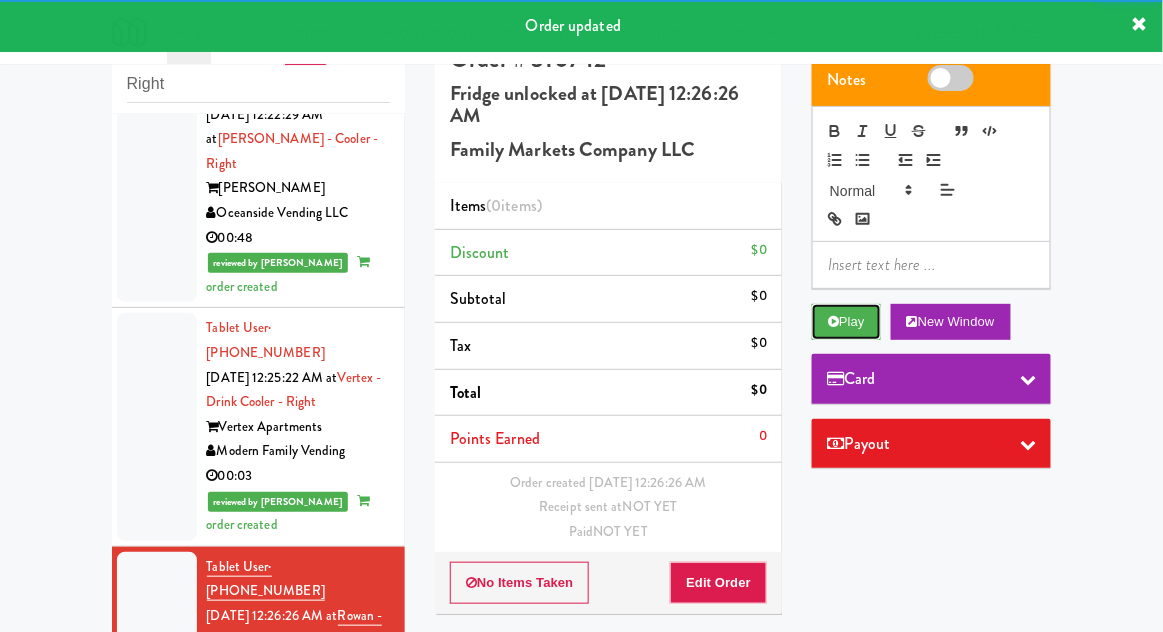 click on "Play" at bounding box center (846, 322) 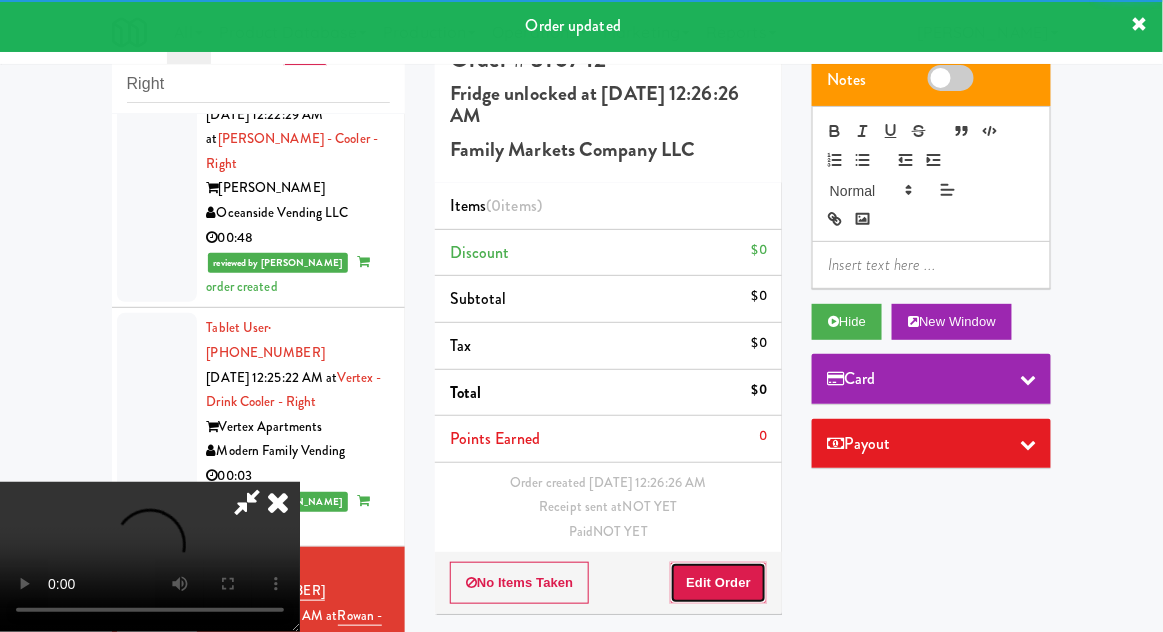 click on "Edit Order" at bounding box center [718, 583] 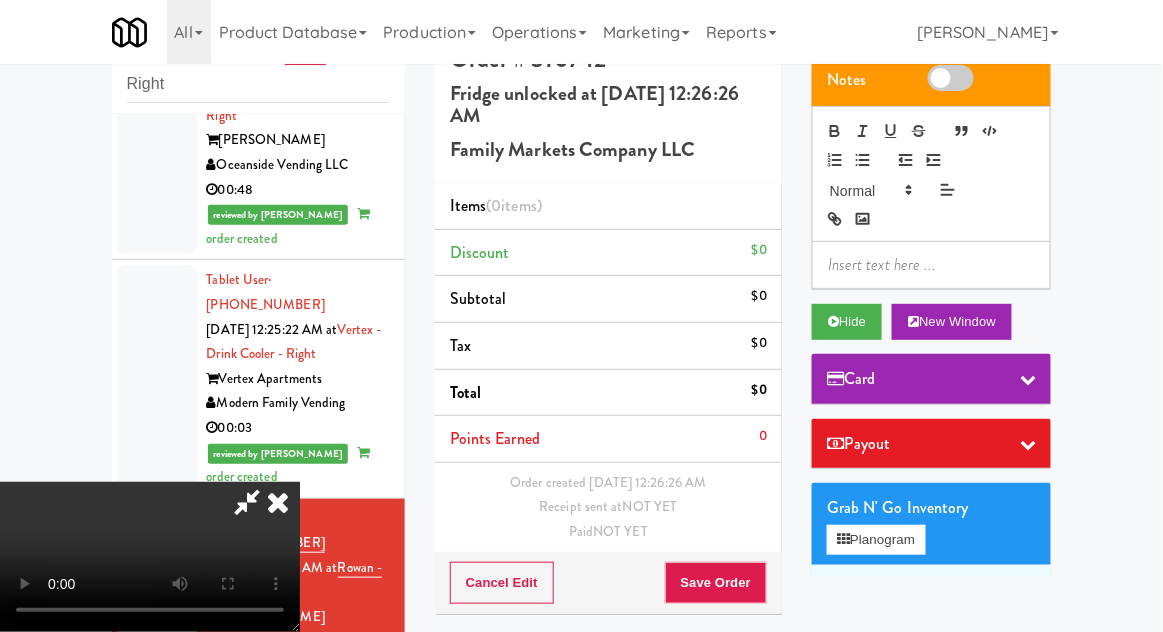 scroll, scrollTop: 2383, scrollLeft: 0, axis: vertical 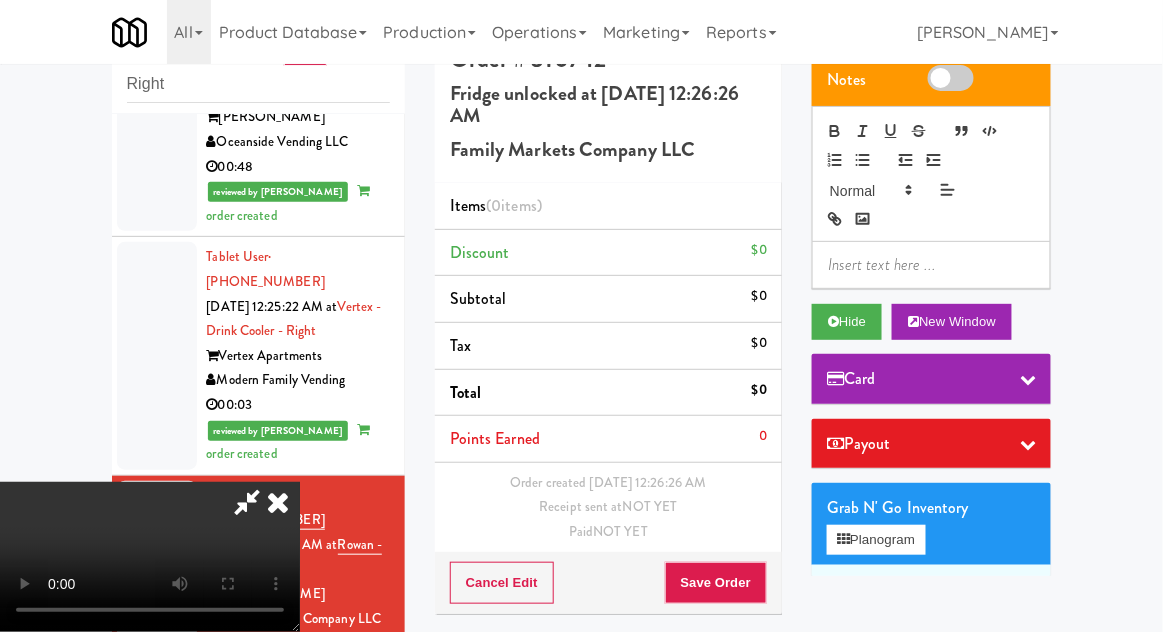 type 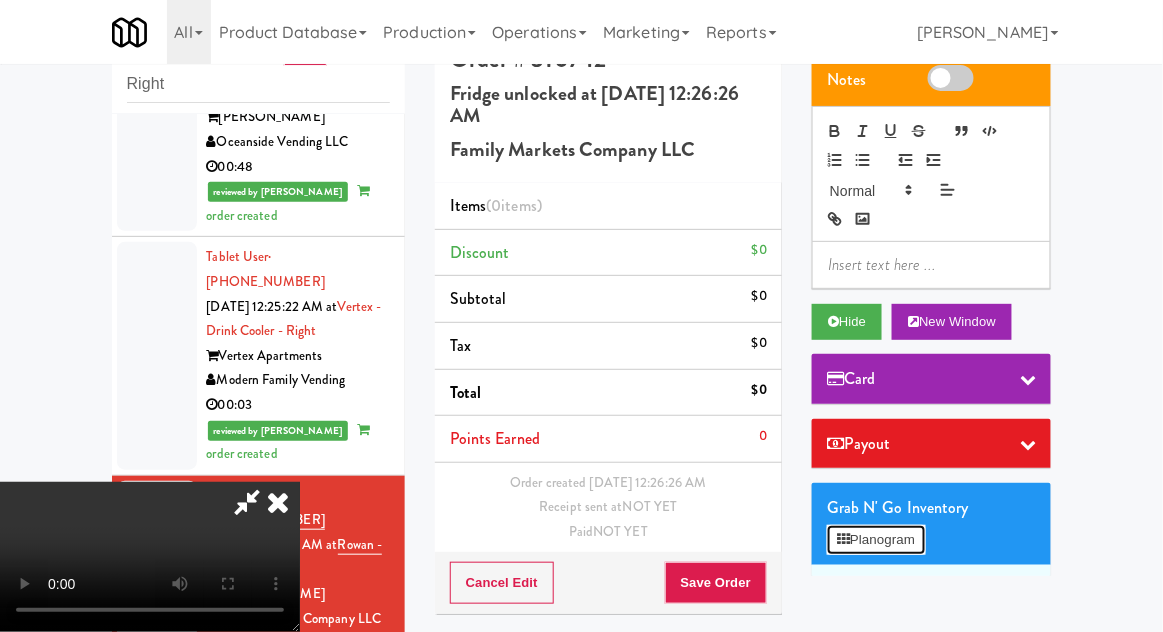 click on "Planogram" at bounding box center (876, 540) 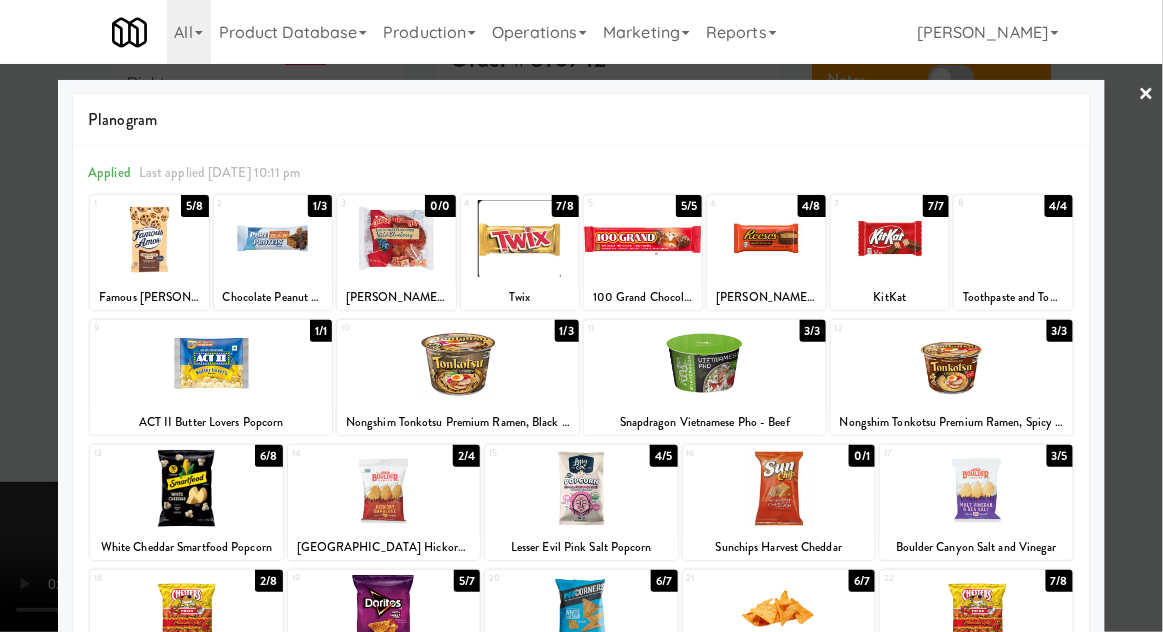 click at bounding box center (211, 363) 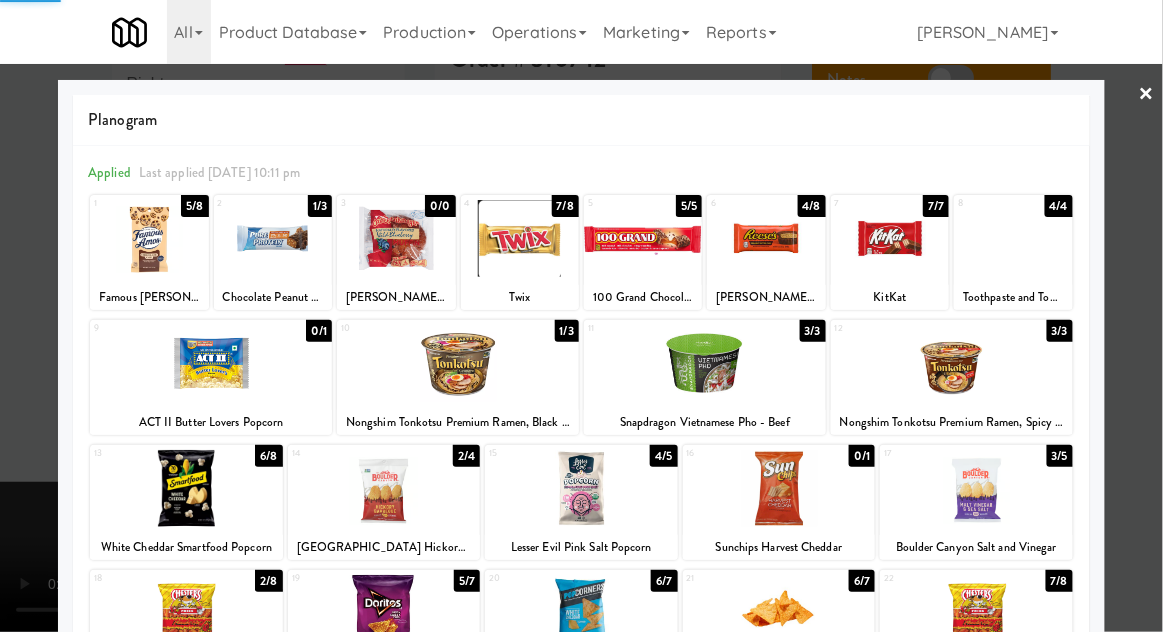 click at bounding box center (581, 316) 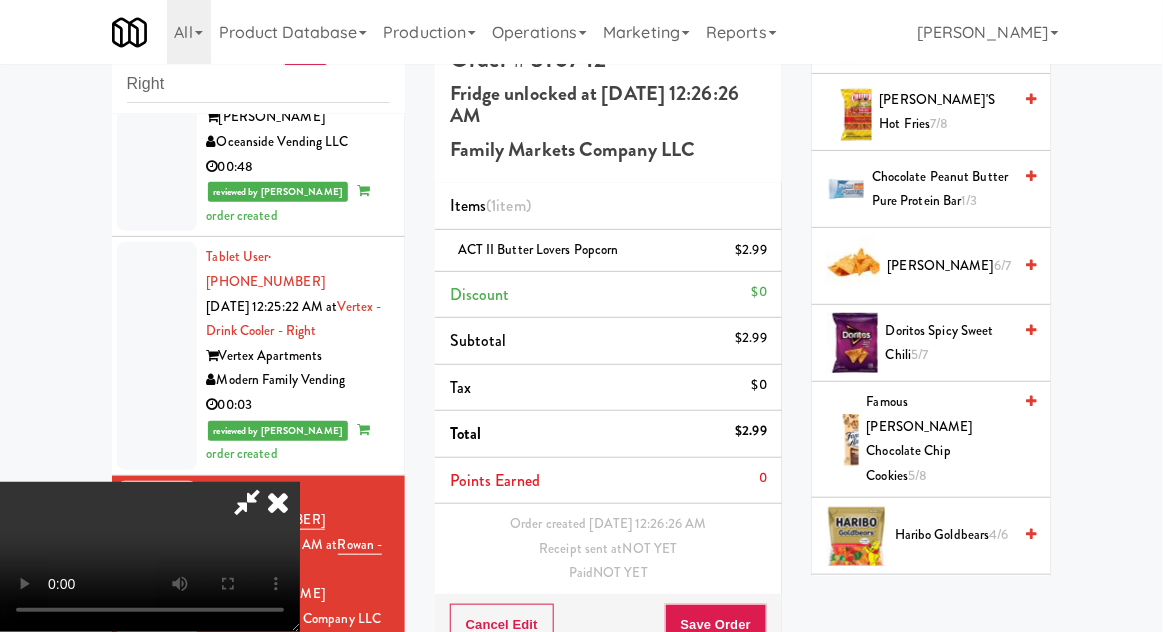 scroll, scrollTop: 907, scrollLeft: 0, axis: vertical 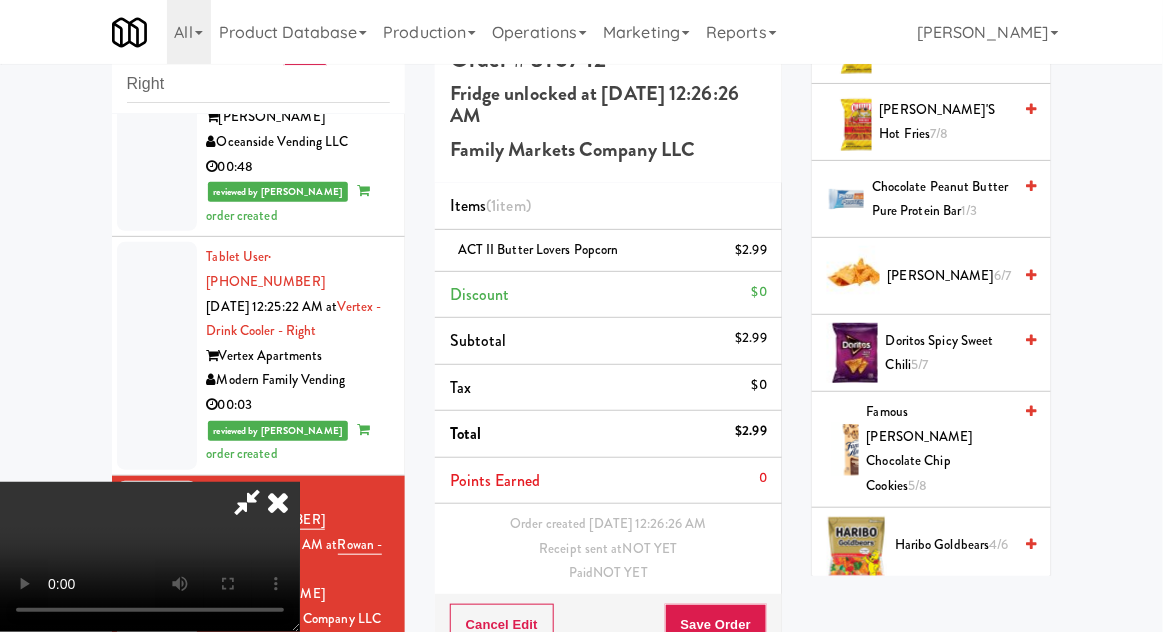 click on "Doritos Nacho  6/7" at bounding box center (950, 276) 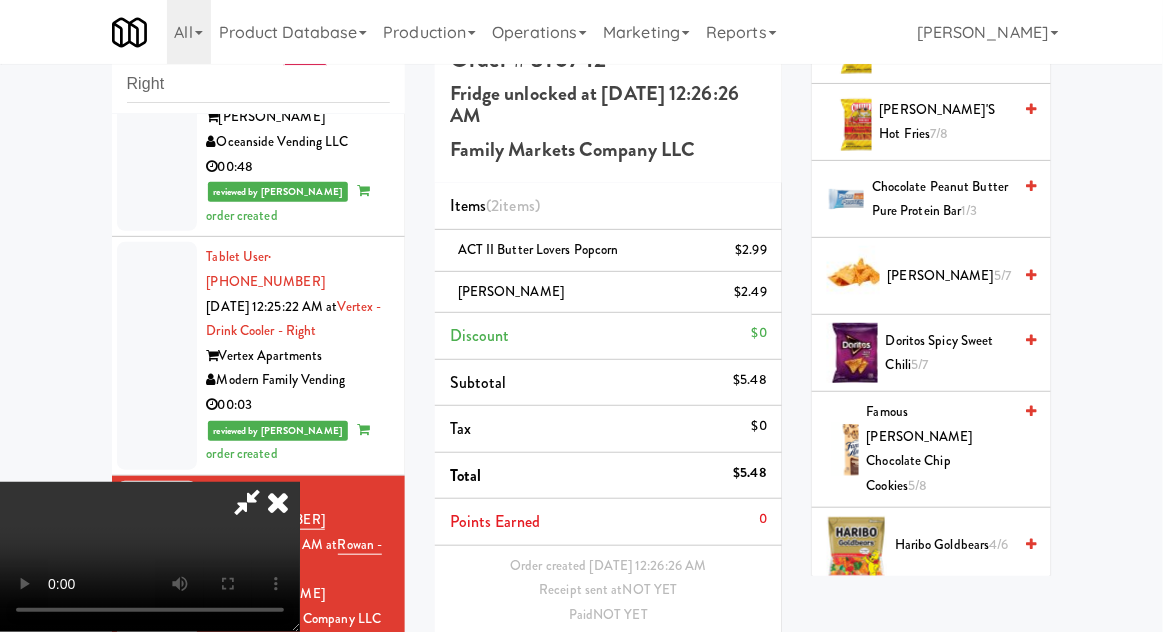 click on "Save Order" at bounding box center (716, 667) 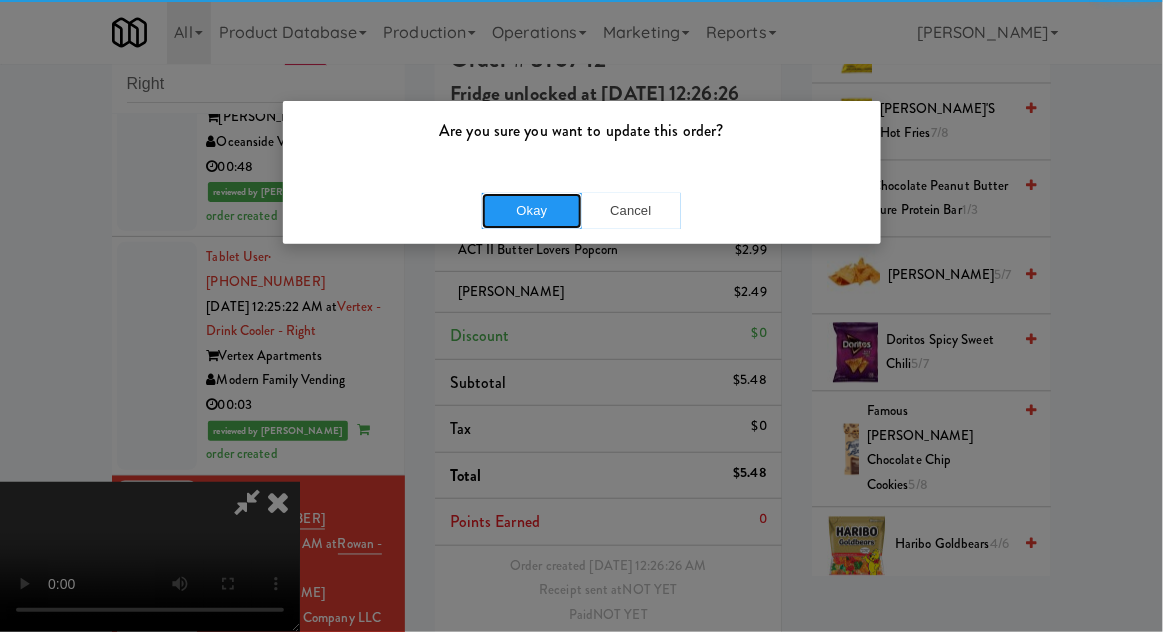 click on "Okay" at bounding box center [532, 211] 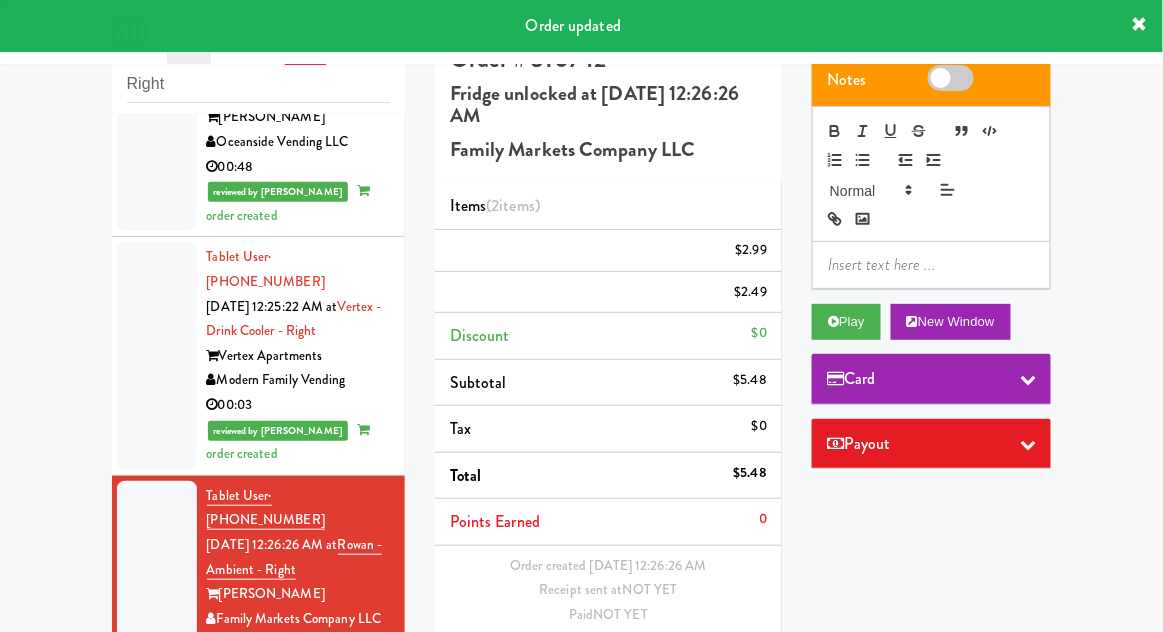 scroll, scrollTop: 0, scrollLeft: 0, axis: both 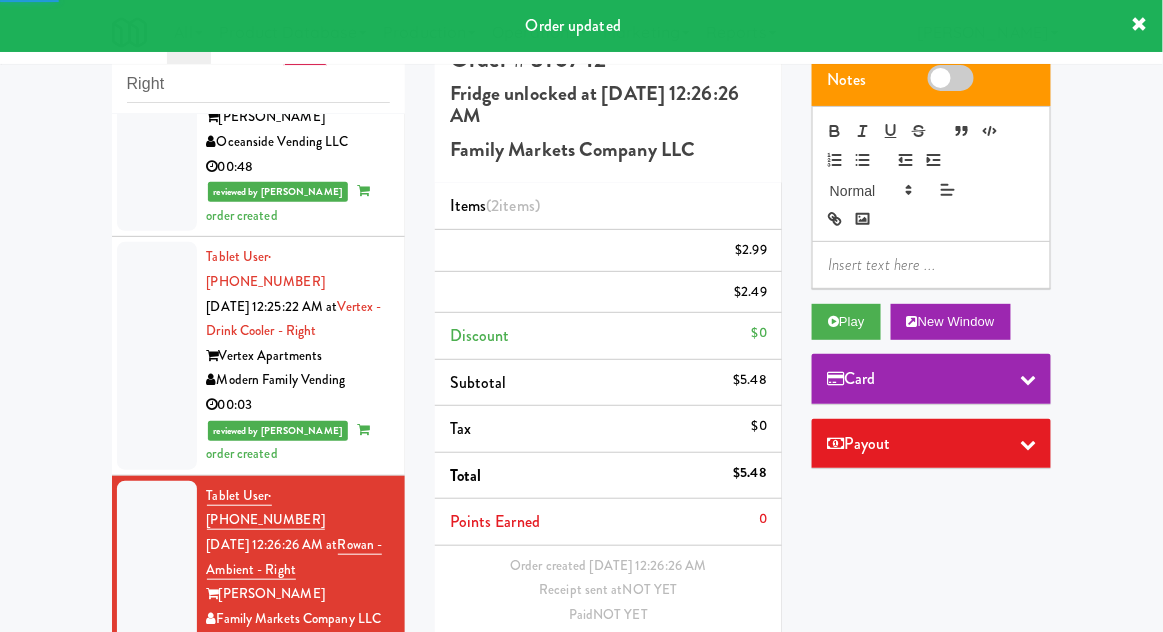 click at bounding box center [157, 771] 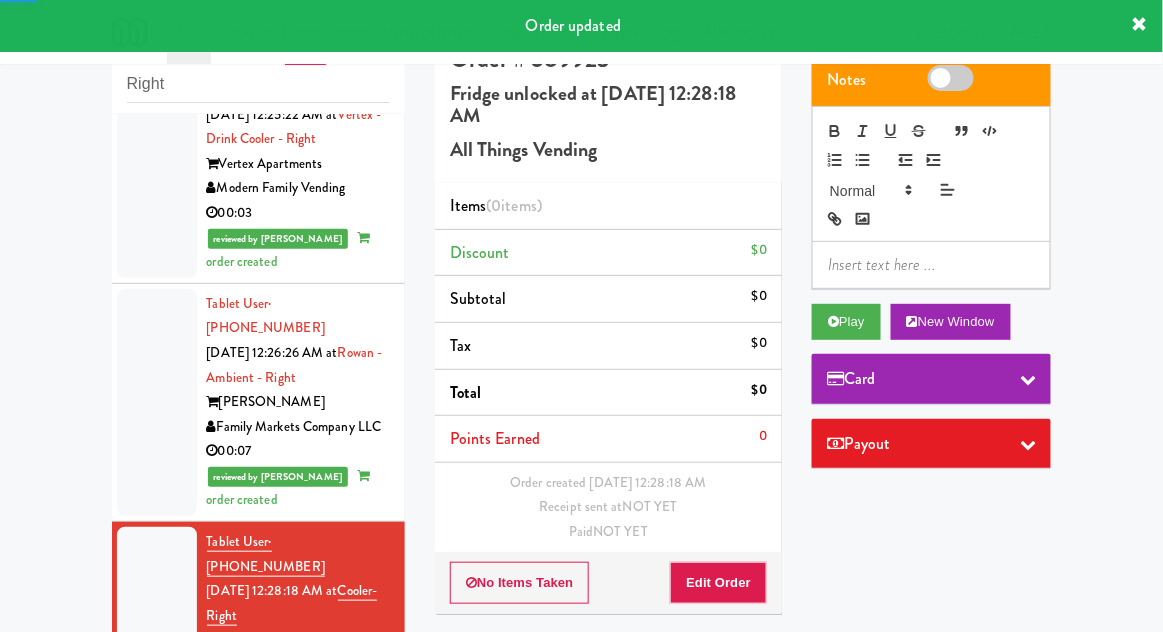 scroll, scrollTop: 2574, scrollLeft: 0, axis: vertical 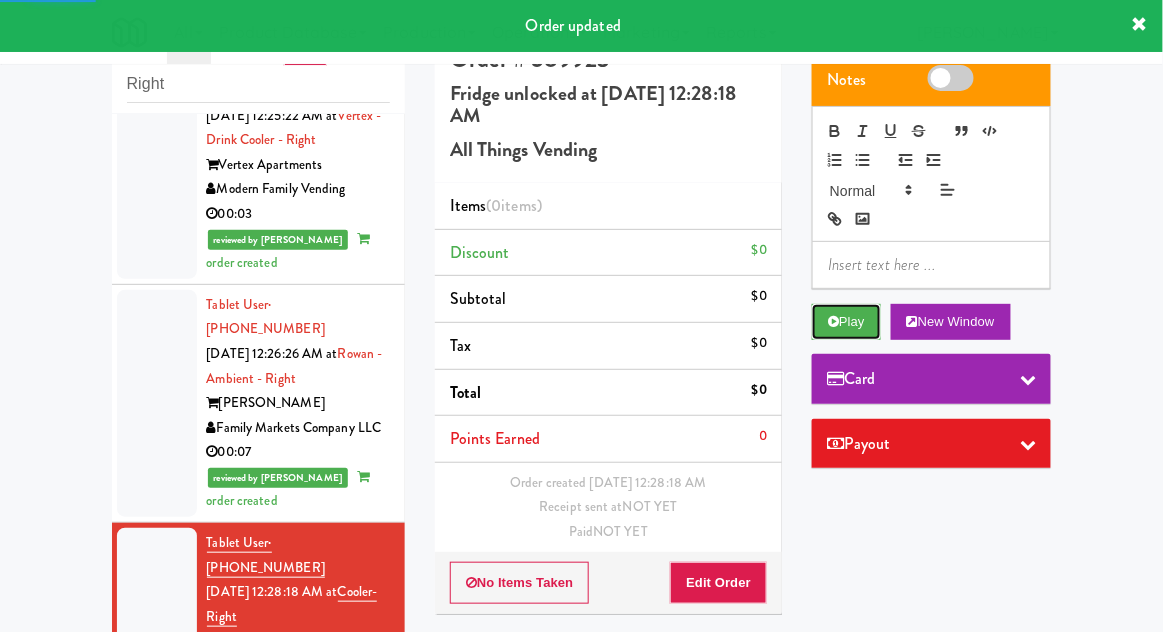 click on "Play" at bounding box center (846, 322) 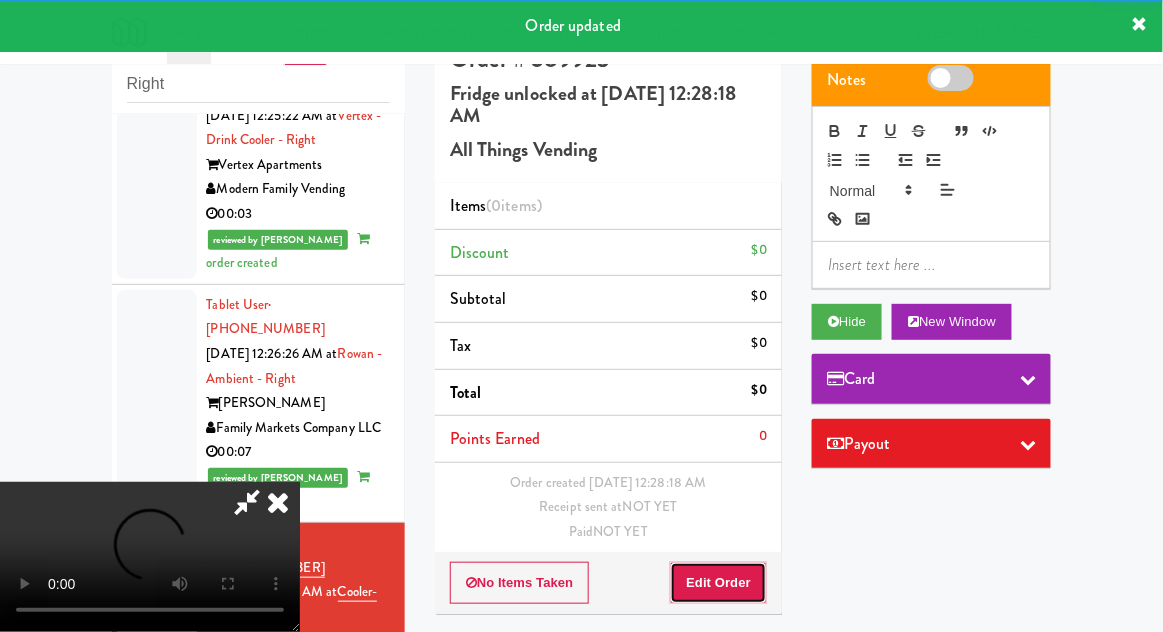 click on "Edit Order" at bounding box center [718, 583] 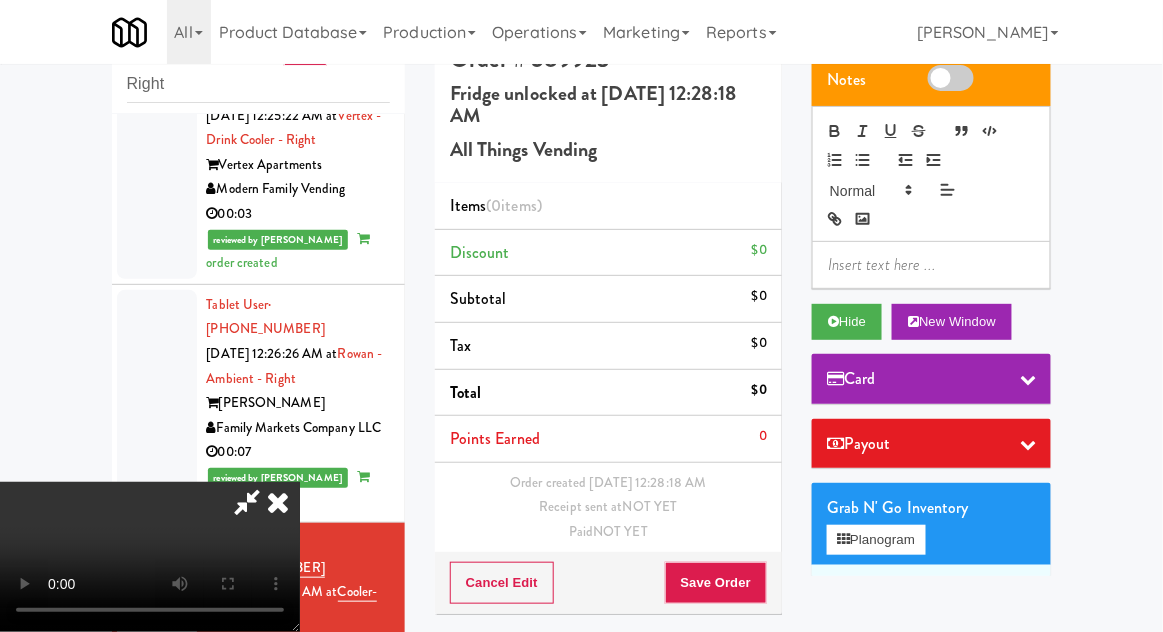 scroll, scrollTop: 73, scrollLeft: 0, axis: vertical 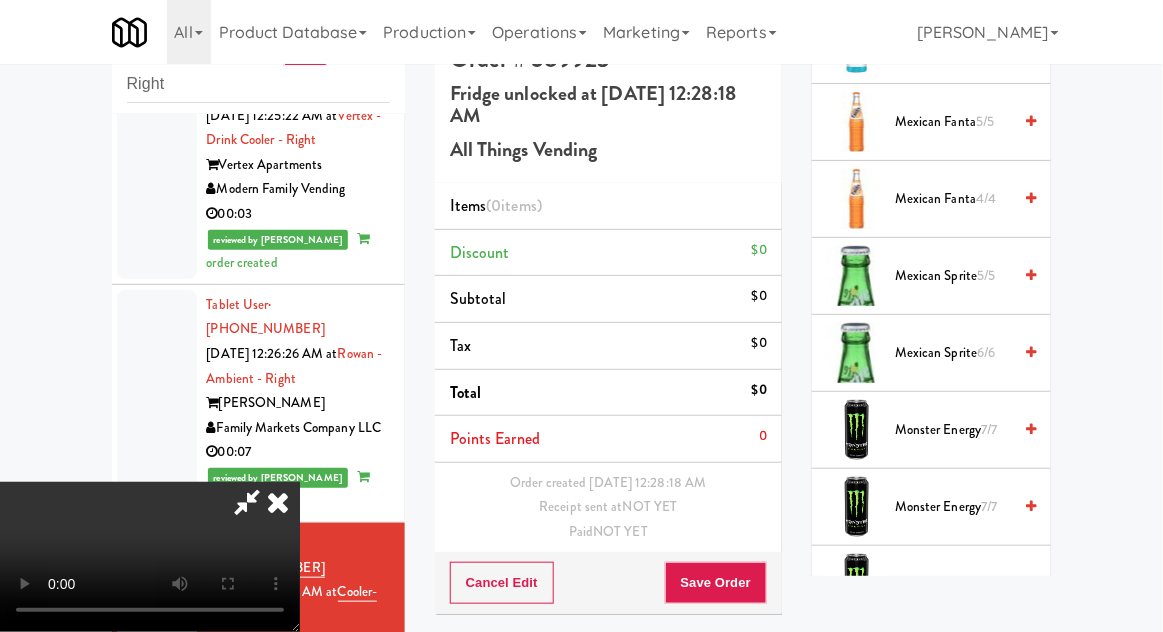click on "Monster Energy  7/7" at bounding box center (953, 430) 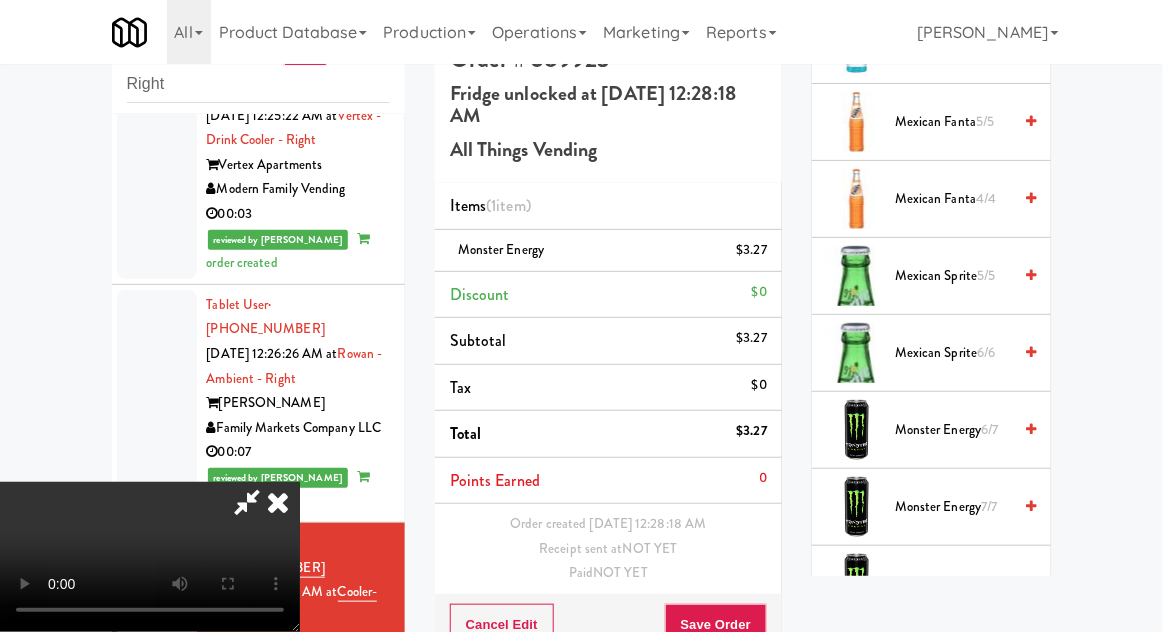 click on "Monster Energy  6/7" at bounding box center (953, 430) 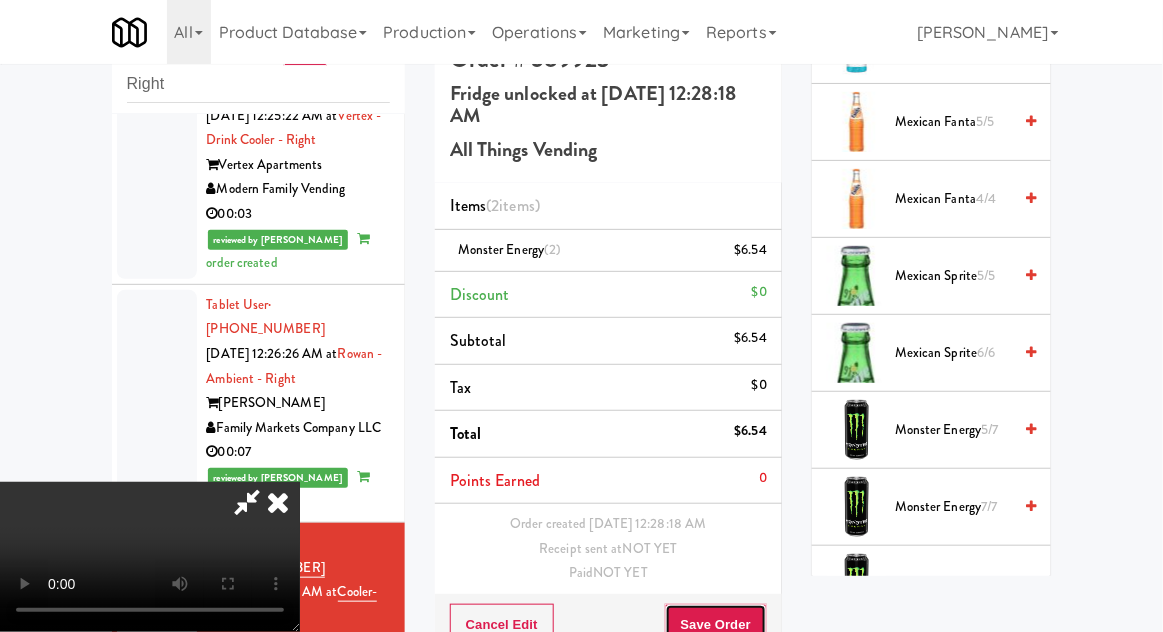 click on "Save Order" at bounding box center (716, 625) 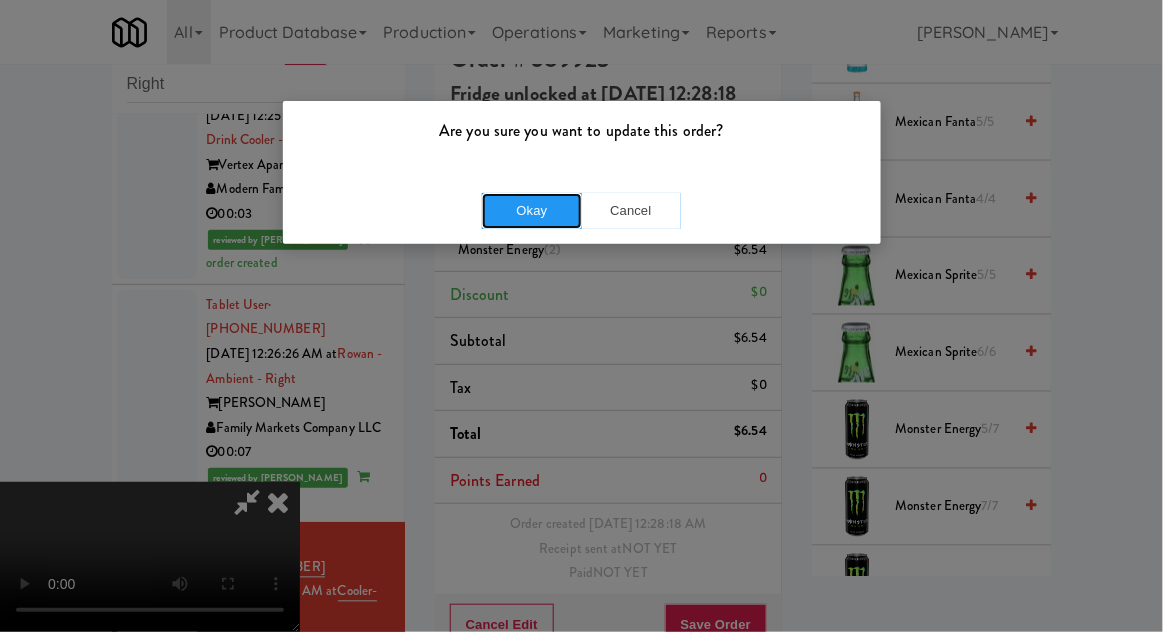 click on "Okay" at bounding box center [532, 211] 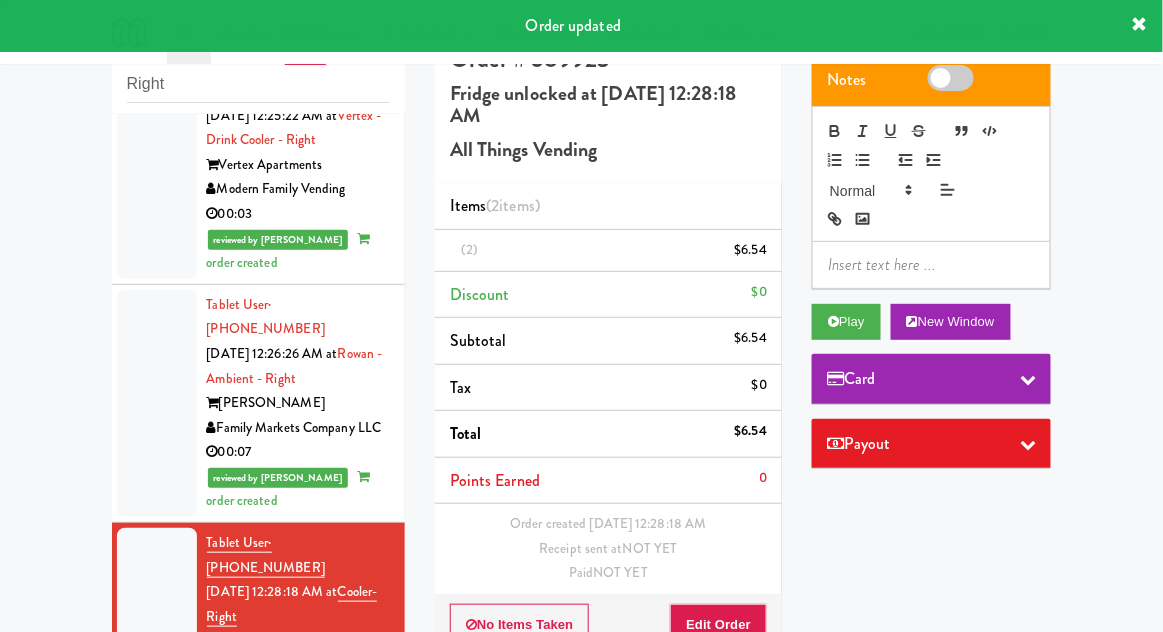 scroll, scrollTop: 0, scrollLeft: 0, axis: both 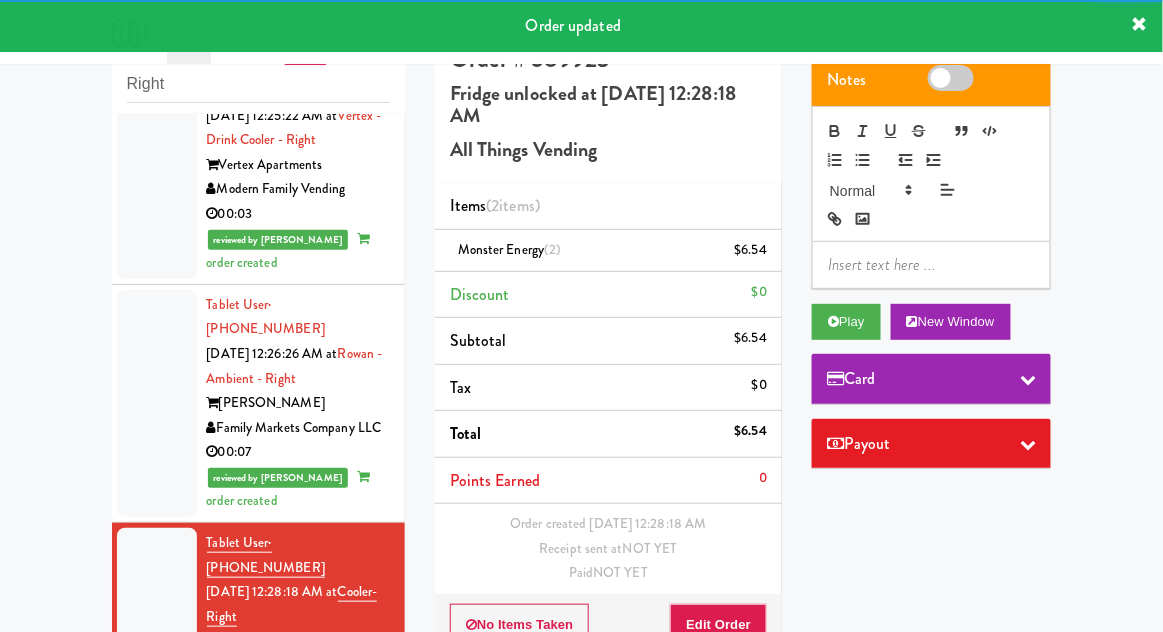 click at bounding box center [157, 880] 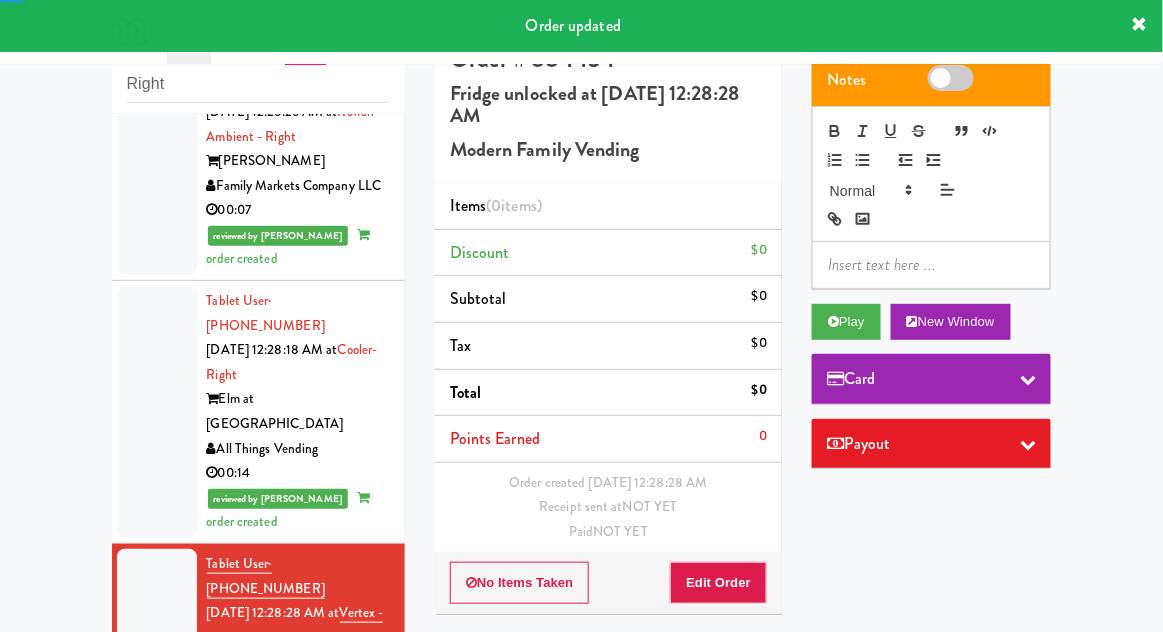 scroll, scrollTop: 2816, scrollLeft: 0, axis: vertical 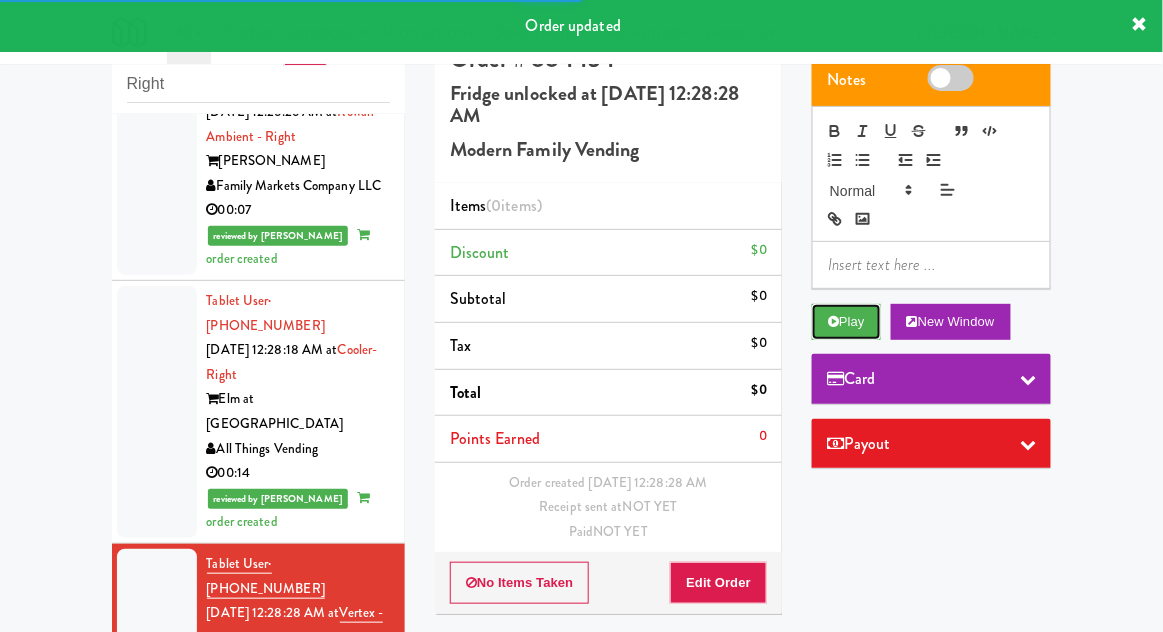 click at bounding box center [833, 321] 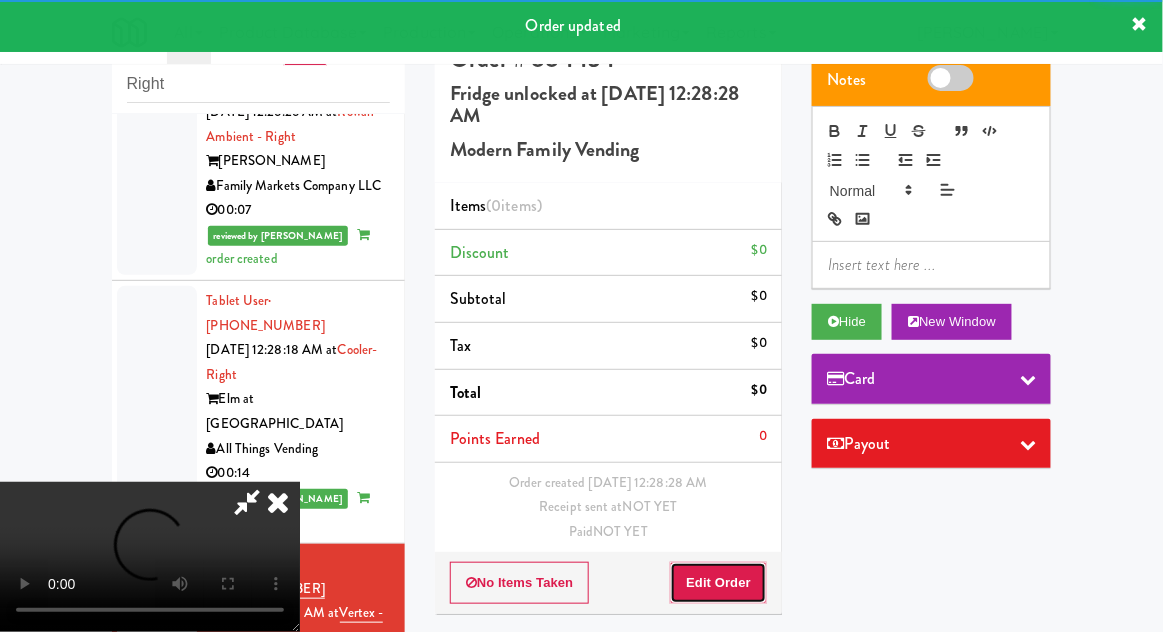 click on "Edit Order" at bounding box center [718, 583] 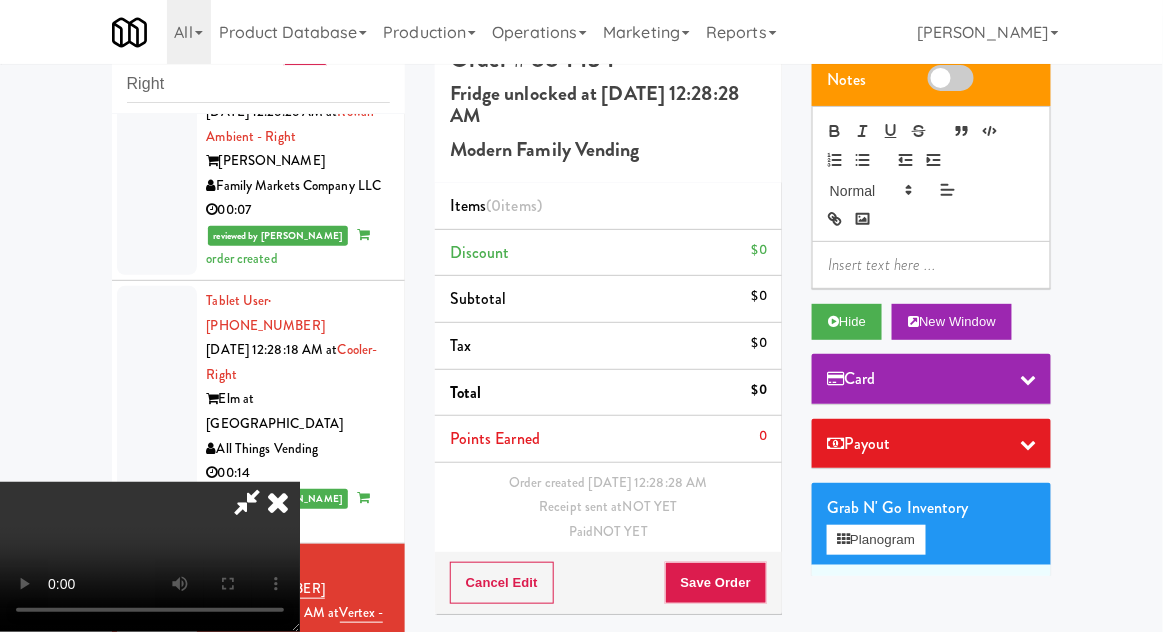 type 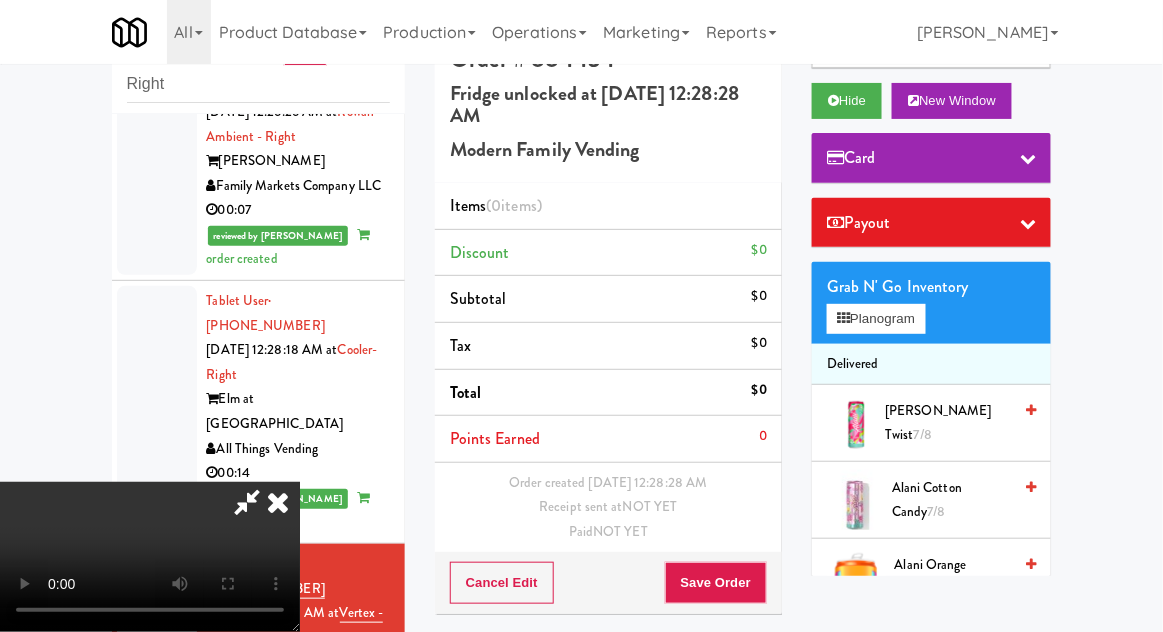 scroll, scrollTop: 223, scrollLeft: 0, axis: vertical 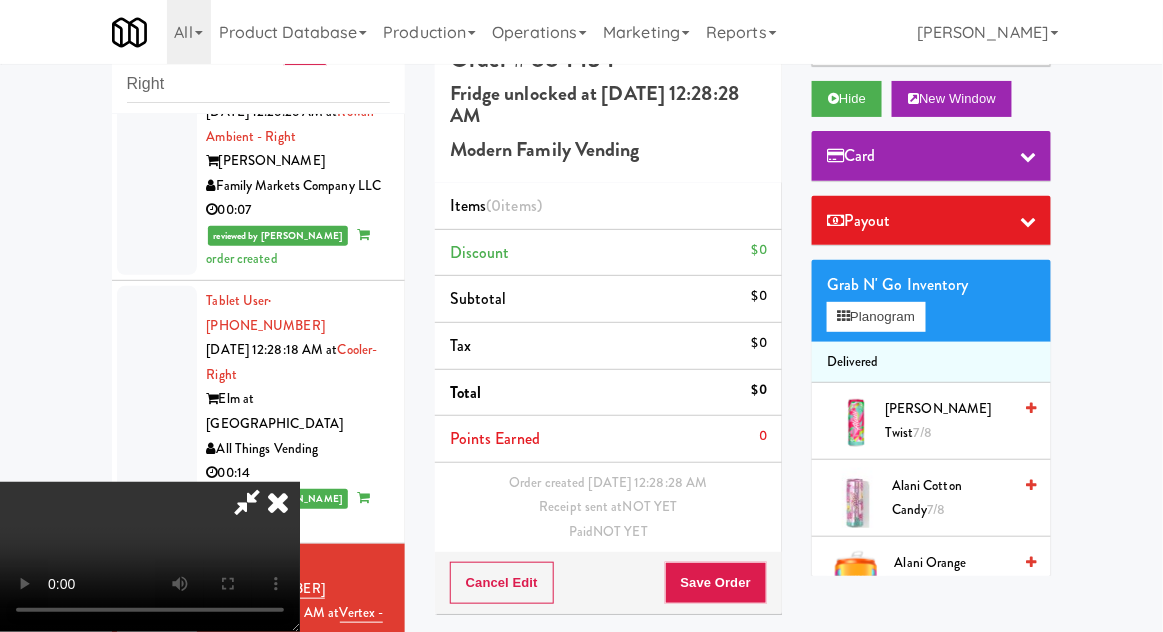 click on "Alani Orange Kiss  8/8" at bounding box center (953, 575) 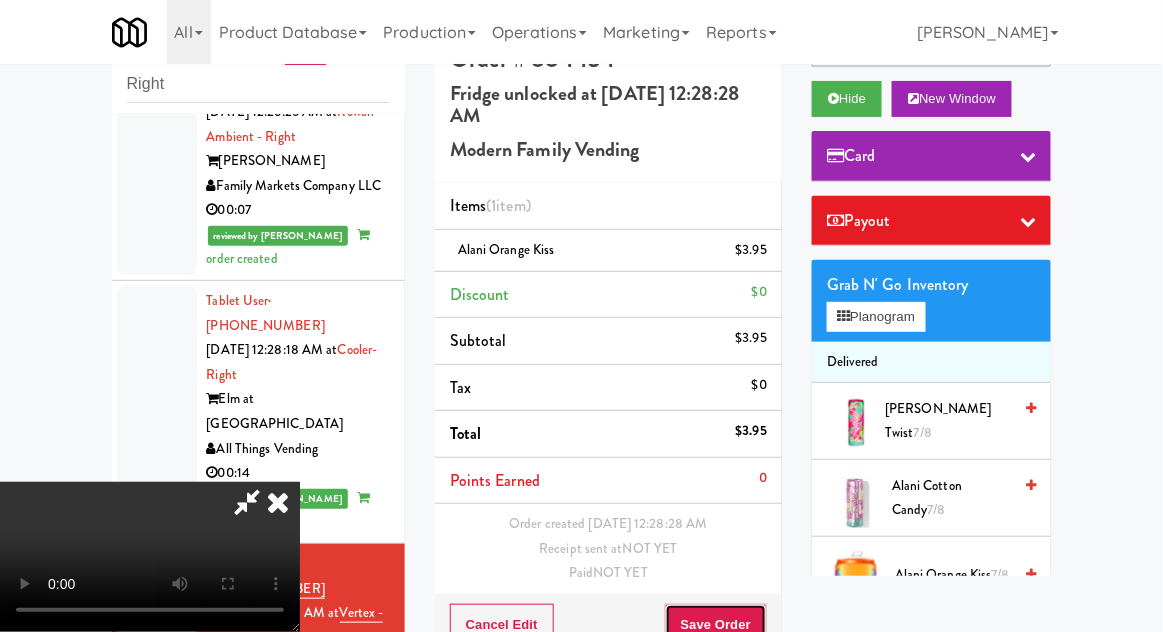 click on "Save Order" at bounding box center [716, 625] 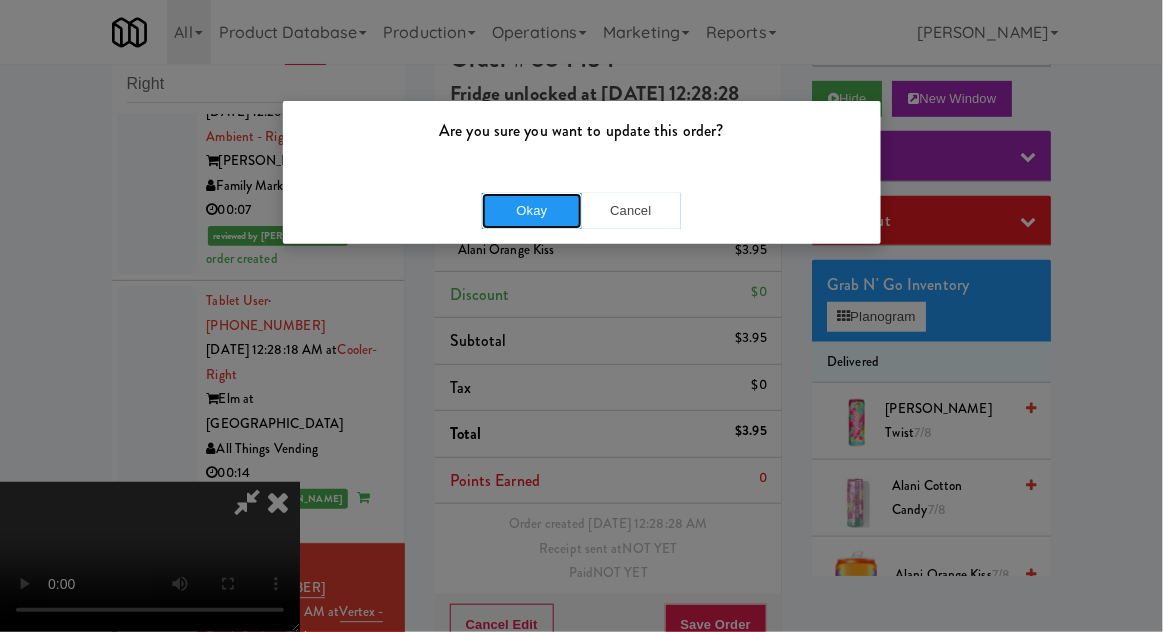 click on "Okay" at bounding box center (532, 211) 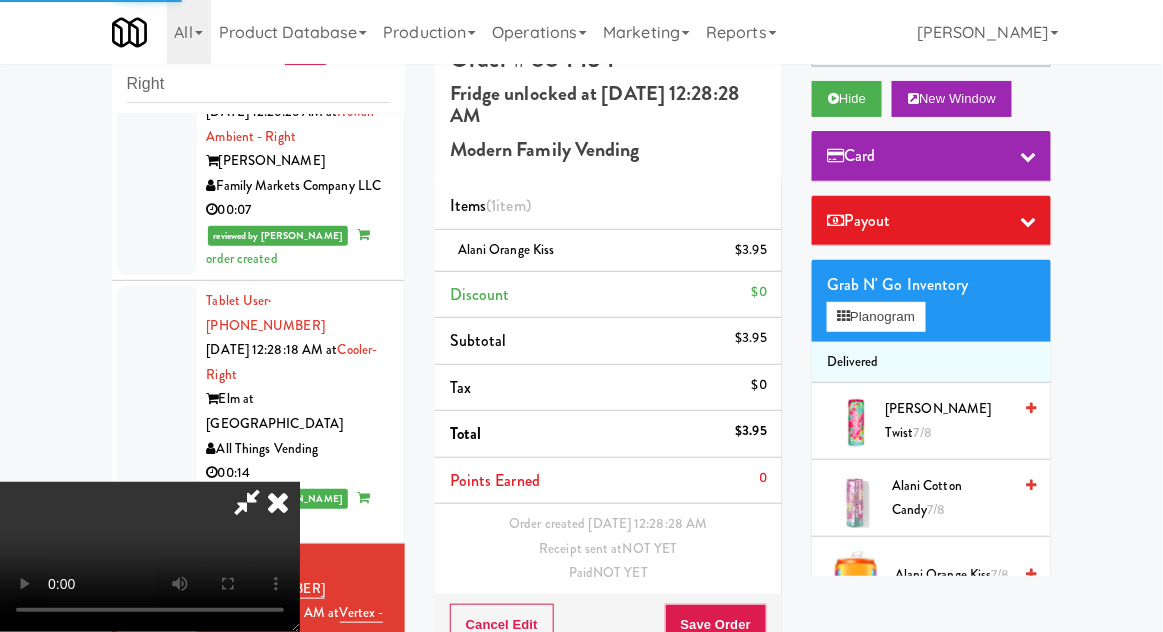 scroll, scrollTop: 0, scrollLeft: 0, axis: both 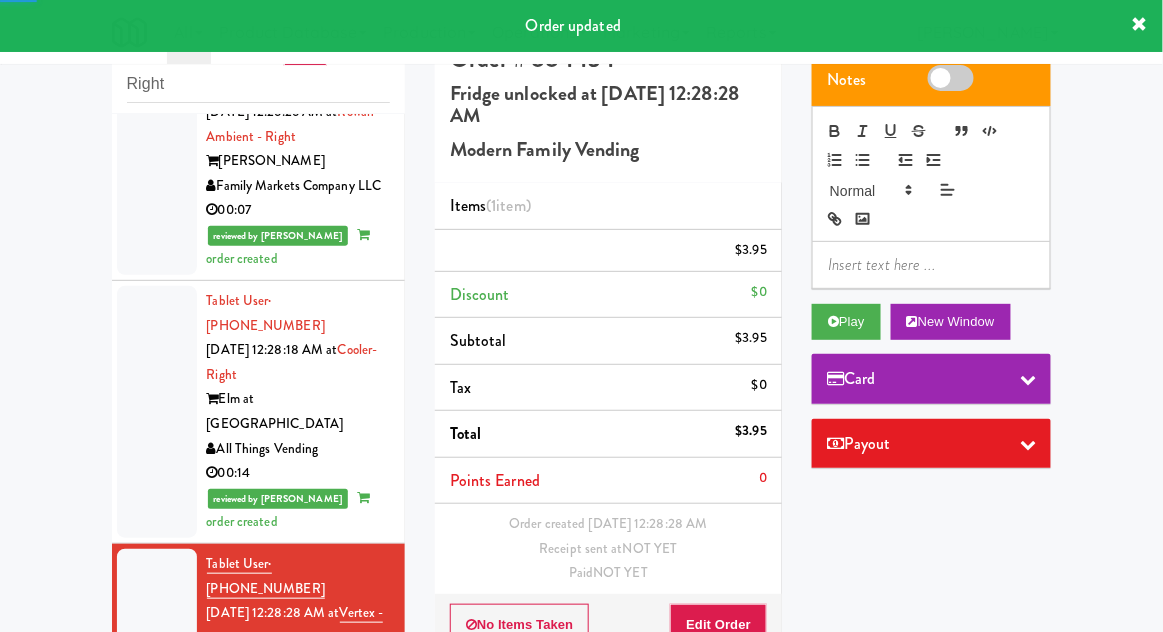 click at bounding box center (157, 839) 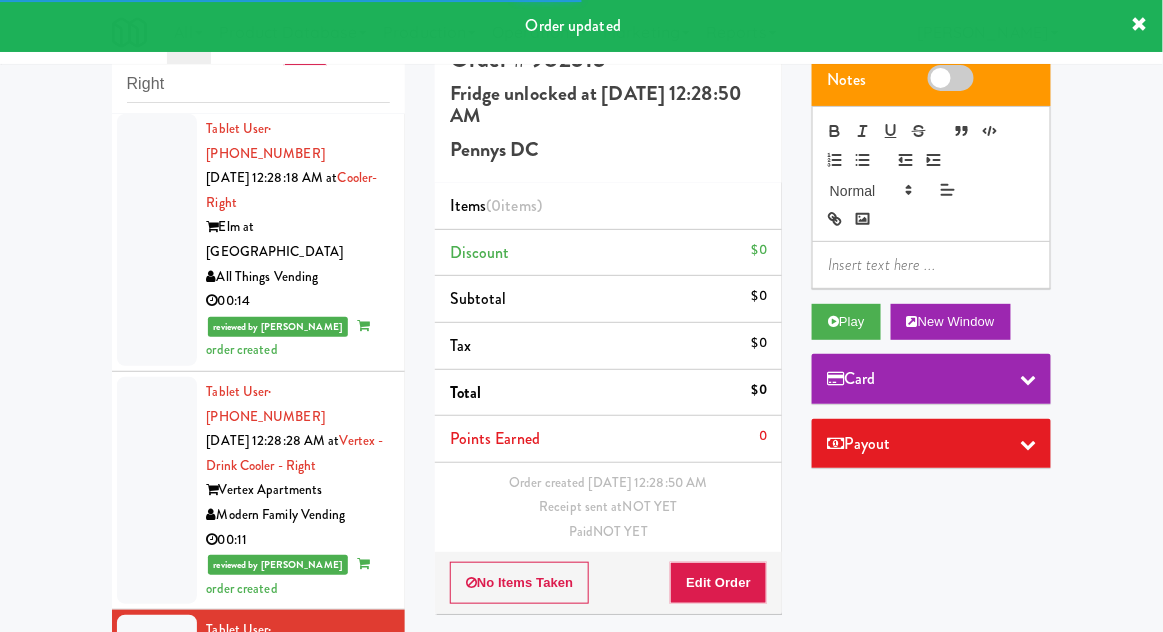 scroll, scrollTop: 2989, scrollLeft: 0, axis: vertical 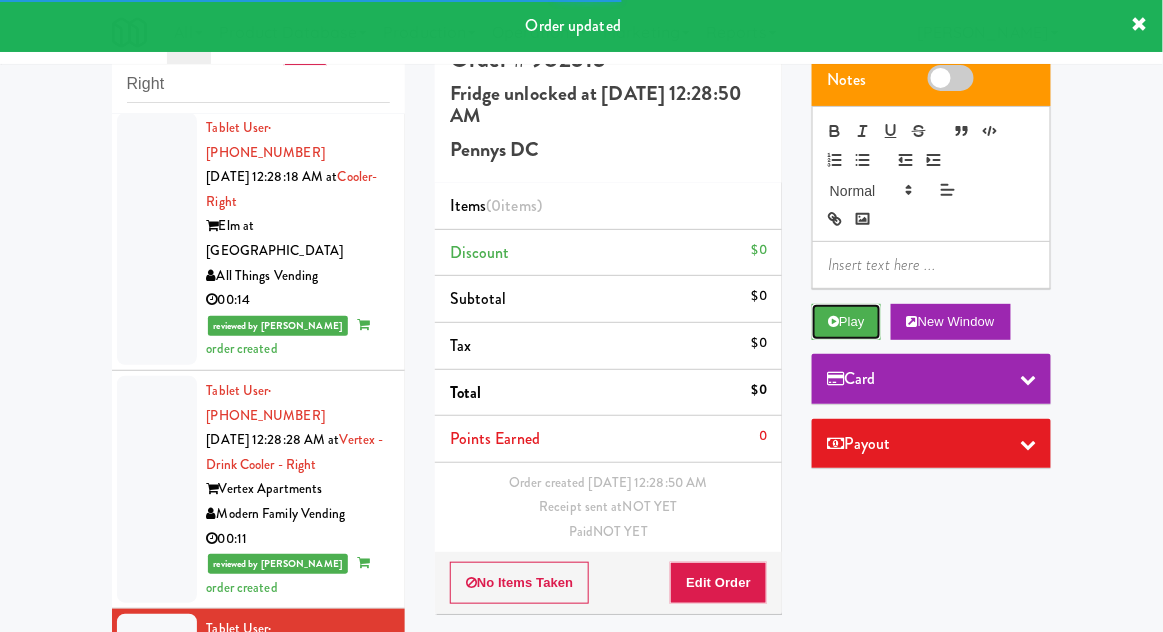 click on "Play" at bounding box center [846, 322] 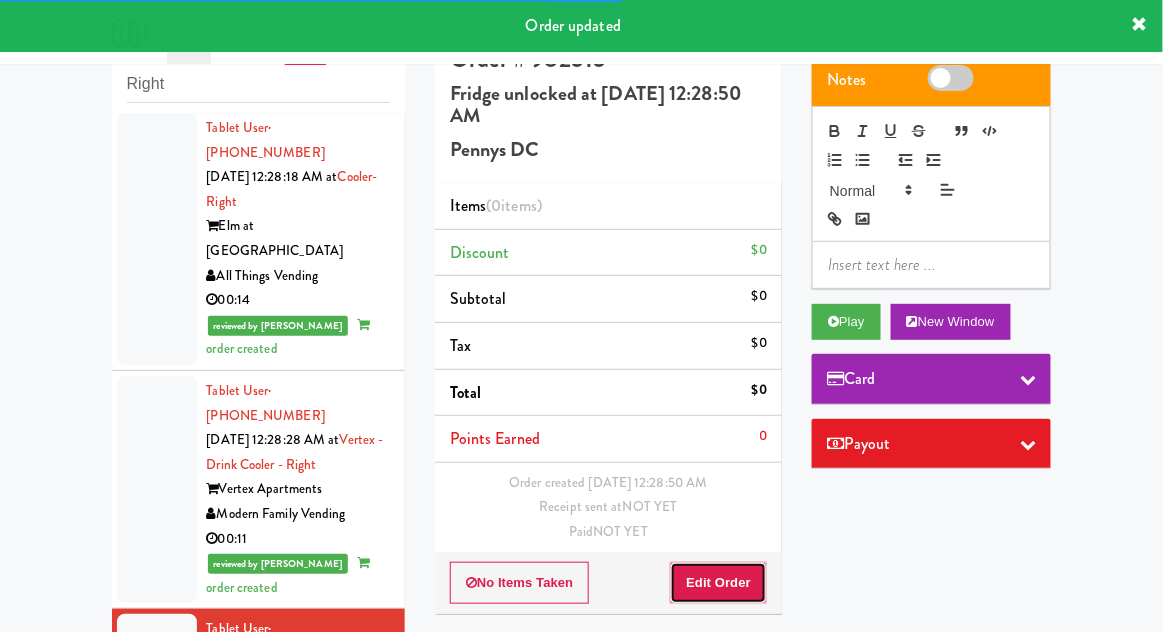 click on "Edit Order" at bounding box center (718, 583) 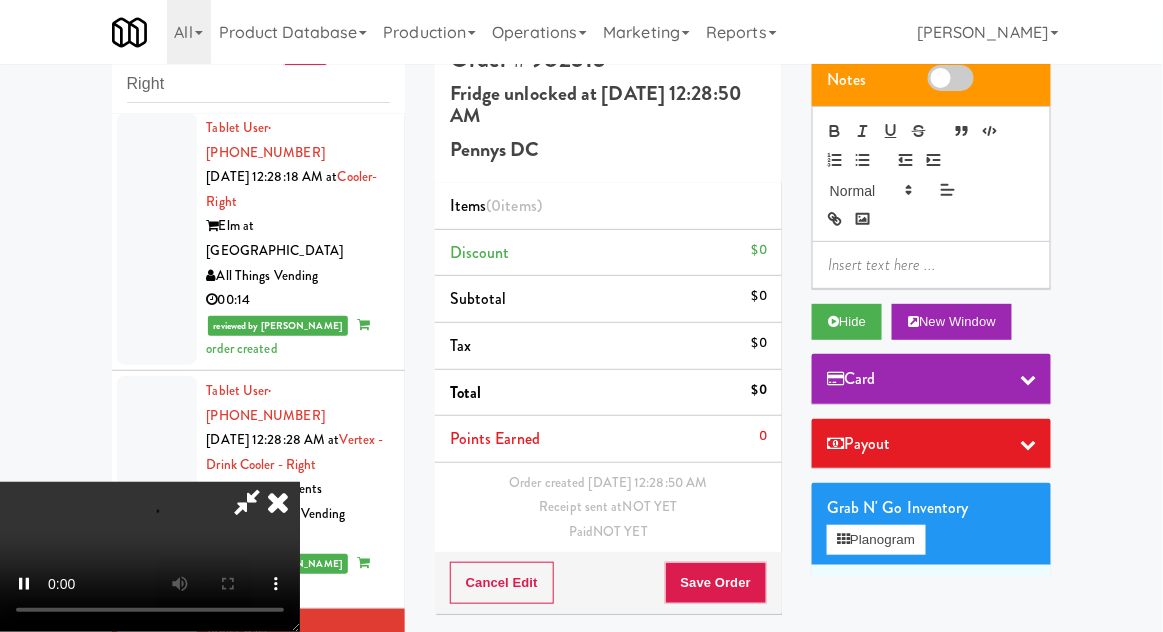 scroll, scrollTop: 73, scrollLeft: 0, axis: vertical 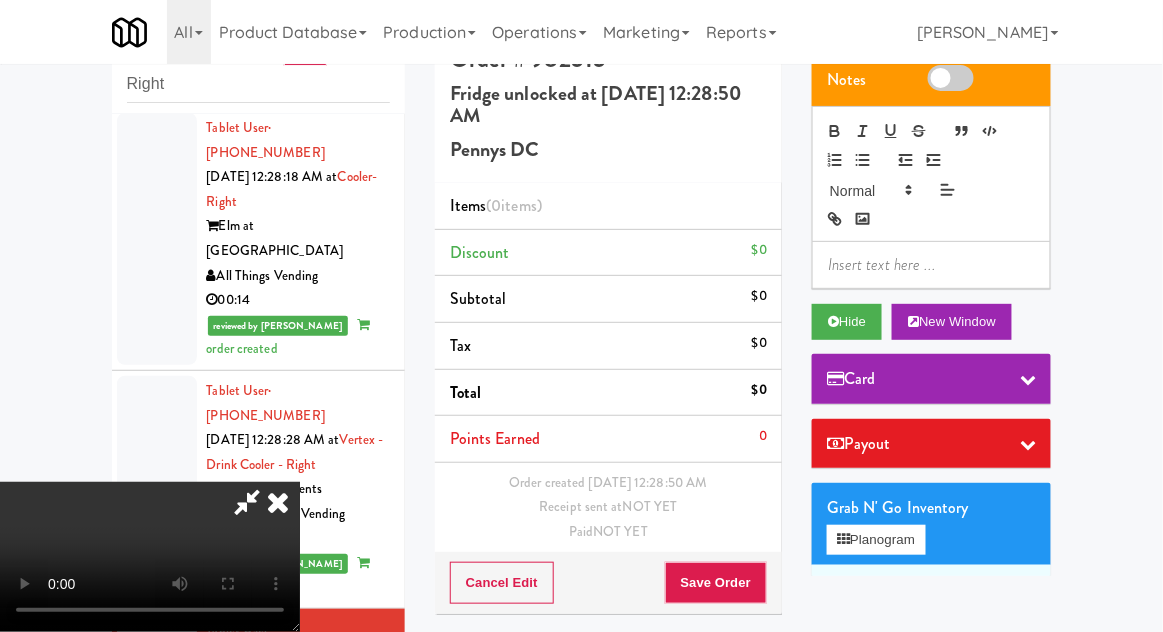 type 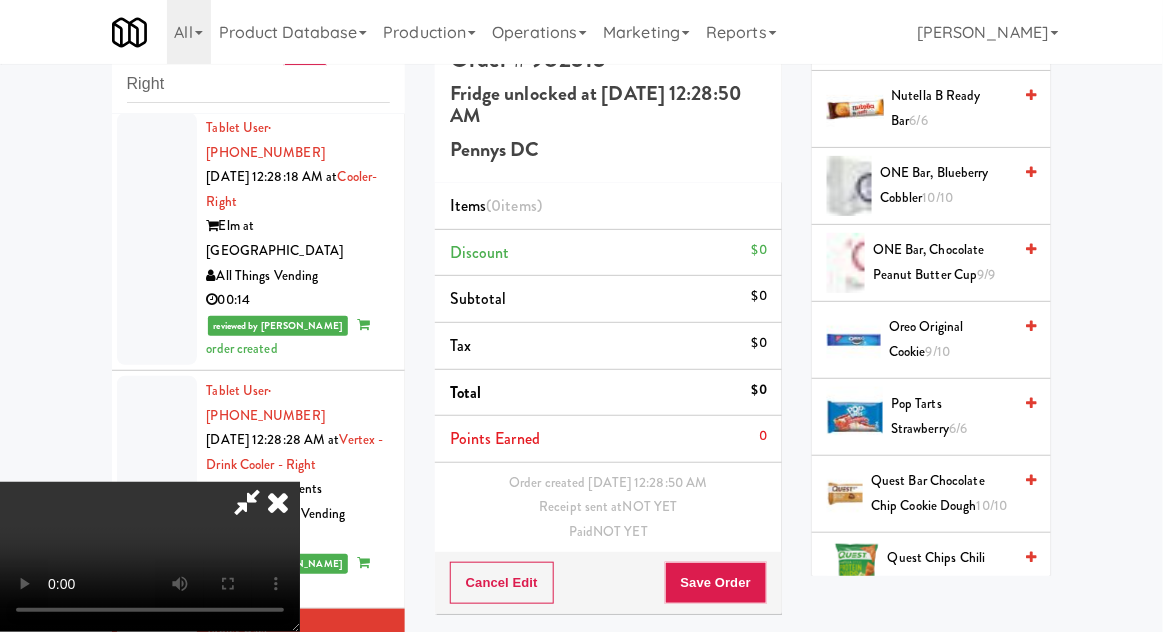 scroll, scrollTop: 1889, scrollLeft: 0, axis: vertical 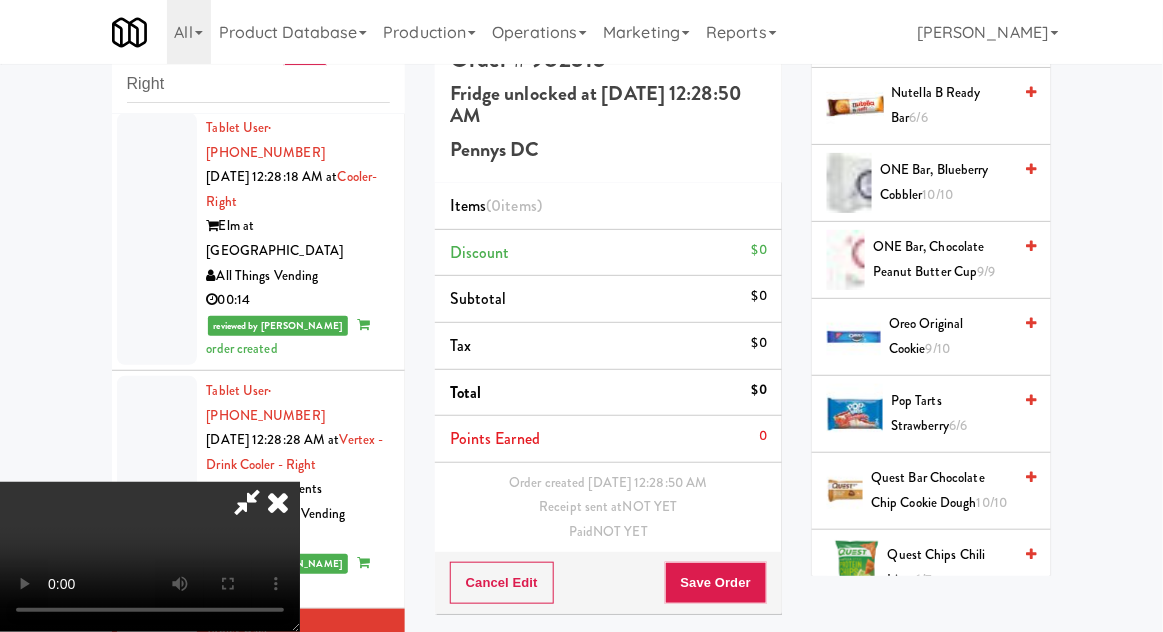 click on "Oreo Original Cookie  9/10" at bounding box center [950, 336] 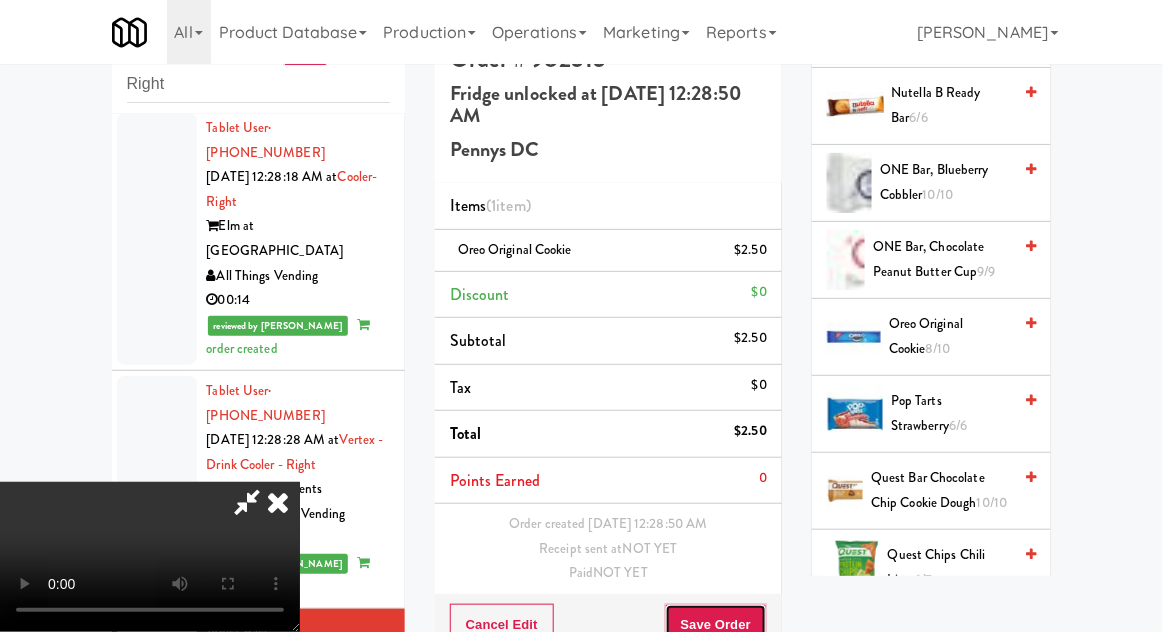 click on "Save Order" at bounding box center (716, 625) 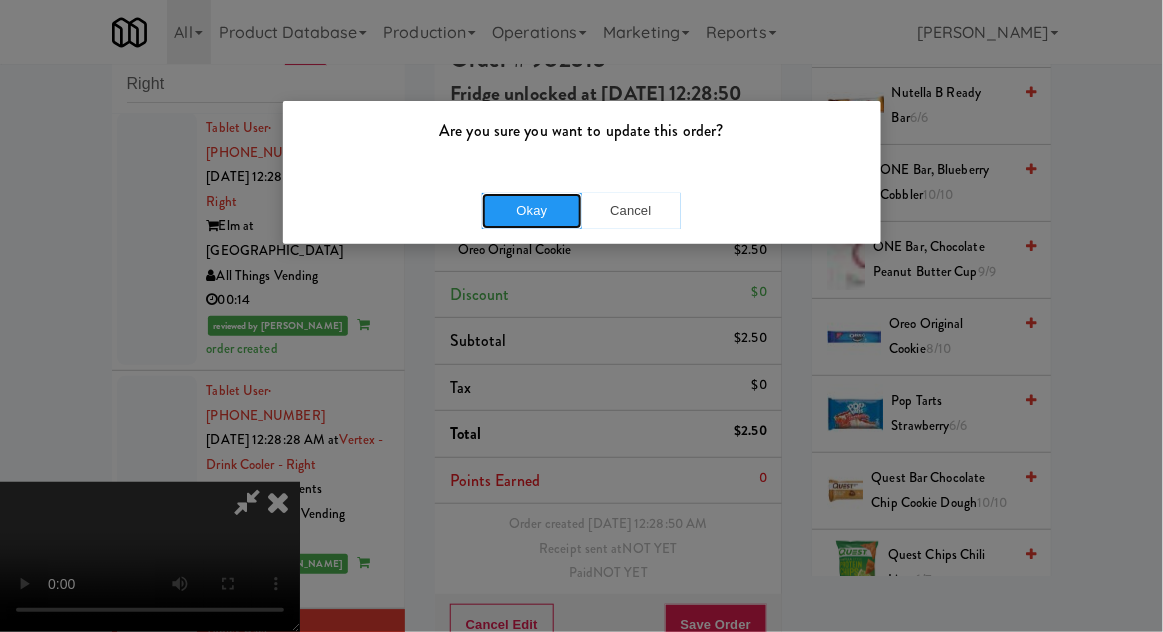 click on "Okay" at bounding box center [532, 211] 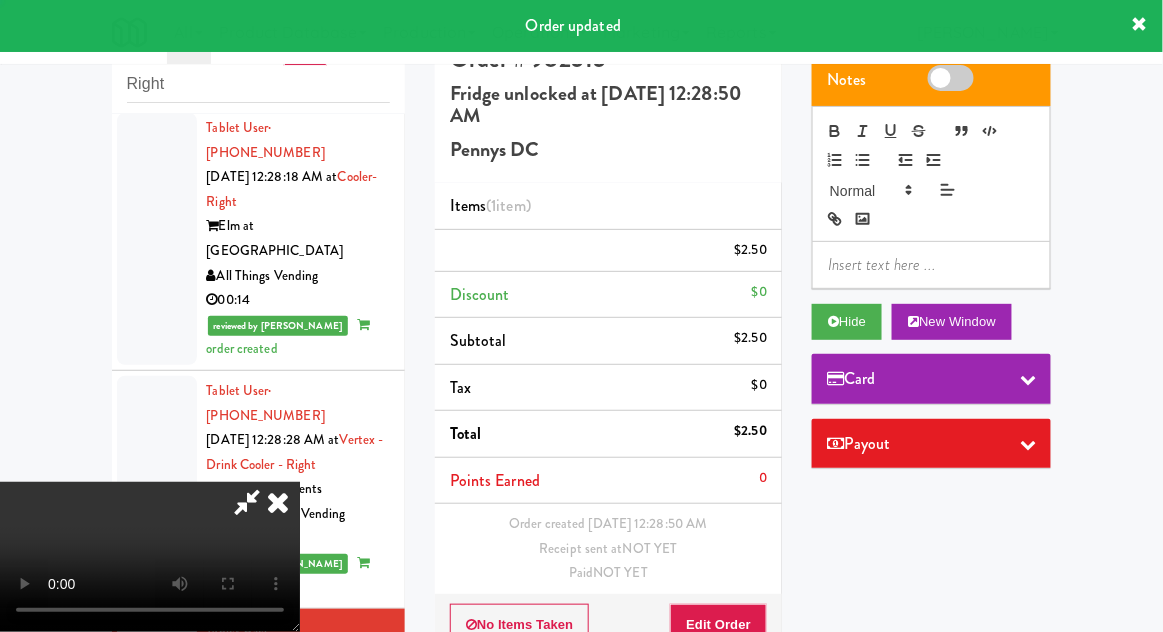 scroll, scrollTop: 0, scrollLeft: 0, axis: both 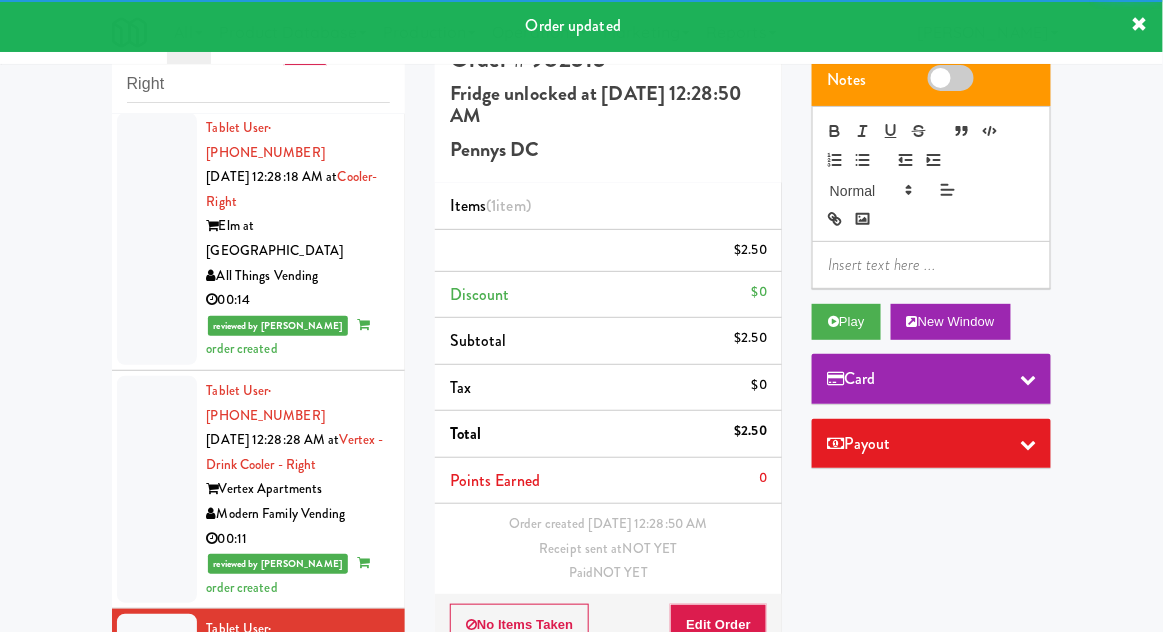 click at bounding box center [157, 917] 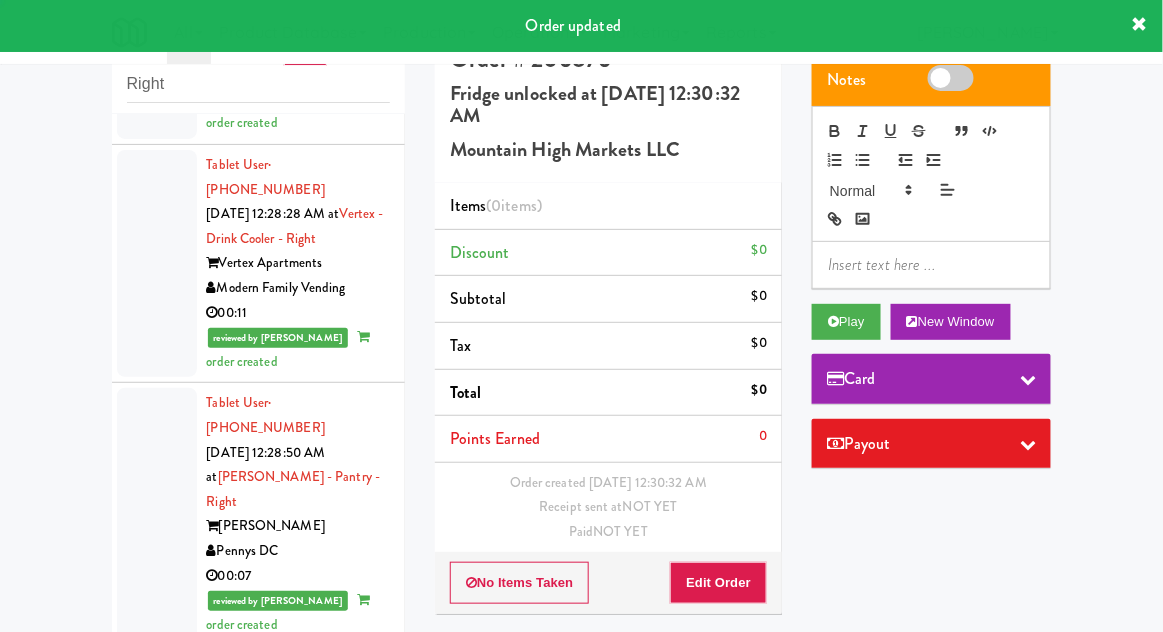 scroll, scrollTop: 3215, scrollLeft: 0, axis: vertical 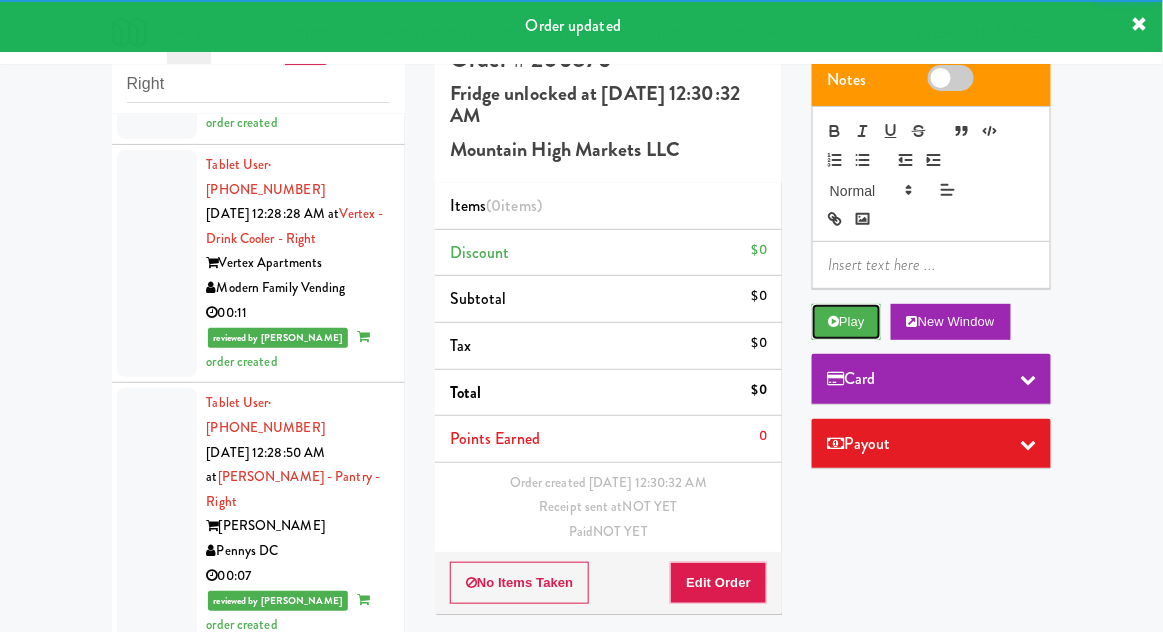 click on "Play" at bounding box center [846, 322] 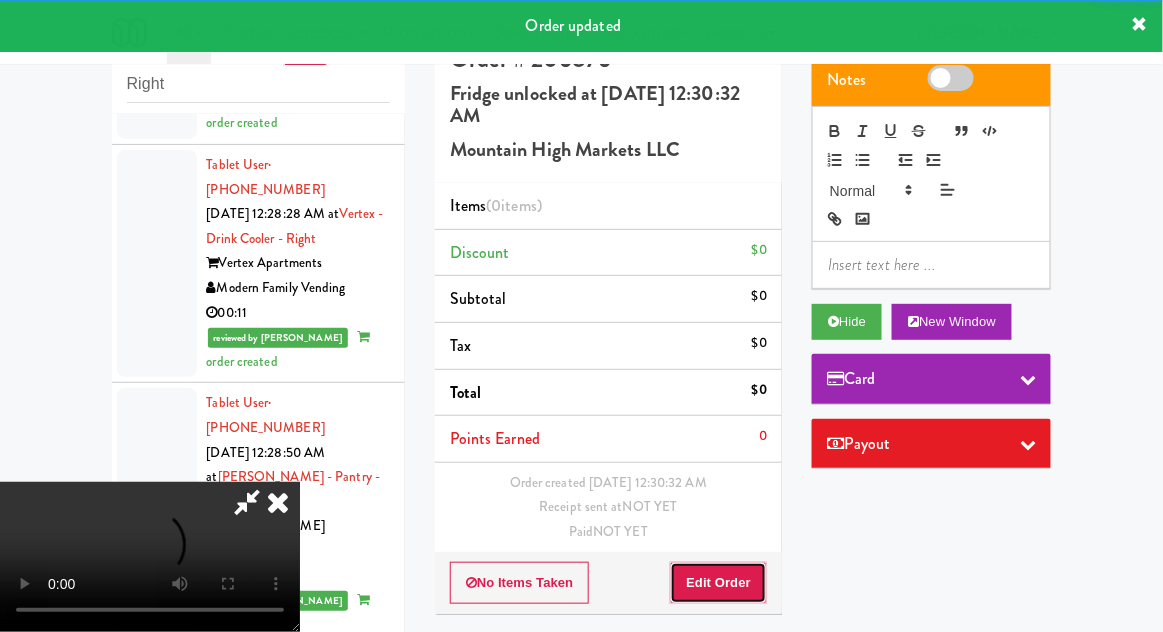 click on "Edit Order" at bounding box center [718, 583] 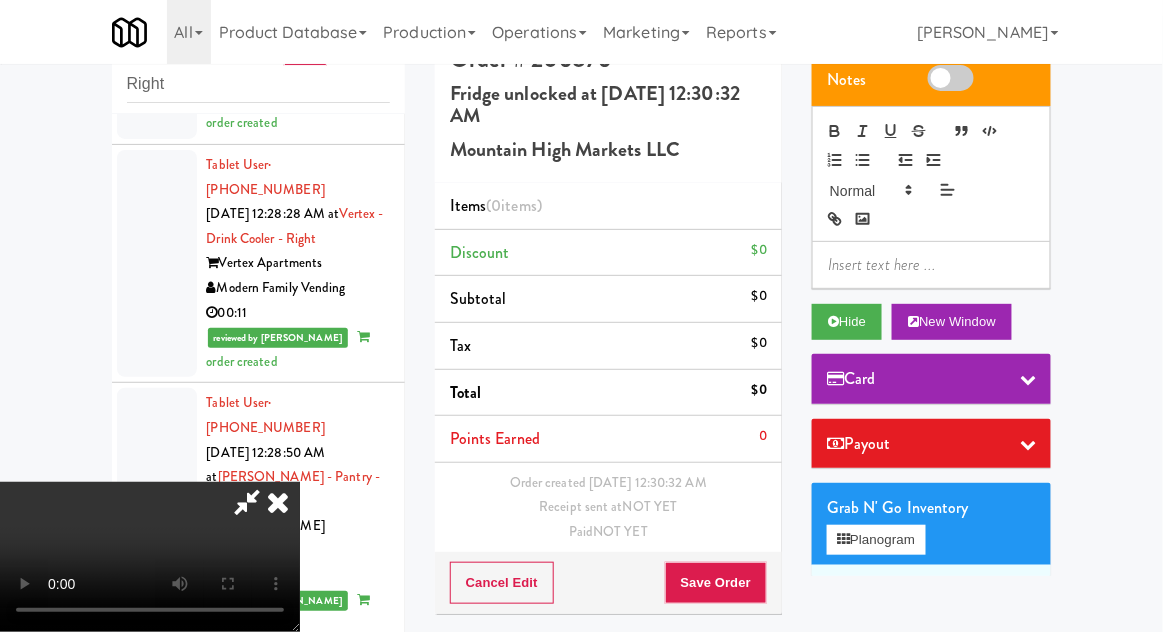 scroll, scrollTop: 73, scrollLeft: 0, axis: vertical 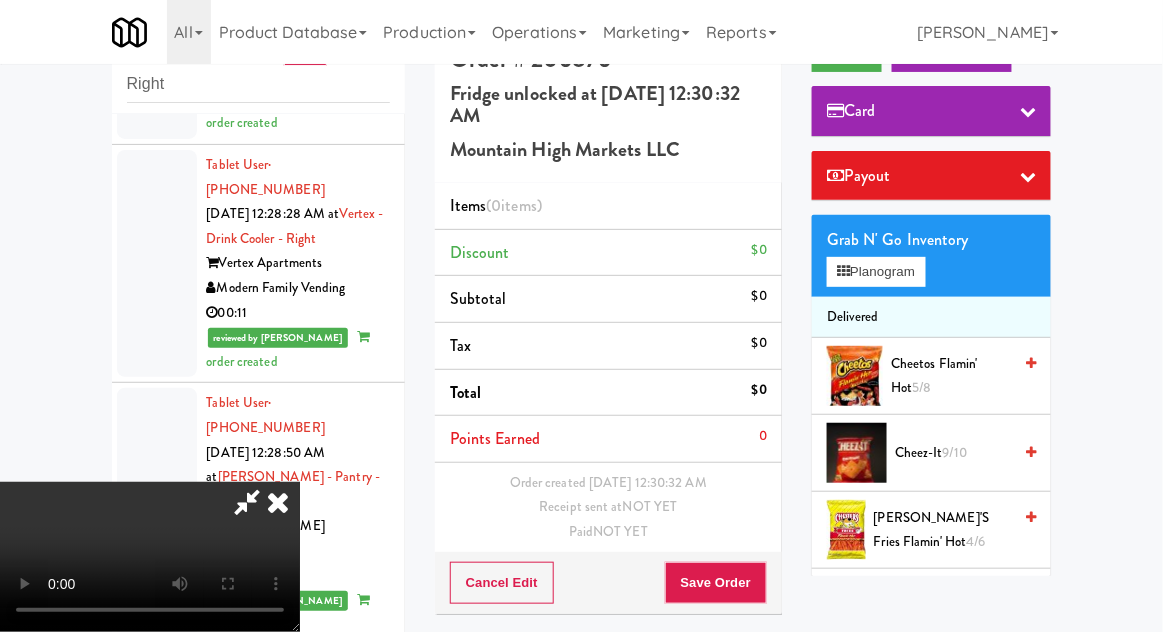 click on "Cheetos Flamin' Hot  5/8" at bounding box center [951, 376] 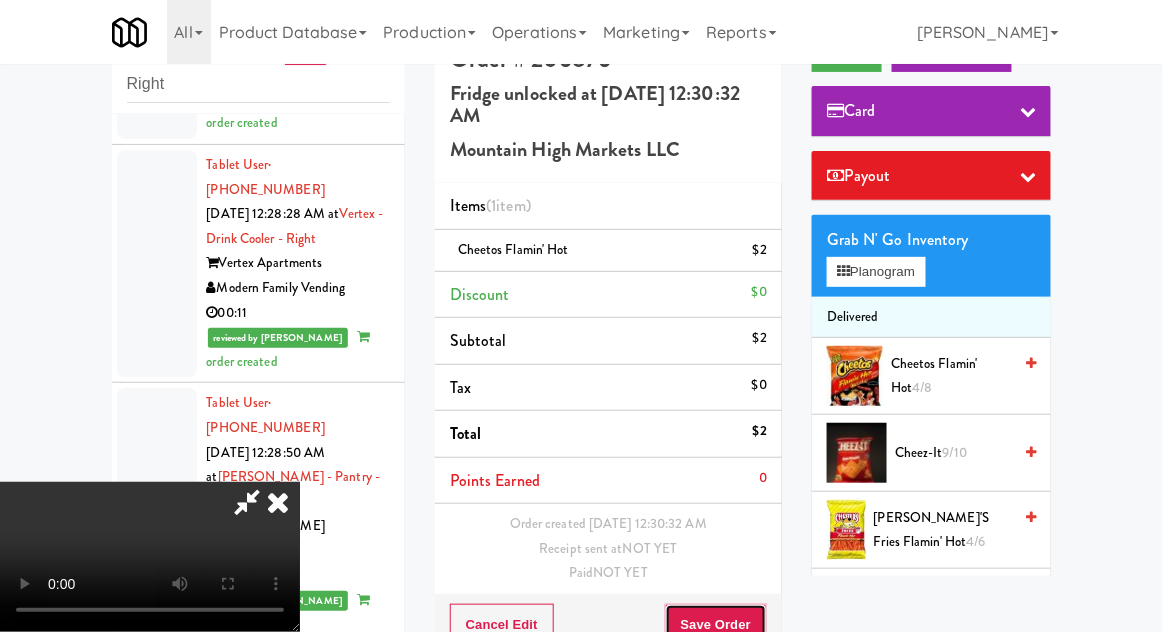 click on "Save Order" at bounding box center [716, 625] 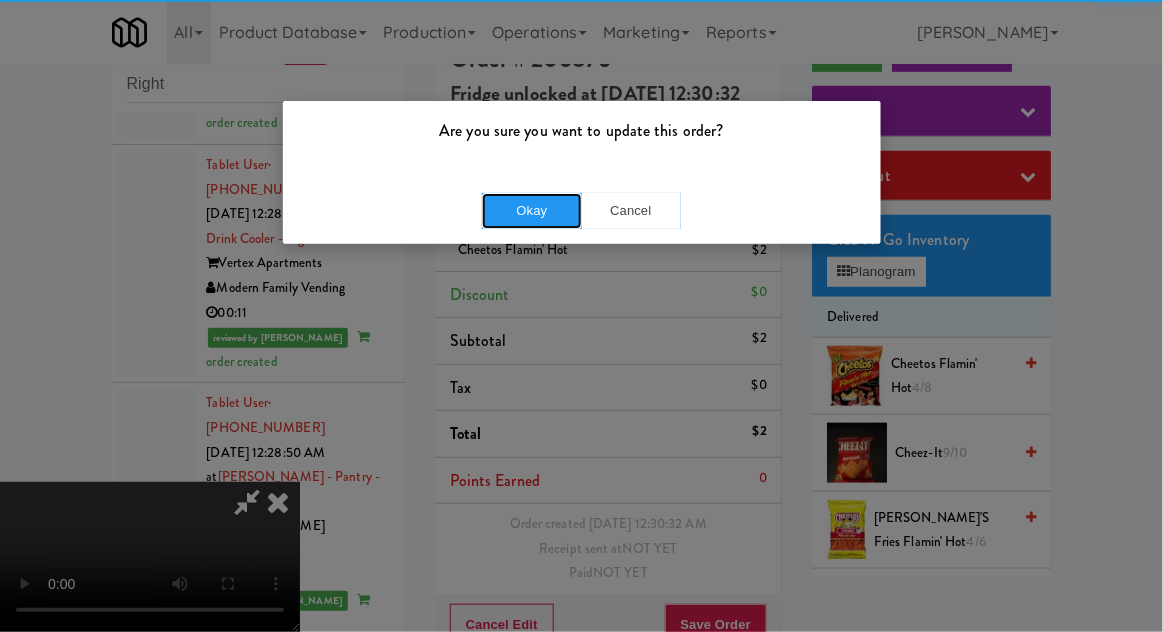 click on "Okay" at bounding box center (532, 211) 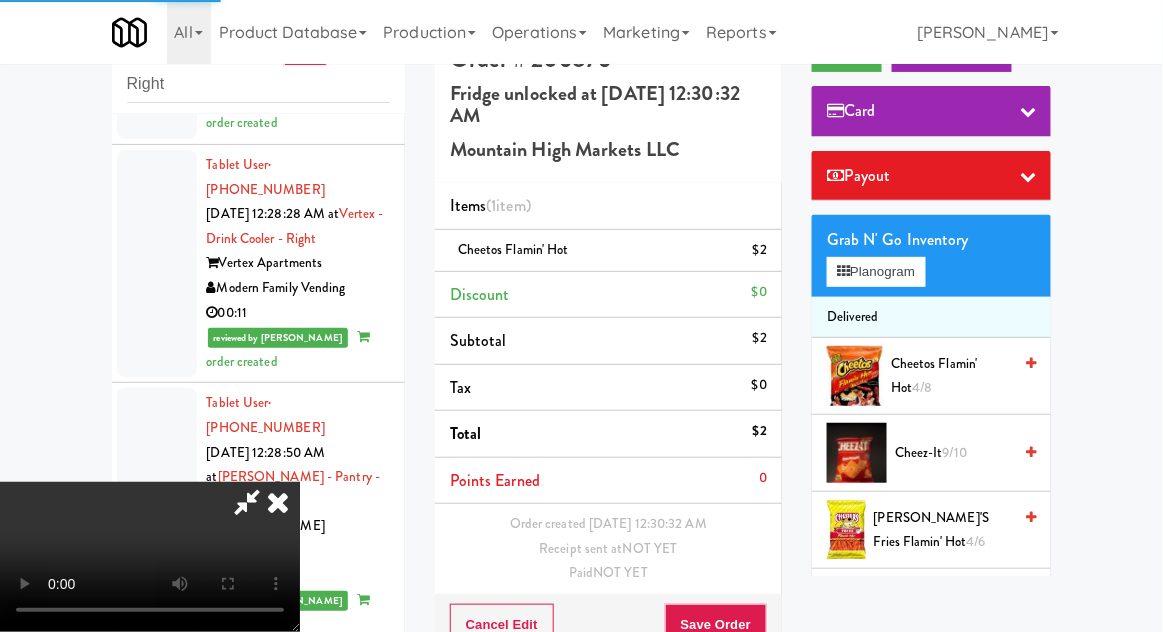 scroll, scrollTop: 0, scrollLeft: 0, axis: both 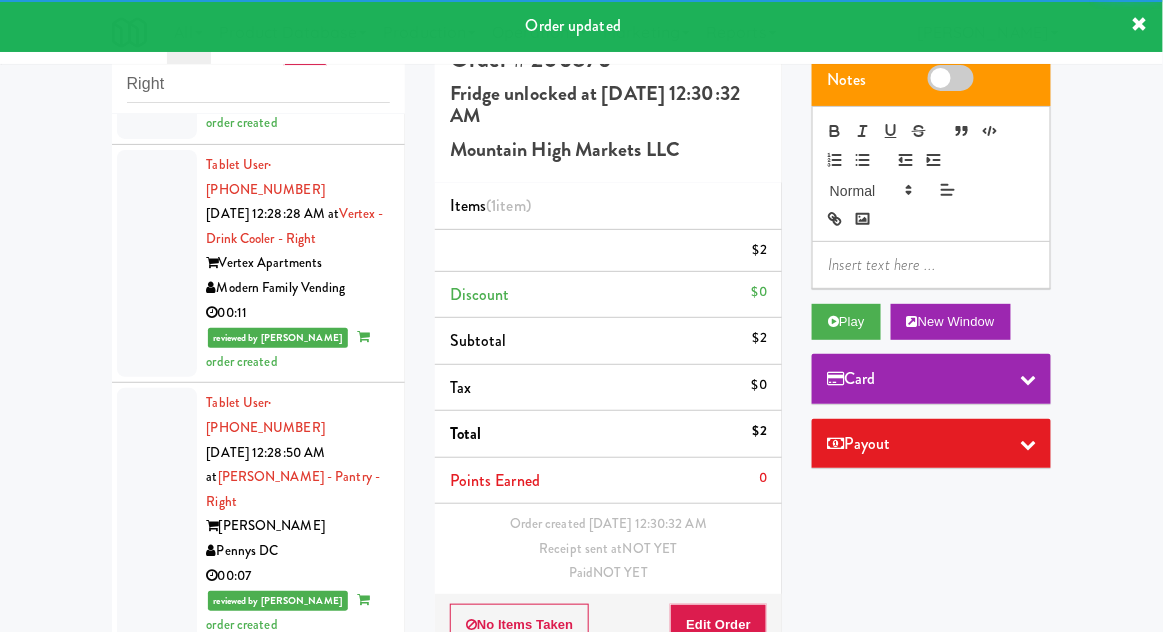 click at bounding box center (157, 929) 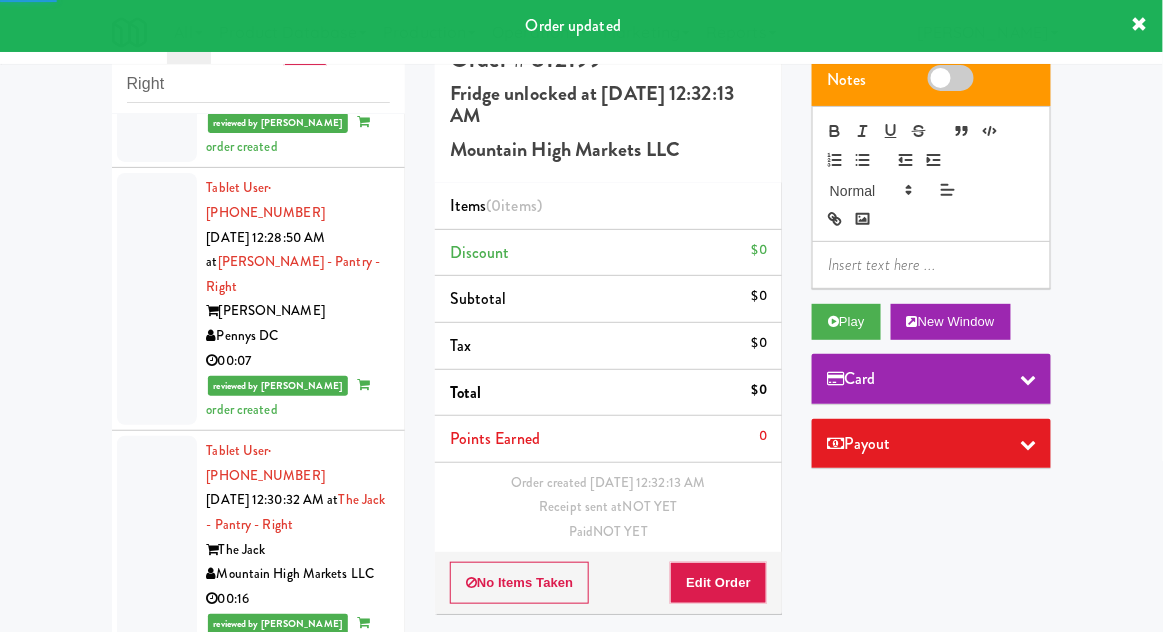 scroll, scrollTop: 3433, scrollLeft: 0, axis: vertical 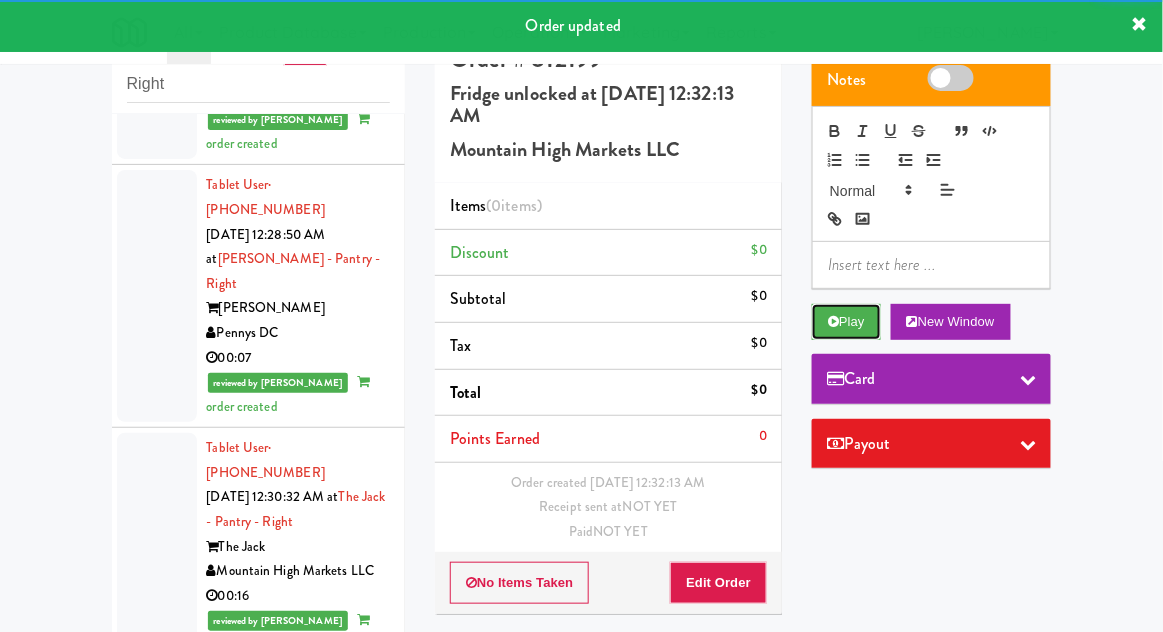 click on "Play" at bounding box center (846, 322) 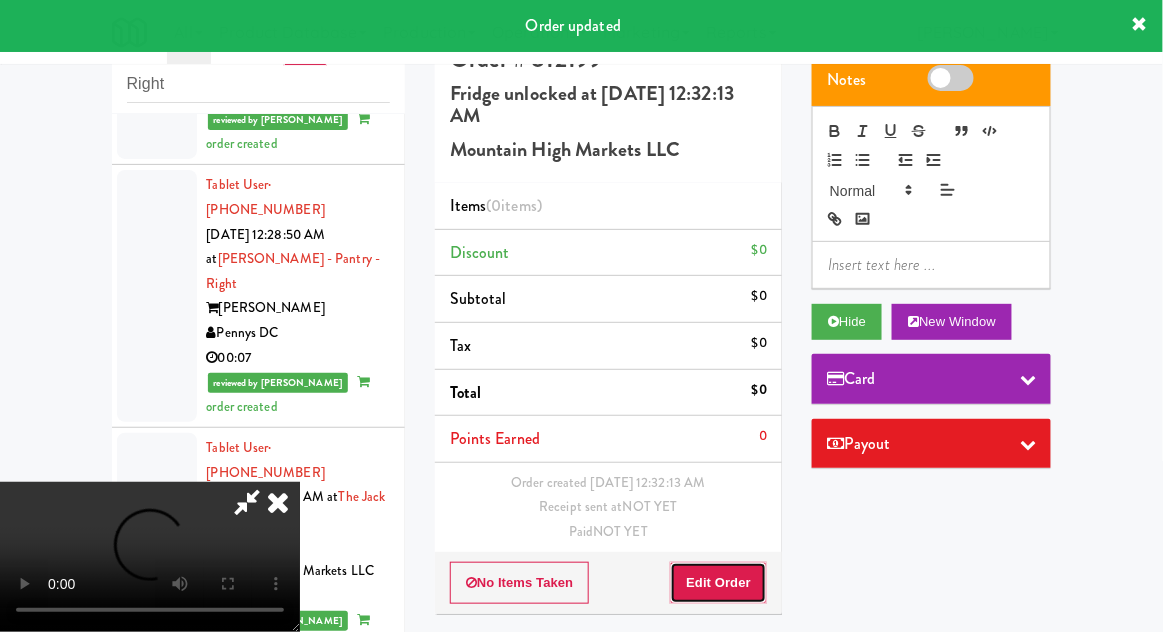 click on "Edit Order" at bounding box center (718, 583) 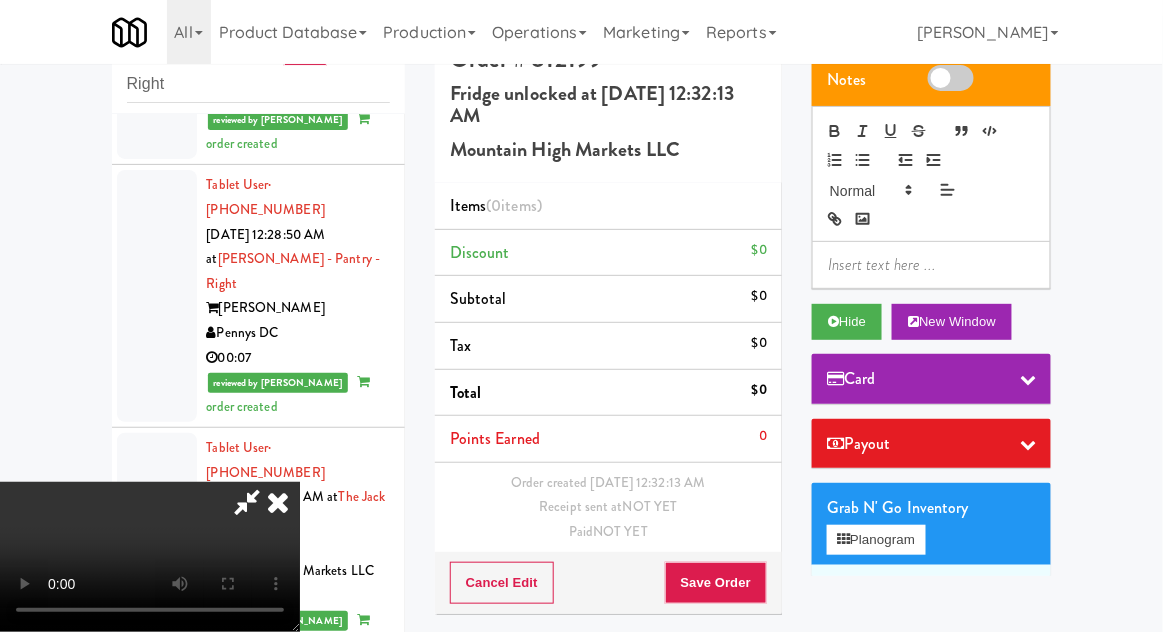 scroll, scrollTop: 73, scrollLeft: 0, axis: vertical 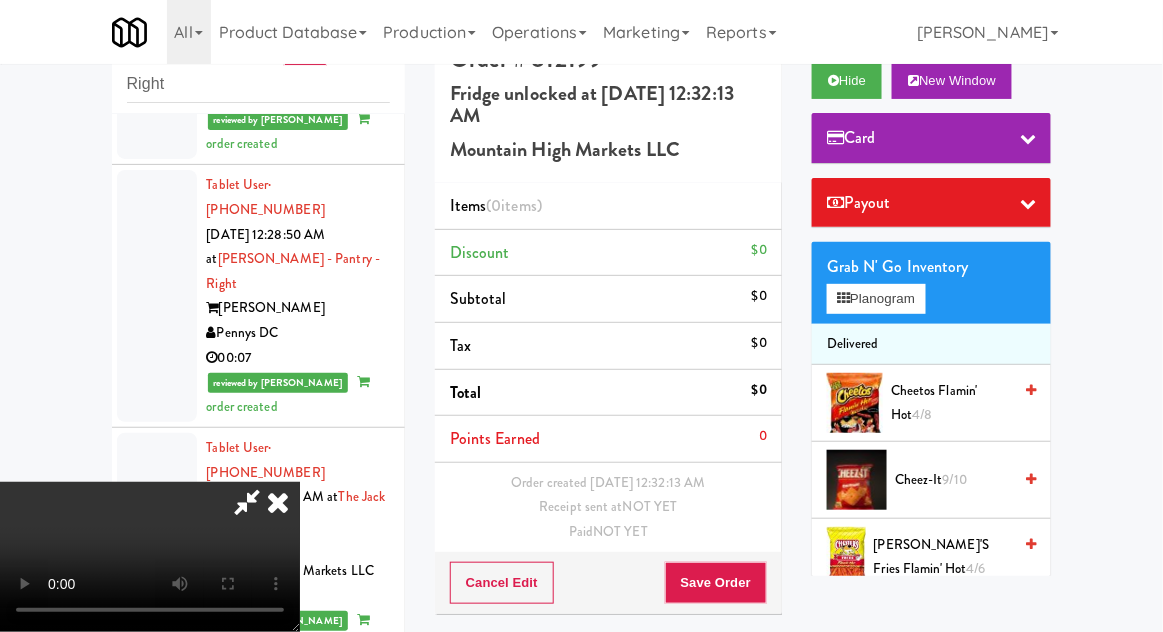 click on "Cheetos Flamin' Hot  4/8" at bounding box center [951, 403] 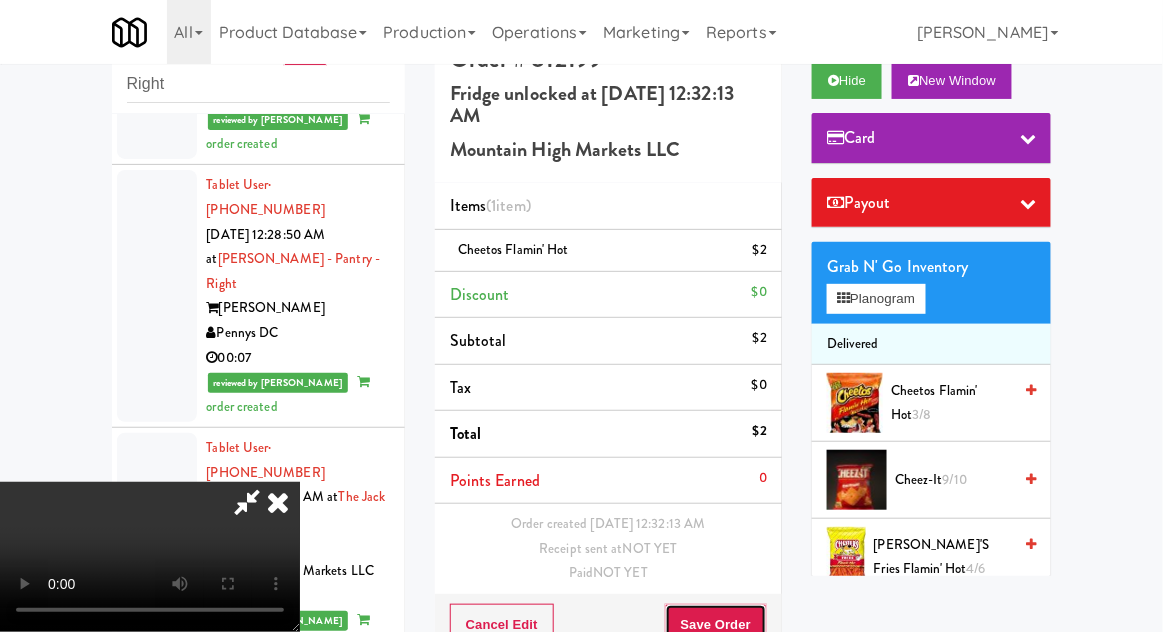 click on "Save Order" at bounding box center (716, 625) 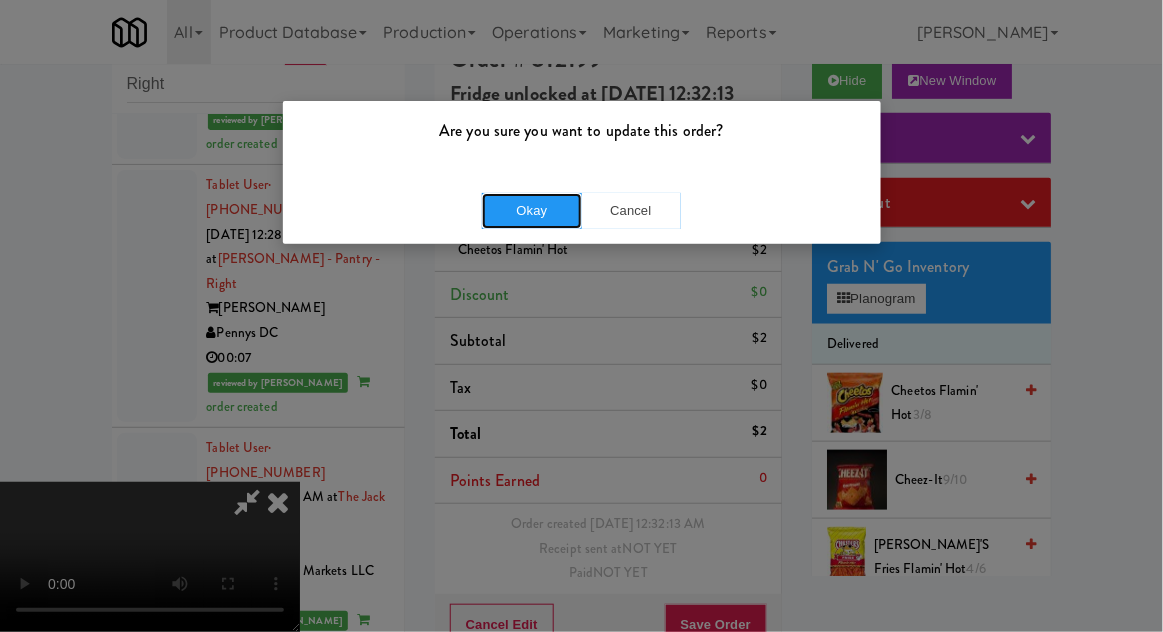 click on "Okay" at bounding box center [532, 211] 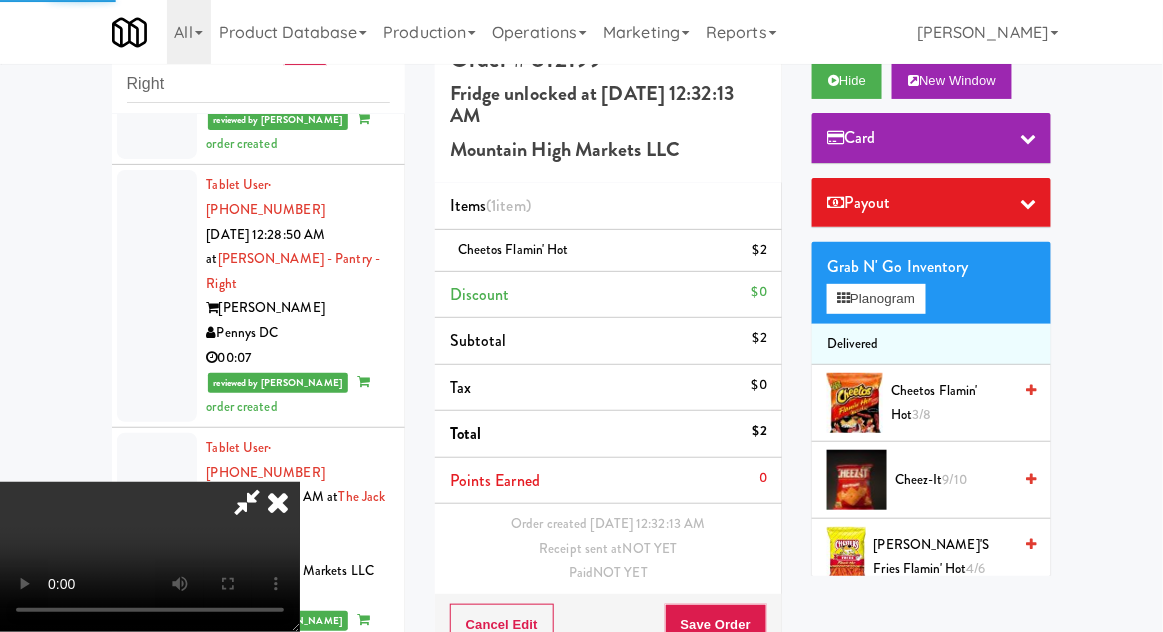 scroll, scrollTop: 0, scrollLeft: 0, axis: both 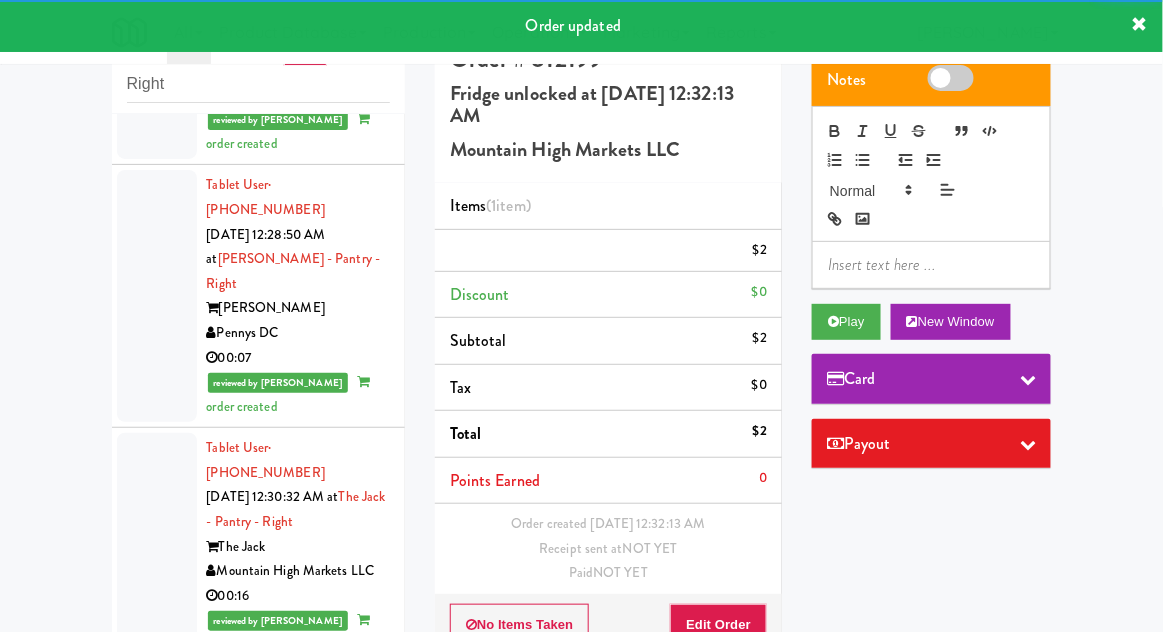 click at bounding box center (157, 950) 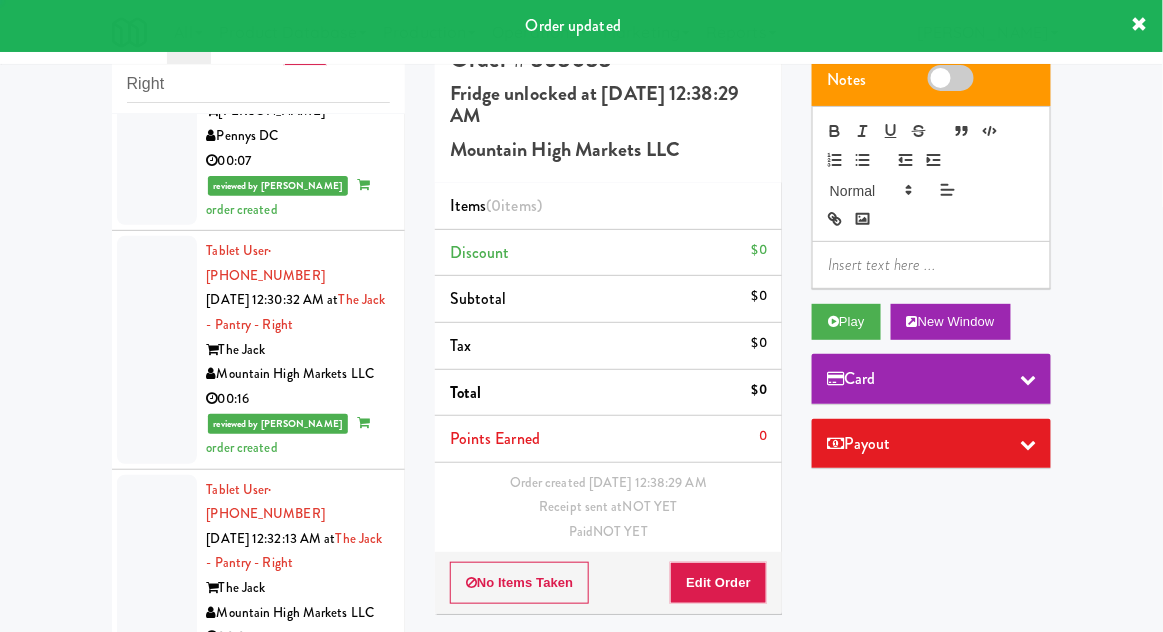 scroll, scrollTop: 3634, scrollLeft: 0, axis: vertical 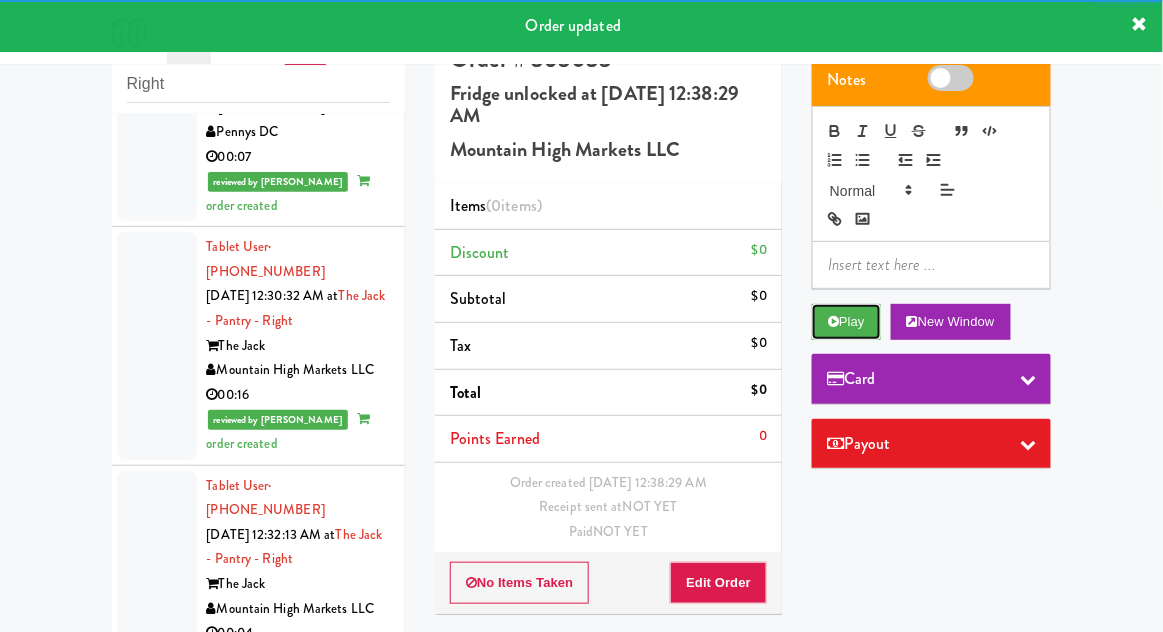 click at bounding box center (833, 321) 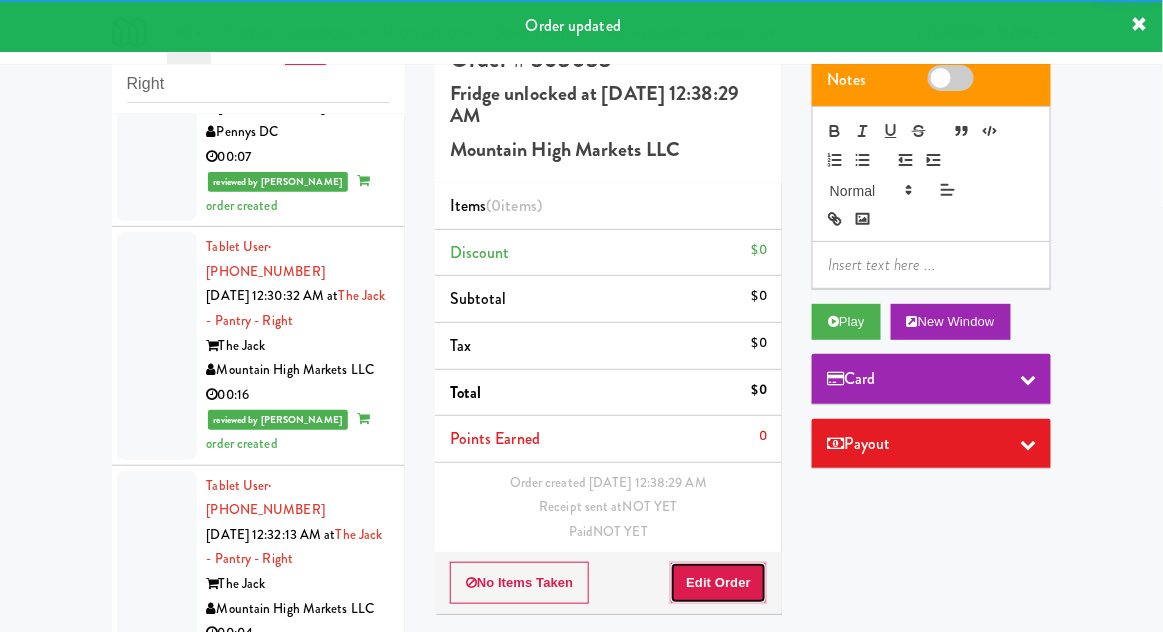 click on "Edit Order" at bounding box center (718, 583) 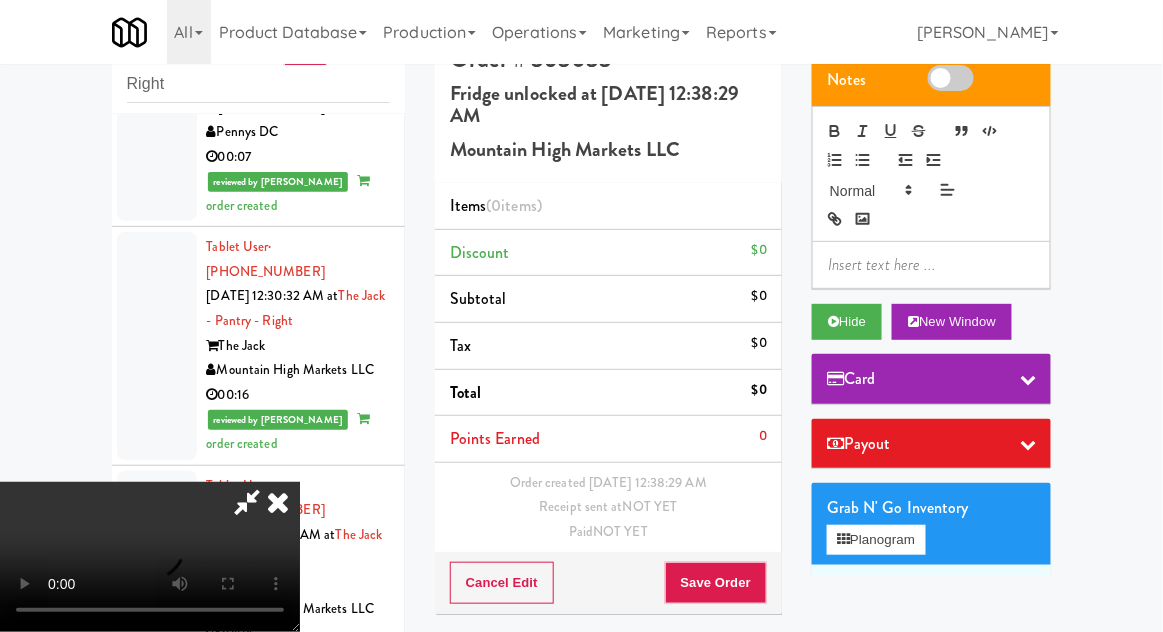 type 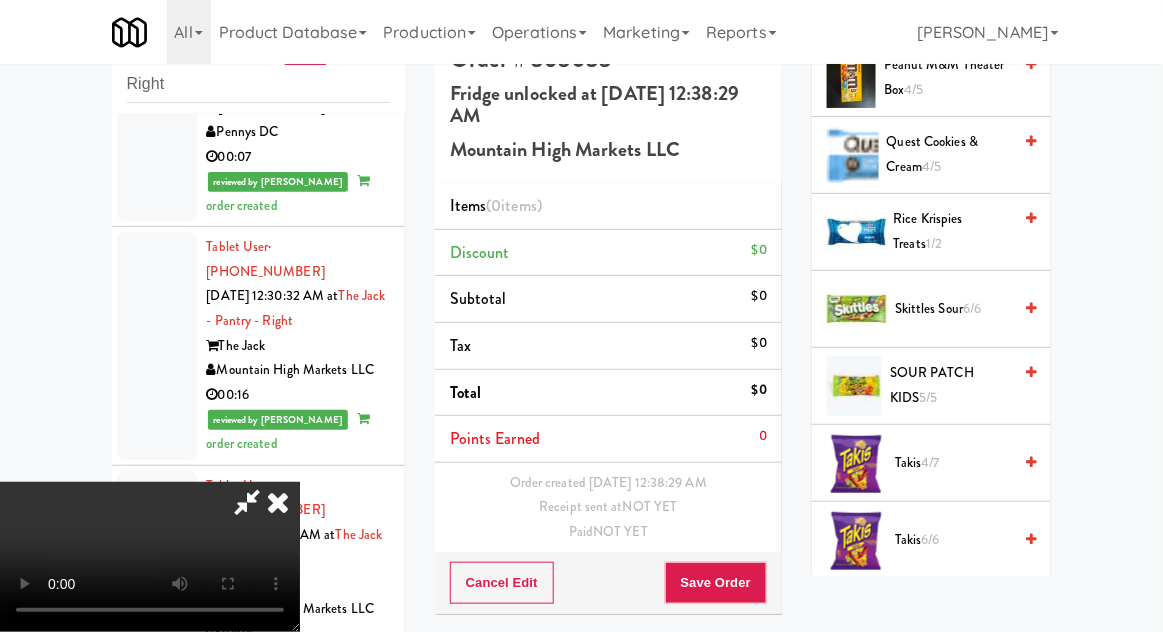 scroll, scrollTop: 2352, scrollLeft: 0, axis: vertical 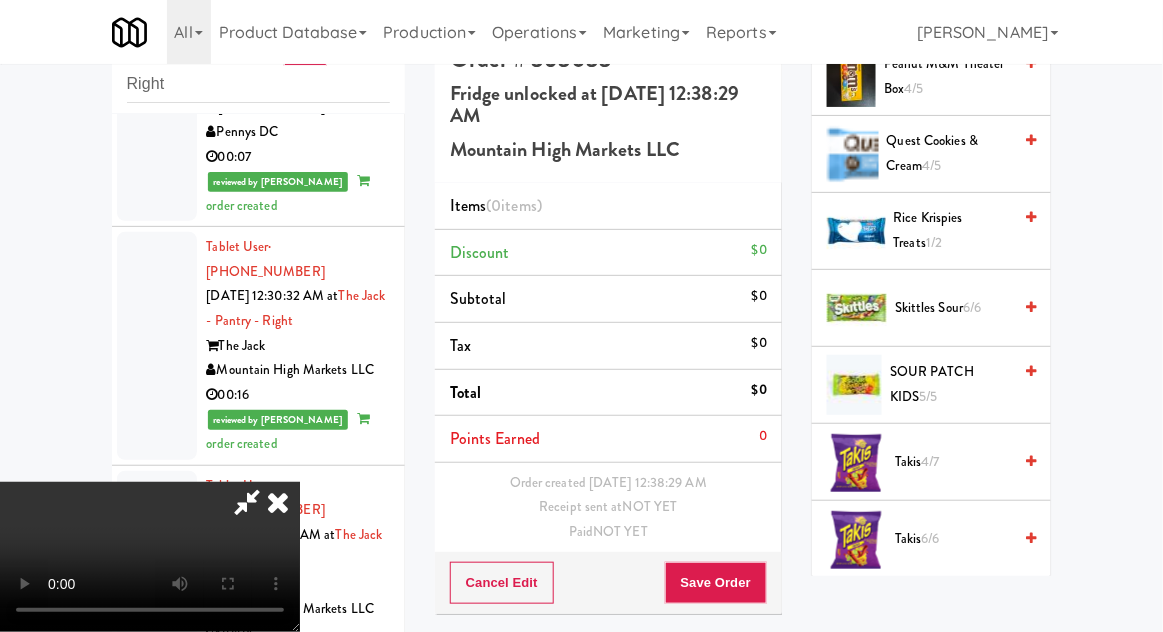 click on "Takis  4/7" at bounding box center [953, 462] 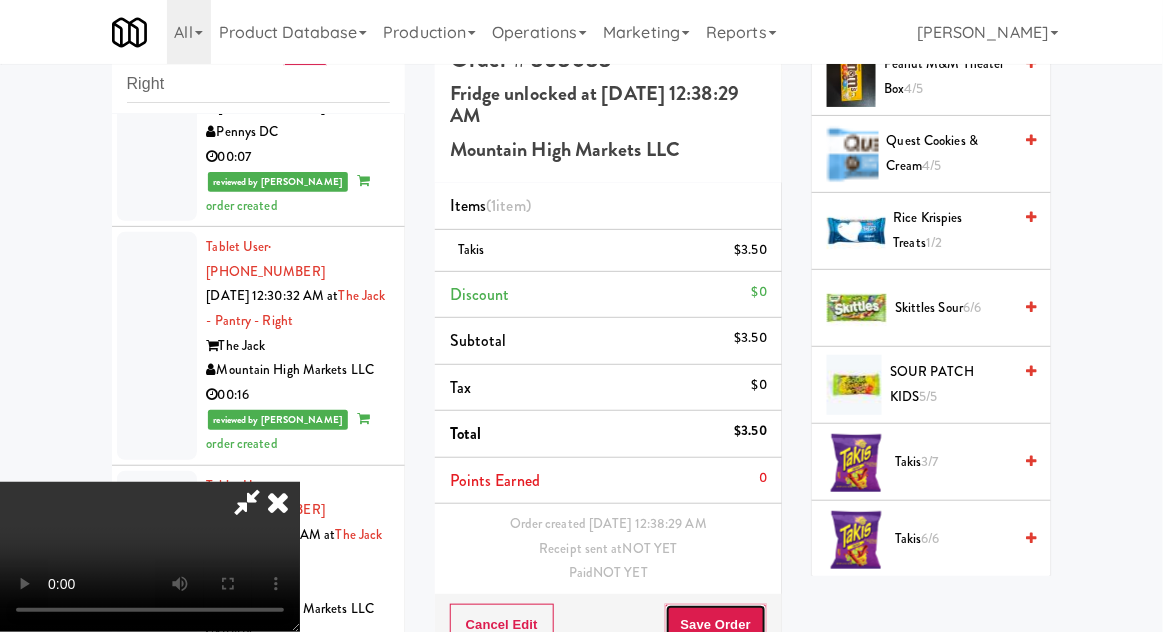 click on "Save Order" at bounding box center (716, 625) 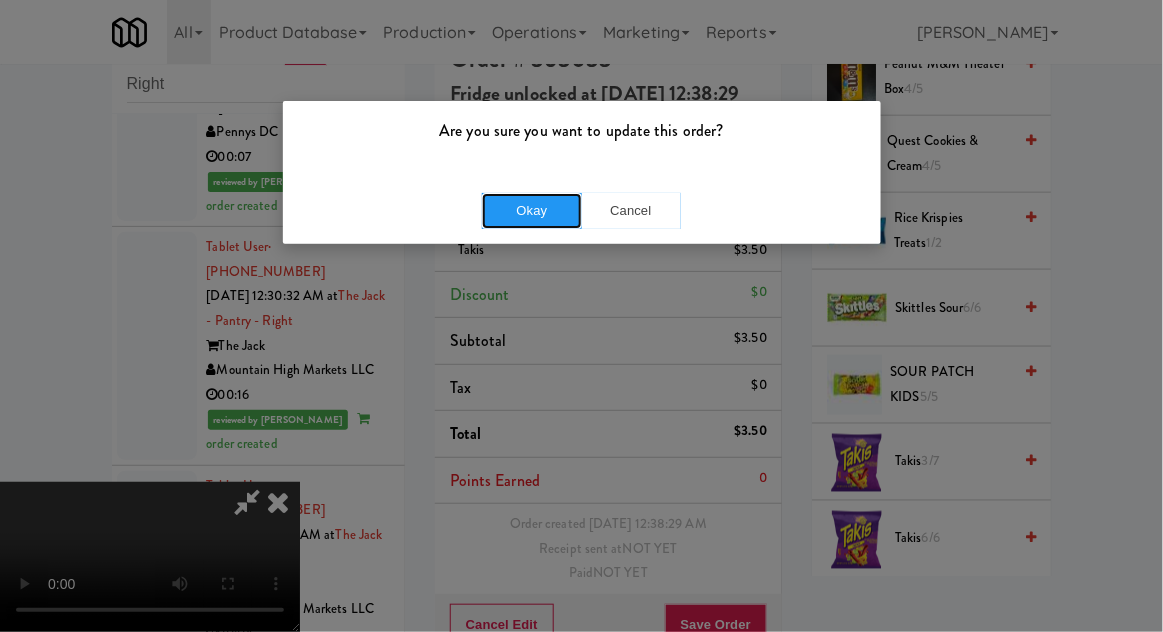 click on "Okay" at bounding box center [532, 211] 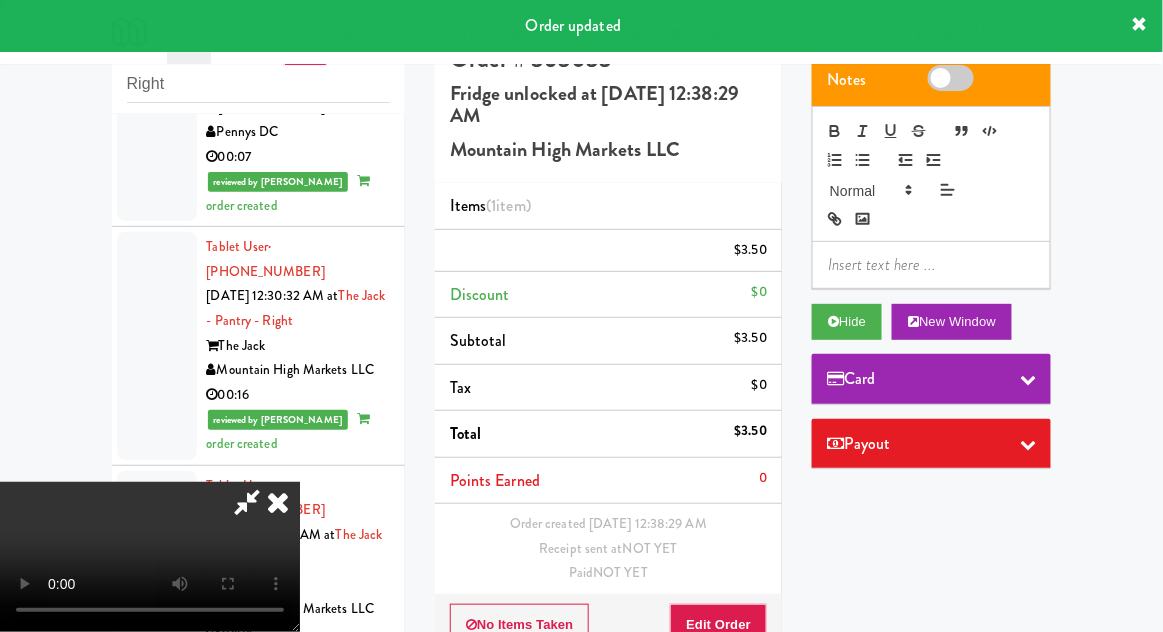 scroll, scrollTop: 0, scrollLeft: 0, axis: both 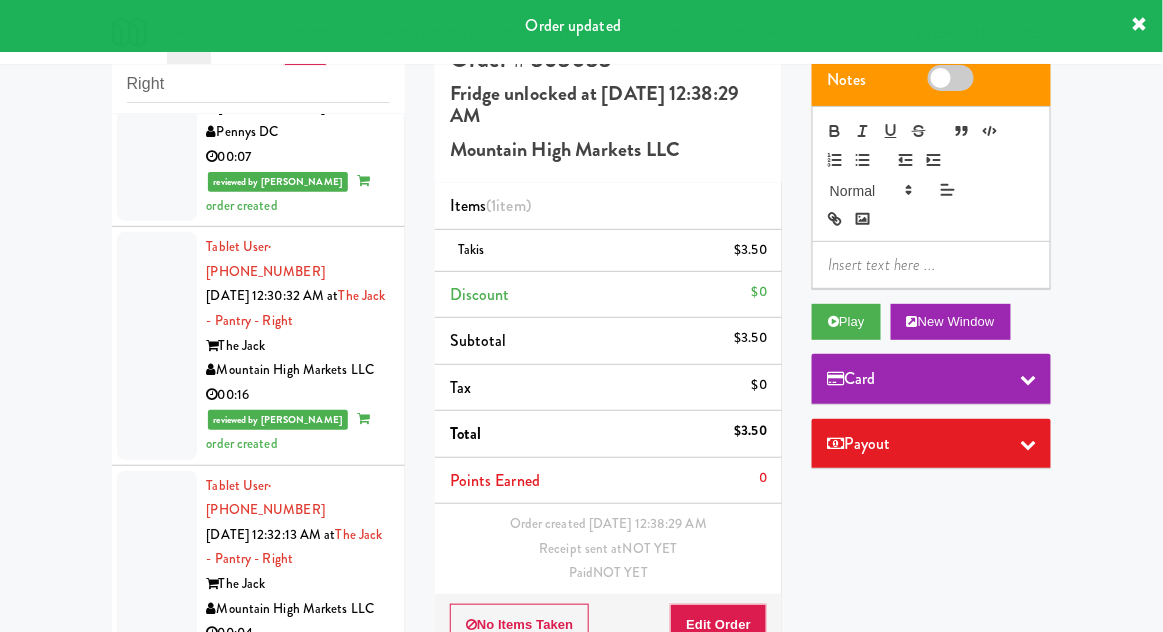 click at bounding box center (157, 1048) 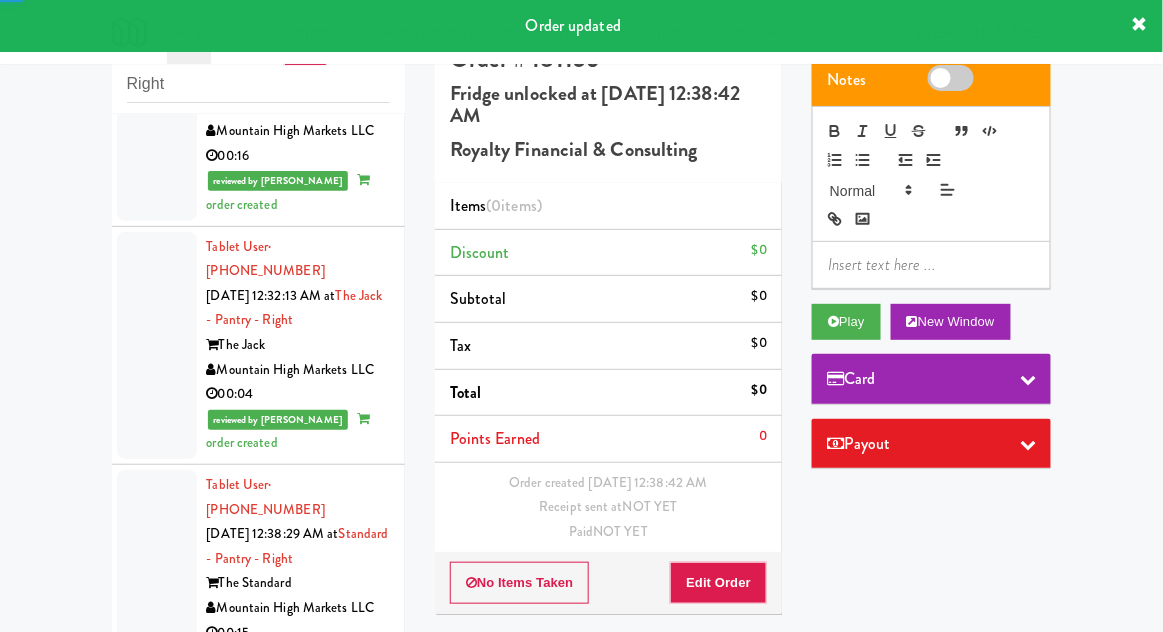 scroll, scrollTop: 3879, scrollLeft: 0, axis: vertical 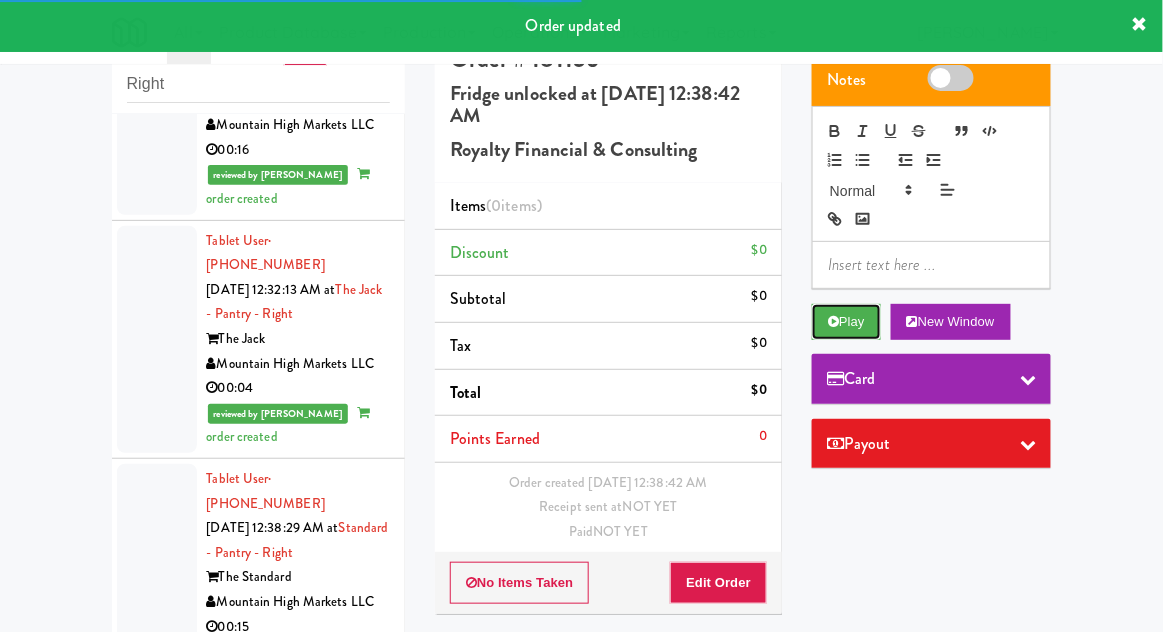 click on "Play" at bounding box center (846, 322) 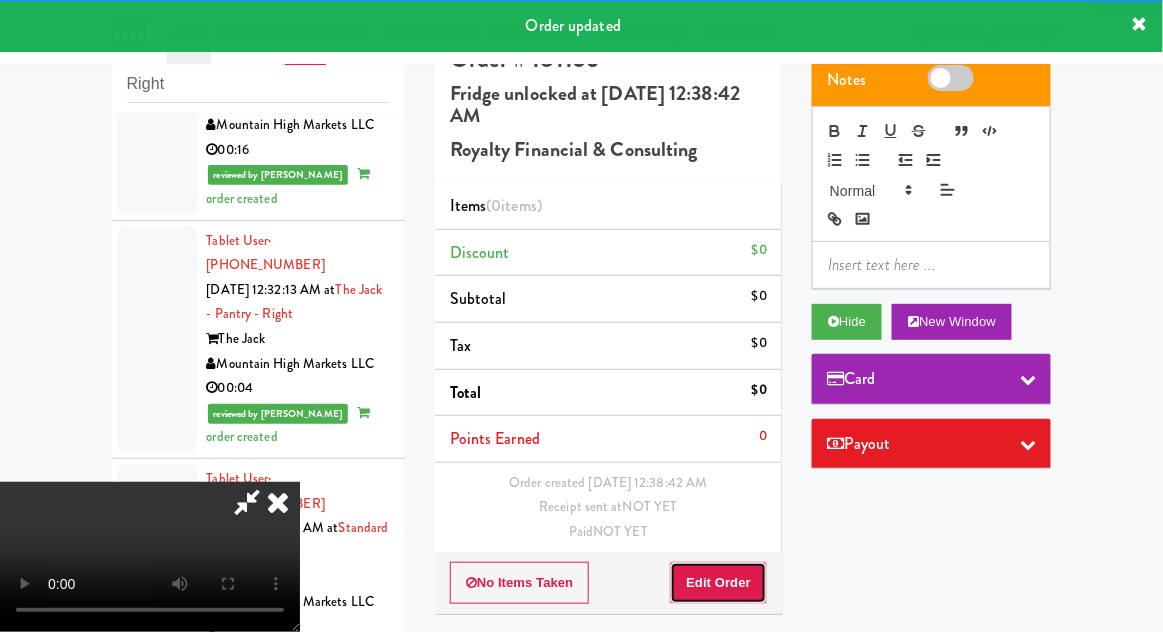 click on "Edit Order" at bounding box center (718, 583) 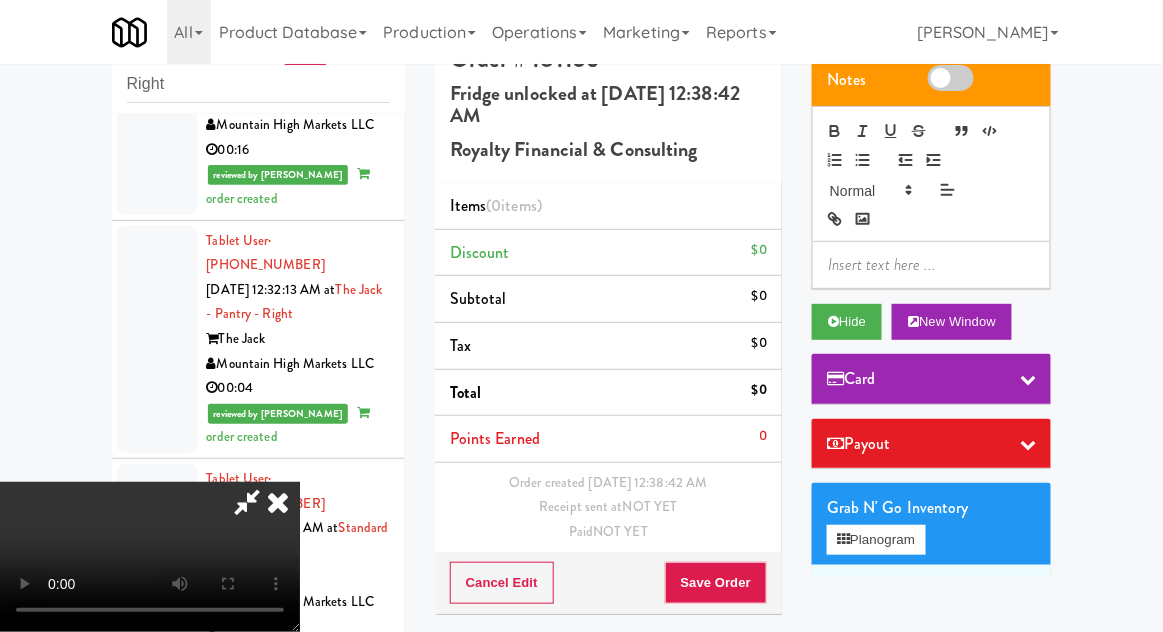 type 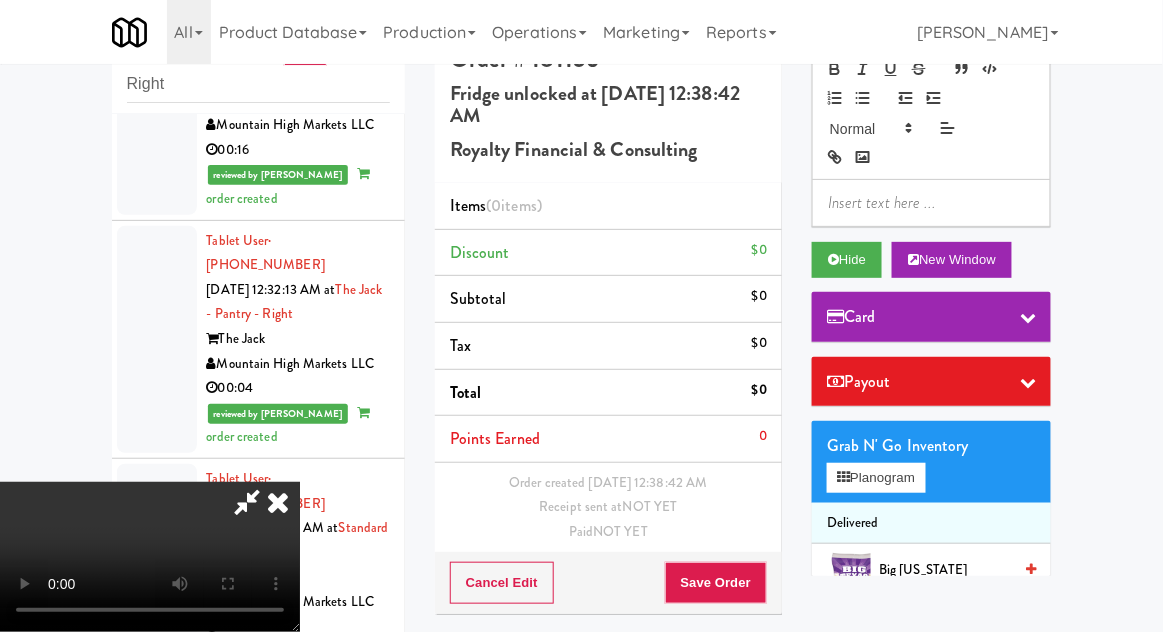 scroll, scrollTop: 60, scrollLeft: 0, axis: vertical 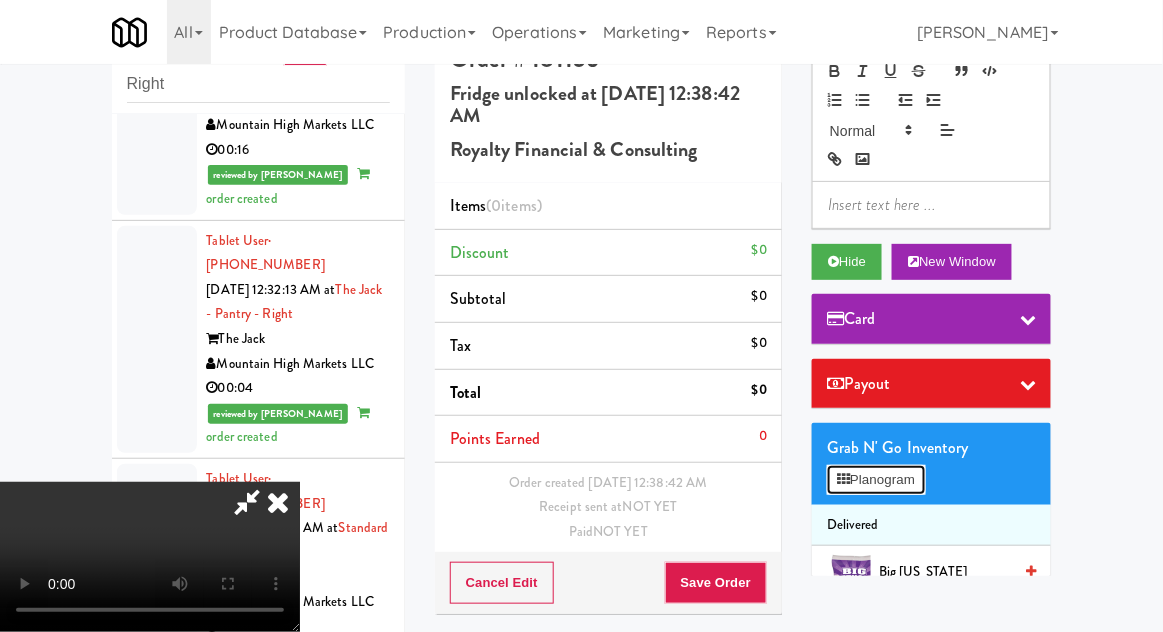 click on "Planogram" at bounding box center (876, 480) 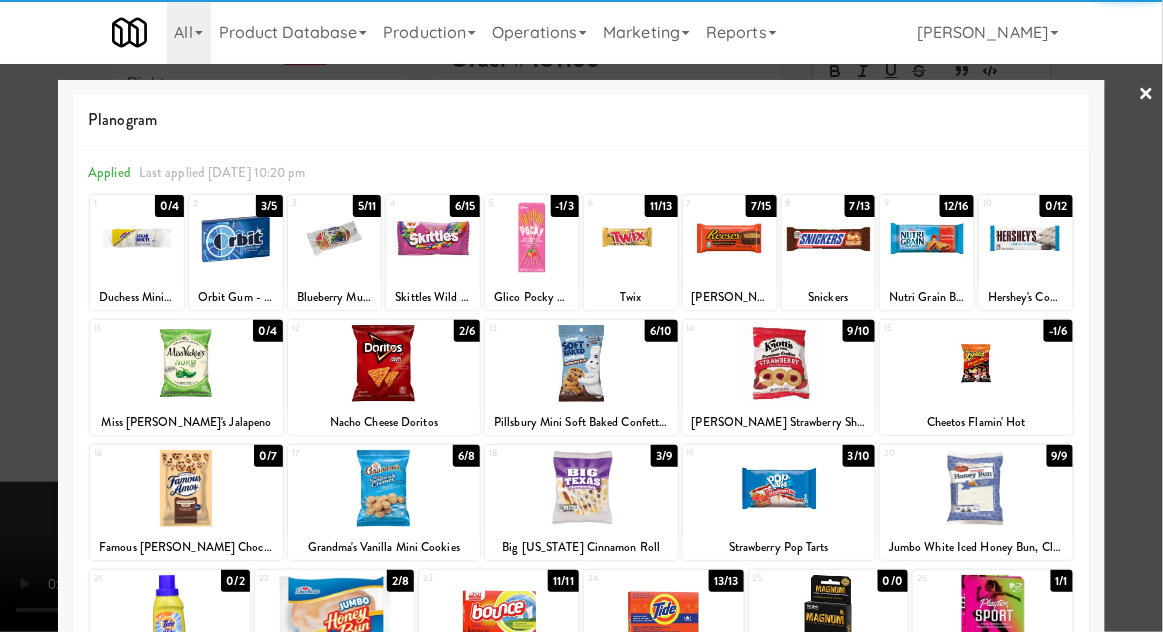 click at bounding box center [976, 363] 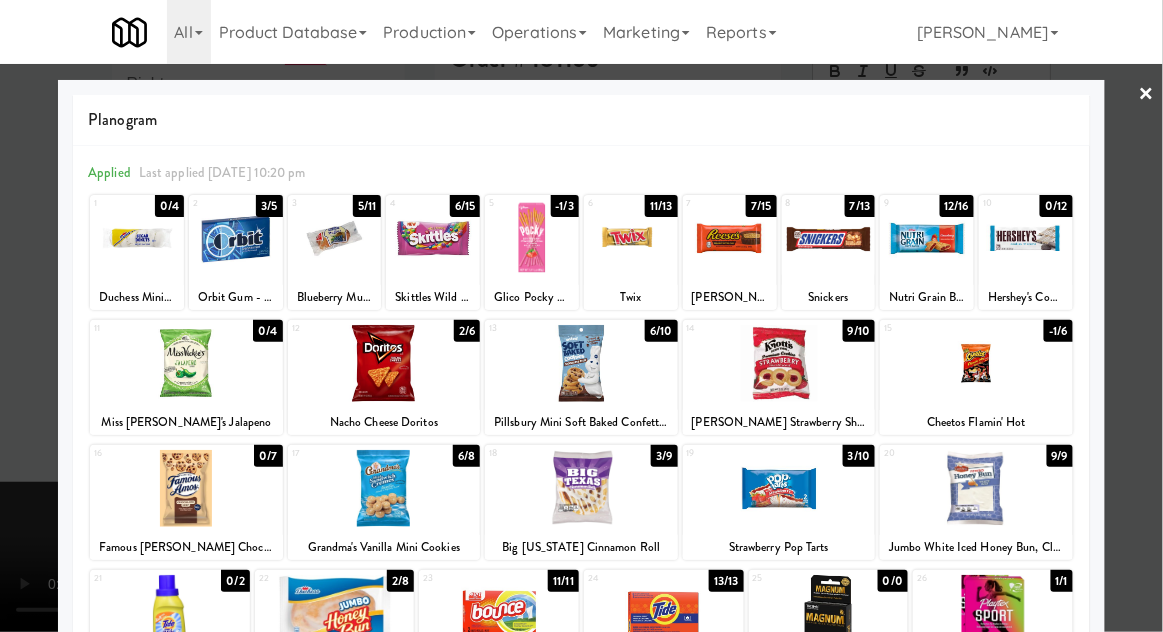 click at bounding box center [581, 316] 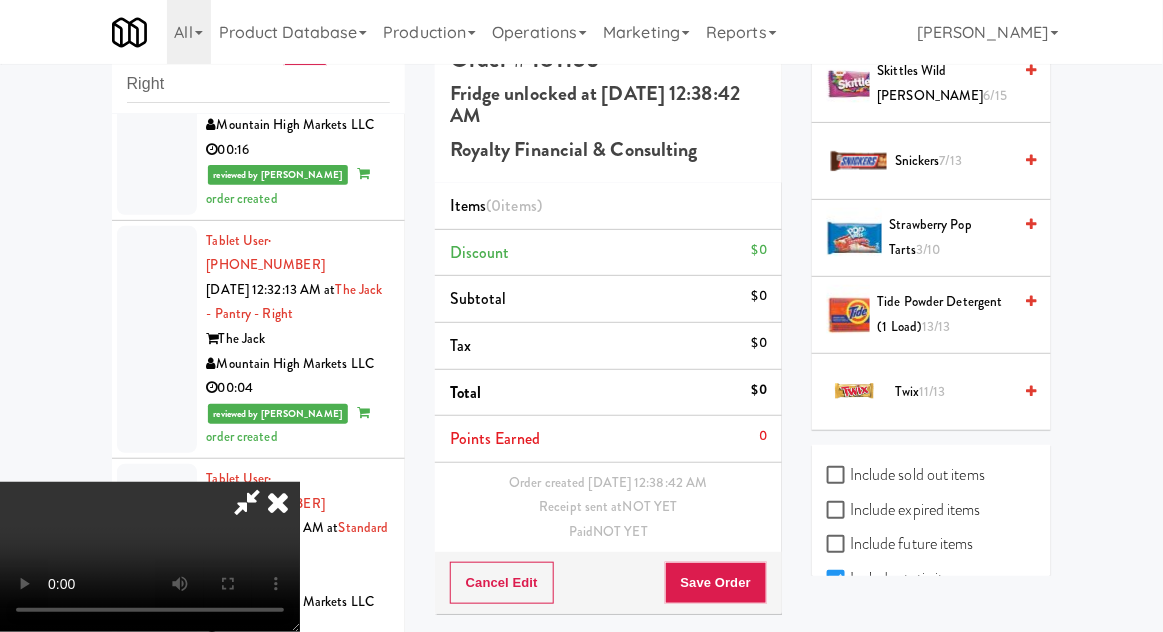 click on "Include sold out items" at bounding box center (906, 475) 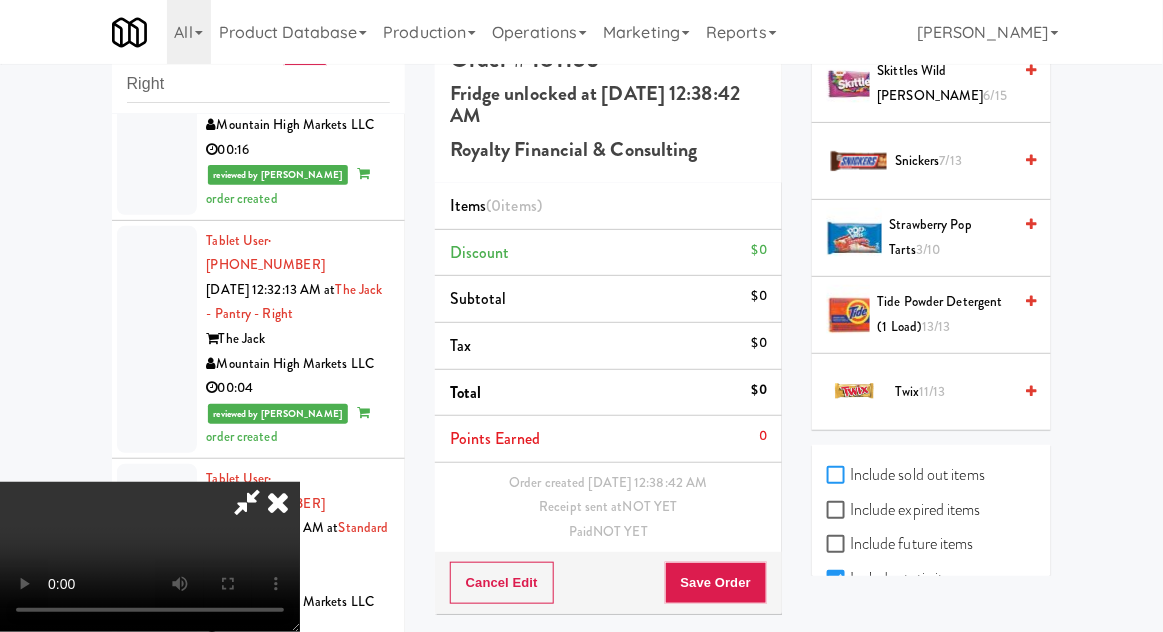 click on "Include sold out items" at bounding box center [838, 476] 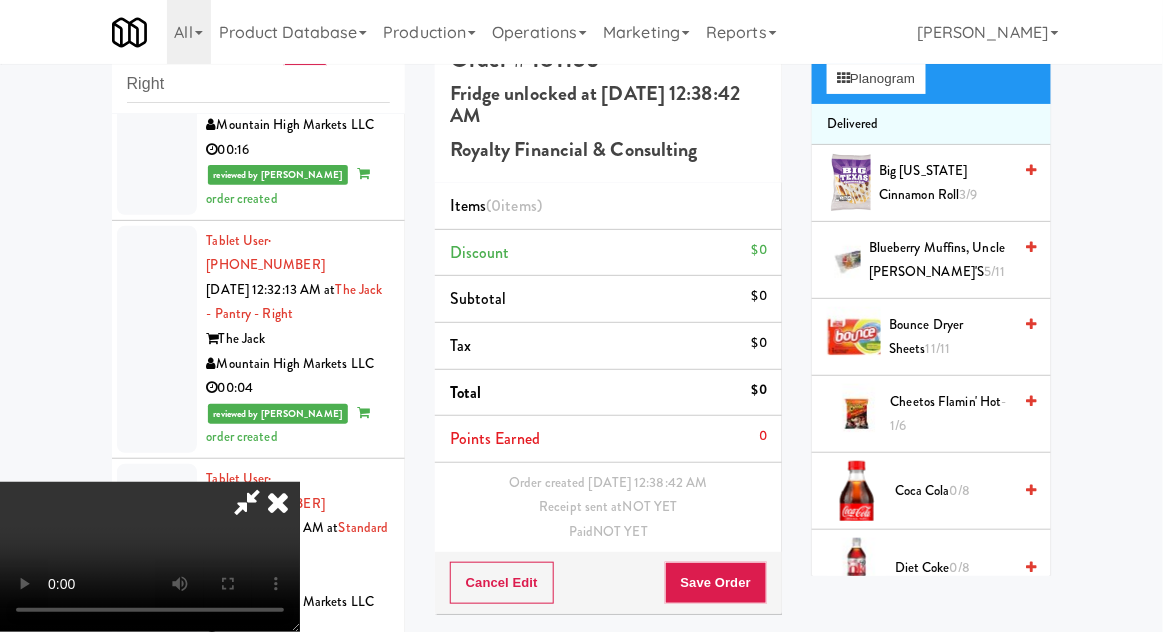 scroll, scrollTop: 460, scrollLeft: 0, axis: vertical 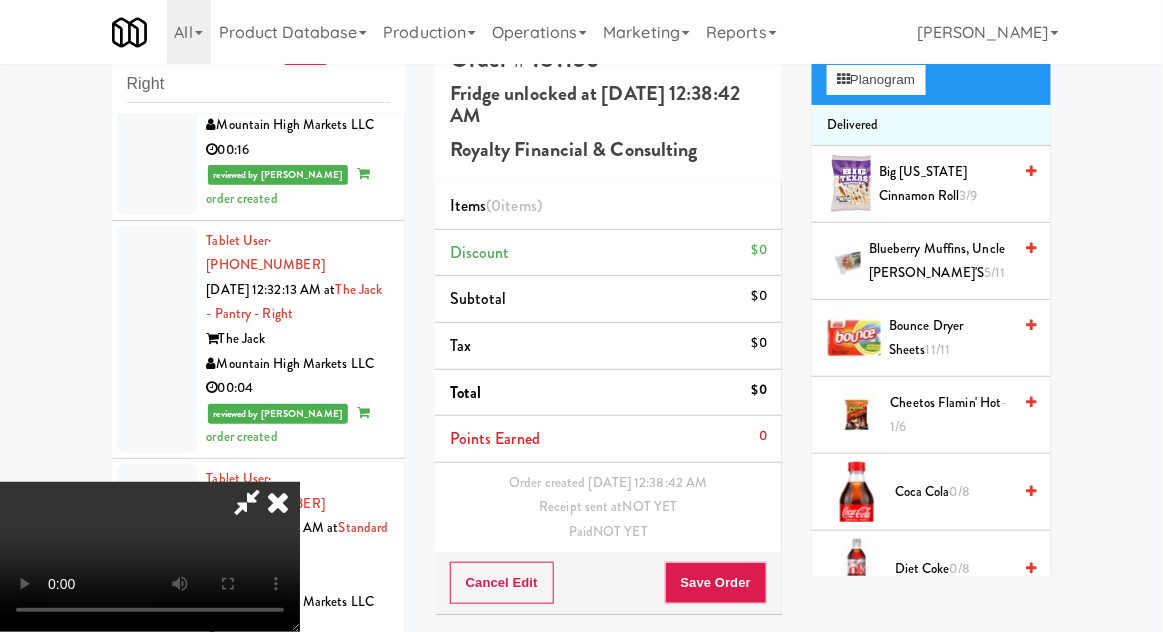 click on "Cheetos Flamin' Hot  -1/6" at bounding box center [951, 415] 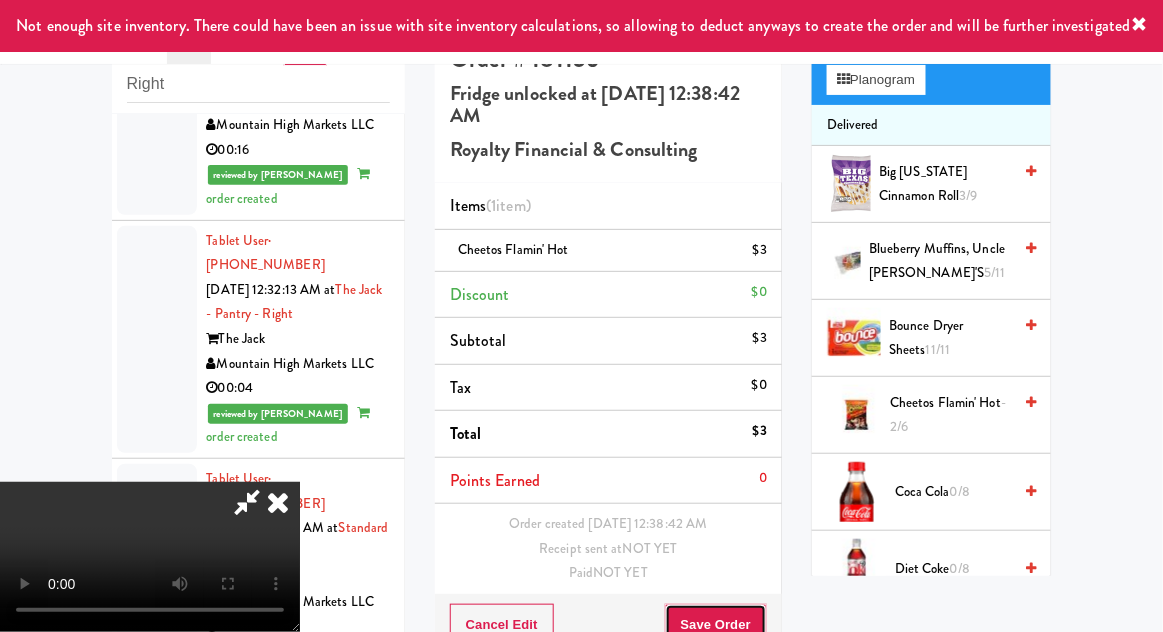 click on "Save Order" at bounding box center [716, 625] 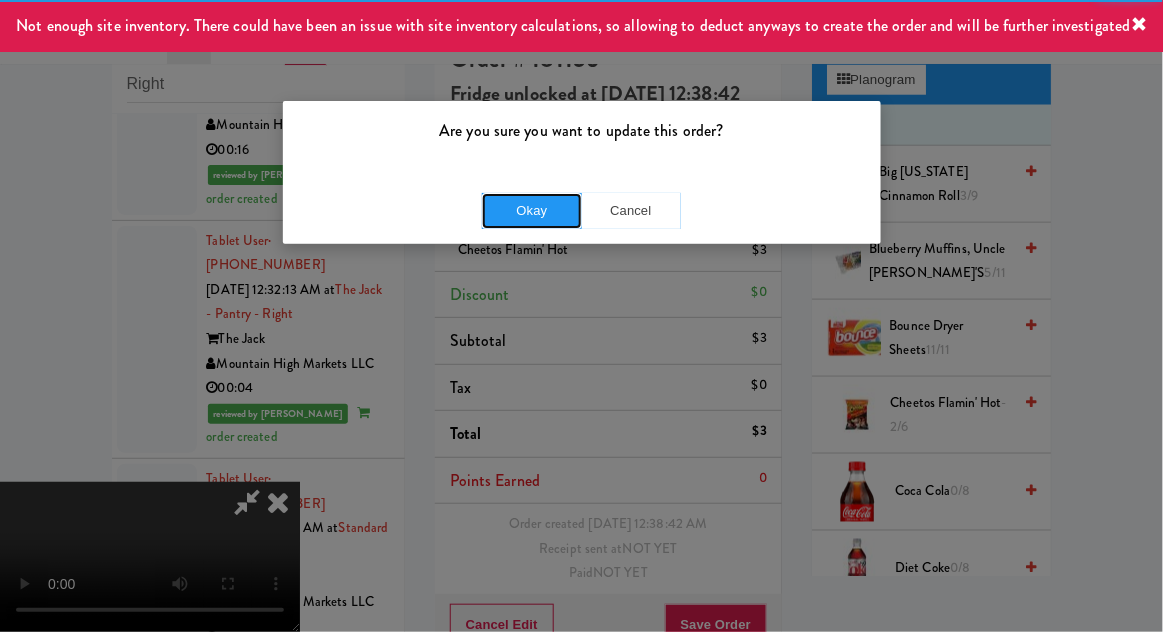 click on "Okay" at bounding box center [532, 211] 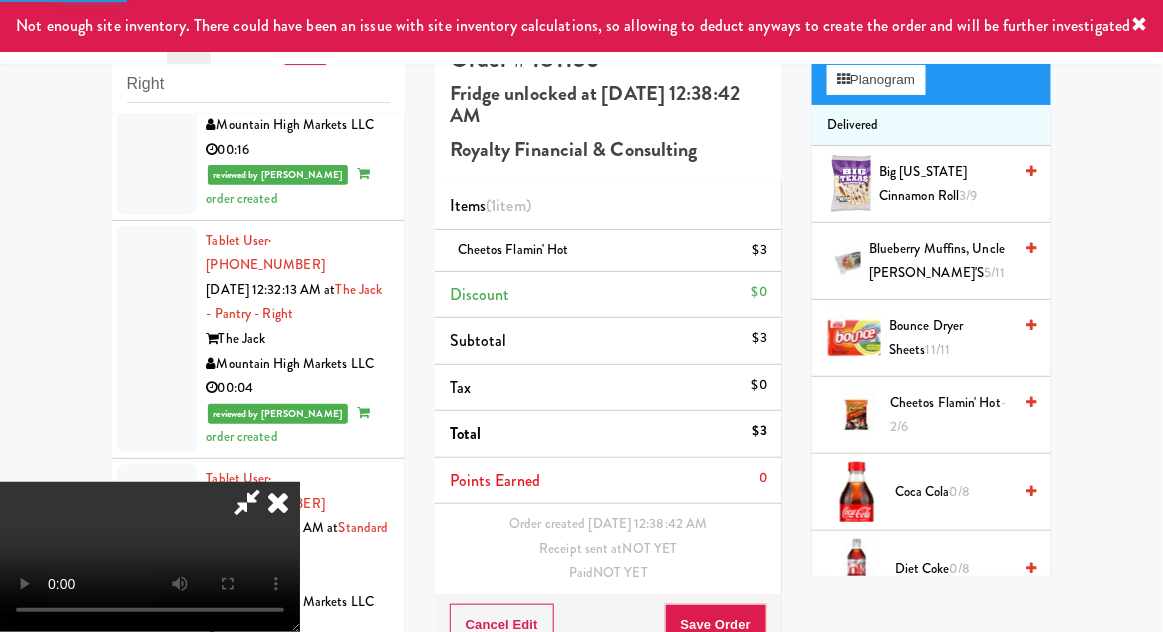 scroll, scrollTop: 0, scrollLeft: 0, axis: both 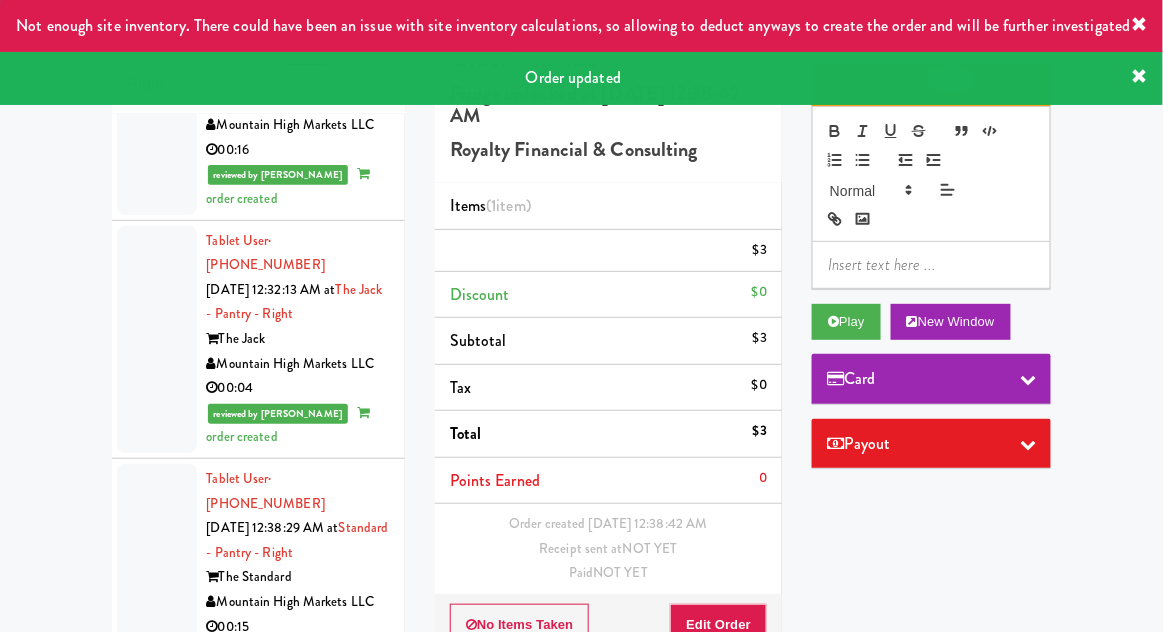 click at bounding box center [157, 1005] 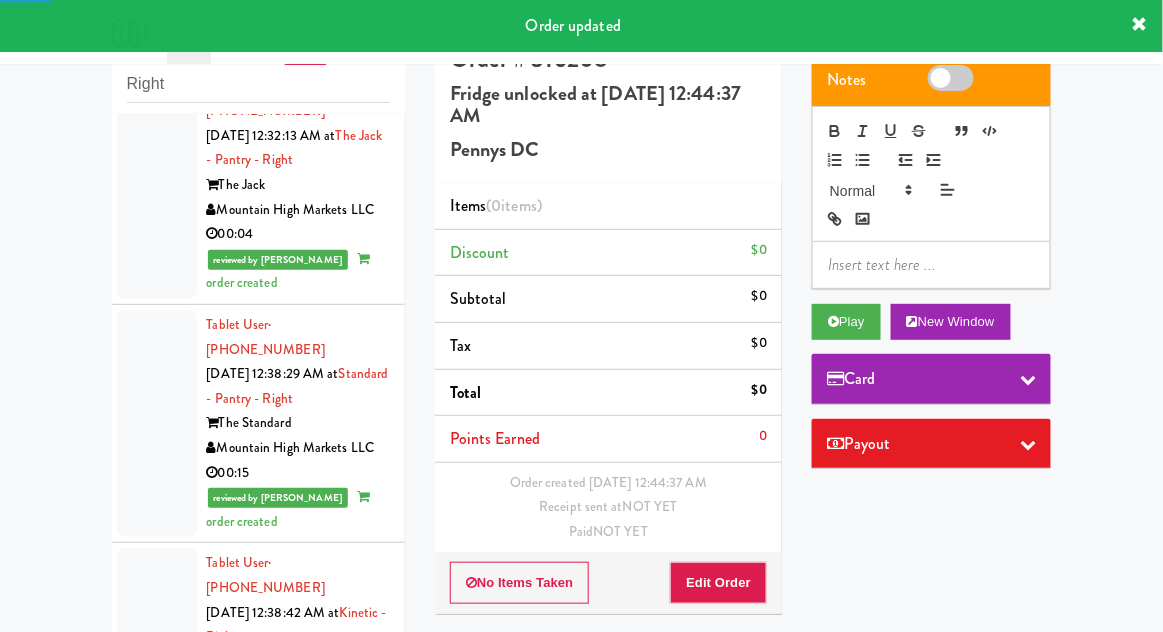 scroll, scrollTop: 4032, scrollLeft: 0, axis: vertical 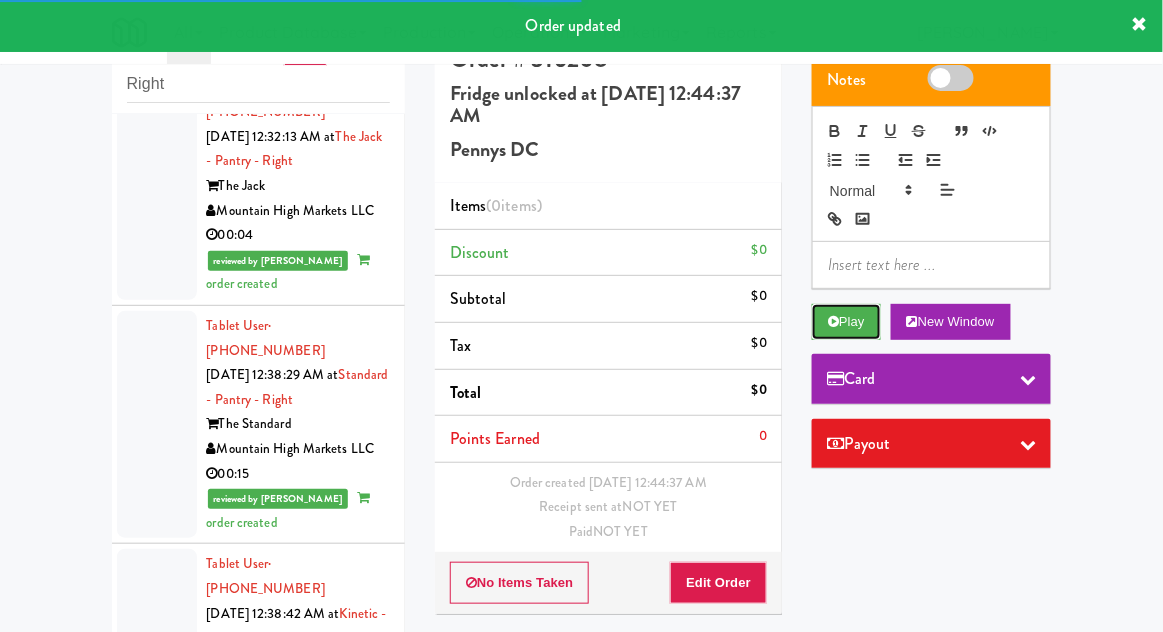 click on "Play" at bounding box center (846, 322) 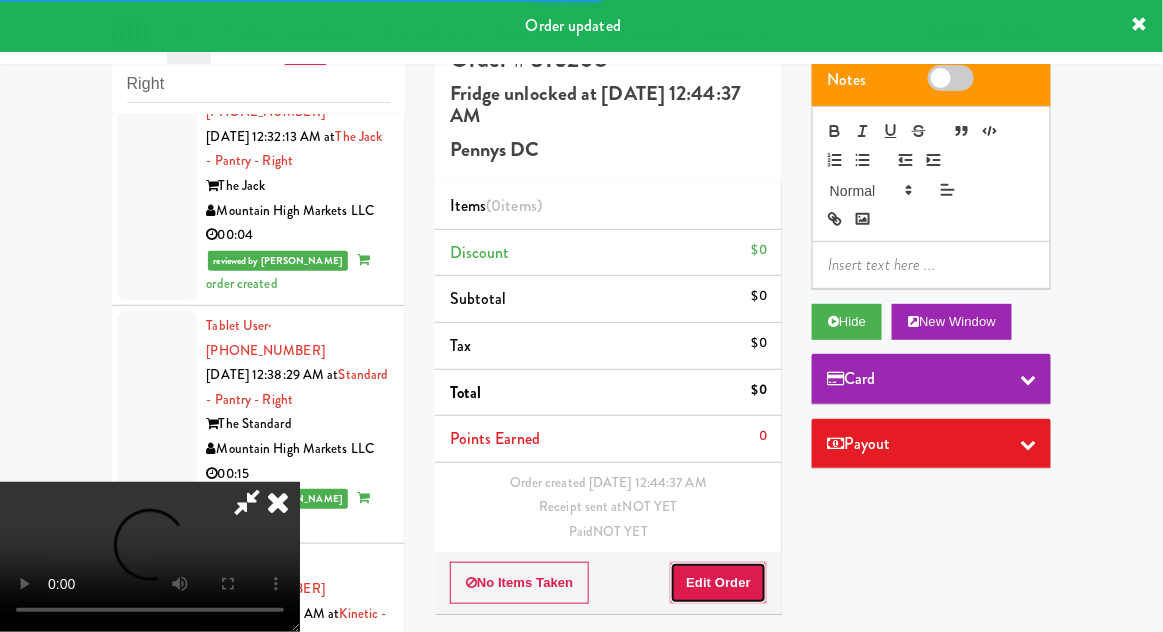 click on "Edit Order" at bounding box center [718, 583] 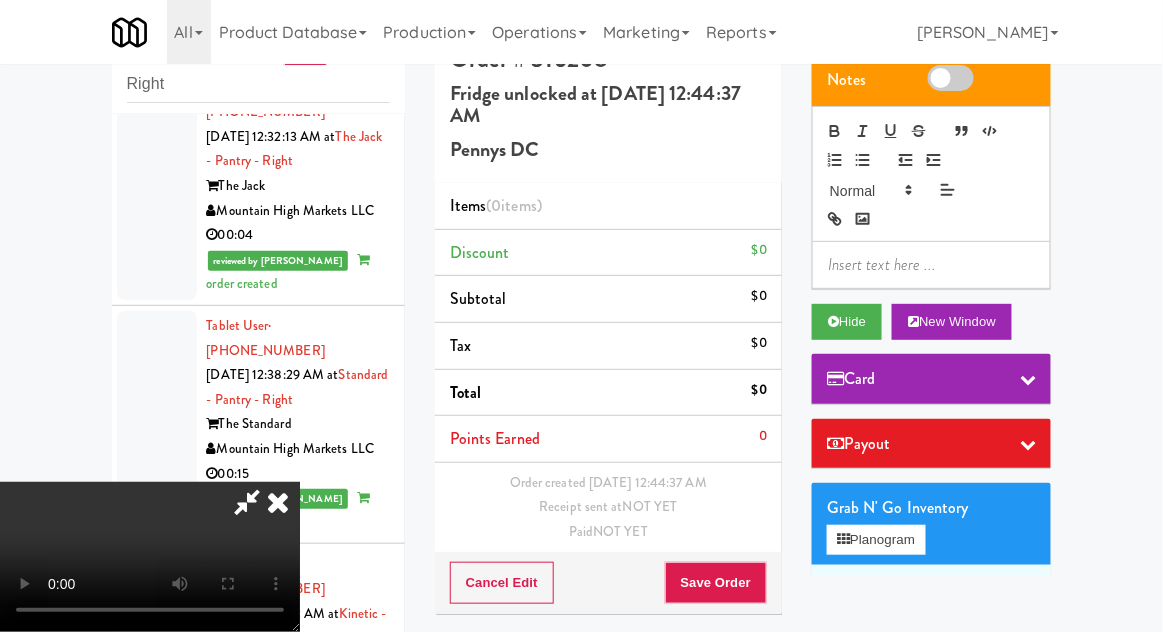 scroll, scrollTop: 73, scrollLeft: 0, axis: vertical 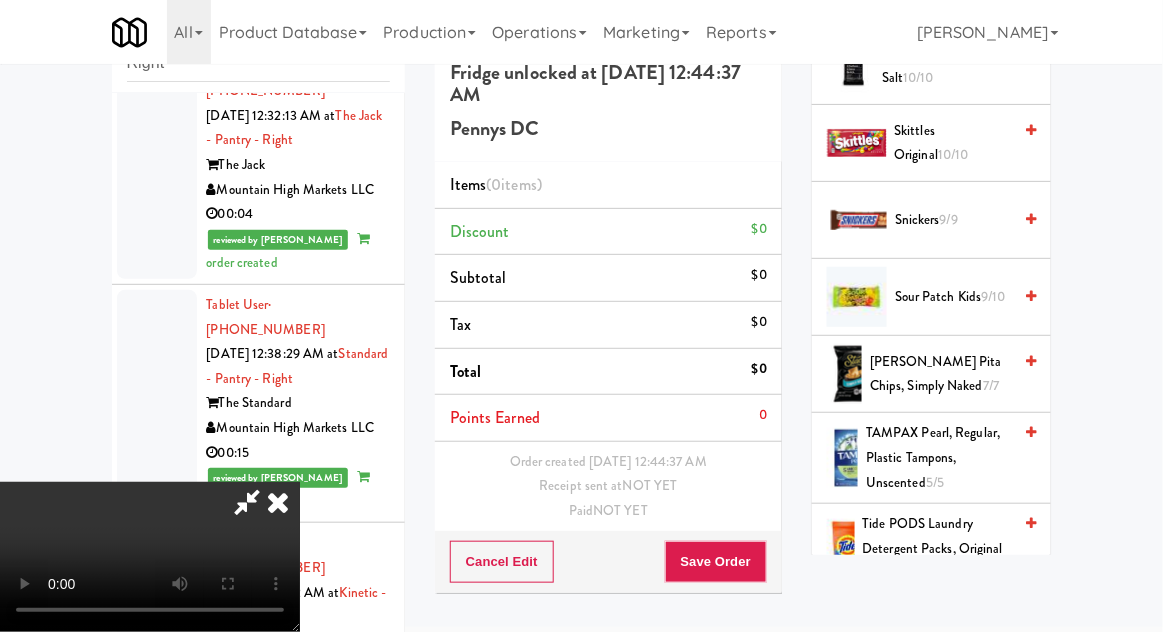 click on "[PERSON_NAME] Pita Chips, Simply Naked  7/7" at bounding box center [940, 374] 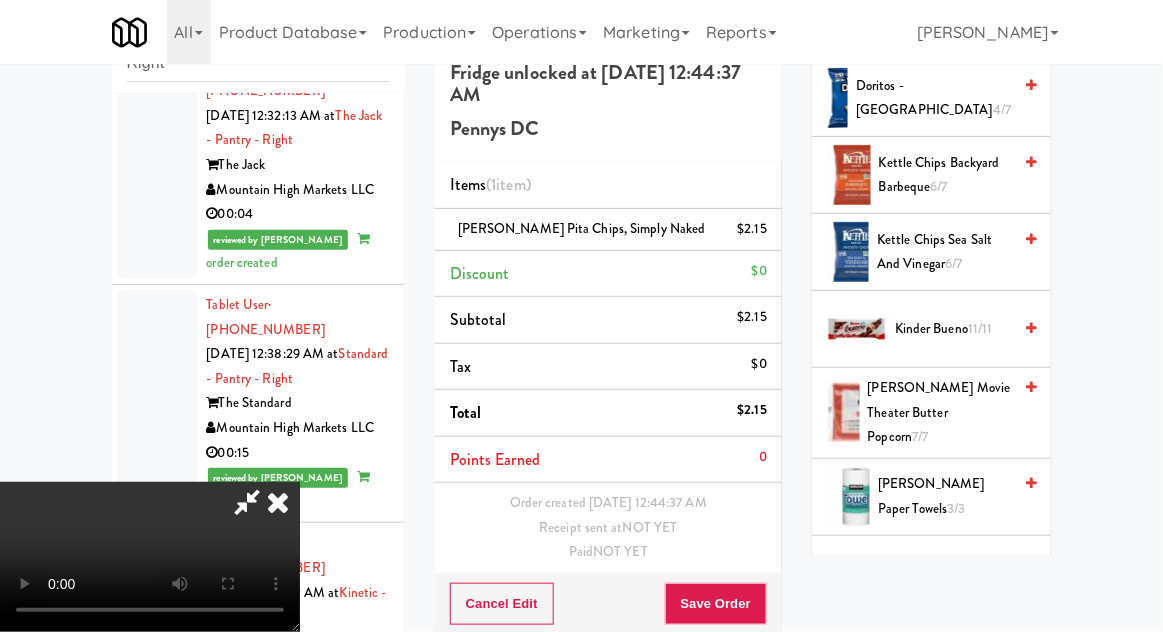 scroll, scrollTop: 888, scrollLeft: 0, axis: vertical 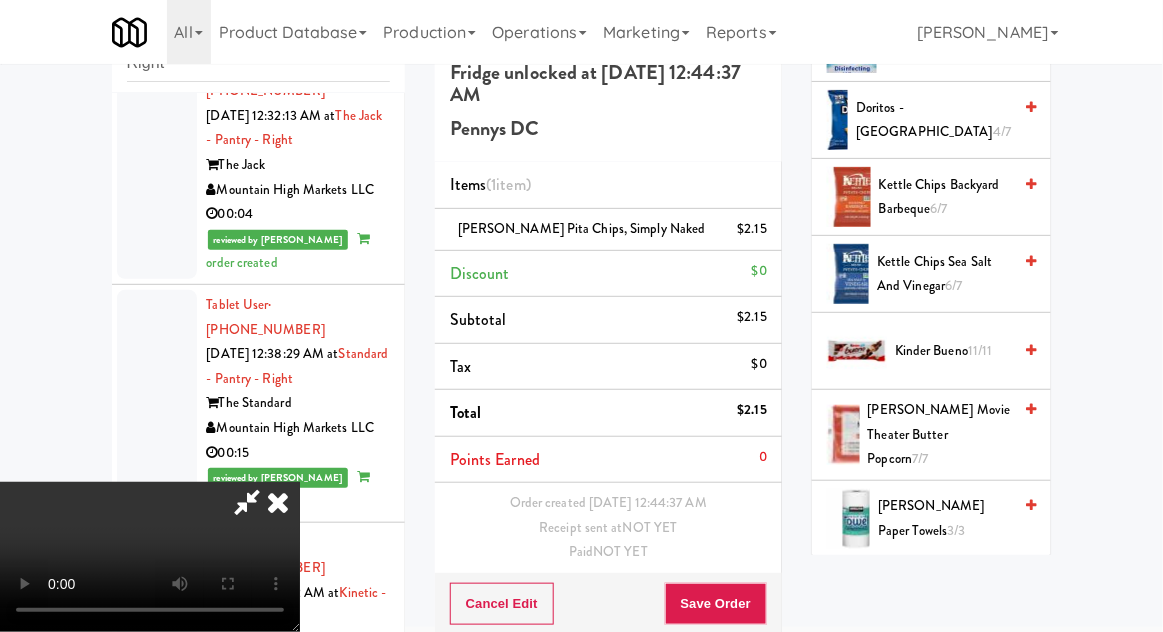 click on "Kettle Chips Backyard Barbeque  6/7" at bounding box center (945, 197) 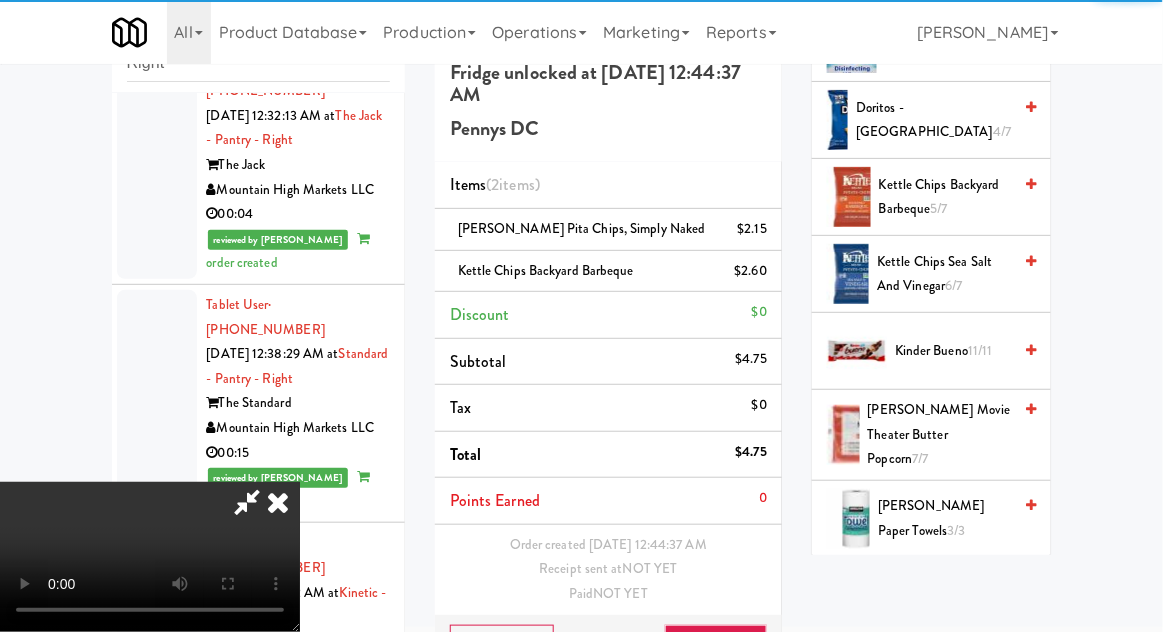 scroll, scrollTop: 48, scrollLeft: 0, axis: vertical 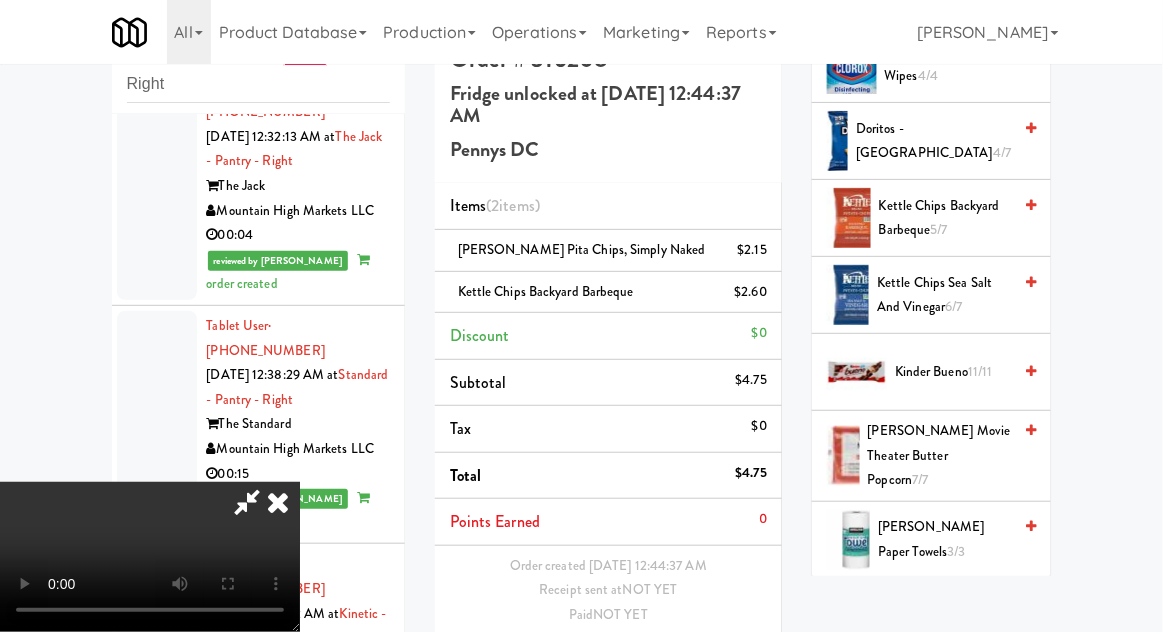 click on "Save Order" at bounding box center (716, 667) 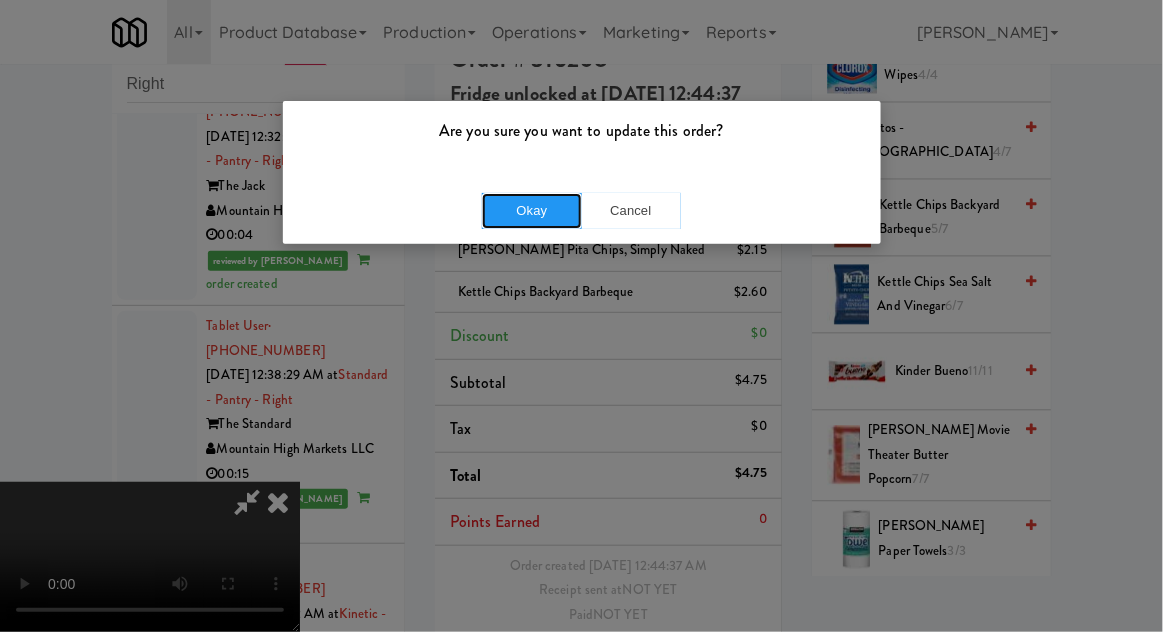 click on "Okay" at bounding box center [532, 211] 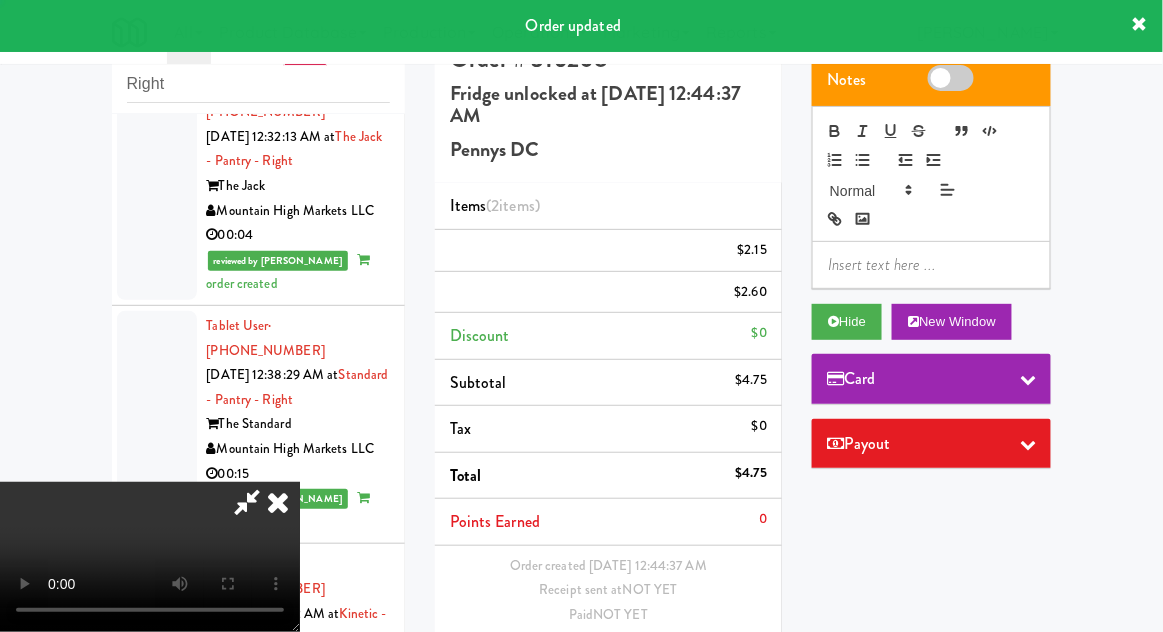 scroll, scrollTop: 0, scrollLeft: 0, axis: both 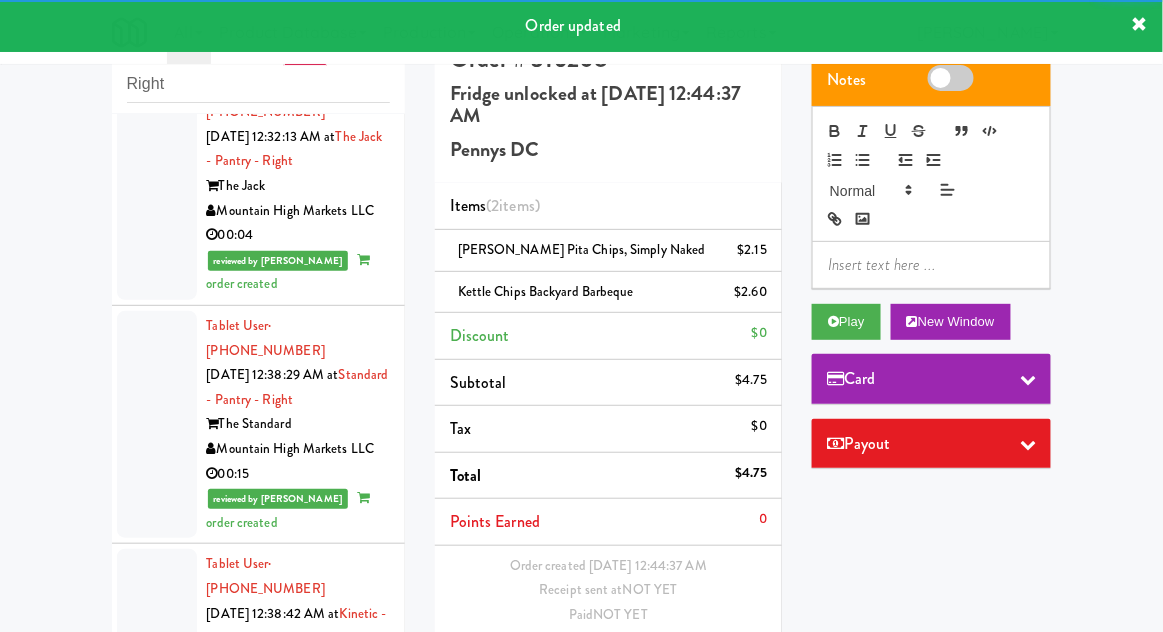 click at bounding box center (157, 1140) 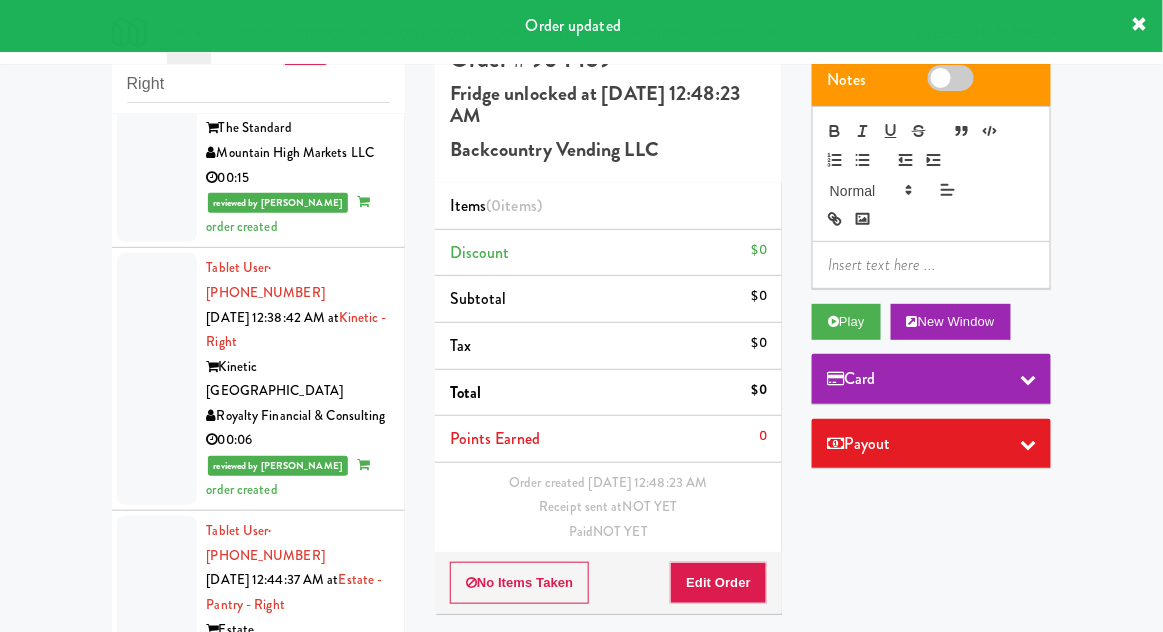 scroll, scrollTop: 4329, scrollLeft: 0, axis: vertical 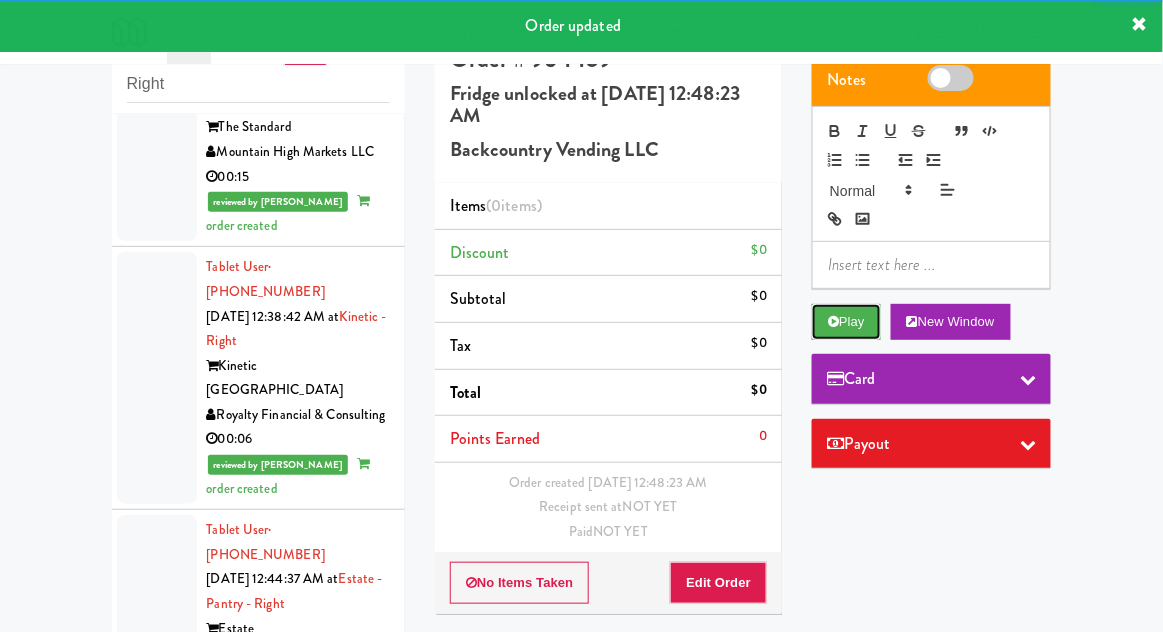 click on "Play" at bounding box center (846, 322) 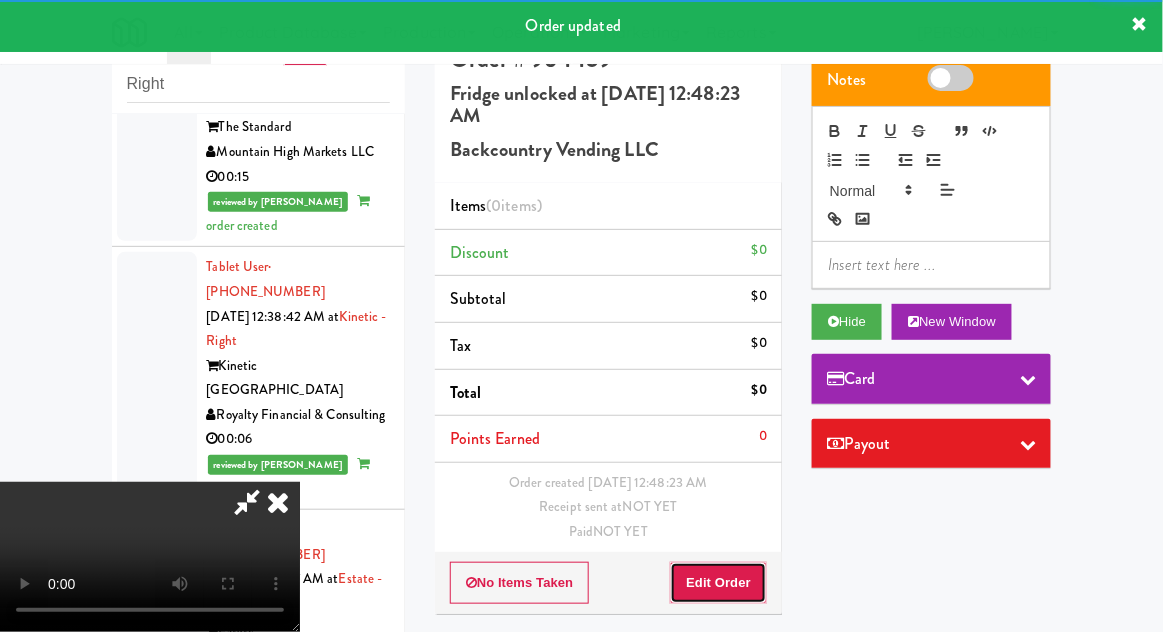 click on "Edit Order" at bounding box center (718, 583) 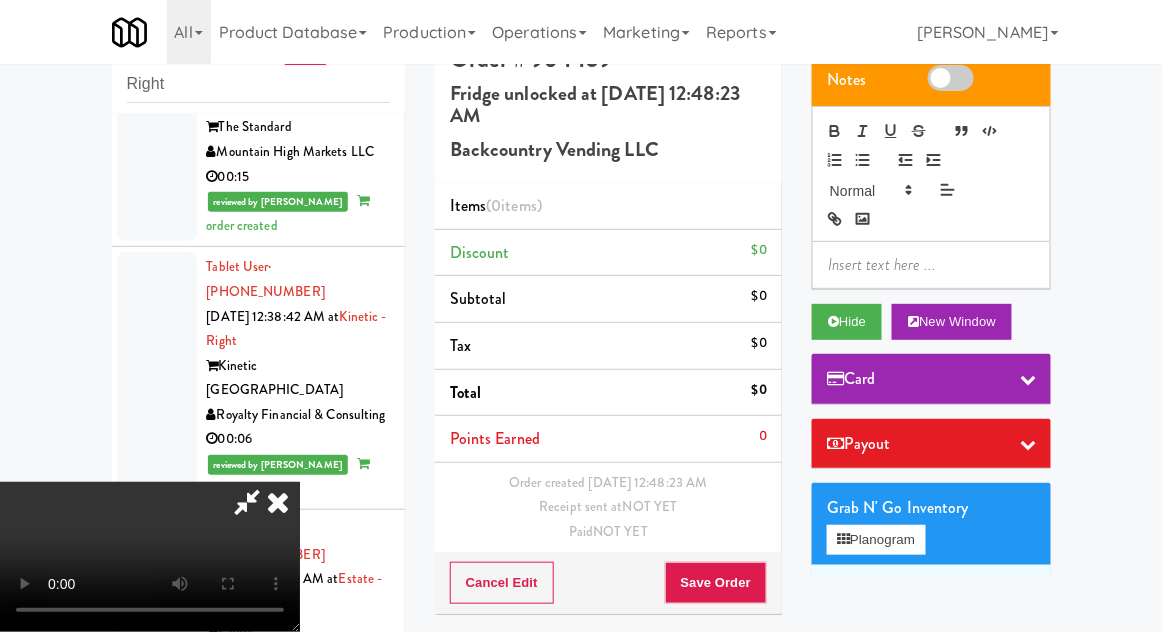 type 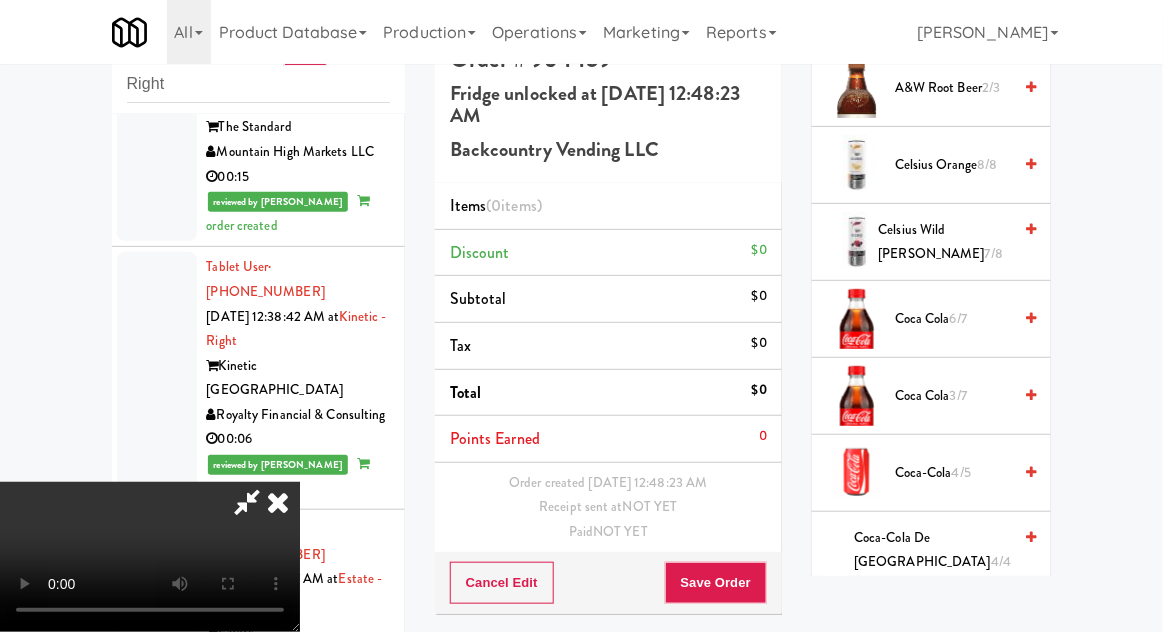 scroll, scrollTop: 764, scrollLeft: 0, axis: vertical 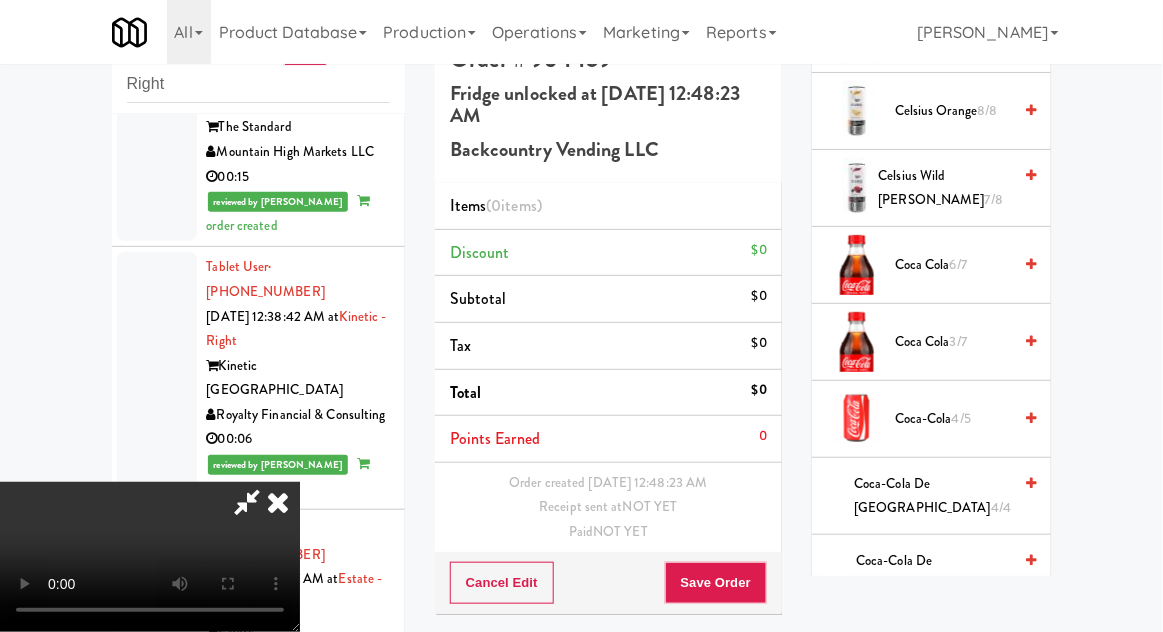 click on "4/5" at bounding box center (961, 418) 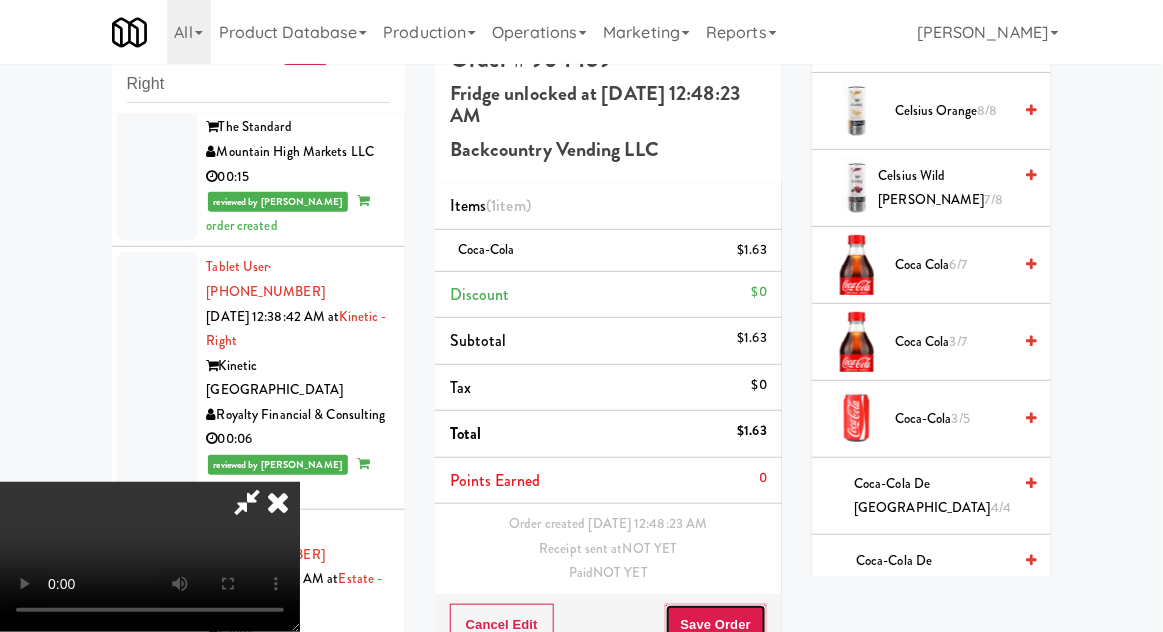 click on "Save Order" at bounding box center (716, 625) 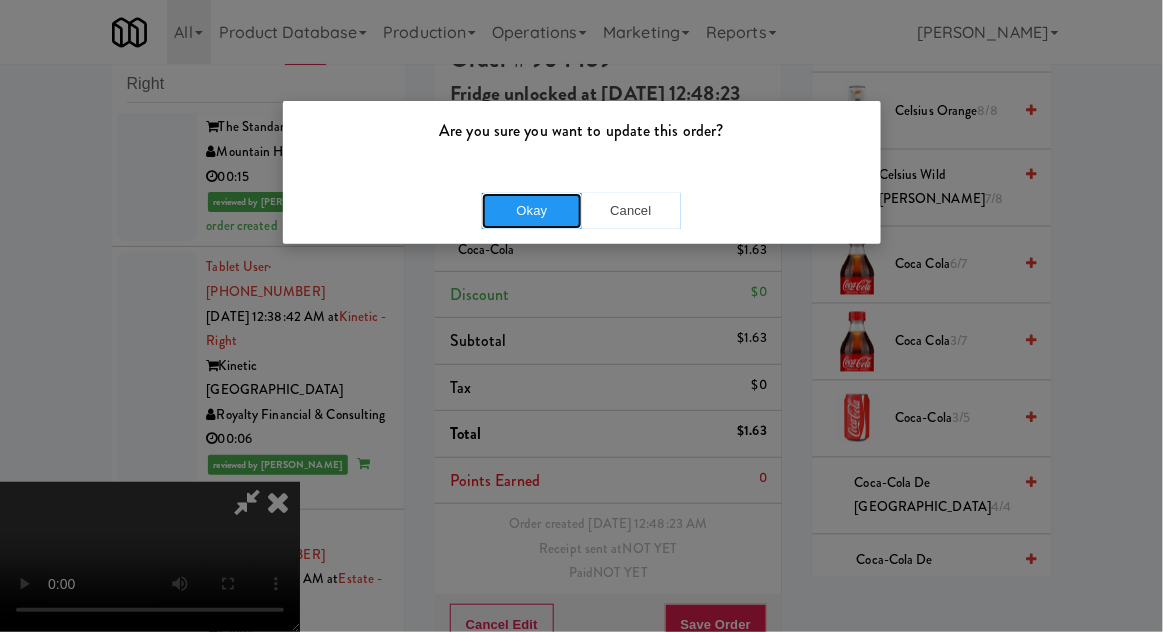 click on "Okay" at bounding box center [532, 211] 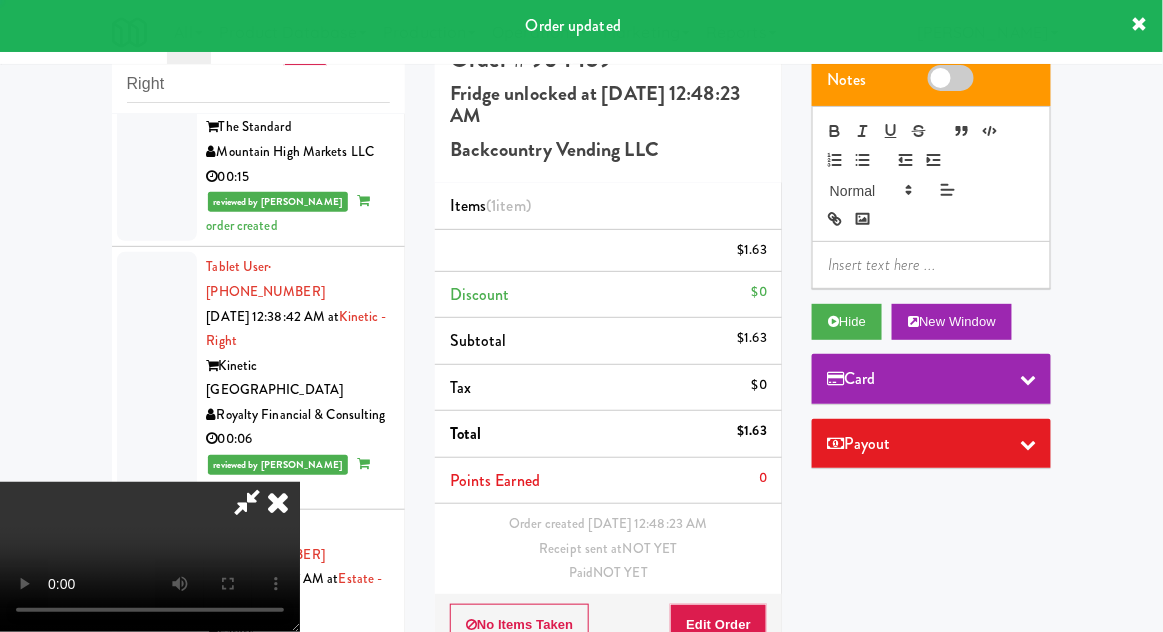 scroll, scrollTop: 0, scrollLeft: 0, axis: both 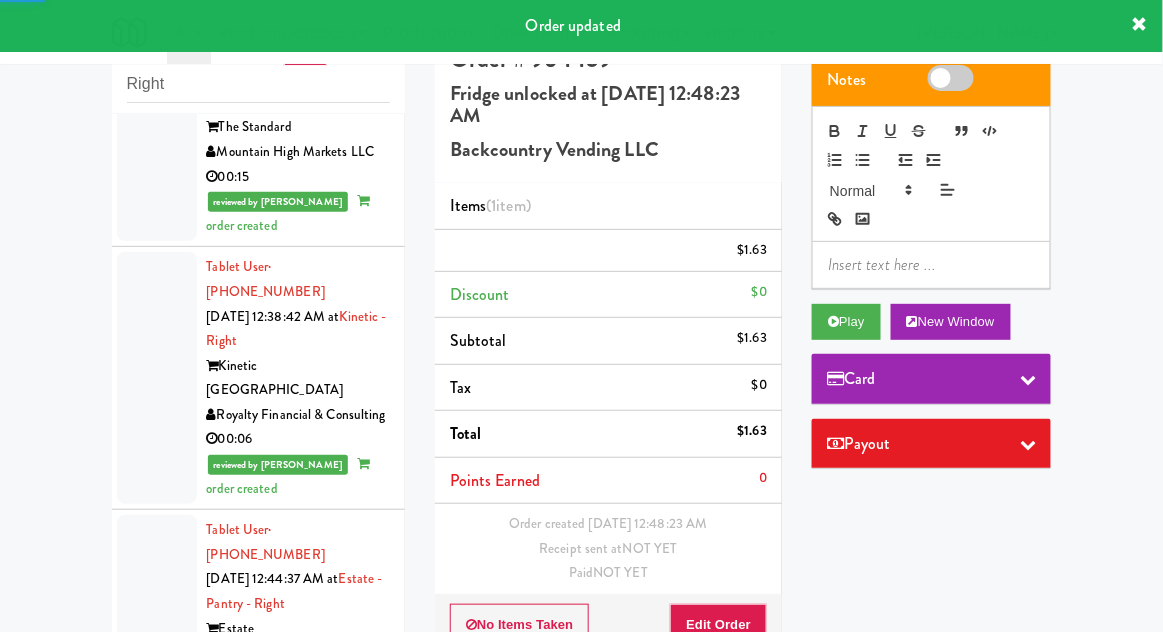 click at bounding box center (157, 1032) 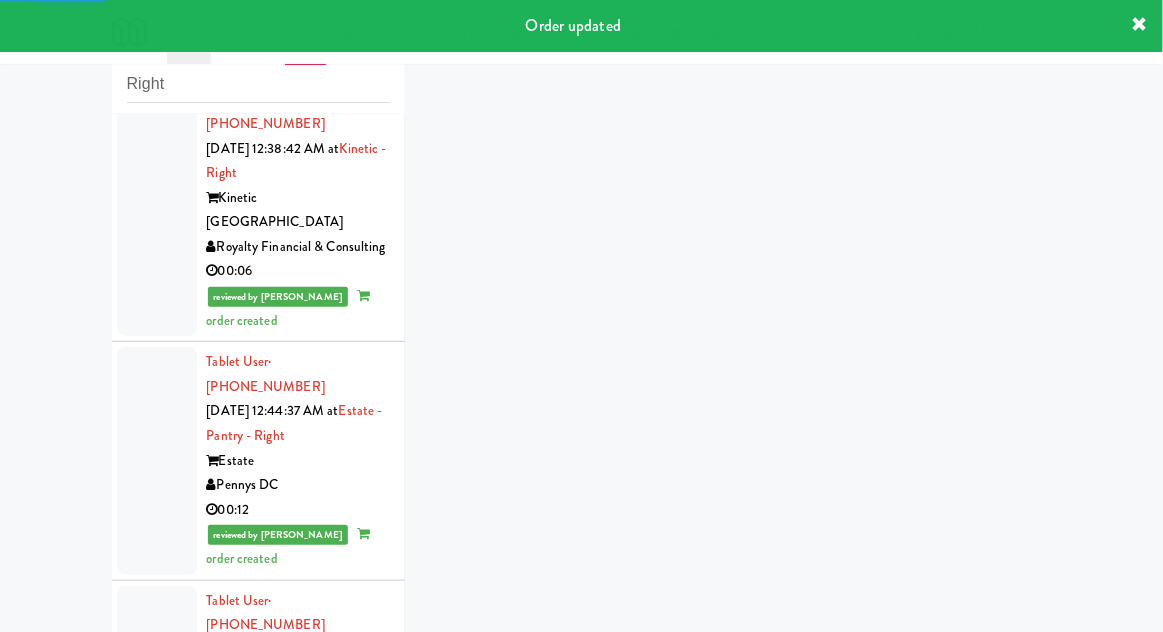 scroll, scrollTop: 4497, scrollLeft: 0, axis: vertical 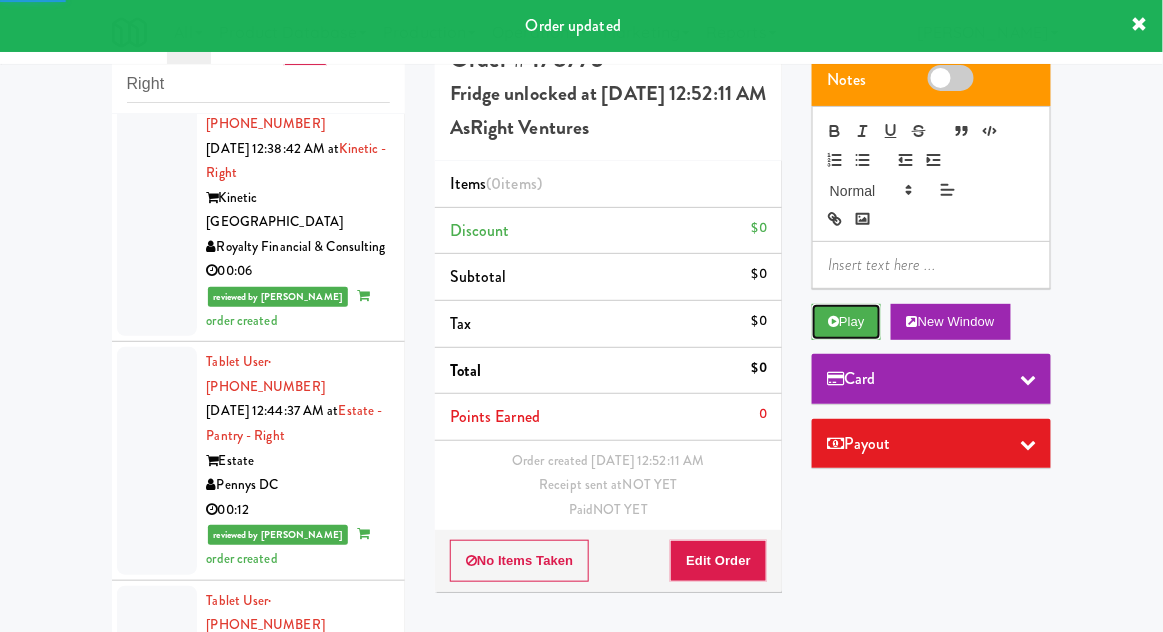 click on "Play" at bounding box center (846, 322) 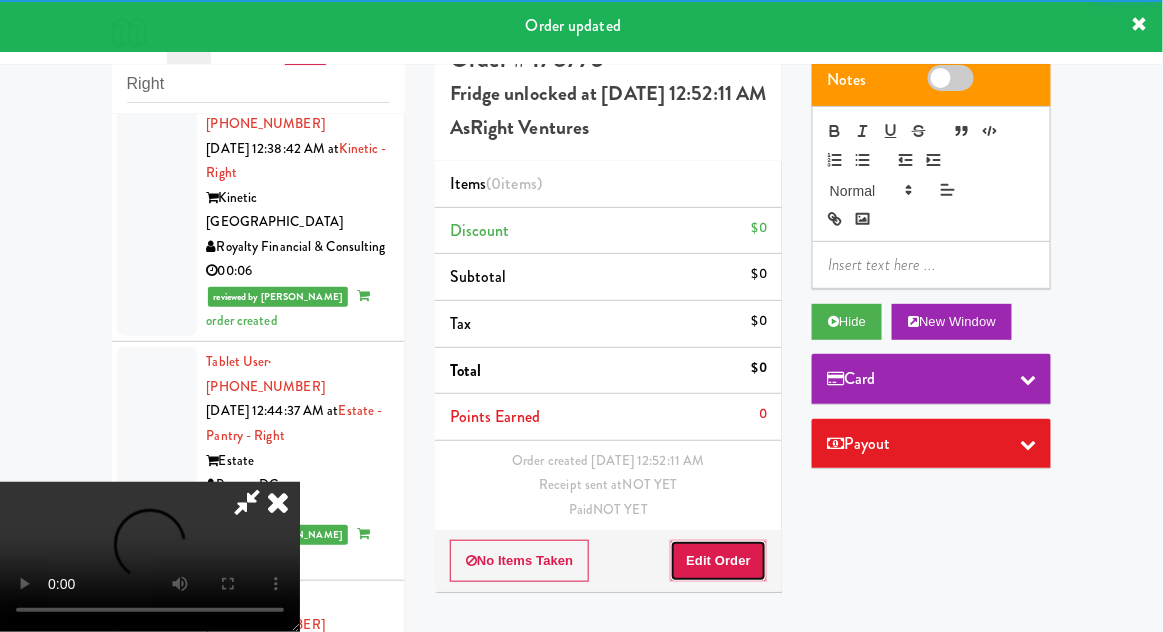 click on "Edit Order" at bounding box center [718, 561] 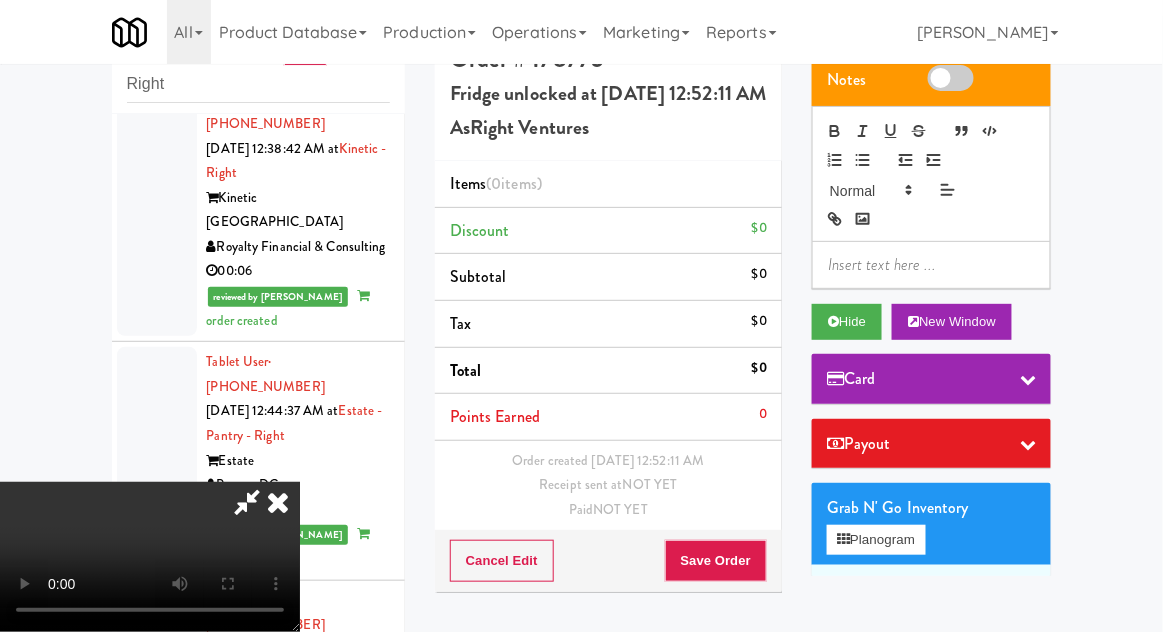 type 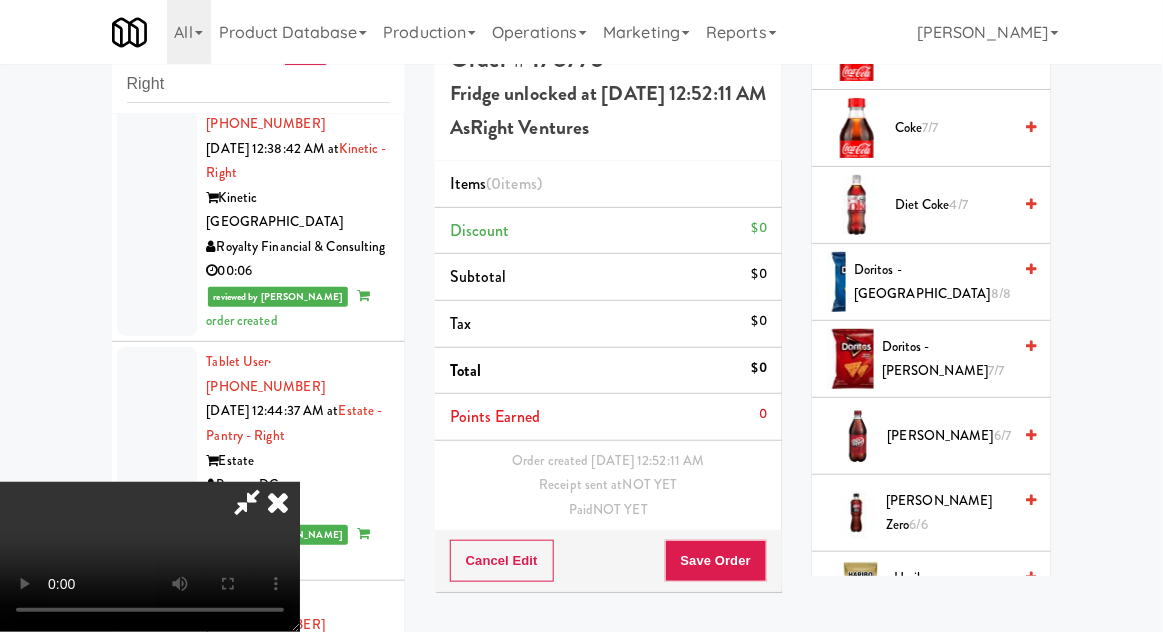 scroll, scrollTop: 1169, scrollLeft: 0, axis: vertical 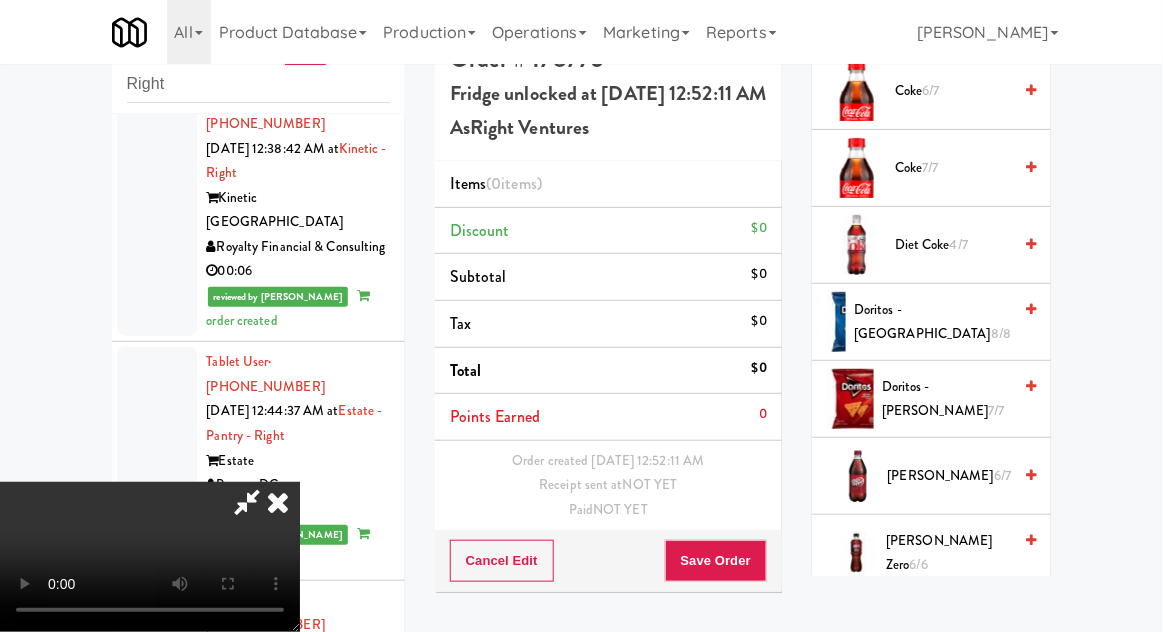 click on "Doritos - Nacho Cheese  7/7" at bounding box center (946, 399) 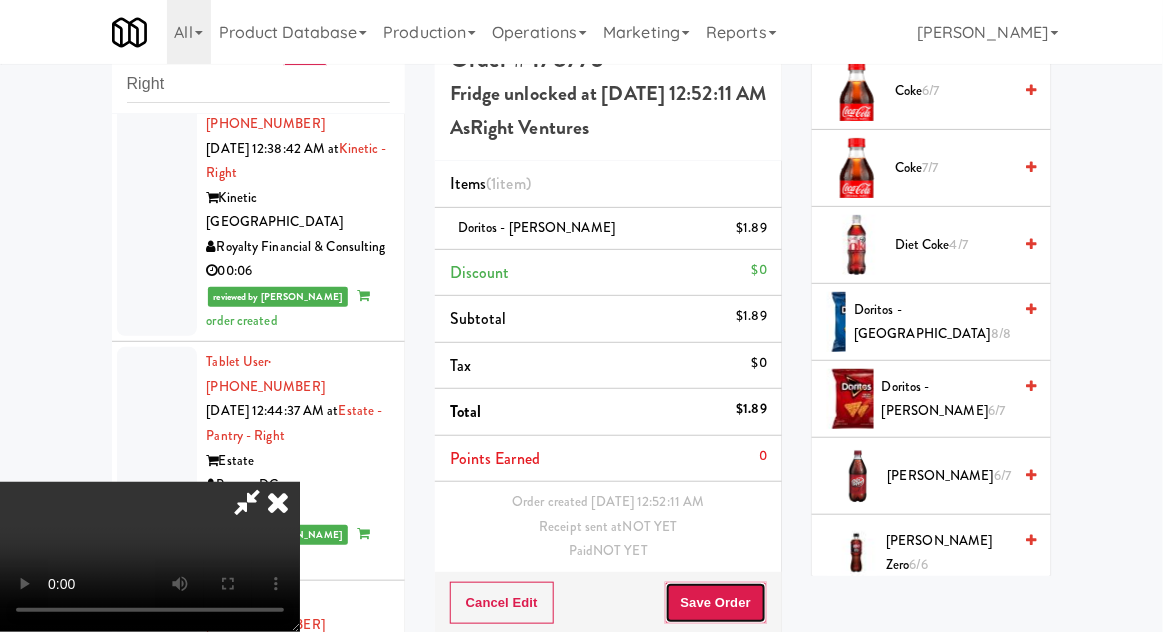 click on "Save Order" at bounding box center [716, 603] 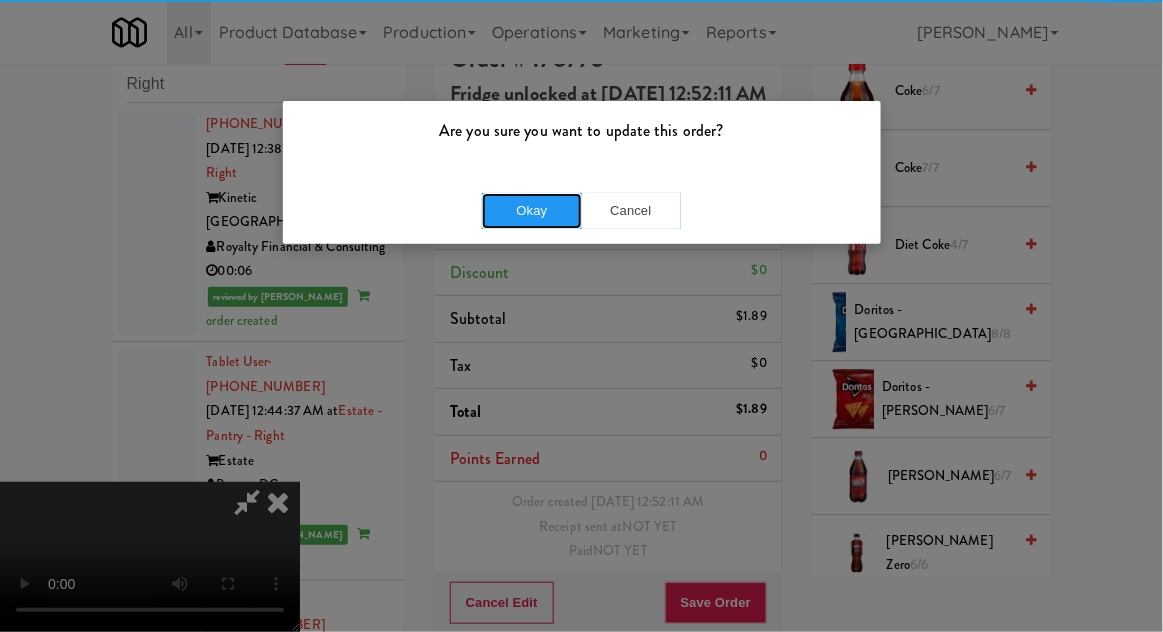 click on "Okay" at bounding box center (532, 211) 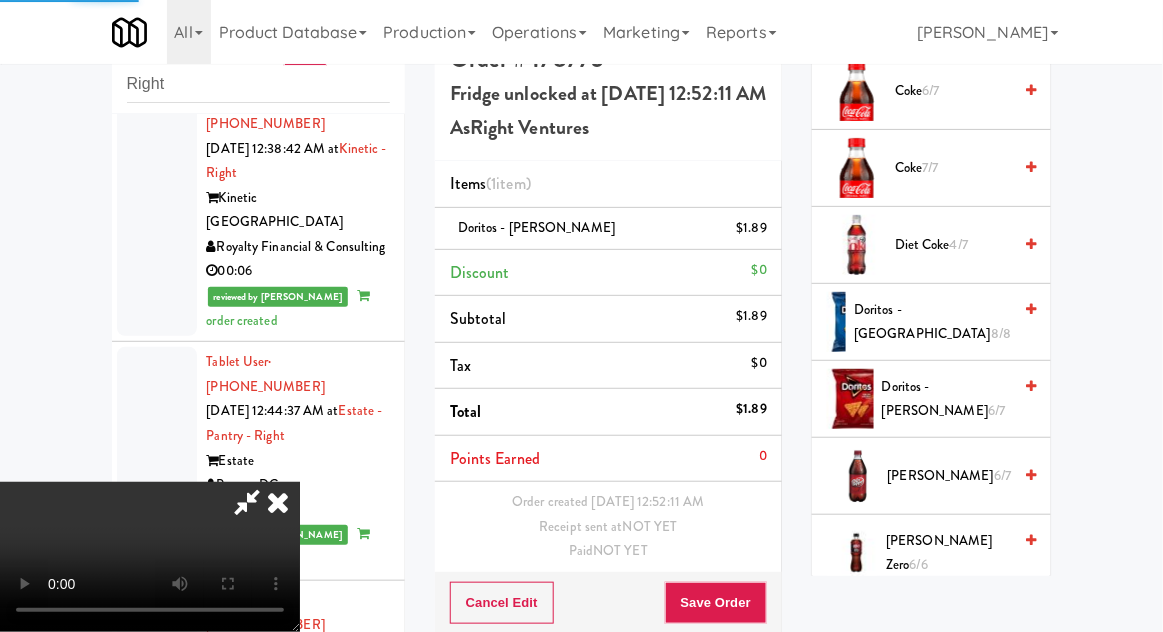 scroll, scrollTop: 0, scrollLeft: 0, axis: both 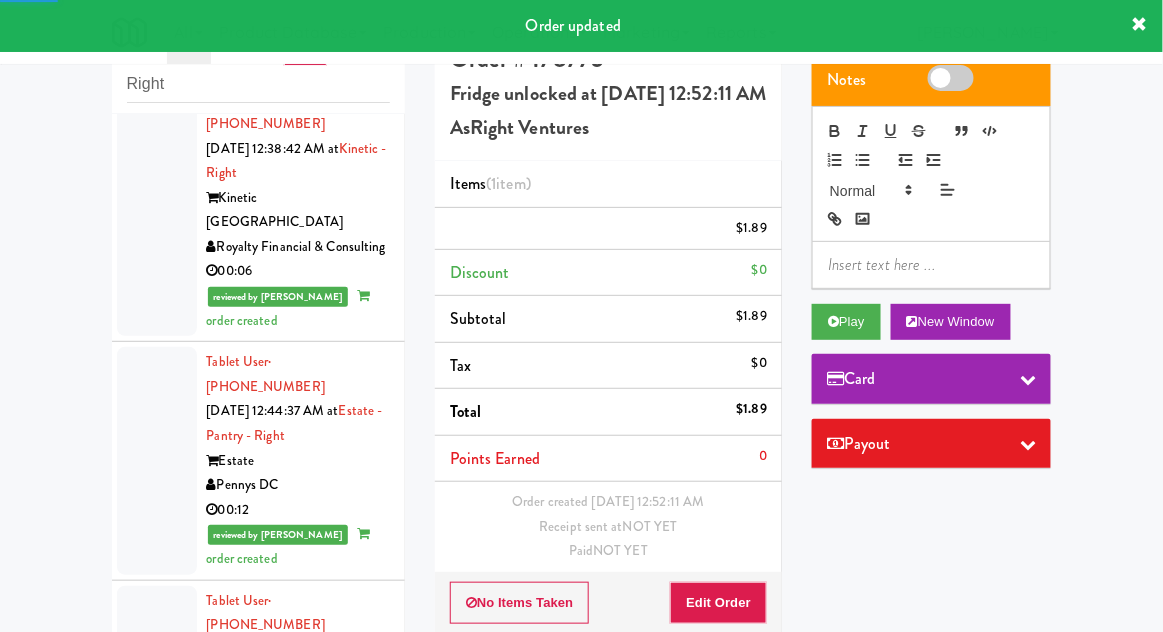 click at bounding box center [157, 1114] 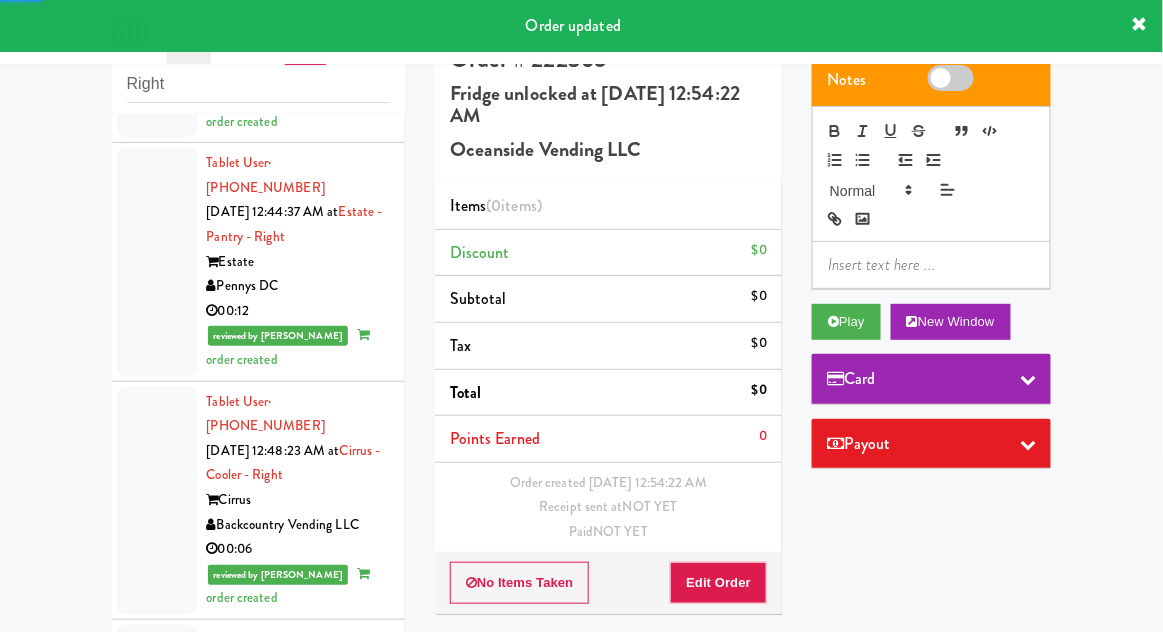 scroll, scrollTop: 4698, scrollLeft: 0, axis: vertical 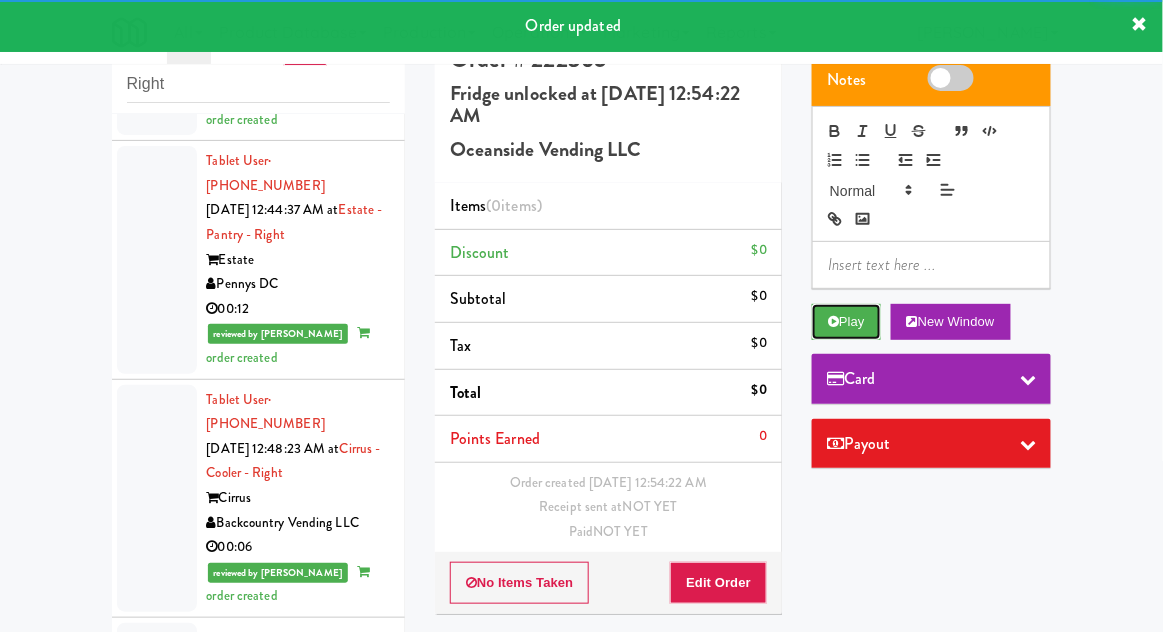 click on "Play" at bounding box center (846, 322) 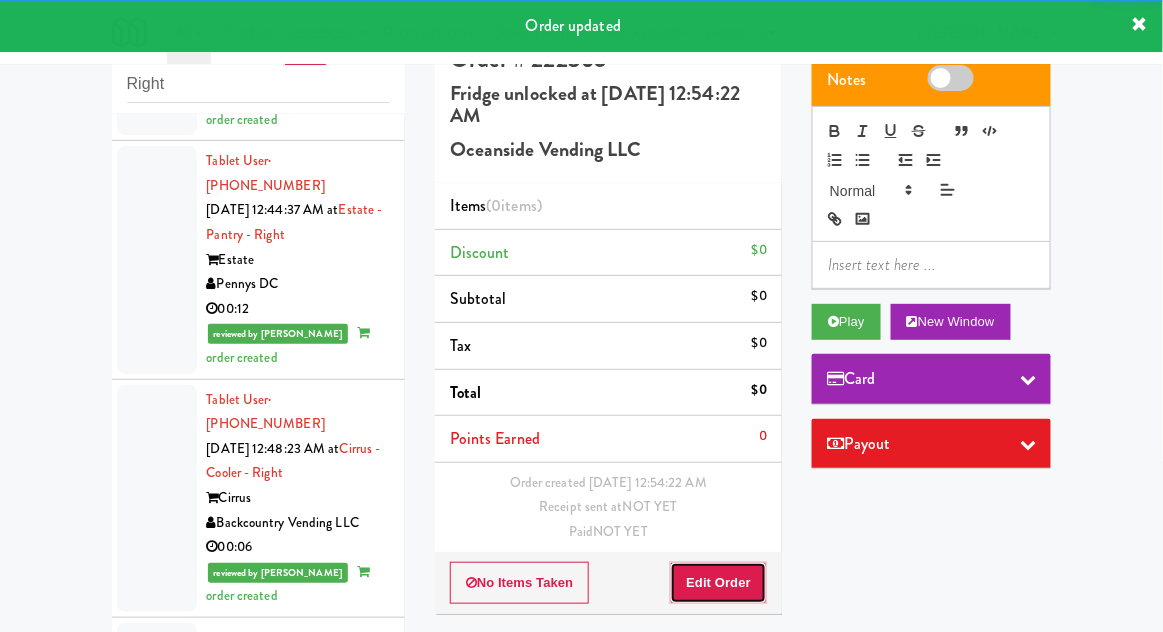 click on "Edit Order" at bounding box center (718, 583) 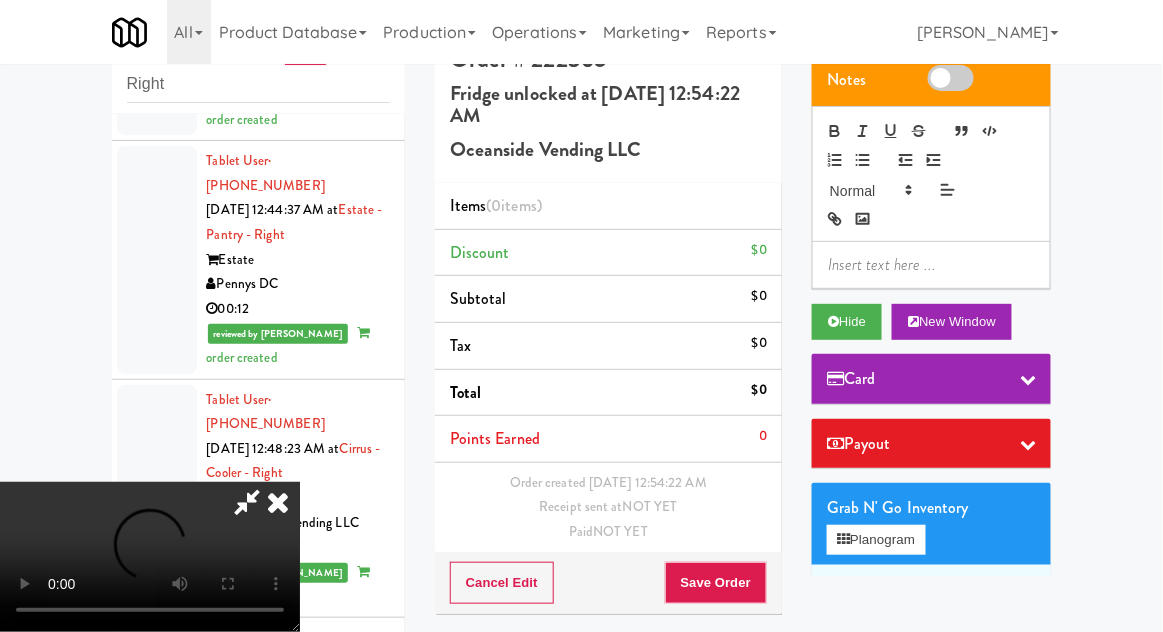 type 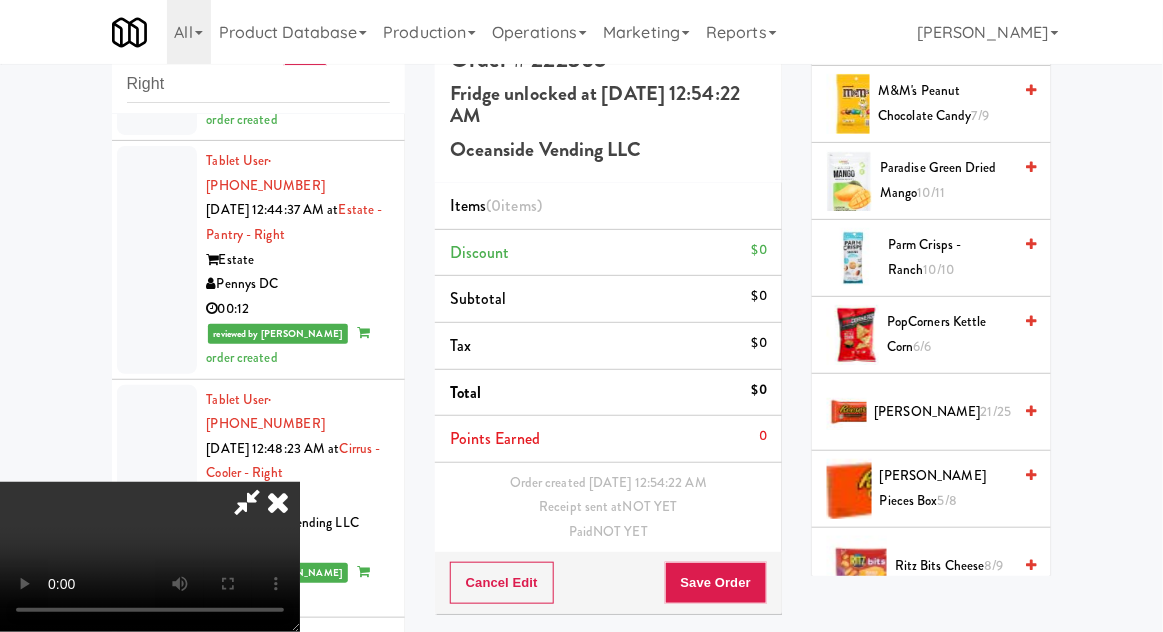scroll, scrollTop: 2032, scrollLeft: 0, axis: vertical 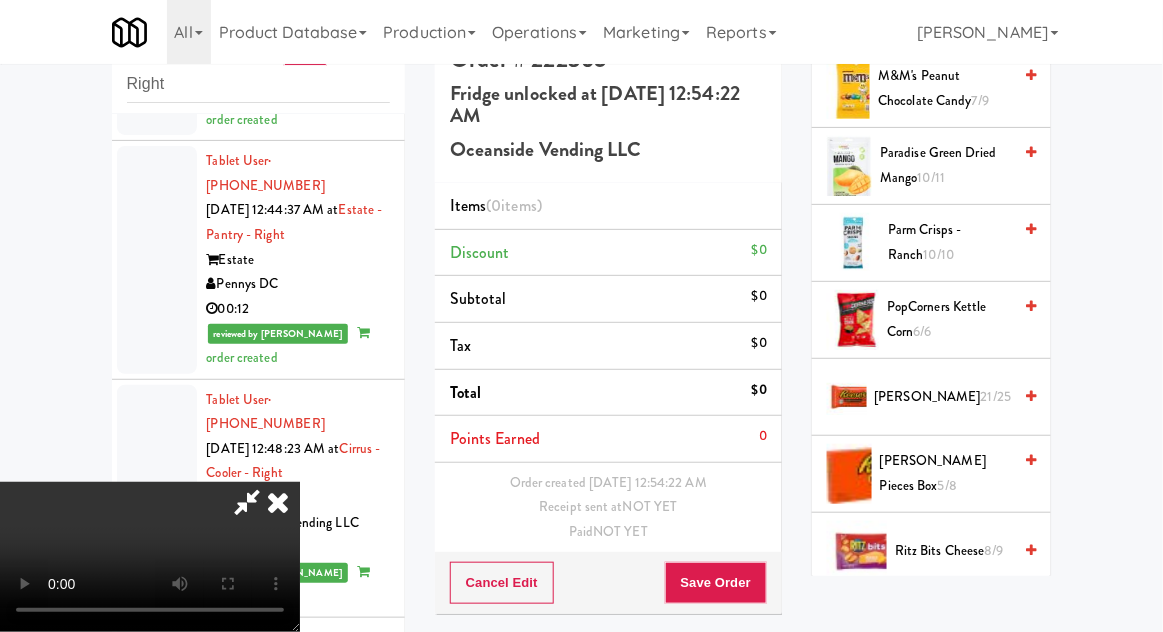 click on "21/25" at bounding box center [996, 396] 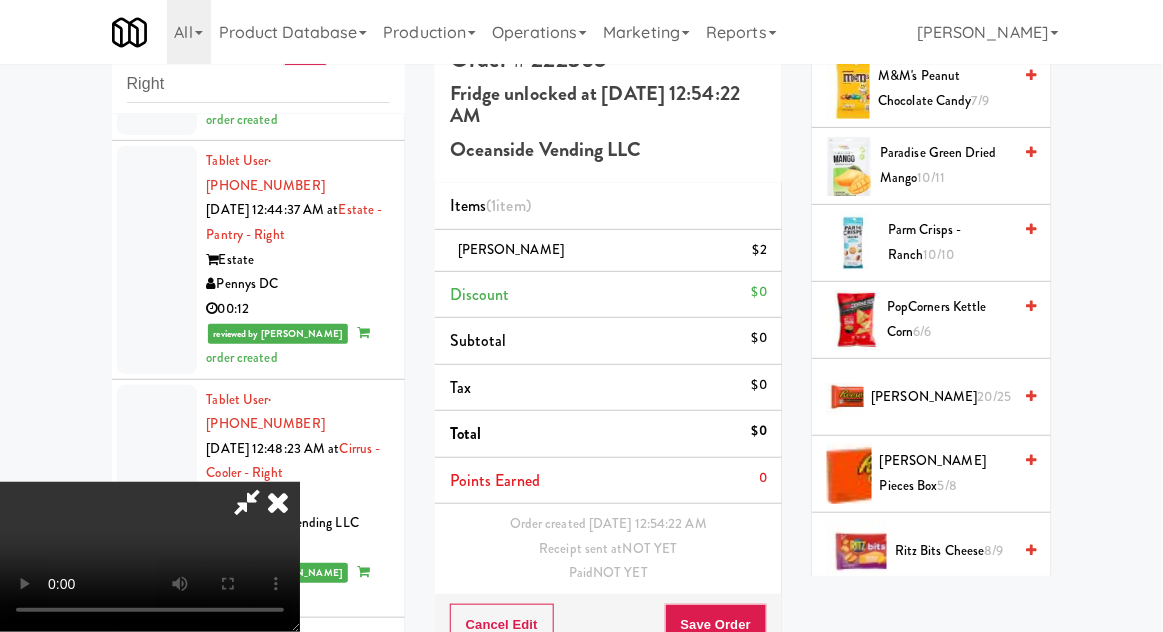 click on "20/25" at bounding box center [995, 396] 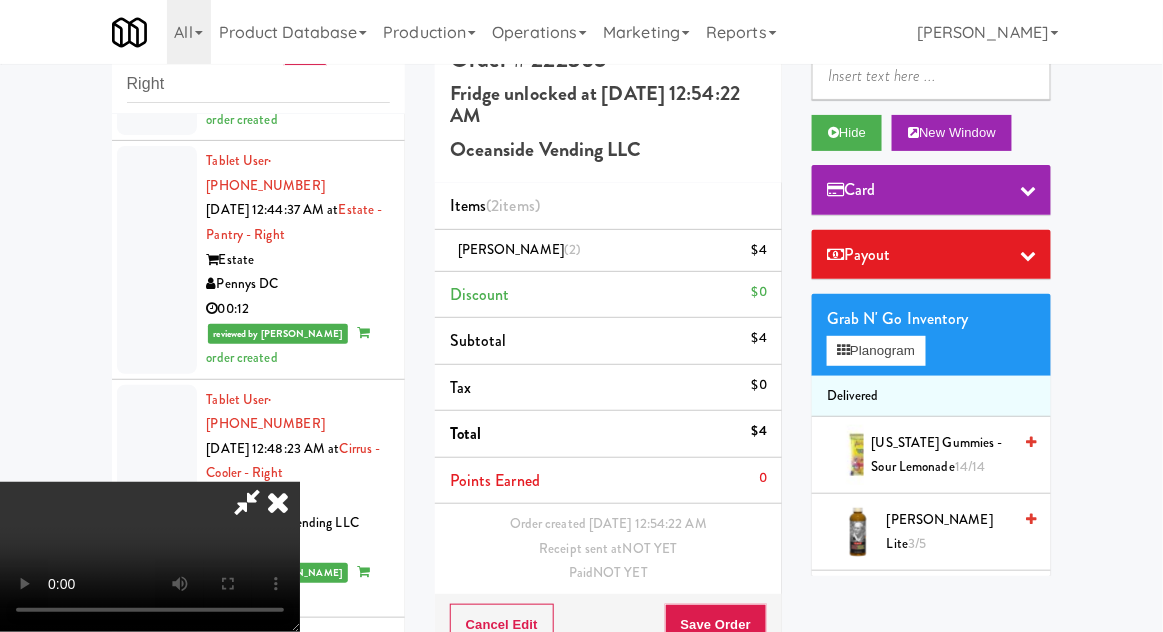 scroll, scrollTop: 0, scrollLeft: 0, axis: both 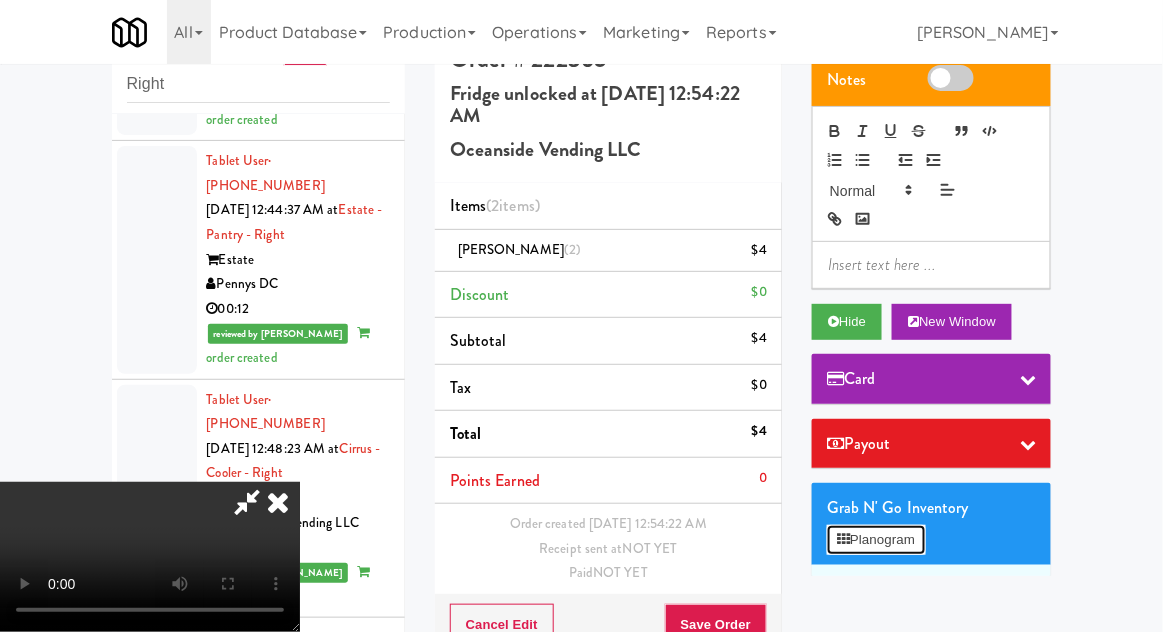 click on "Planogram" at bounding box center [876, 540] 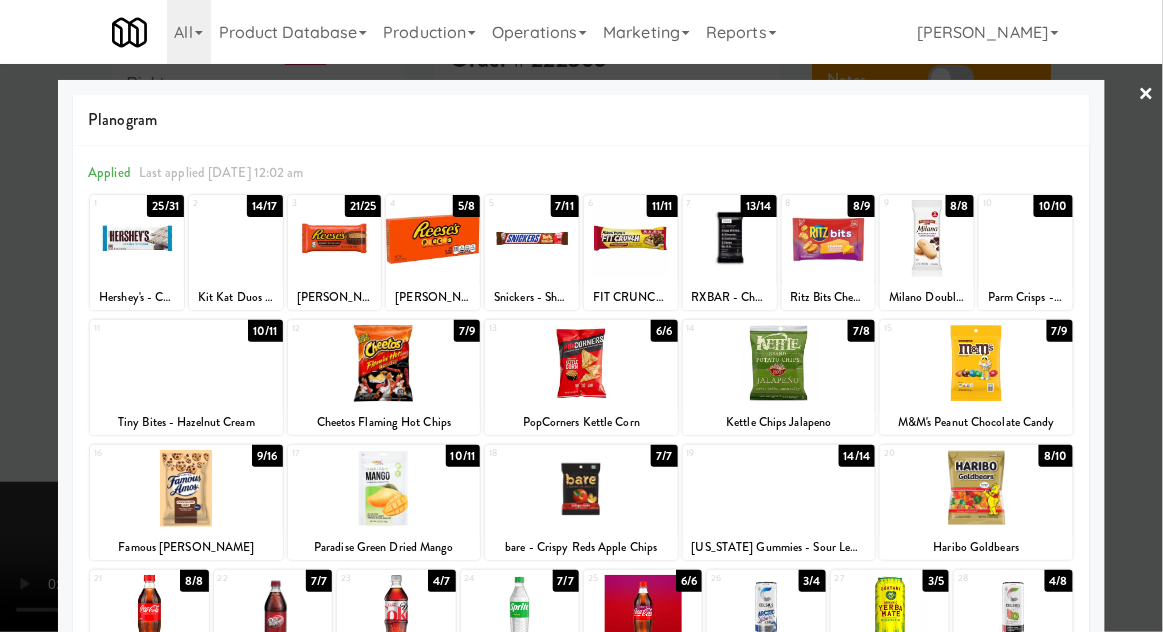 click at bounding box center (976, 363) 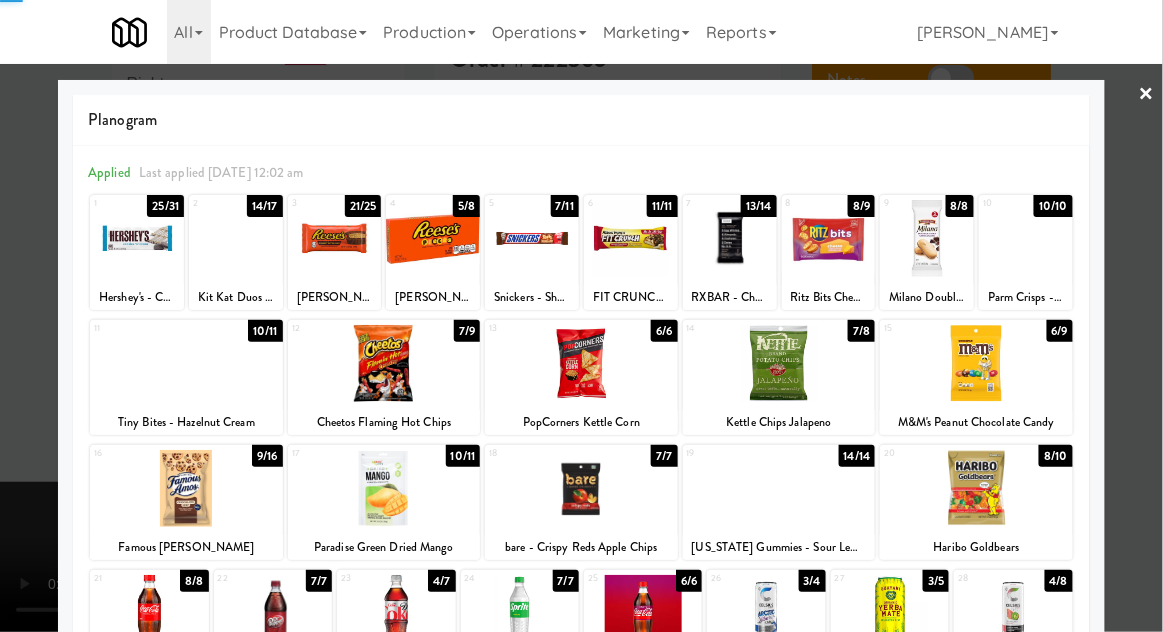 click at bounding box center [581, 316] 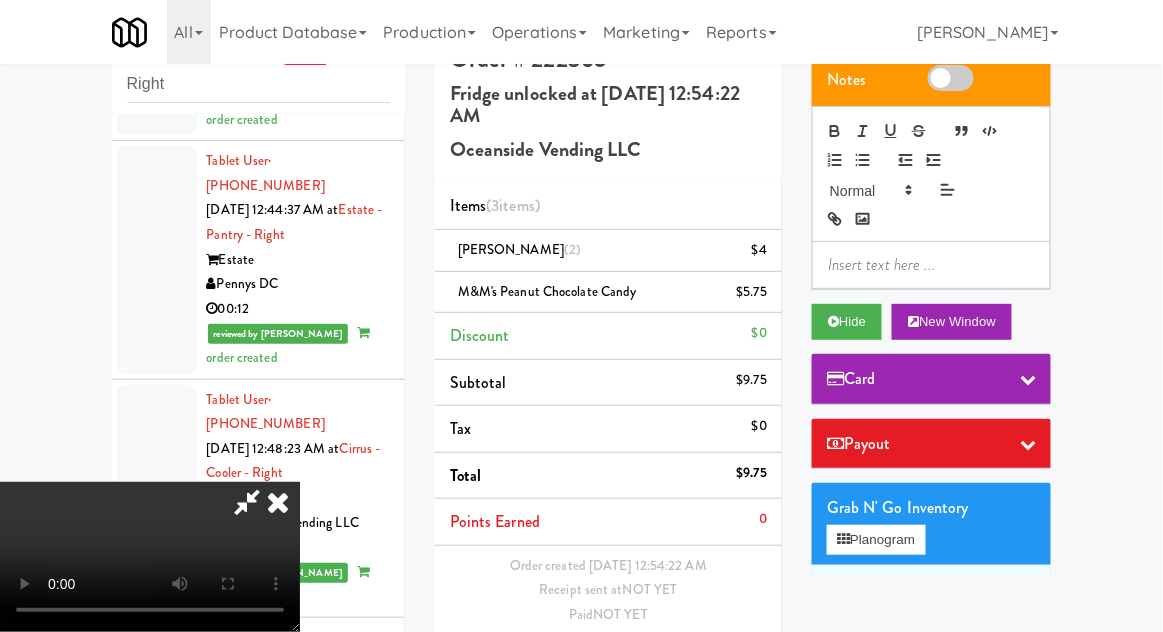 click on "Save Order" at bounding box center [716, 667] 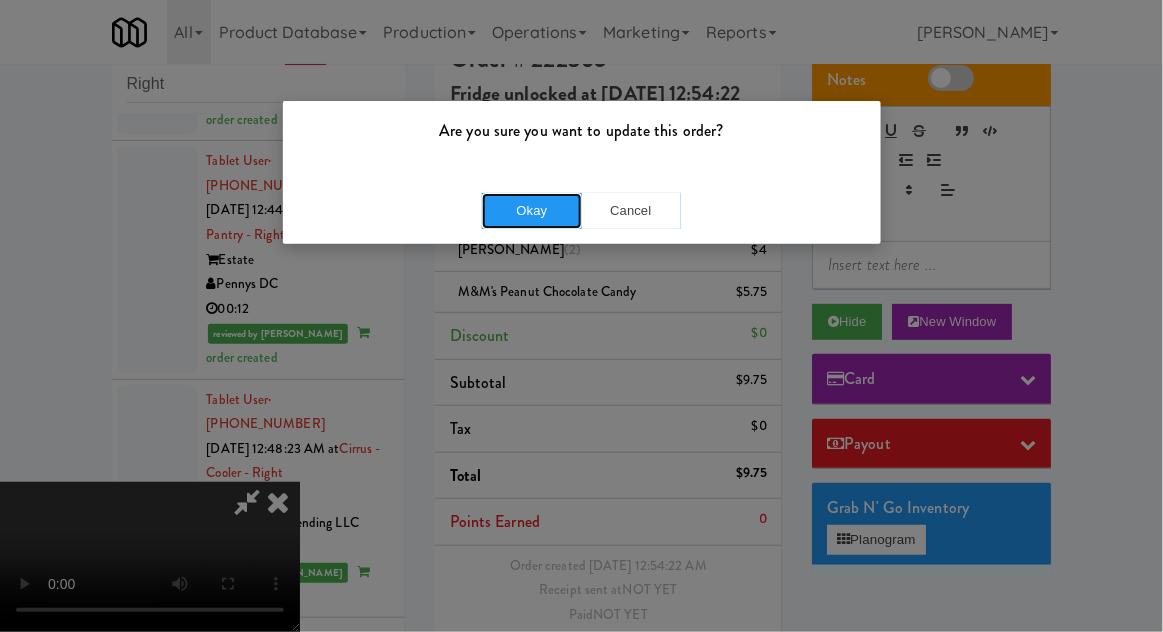 click on "Okay" at bounding box center (532, 211) 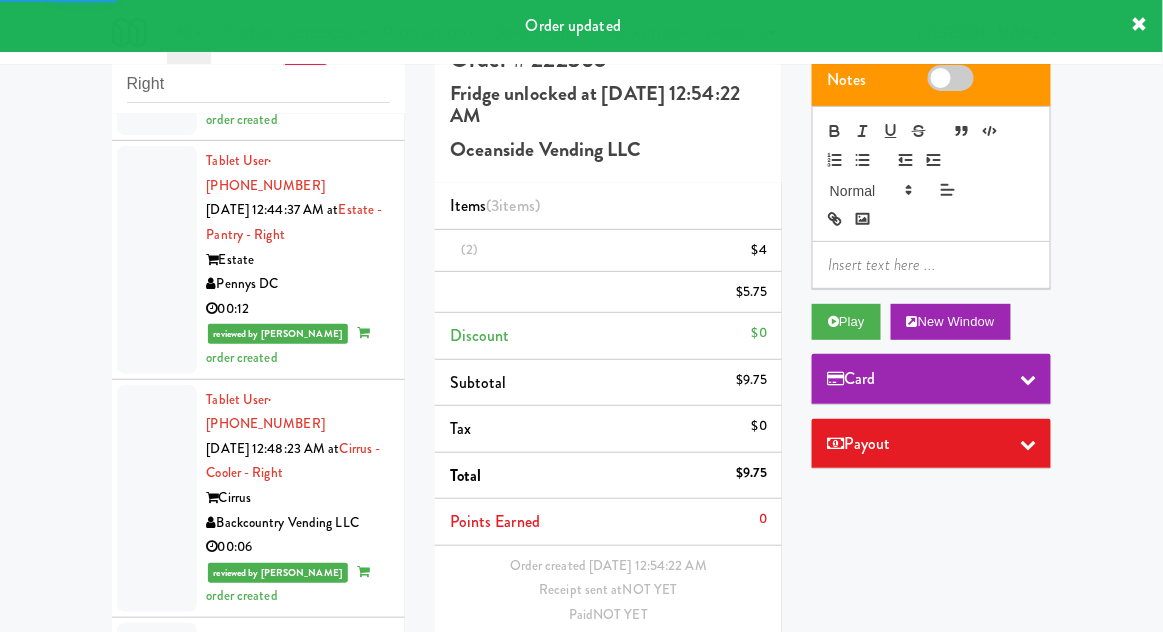 click at bounding box center (157, 1164) 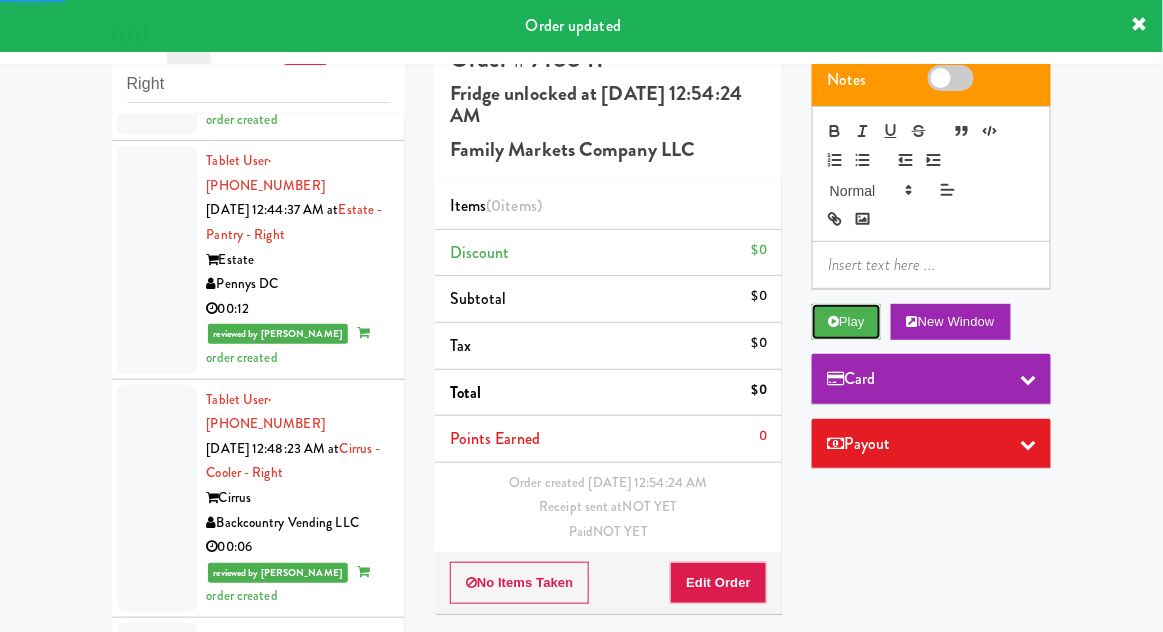 click at bounding box center [833, 321] 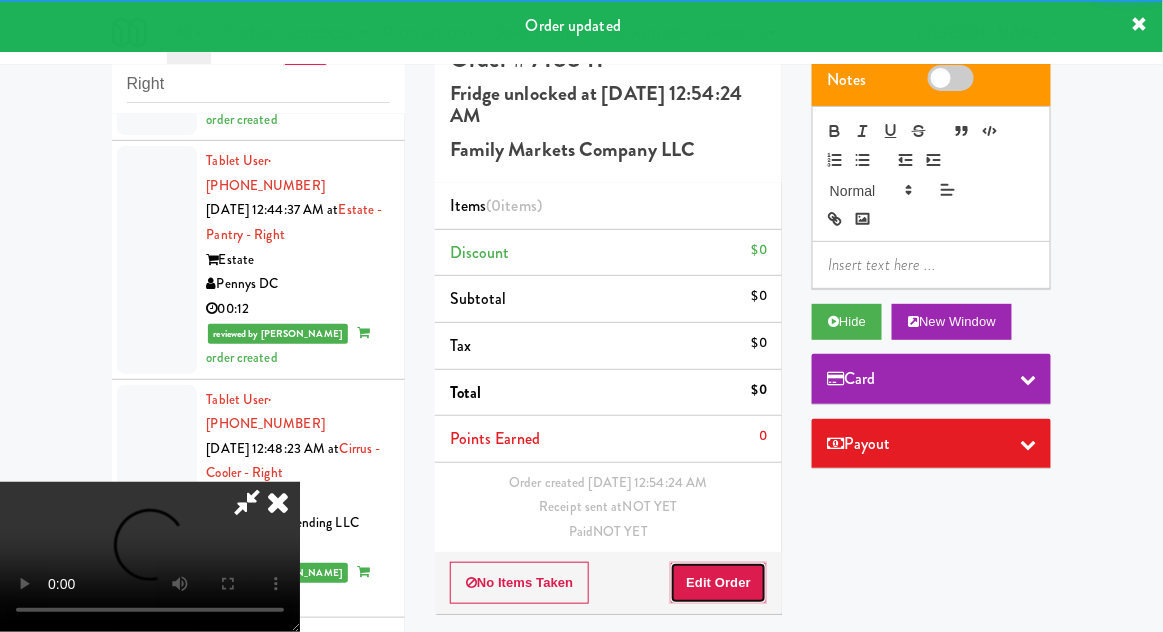 click on "Edit Order" at bounding box center (718, 583) 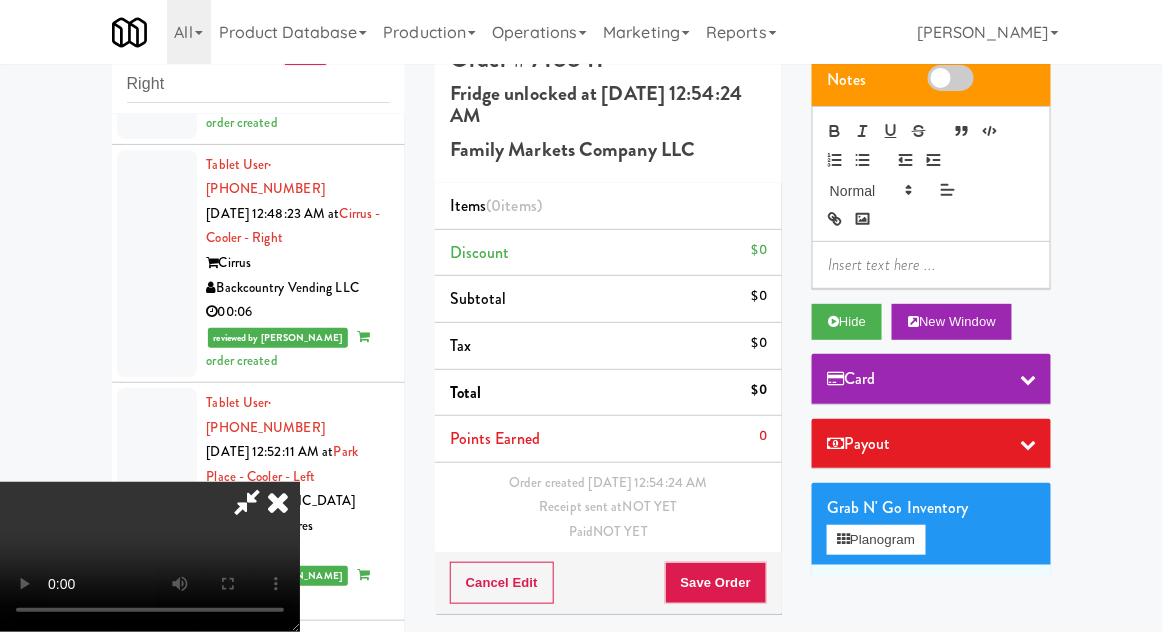scroll, scrollTop: 4938, scrollLeft: 0, axis: vertical 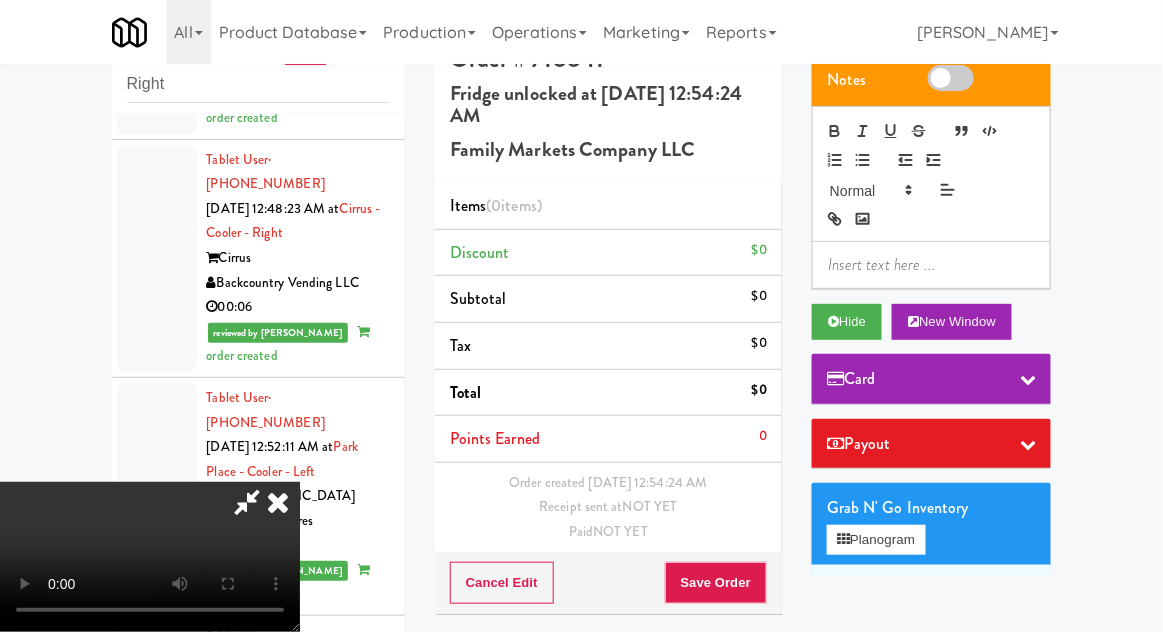 type 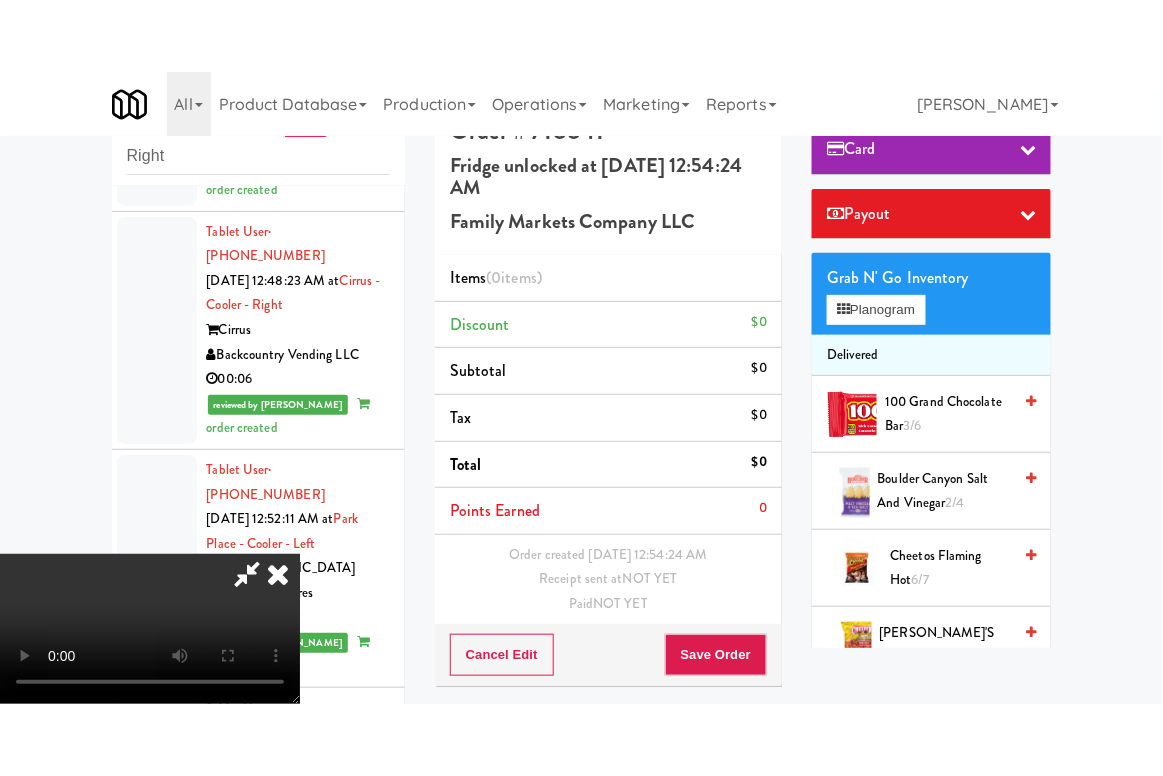 scroll, scrollTop: 308, scrollLeft: 0, axis: vertical 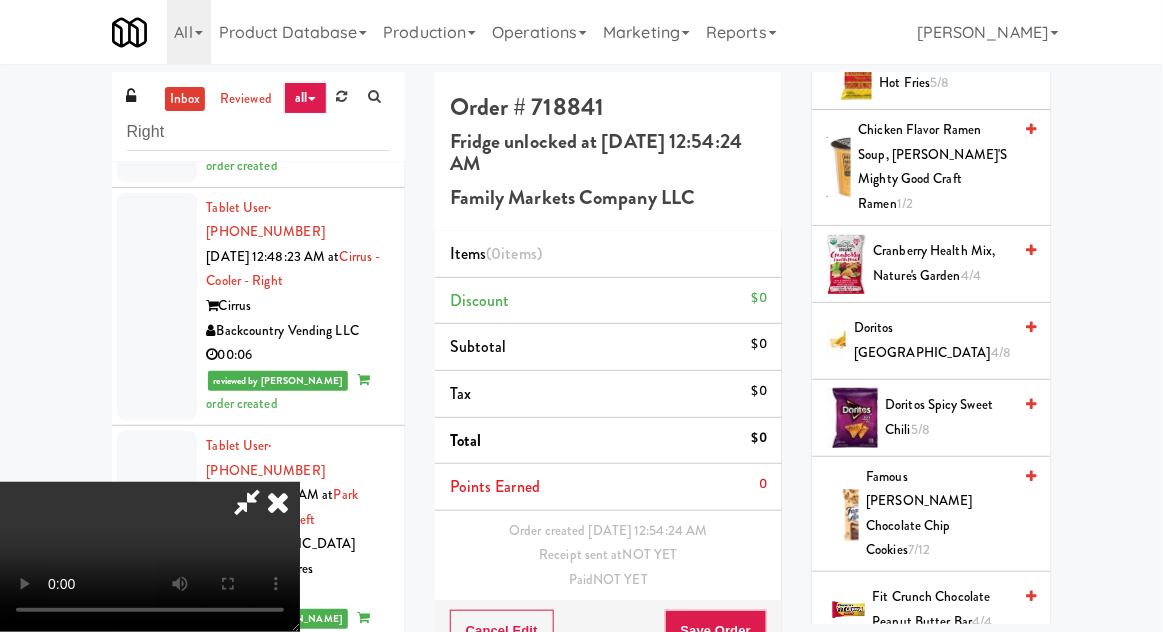 click on "Famous [PERSON_NAME] Chocolate Chip Cookies  7/12" at bounding box center [939, 514] 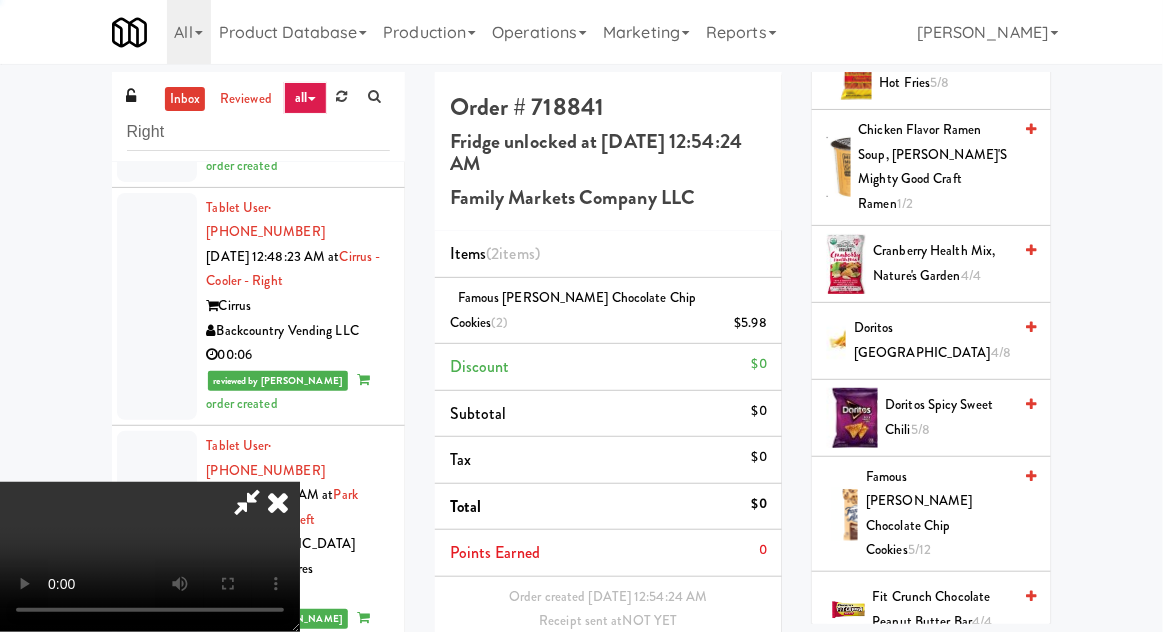 click on "Famous [PERSON_NAME] Chocolate Chip Cookies  5/12" at bounding box center [938, 514] 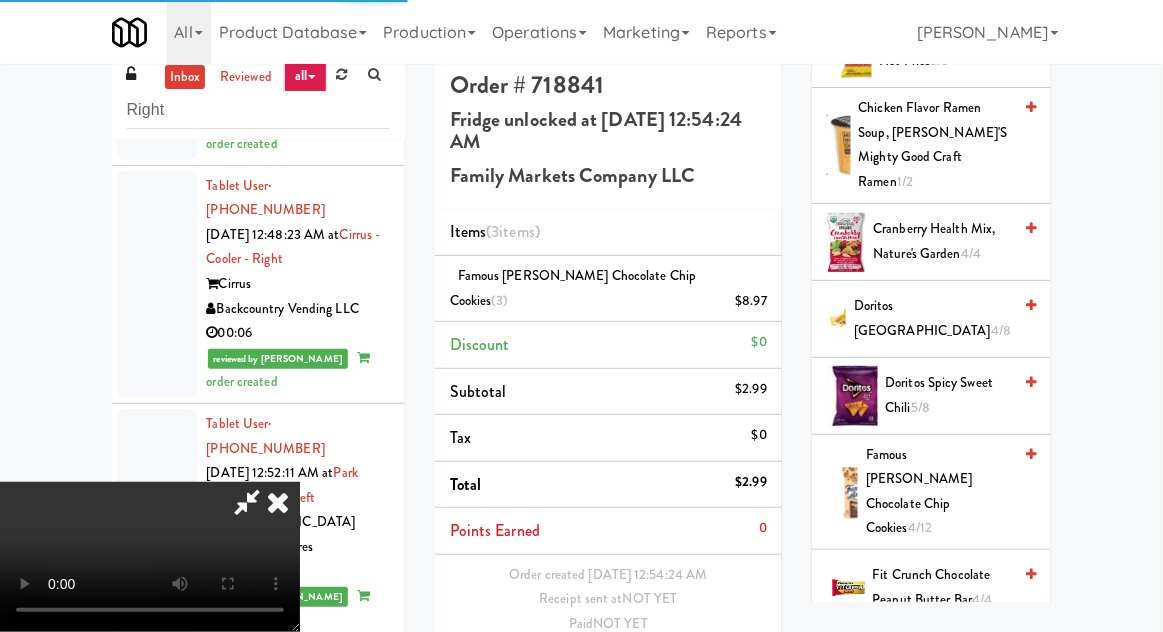 scroll, scrollTop: 36, scrollLeft: 0, axis: vertical 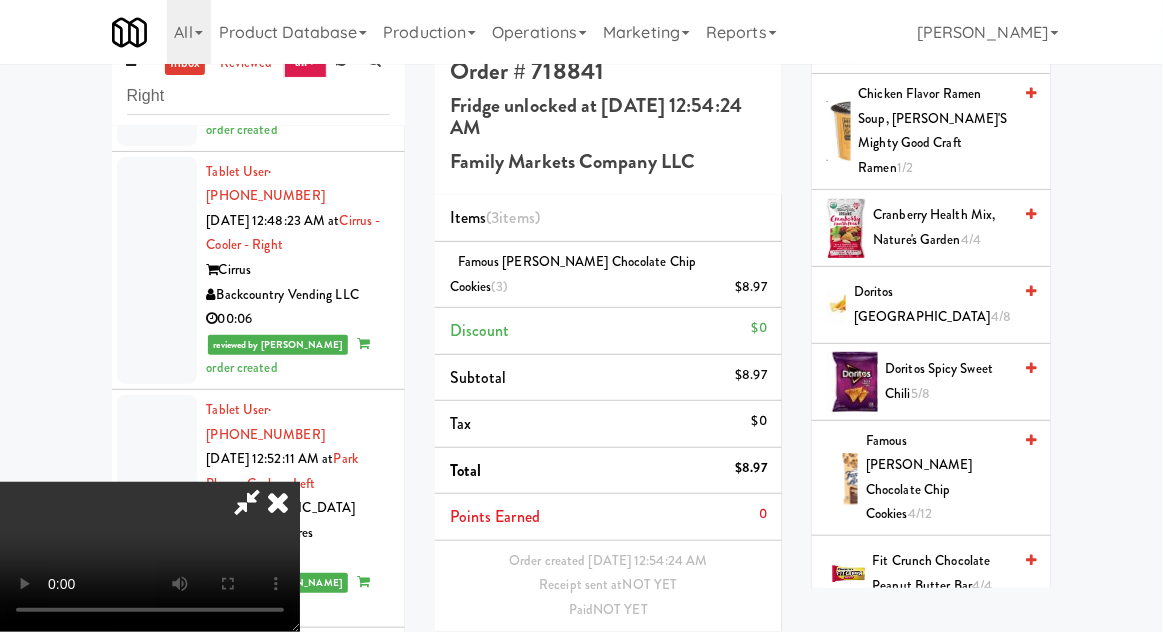 click on "Save Order" at bounding box center [716, 662] 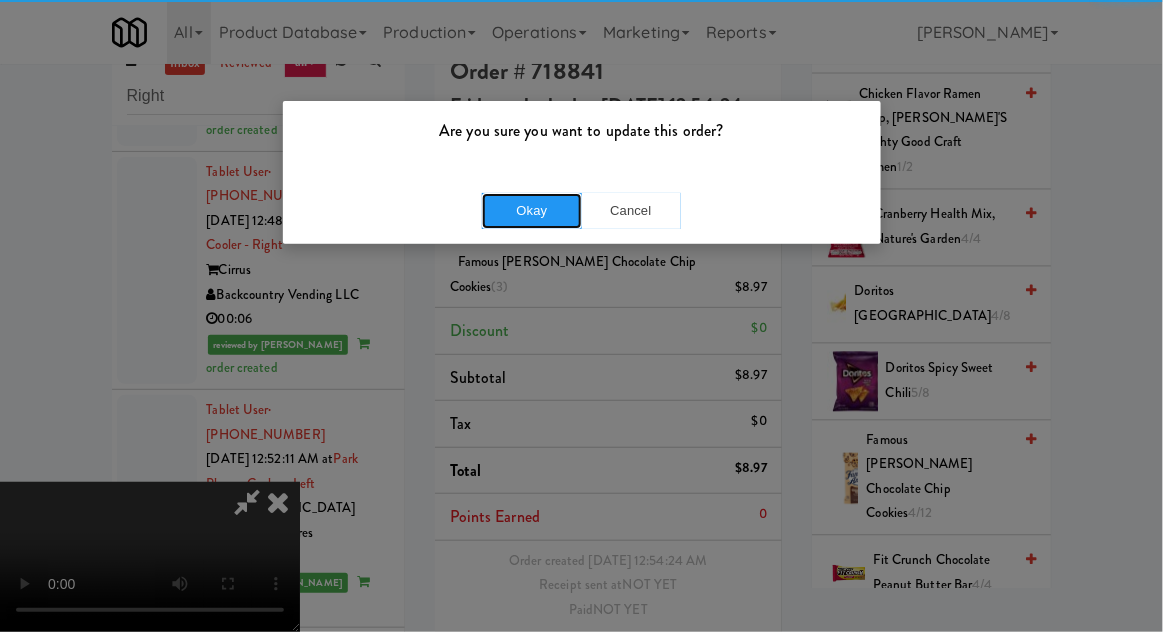 click on "Okay" at bounding box center (532, 211) 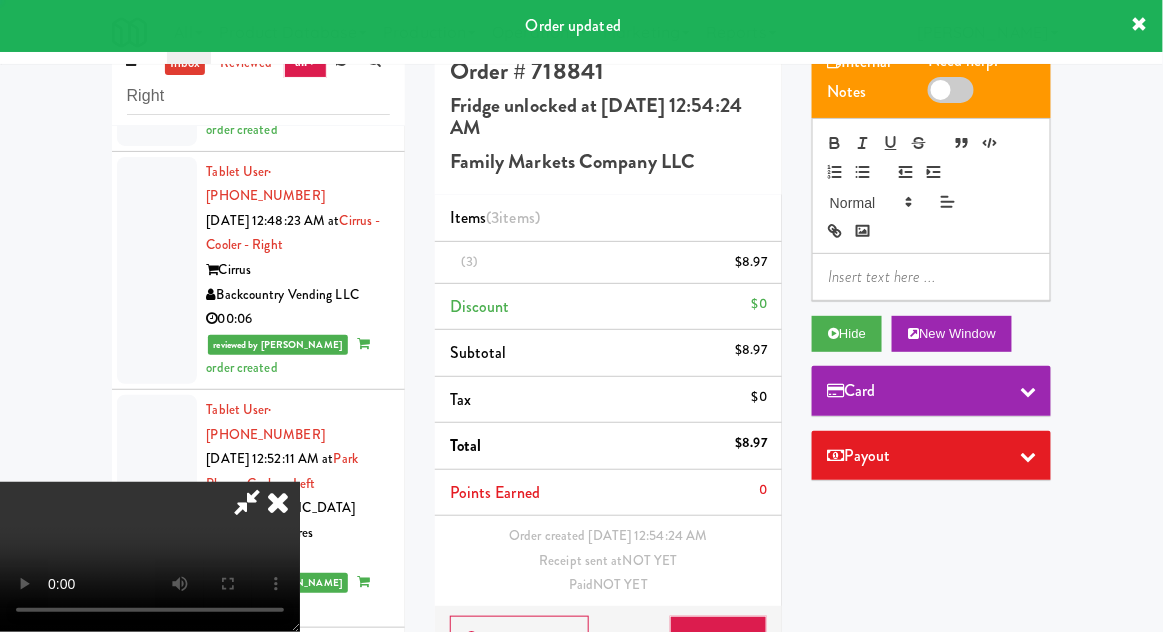 scroll, scrollTop: 0, scrollLeft: 0, axis: both 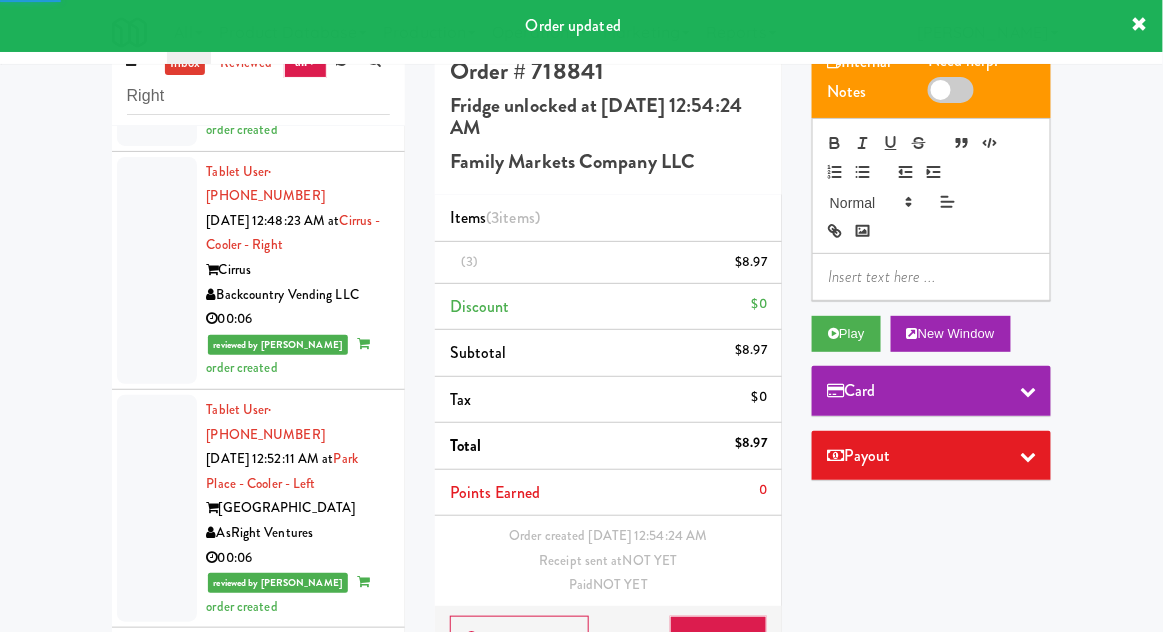 click at bounding box center [157, 1174] 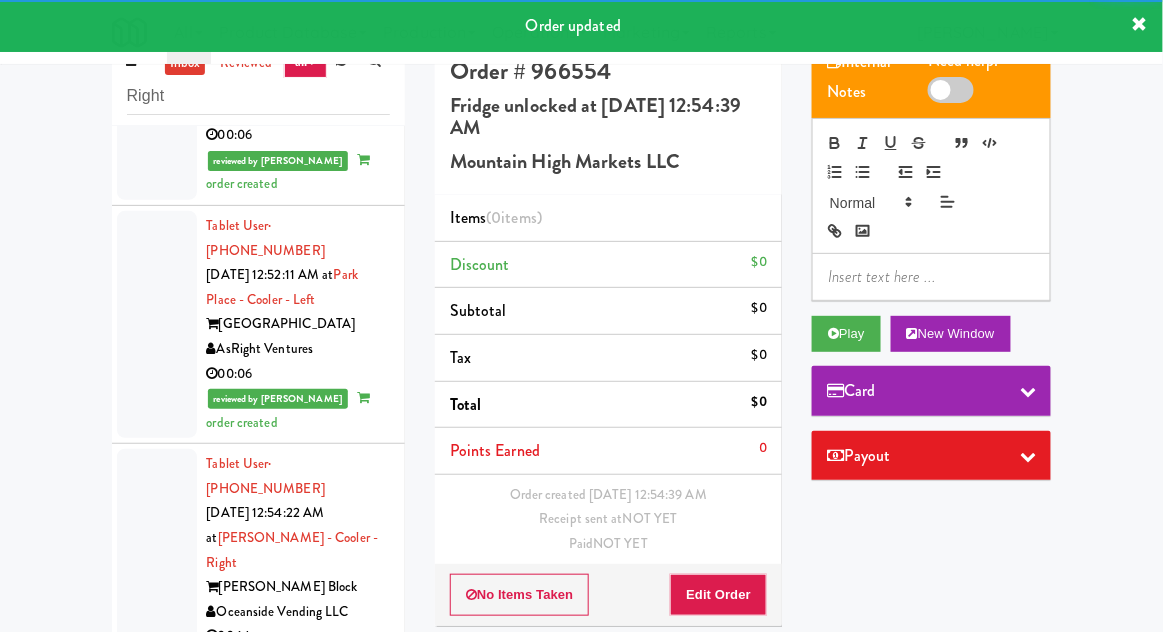 scroll, scrollTop: 5122, scrollLeft: 0, axis: vertical 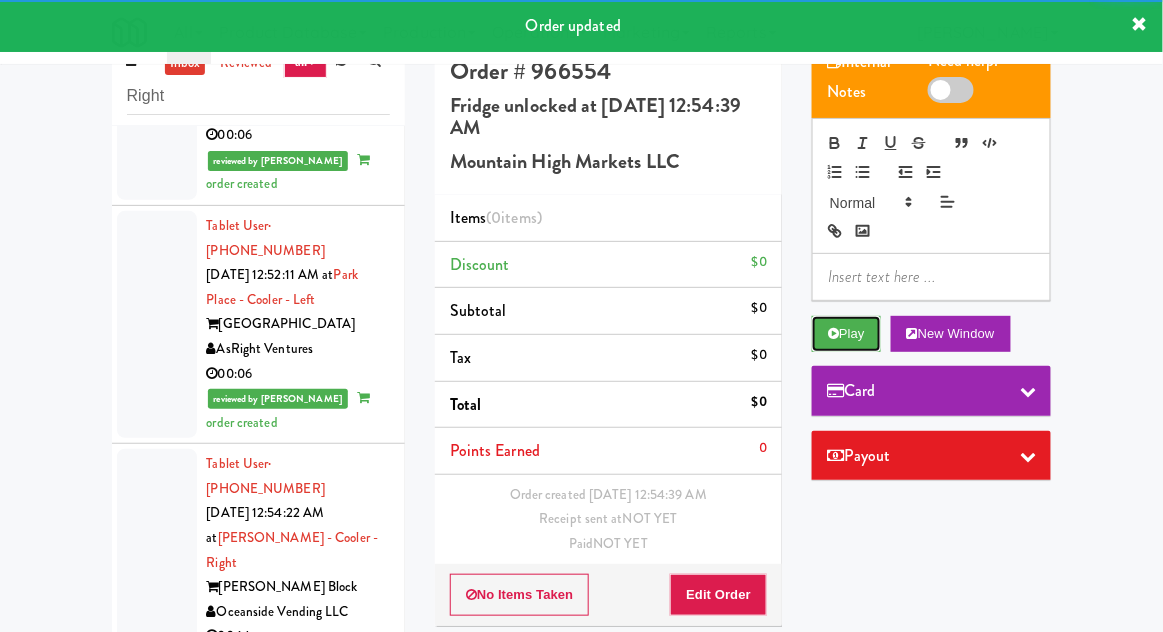 click on "Play" at bounding box center (846, 334) 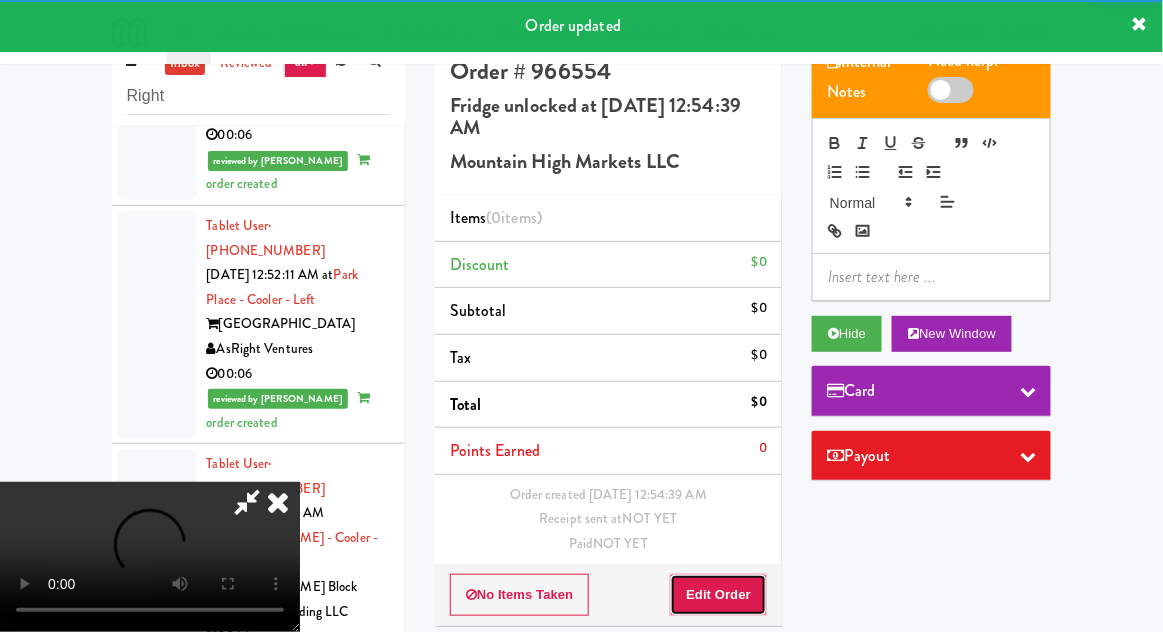 click on "Edit Order" at bounding box center (718, 595) 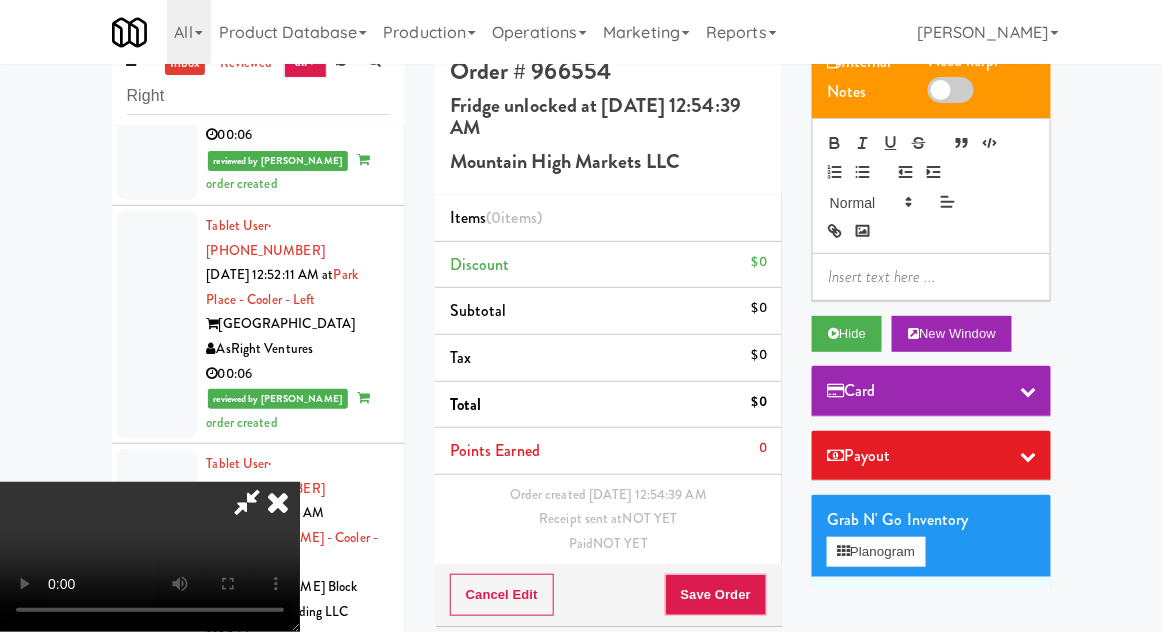 scroll, scrollTop: 73, scrollLeft: 0, axis: vertical 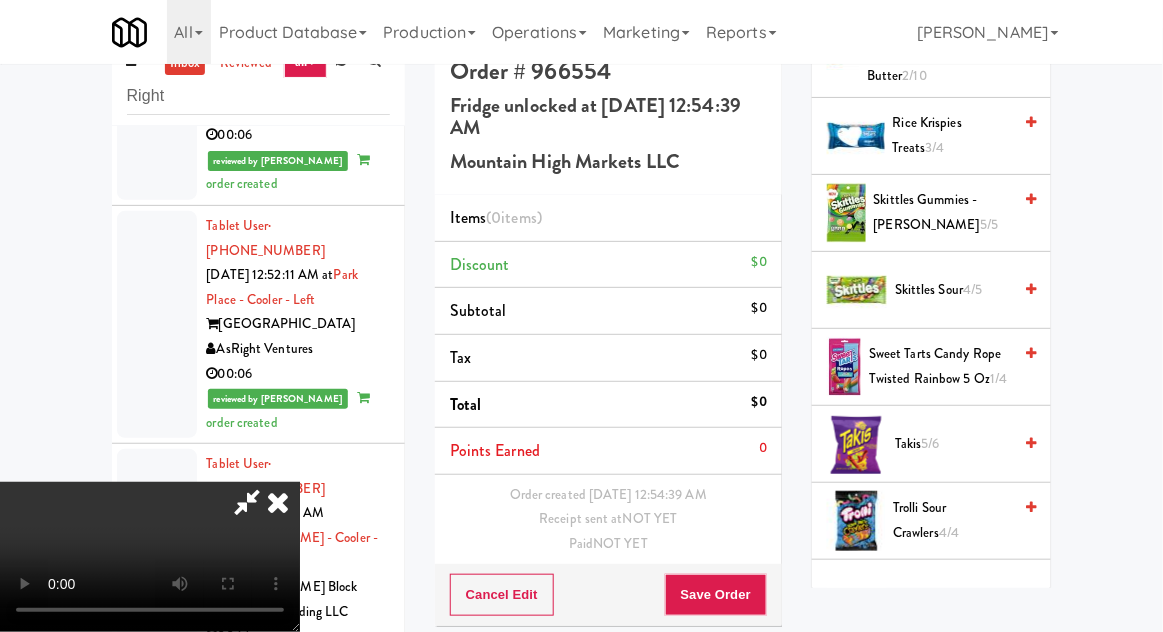 click on "Takis  5/6" at bounding box center (953, 444) 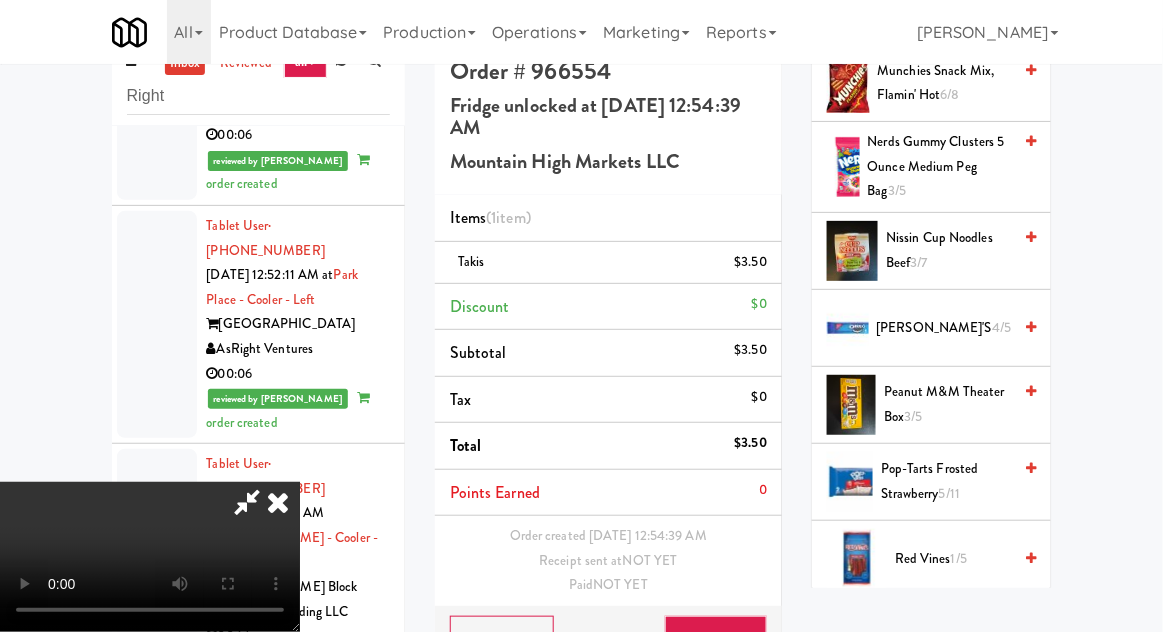 scroll, scrollTop: 1691, scrollLeft: 0, axis: vertical 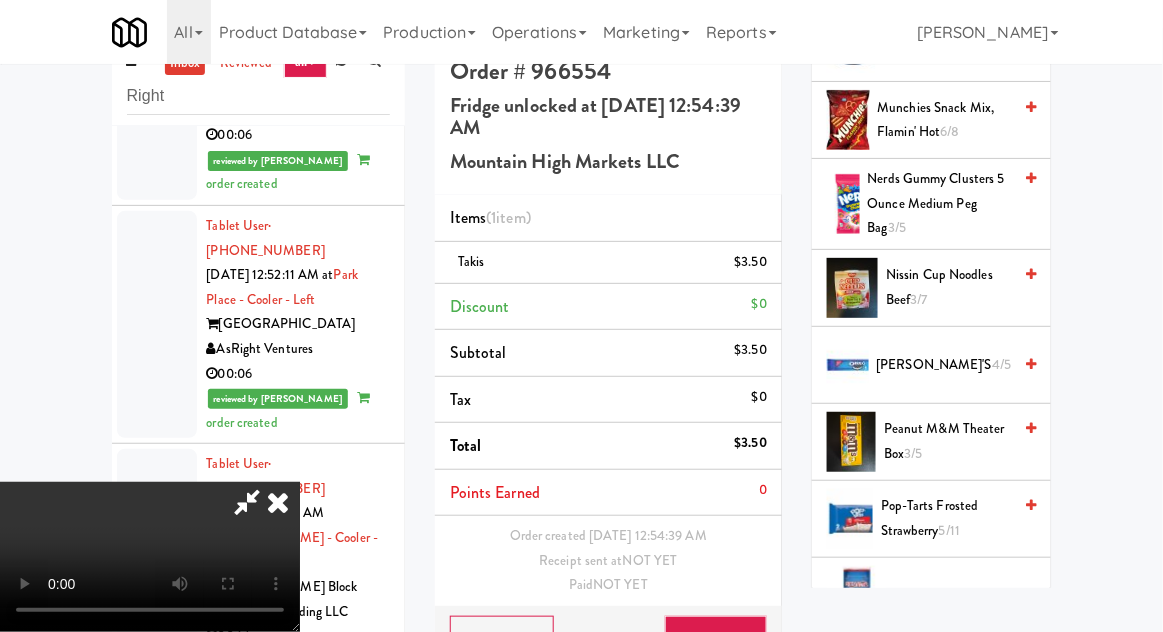 click on "[PERSON_NAME]'s  4/5" at bounding box center (944, 365) 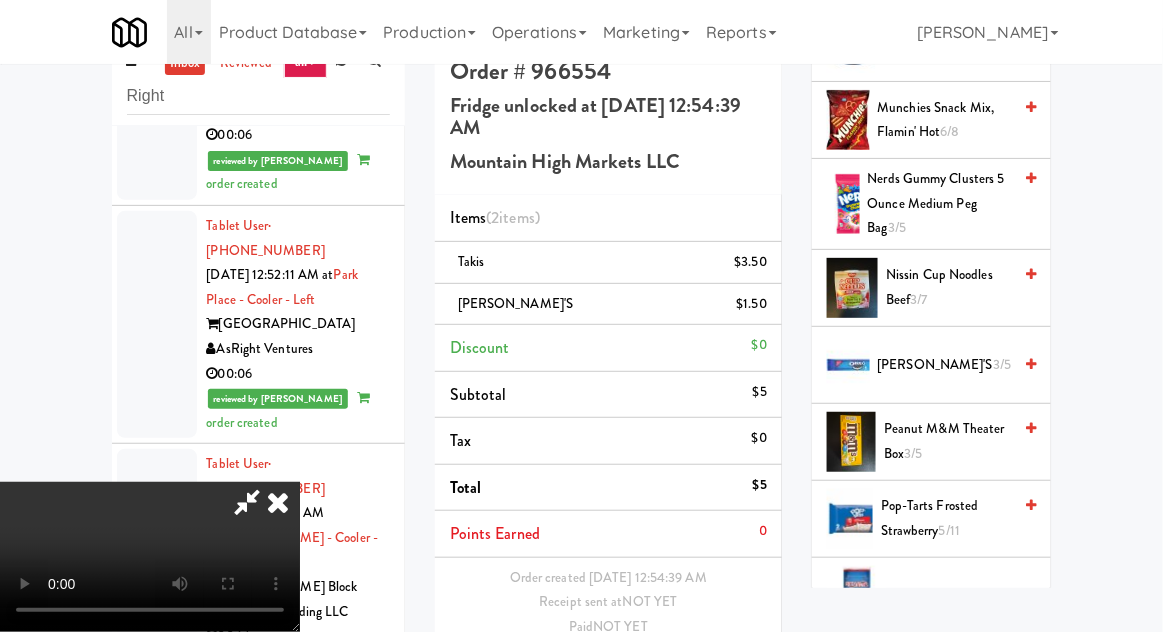 click on "$1.50" at bounding box center [752, 304] 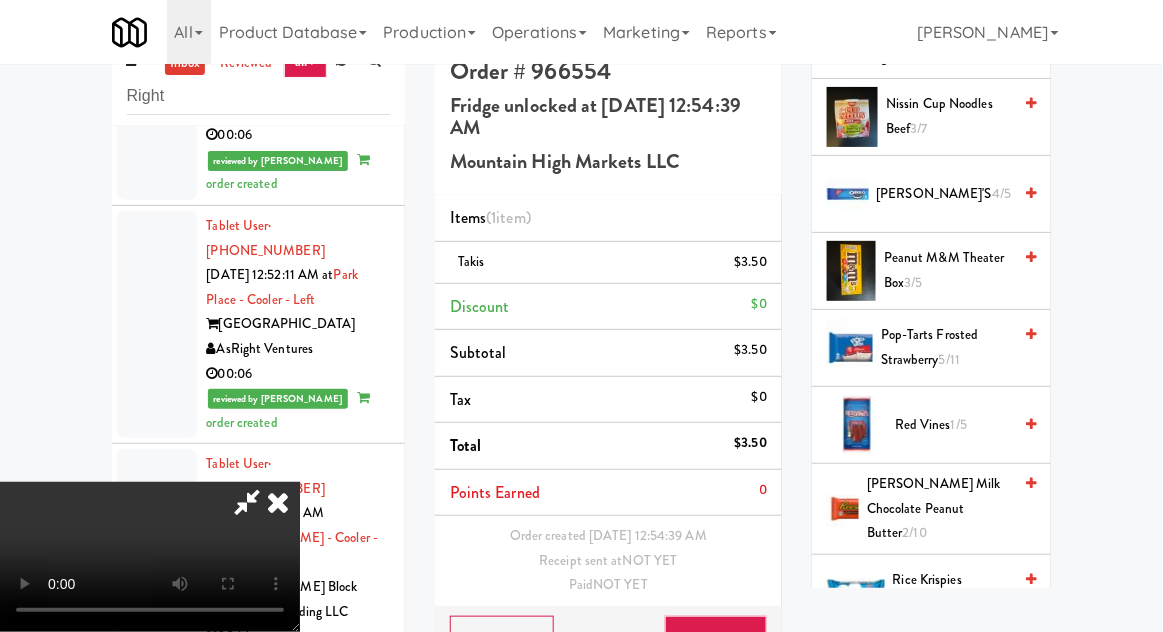 scroll, scrollTop: 1858, scrollLeft: 0, axis: vertical 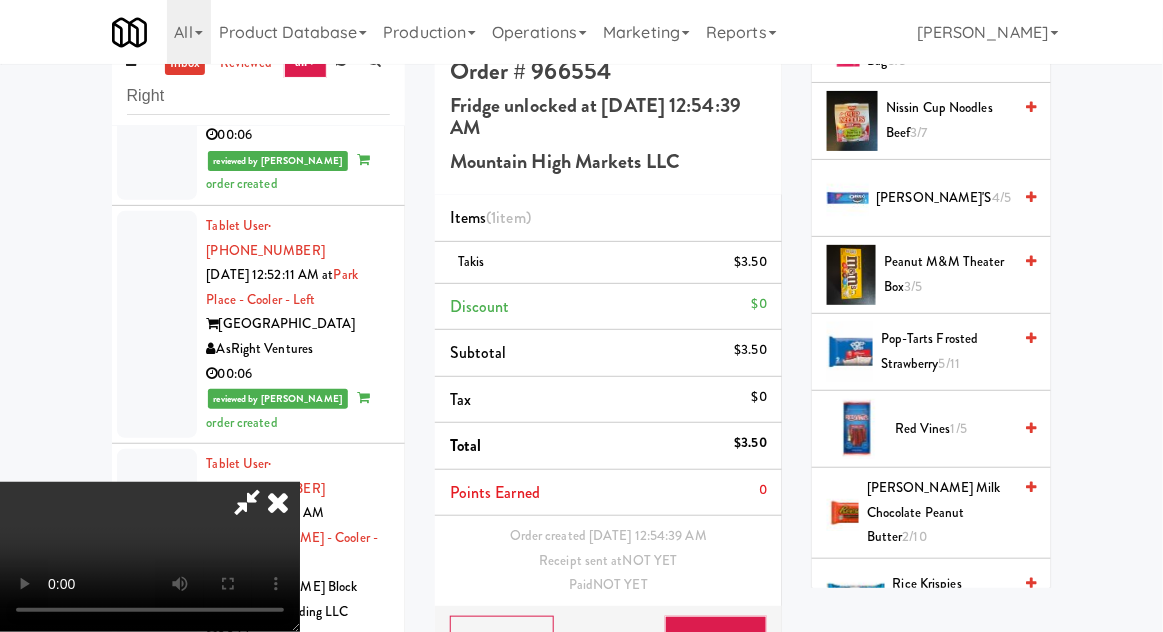 click on "Rice Krispies Treats  3/4" at bounding box center [952, 596] 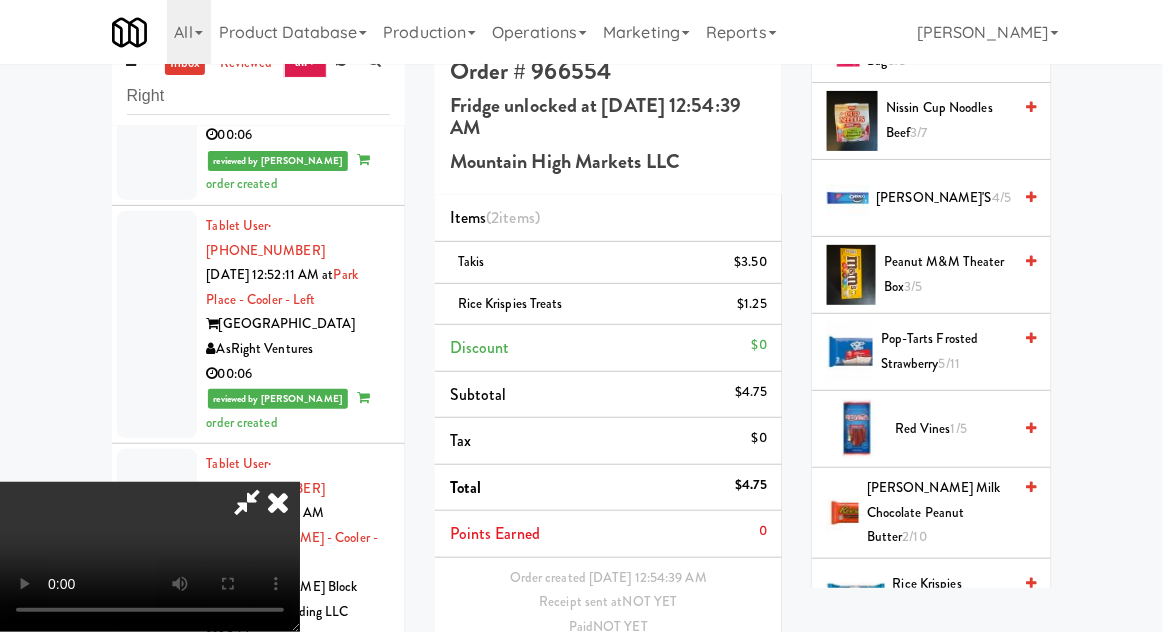 scroll, scrollTop: 48, scrollLeft: 0, axis: vertical 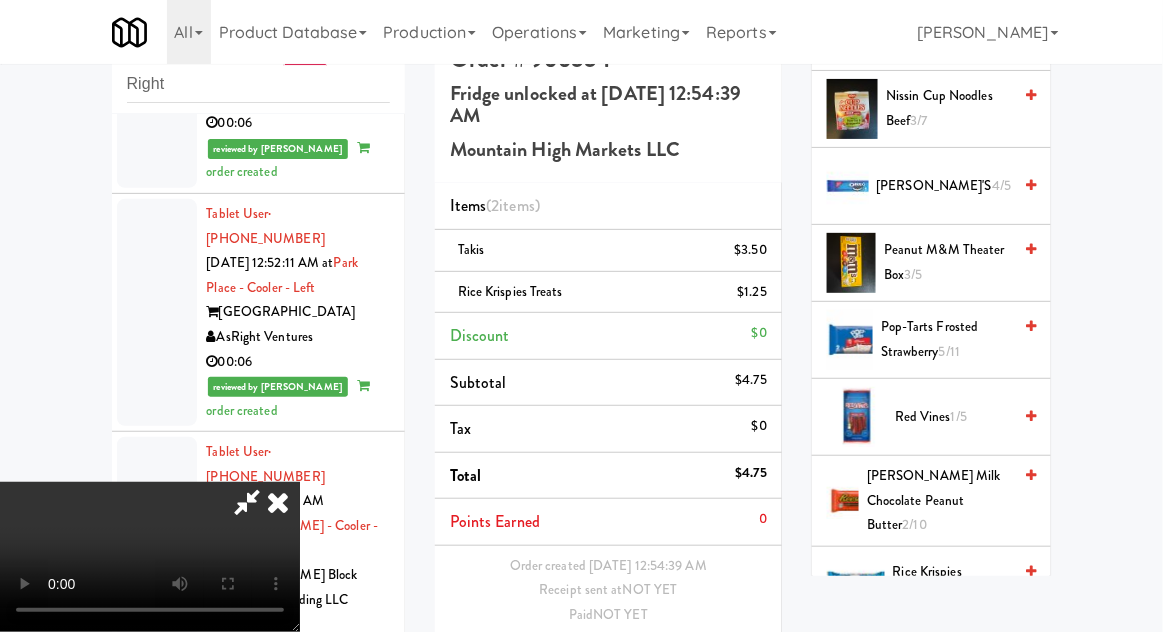 click on "Save Order" at bounding box center (716, 667) 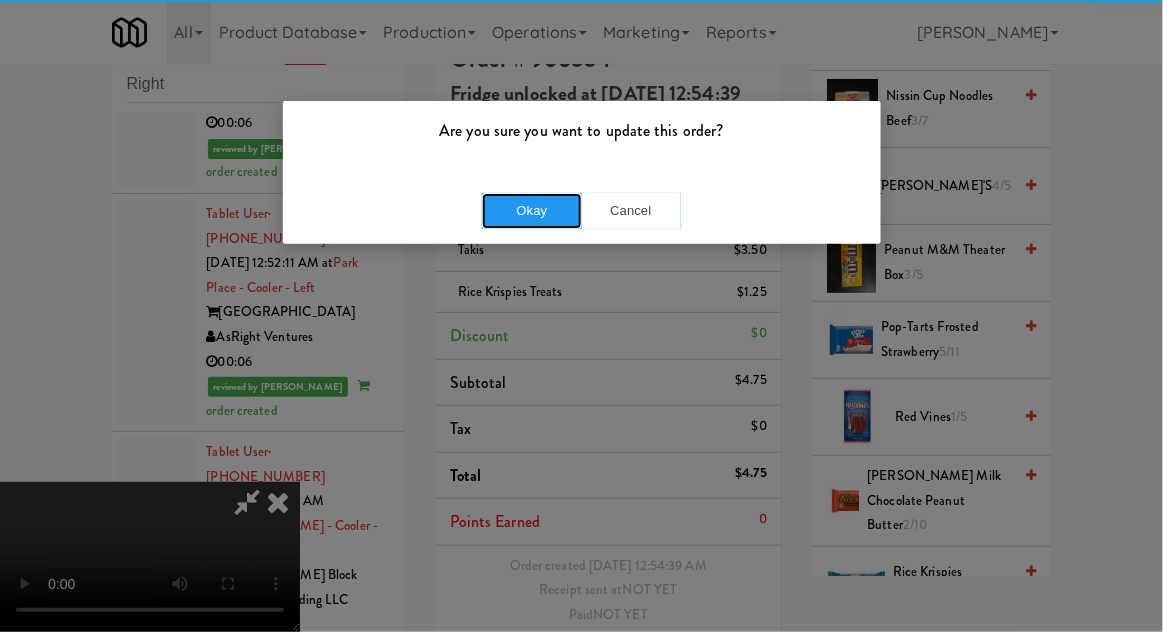 click on "Okay" at bounding box center (532, 211) 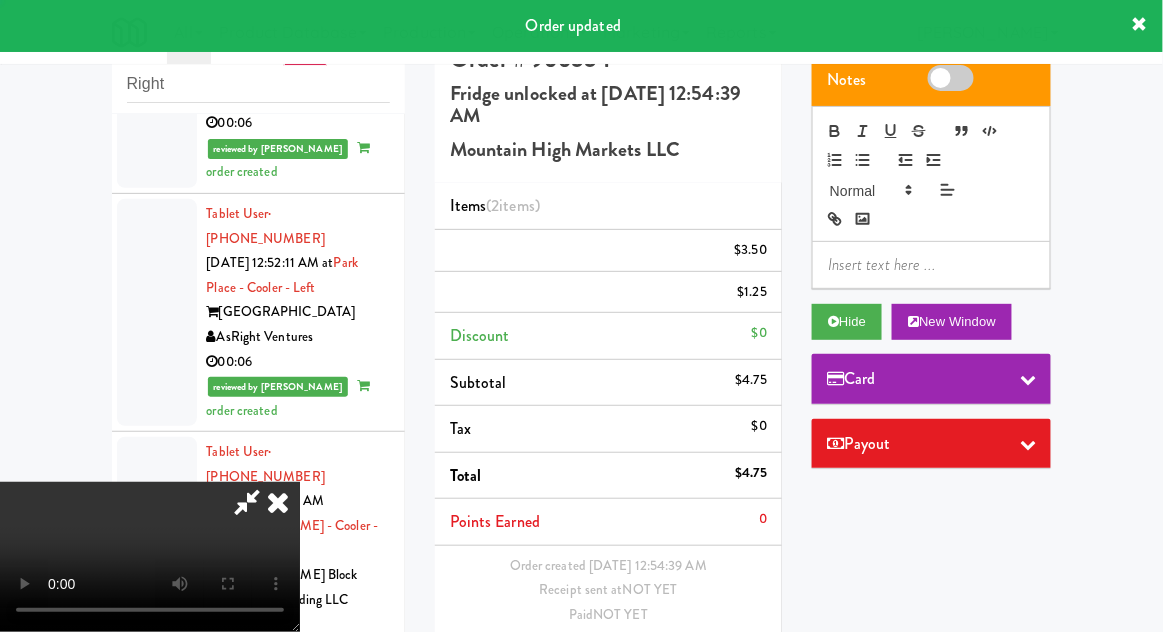 scroll, scrollTop: 0, scrollLeft: 0, axis: both 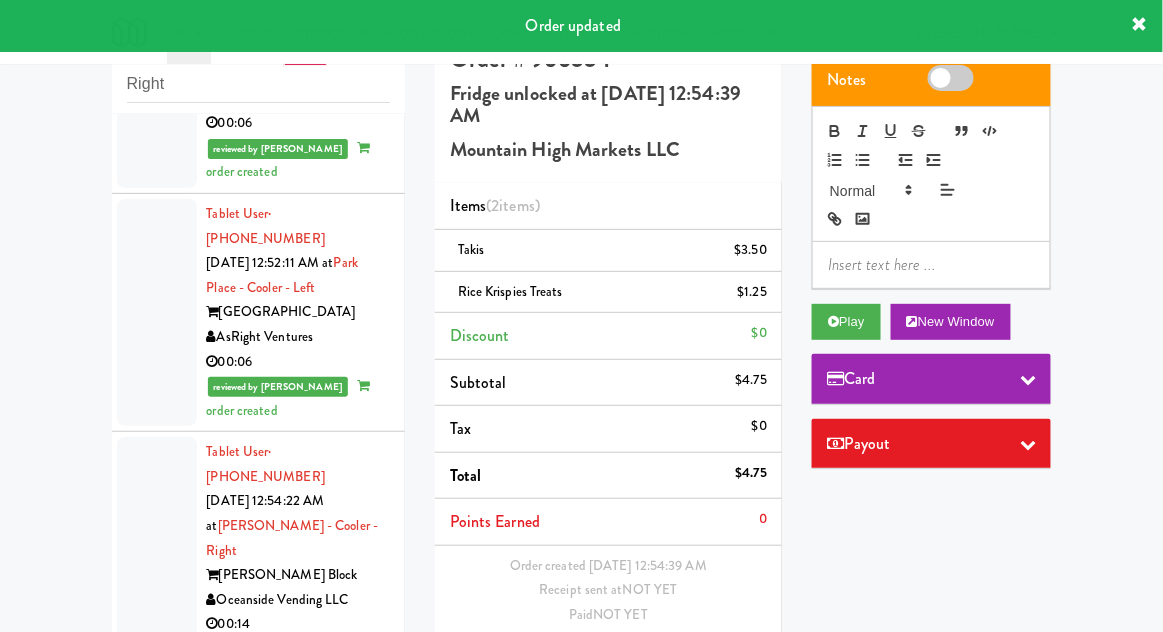 click at bounding box center (157, 1266) 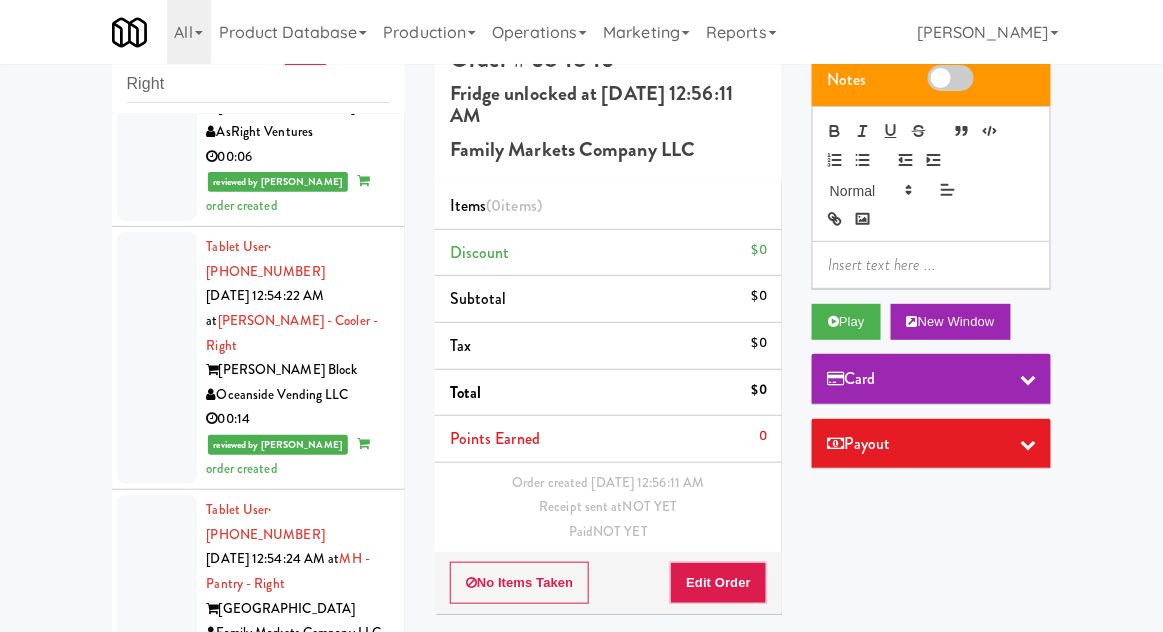 scroll, scrollTop: 5340, scrollLeft: 0, axis: vertical 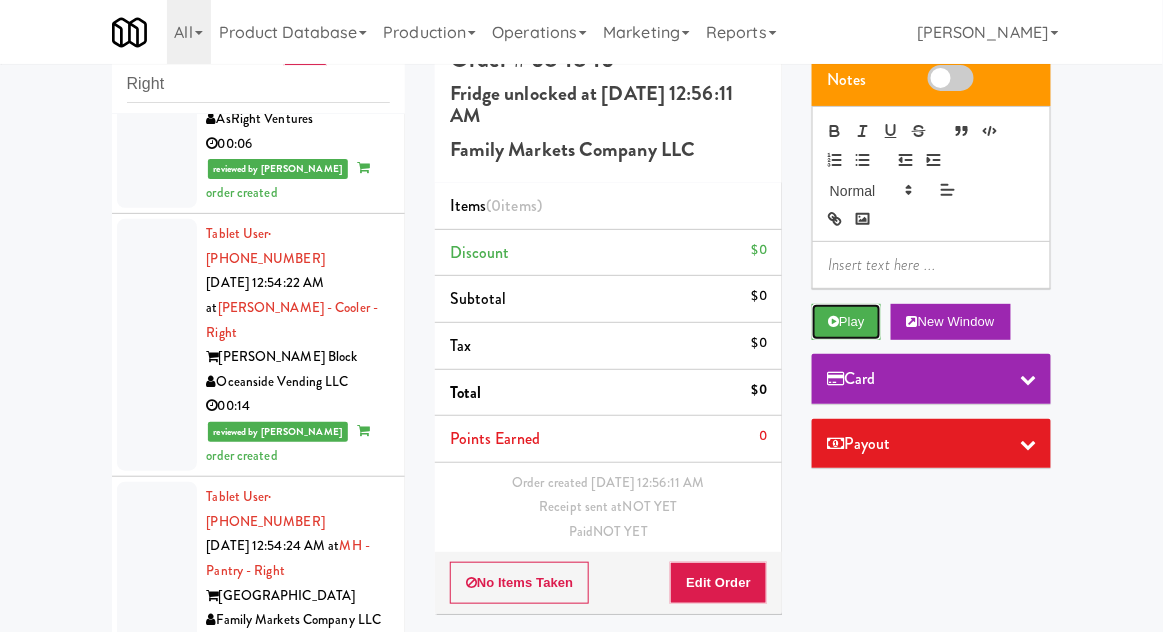 click on "Play" at bounding box center (846, 322) 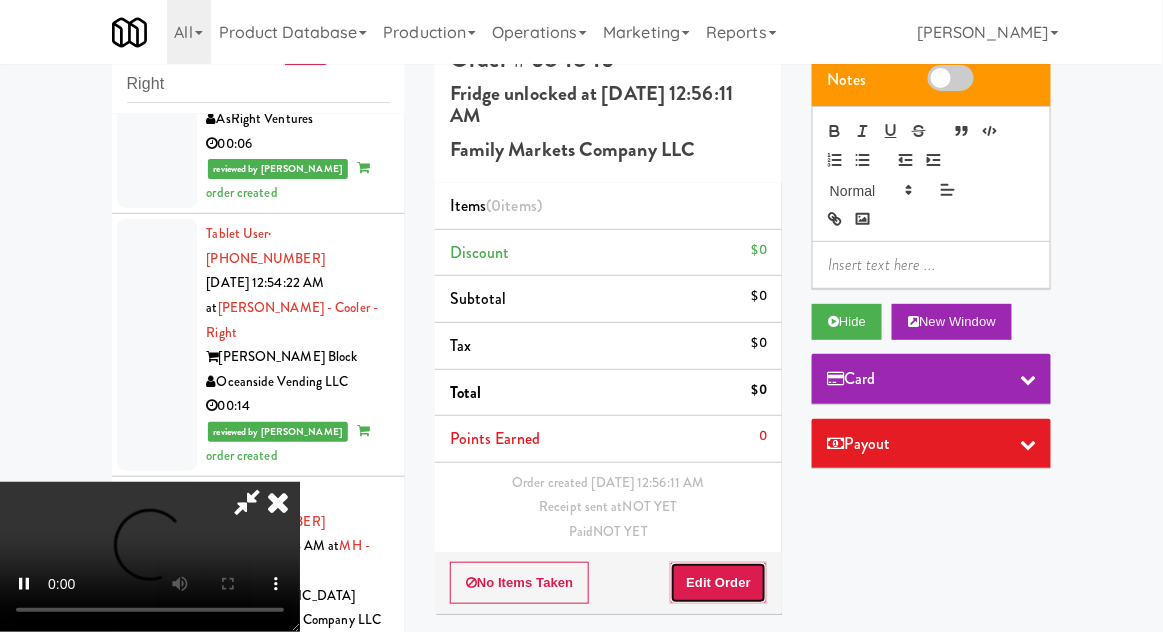 click on "Edit Order" at bounding box center (718, 583) 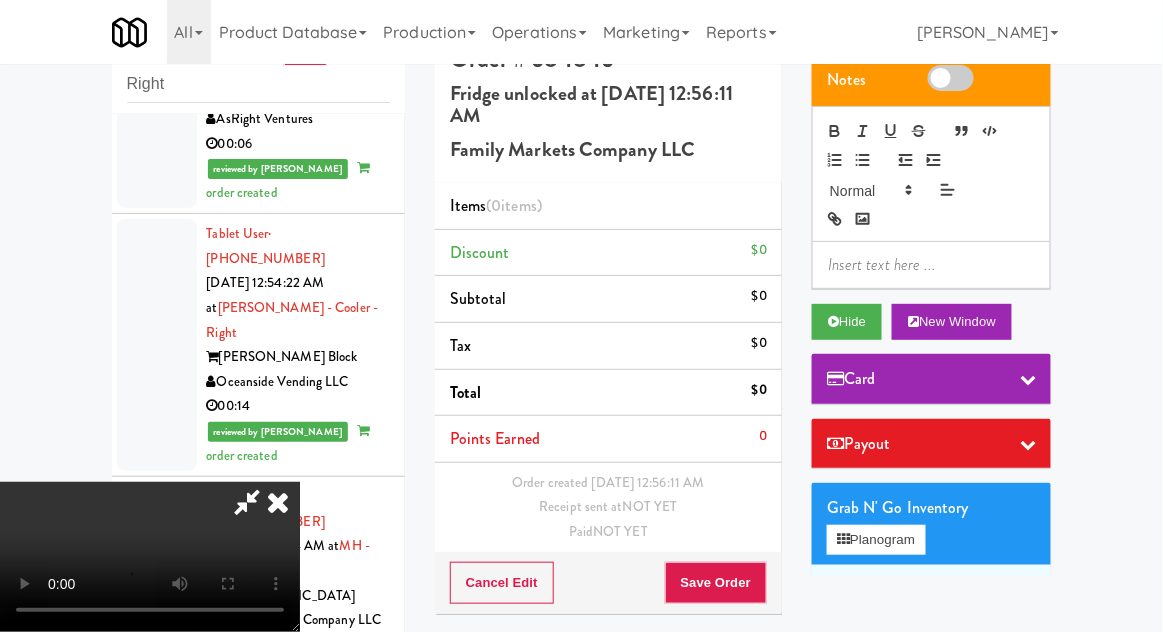 scroll, scrollTop: 73, scrollLeft: 0, axis: vertical 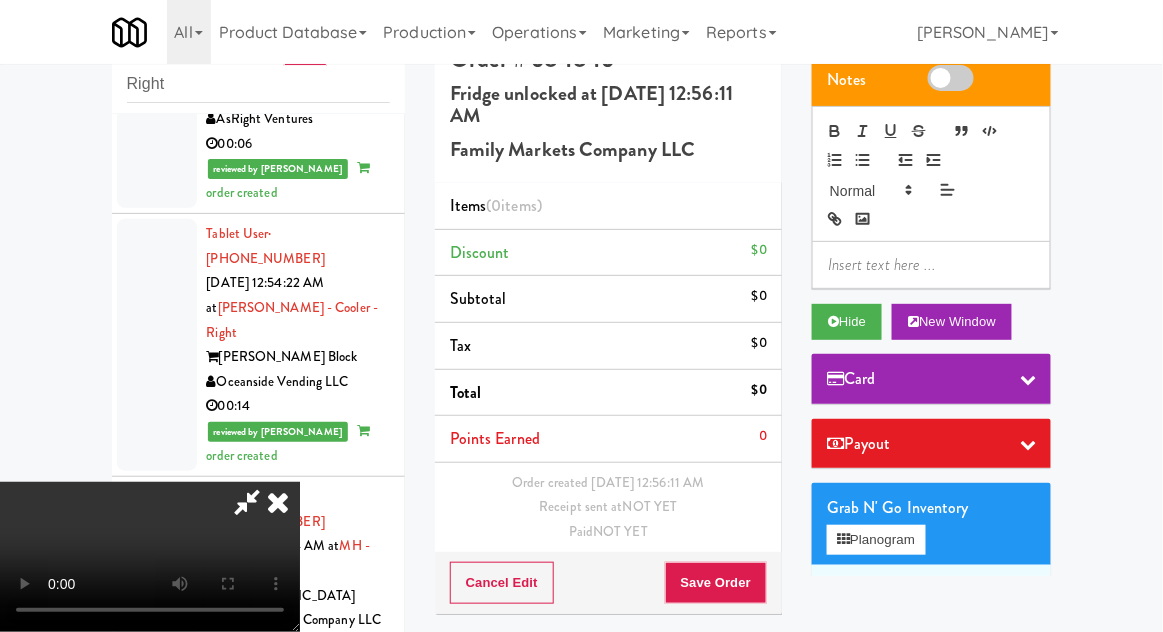 type 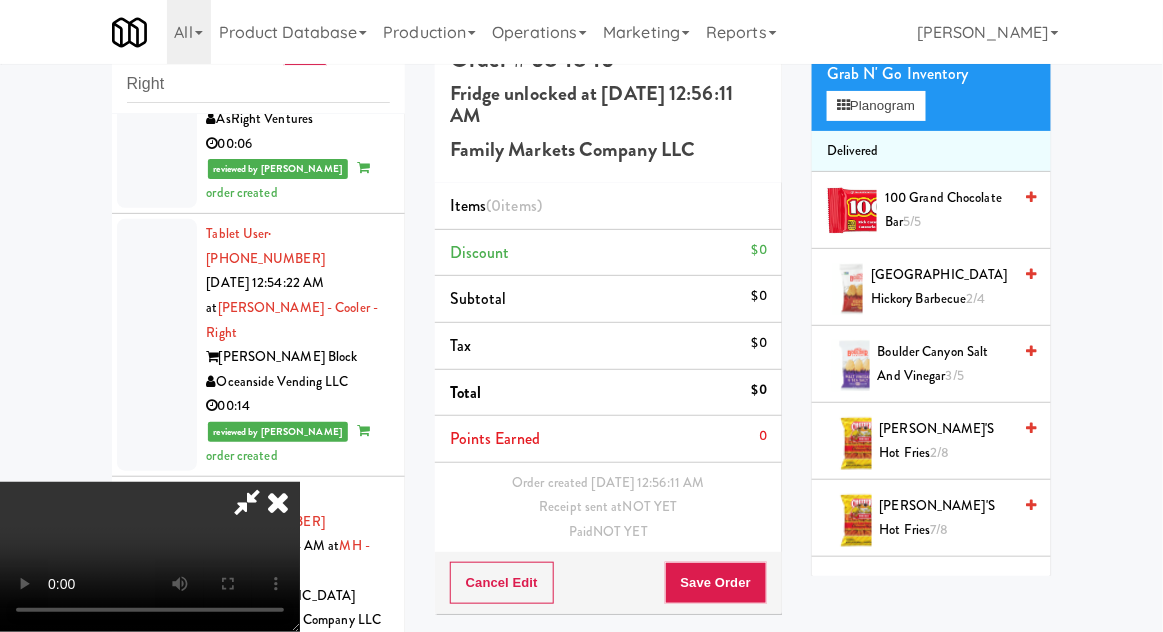 scroll, scrollTop: 436, scrollLeft: 0, axis: vertical 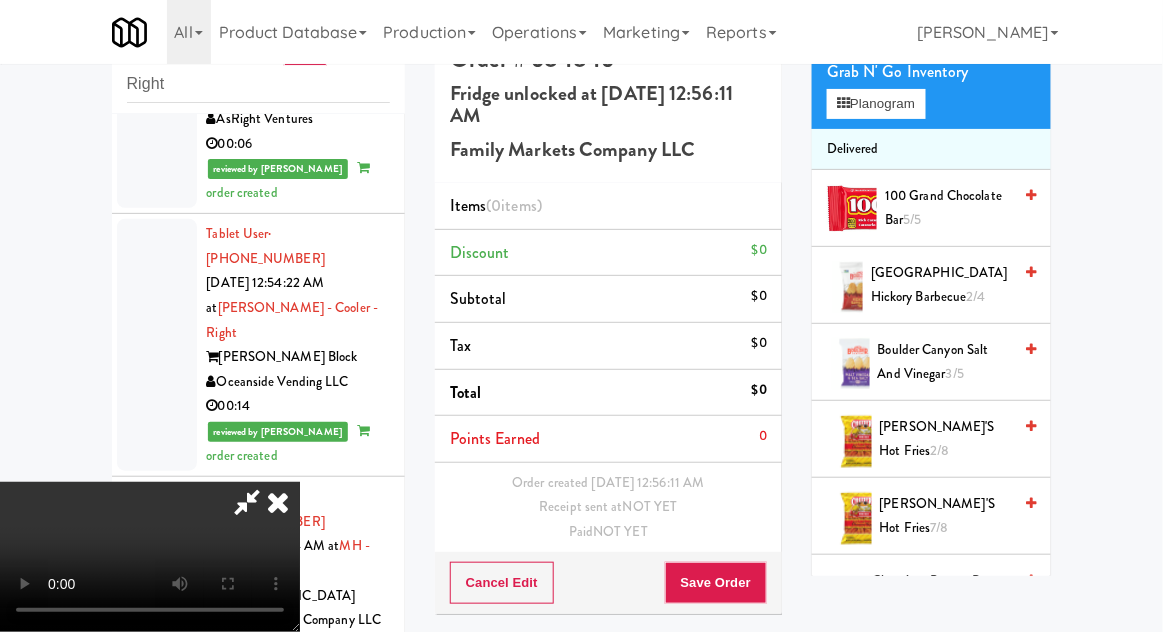 click on "[PERSON_NAME]'s Hot Fries  7/8" at bounding box center (946, 516) 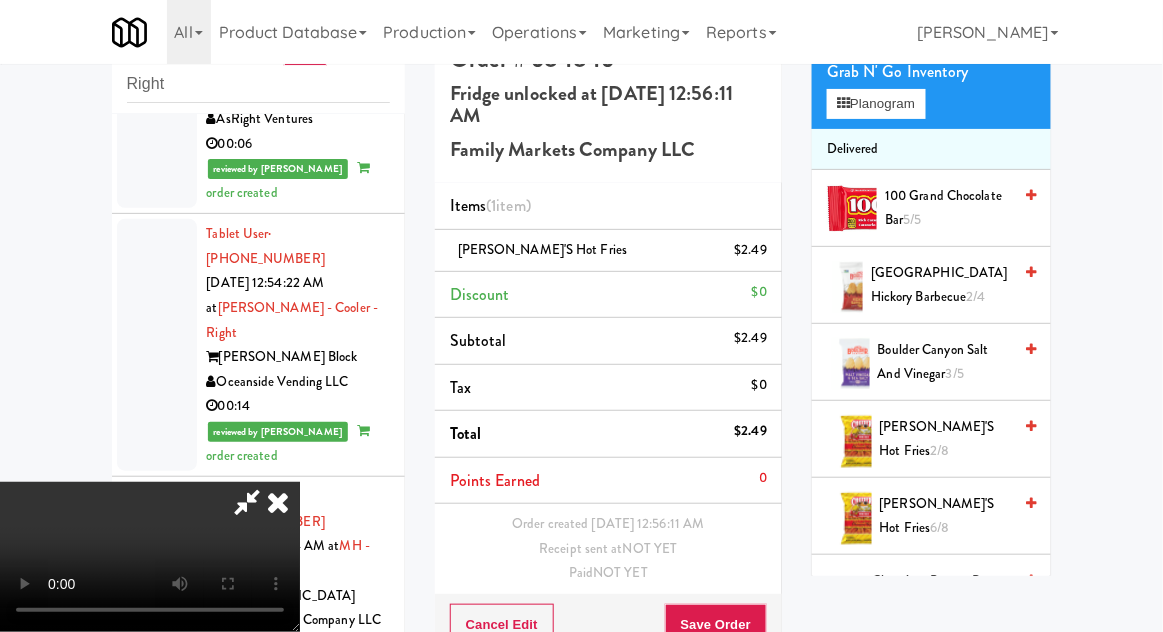 click on "Order # 684846 Fridge unlocked at [DATE] 12:56:11 AM Family Markets Company LLC Items  (1  item ) Chester's Hot Fries  $2.49 Discount  $0 Subtotal $2.49 Tax $0 Total $2.49 Points Earned  0 Order created [DATE] 12:56:11 AM Receipt sent at  NOT YET Paid  NOT YET Cancel Edit Save Order" at bounding box center [608, 347] 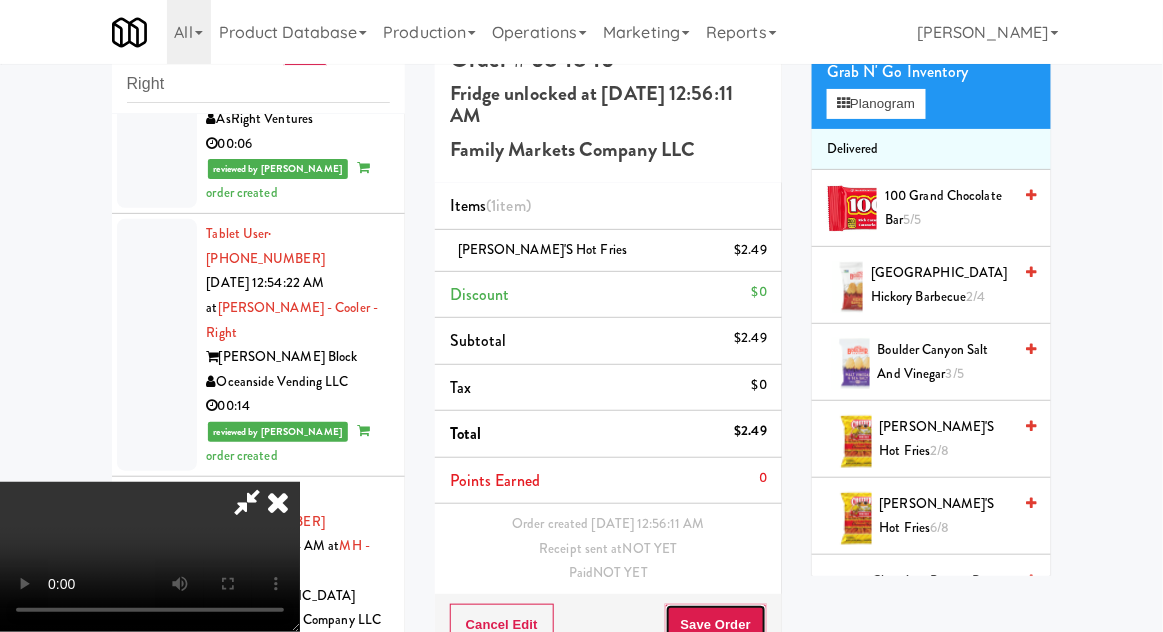 click on "Save Order" at bounding box center [716, 625] 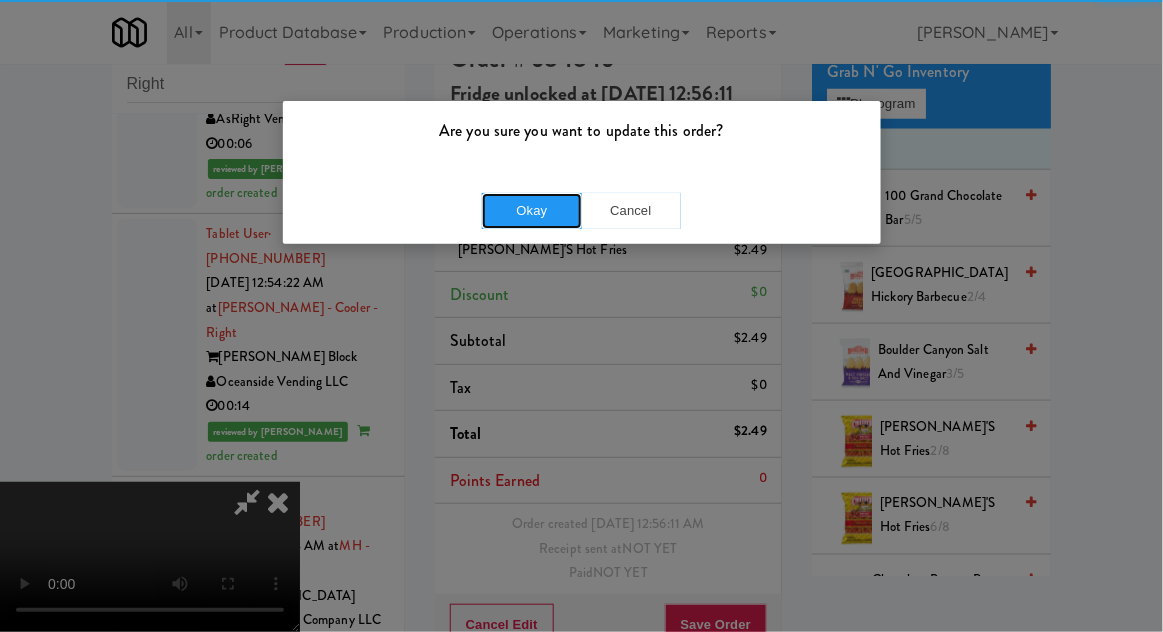 click on "Okay" at bounding box center [532, 211] 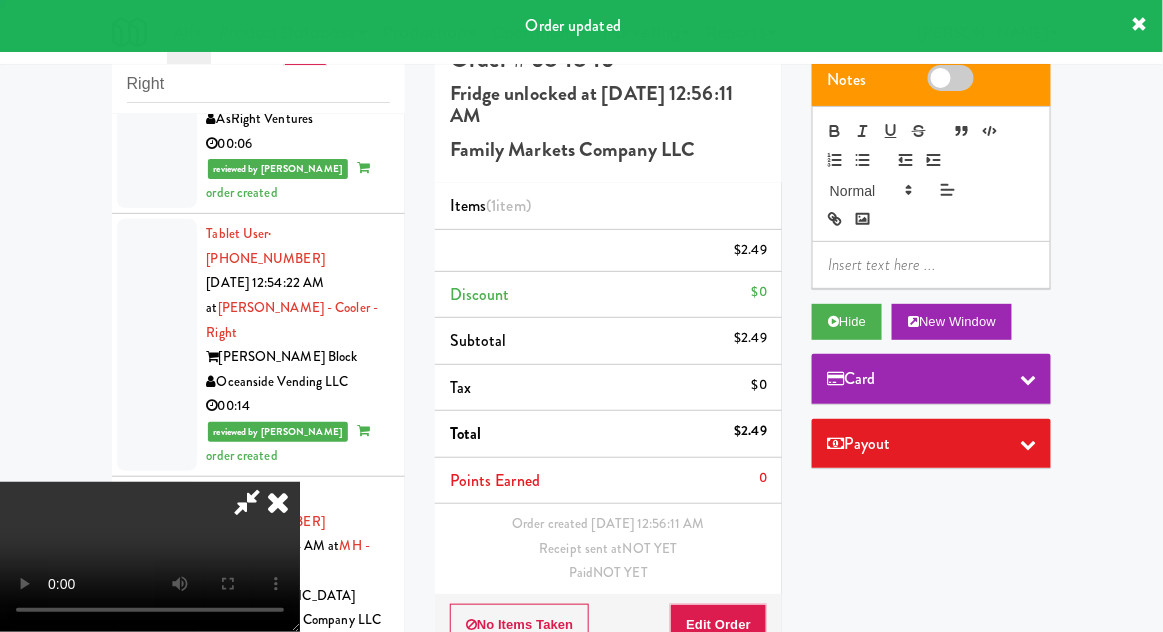 scroll, scrollTop: 0, scrollLeft: 0, axis: both 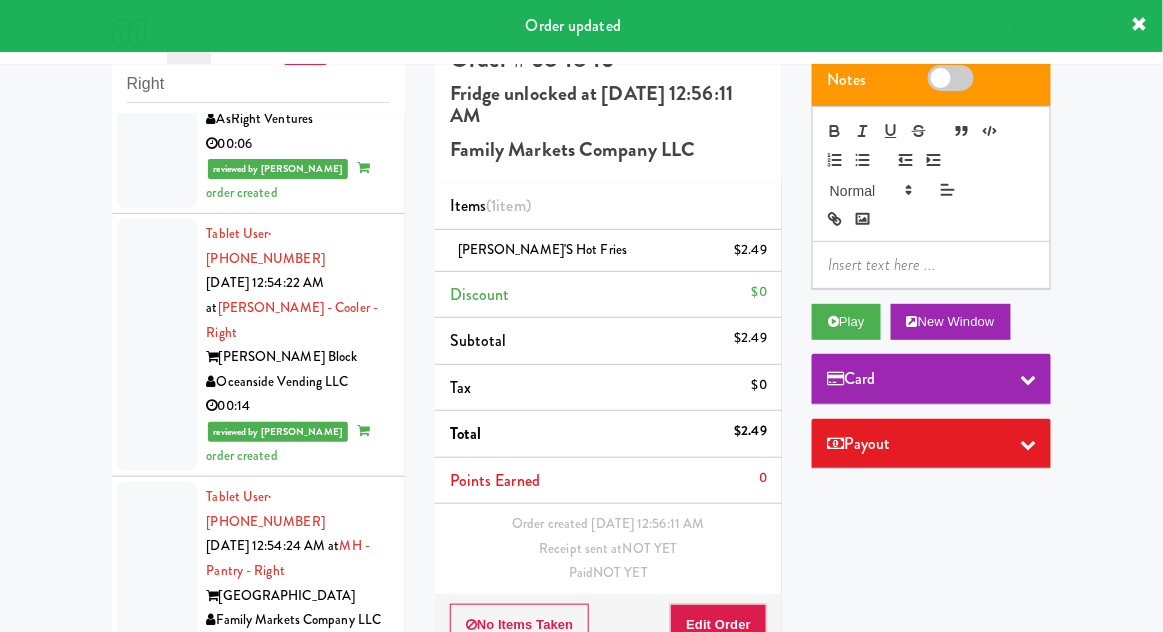 click at bounding box center [157, 1298] 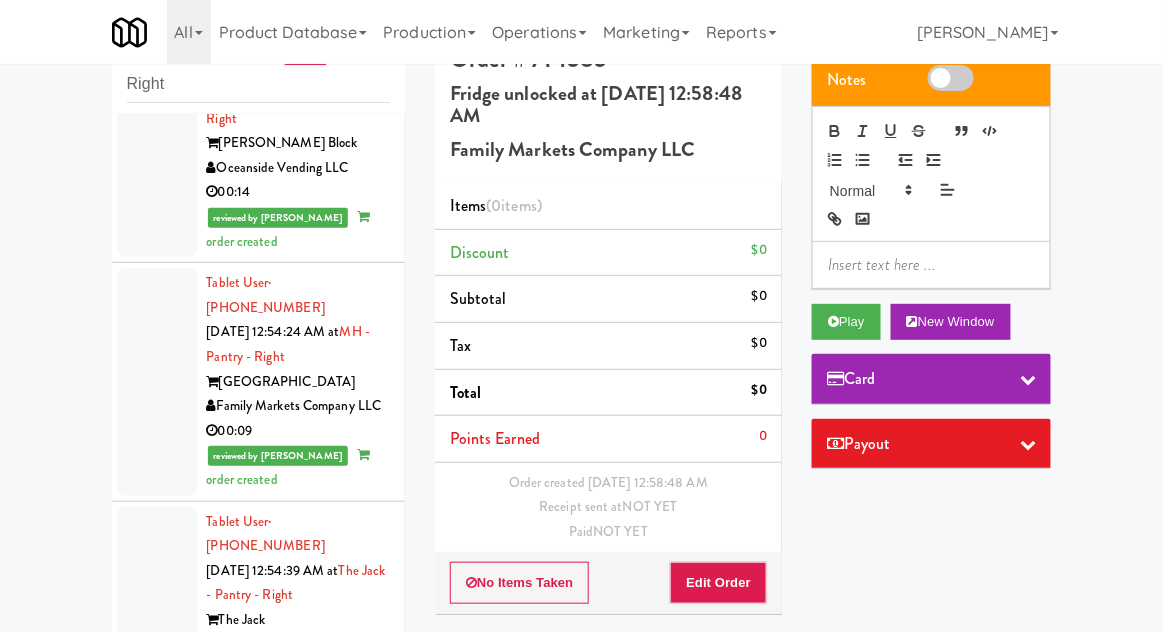 scroll, scrollTop: 5554, scrollLeft: 0, axis: vertical 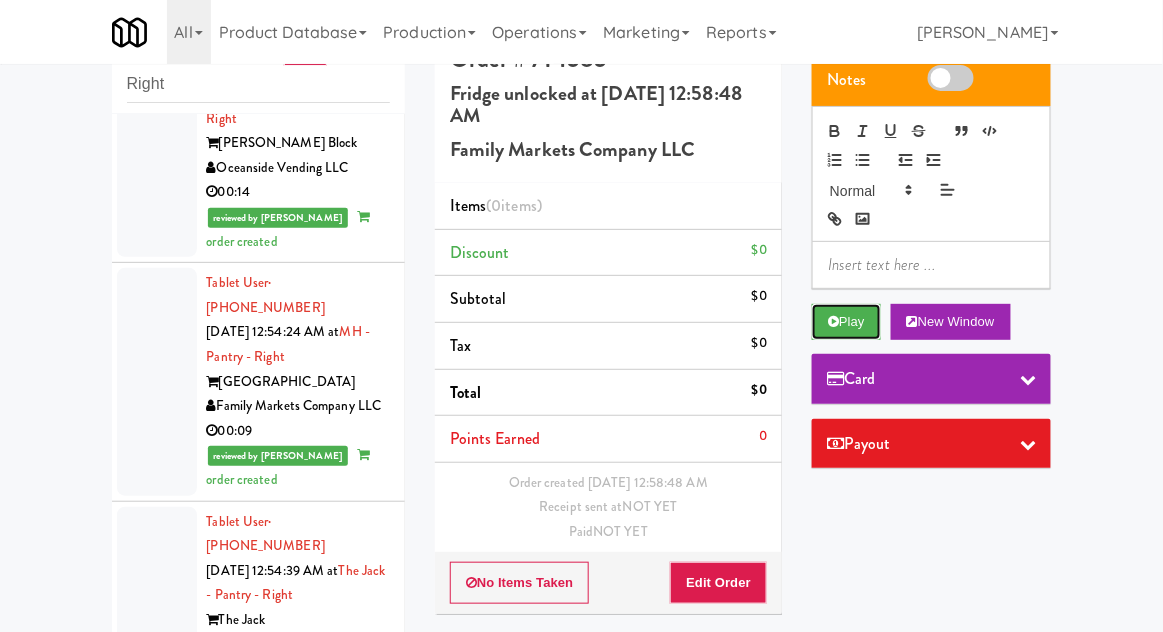 click on "Play" at bounding box center [846, 322] 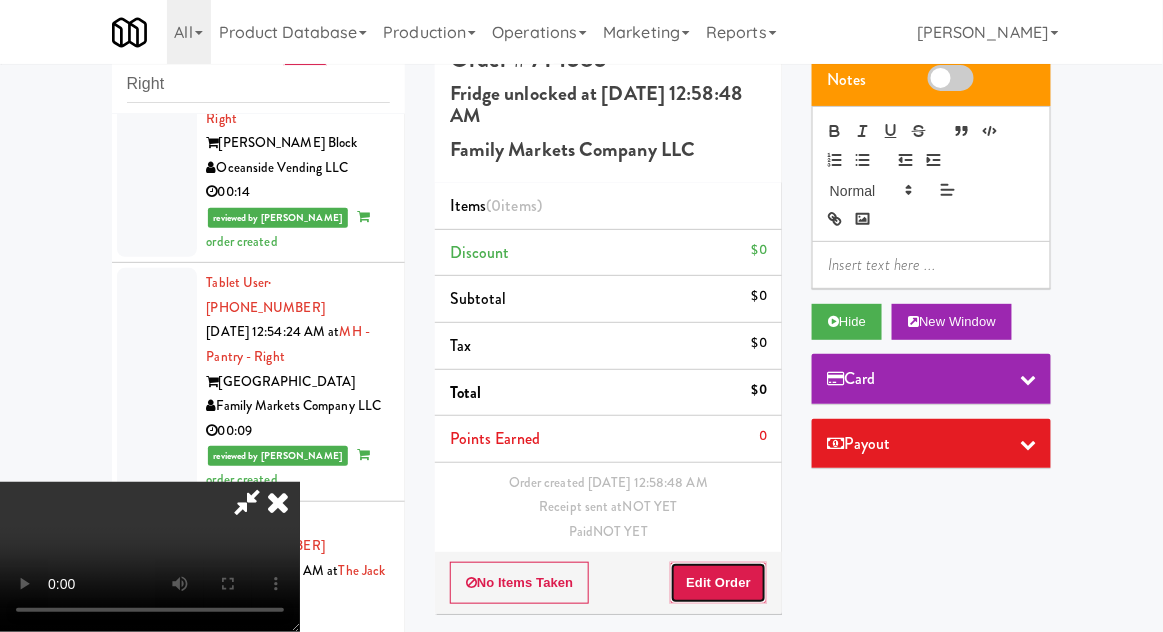 click on "Edit Order" at bounding box center (718, 583) 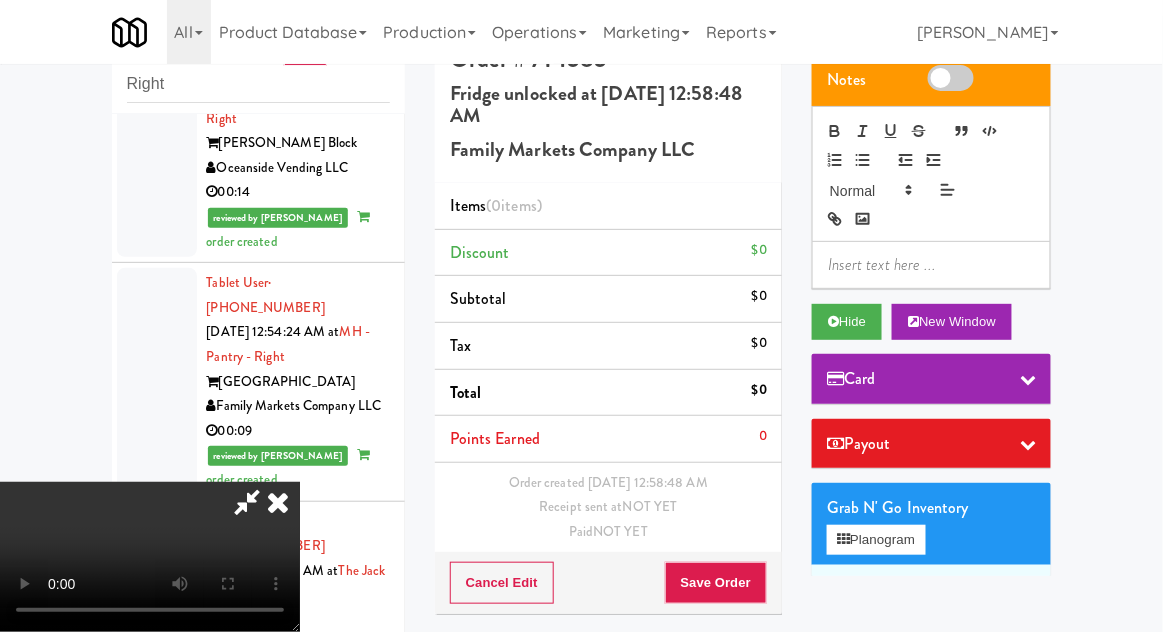 type 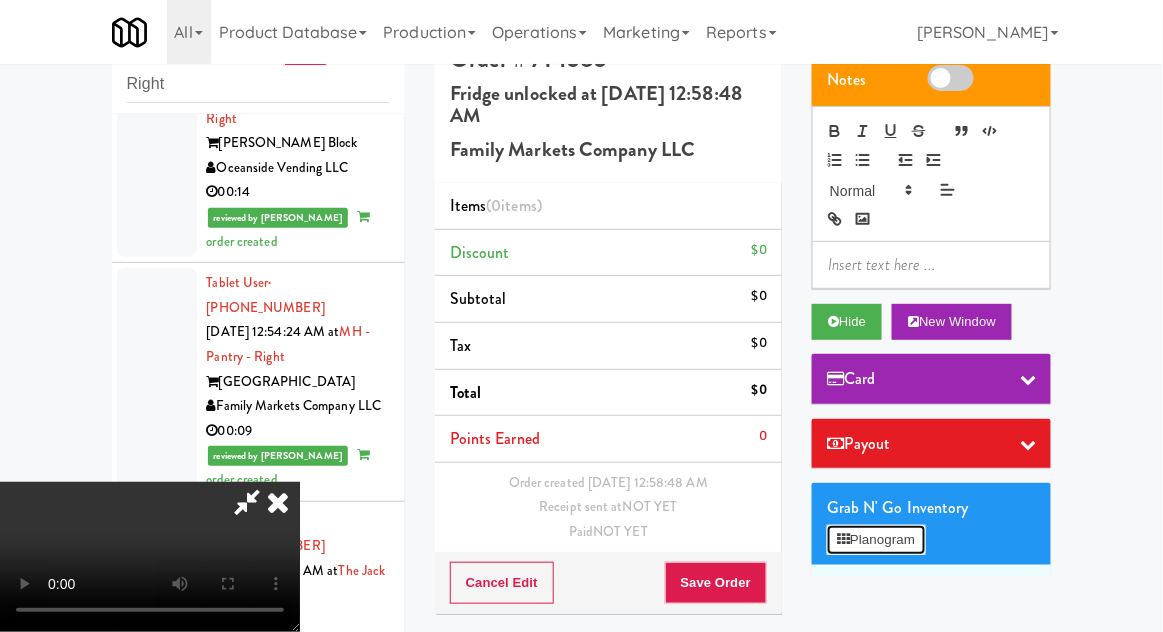 click on "Planogram" at bounding box center [876, 540] 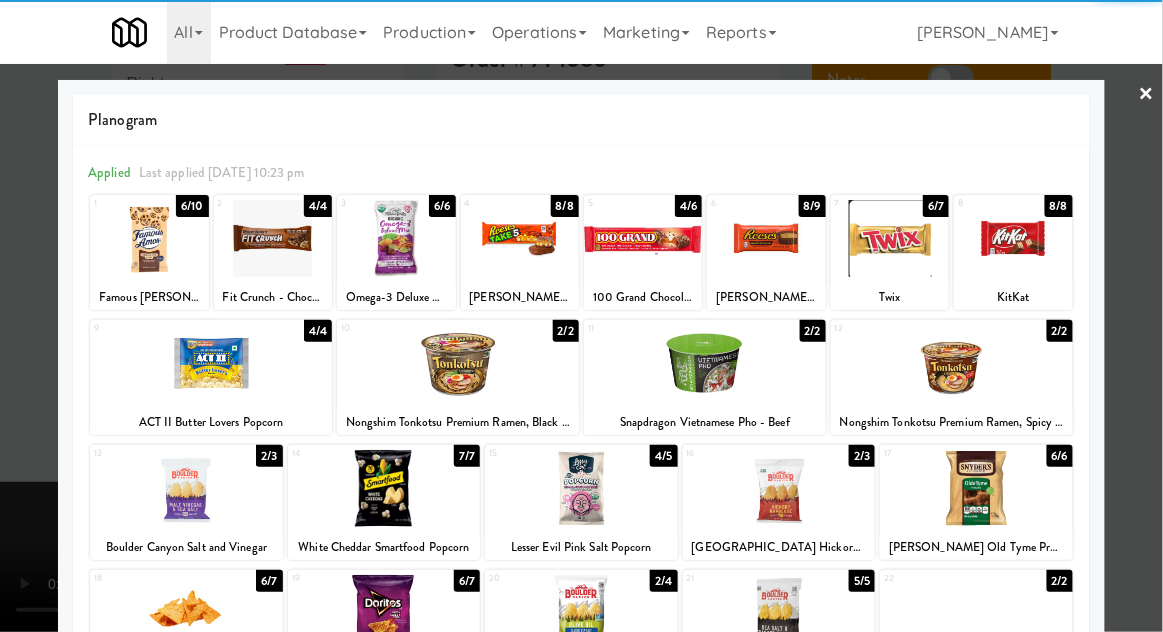 click at bounding box center (273, 238) 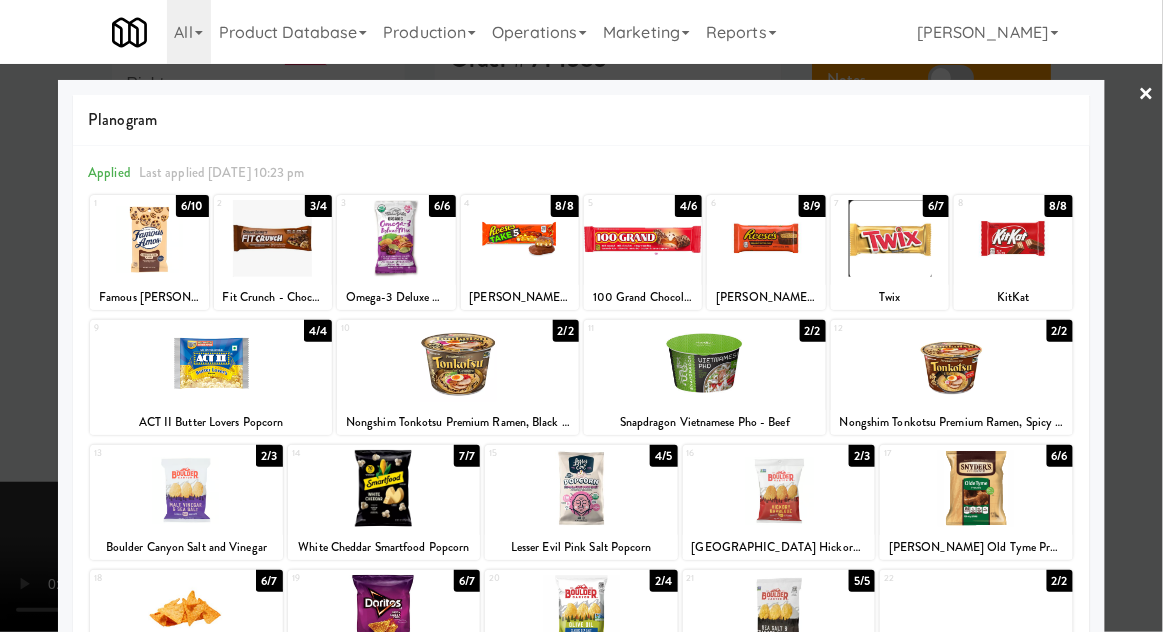 click at bounding box center (581, 316) 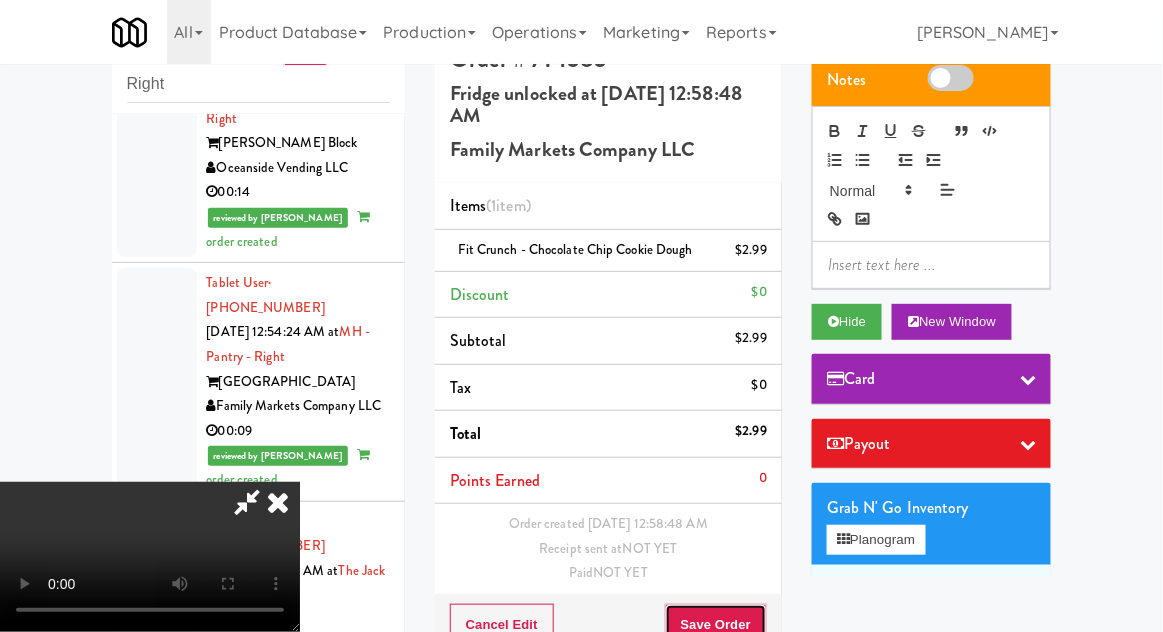 click on "Save Order" at bounding box center [716, 625] 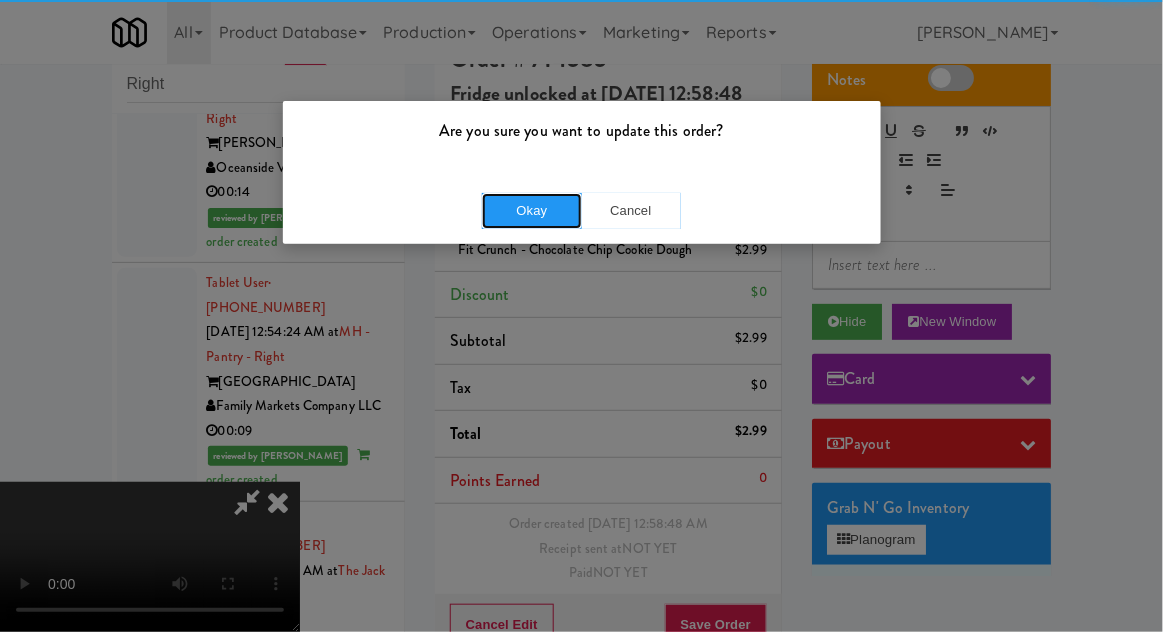 click on "Okay" at bounding box center [532, 211] 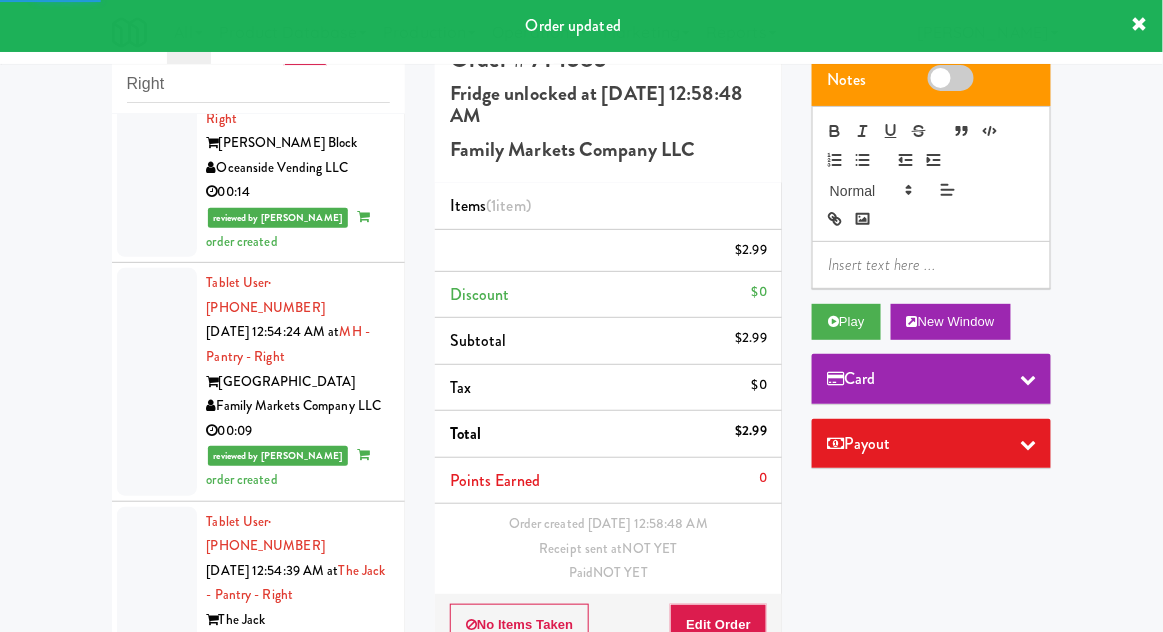 click at bounding box center [157, 1298] 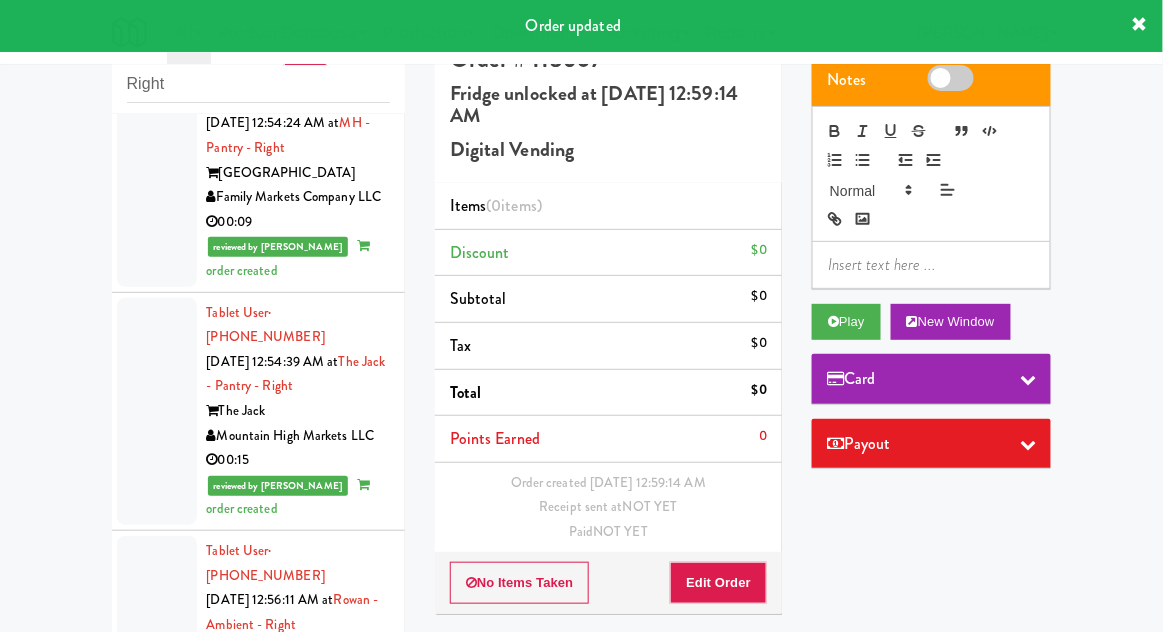 scroll, scrollTop: 5775, scrollLeft: 0, axis: vertical 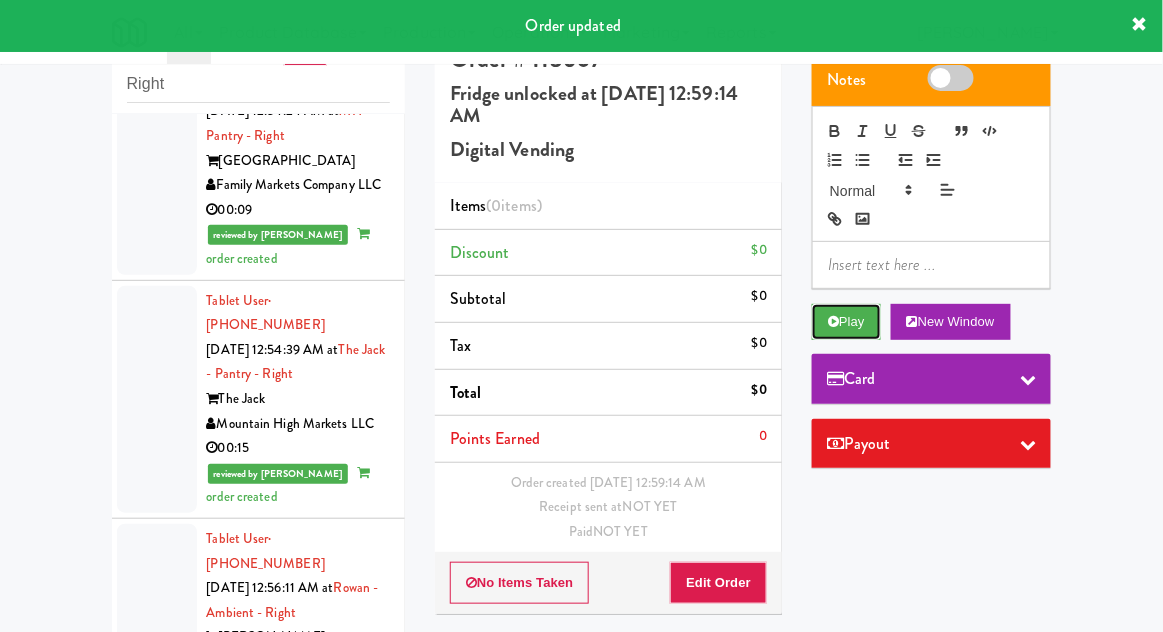 click on "Play" at bounding box center (846, 322) 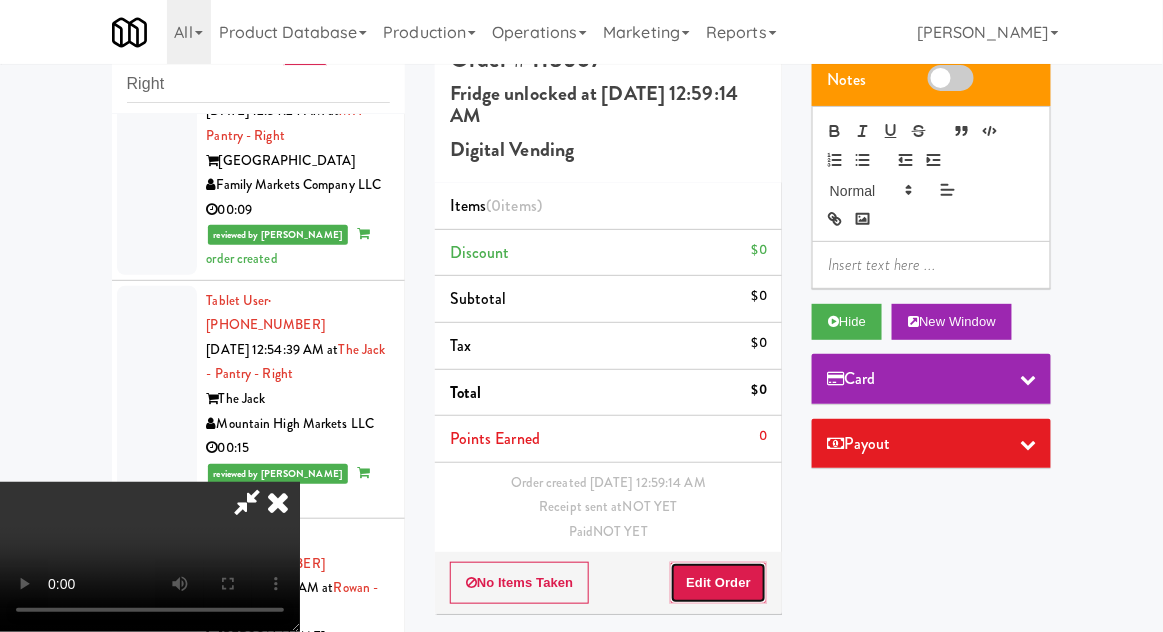 click on "Edit Order" at bounding box center (718, 583) 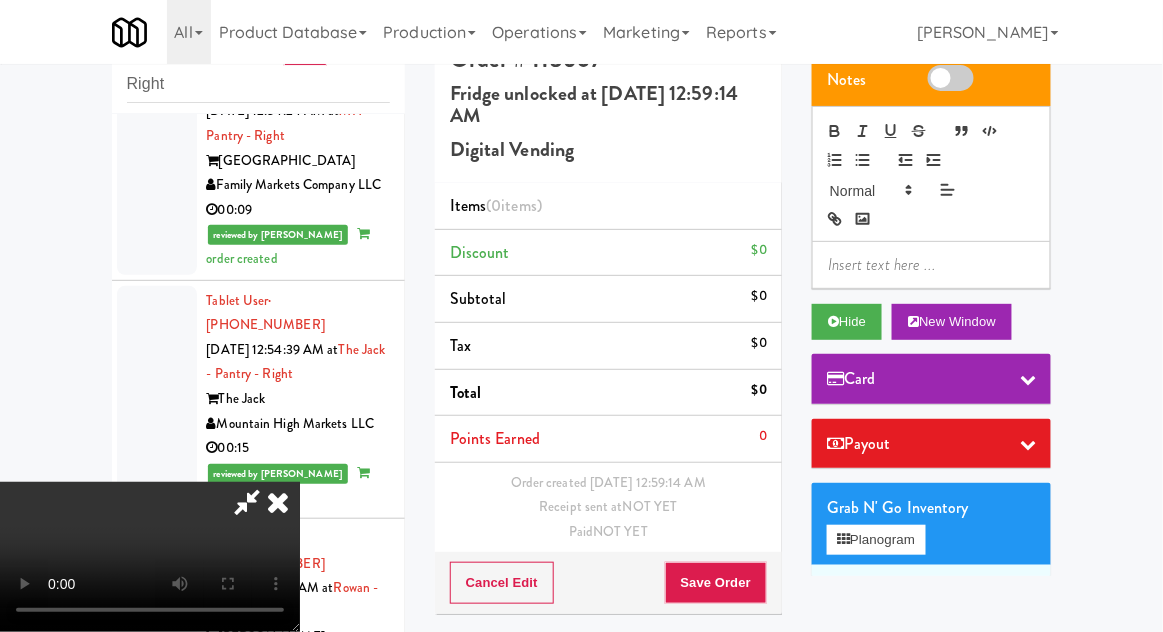 scroll, scrollTop: 73, scrollLeft: 0, axis: vertical 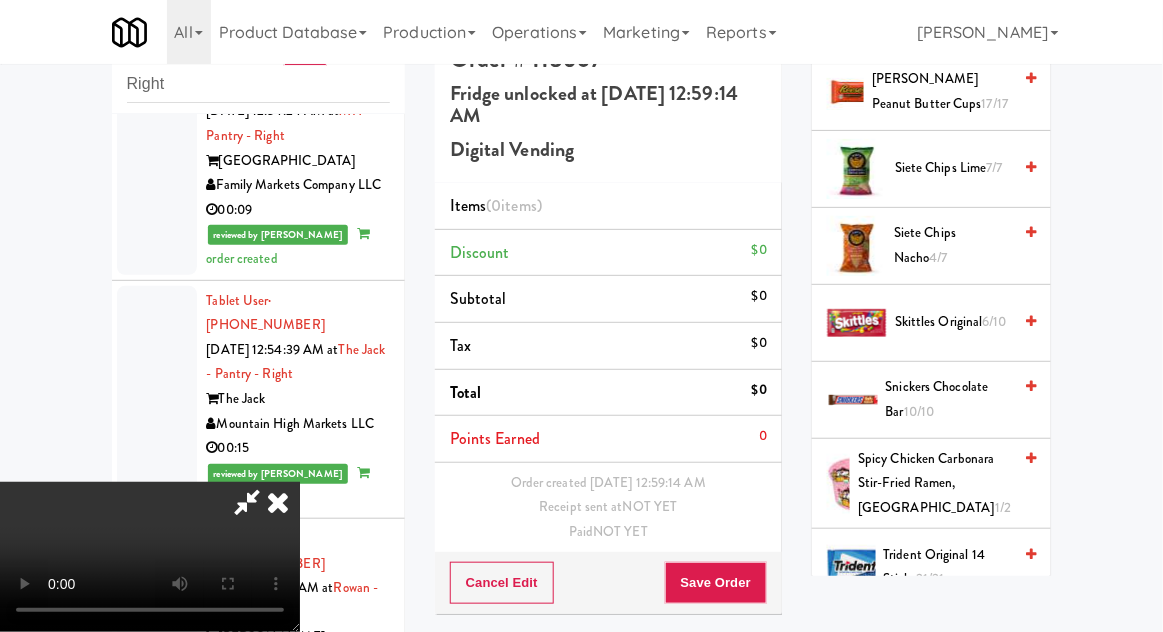 click on "Spicy Chicken Carbonara Stir-Fried Ramen, Samyang   1/2" at bounding box center (934, 484) 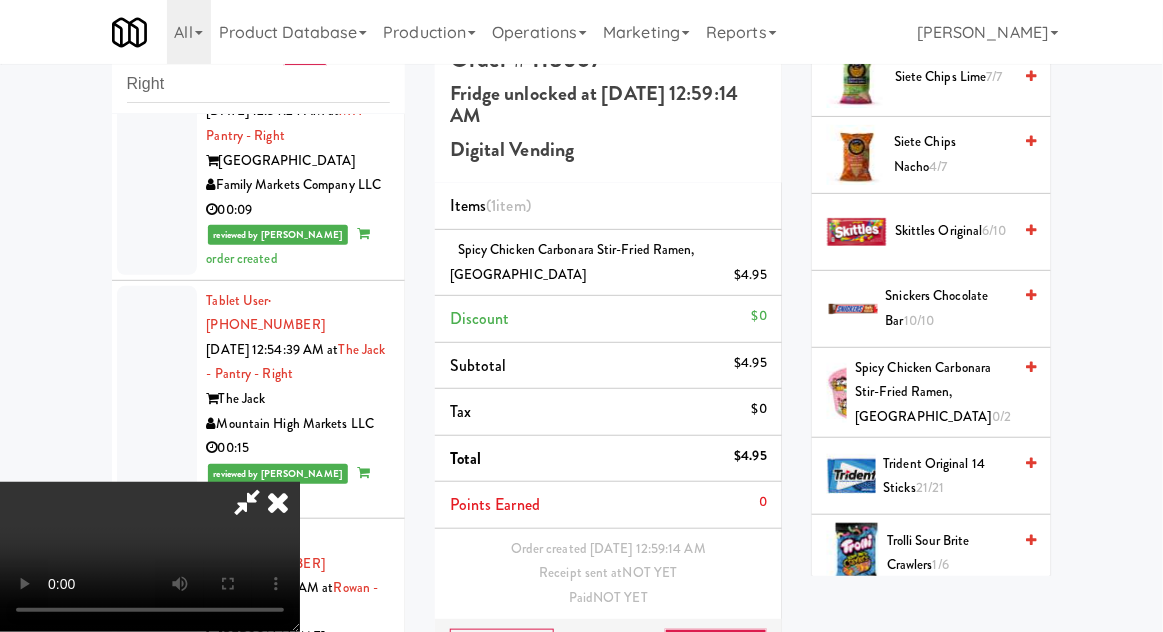 scroll, scrollTop: 2370, scrollLeft: 0, axis: vertical 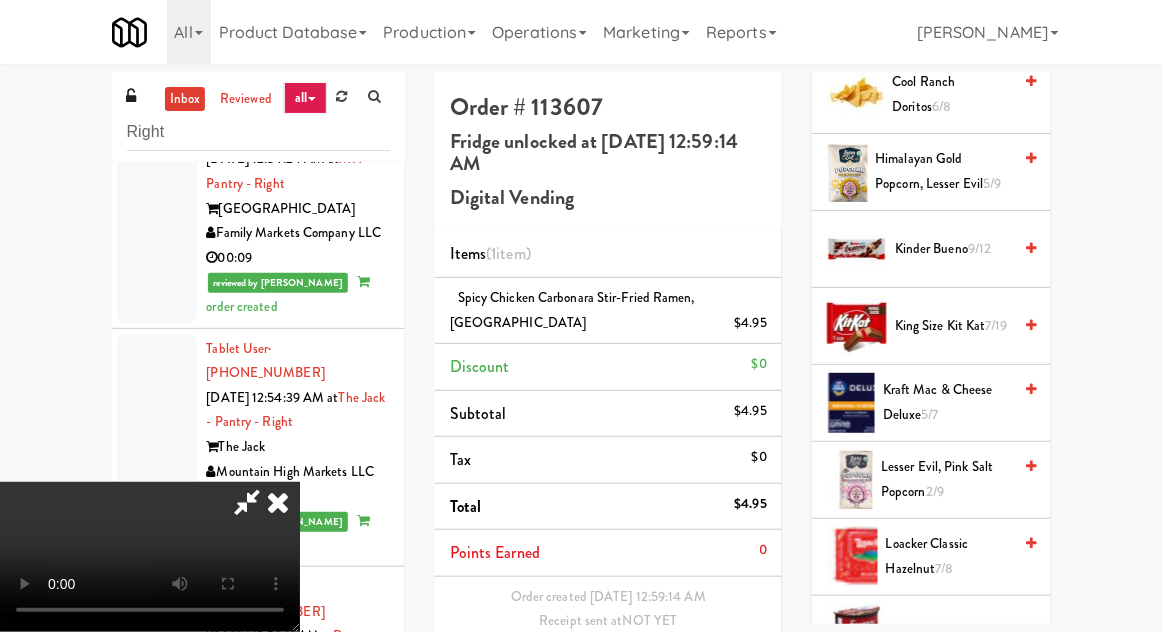 click on "Kraft Mac & Cheese Deluxe  5/7" at bounding box center [947, 402] 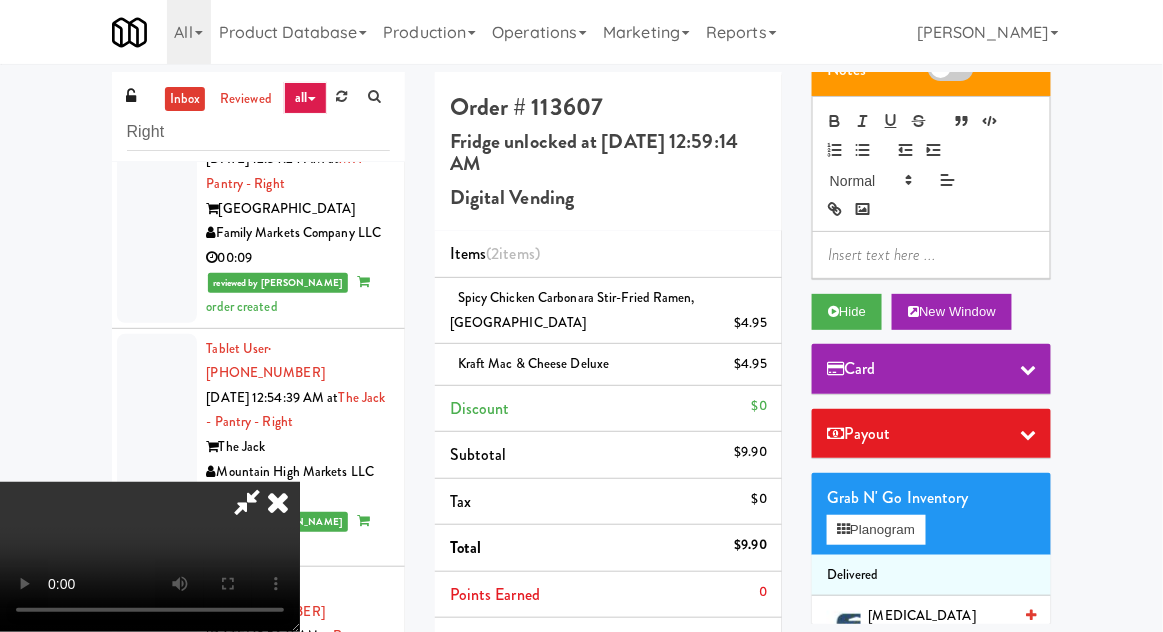 scroll, scrollTop: 0, scrollLeft: 0, axis: both 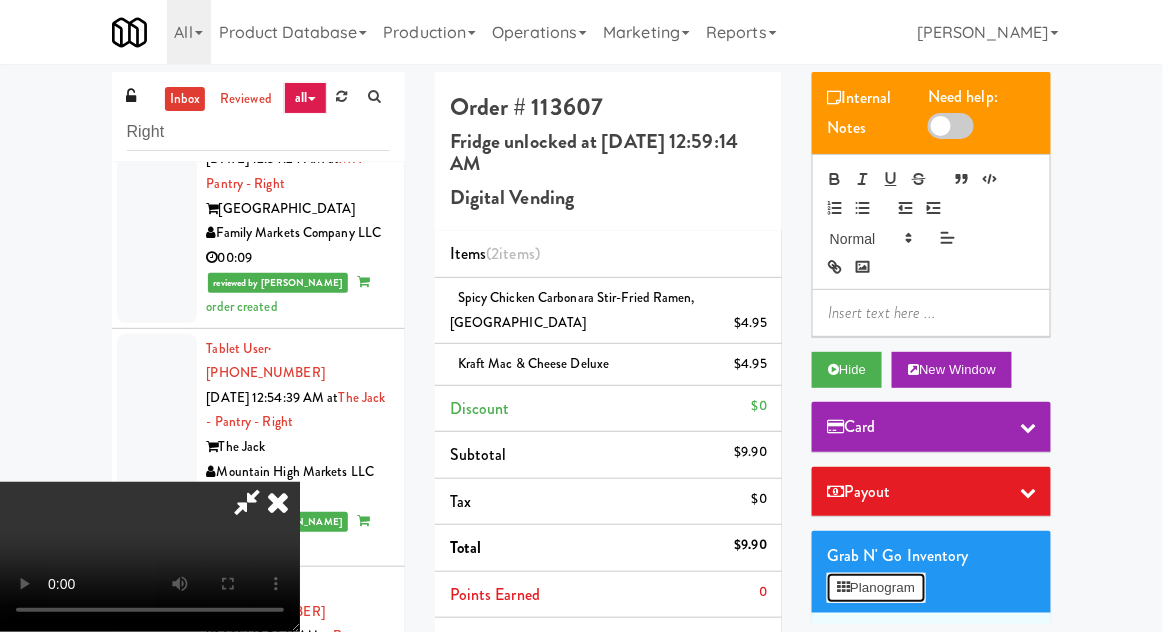 click on "Planogram" at bounding box center [876, 588] 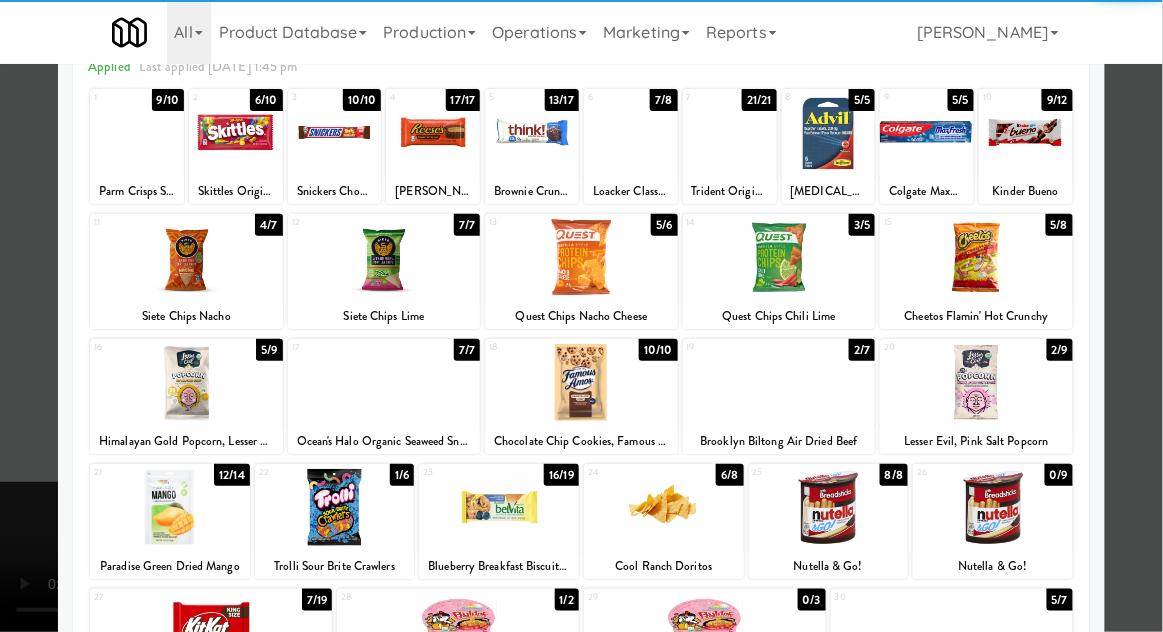scroll, scrollTop: 349, scrollLeft: 0, axis: vertical 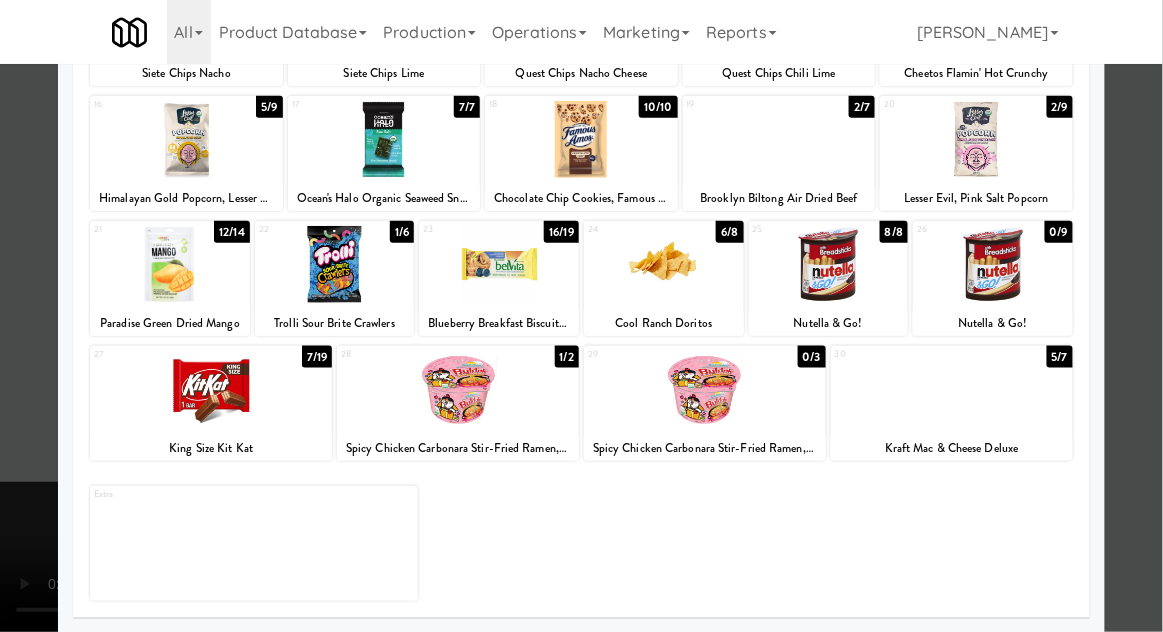 click at bounding box center (581, 316) 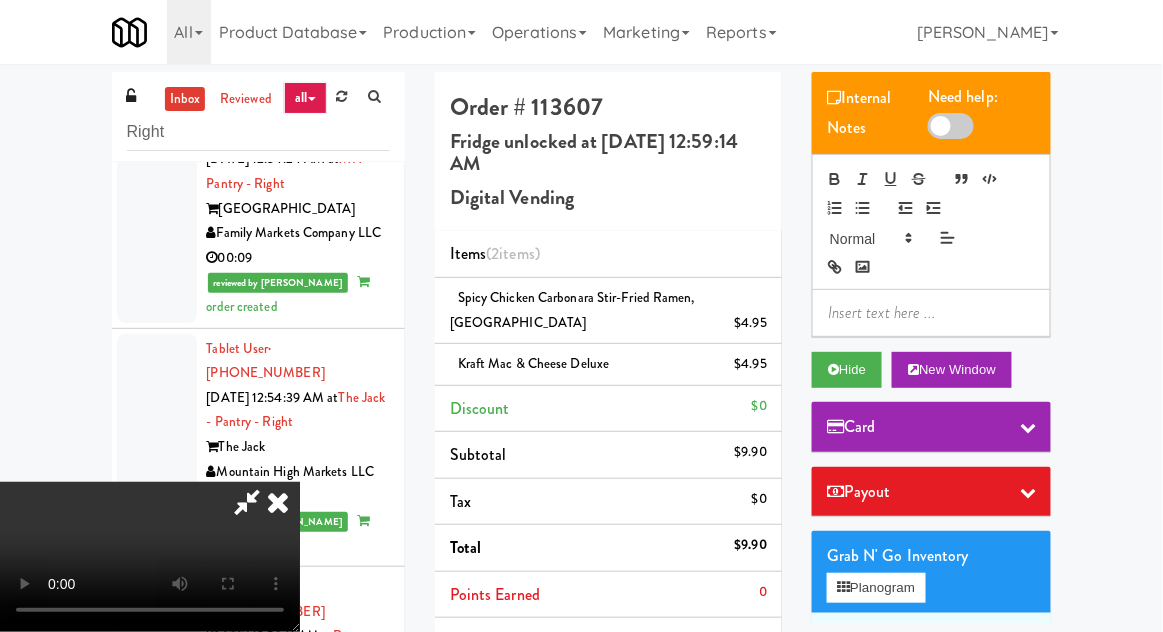 scroll, scrollTop: 0, scrollLeft: 0, axis: both 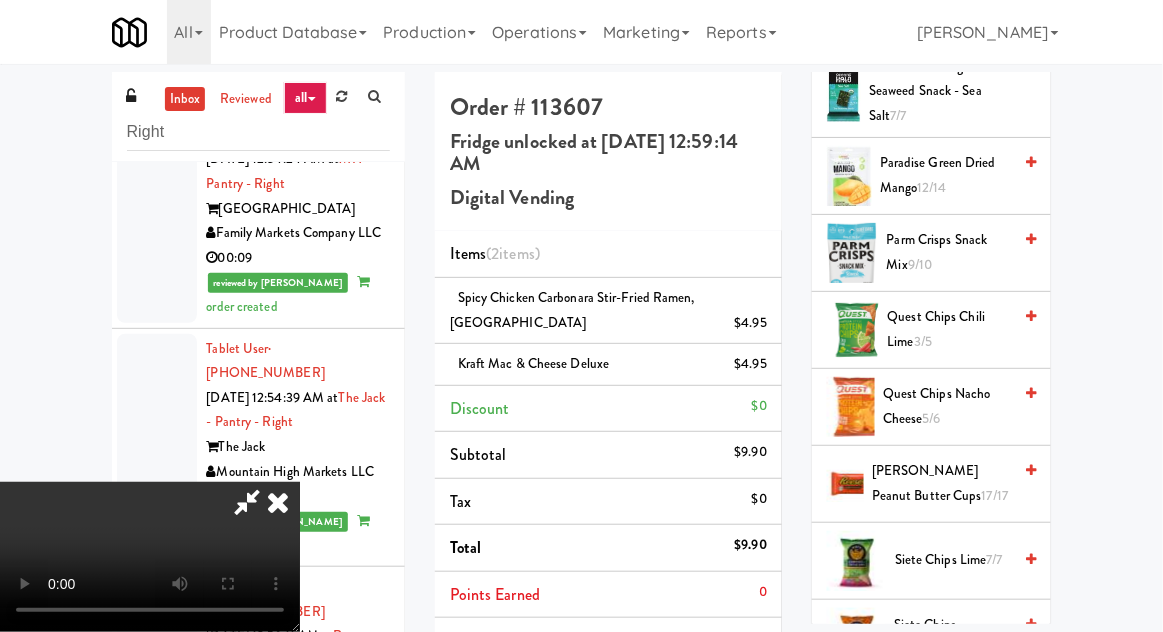 click on "[PERSON_NAME] Peanut Butter Cups  17/17" at bounding box center (941, 483) 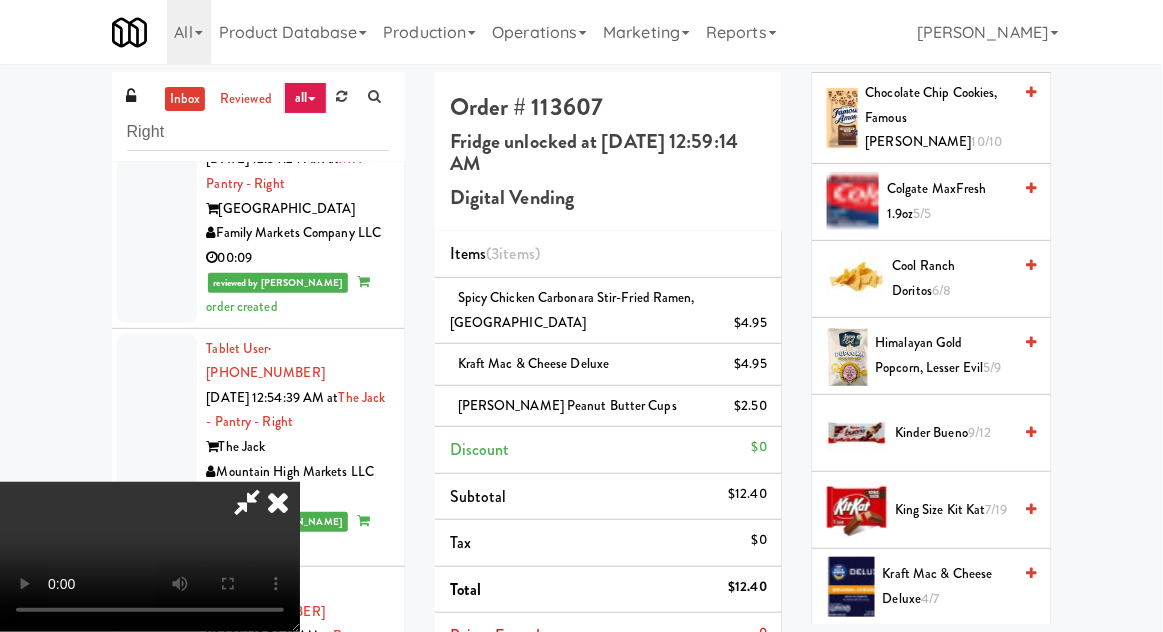 scroll, scrollTop: 980, scrollLeft: 0, axis: vertical 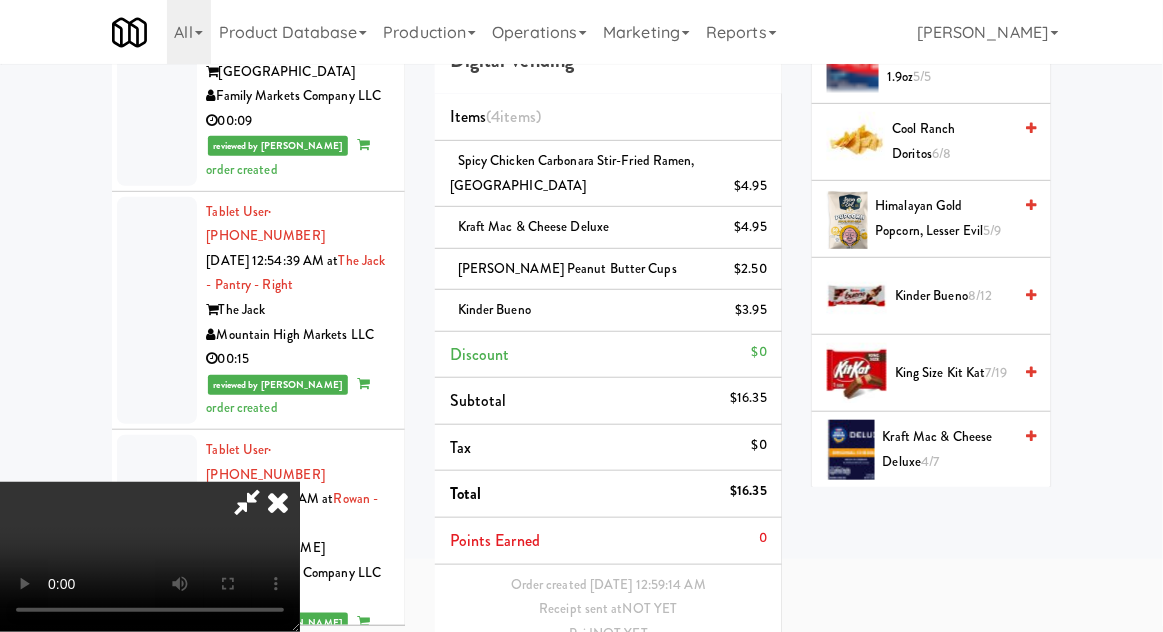 click on "Save Order" at bounding box center (716, 685) 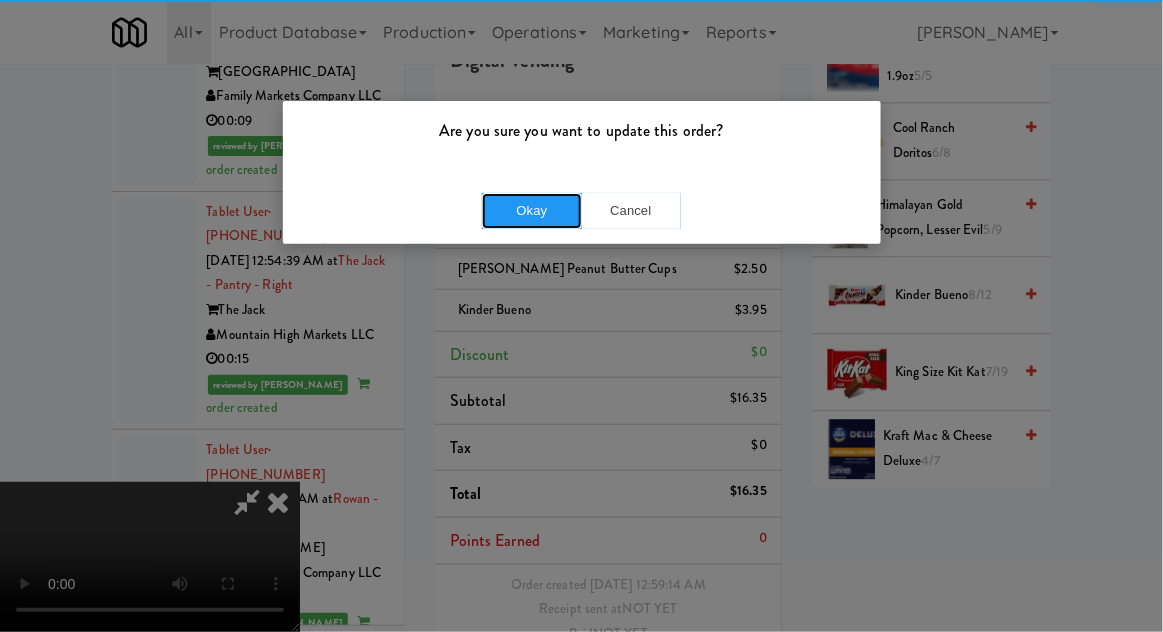 click on "Okay" at bounding box center (532, 211) 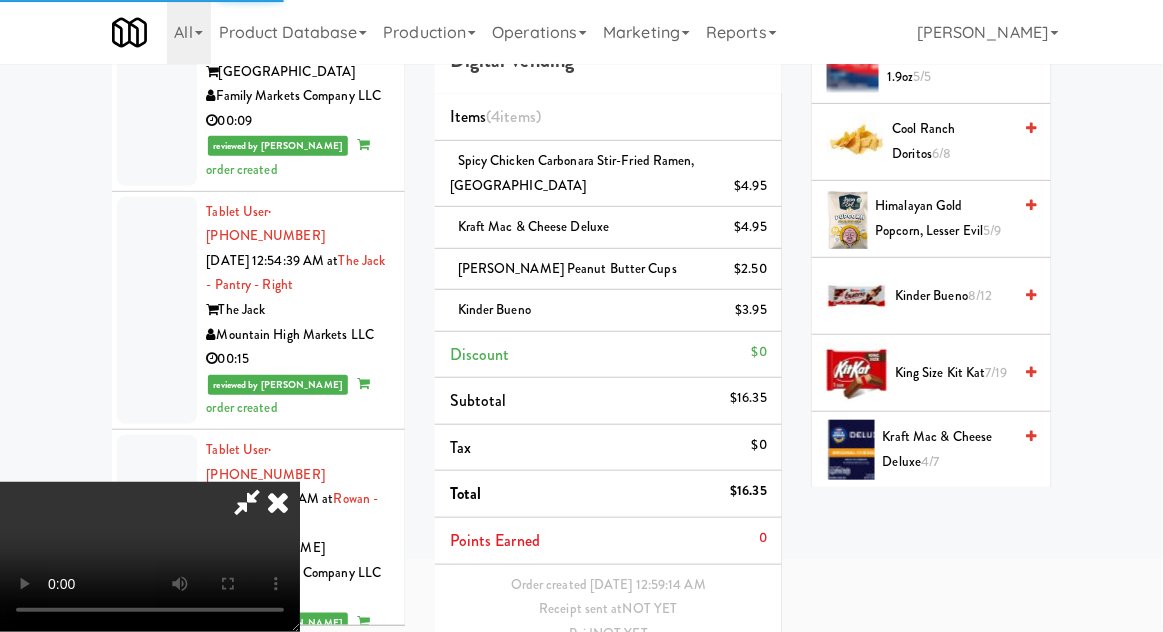 scroll, scrollTop: 0, scrollLeft: 0, axis: both 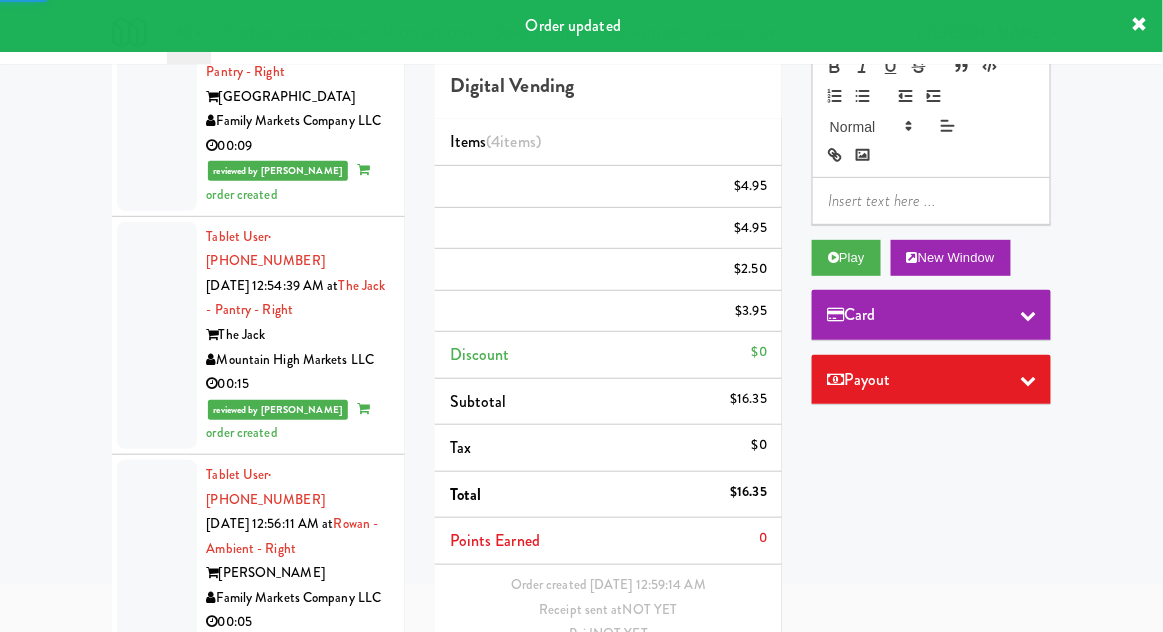 click at bounding box center [157, 1264] 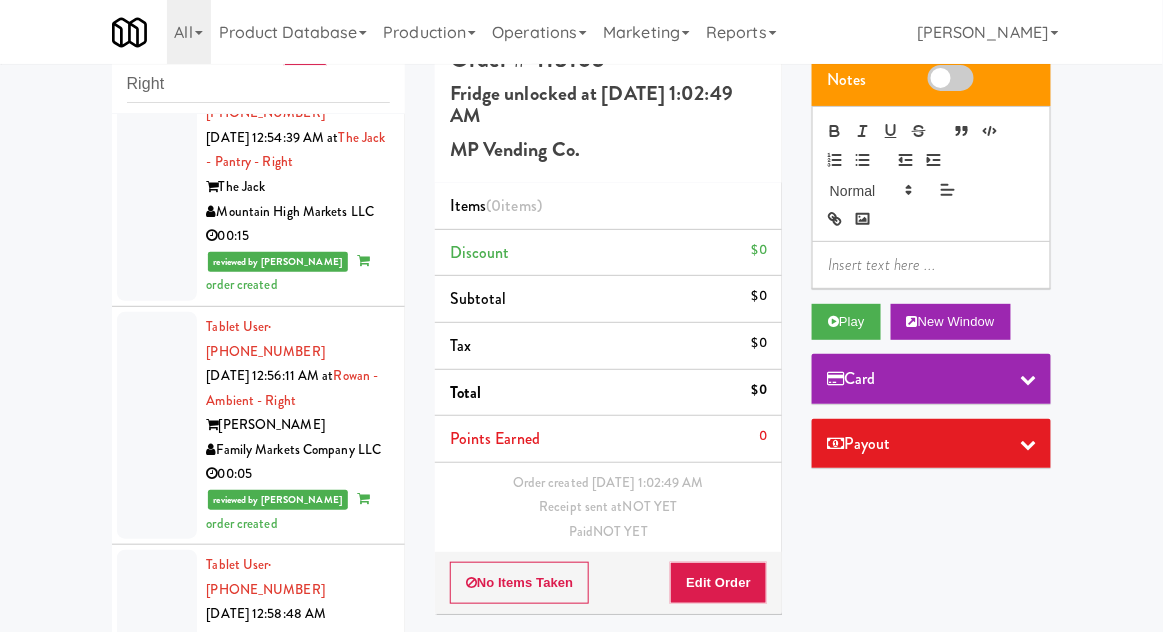 scroll, scrollTop: 5989, scrollLeft: 0, axis: vertical 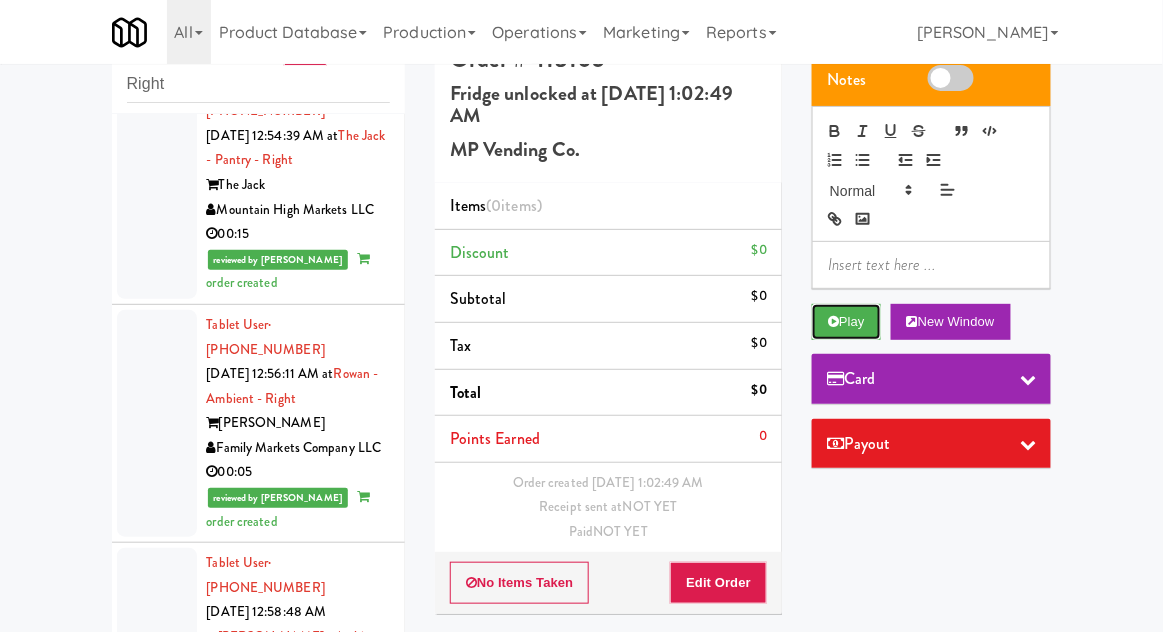 click at bounding box center [833, 321] 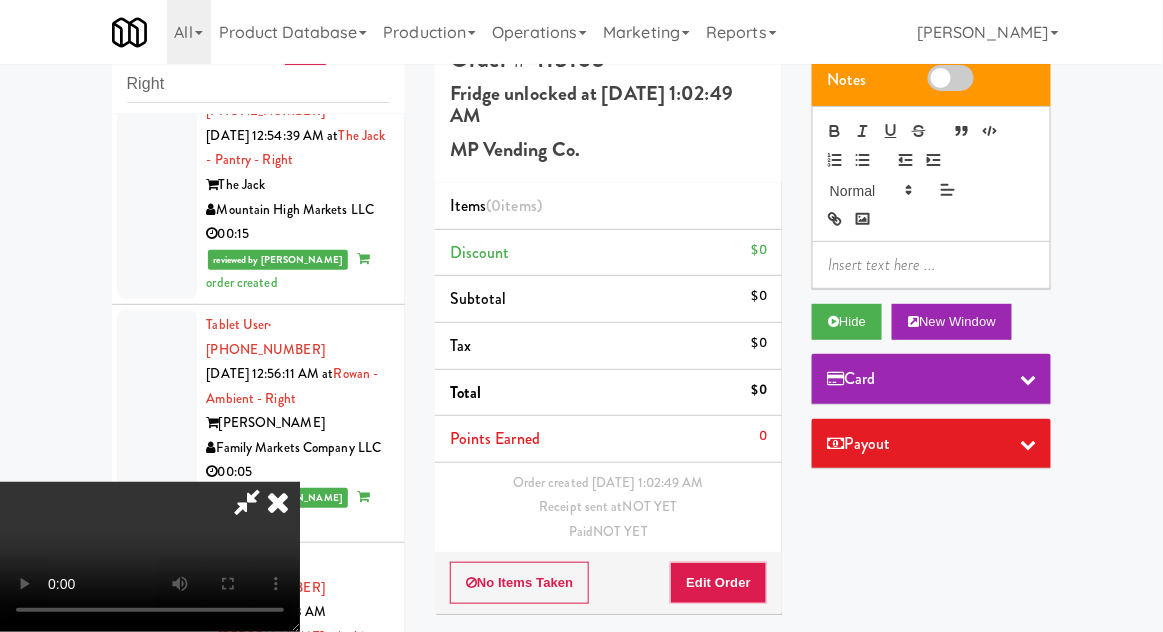 click on "Order # 413105 Fridge unlocked at [DATE] 1:02:49 AM MP Vending Co. Items  (0  items ) Discount  $0 Subtotal $0 Tax $0 Total $0 Points Earned  0 Order created [DATE] 1:02:49 AM Receipt sent at  NOT YET Paid  NOT YET  No Items Taken Edit Order" at bounding box center [608, 326] 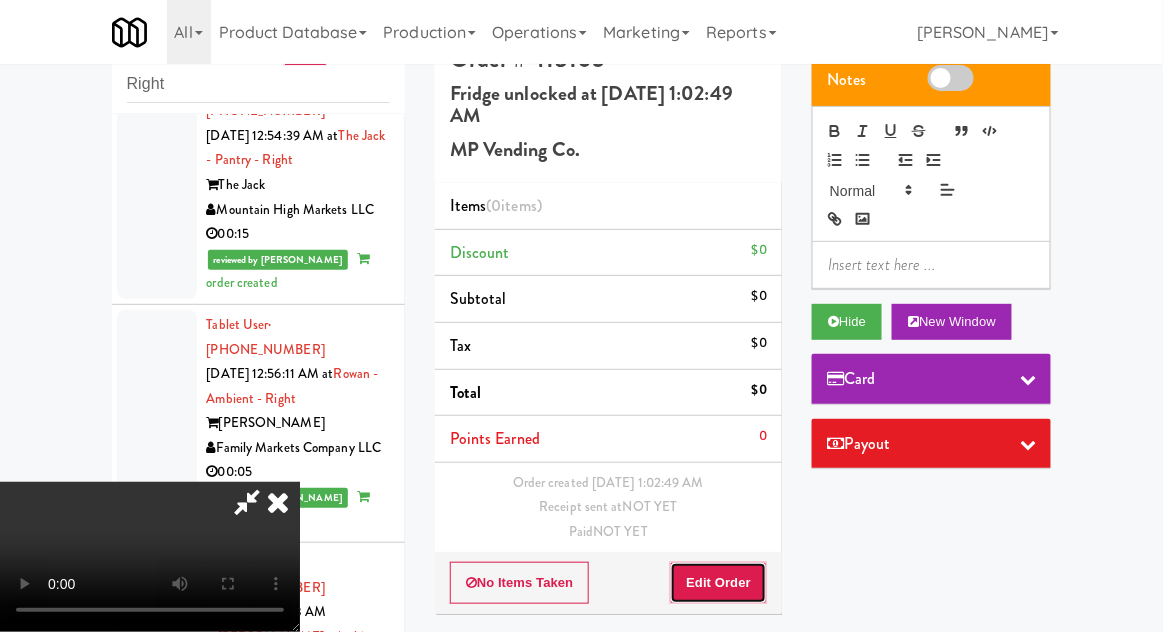 click on "Edit Order" at bounding box center [718, 583] 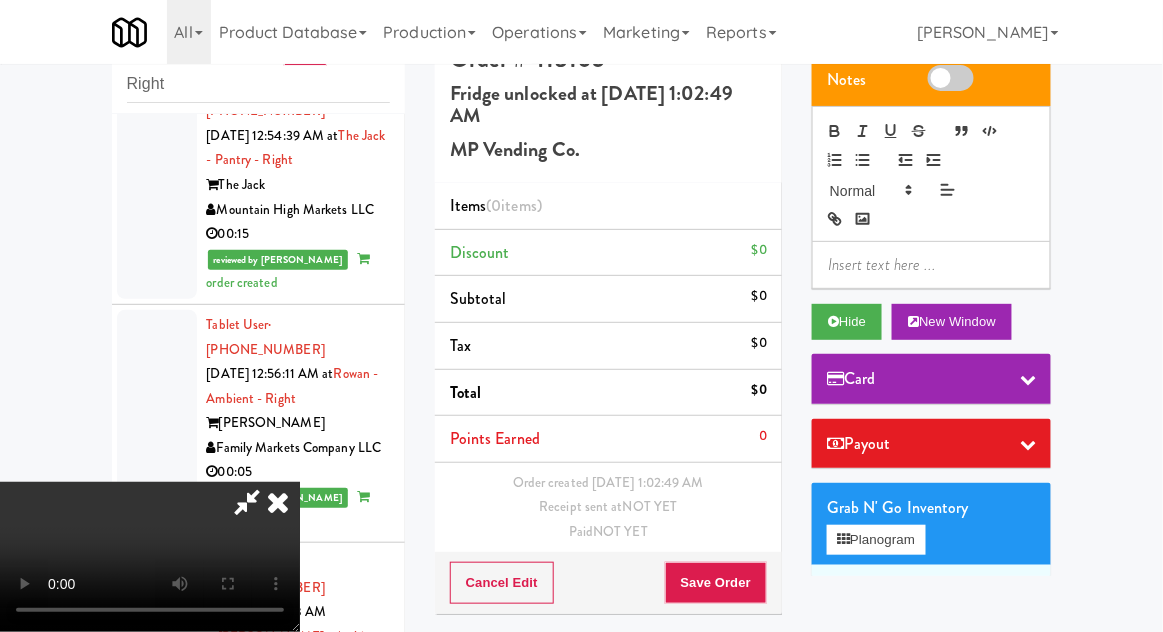 type 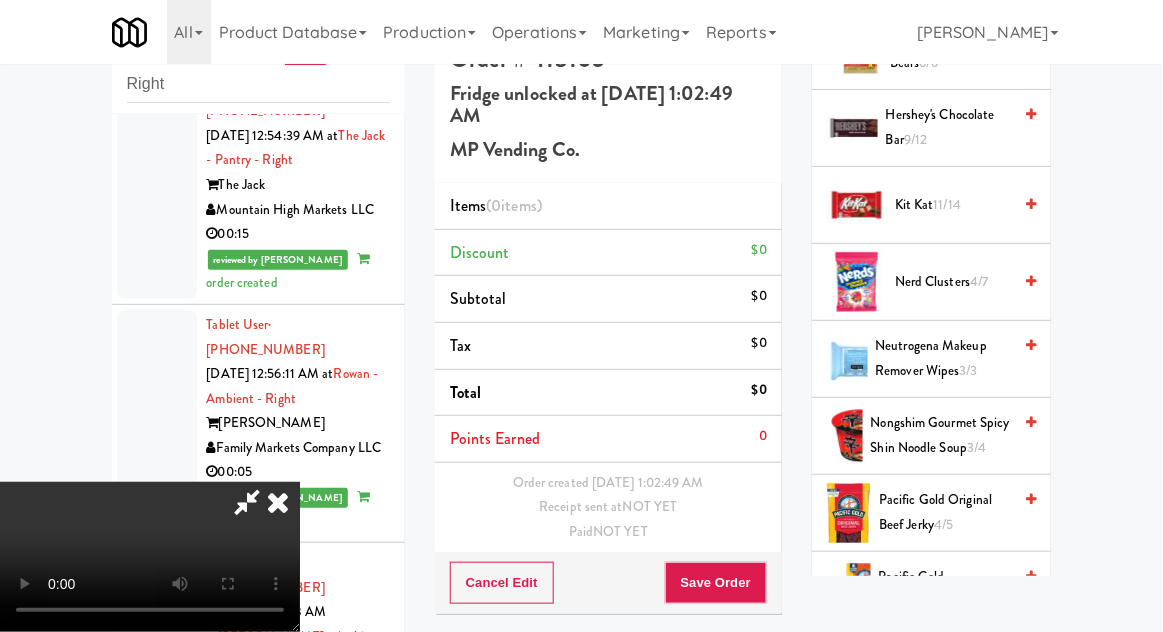 scroll, scrollTop: 1312, scrollLeft: 0, axis: vertical 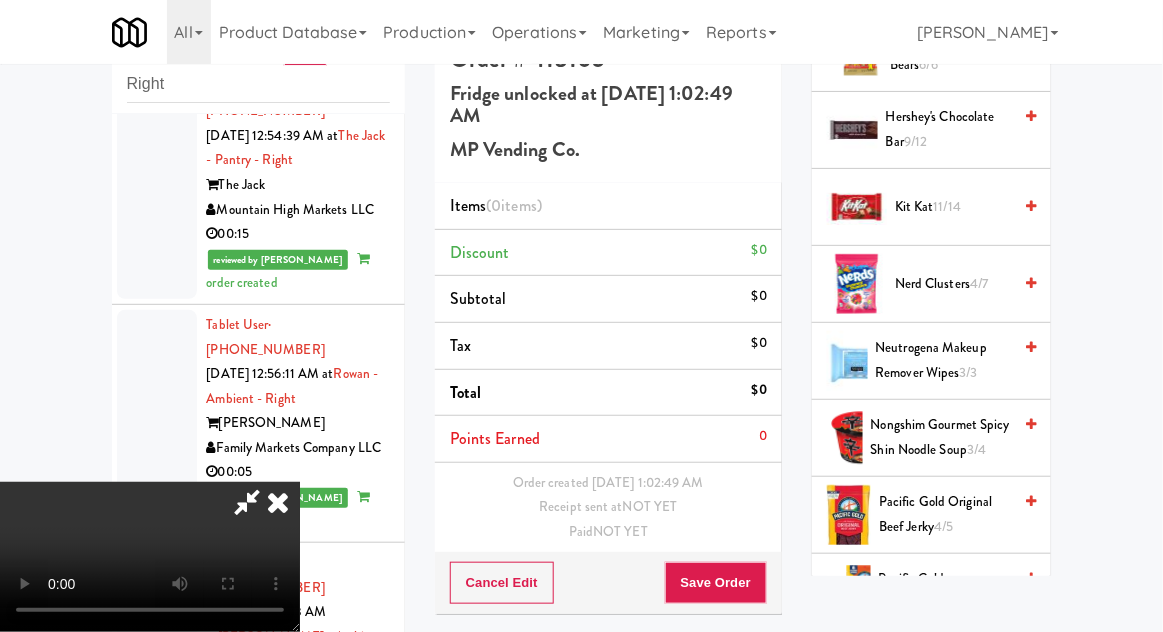 click on "3/4" at bounding box center [976, 449] 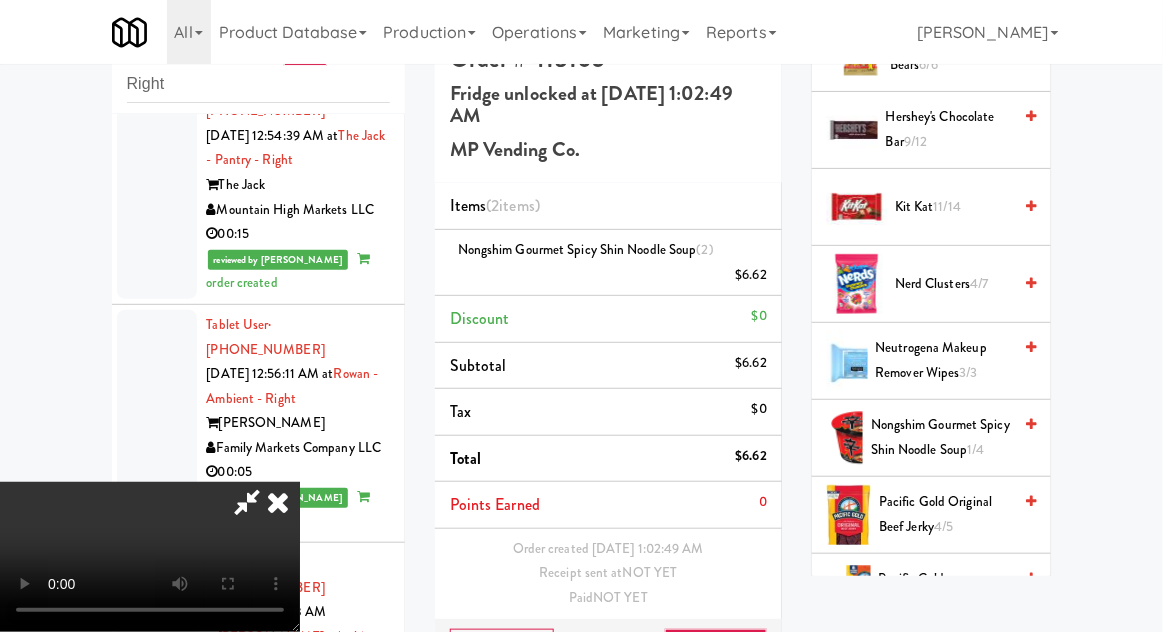 click on "1/4" at bounding box center (976, 449) 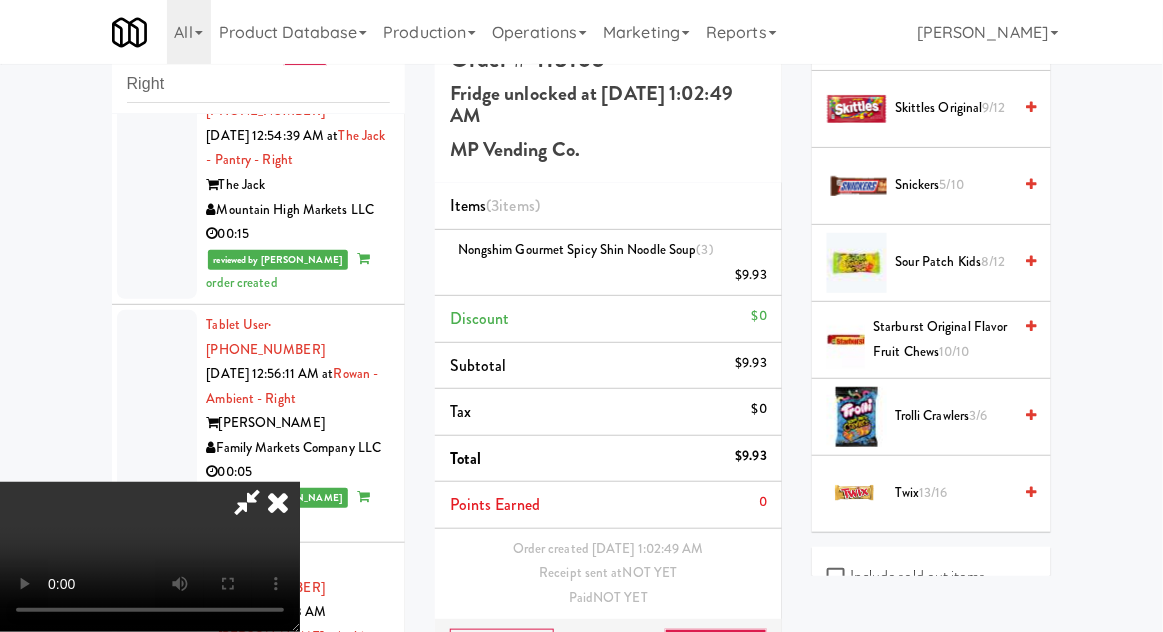 scroll, scrollTop: 2050, scrollLeft: 0, axis: vertical 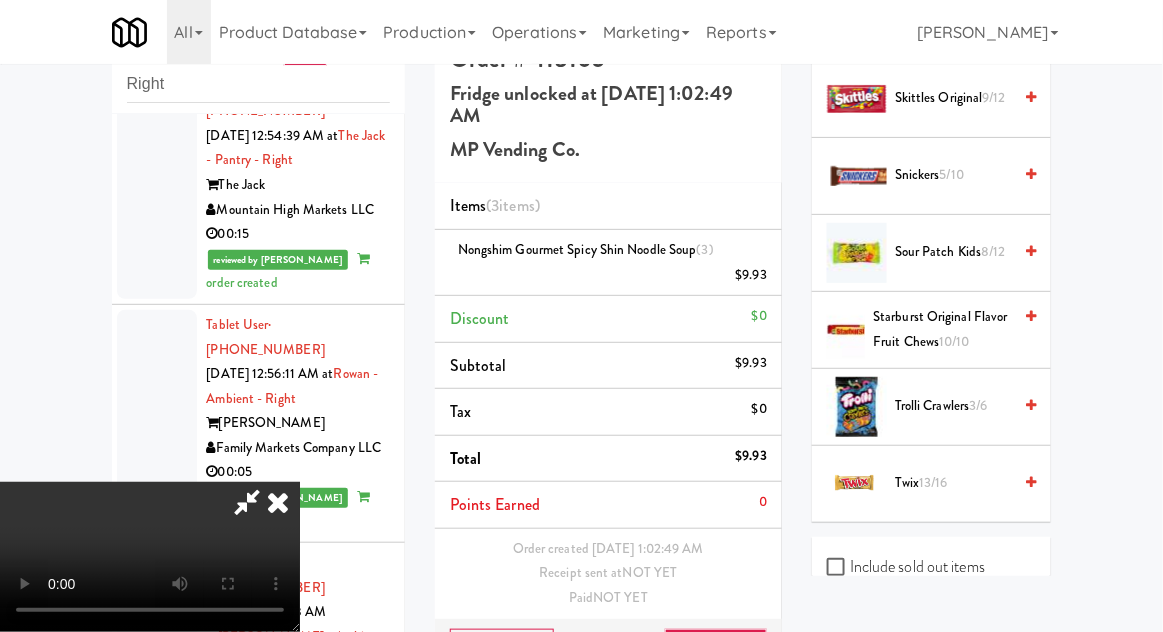 click on "3/6" at bounding box center [979, 405] 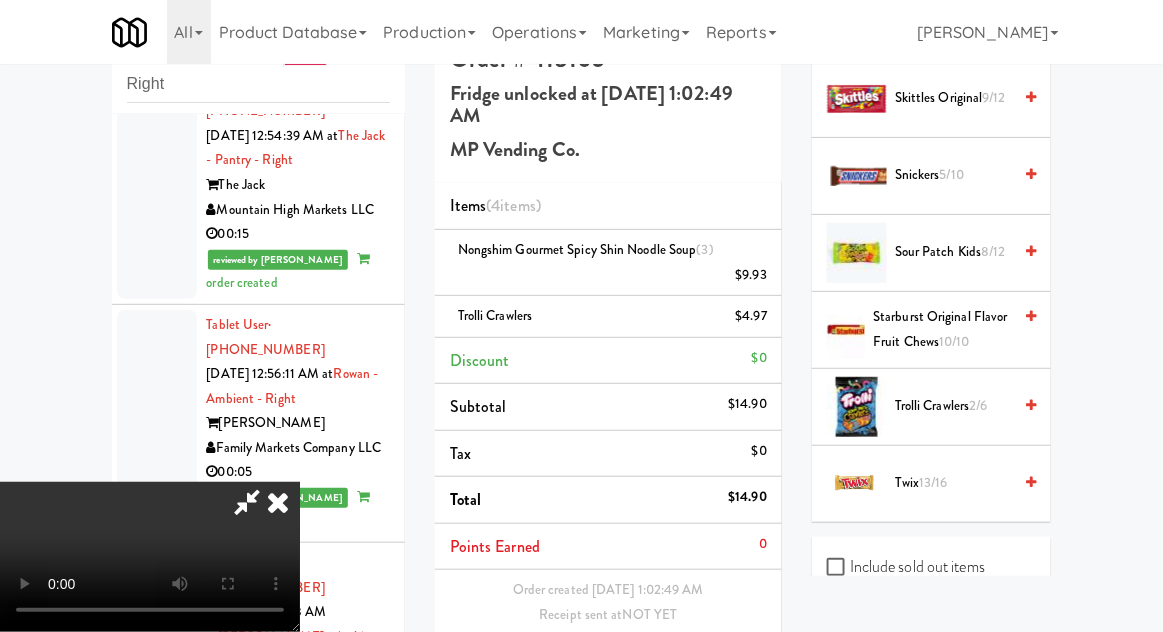 click on "Save Order" at bounding box center [716, 691] 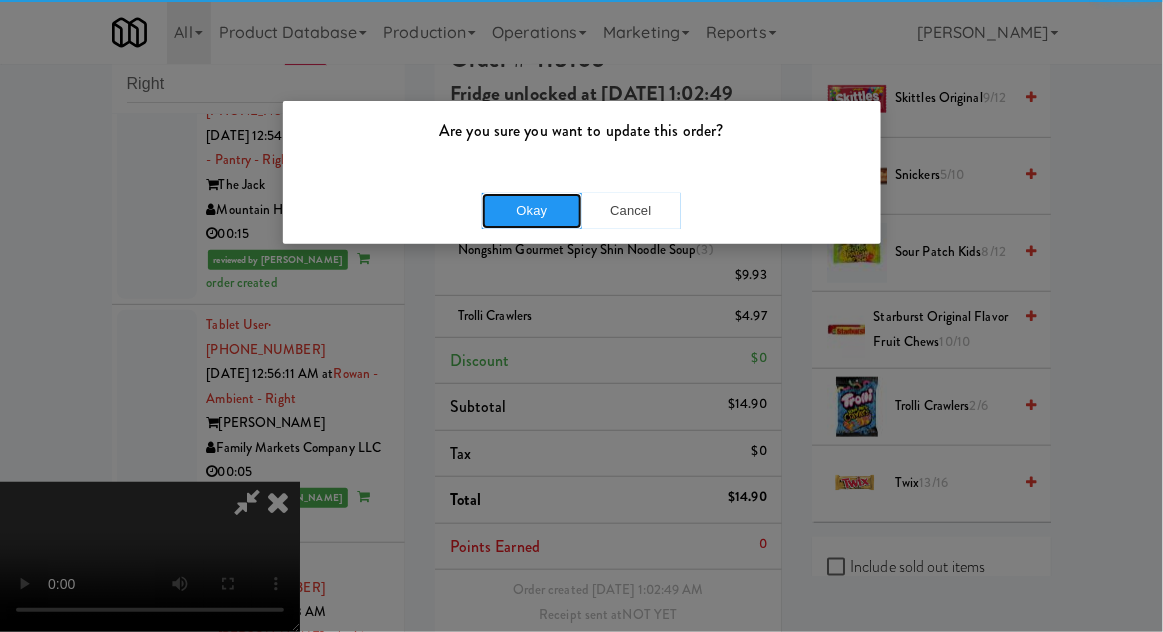 click on "Okay" at bounding box center [532, 211] 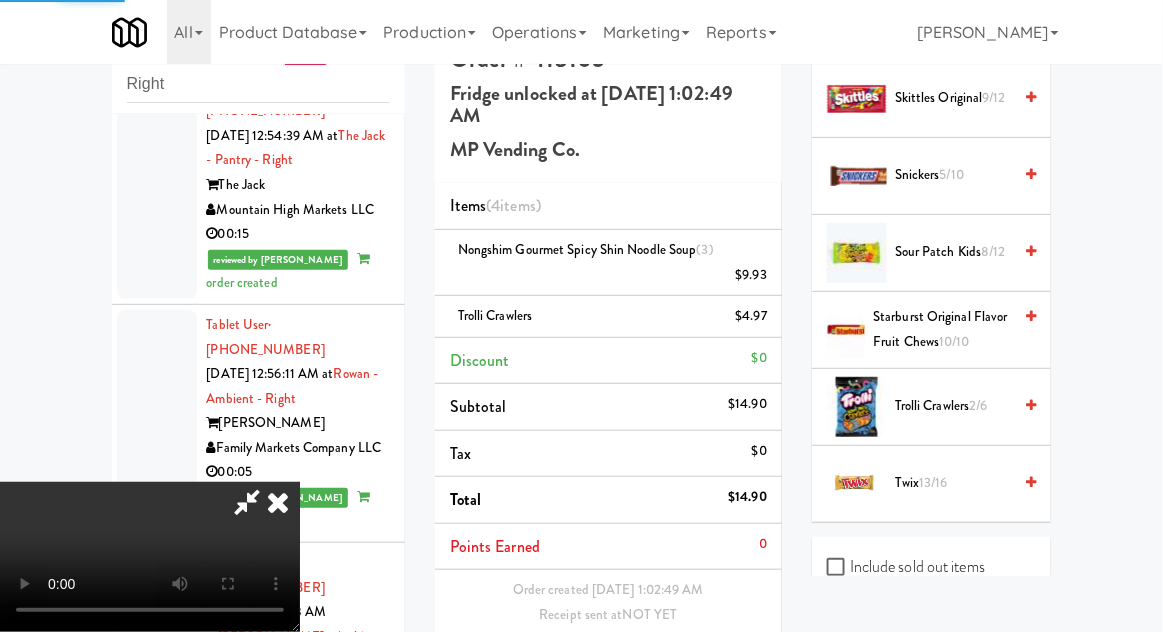 scroll, scrollTop: 0, scrollLeft: 0, axis: both 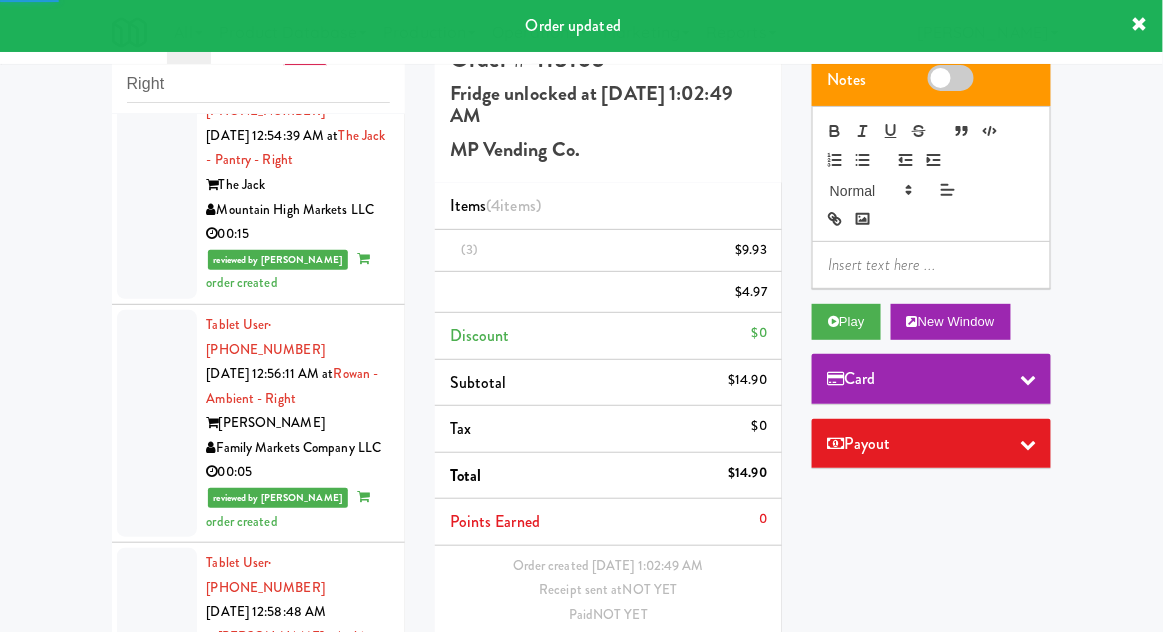 click at bounding box center [157, 1352] 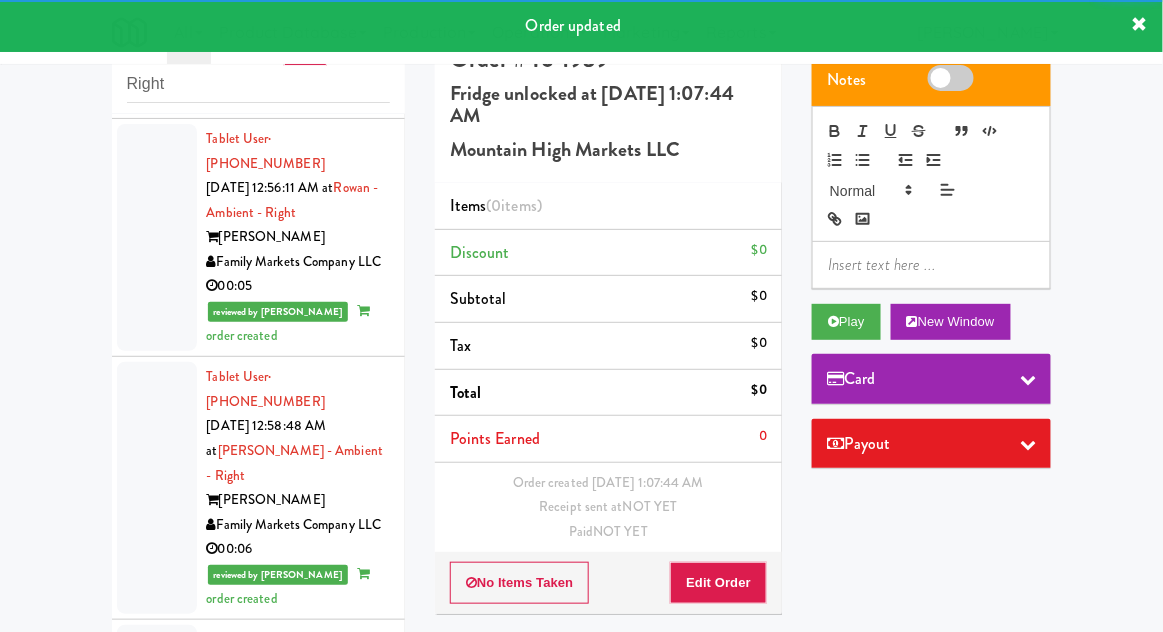 scroll, scrollTop: 6182, scrollLeft: 0, axis: vertical 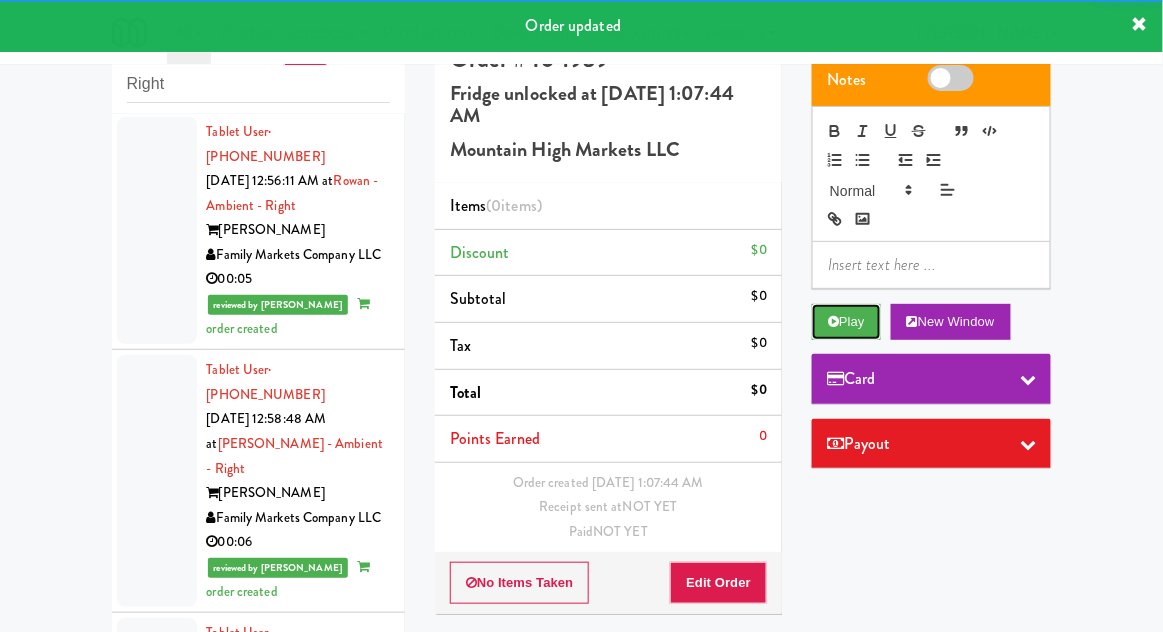 click on "Play" at bounding box center [846, 322] 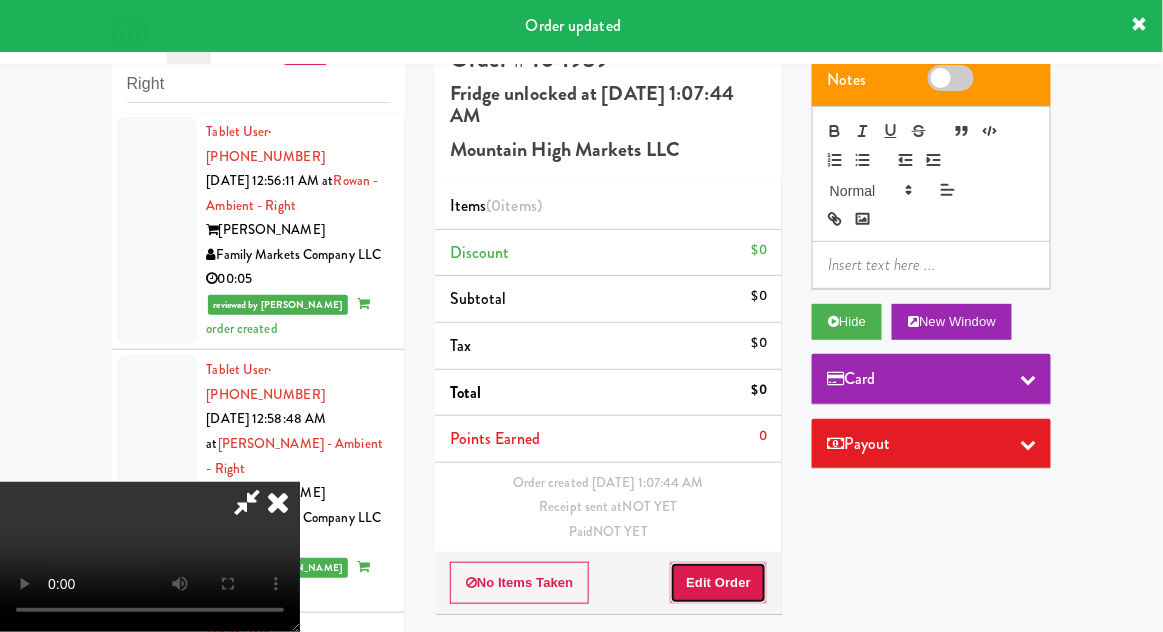 click on "Edit Order" at bounding box center (718, 583) 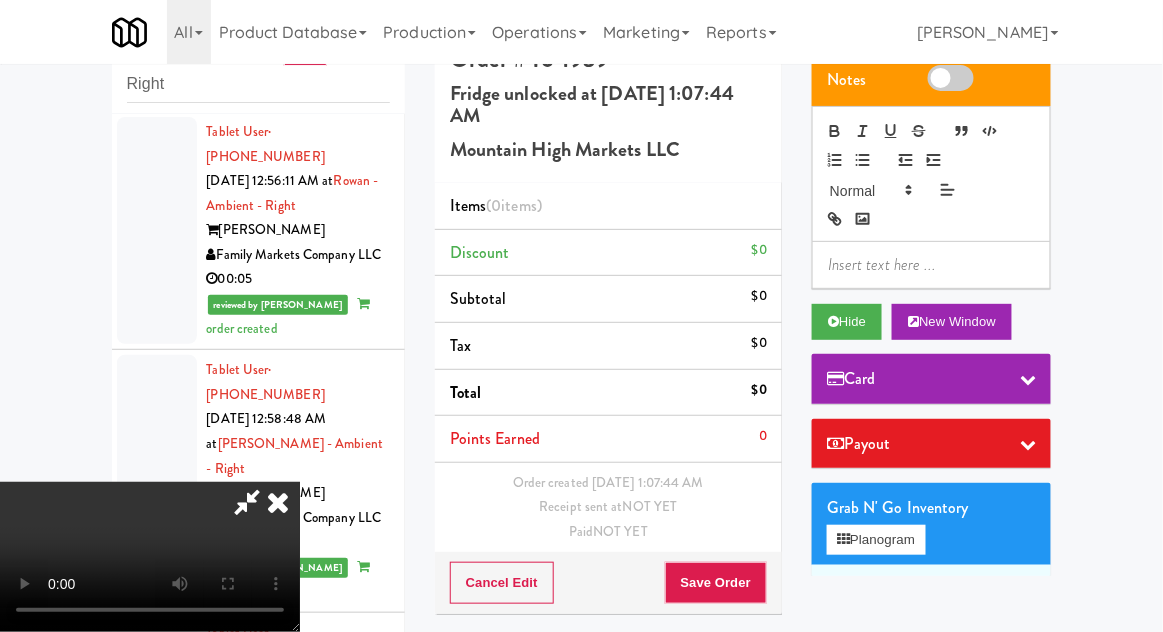 type 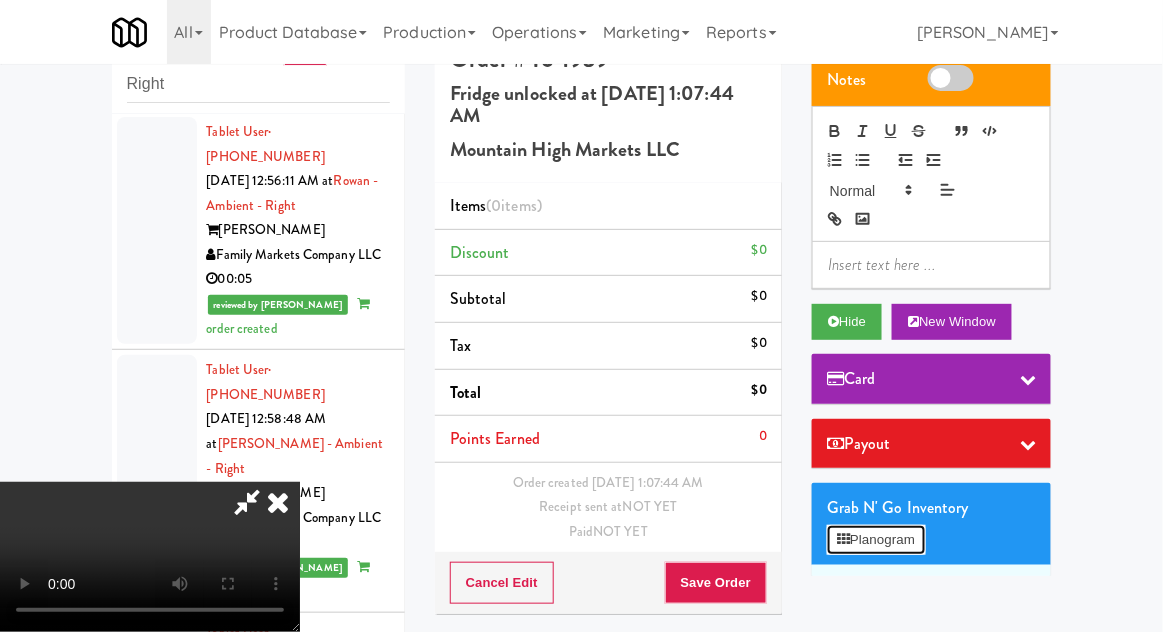 click on "Planogram" at bounding box center (876, 540) 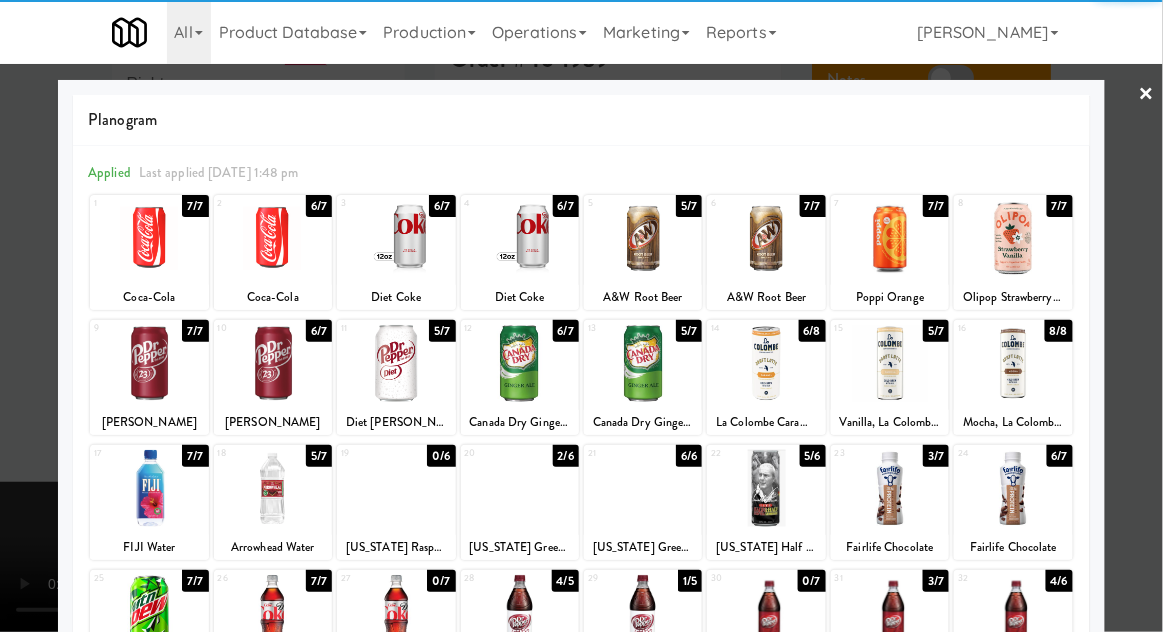 click at bounding box center (890, 238) 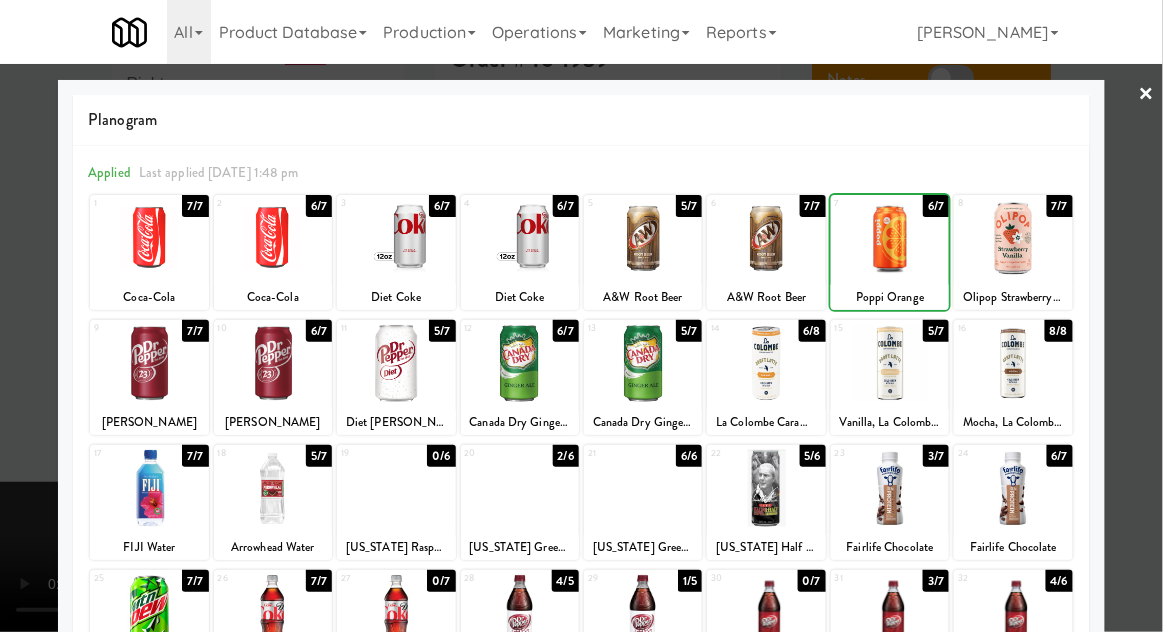 click at bounding box center (581, 316) 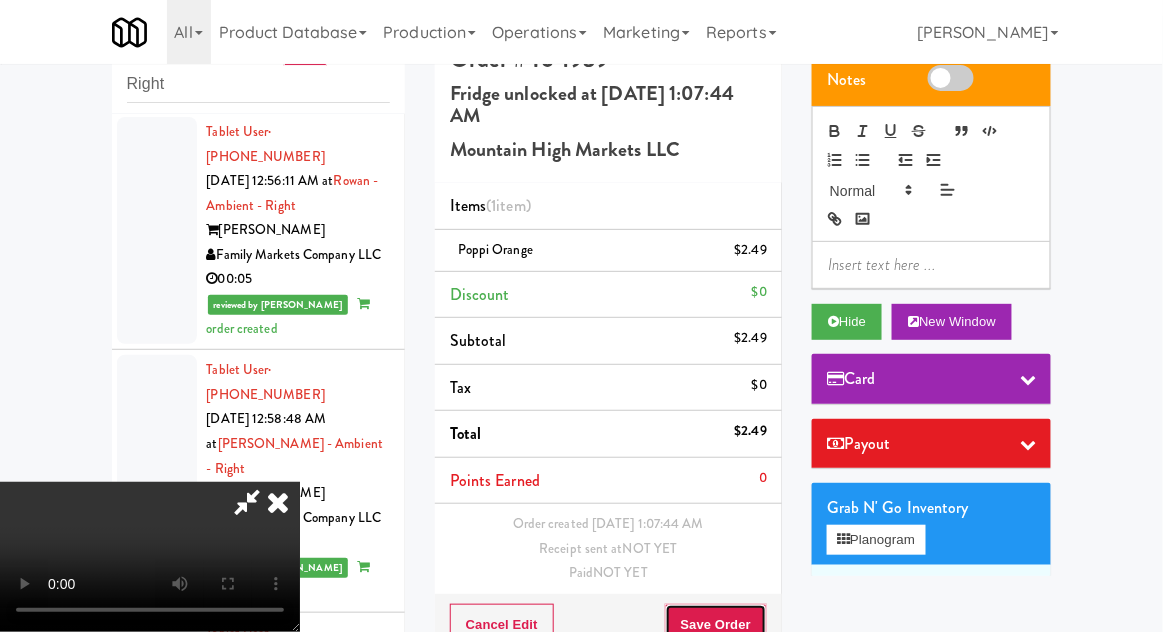 click on "Save Order" at bounding box center [716, 625] 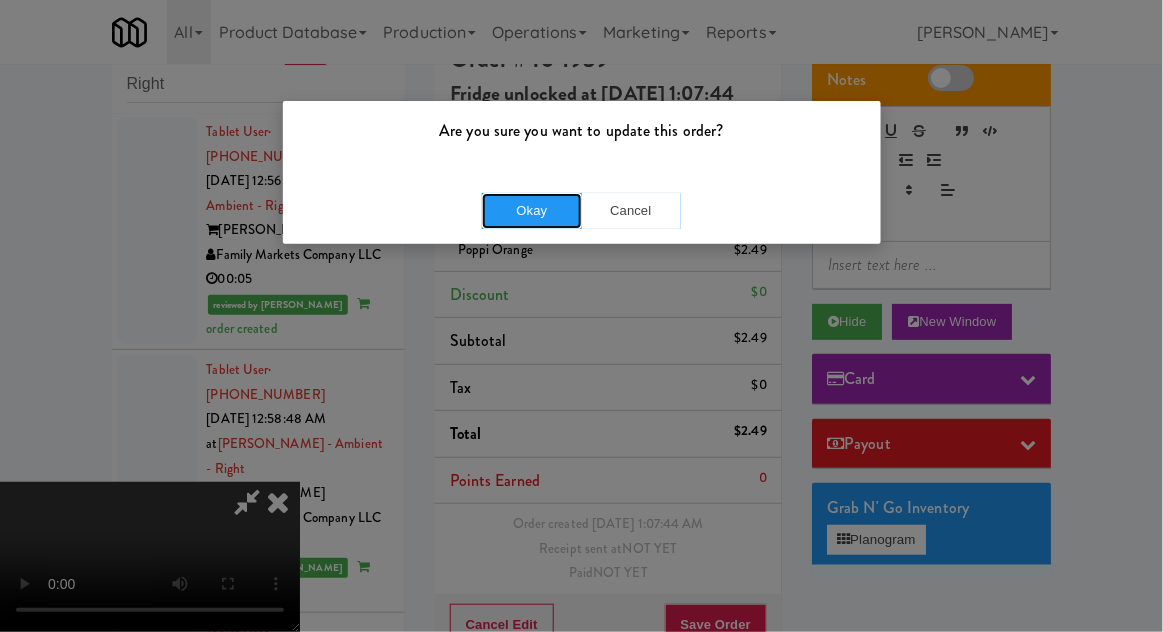 click on "Okay" at bounding box center [532, 211] 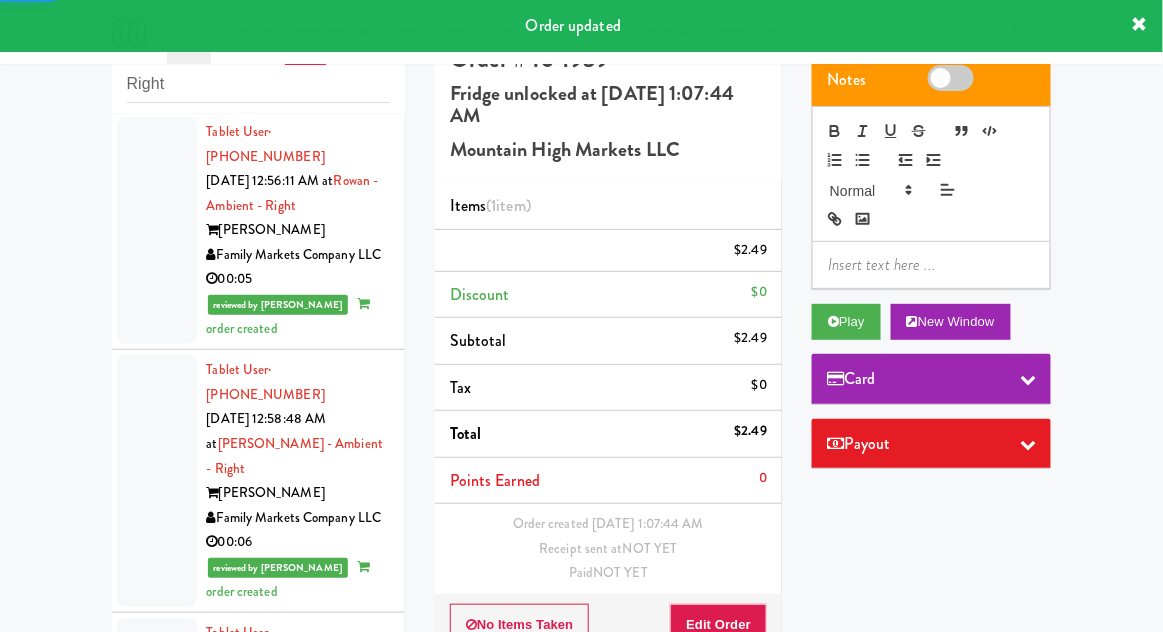click at bounding box center (157, 1398) 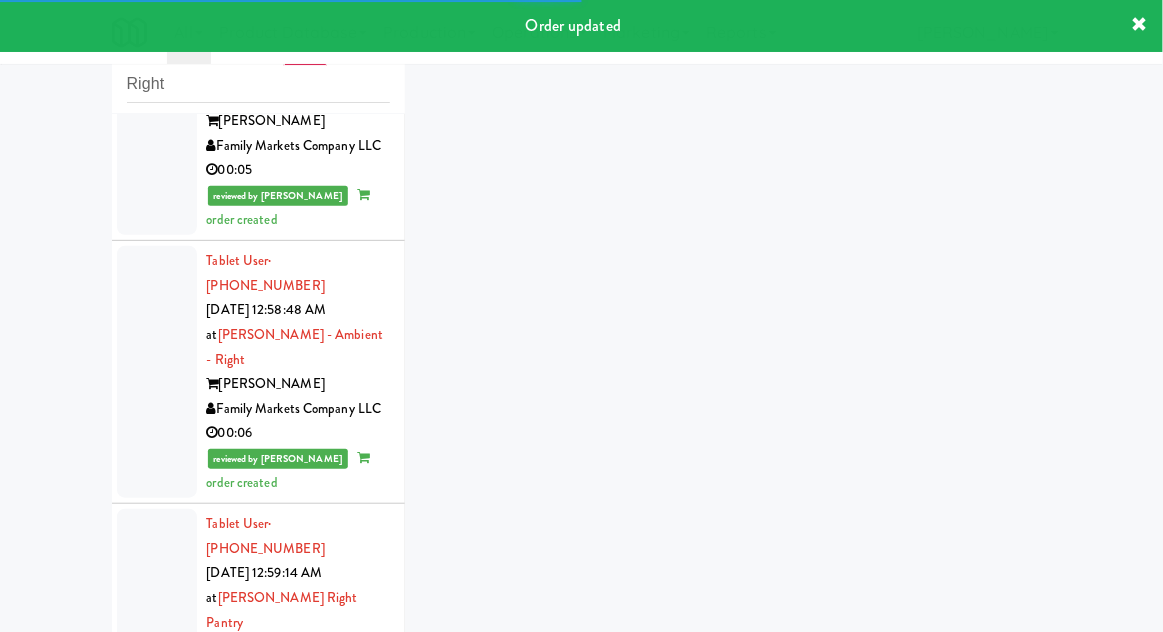 scroll, scrollTop: 6466, scrollLeft: 0, axis: vertical 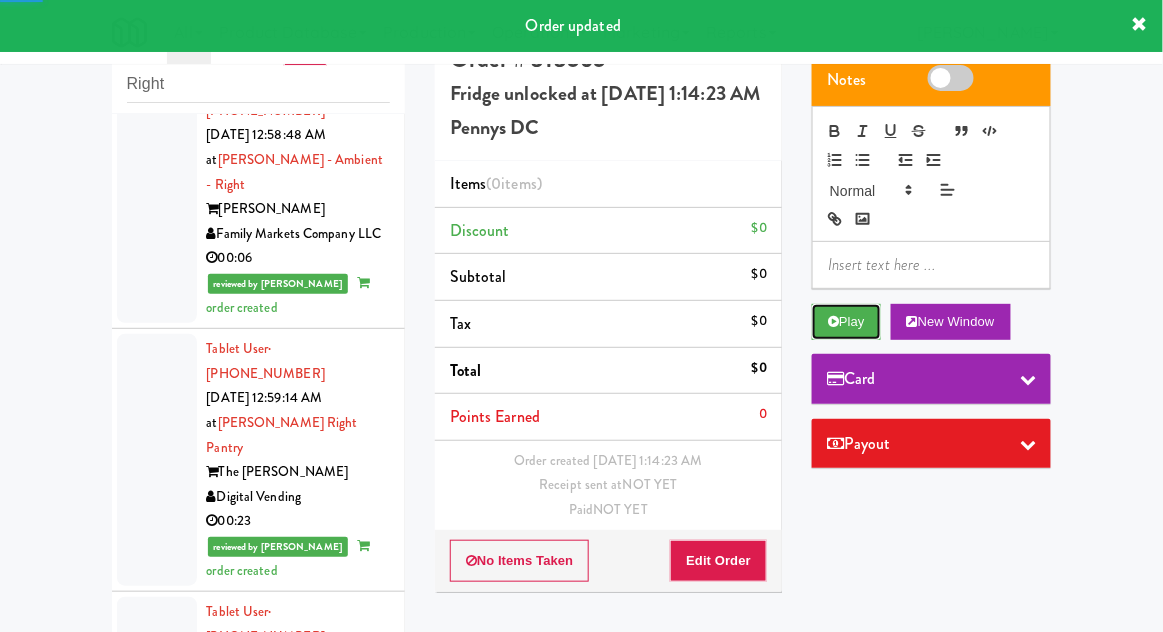 click on "Play" at bounding box center (846, 322) 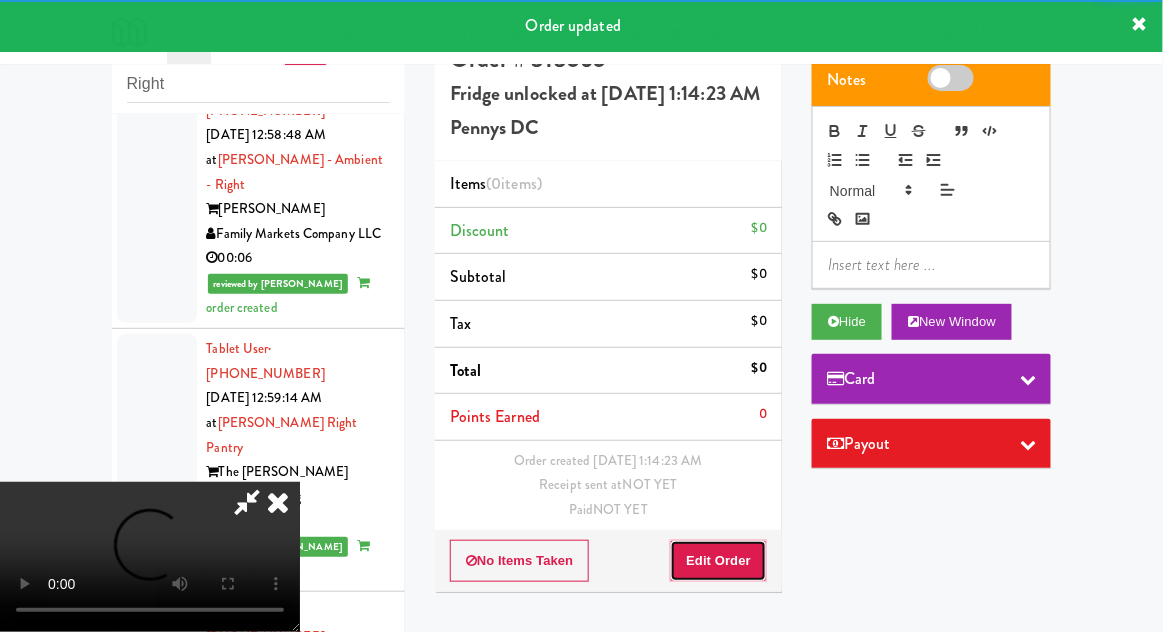 click on "Edit Order" at bounding box center [718, 561] 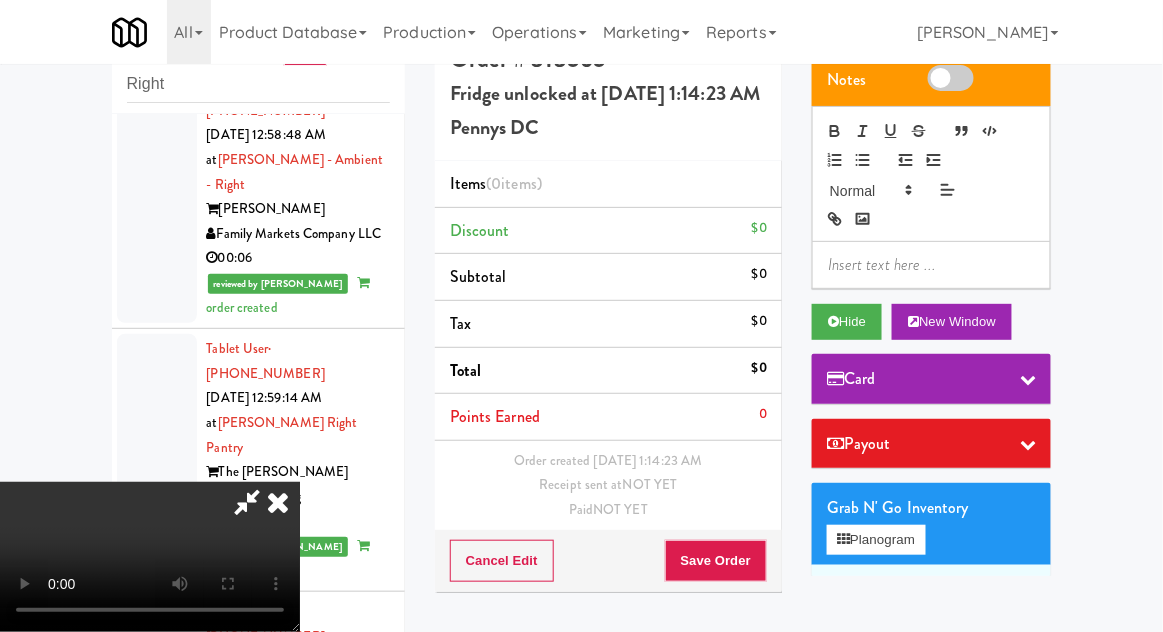 type 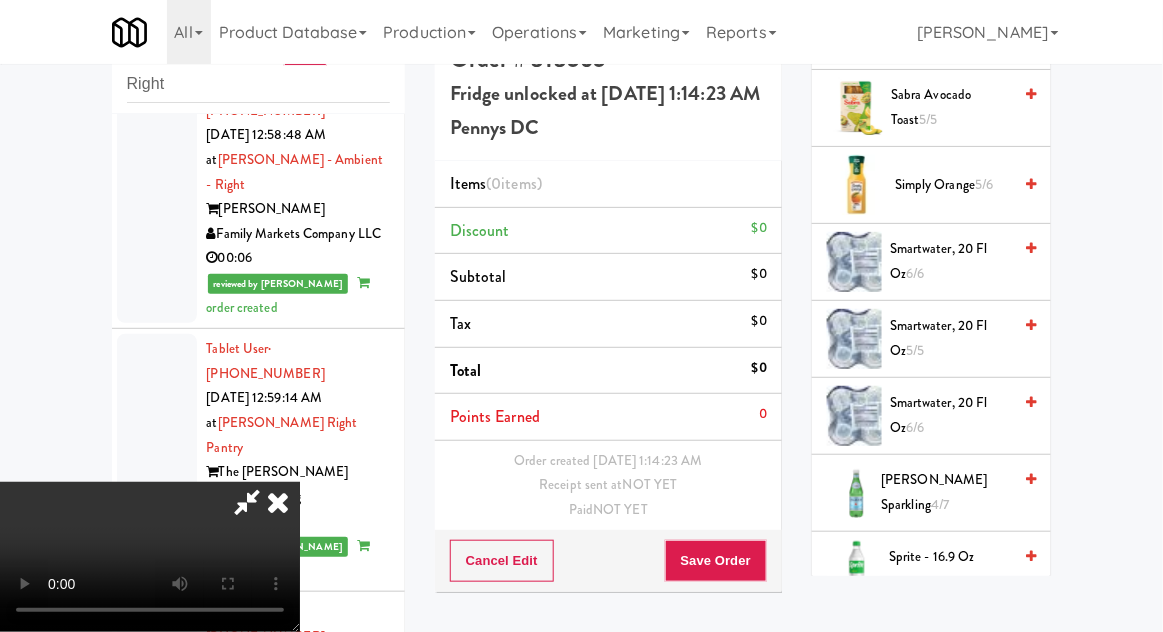 scroll, scrollTop: 2552, scrollLeft: 0, axis: vertical 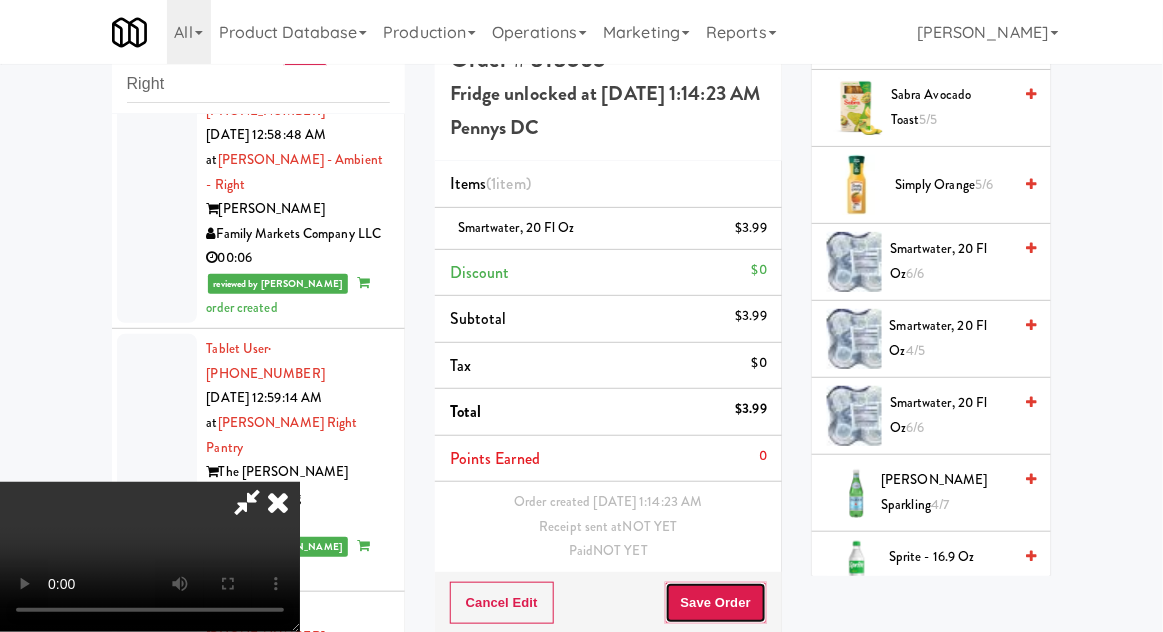 click on "Save Order" at bounding box center (716, 603) 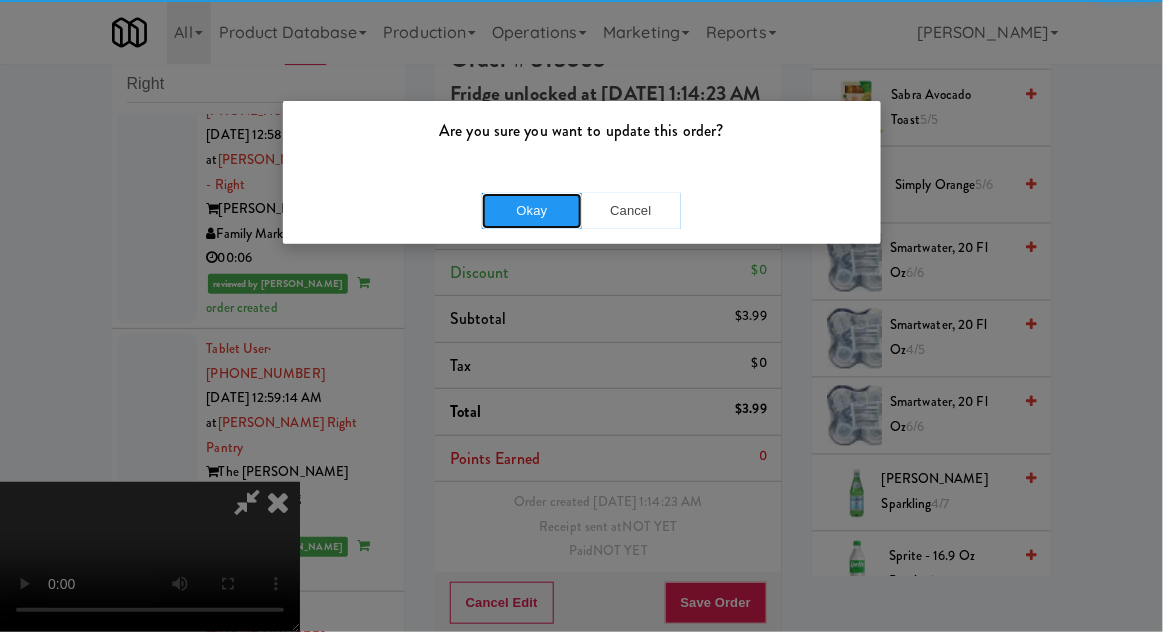 click on "Okay" at bounding box center [532, 211] 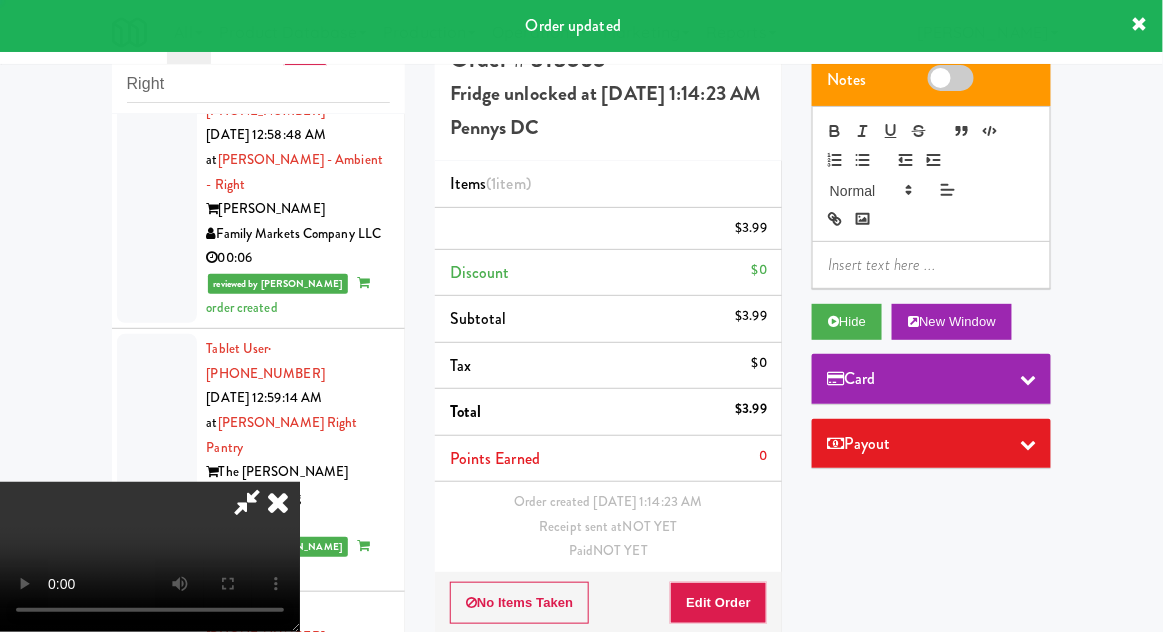 scroll, scrollTop: 0, scrollLeft: 0, axis: both 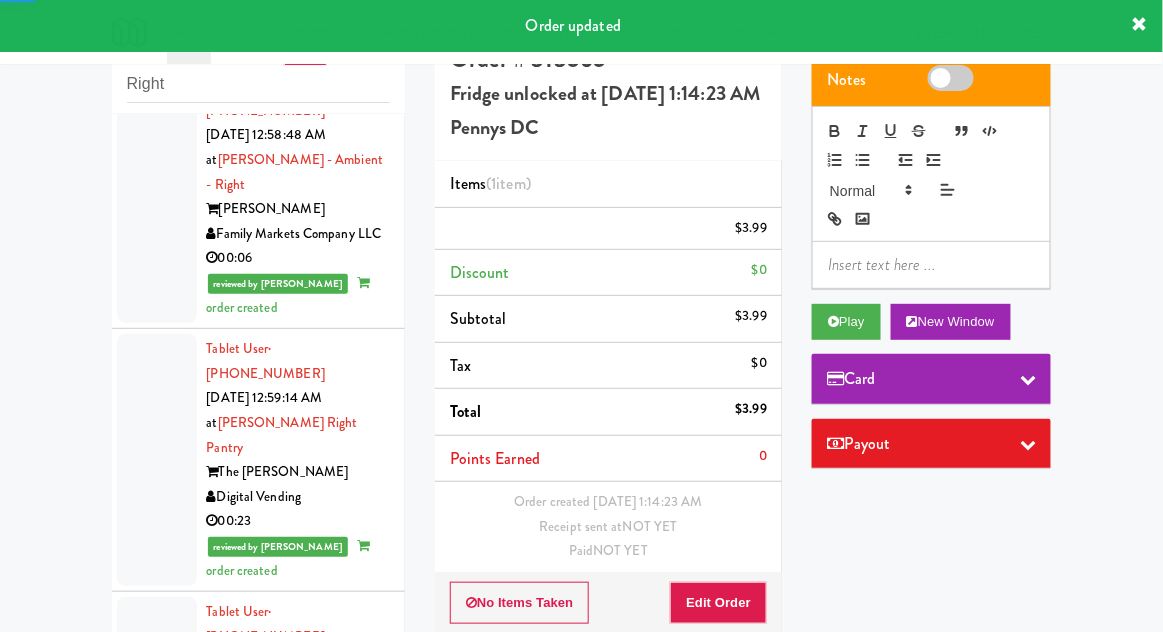 click at bounding box center [157, 1352] 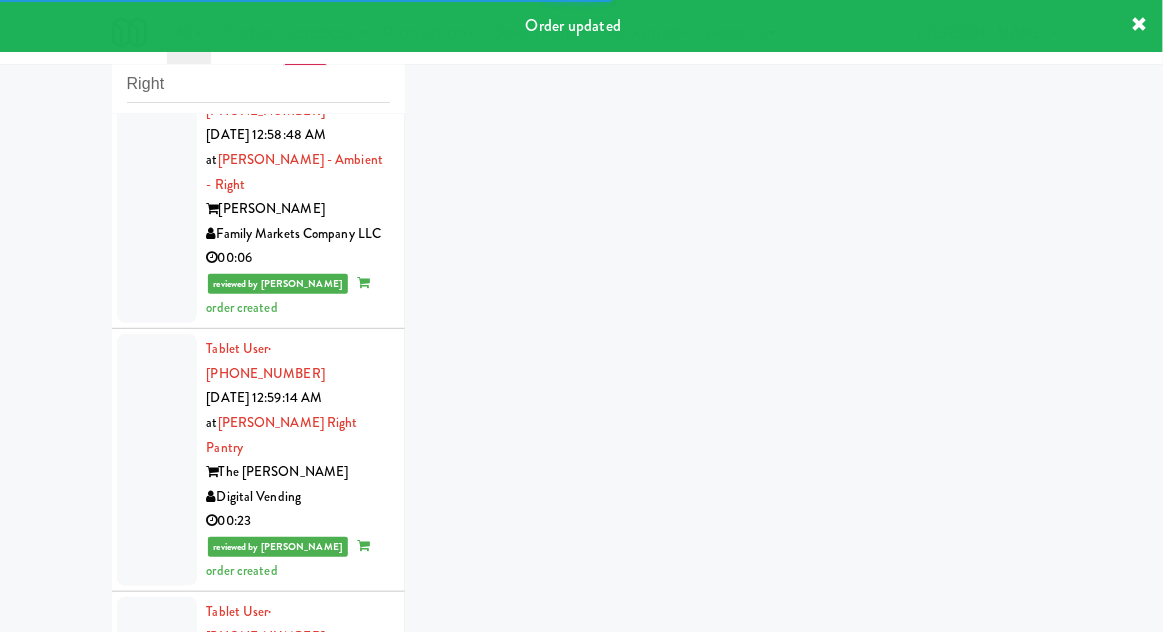 scroll, scrollTop: 6515, scrollLeft: 0, axis: vertical 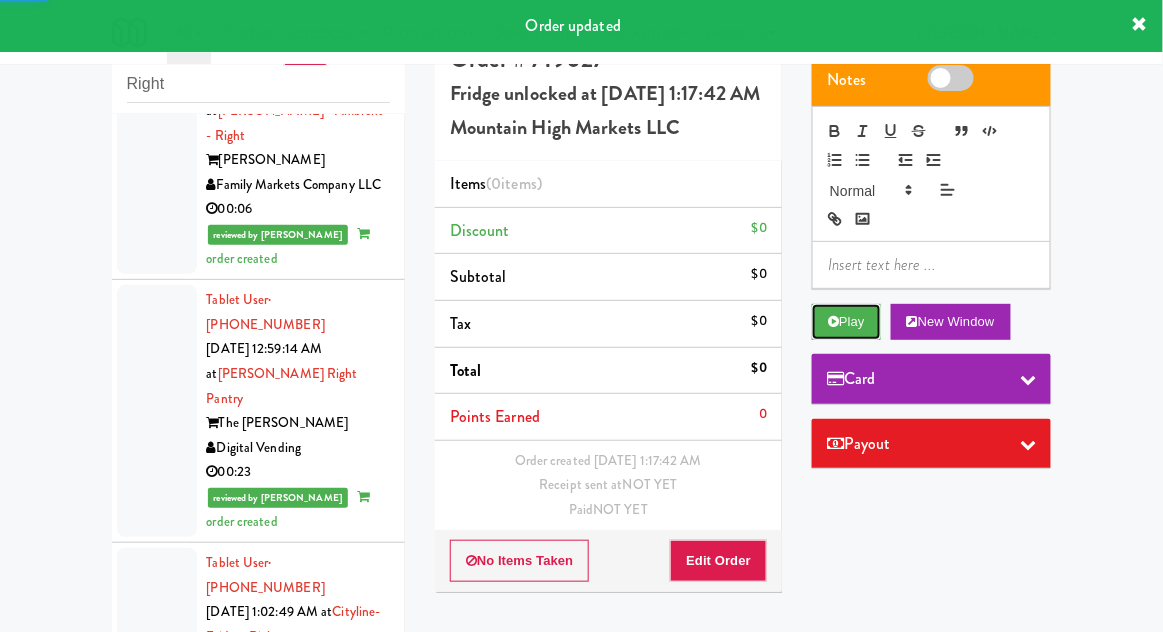 click on "Play" at bounding box center [846, 322] 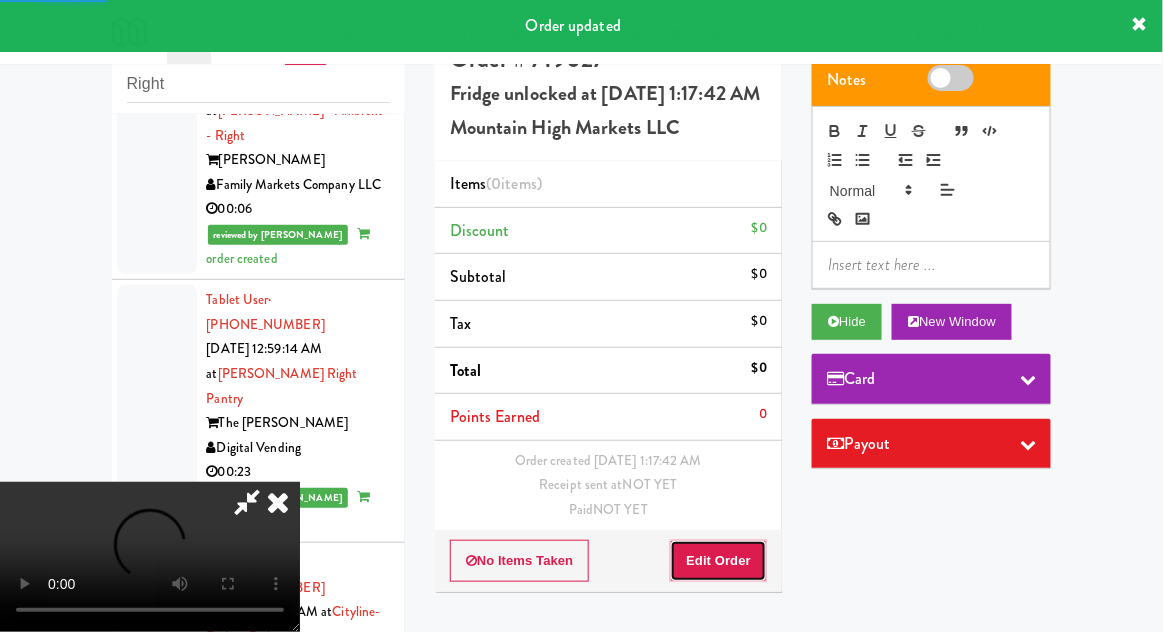 click on "Edit Order" at bounding box center [718, 561] 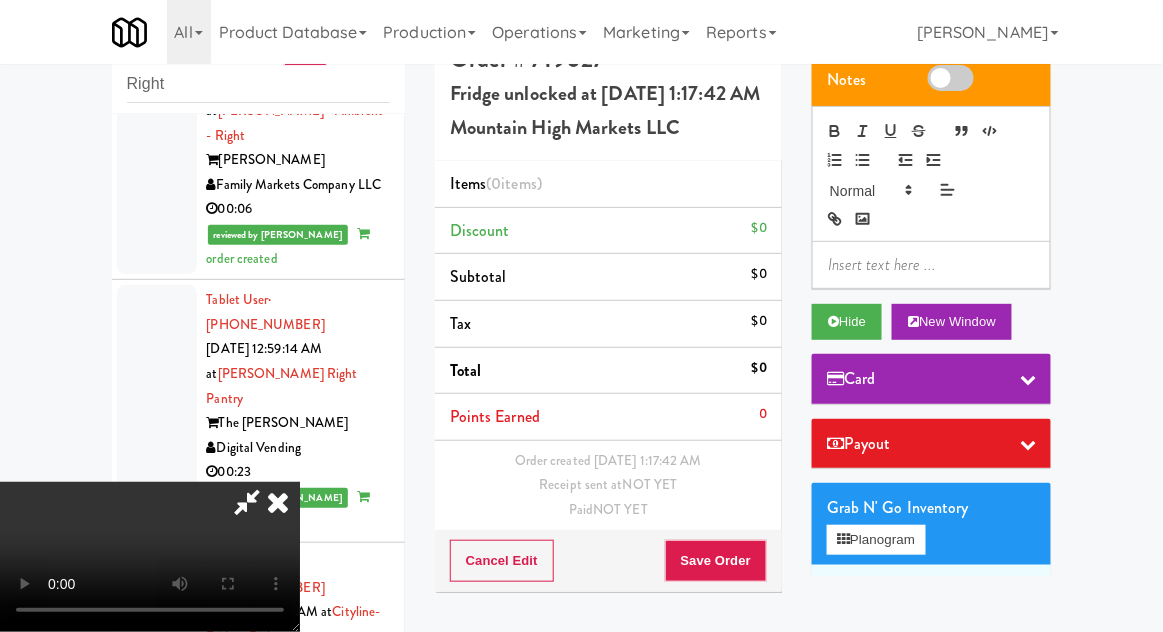 scroll, scrollTop: 73, scrollLeft: 0, axis: vertical 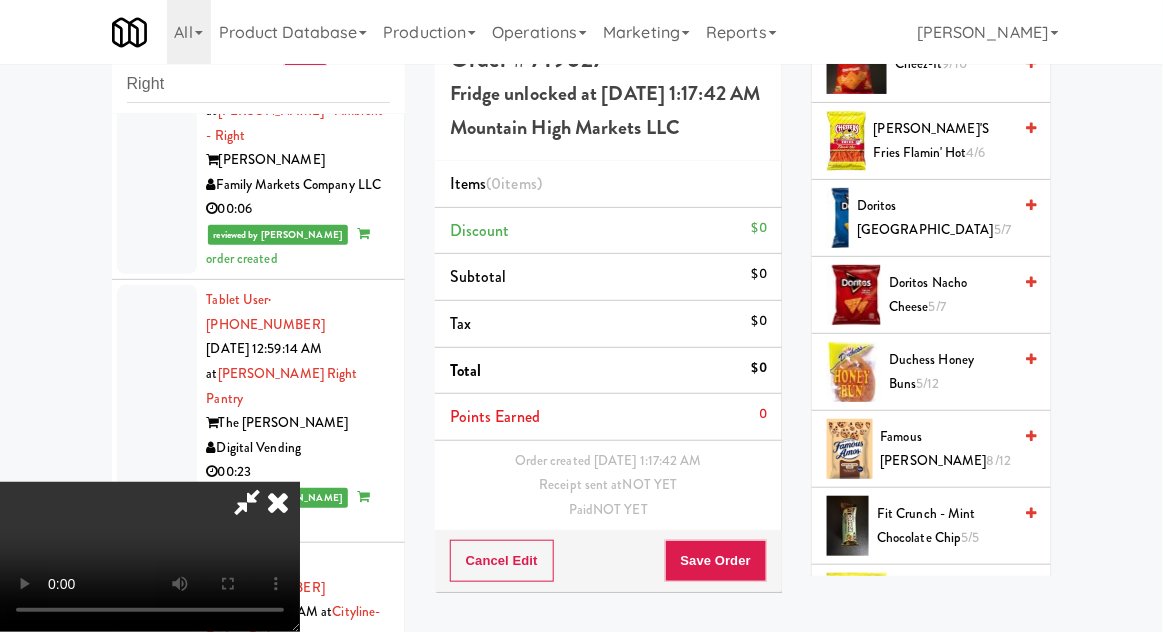 click on "Doritos Cool Ranch   5/7" at bounding box center (934, 218) 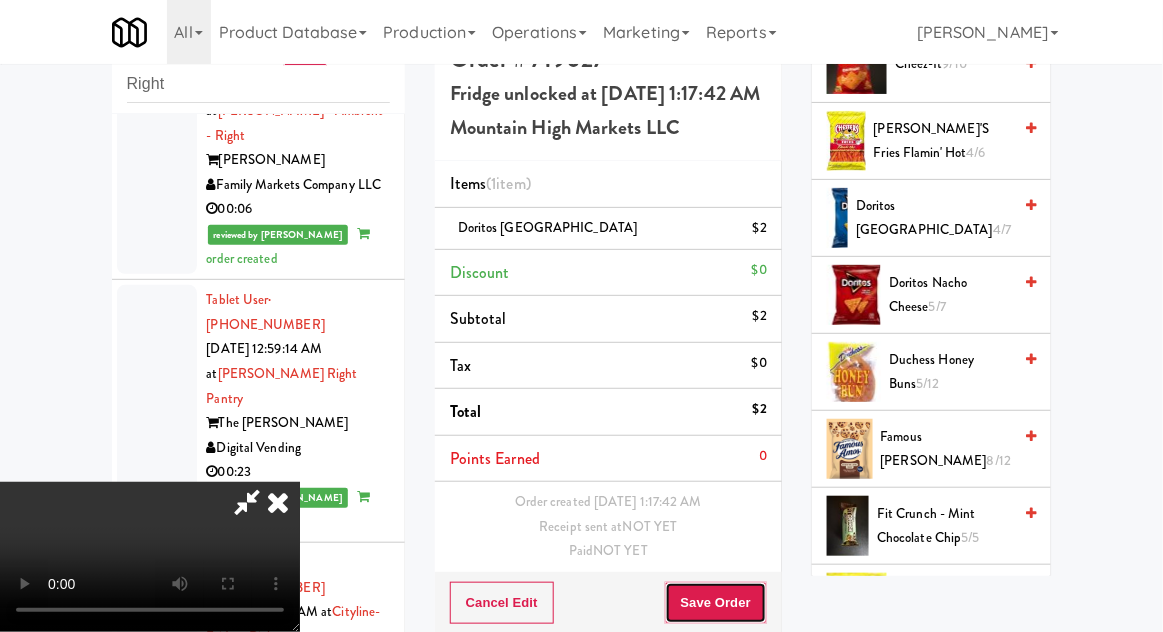 click on "Save Order" at bounding box center (716, 603) 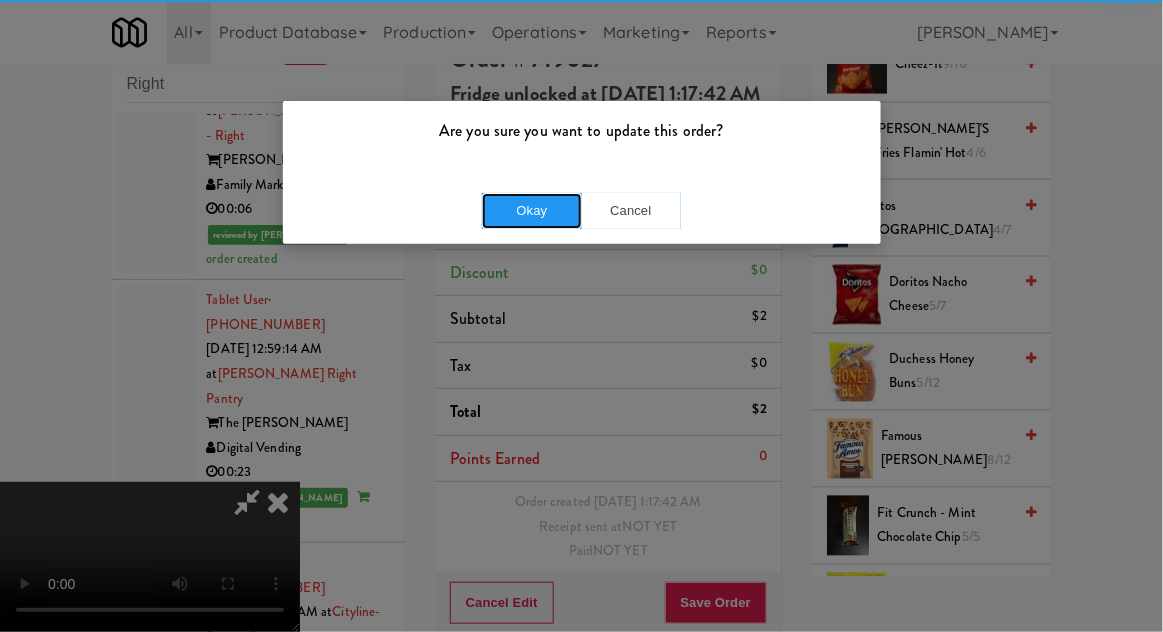 click on "Okay" at bounding box center [532, 211] 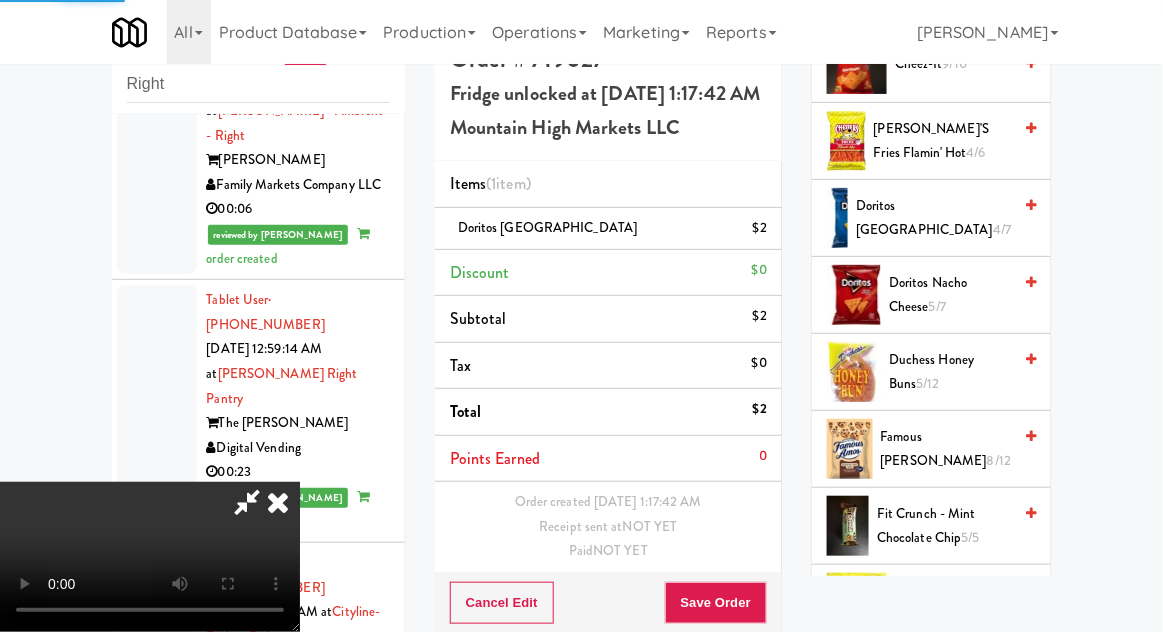 scroll, scrollTop: 0, scrollLeft: 0, axis: both 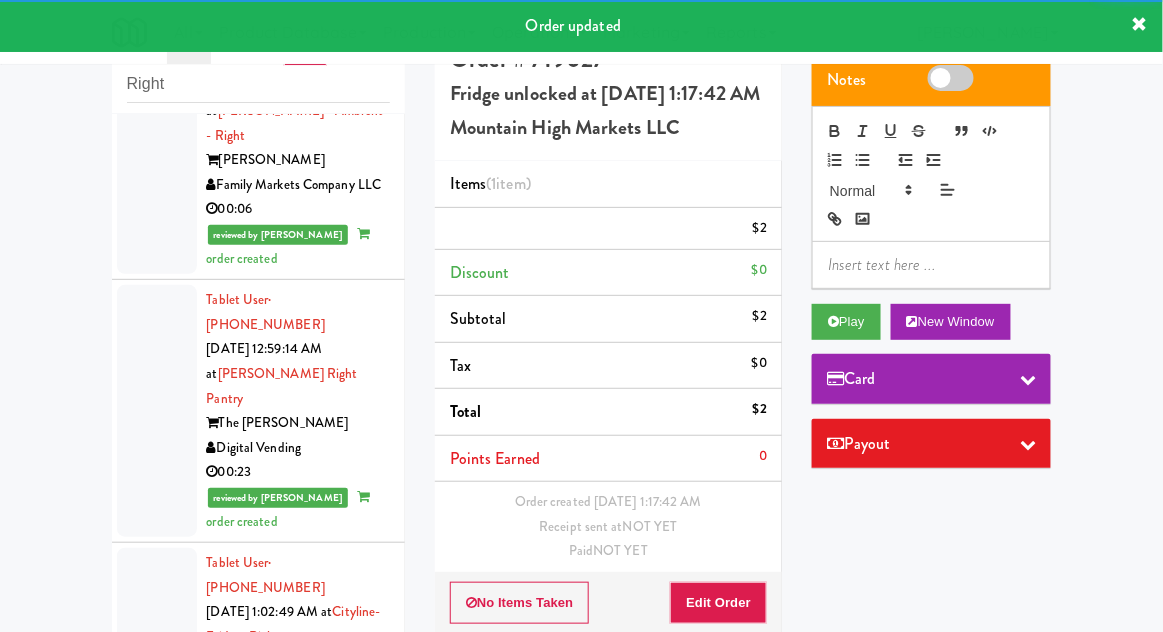 click at bounding box center (157, 1541) 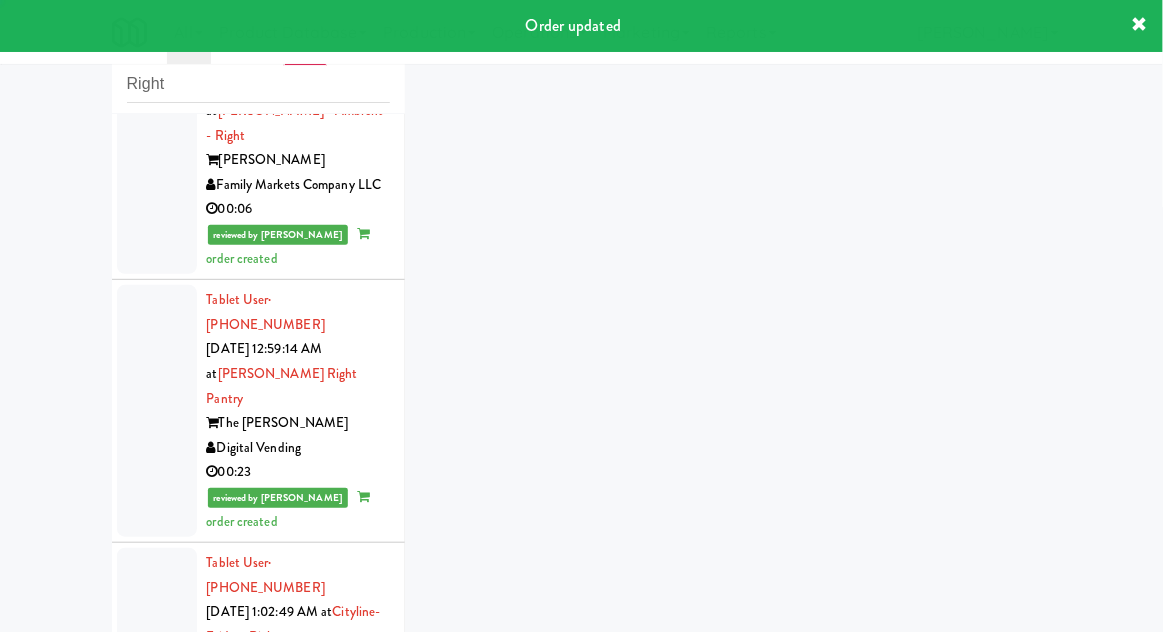 scroll, scrollTop: 6564, scrollLeft: 0, axis: vertical 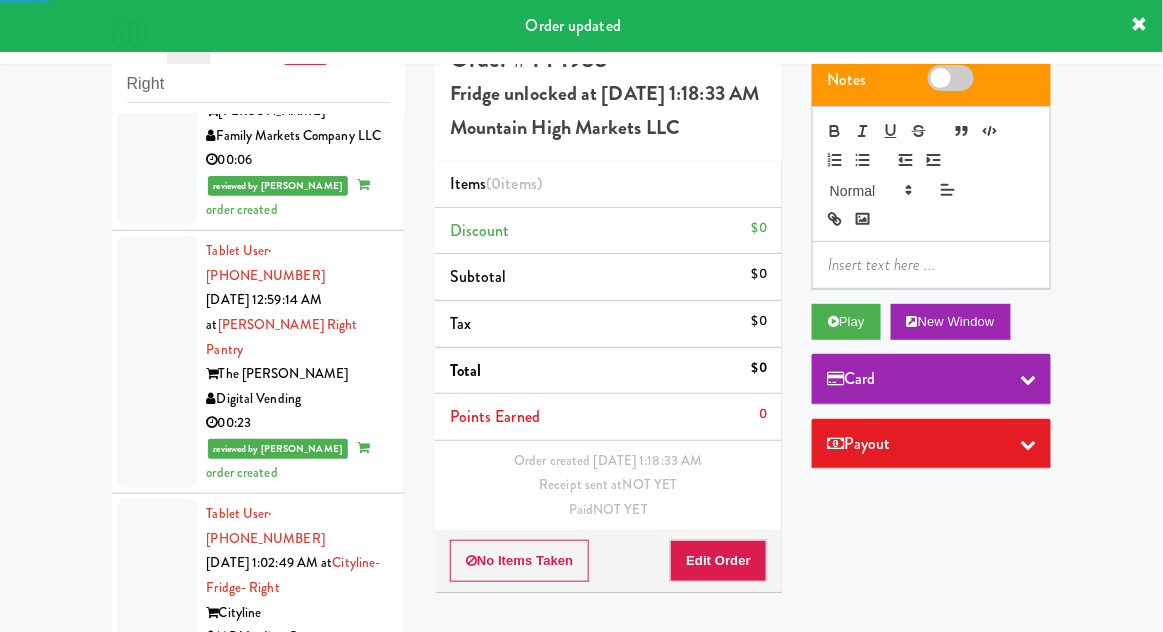 click at bounding box center [157, 1731] 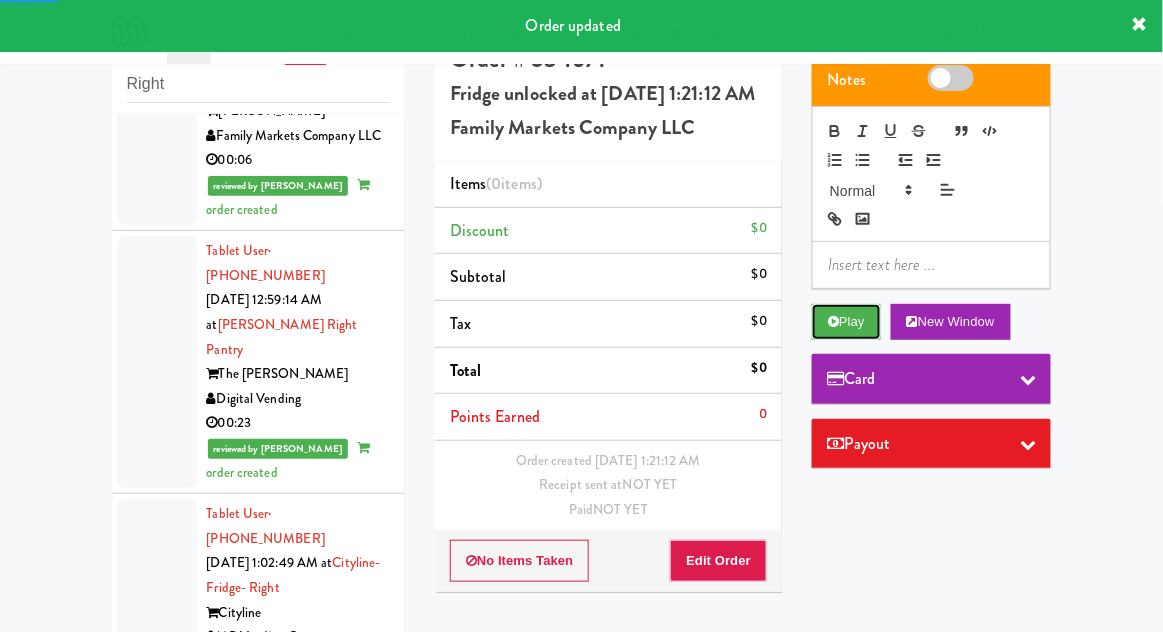 click on "Play" at bounding box center (846, 322) 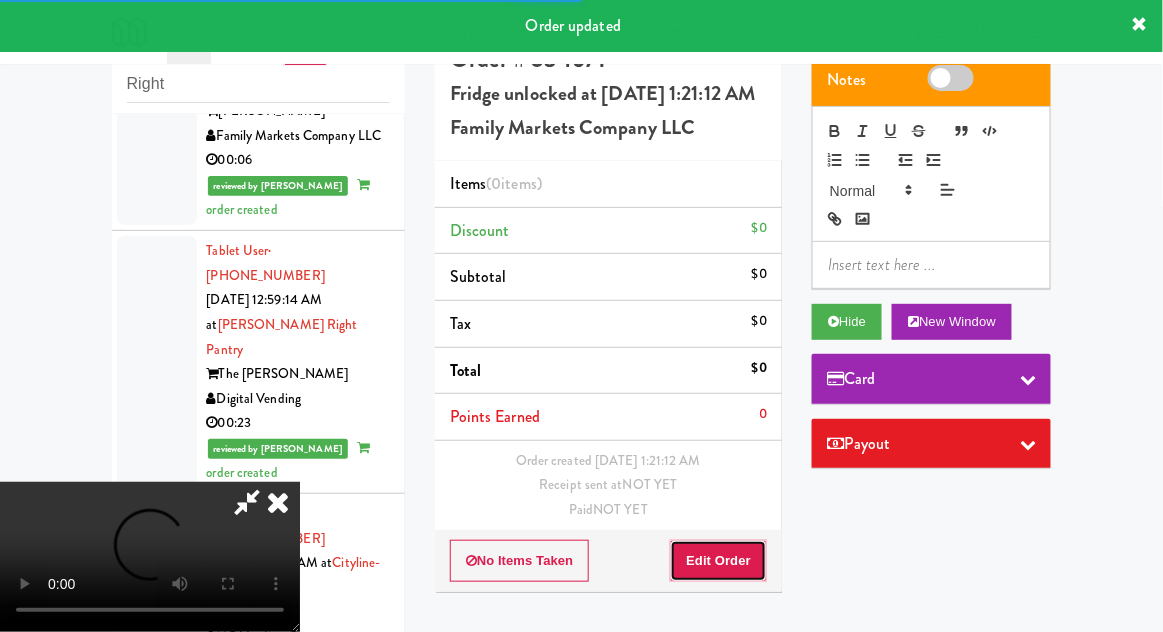 click on "Edit Order" at bounding box center (718, 561) 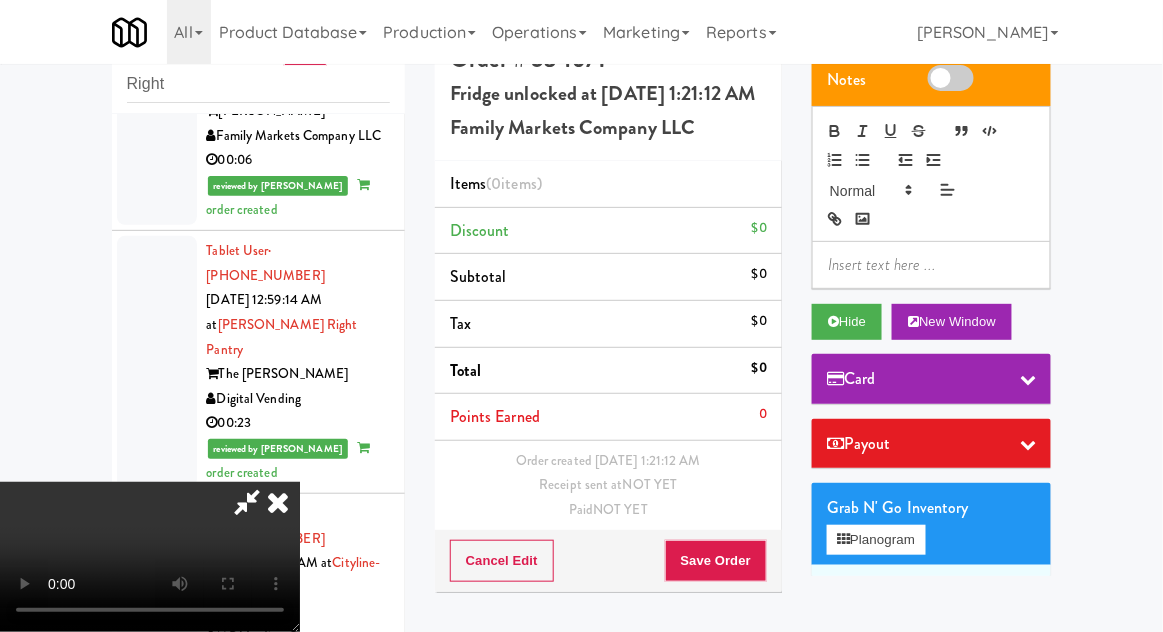 scroll, scrollTop: 73, scrollLeft: 0, axis: vertical 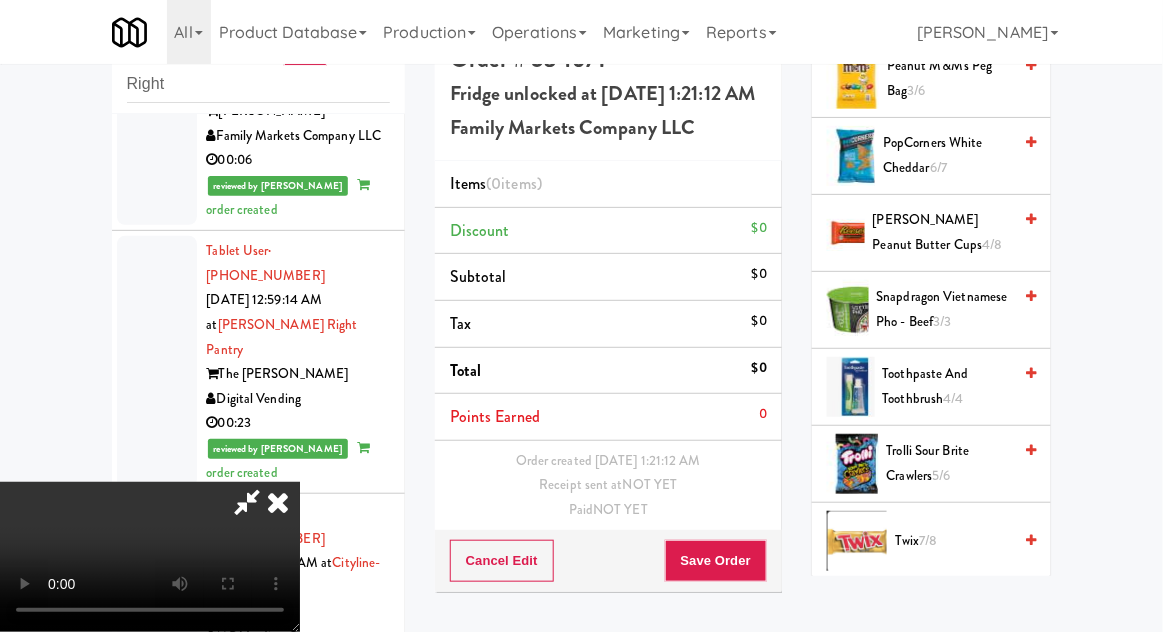 click on "Trolli Sour Brite Crawlers  5/6" at bounding box center (949, 463) 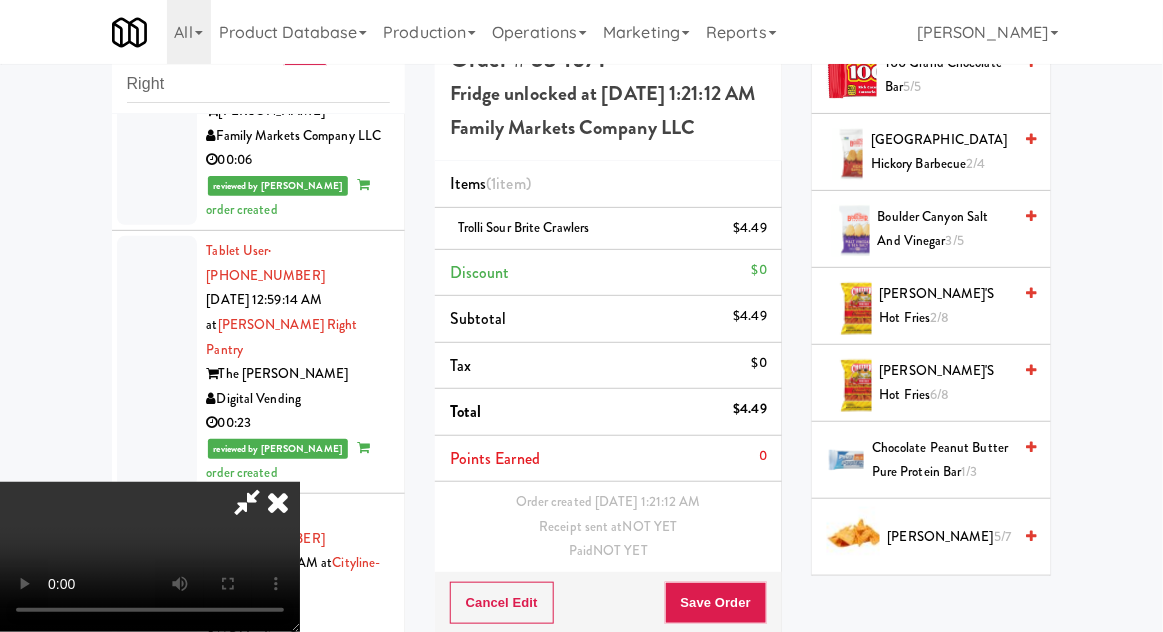 scroll, scrollTop: 550, scrollLeft: 0, axis: vertical 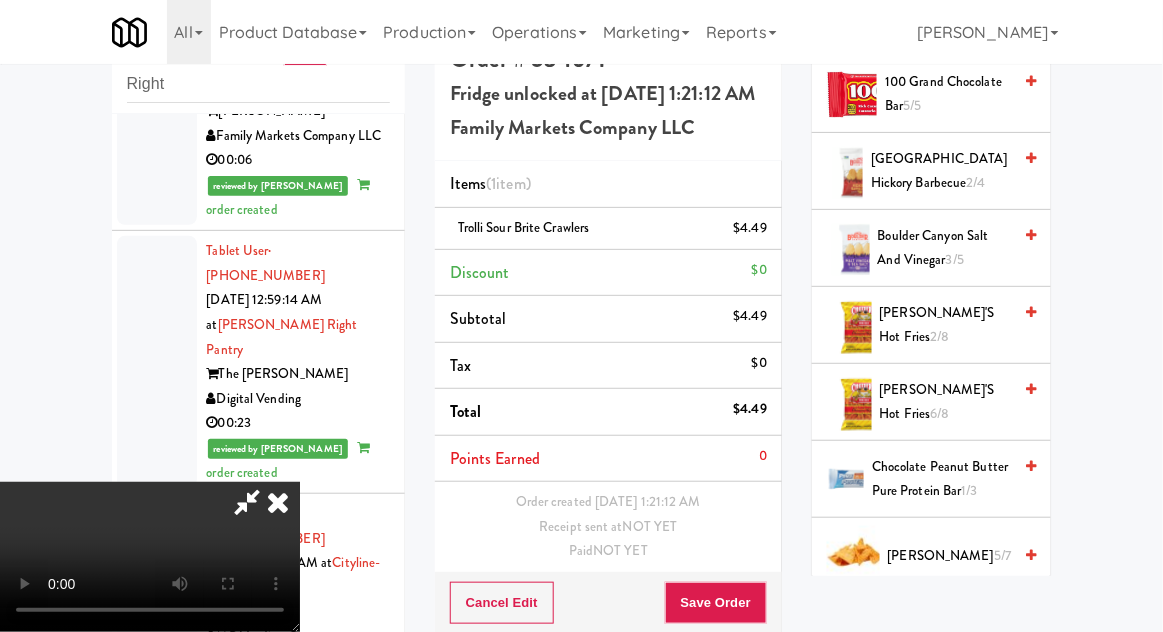 click on "[PERSON_NAME]'s Hot Fries  6/8" at bounding box center (946, 402) 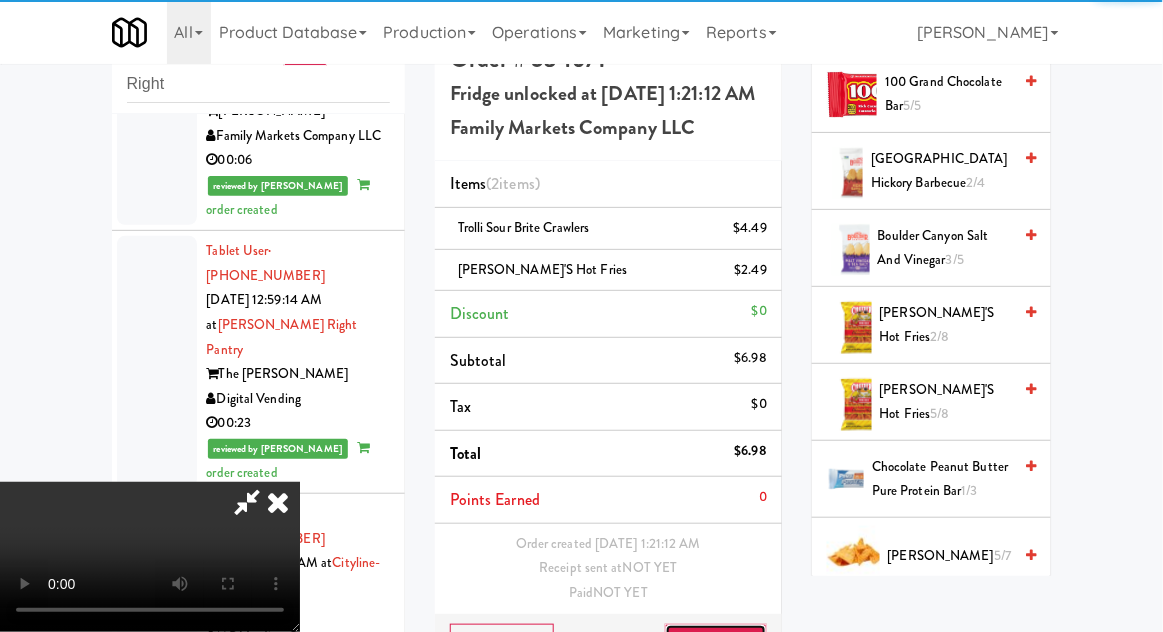 click on "Save Order" at bounding box center (716, 645) 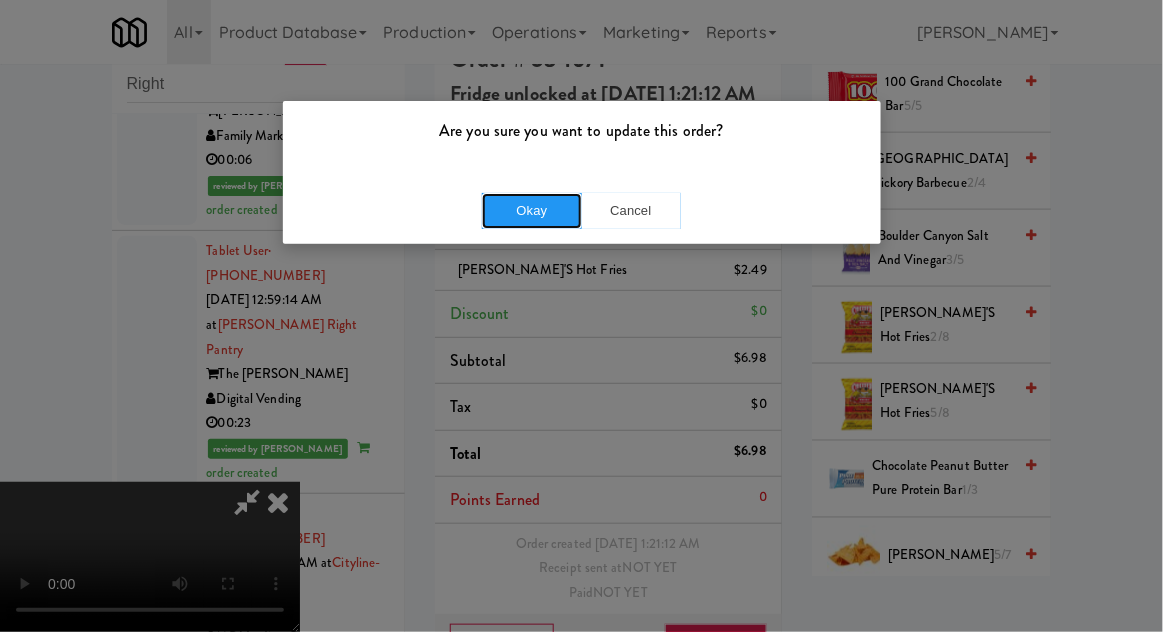 click on "Okay" at bounding box center [532, 211] 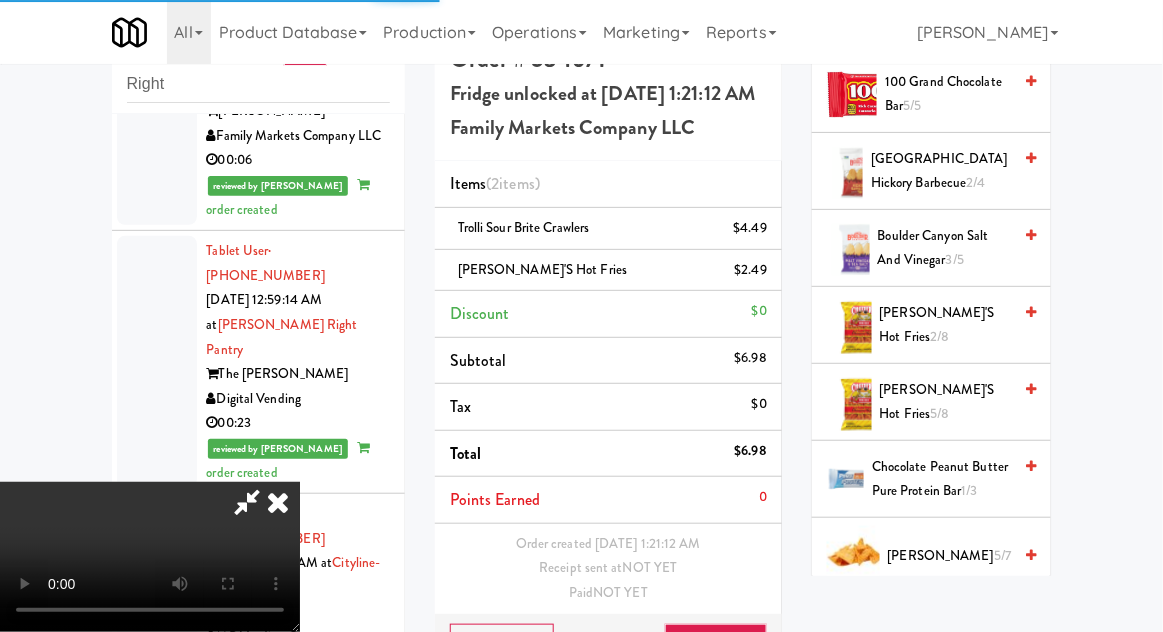 scroll, scrollTop: 0, scrollLeft: 0, axis: both 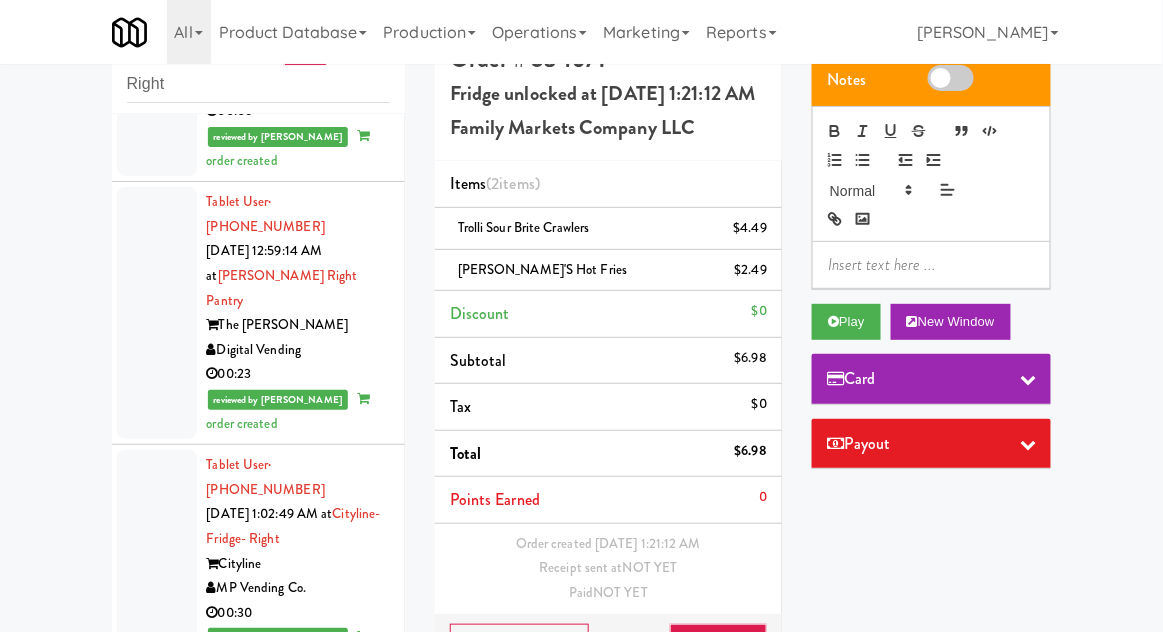 click at bounding box center [157, 1493] 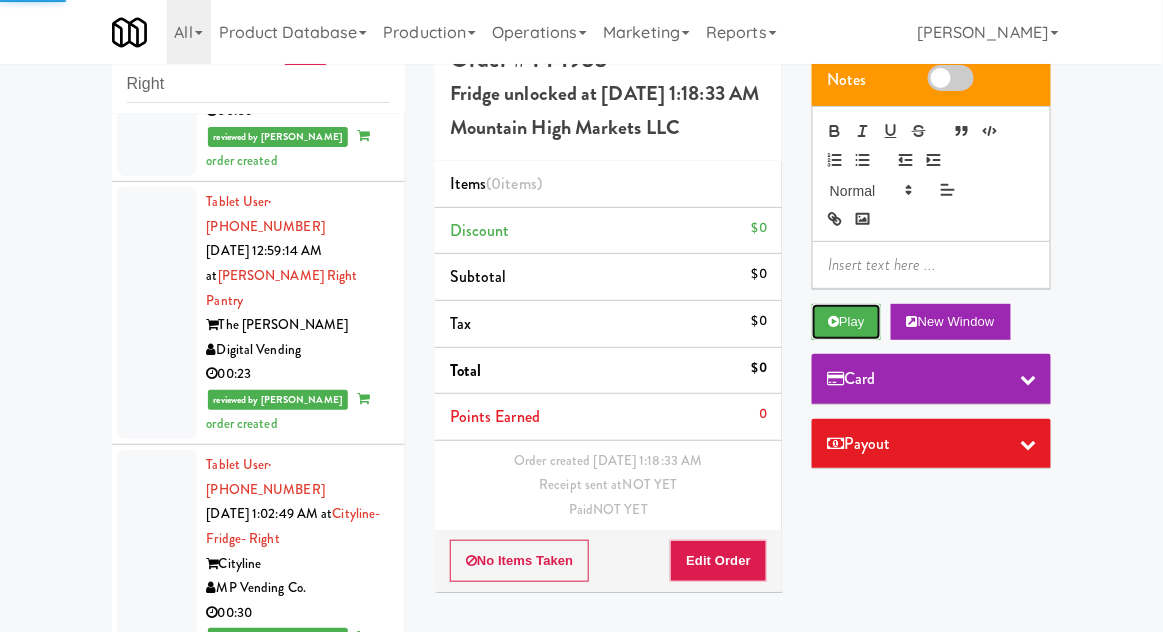 click on "Play" at bounding box center [846, 322] 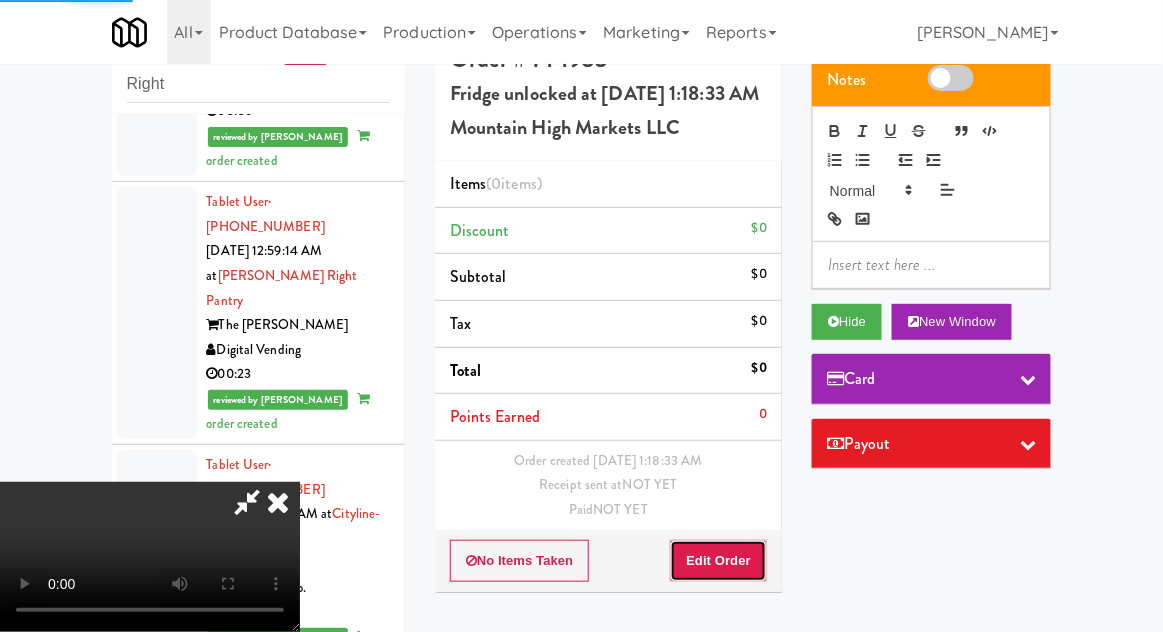click on "Edit Order" at bounding box center [718, 561] 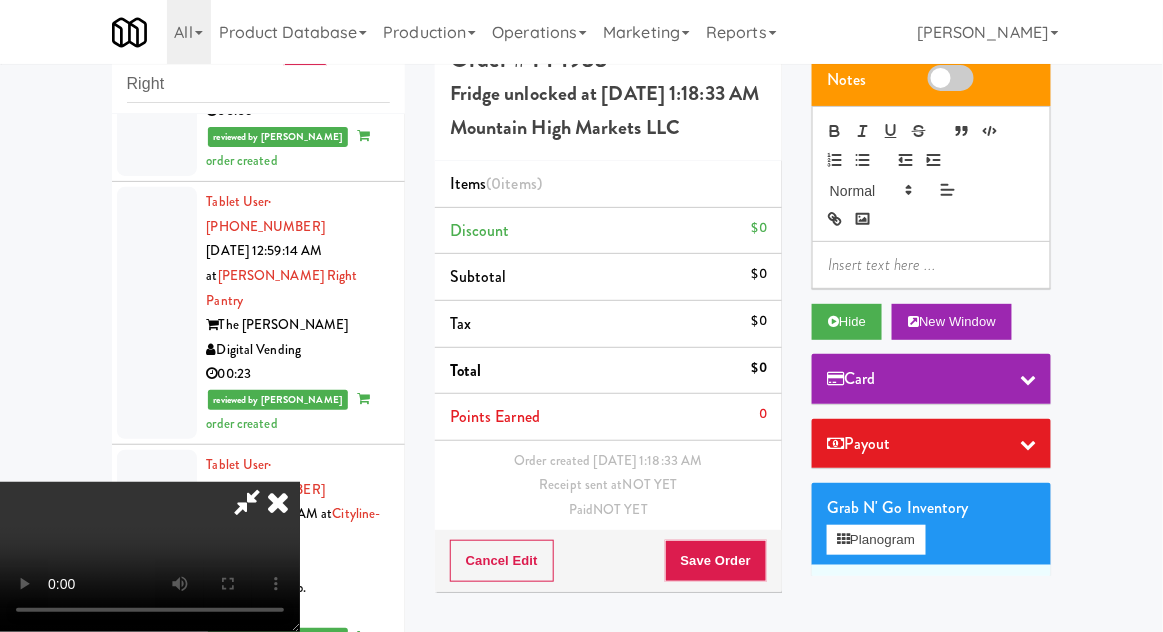scroll, scrollTop: 73, scrollLeft: 0, axis: vertical 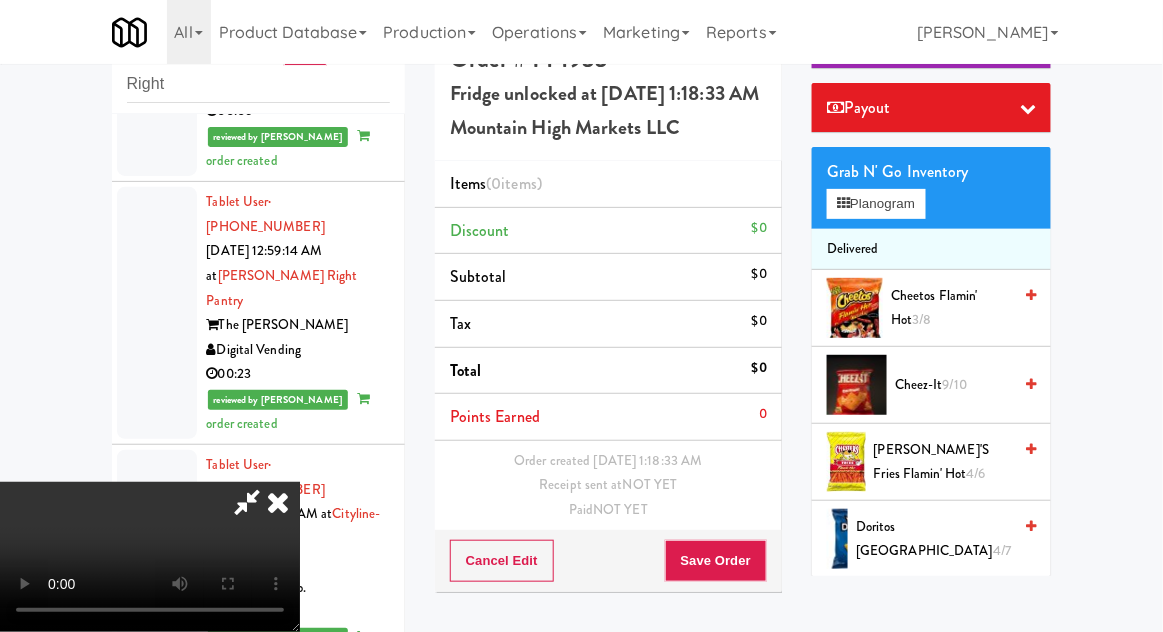 click on "[PERSON_NAME]'s Fries Flamin' Hot  4/6" at bounding box center (943, 462) 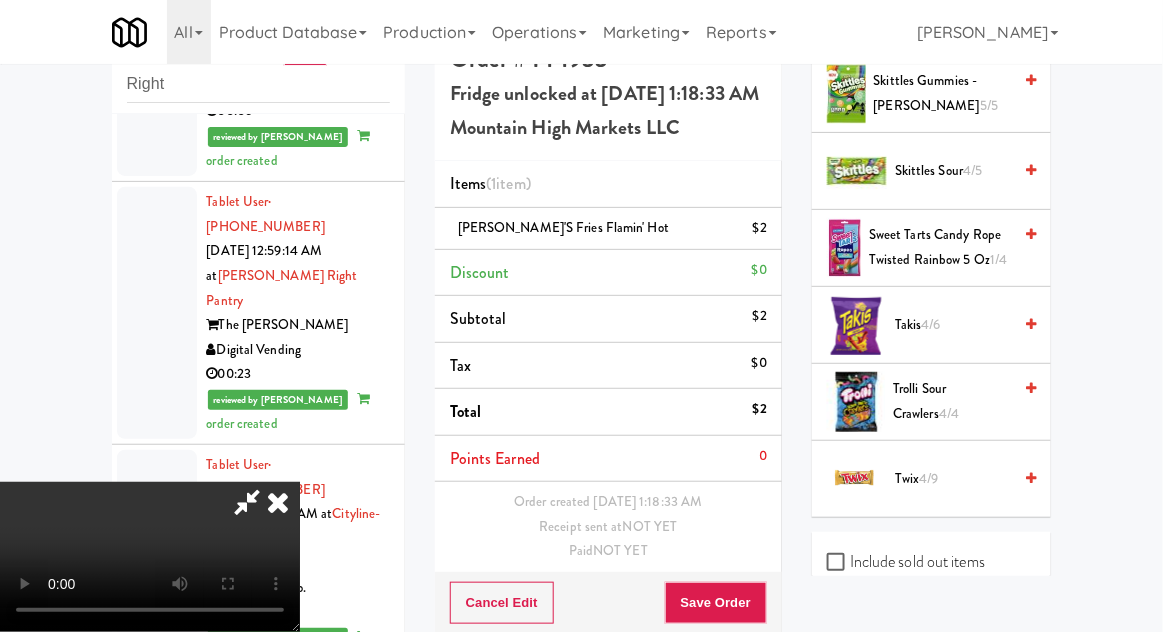 scroll, scrollTop: 2438, scrollLeft: 0, axis: vertical 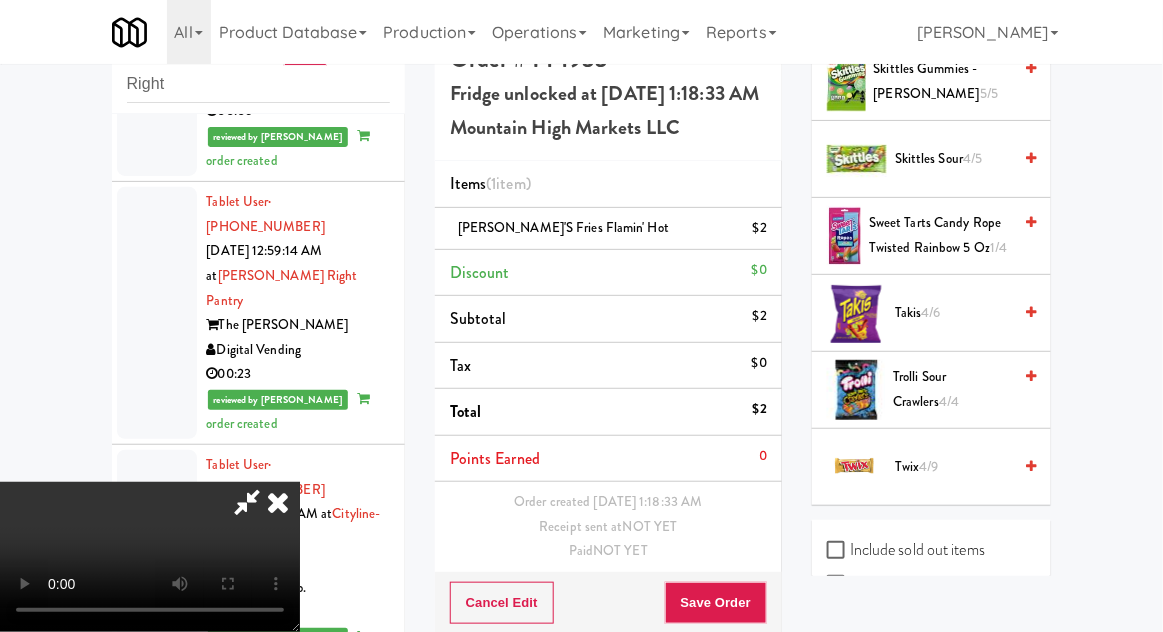click on "Twix  4/9" at bounding box center (953, 467) 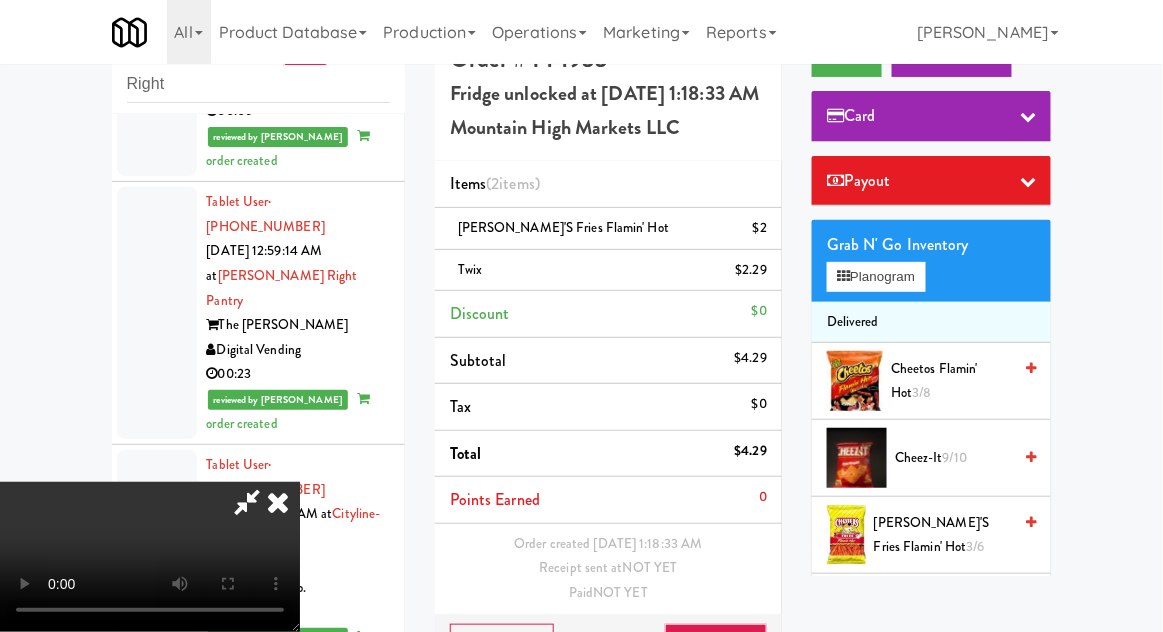 scroll, scrollTop: 240, scrollLeft: 0, axis: vertical 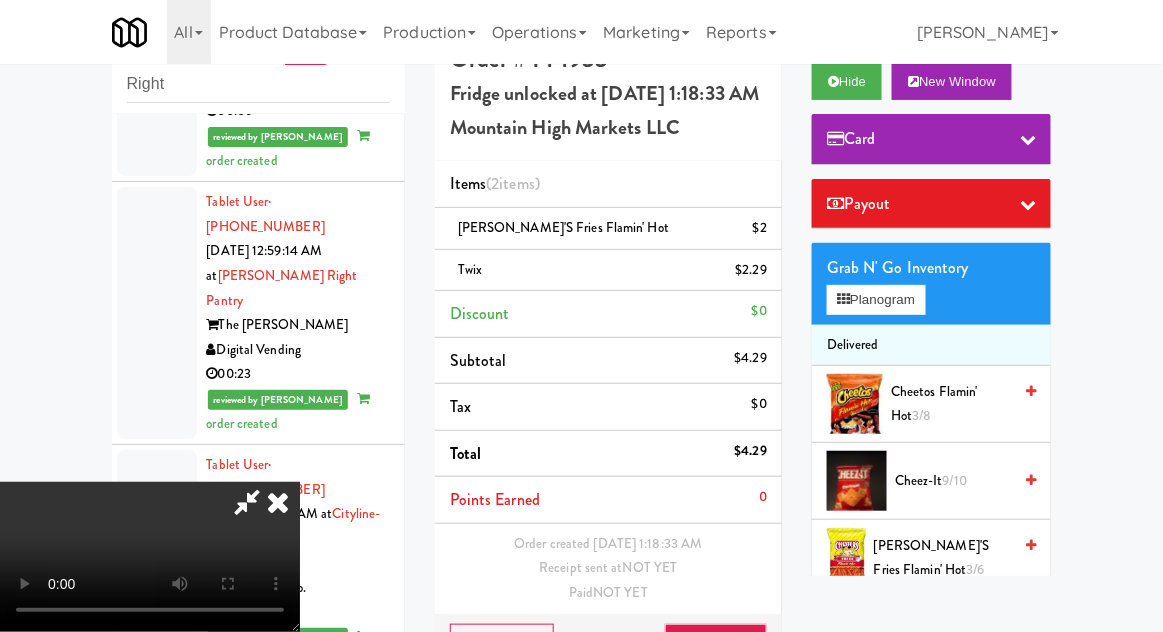 click on "9/10" at bounding box center [955, 480] 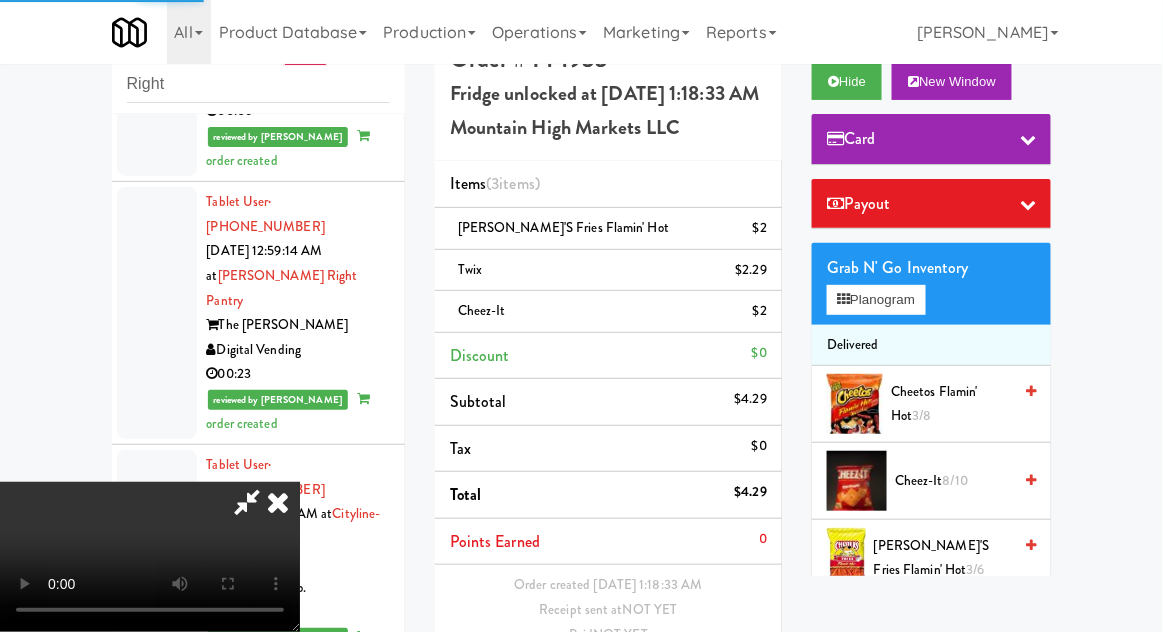 scroll, scrollTop: 70, scrollLeft: 0, axis: vertical 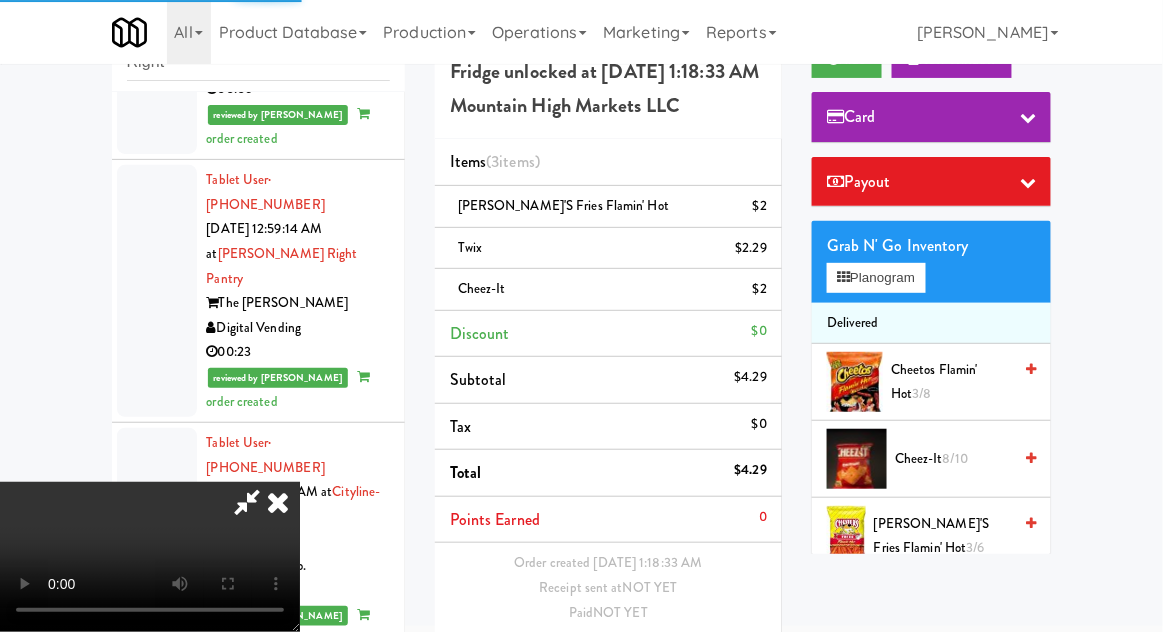 click on "Save Order" at bounding box center [716, 664] 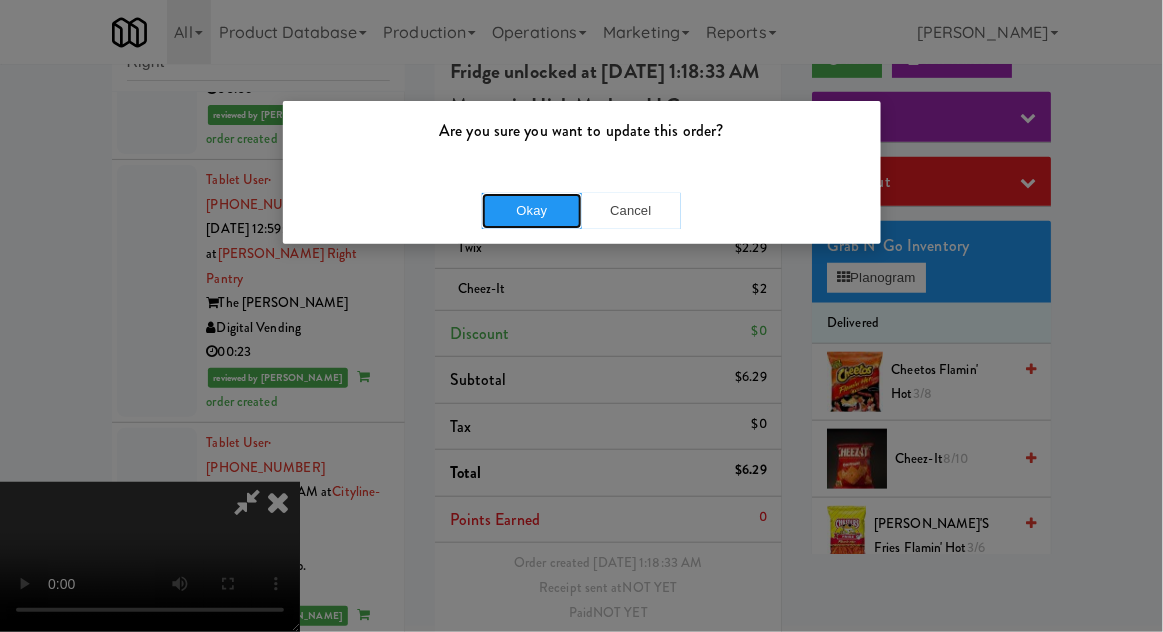 click on "Okay" at bounding box center (532, 211) 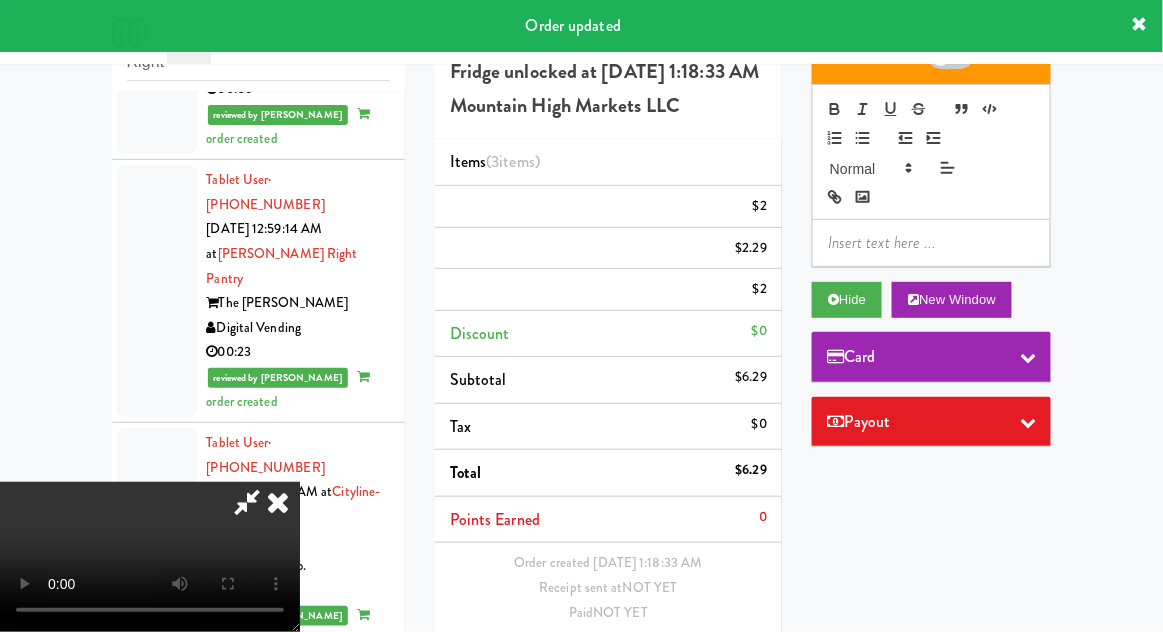 scroll, scrollTop: 0, scrollLeft: 0, axis: both 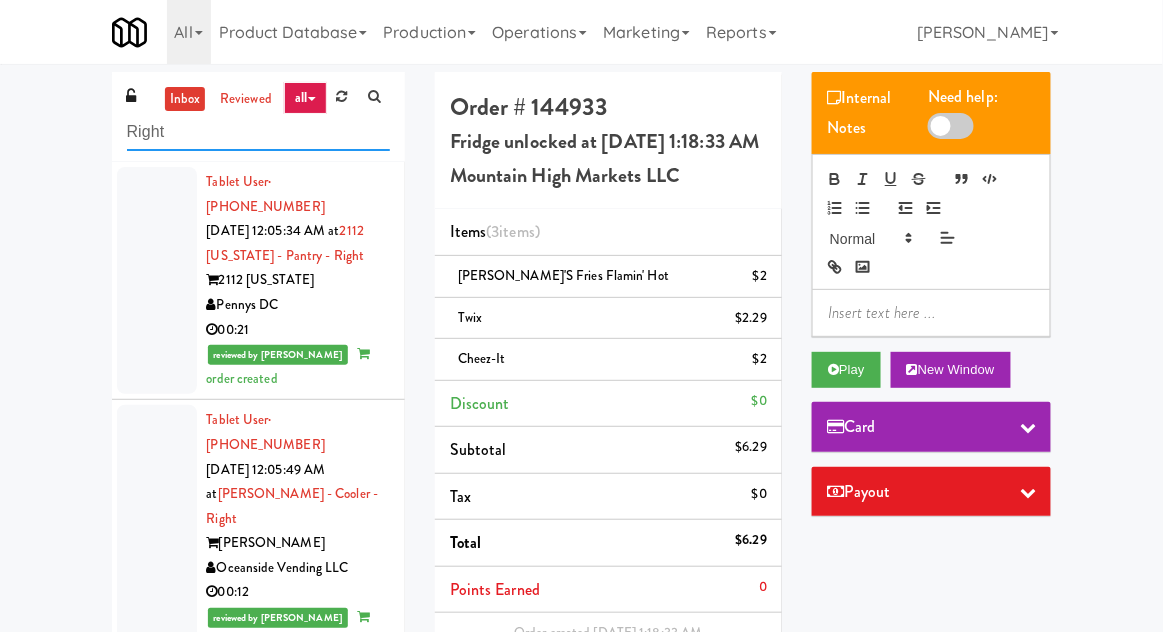 click on "Right" at bounding box center [258, 132] 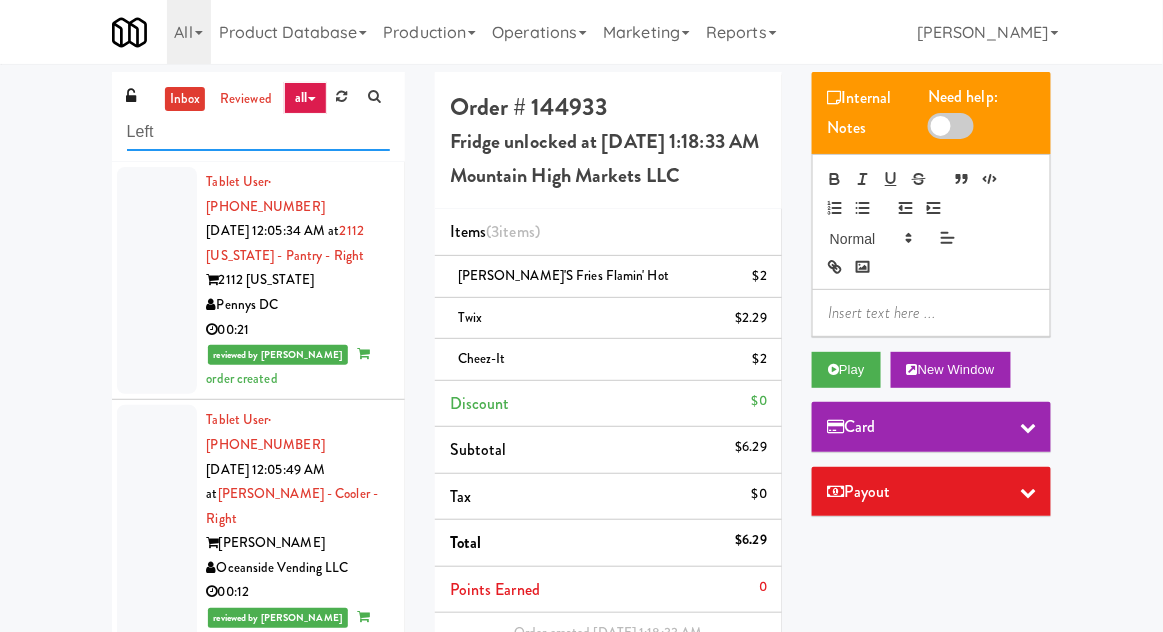 type on "Left" 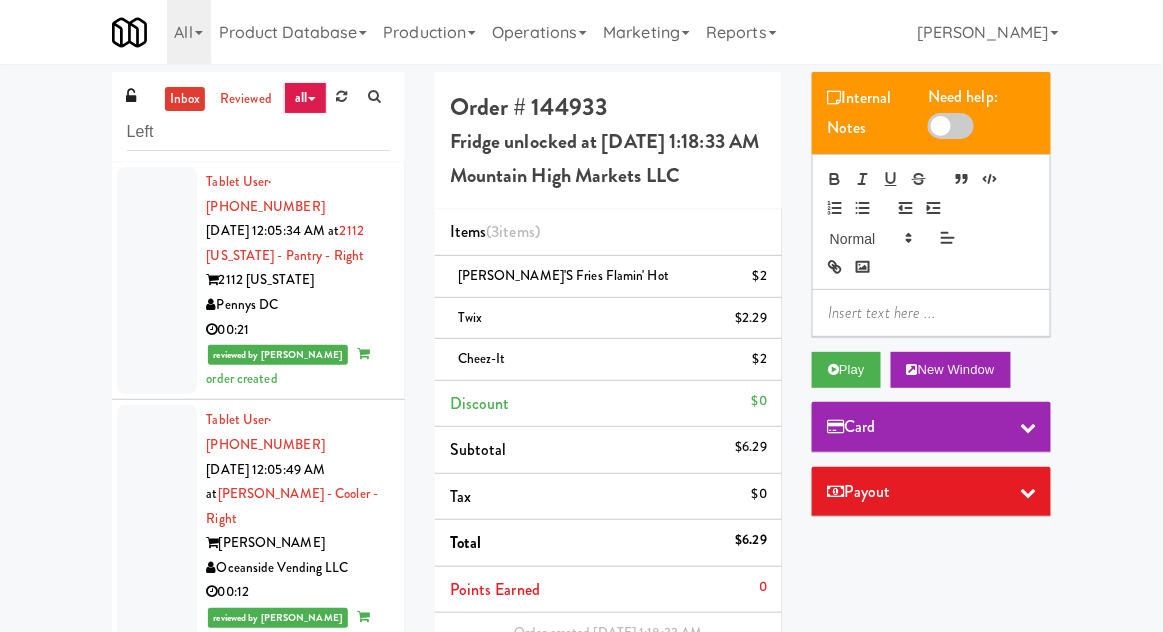 click on "inbox reviewed all    all     gen 1.5     gen 2/3     gen 4     help requested     failed   Left Tablet User  · (732) 832-9583 [DATE] 12:05:34 AM at  2112 [US_STATE] - Pantry - Right  2112 [US_STATE]  Pennys DC  00:21 reviewed by [PERSON_NAME]  order created     Tablet User  · (657) 347-2424 [DATE] 12:05:49 AM at  [PERSON_NAME] - Cooler - Right  [PERSON_NAME]  Oceanside Vending LLC  00:12 reviewed by [PERSON_NAME]  order created     Tablet User  · (863) 738-3323 [DATE] 12:08:06 AM at  [GEOGRAPHIC_DATA] - Cooler - Right  Park Place [GEOGRAPHIC_DATA]  AsRight Ventures  00:37 reviewed by [PERSON_NAME]  order created     Tablet User  · (480) 292-6629 [DATE] 12:08:11 AM at  Vertex - Drink Cooler - Right  Vertex Apartments  Modern Family Vending  00:23 reviewed by [PERSON_NAME]  order created     Tablet User  · (747) 250-2906 [DATE] 12:08:41 AM at  [PERSON_NAME] Right Pantry  The [PERSON_NAME]  Digital Vending  00:05 reviewed by [PERSON_NAME]  order created     Tablet User  · (407) 821-4668 [DATE] 12:12:00 AM at   00:08" at bounding box center (581, 426) 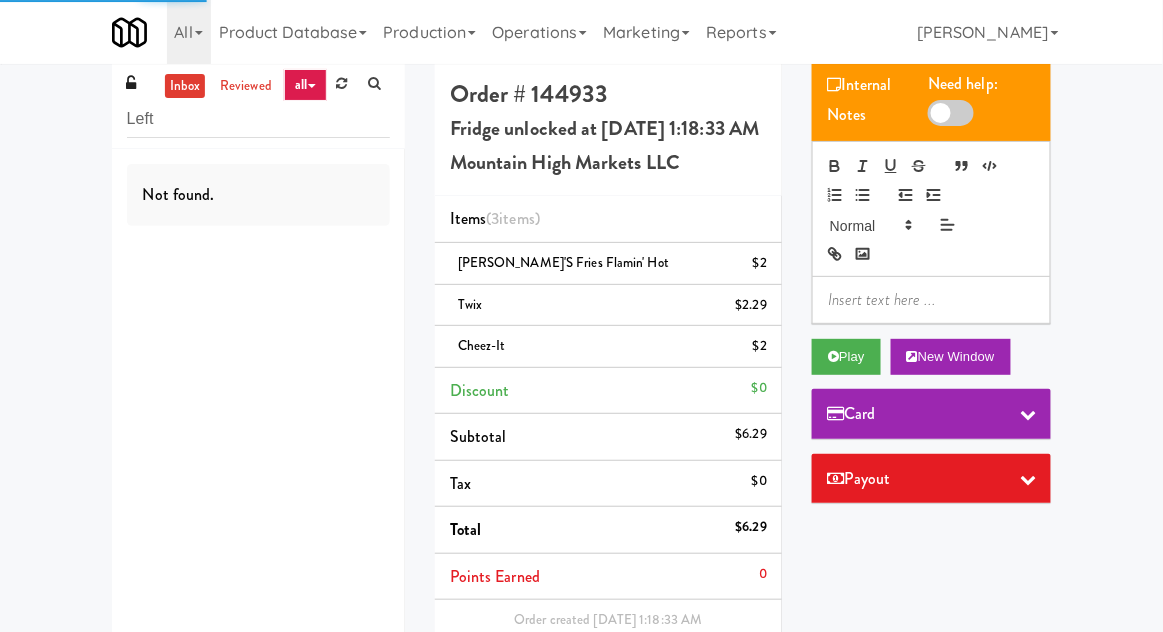 scroll, scrollTop: 15, scrollLeft: 0, axis: vertical 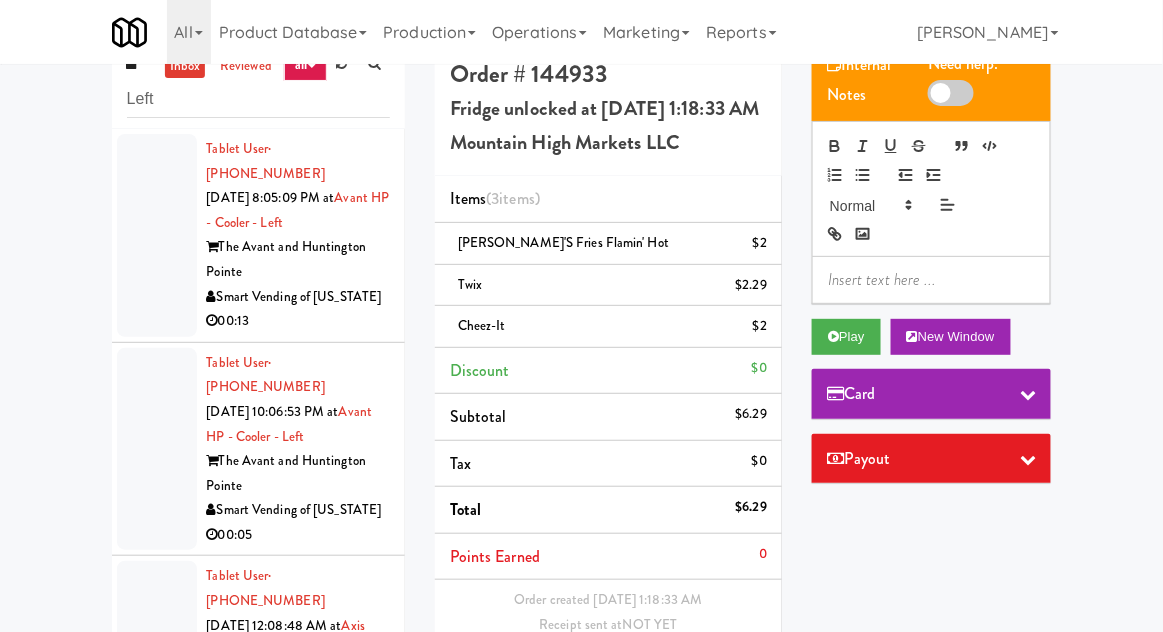 click at bounding box center [157, 235] 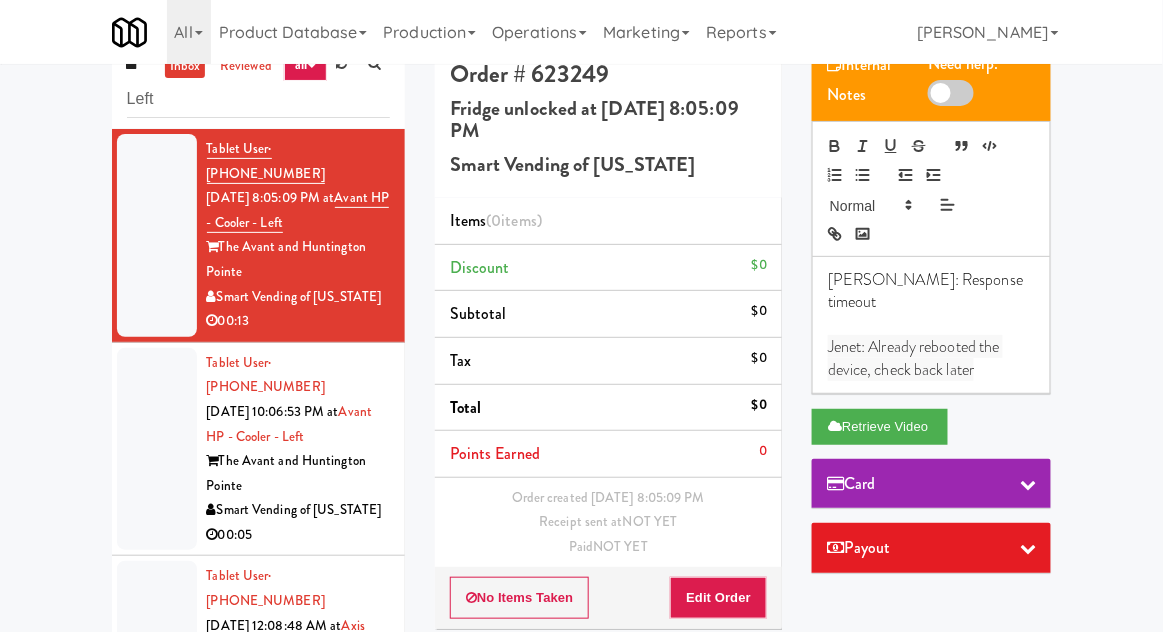 click on "Tablet User  · (912) 657-6609 [DATE] 10:06:53 PM at  Avant HP - Cooler - Left  The Avant and Huntington Pointe  Smart Vending of [US_STATE]  00:05" at bounding box center (258, 450) 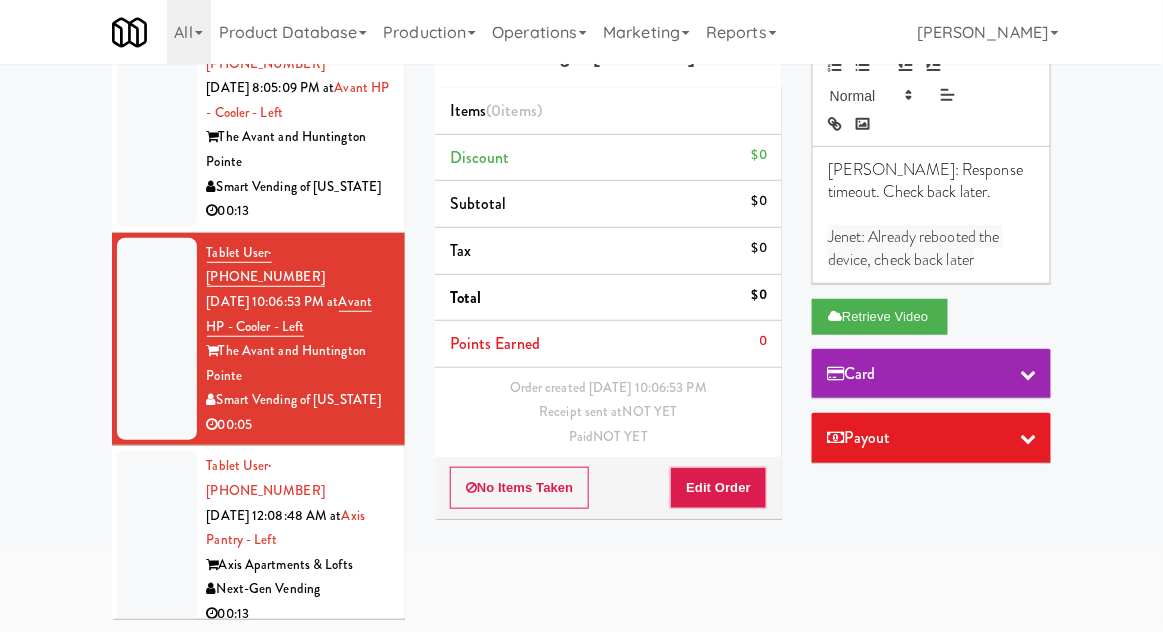 scroll, scrollTop: 143, scrollLeft: 0, axis: vertical 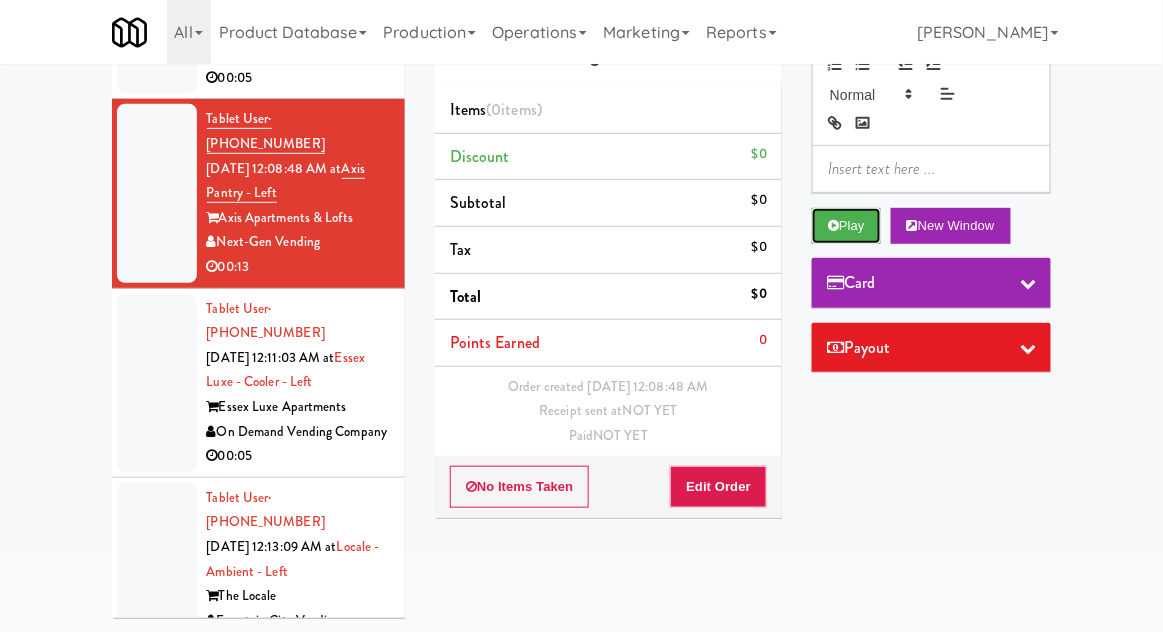 click on "Play" at bounding box center (846, 226) 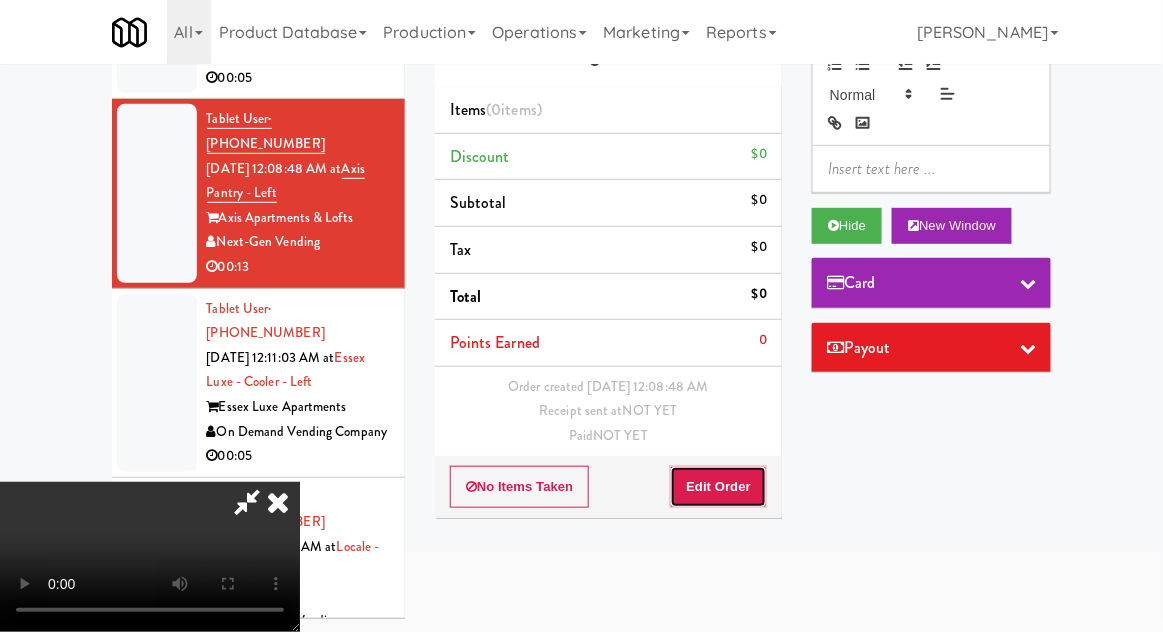 click on "Edit Order" at bounding box center (718, 487) 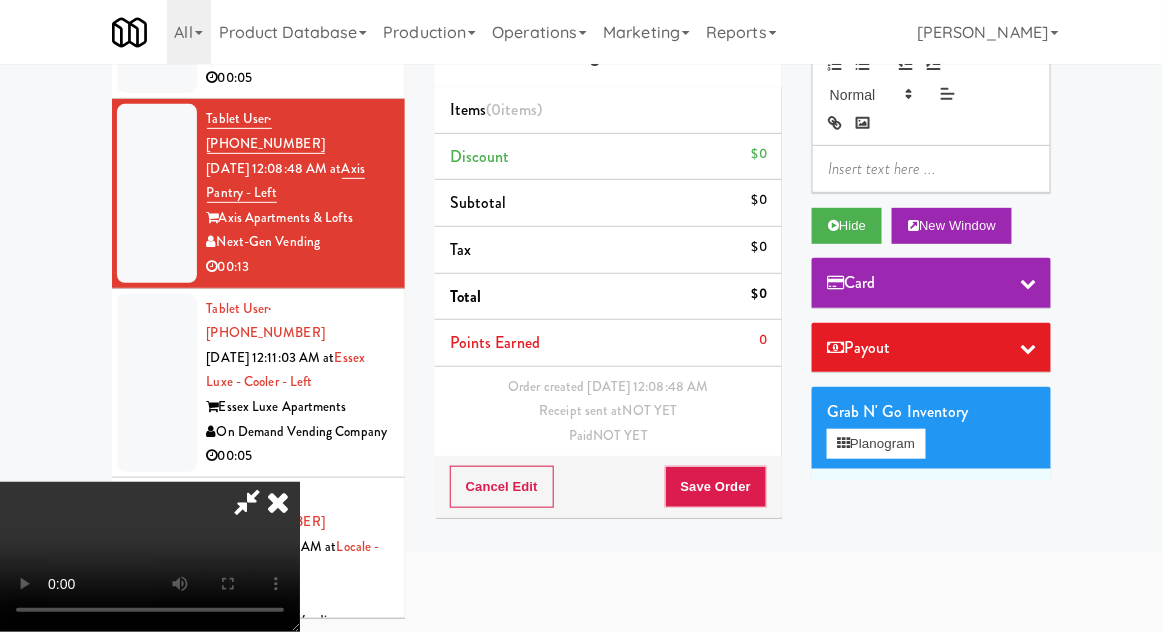 scroll, scrollTop: 73, scrollLeft: 0, axis: vertical 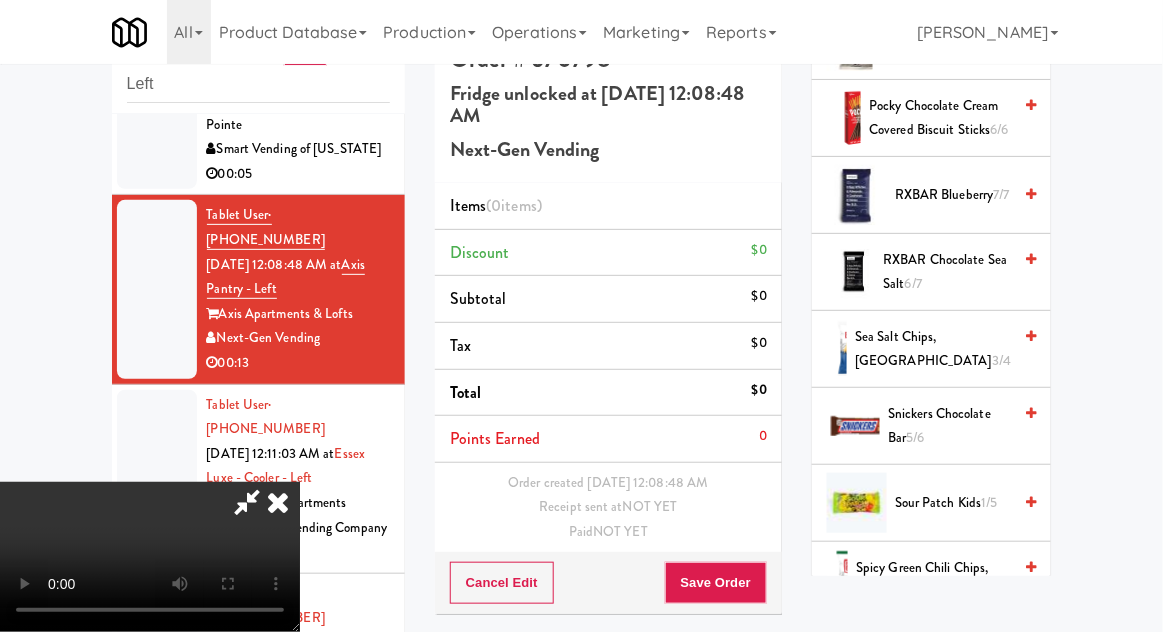 click on "Snickers Chocolate Bar  5/6" at bounding box center (949, 426) 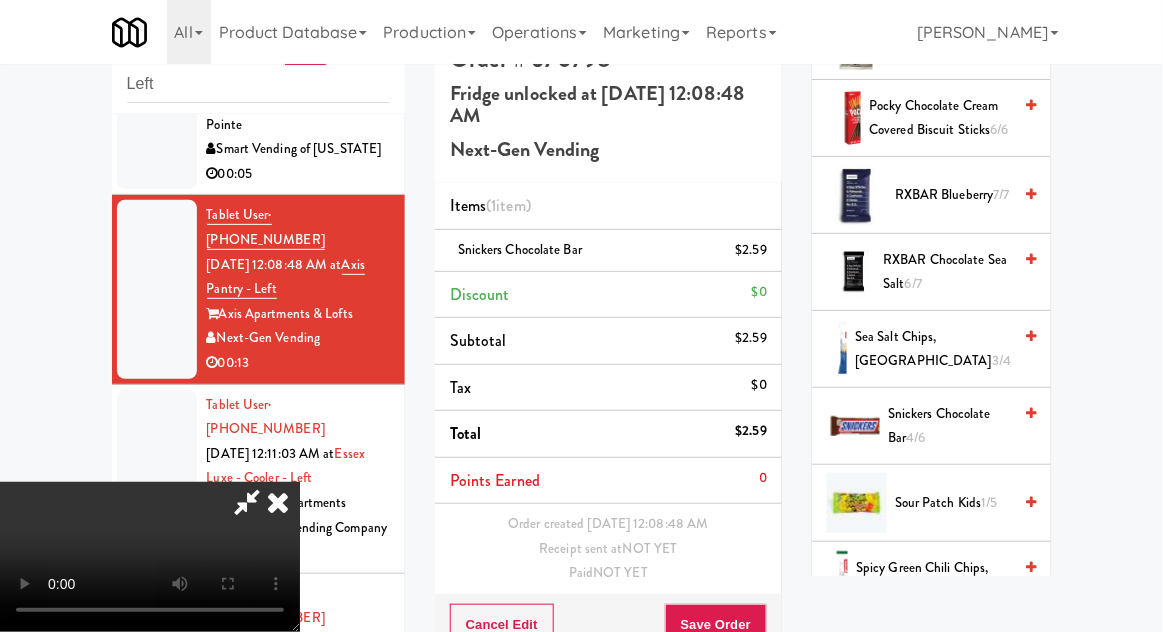 scroll, scrollTop: 73, scrollLeft: 0, axis: vertical 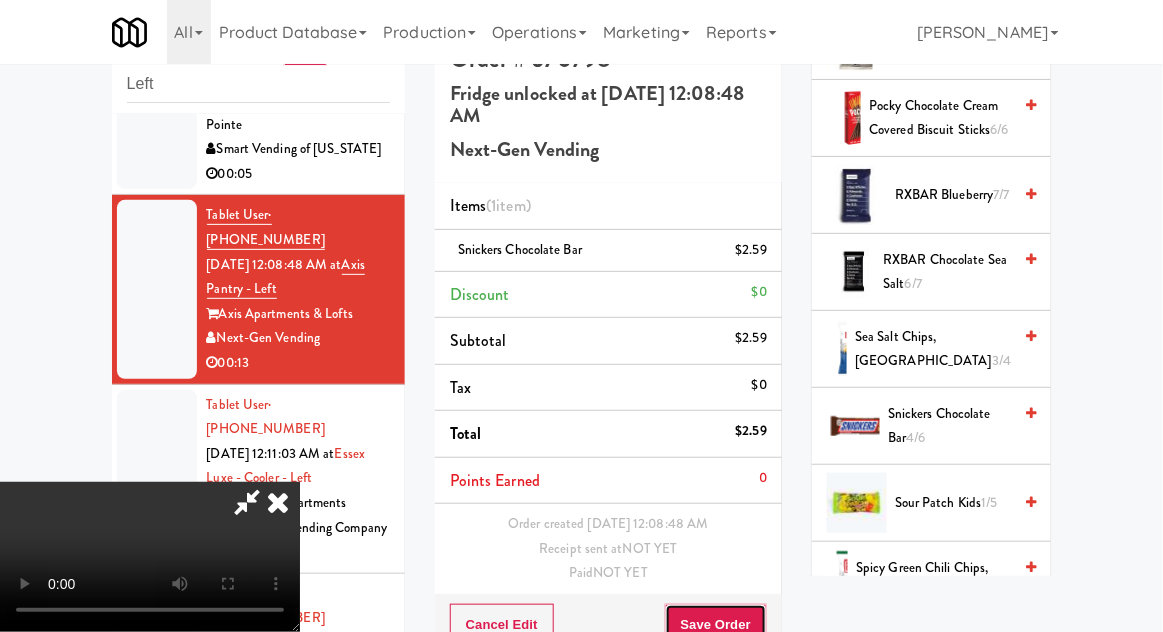 click on "Save Order" at bounding box center (716, 625) 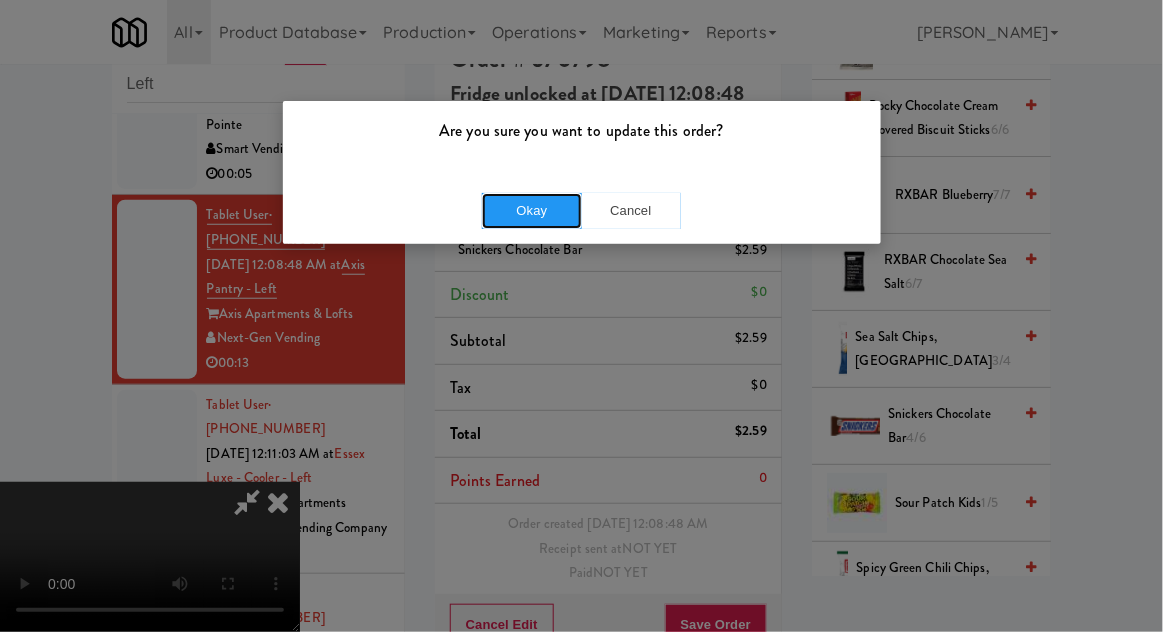 click on "Okay" at bounding box center [532, 211] 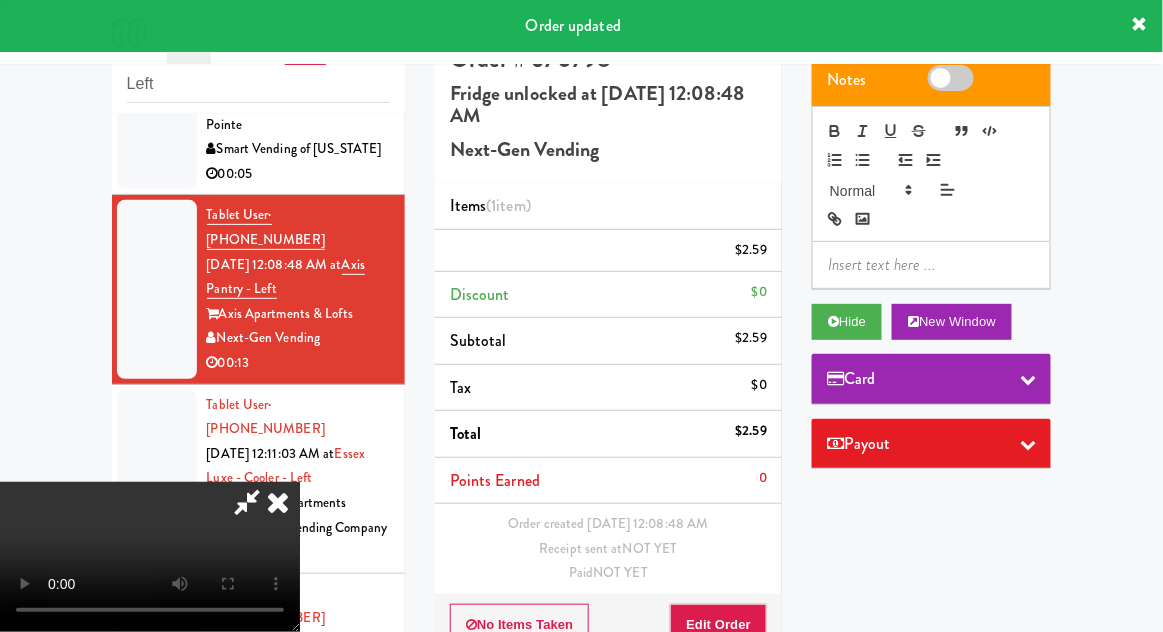 scroll, scrollTop: 0, scrollLeft: 0, axis: both 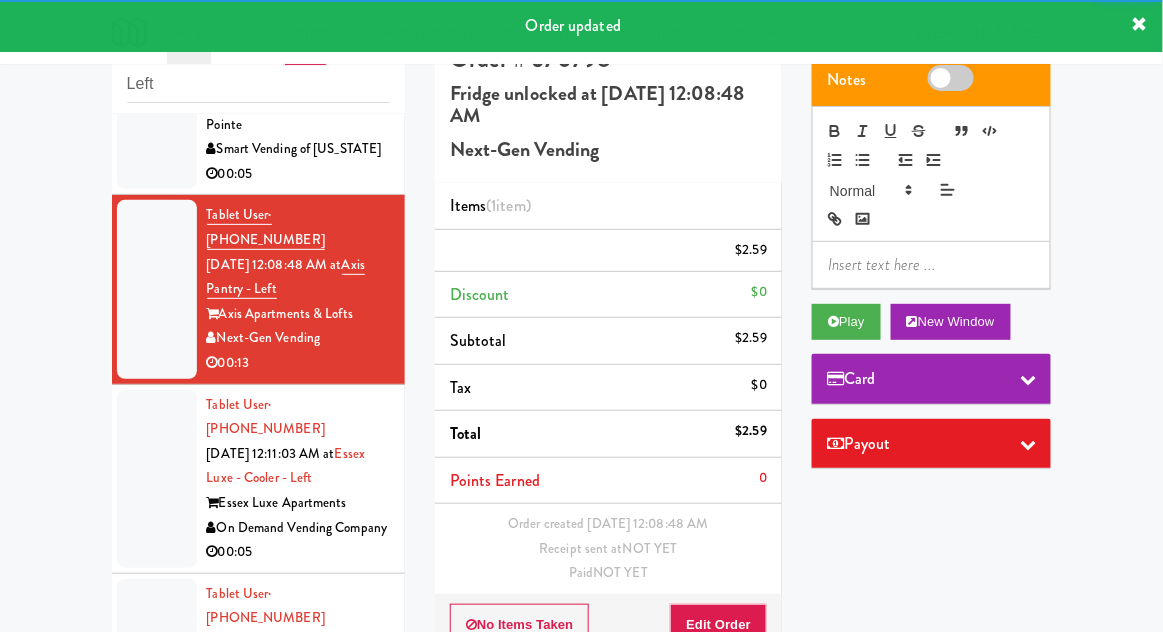 click at bounding box center (157, 479) 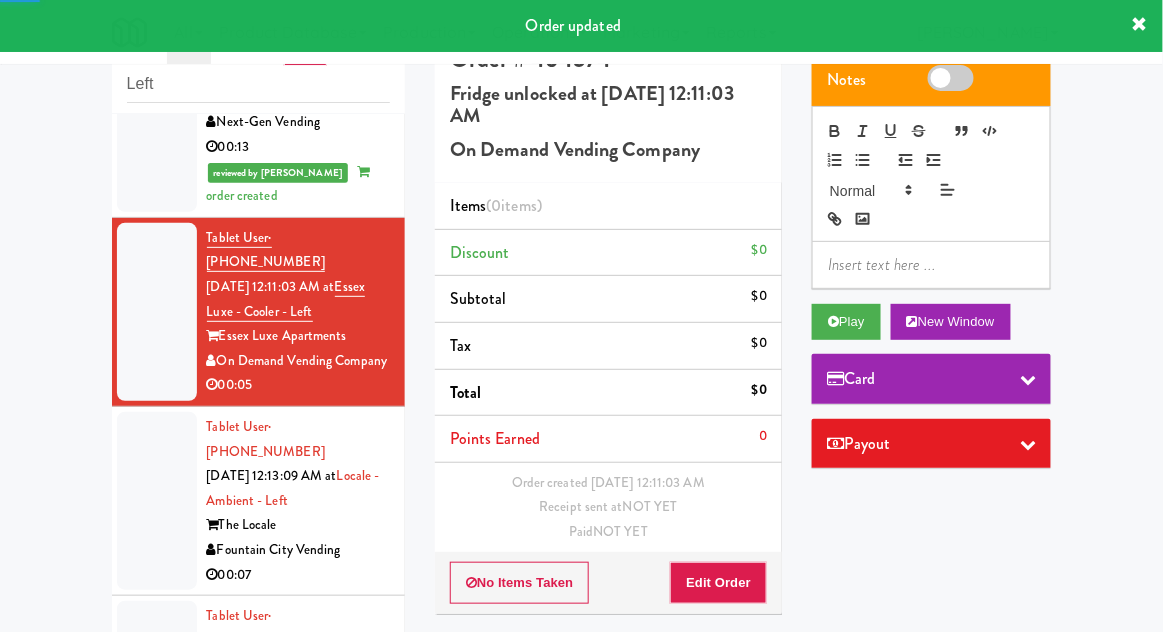 scroll, scrollTop: 578, scrollLeft: 0, axis: vertical 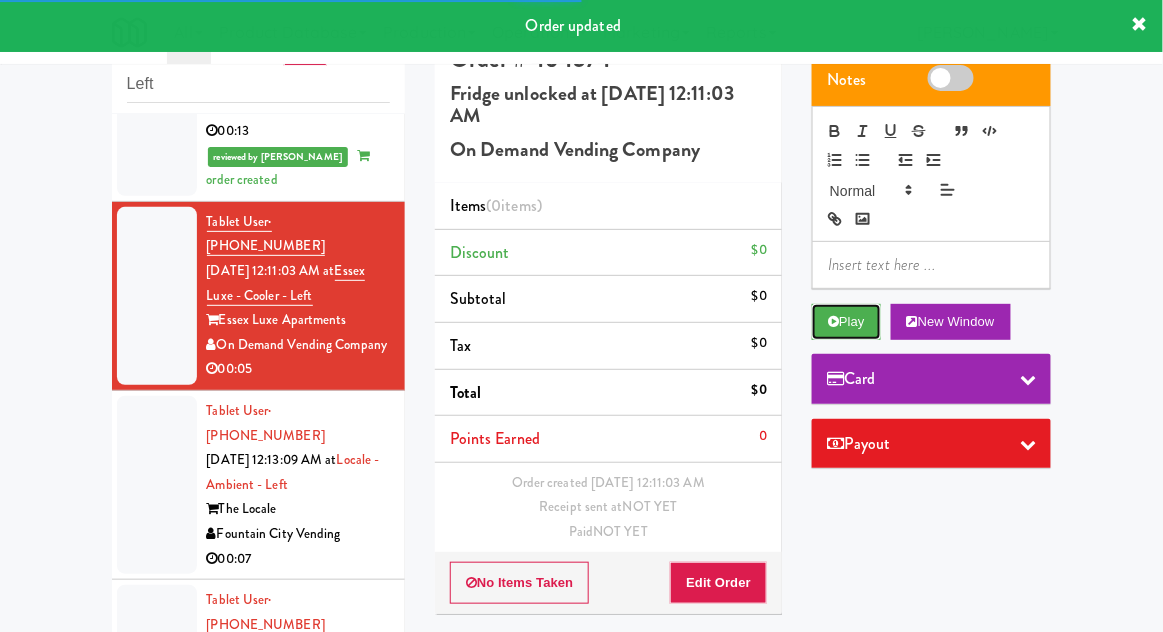 click at bounding box center [833, 321] 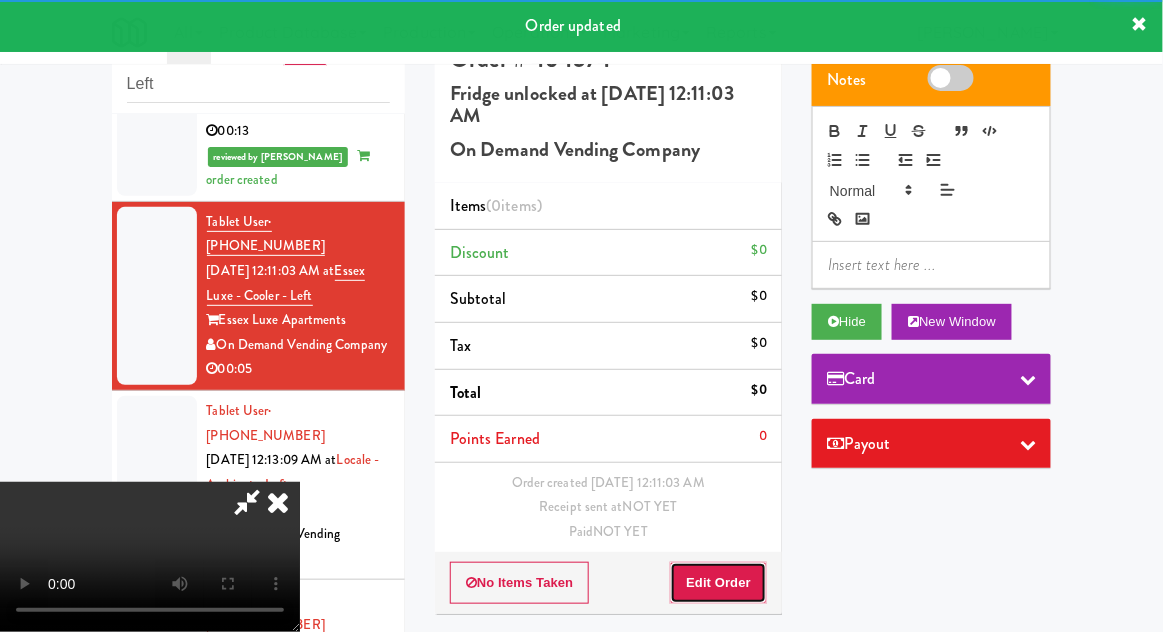 click on "Edit Order" at bounding box center (718, 583) 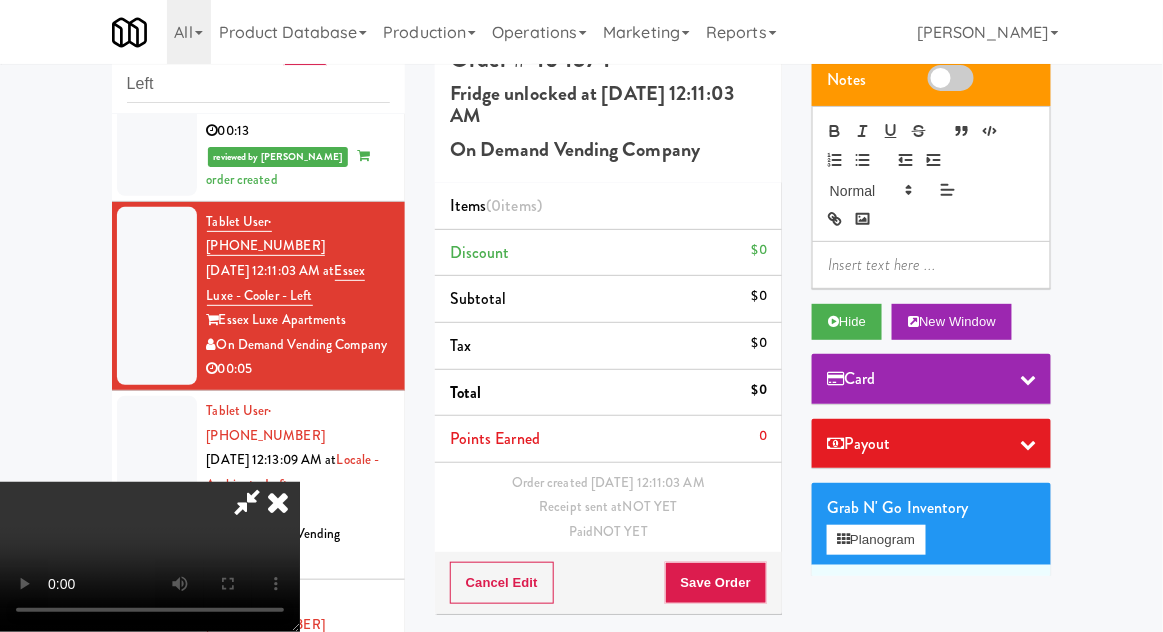 scroll, scrollTop: 73, scrollLeft: 0, axis: vertical 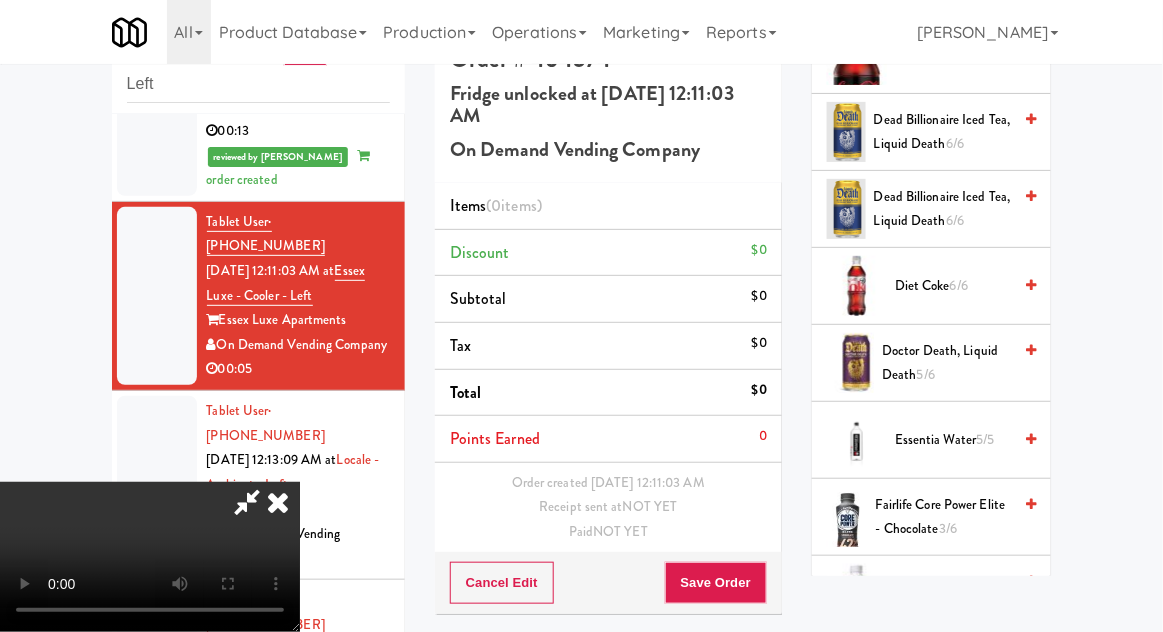click on "Fairlife Protein Shake Chocolate  5/6" at bounding box center (945, 594) 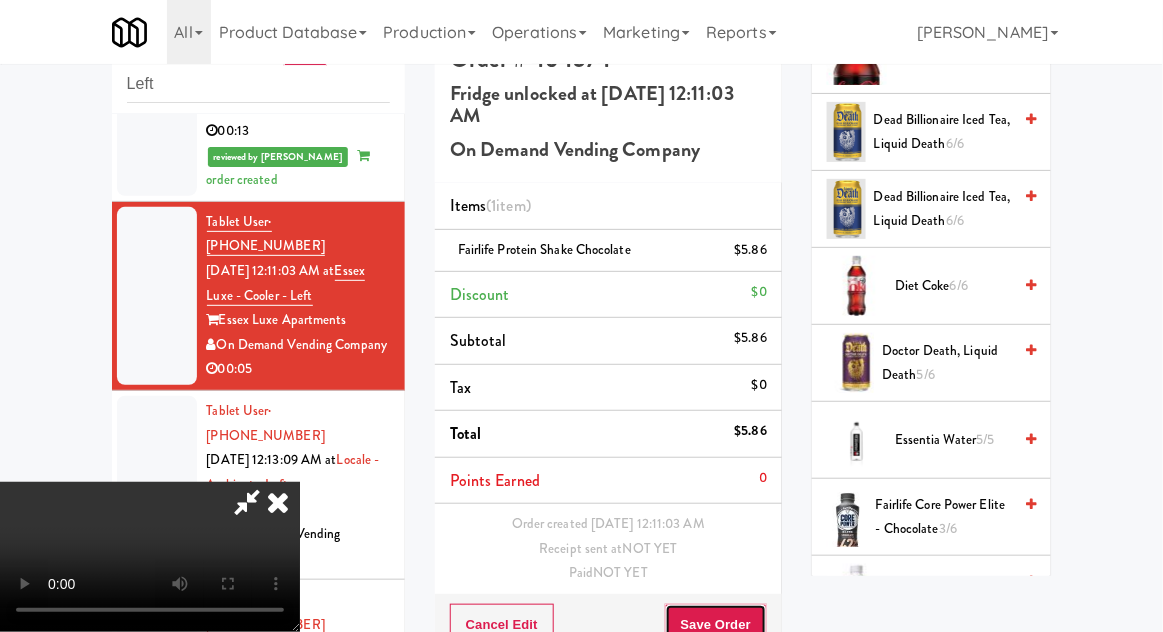 click on "Save Order" at bounding box center [716, 625] 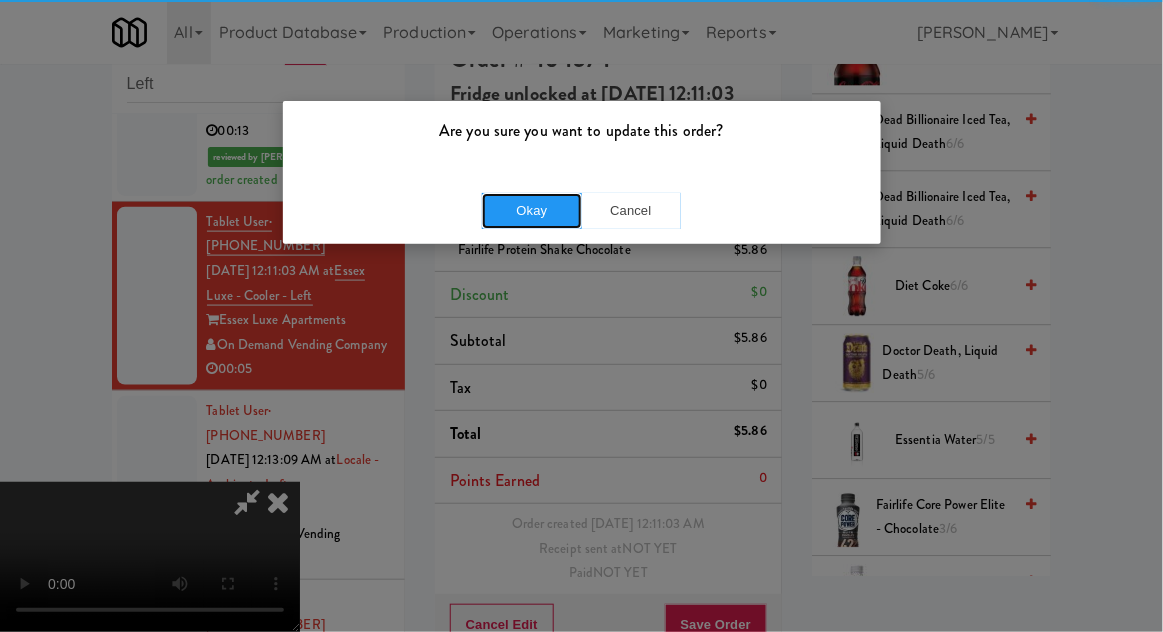 click on "Okay" at bounding box center [532, 211] 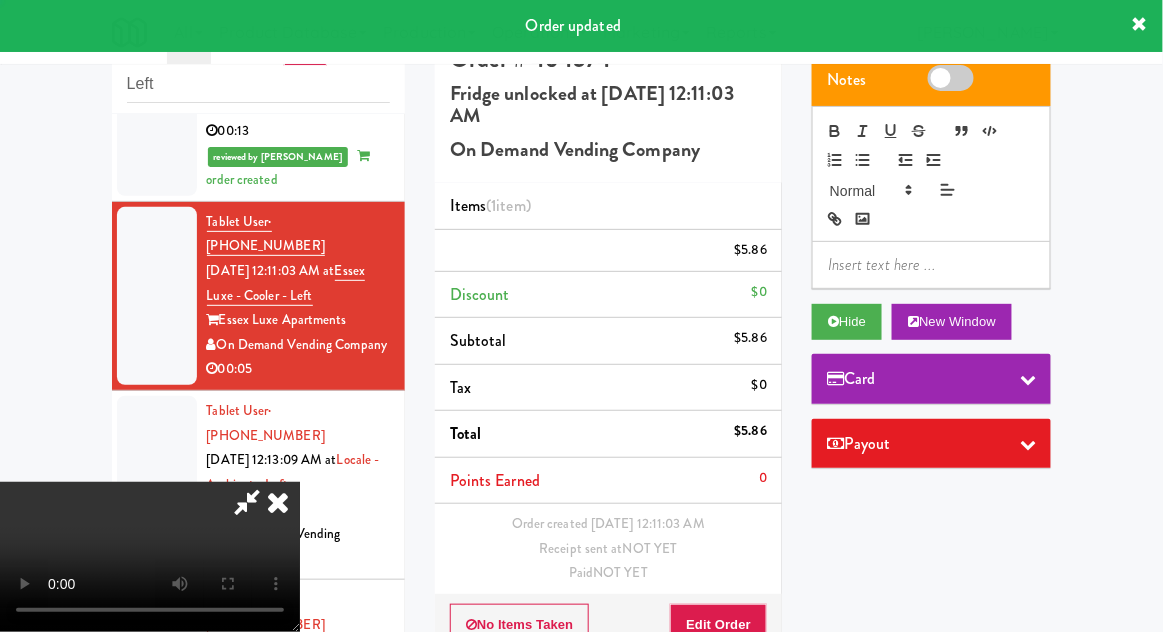 scroll, scrollTop: 0, scrollLeft: 0, axis: both 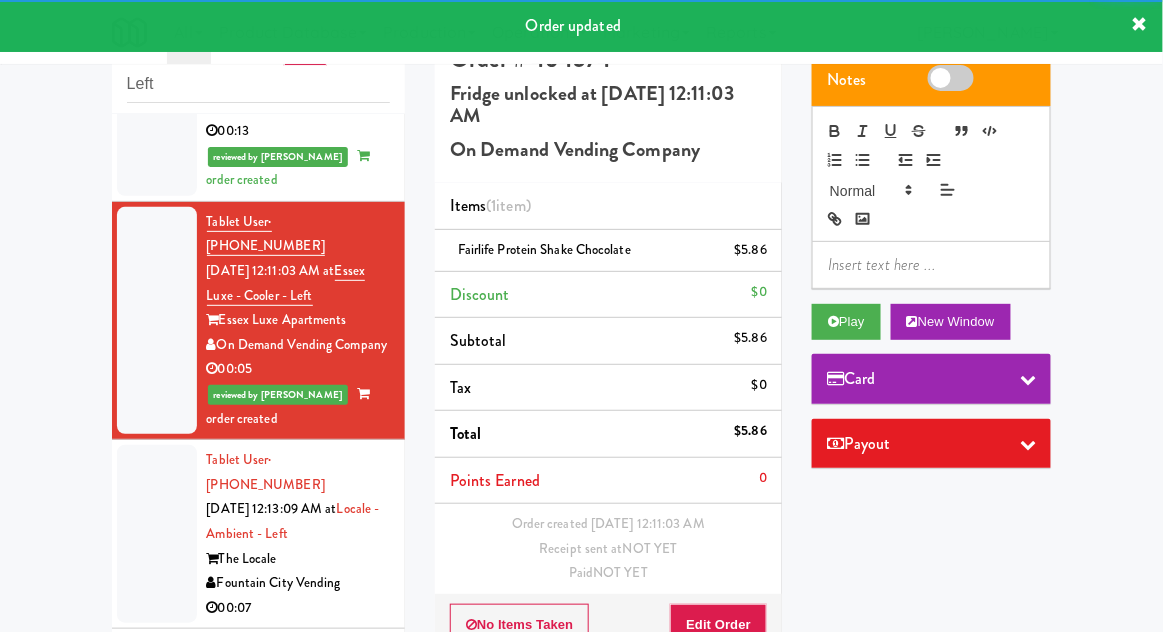 click at bounding box center (157, 534) 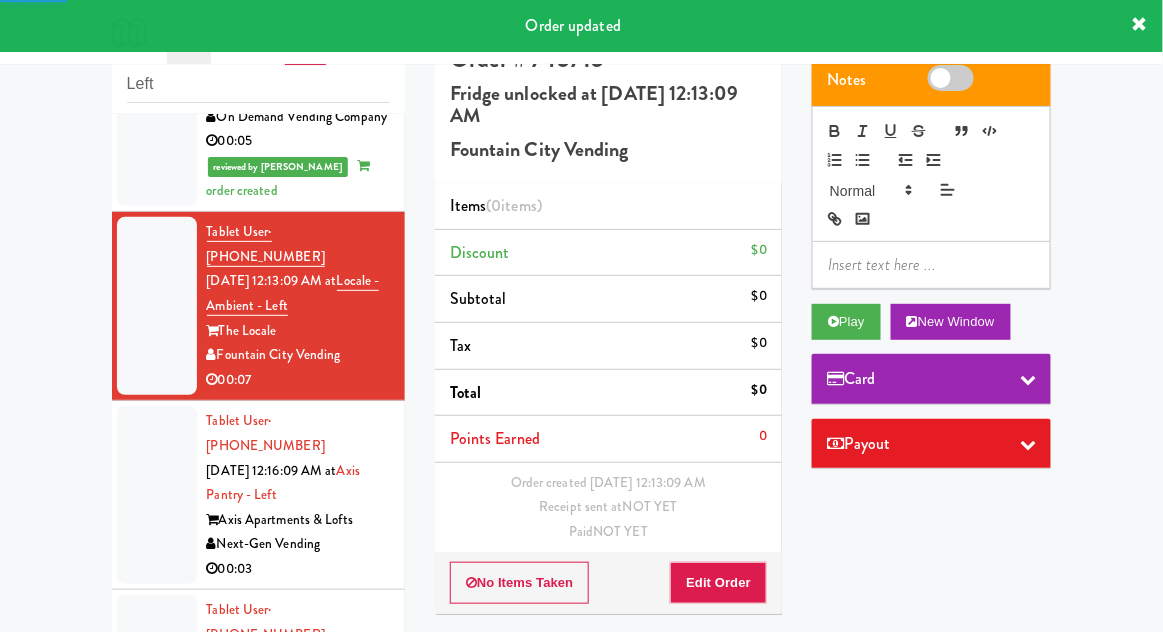scroll, scrollTop: 809, scrollLeft: 0, axis: vertical 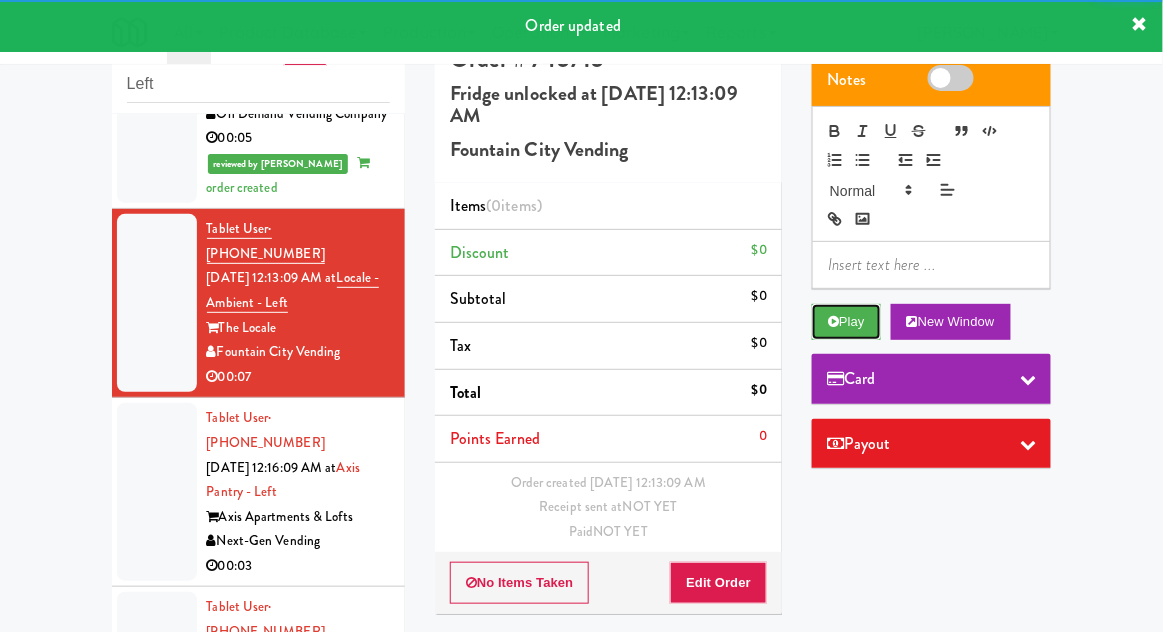 click on "Play" at bounding box center [846, 322] 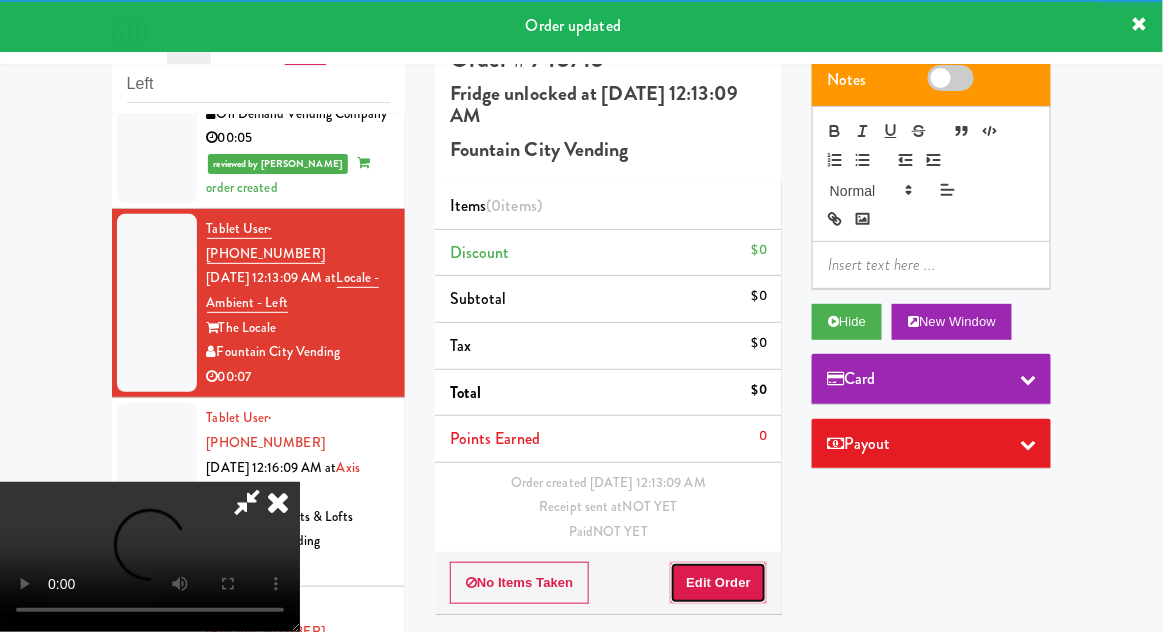 click on "Edit Order" at bounding box center [718, 583] 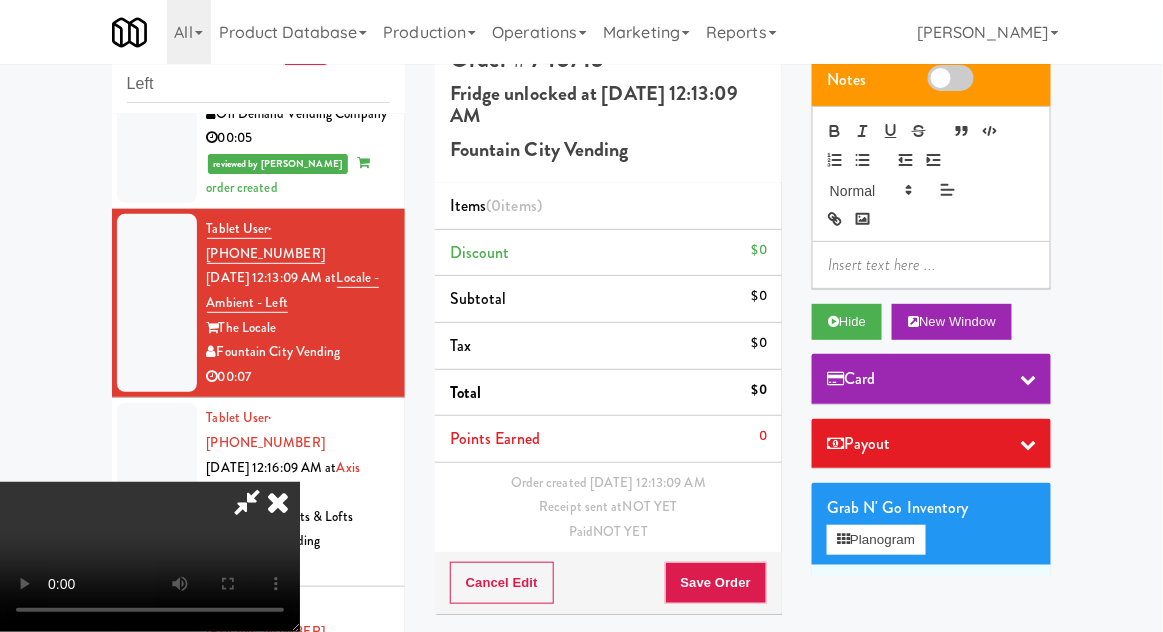 scroll, scrollTop: 73, scrollLeft: 0, axis: vertical 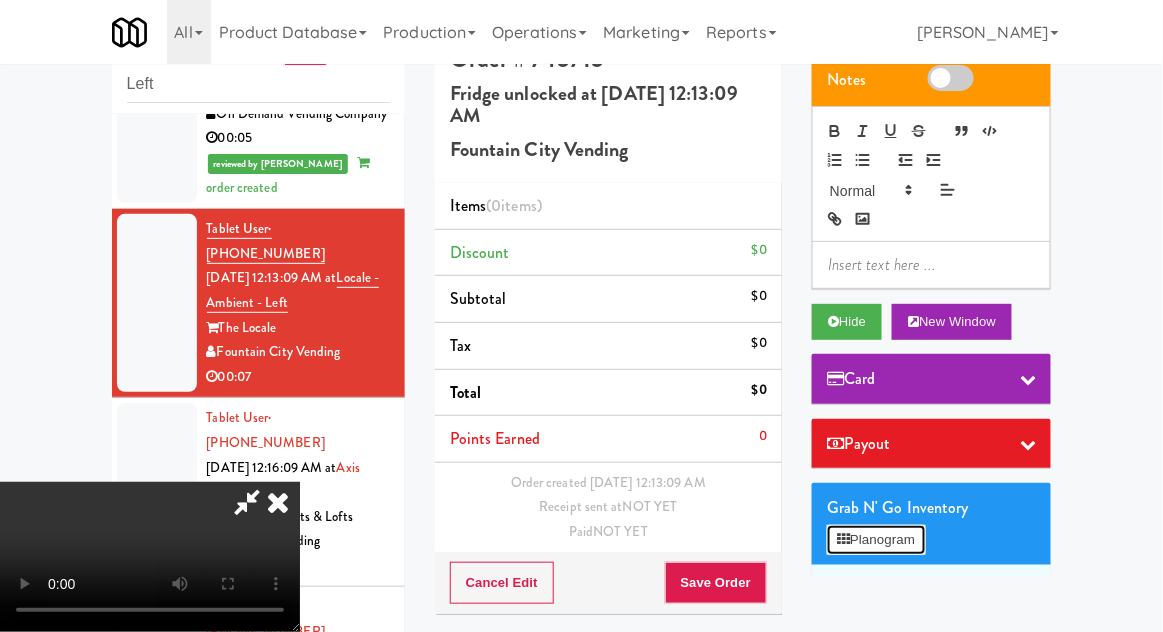 click on "Planogram" at bounding box center (876, 540) 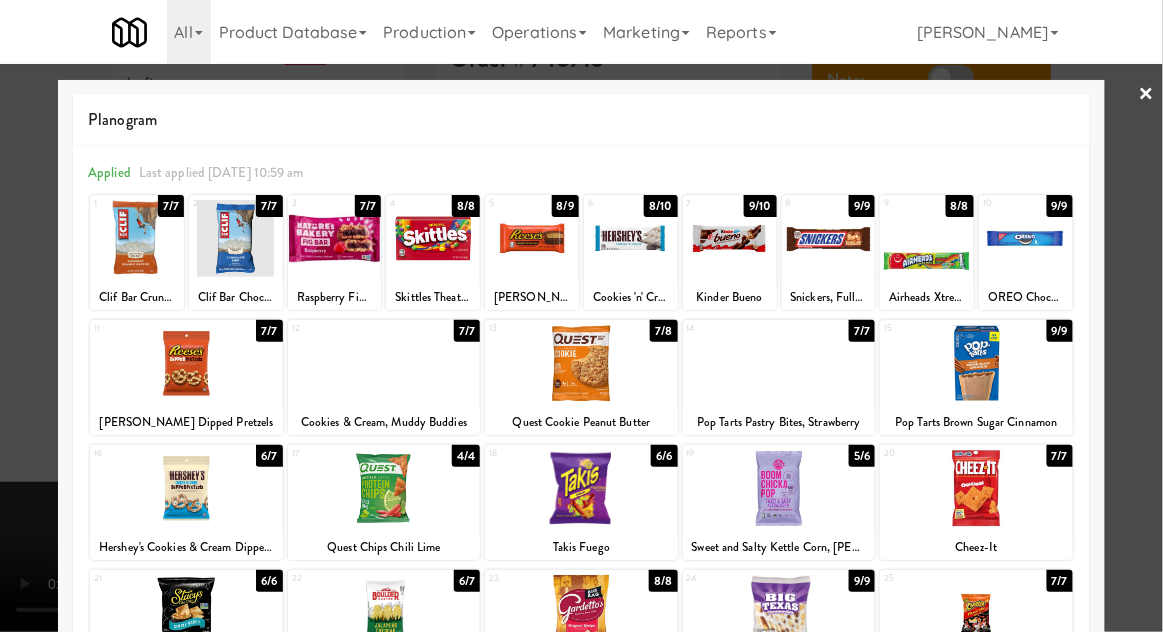 click at bounding box center [384, 363] 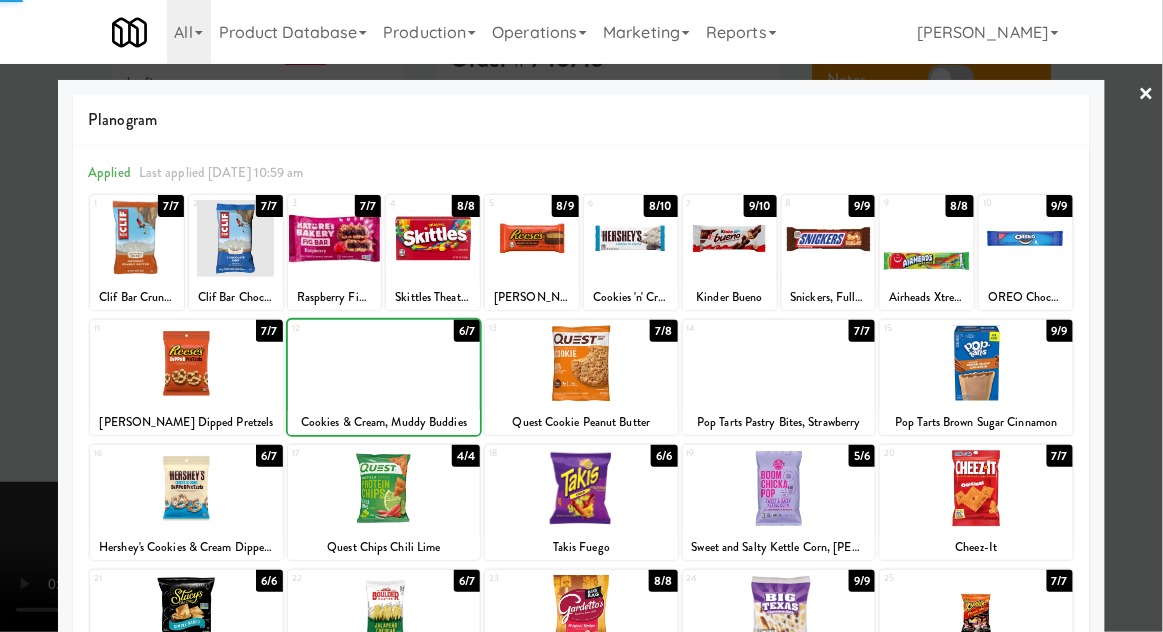 click at bounding box center [581, 316] 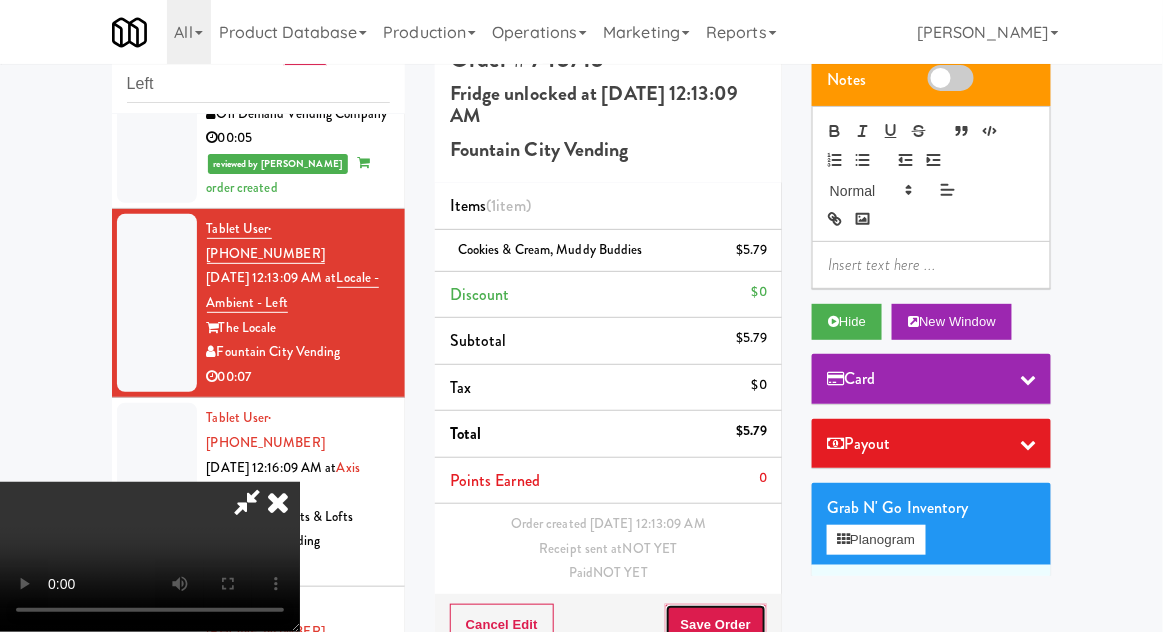 click on "Save Order" at bounding box center (716, 625) 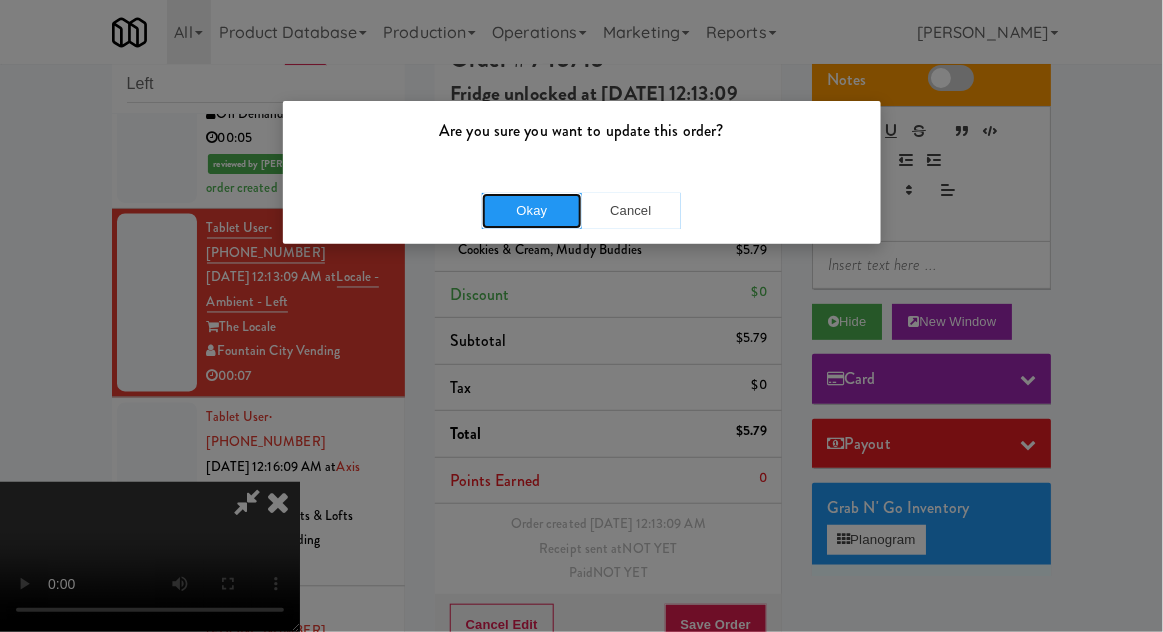 click on "Okay" at bounding box center (532, 211) 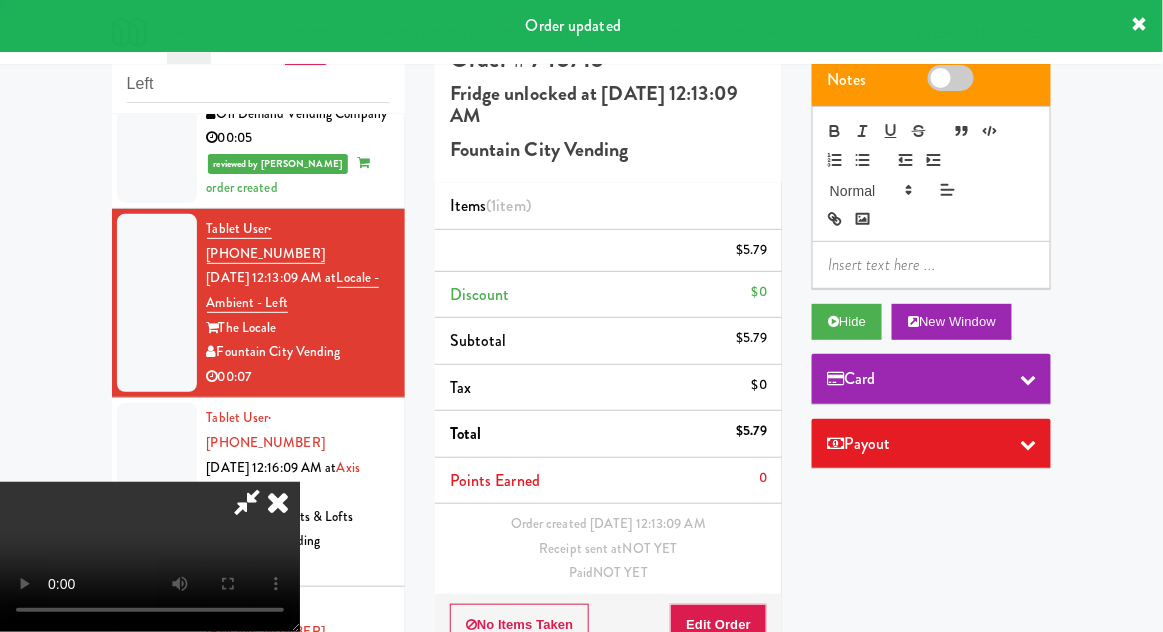scroll, scrollTop: 0, scrollLeft: 0, axis: both 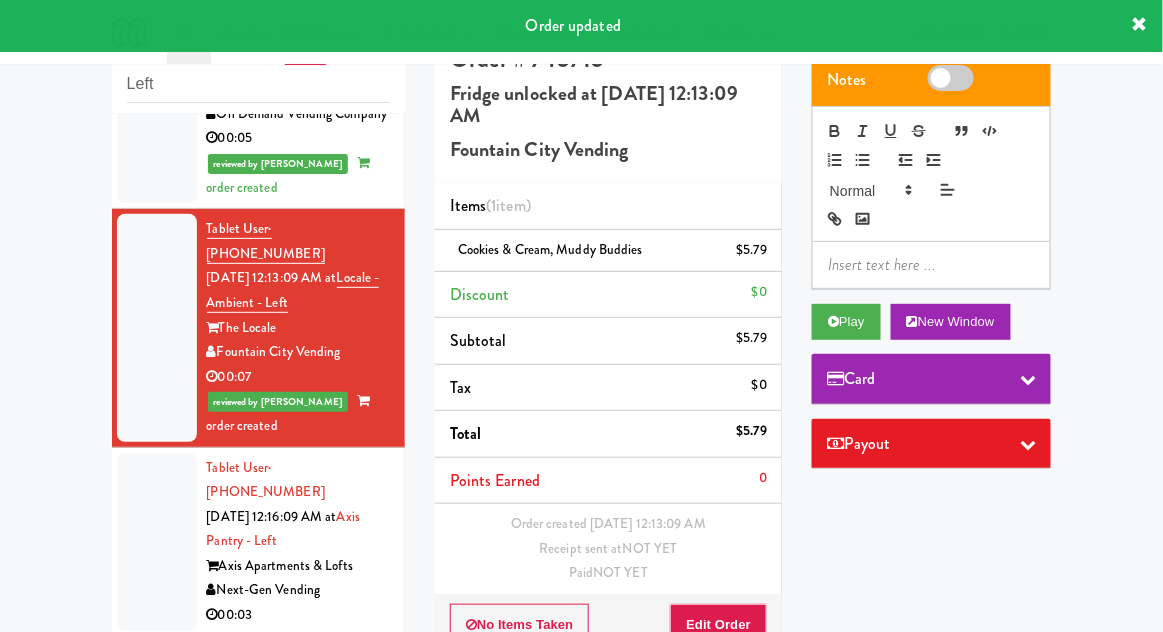 click at bounding box center [157, 542] 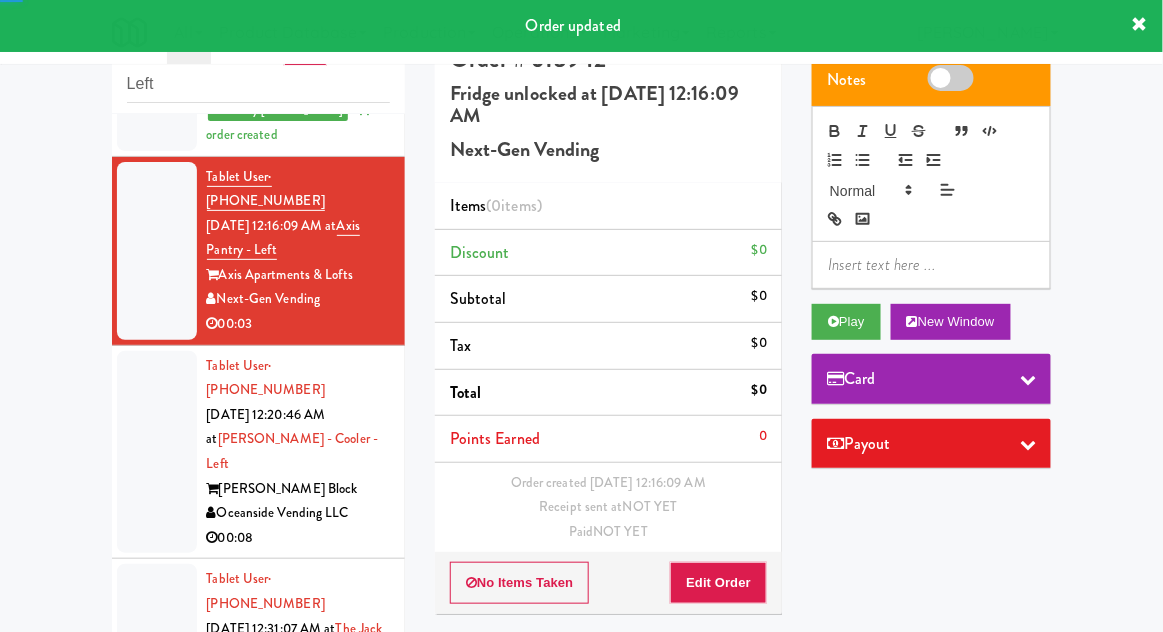scroll, scrollTop: 1084, scrollLeft: 0, axis: vertical 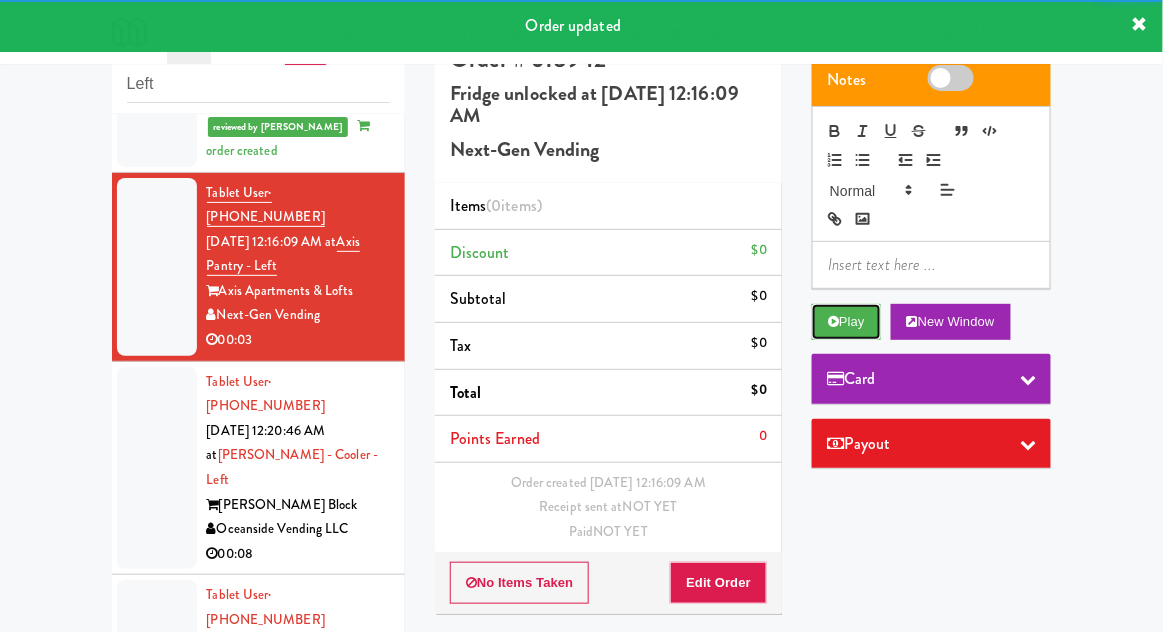 click at bounding box center [833, 321] 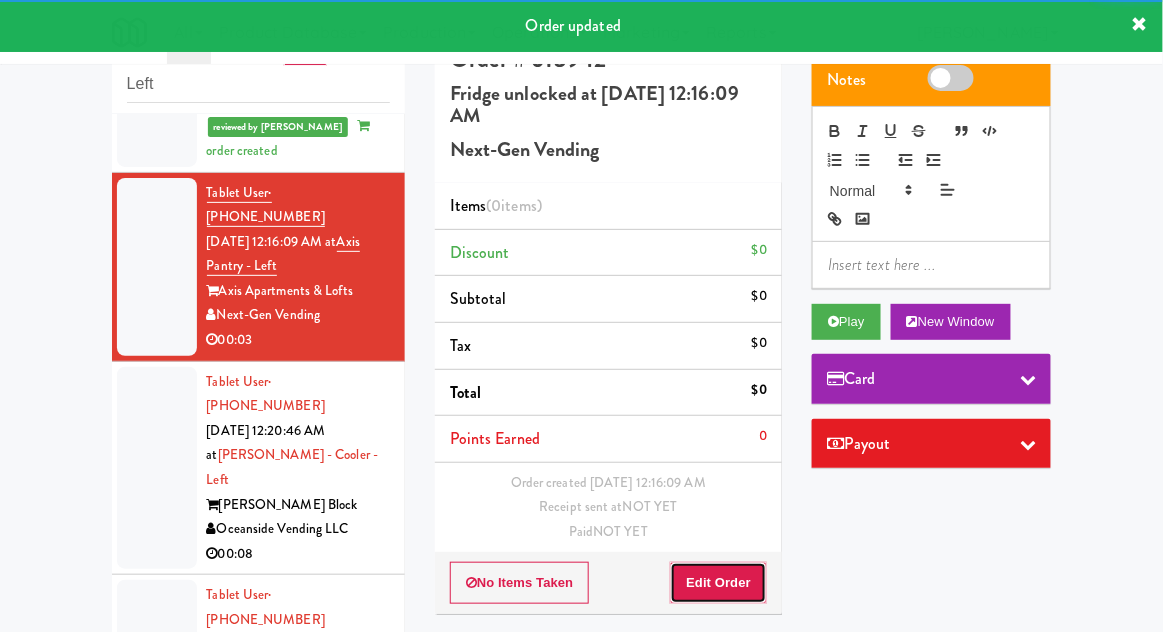 click on "Edit Order" at bounding box center [718, 583] 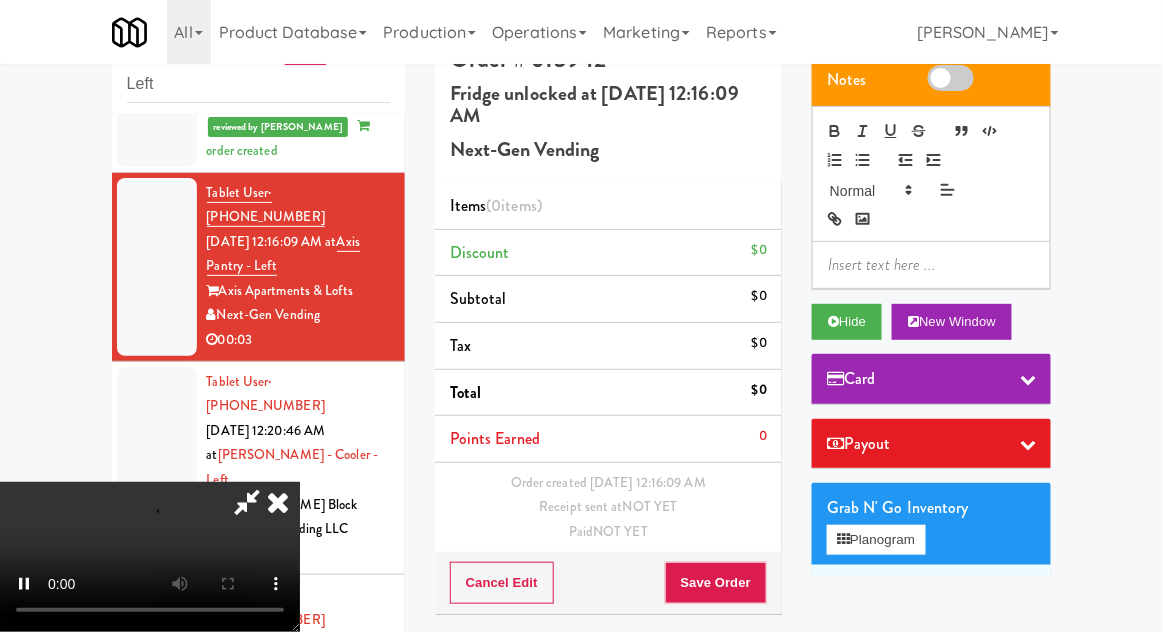 scroll, scrollTop: 73, scrollLeft: 0, axis: vertical 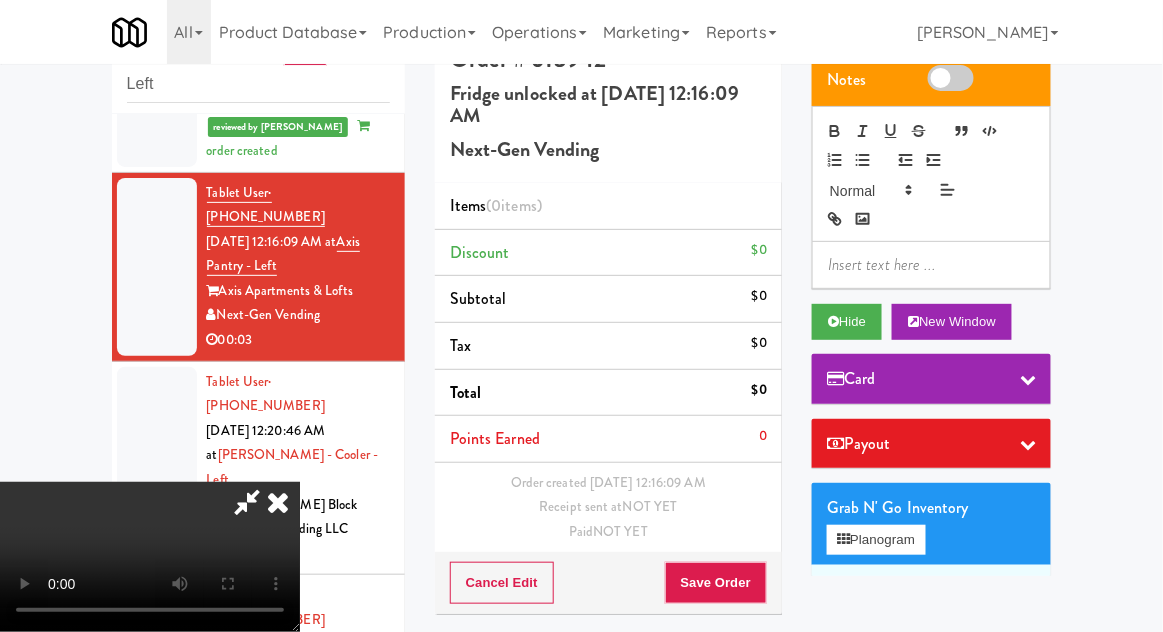 type 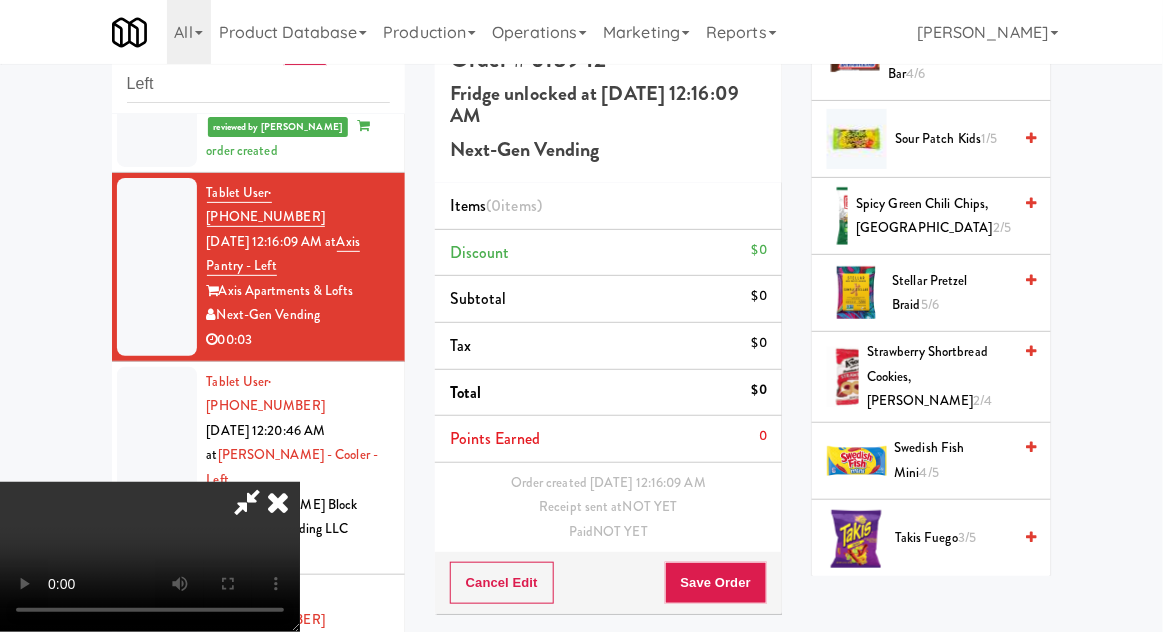 scroll, scrollTop: 2117, scrollLeft: 0, axis: vertical 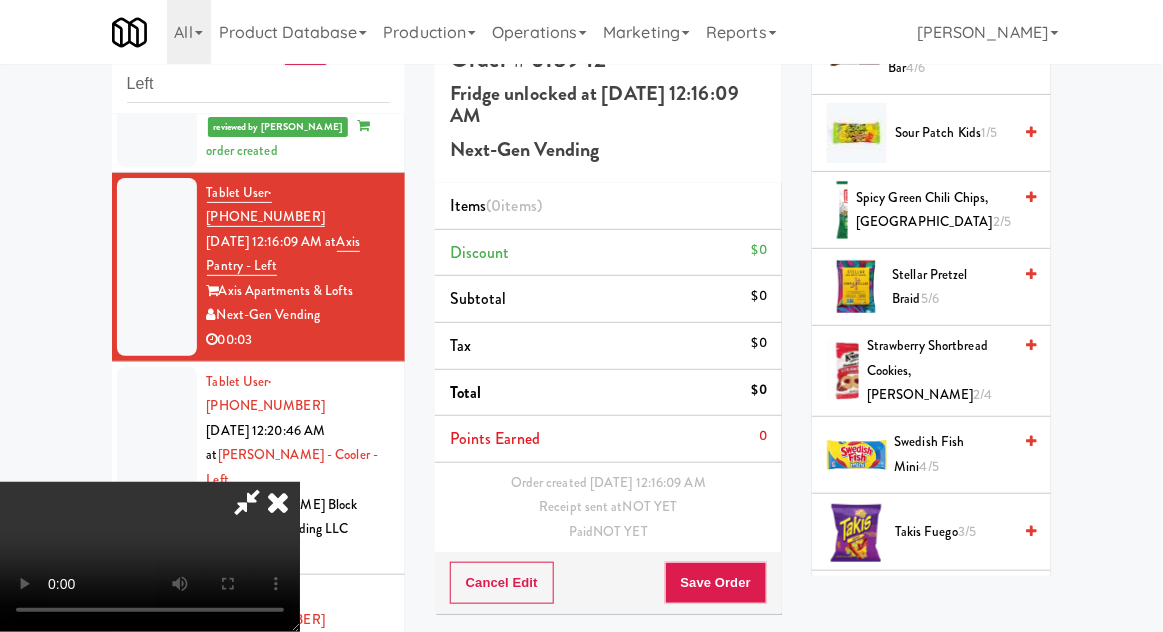click on "3/5" at bounding box center [967, 531] 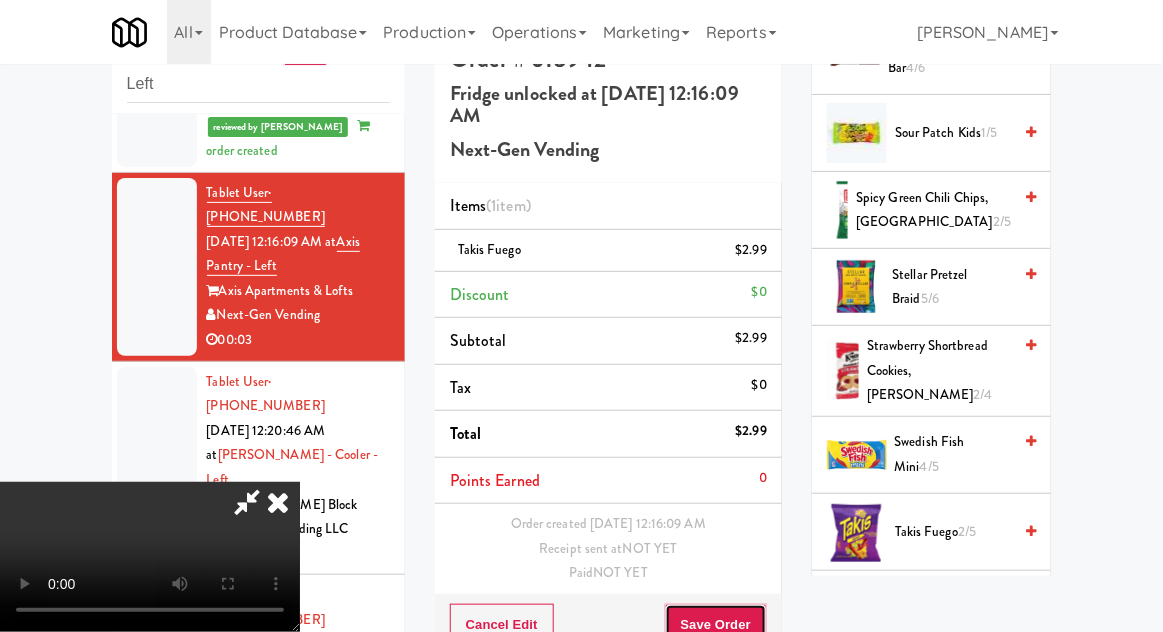 click on "Save Order" at bounding box center [716, 625] 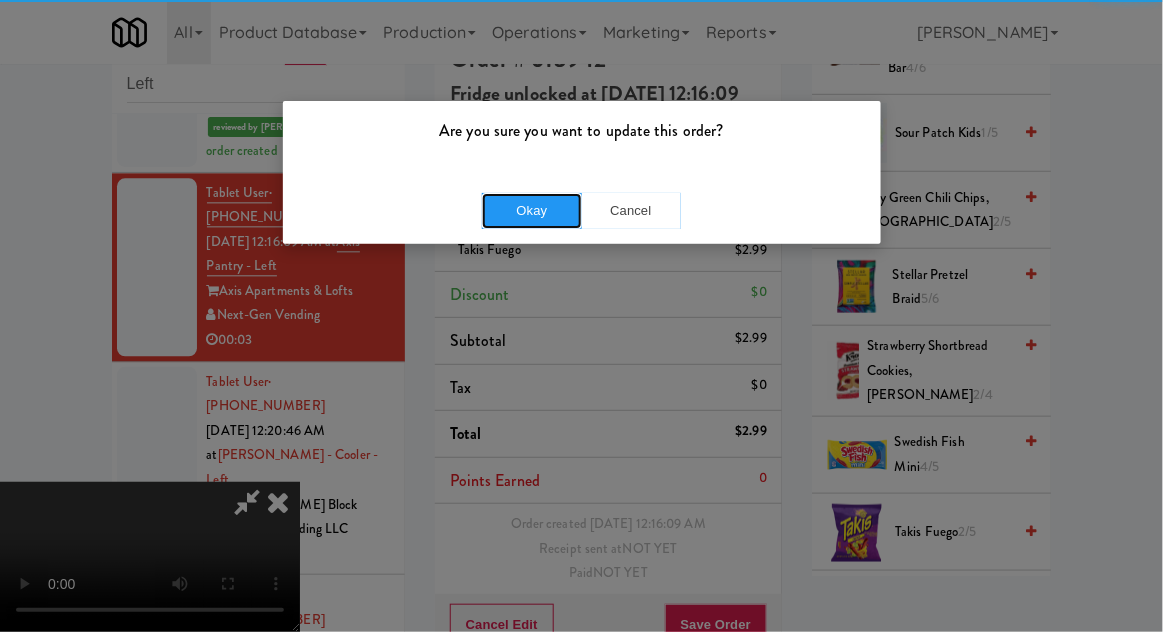 click on "Okay" at bounding box center [532, 211] 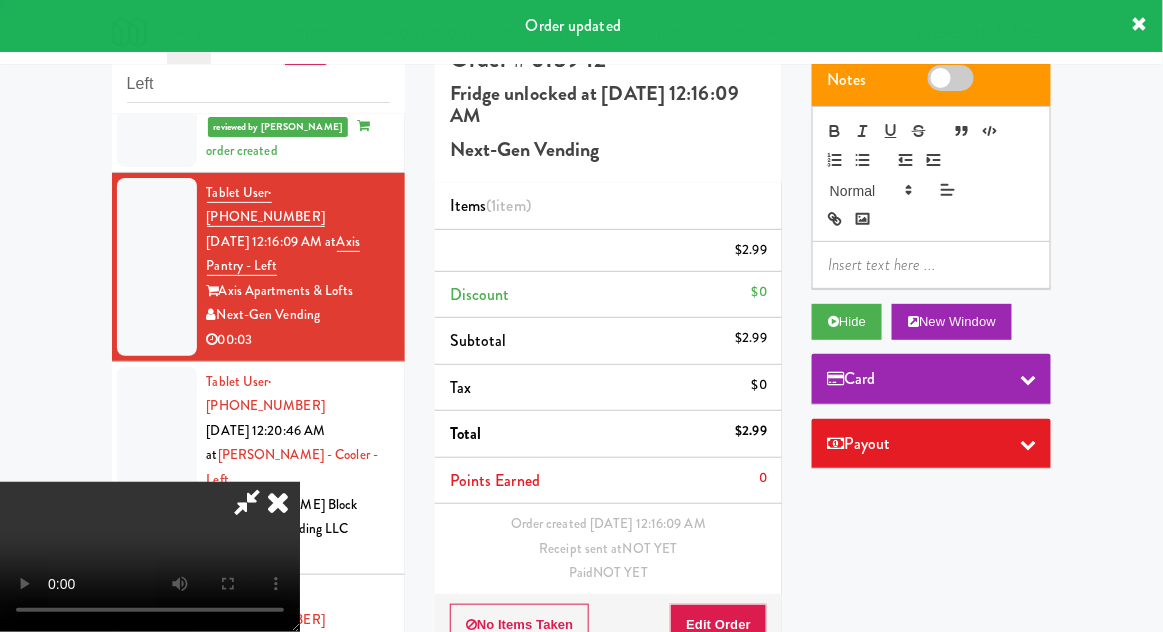 scroll, scrollTop: 0, scrollLeft: 0, axis: both 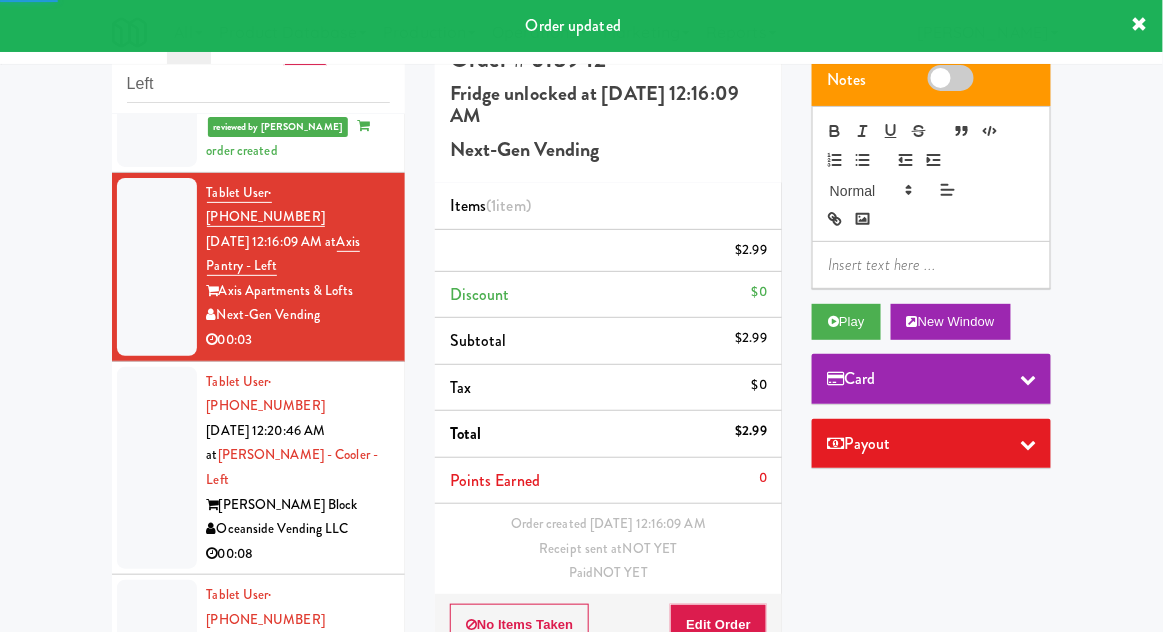 click at bounding box center (157, 468) 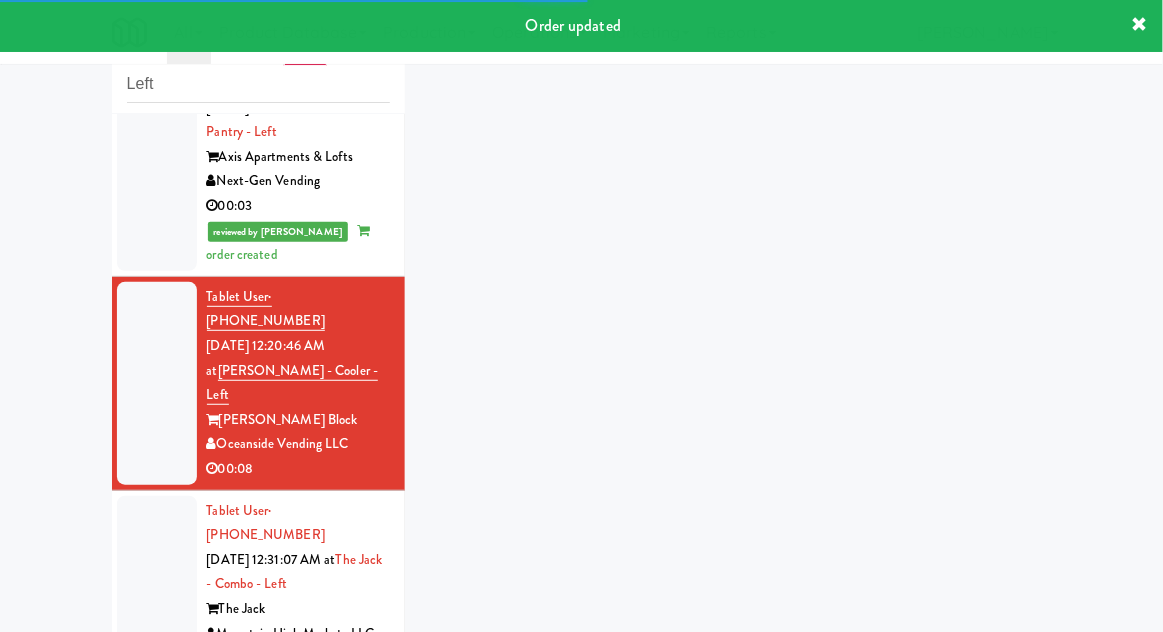 scroll, scrollTop: 1254, scrollLeft: 0, axis: vertical 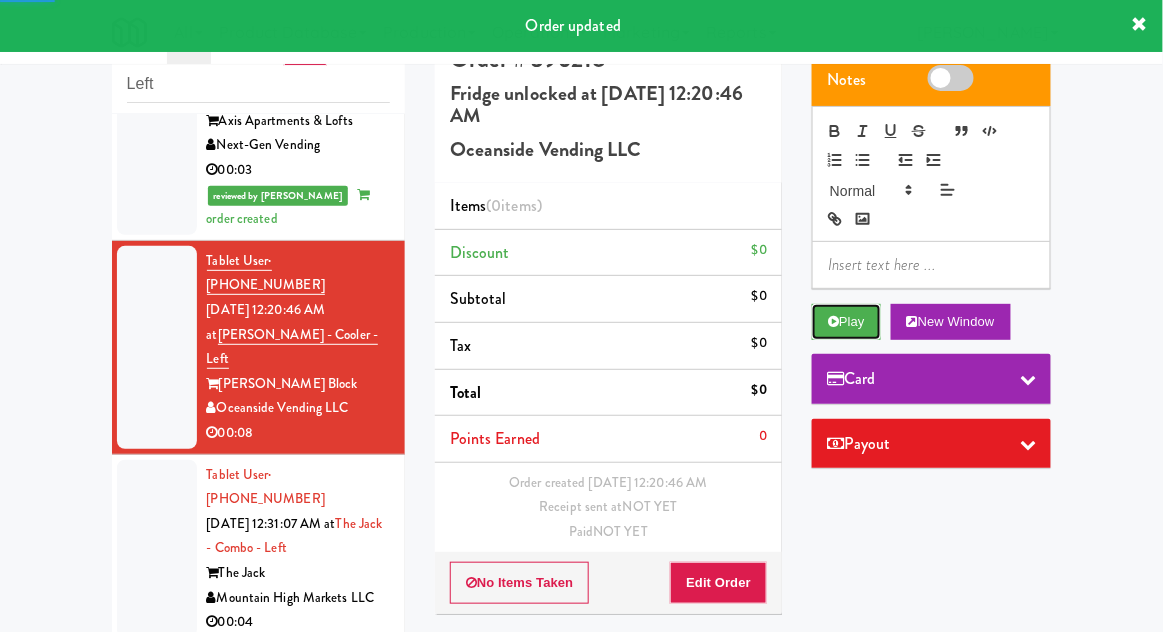 click on "Play" at bounding box center [846, 322] 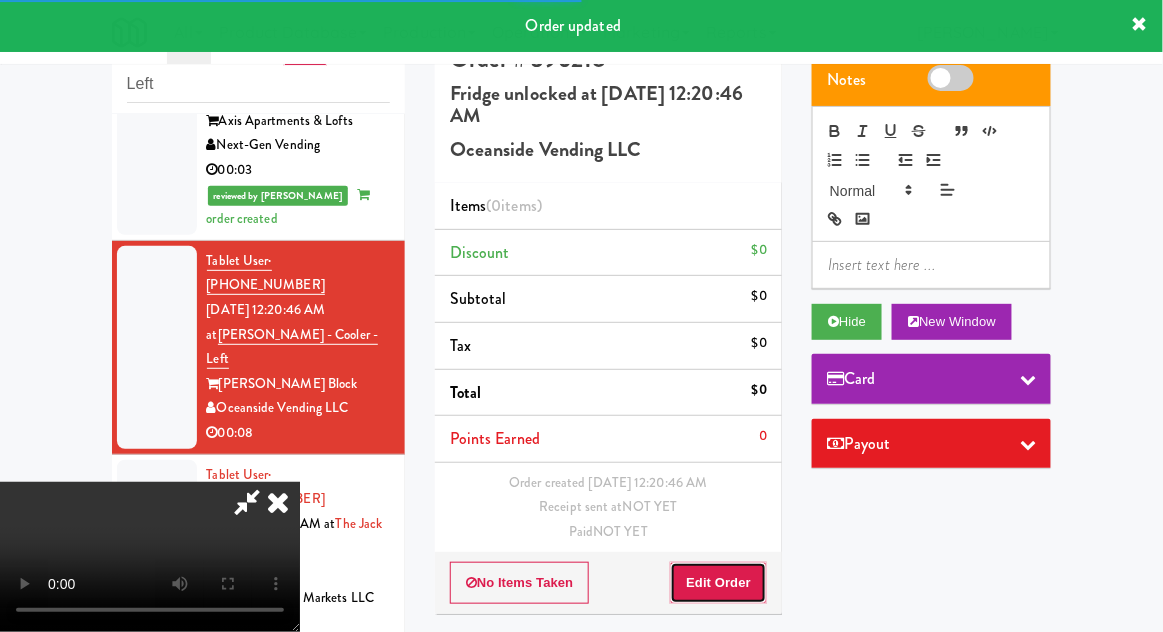 click on "Edit Order" at bounding box center (718, 583) 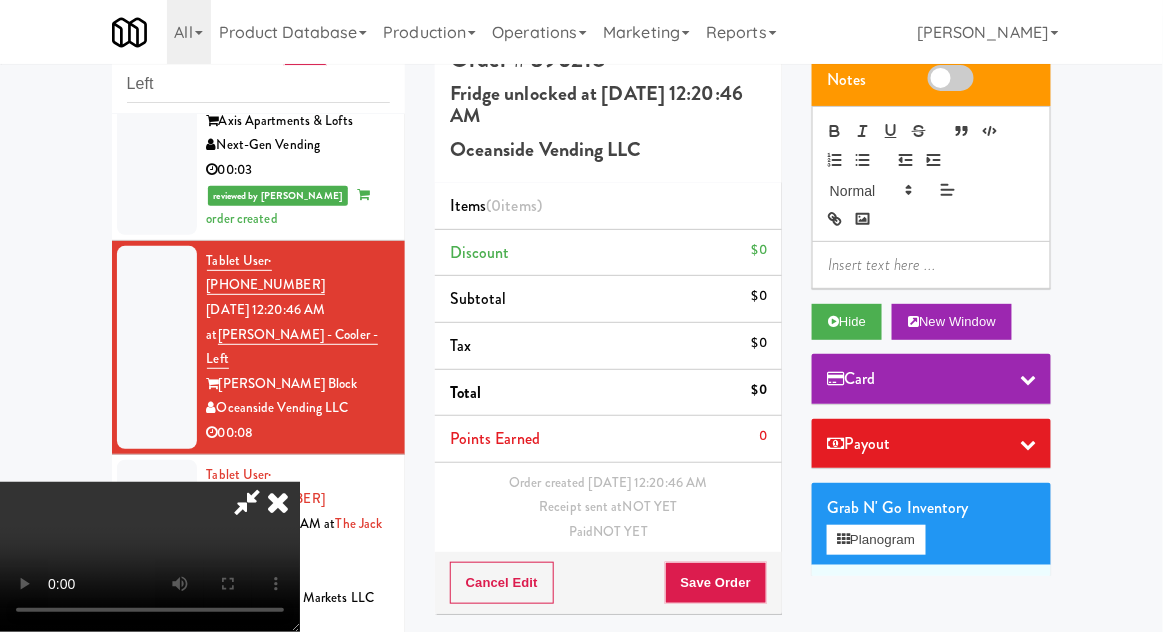 type 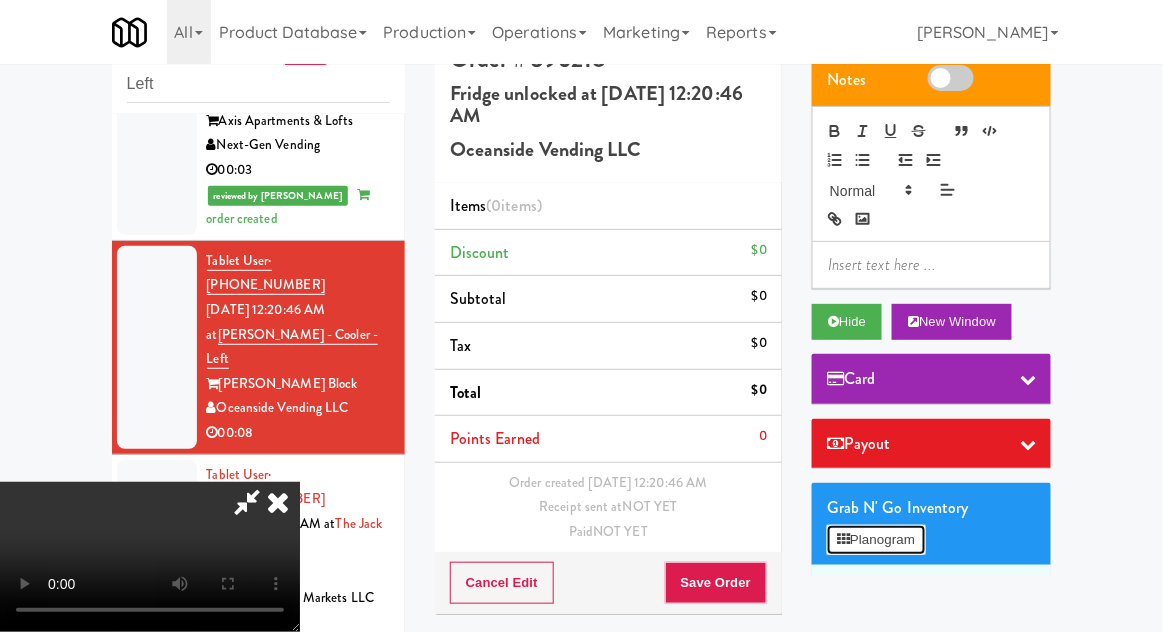 click on "Planogram" at bounding box center [876, 540] 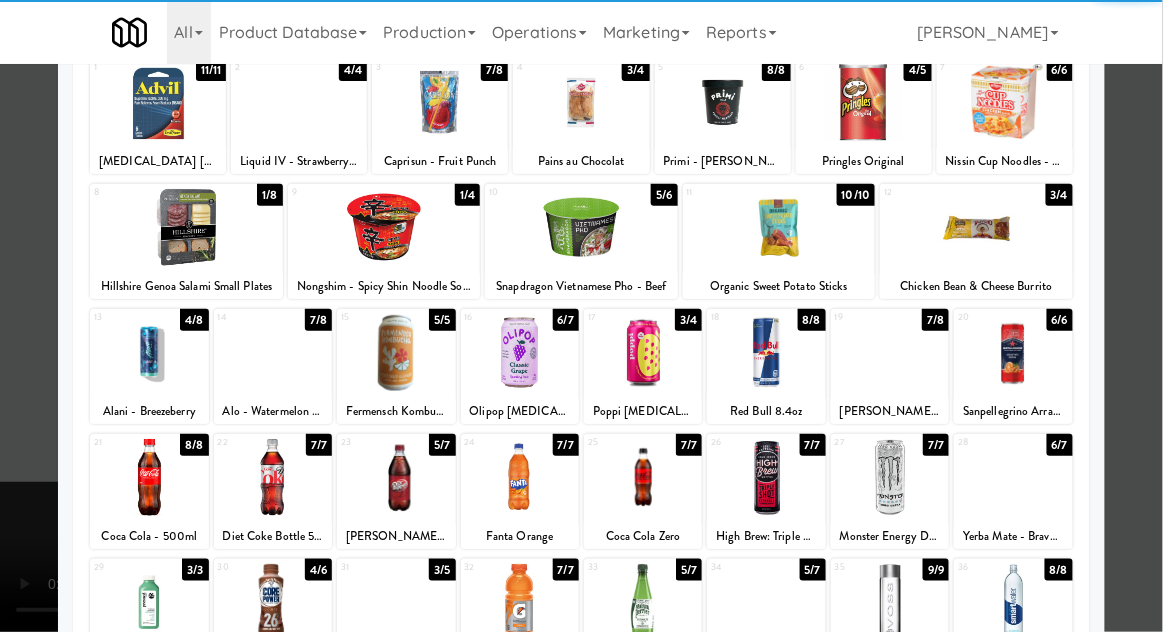 scroll, scrollTop: 253, scrollLeft: 0, axis: vertical 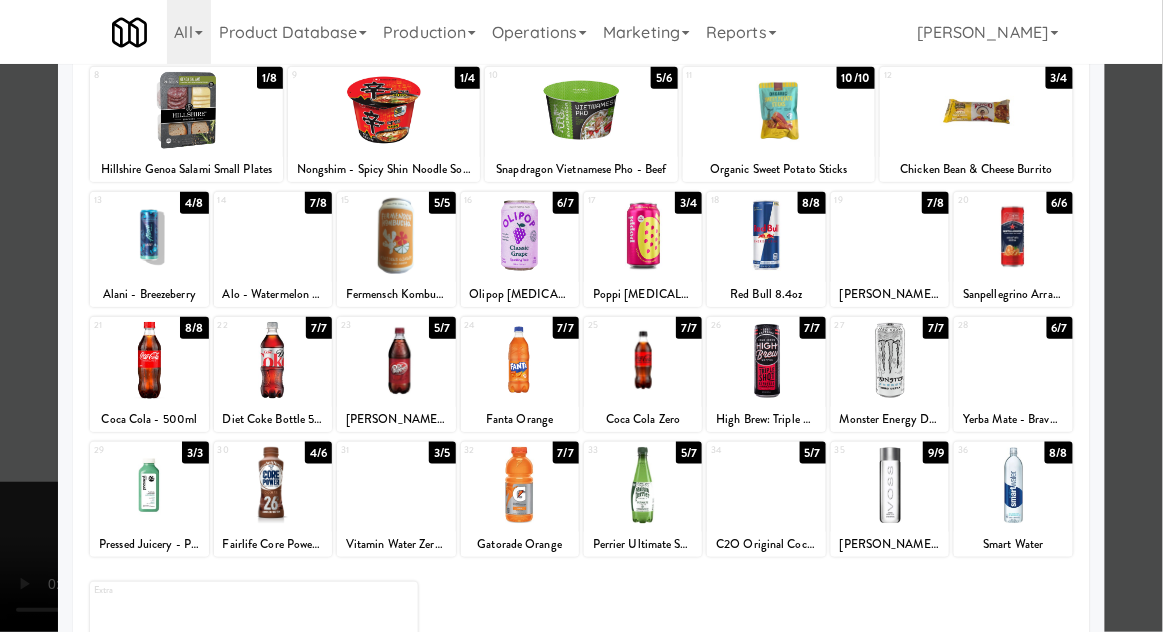 click at bounding box center (1013, 485) 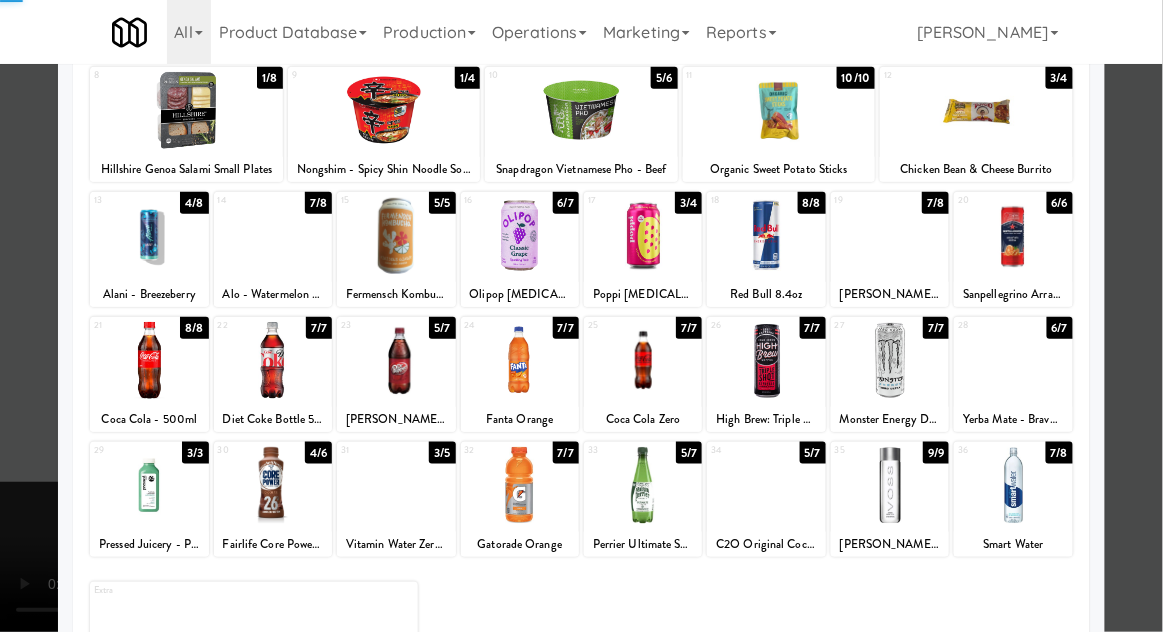 click at bounding box center [581, 316] 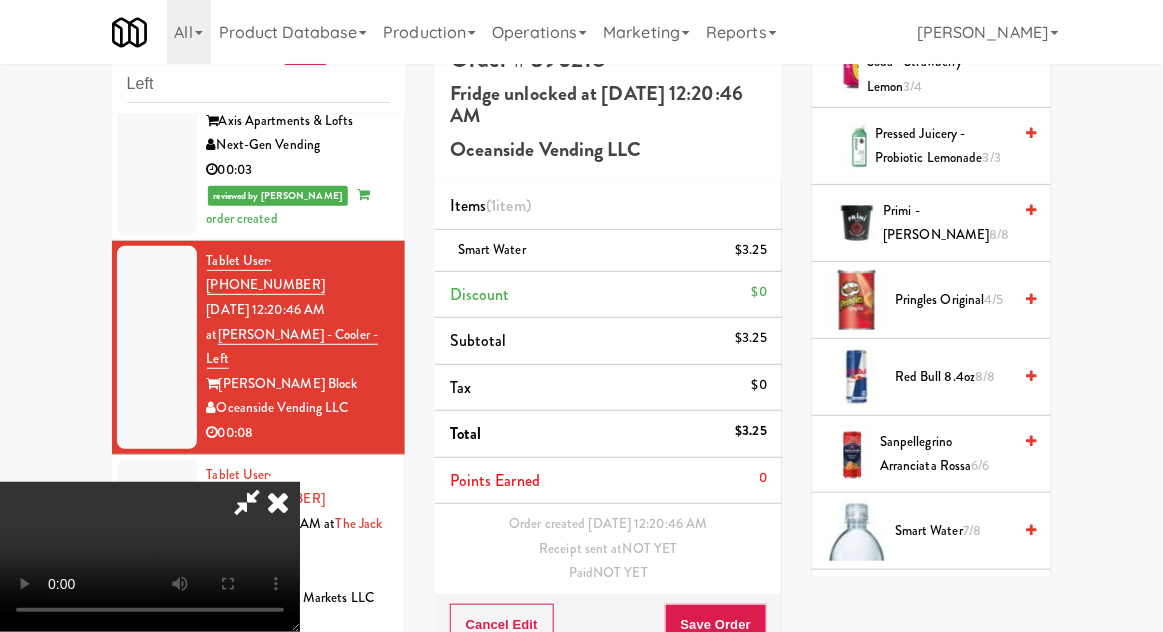 scroll, scrollTop: 2570, scrollLeft: 0, axis: vertical 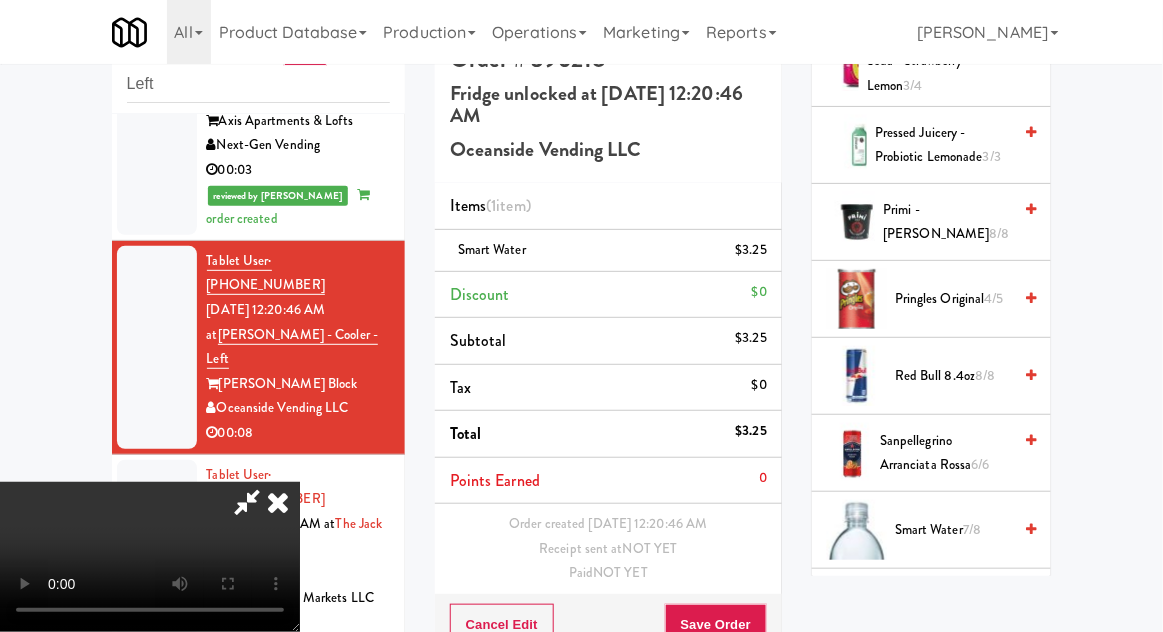 click on "7/8" at bounding box center (972, 529) 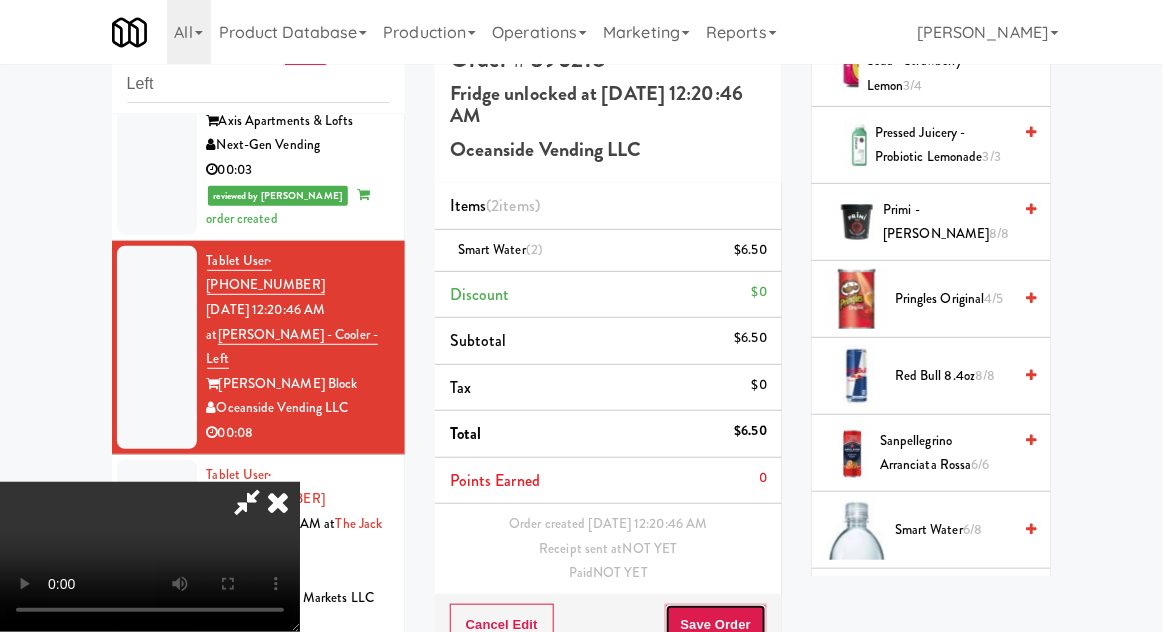 click on "Save Order" at bounding box center (716, 625) 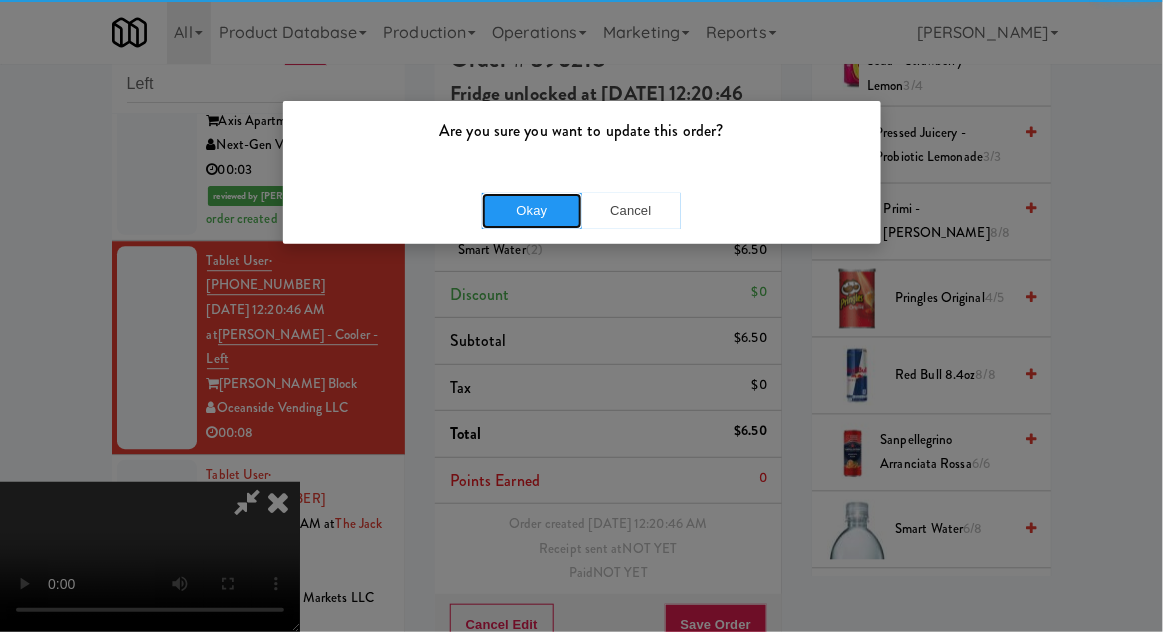 click on "Okay" at bounding box center (532, 211) 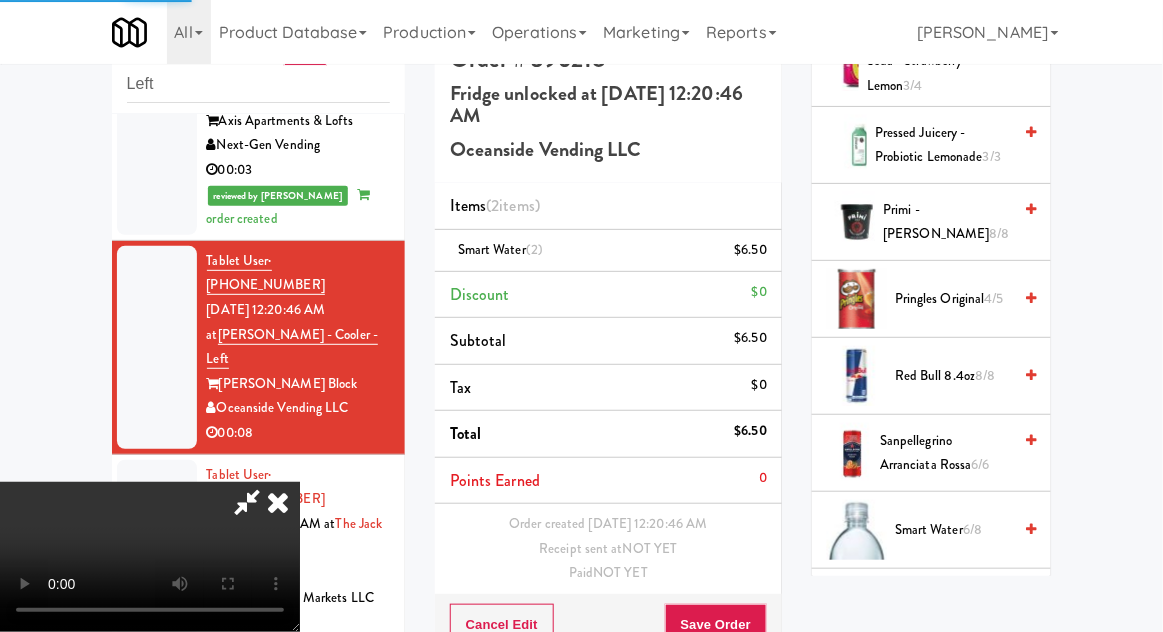 scroll, scrollTop: 0, scrollLeft: 0, axis: both 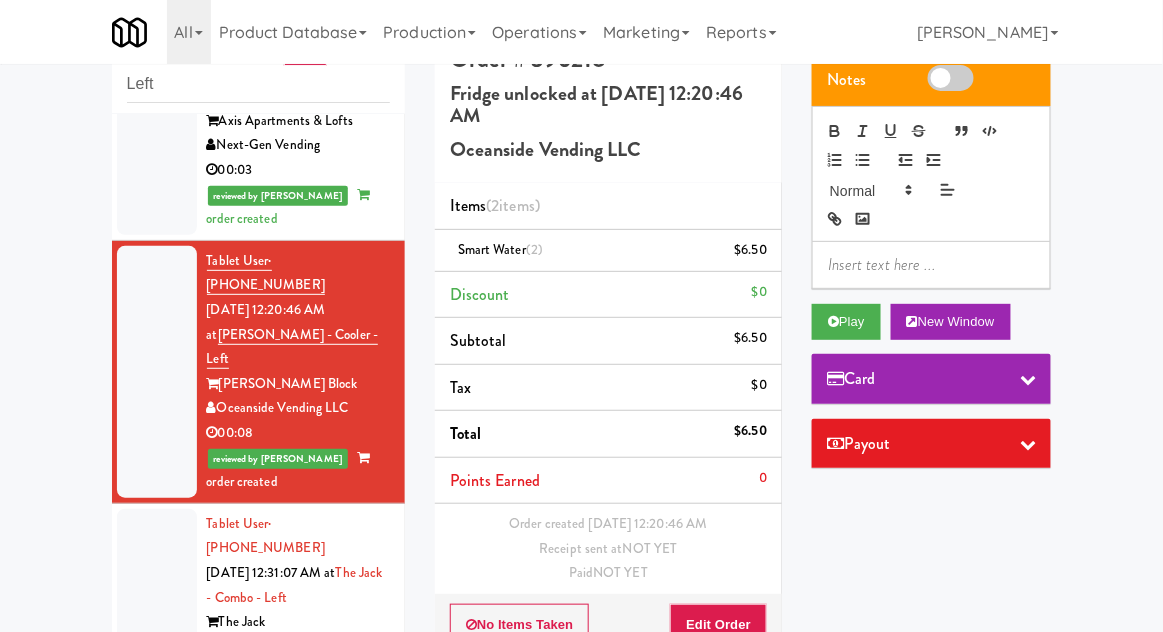 click at bounding box center [157, 598] 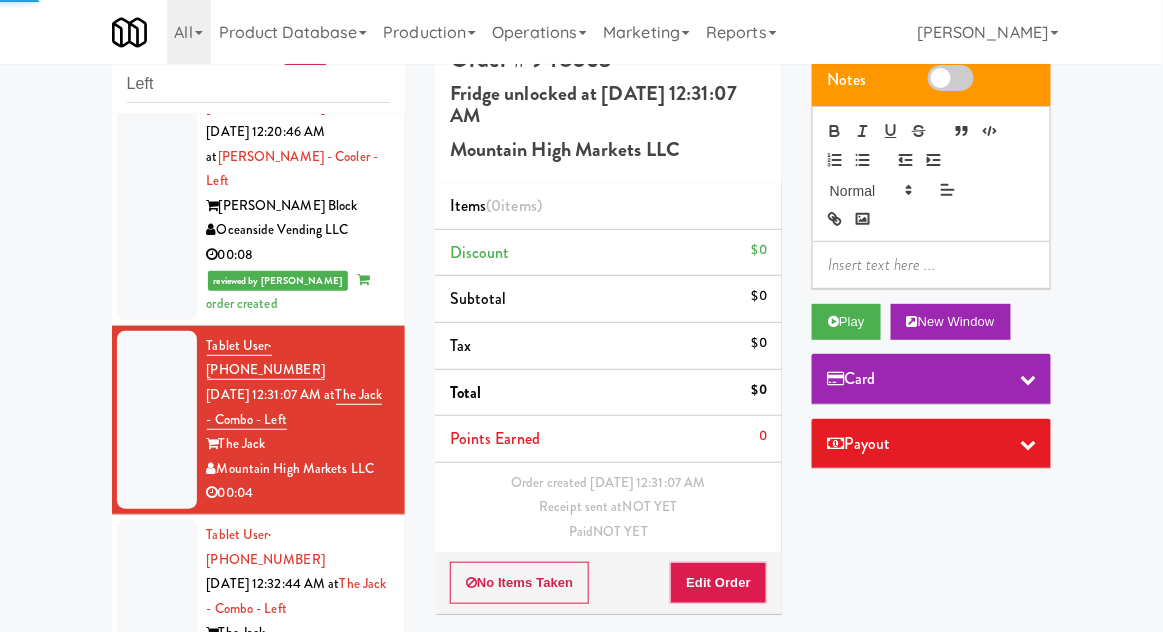 scroll, scrollTop: 1432, scrollLeft: 0, axis: vertical 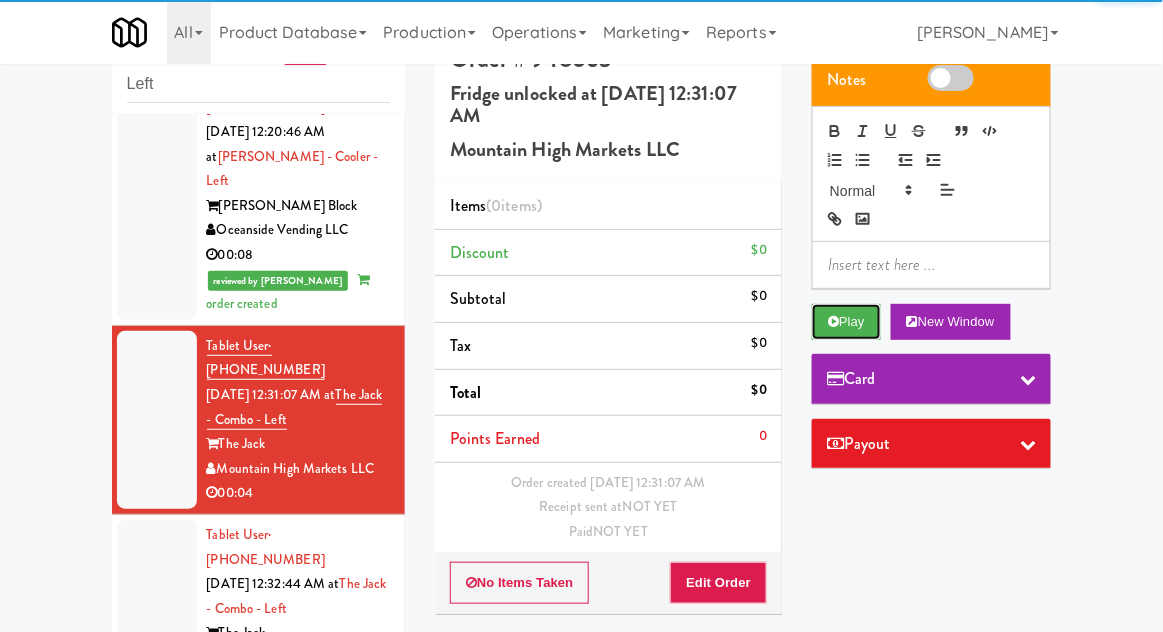 click on "Play" at bounding box center (846, 322) 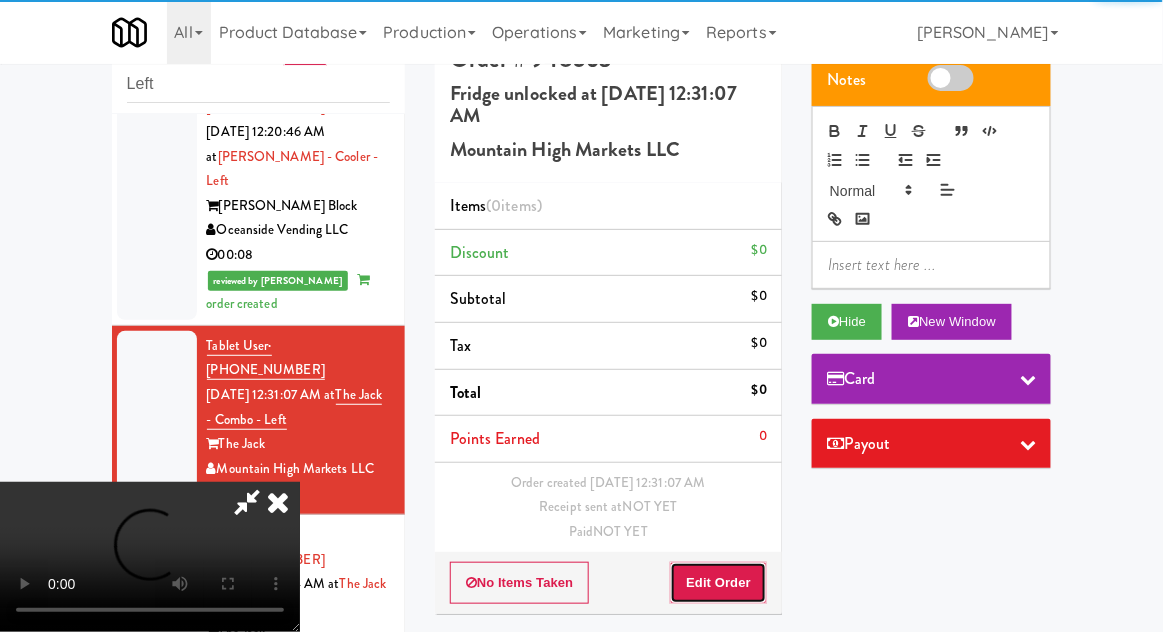 click on "Edit Order" at bounding box center [718, 583] 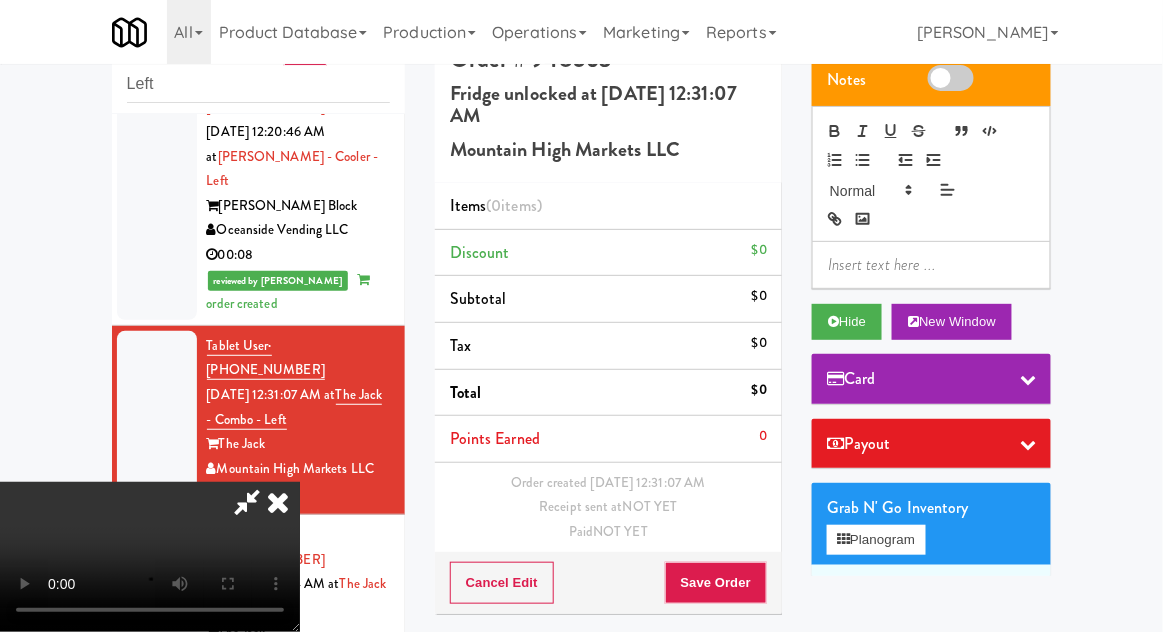 scroll, scrollTop: 73, scrollLeft: 0, axis: vertical 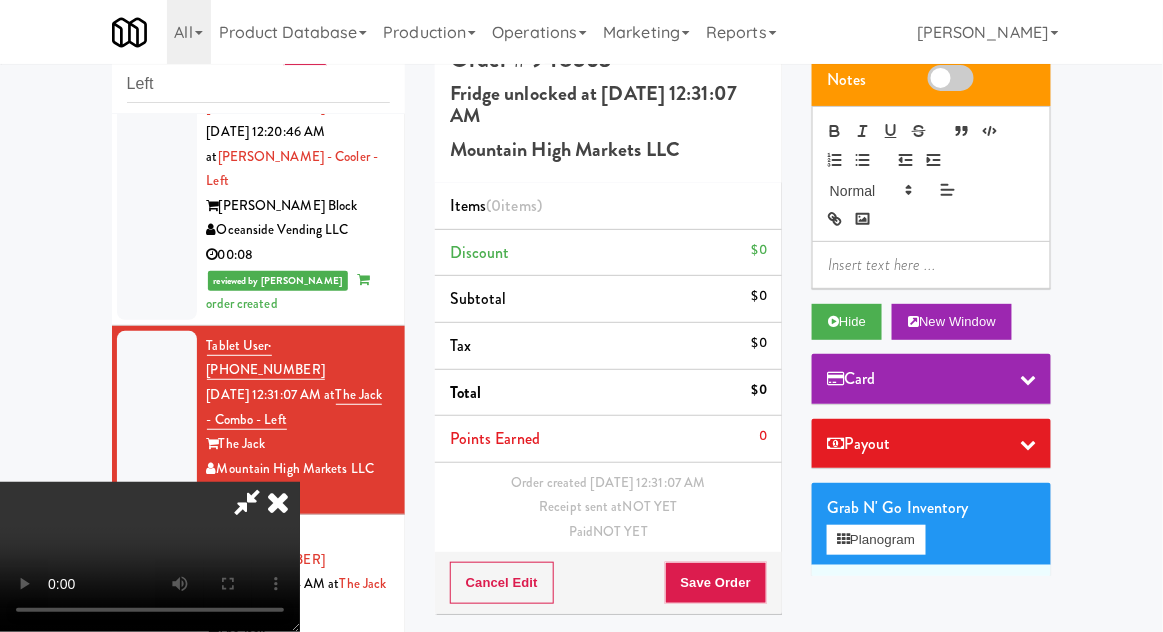 type 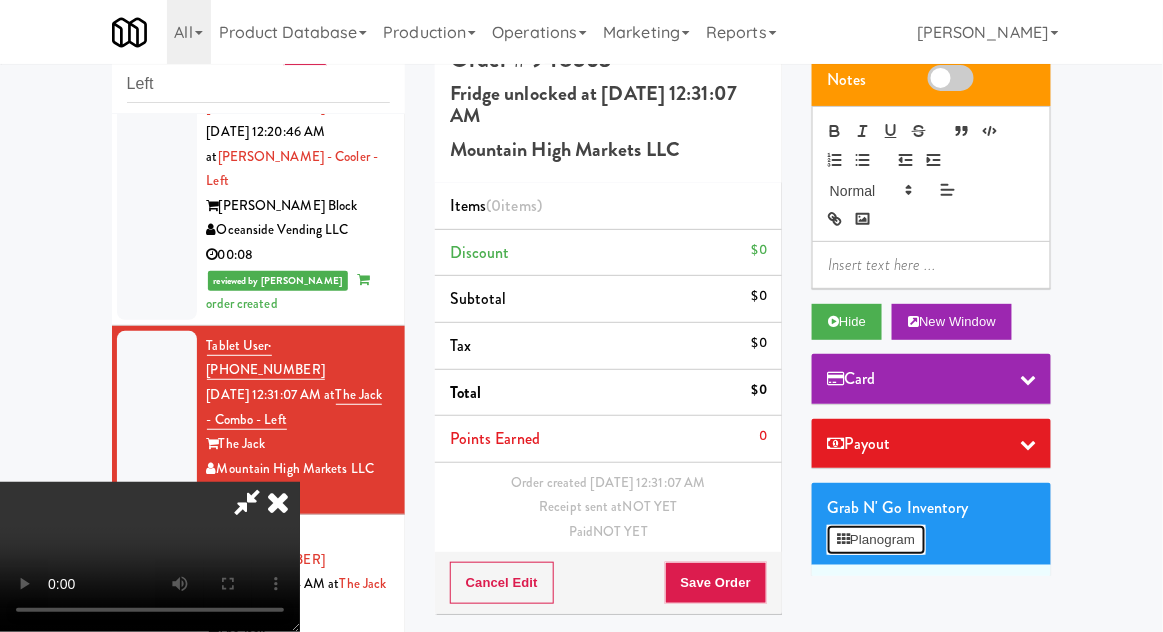click on "Planogram" at bounding box center [876, 540] 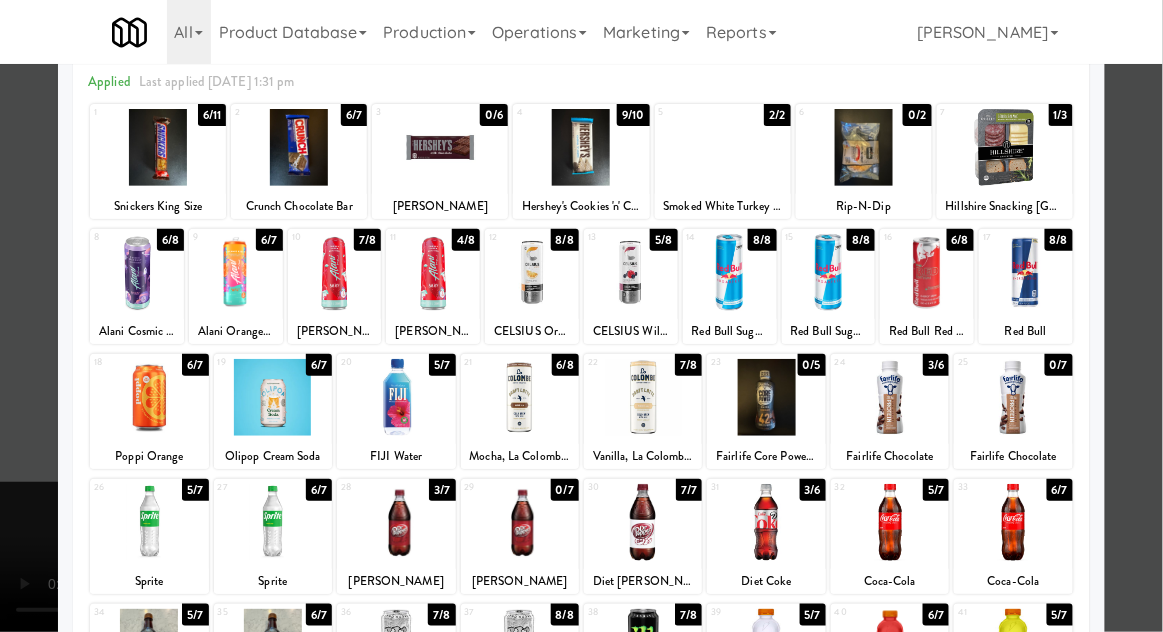 scroll, scrollTop: 94, scrollLeft: 0, axis: vertical 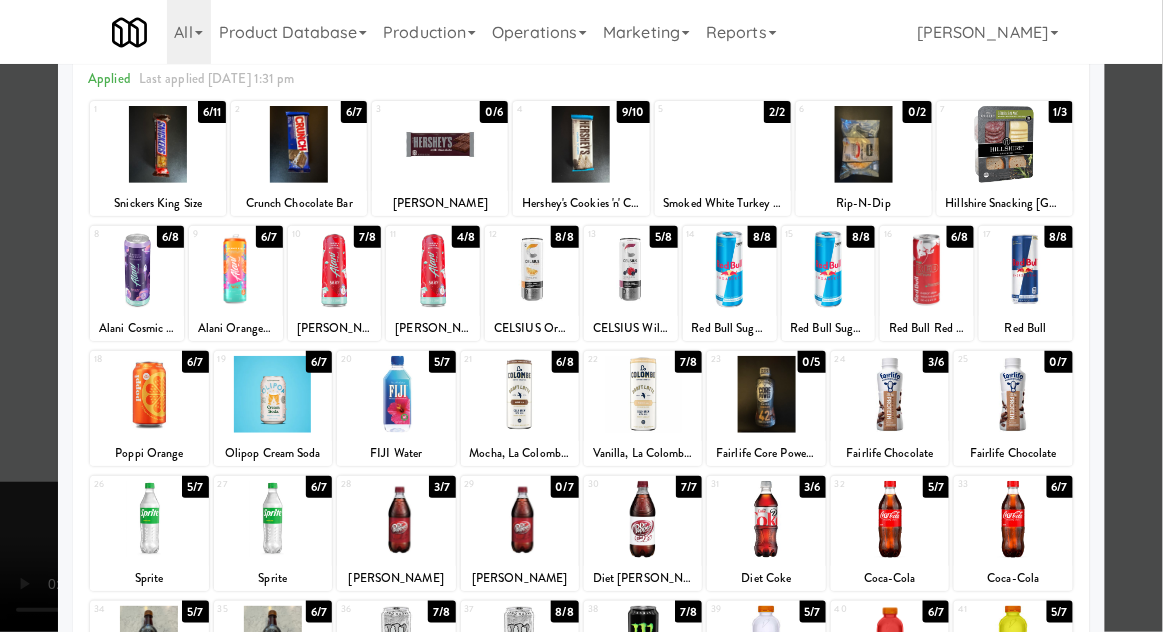 click at bounding box center (643, 394) 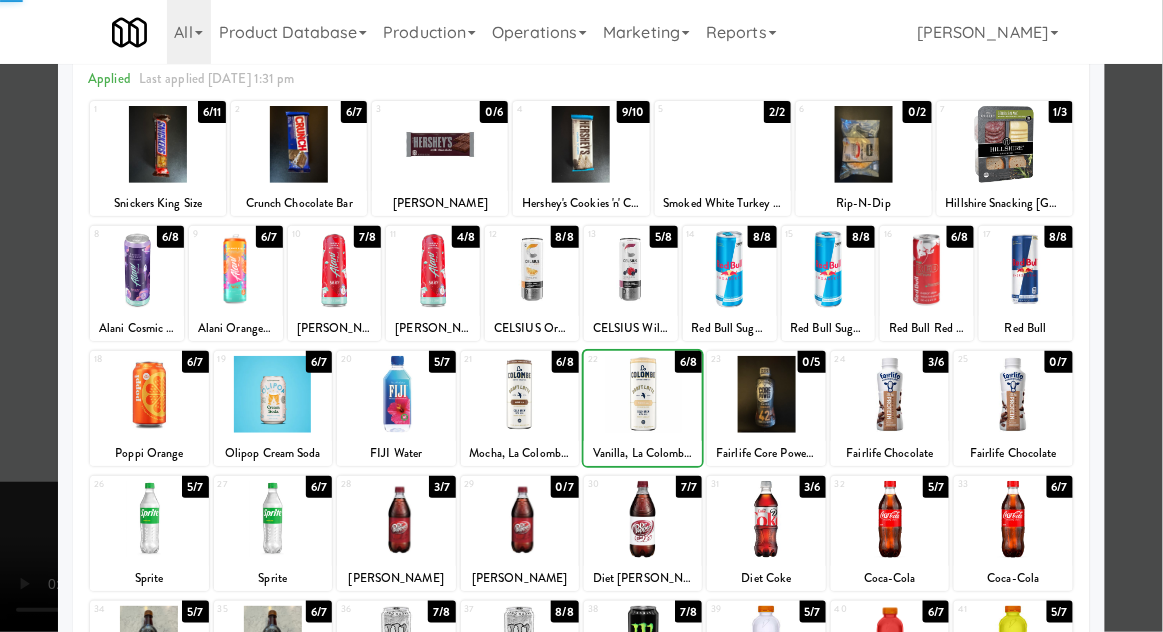 click at bounding box center (581, 316) 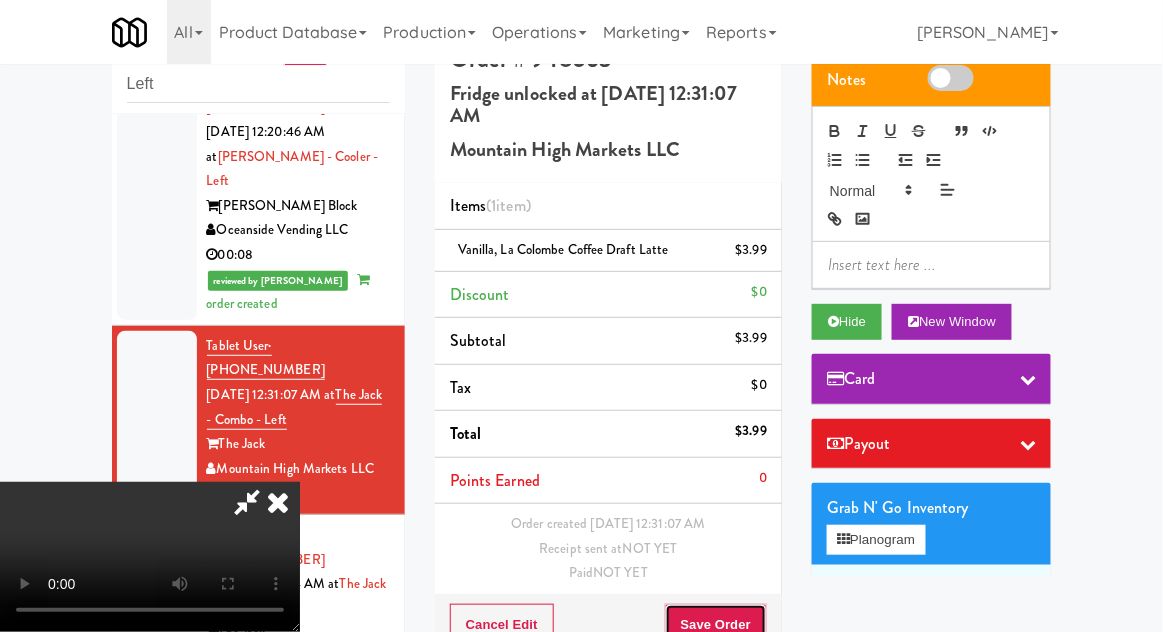 click on "Save Order" at bounding box center [716, 625] 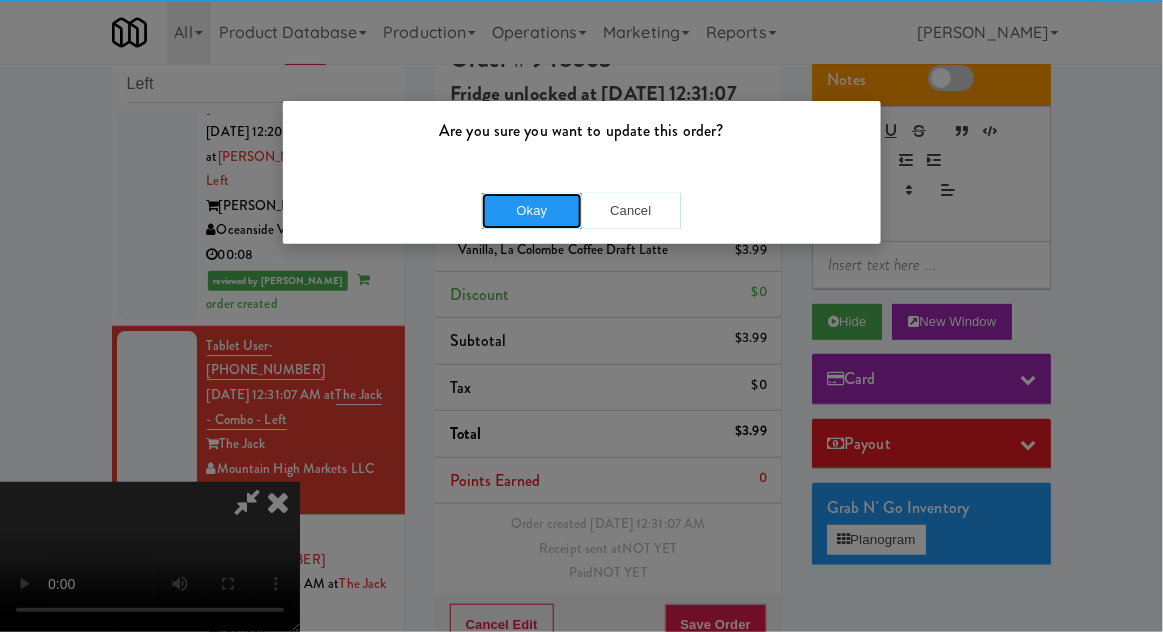 click on "Okay" at bounding box center [532, 211] 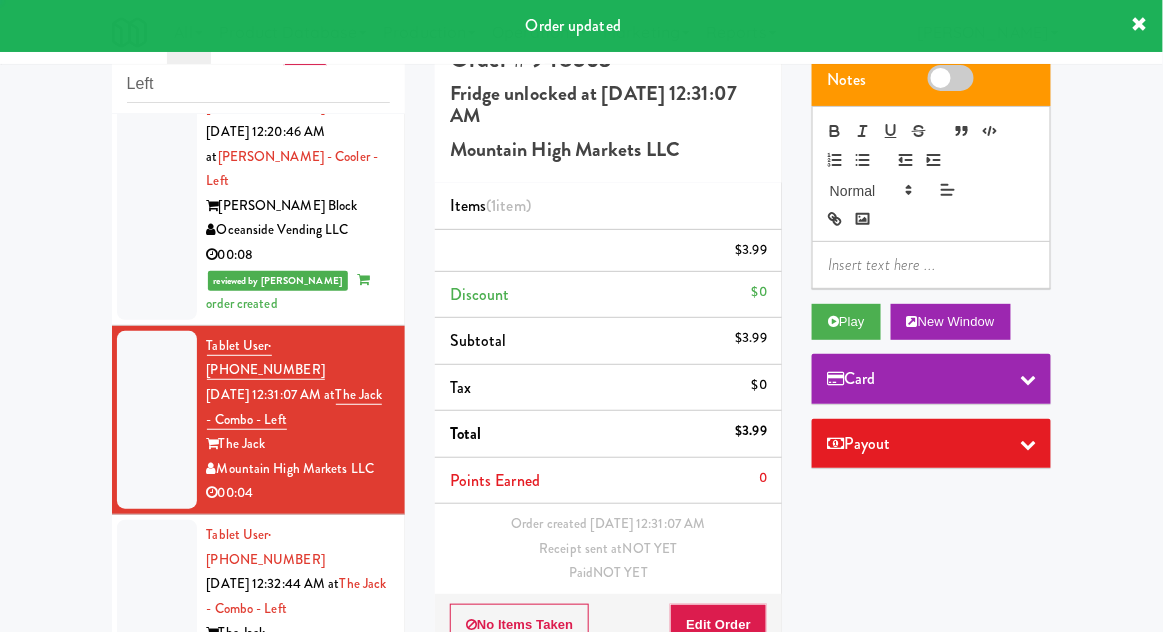 scroll, scrollTop: 0, scrollLeft: 0, axis: both 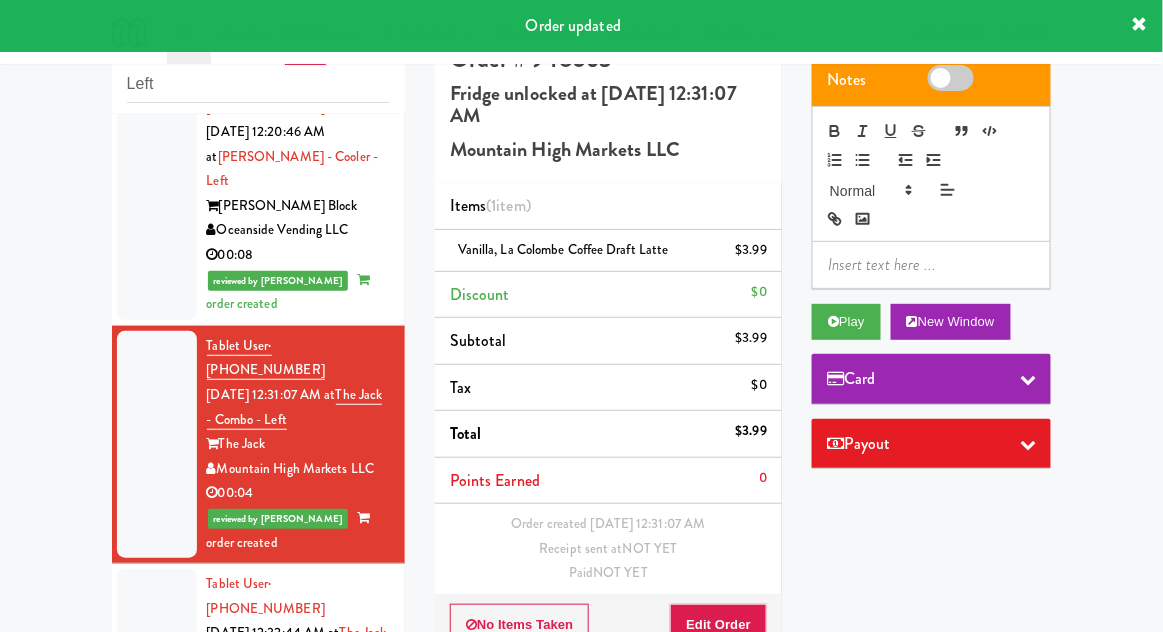 click at bounding box center (157, 658) 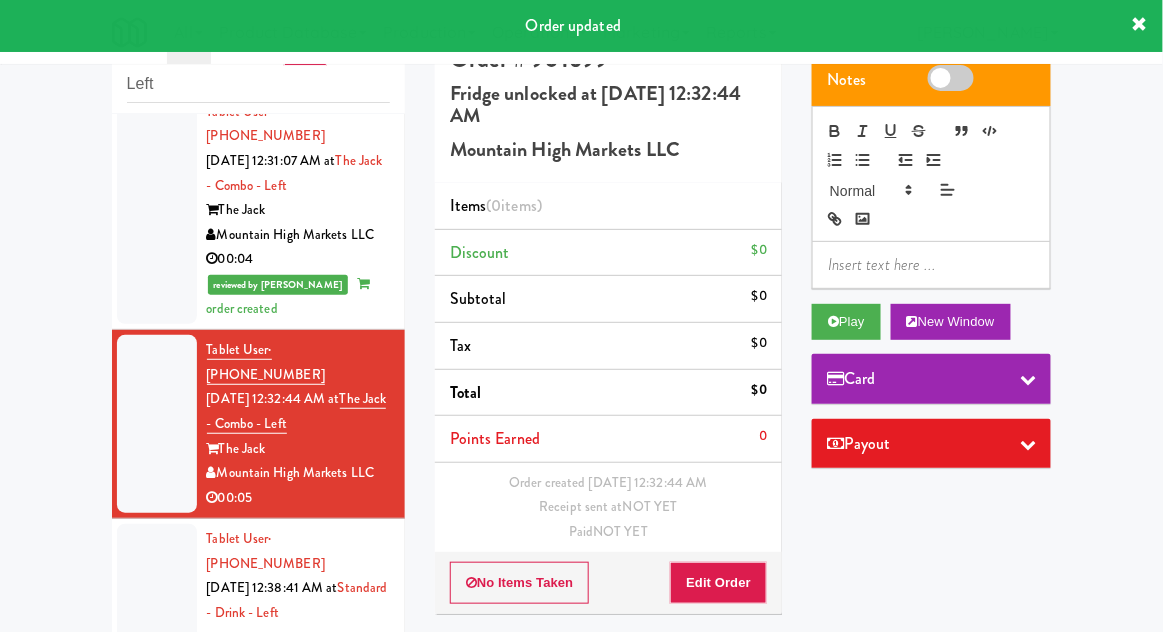 scroll, scrollTop: 1669, scrollLeft: 0, axis: vertical 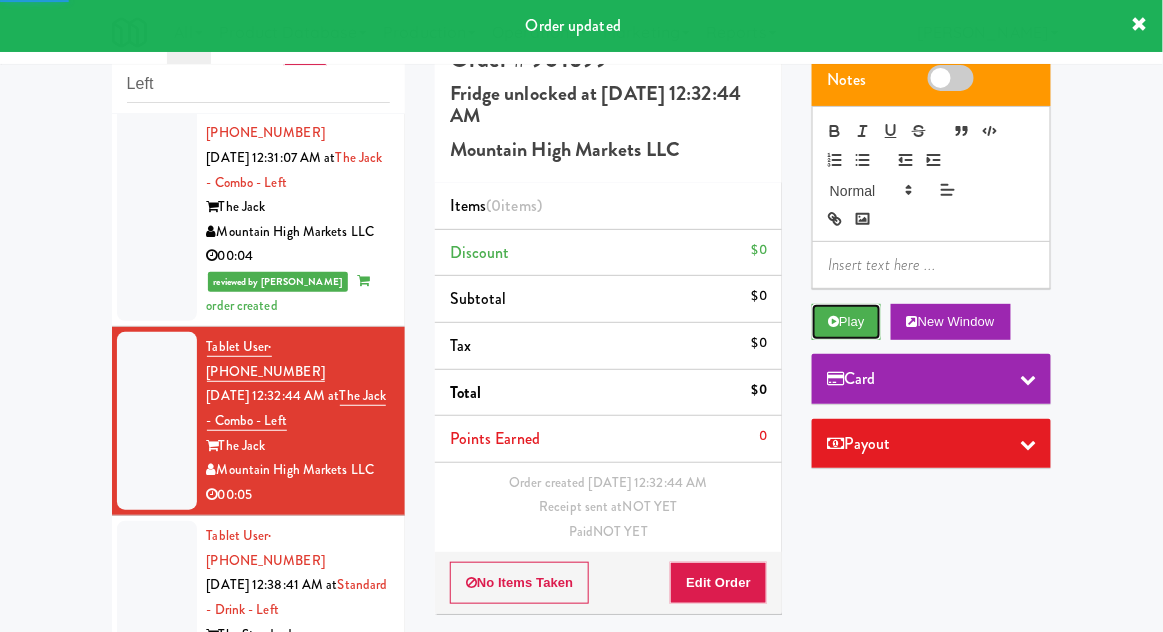 click on "Play" at bounding box center [846, 322] 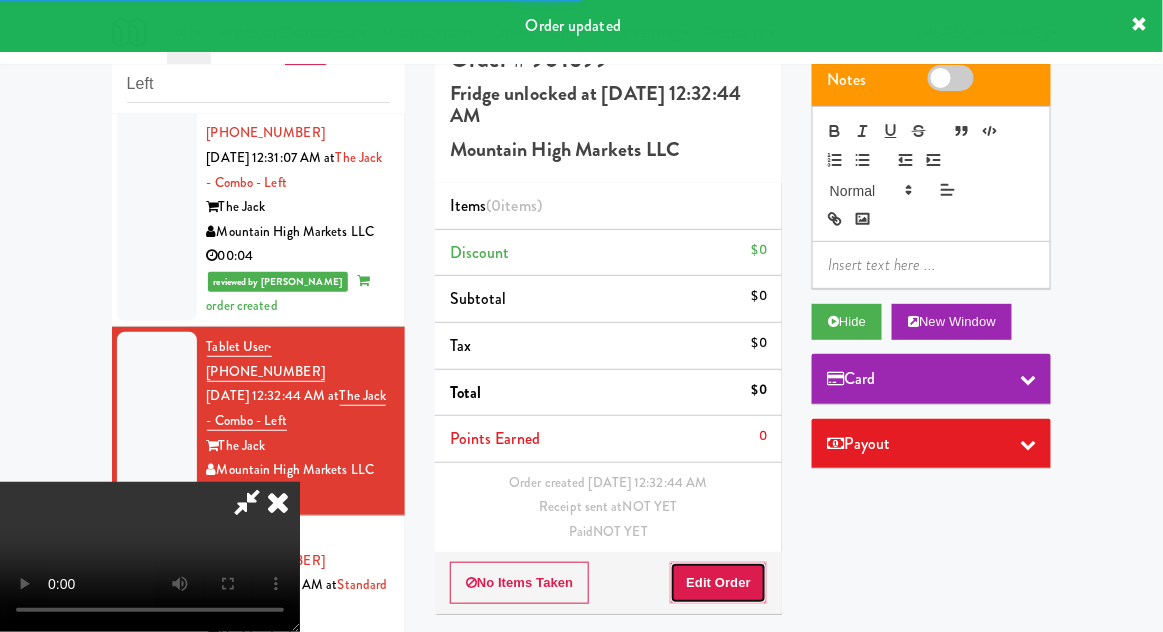 click on "Edit Order" at bounding box center [718, 583] 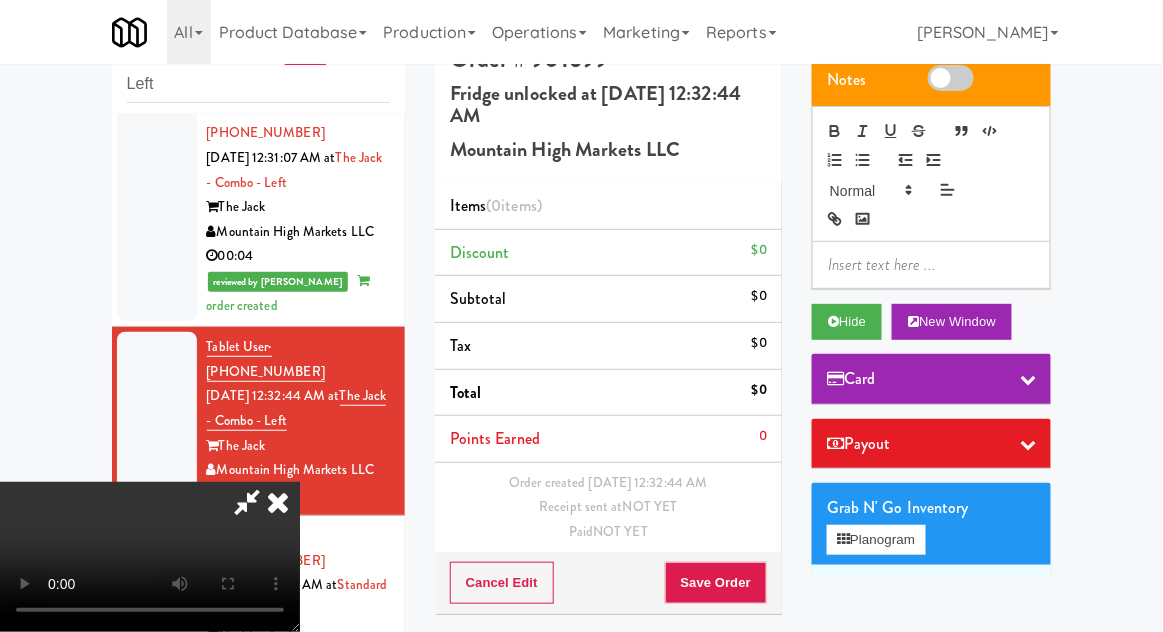 scroll, scrollTop: 73, scrollLeft: 0, axis: vertical 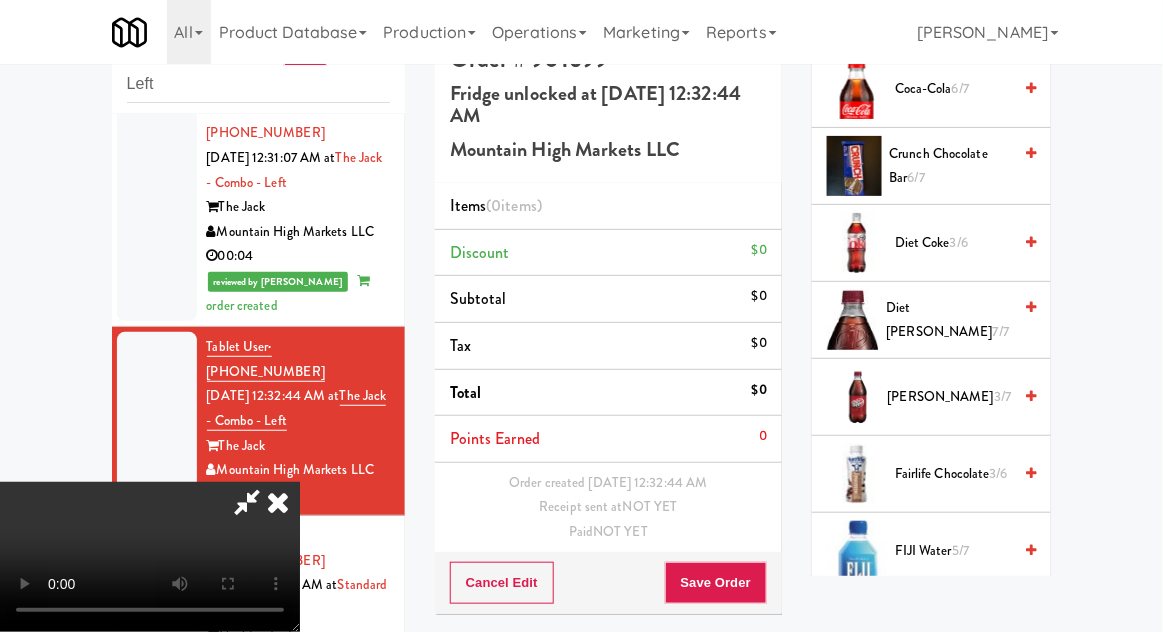 click on "Fairlife Chocolate  3/6" at bounding box center [953, 474] 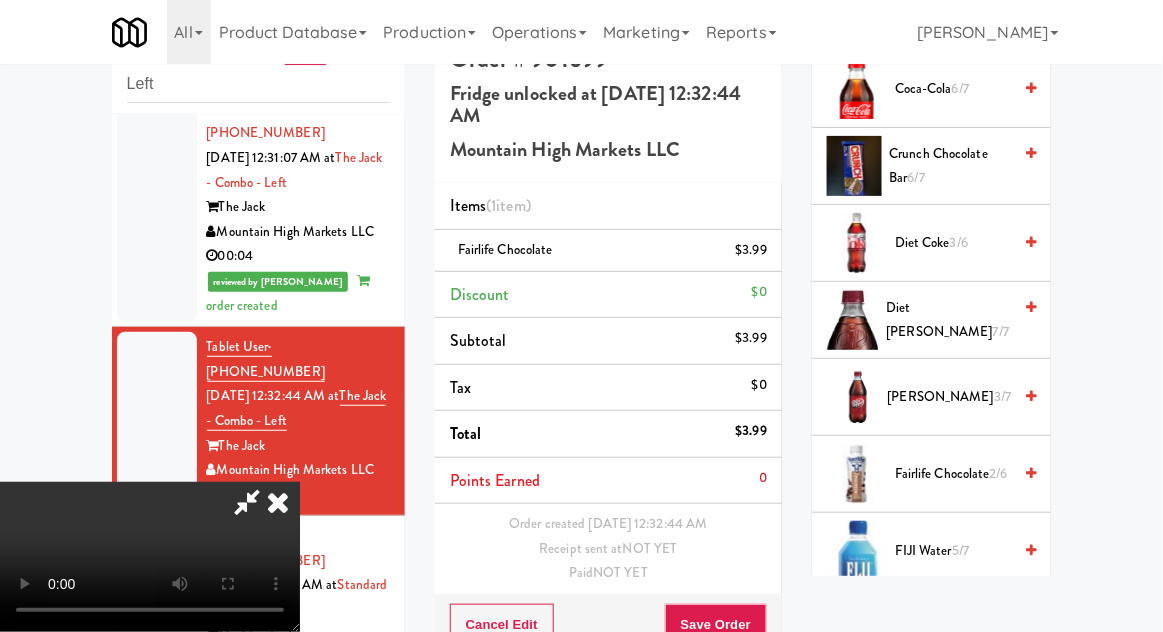 click on "Order # 901699 Fridge unlocked at [DATE] 12:32:44 AM Mountain High Markets LLC Items  (1  item ) Fairlife Chocolate  $3.99 Discount  $0 Subtotal $3.99 Tax $0 Total $3.99 Points Earned  0 Order created [DATE] 12:32:44 AM Receipt sent at  NOT YET Paid  NOT YET Cancel Edit Save Order" at bounding box center (608, 347) 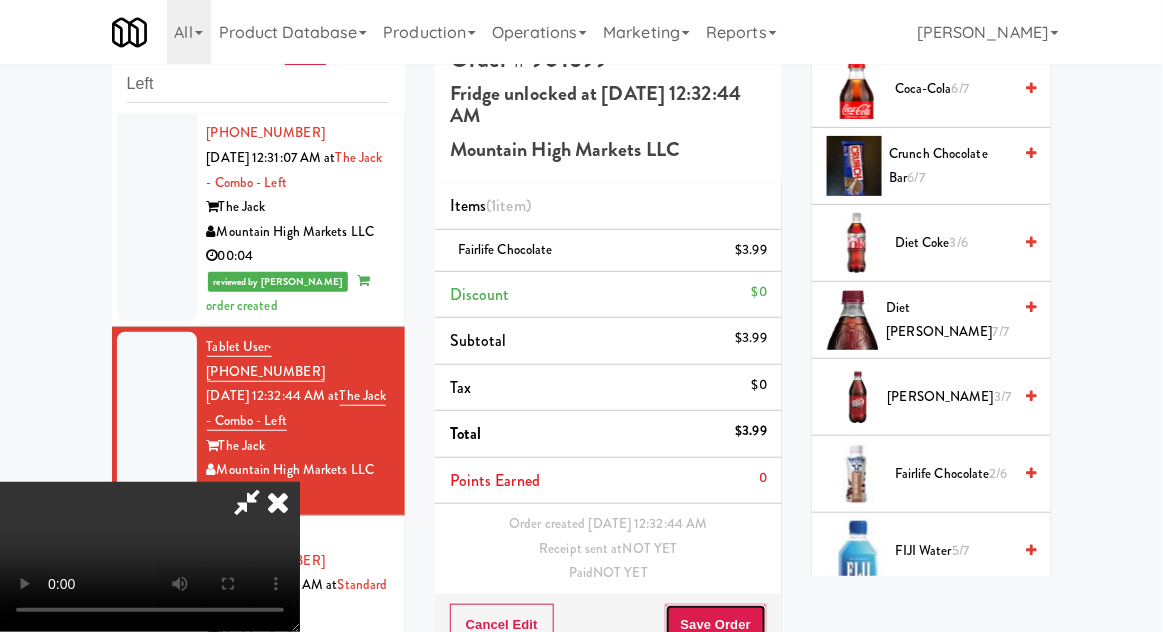 click on "Save Order" at bounding box center (716, 625) 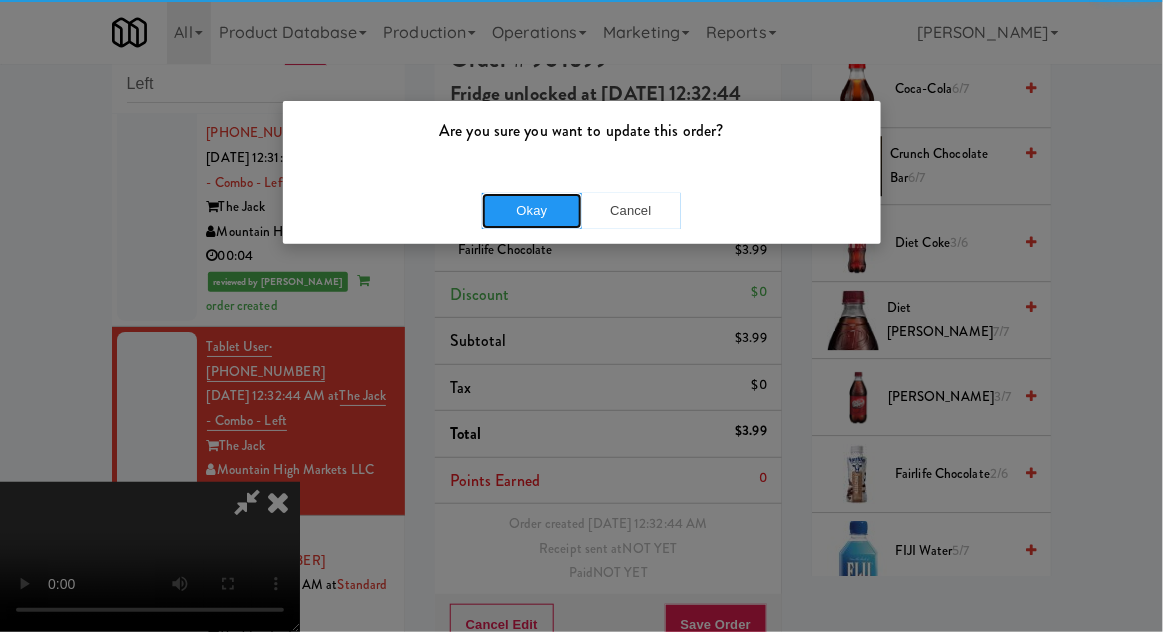 click on "Okay" at bounding box center [532, 211] 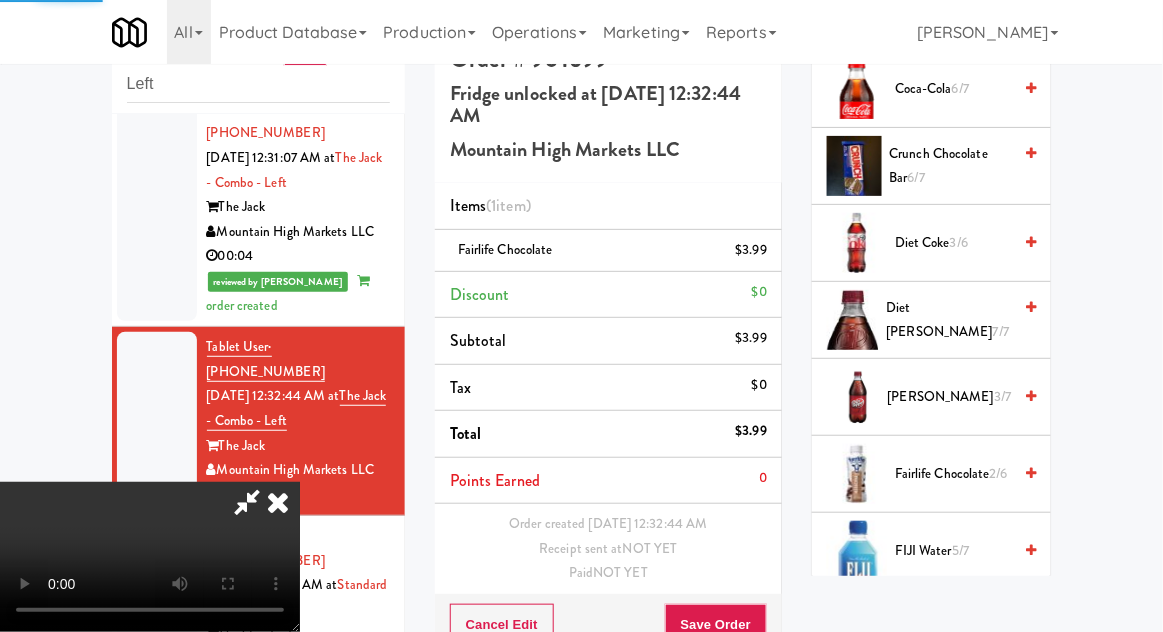 scroll, scrollTop: 0, scrollLeft: 0, axis: both 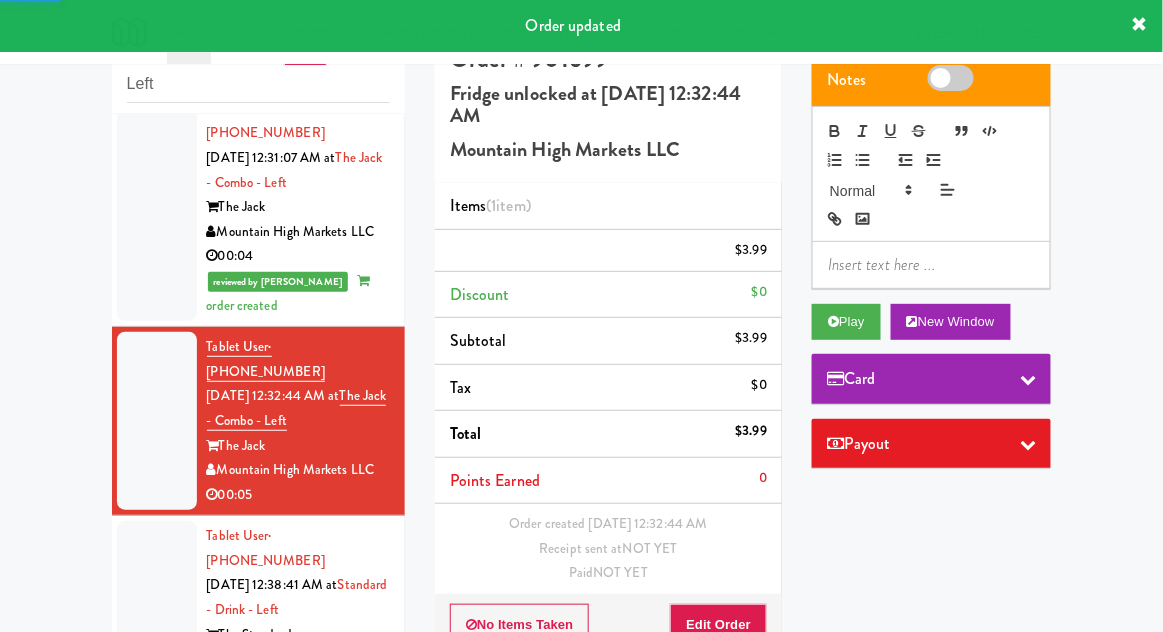 click at bounding box center [157, 610] 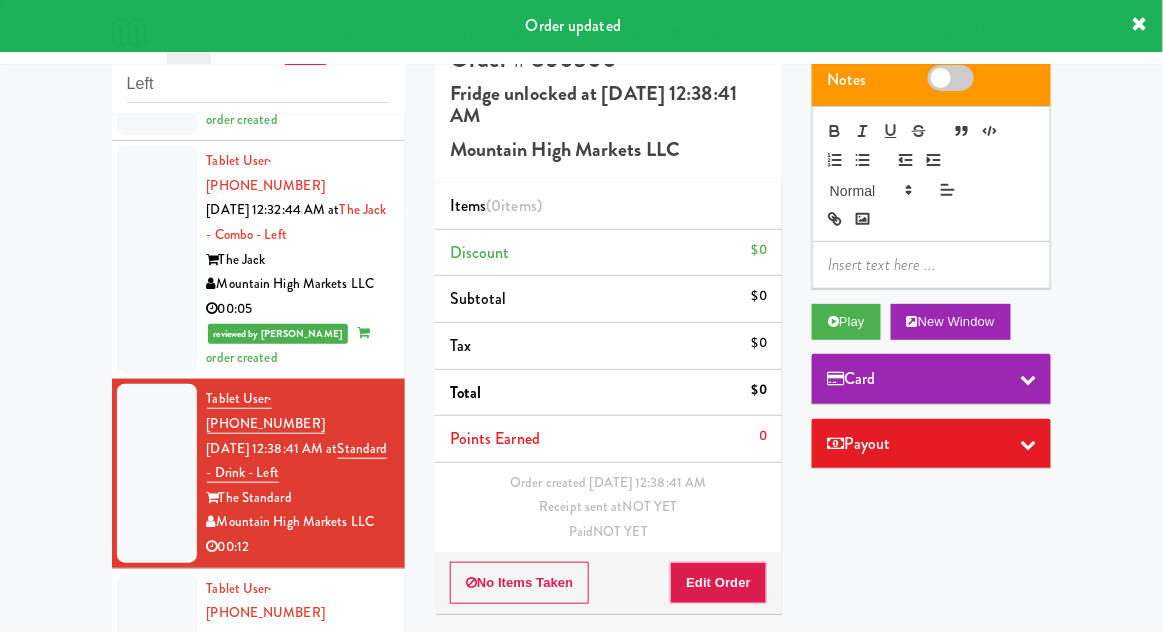 scroll, scrollTop: 1857, scrollLeft: 0, axis: vertical 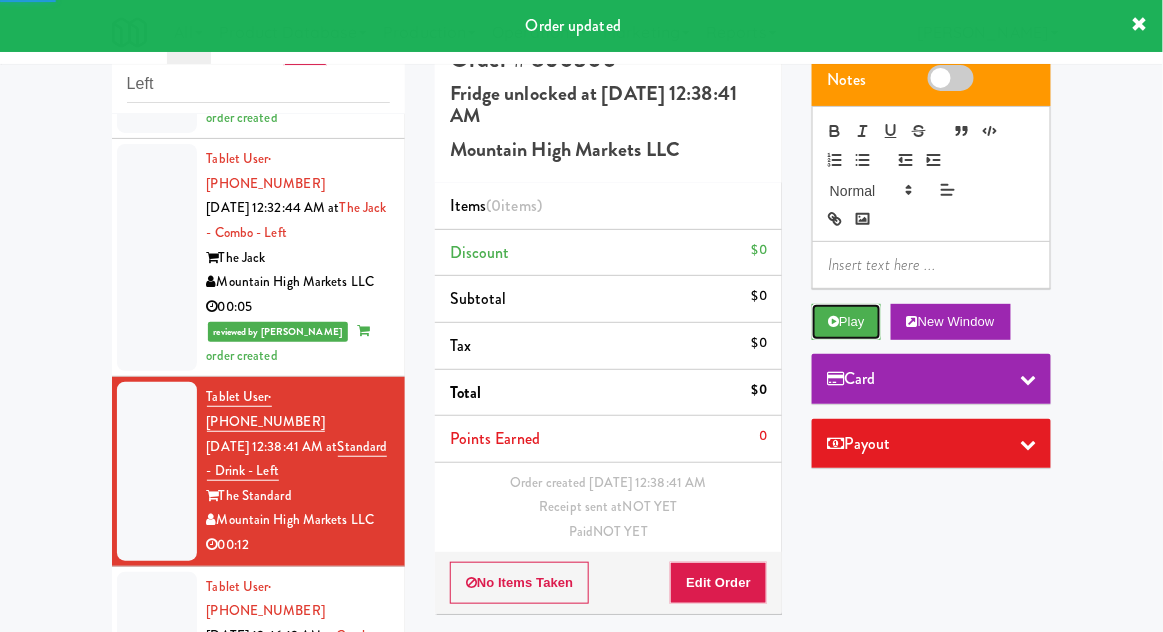 click at bounding box center (833, 321) 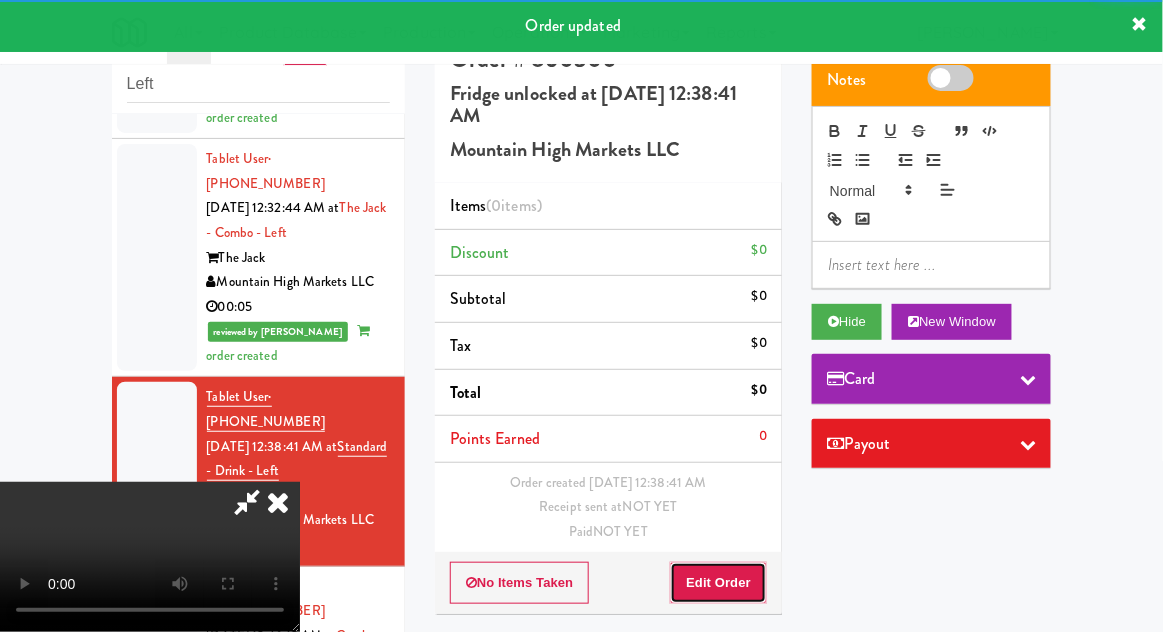 click on "Edit Order" at bounding box center (718, 583) 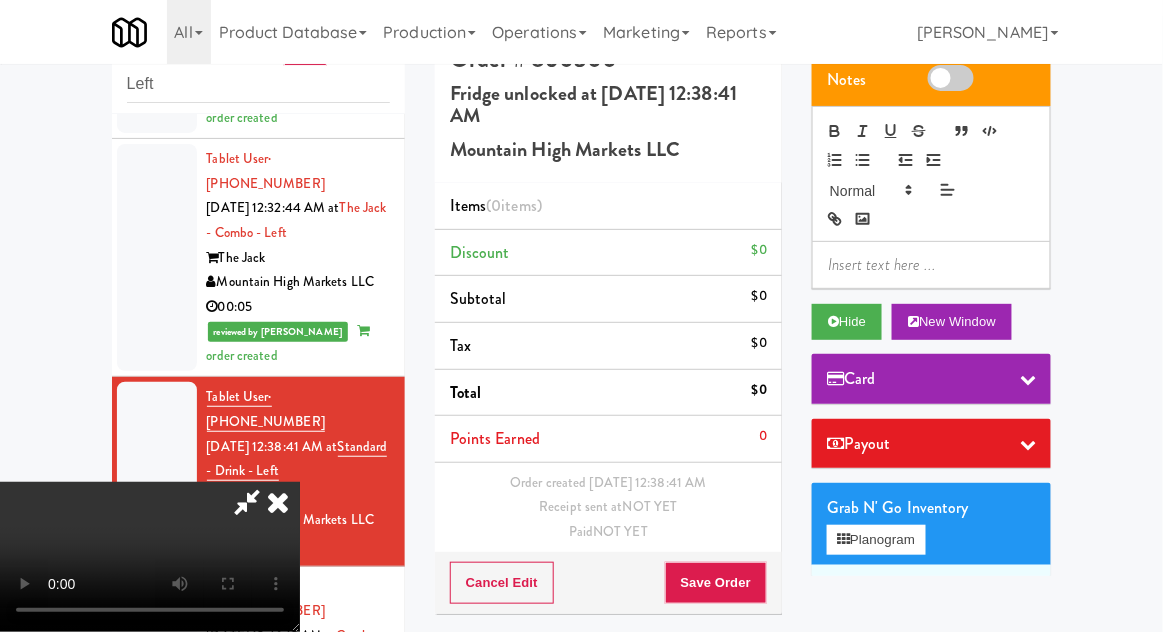type 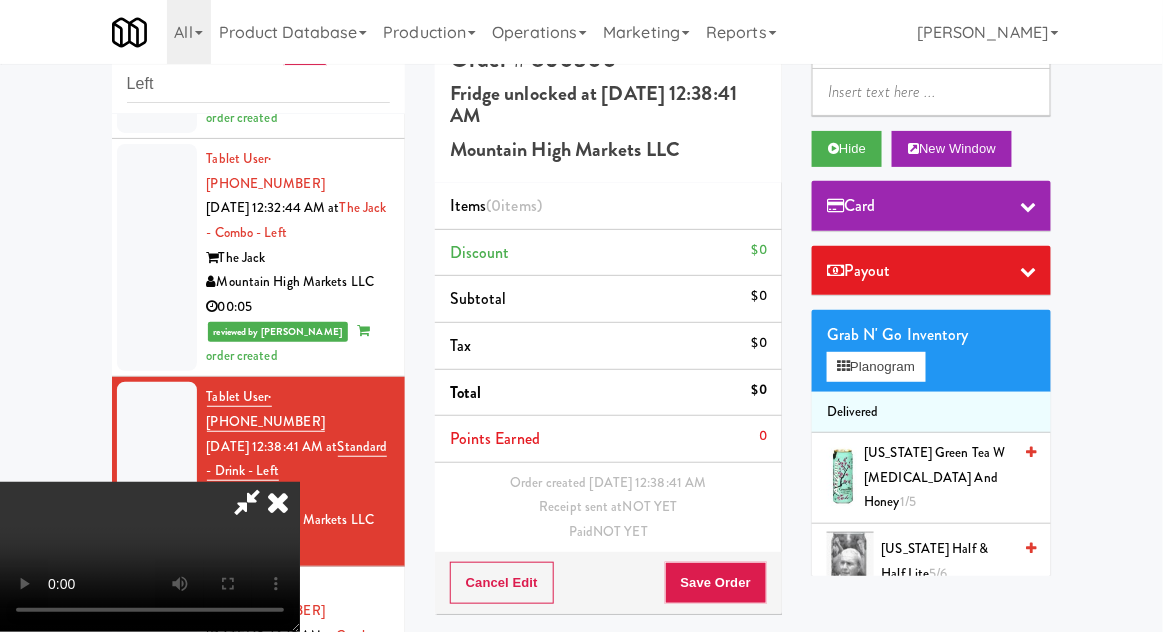 scroll, scrollTop: 173, scrollLeft: 0, axis: vertical 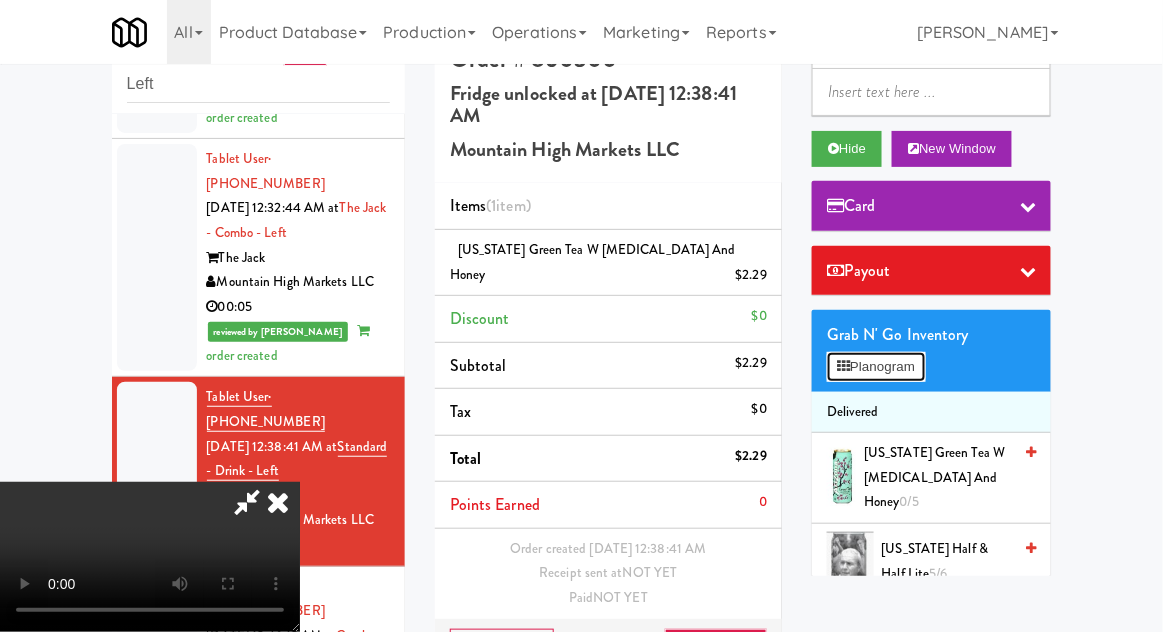 click on "Planogram" at bounding box center (876, 367) 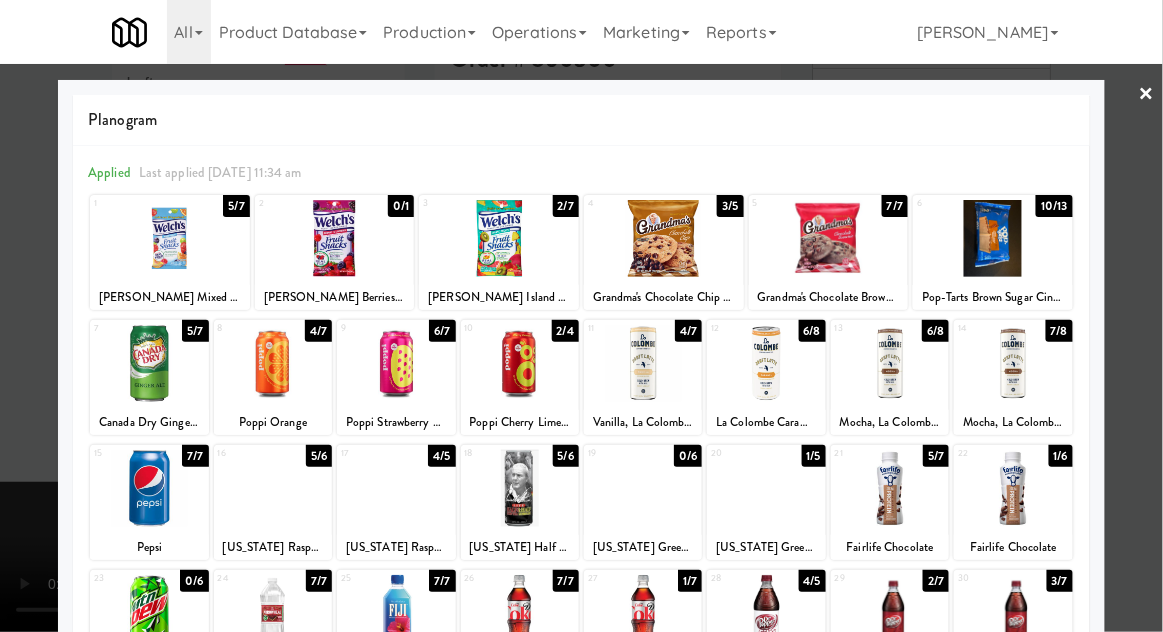 click at bounding box center (766, 363) 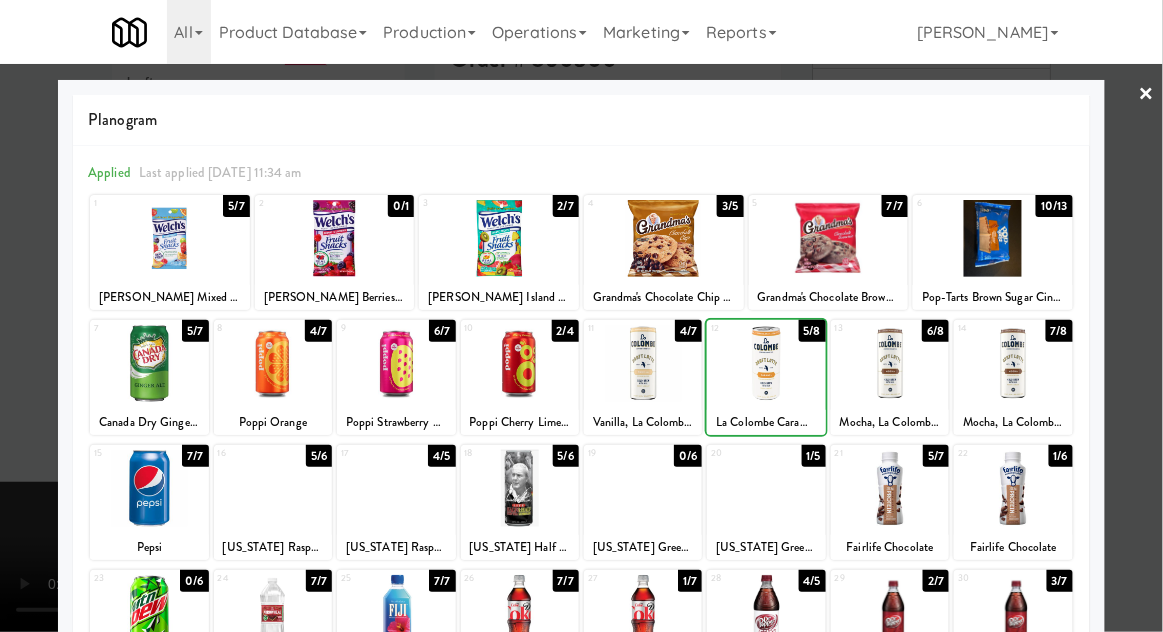click at bounding box center (581, 316) 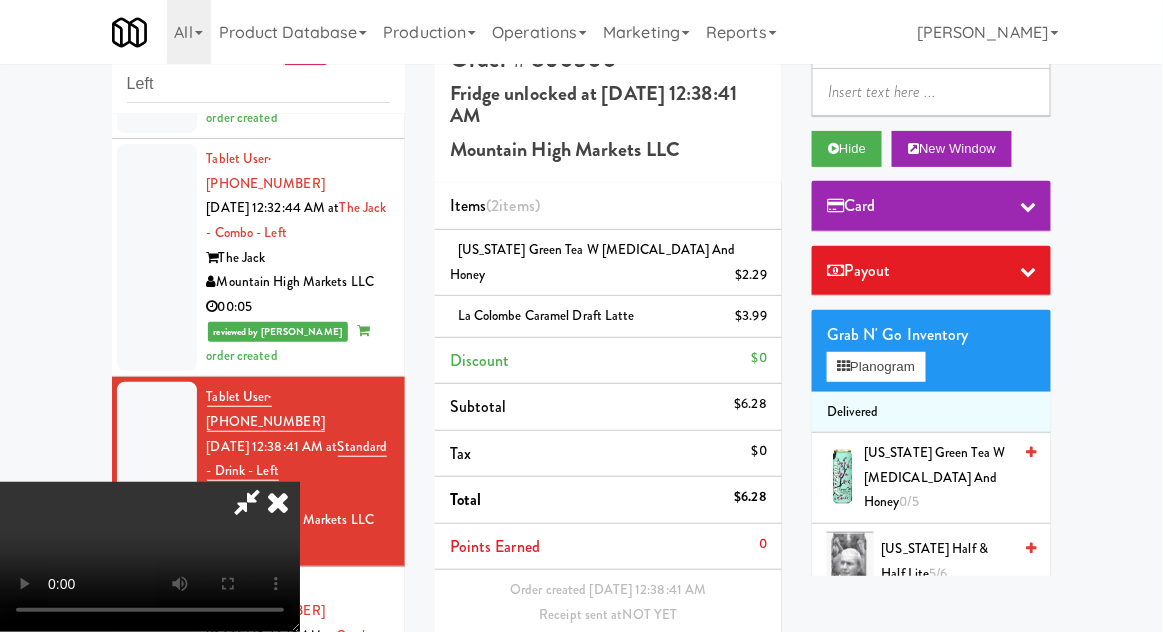 click on "Save Order" at bounding box center [716, 691] 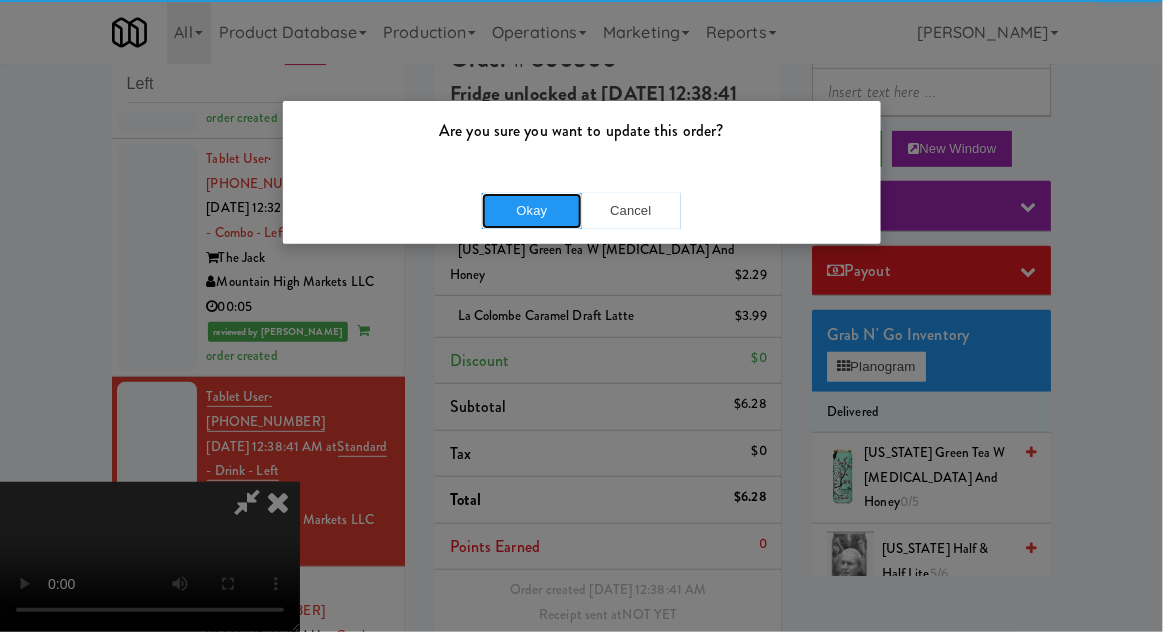 click on "Okay" at bounding box center [532, 211] 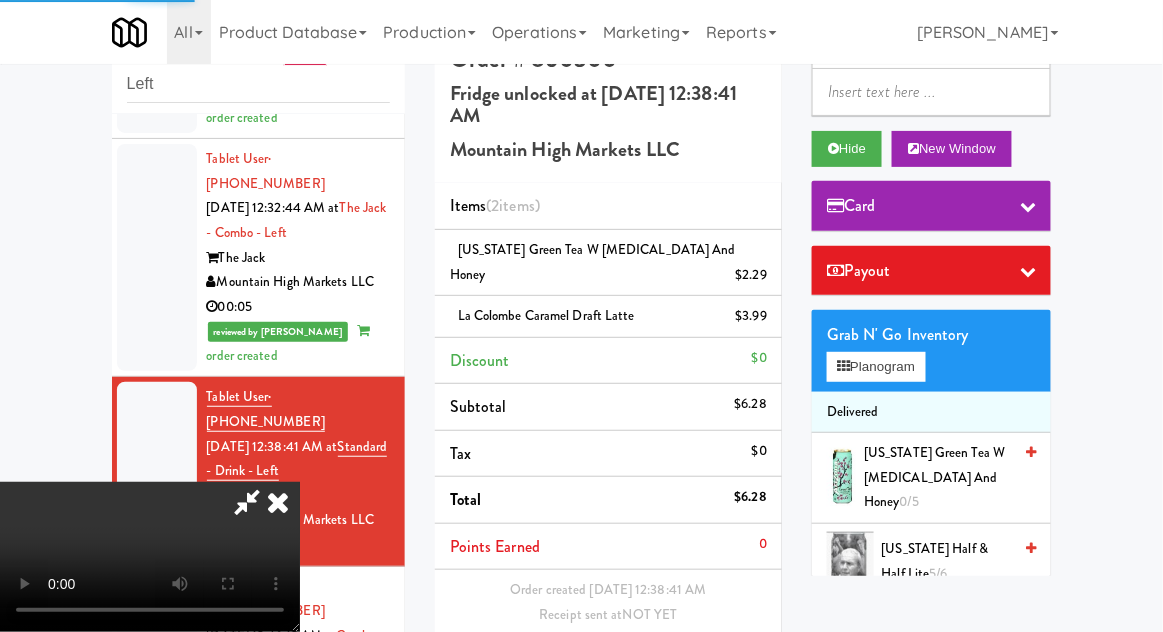 scroll, scrollTop: 0, scrollLeft: 0, axis: both 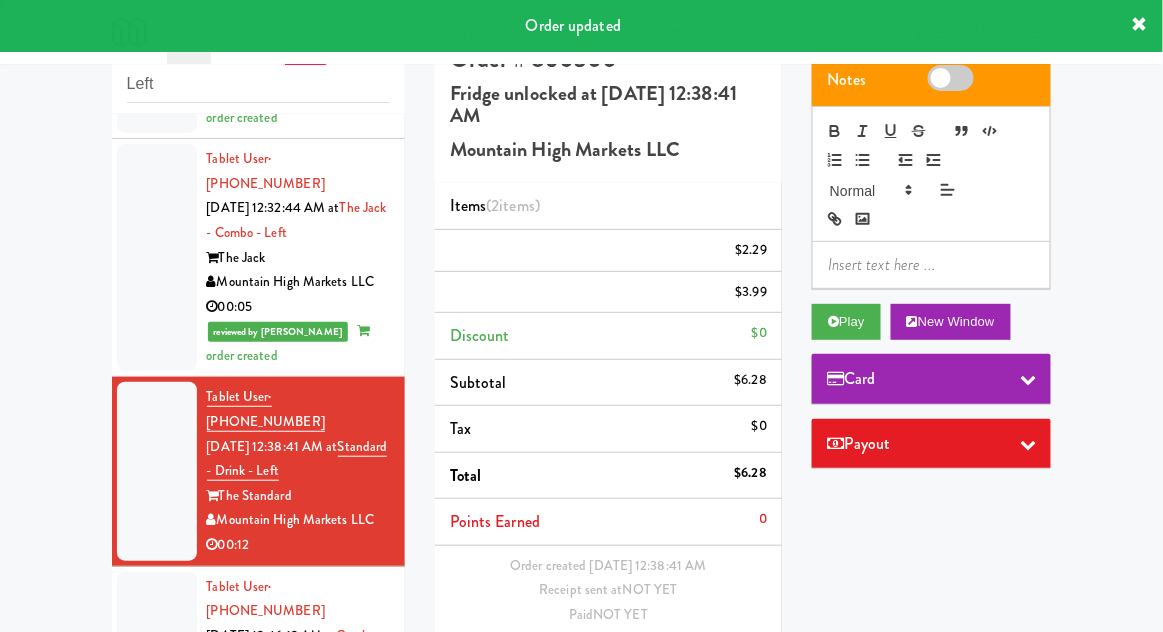 click at bounding box center [157, 673] 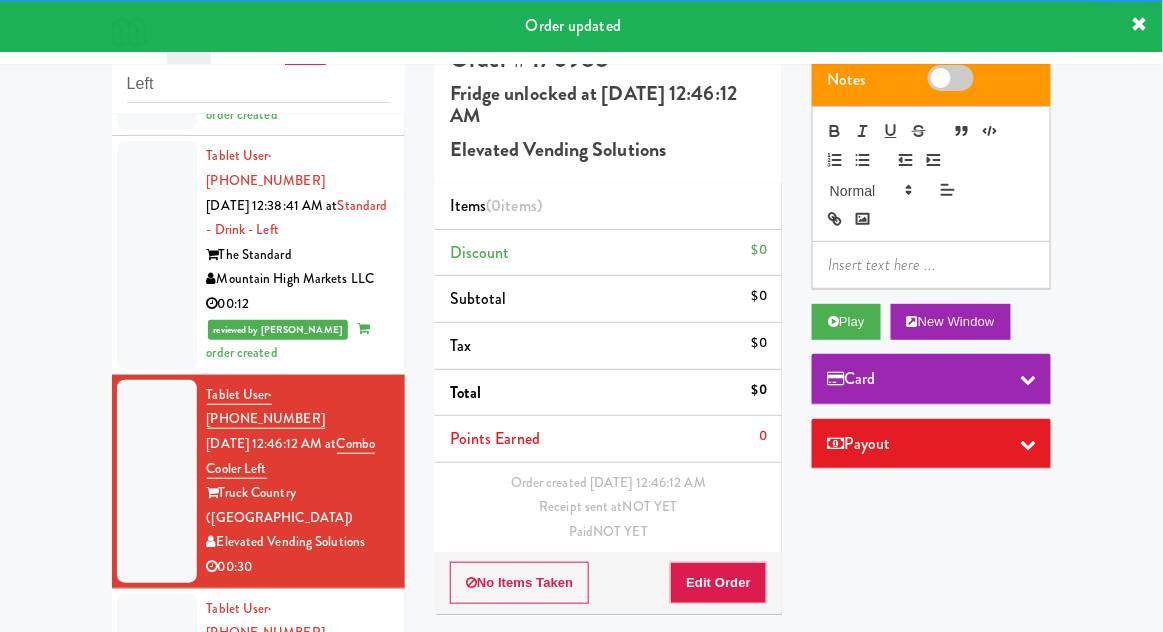 scroll, scrollTop: 2098, scrollLeft: 0, axis: vertical 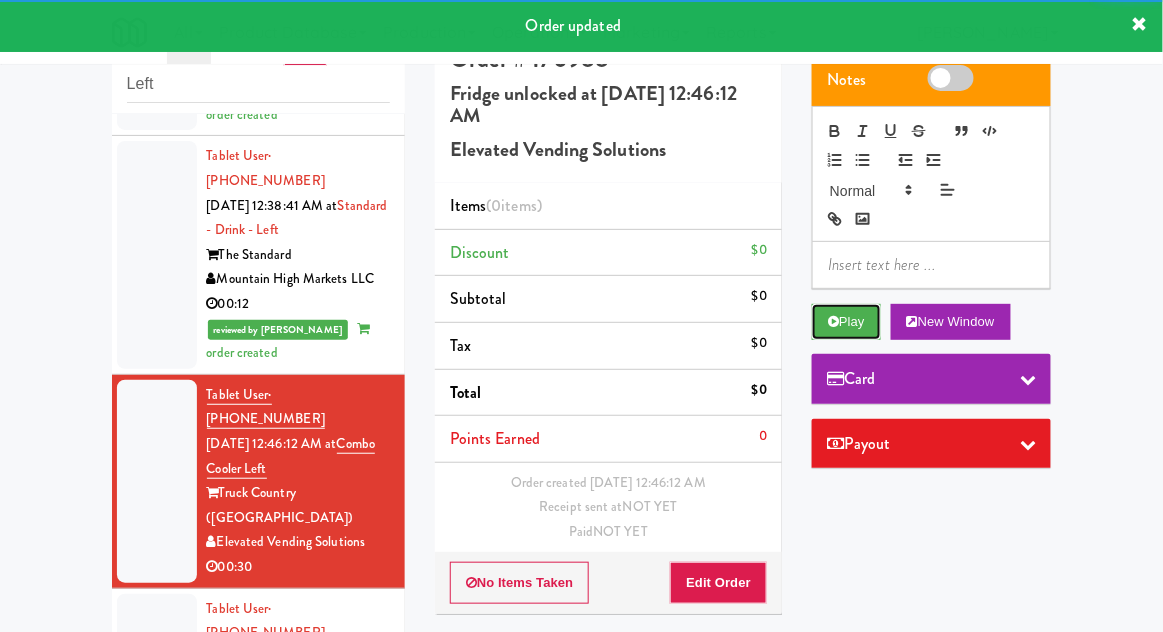 click on "Play" at bounding box center (846, 322) 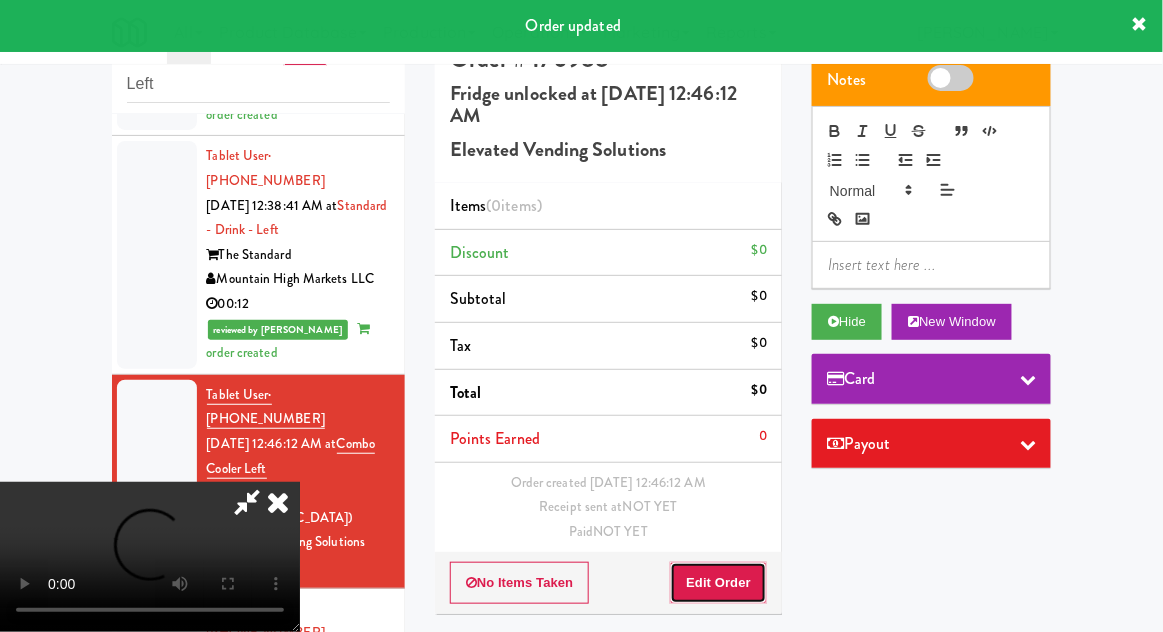 click on "Edit Order" at bounding box center (718, 583) 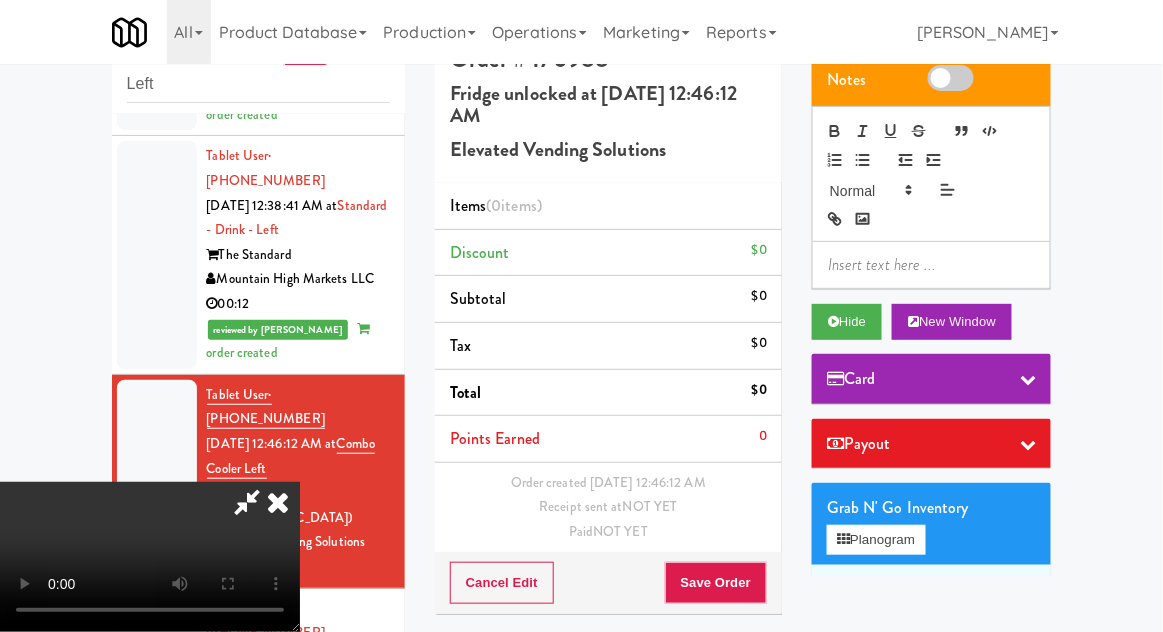 scroll, scrollTop: 73, scrollLeft: 0, axis: vertical 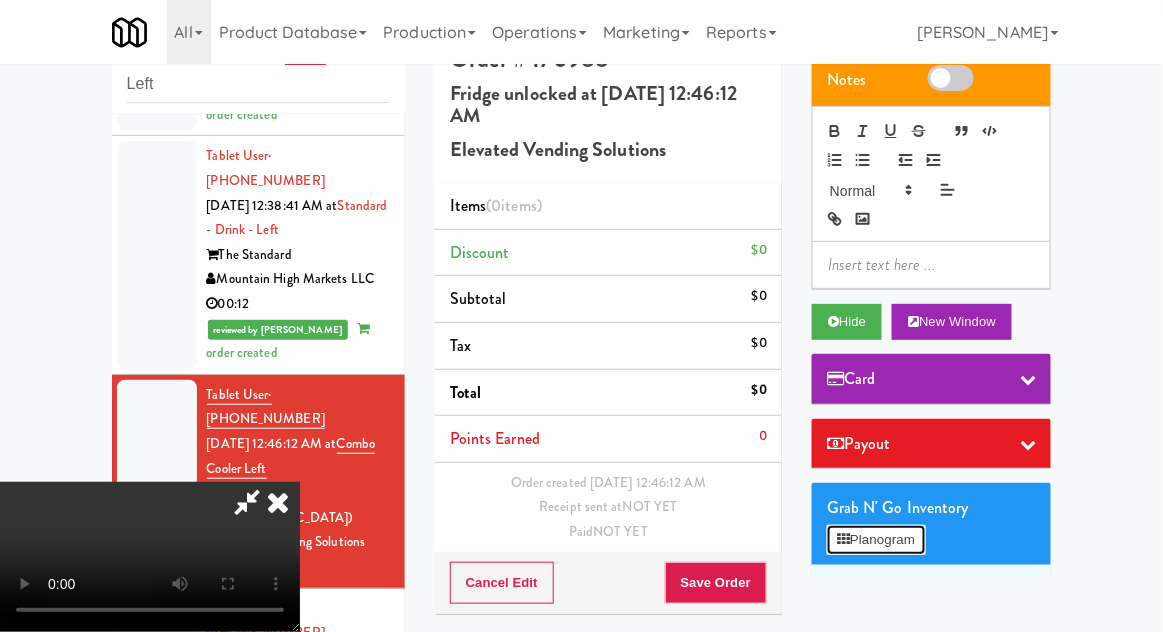 click on "Planogram" at bounding box center [876, 540] 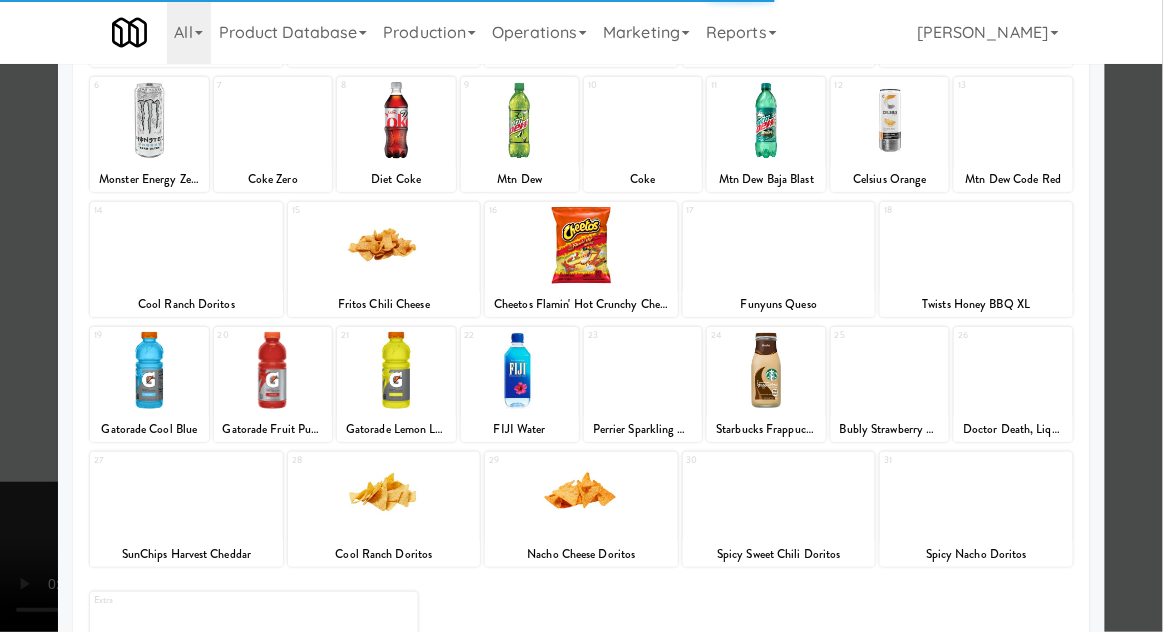 scroll, scrollTop: 253, scrollLeft: 0, axis: vertical 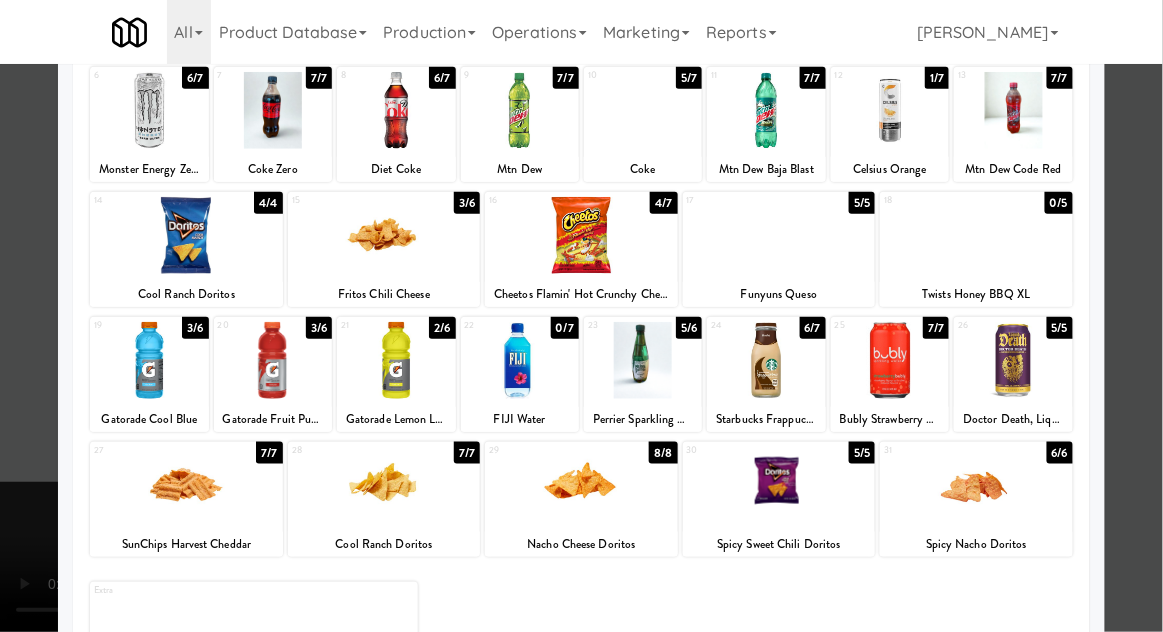 click at bounding box center (643, 360) 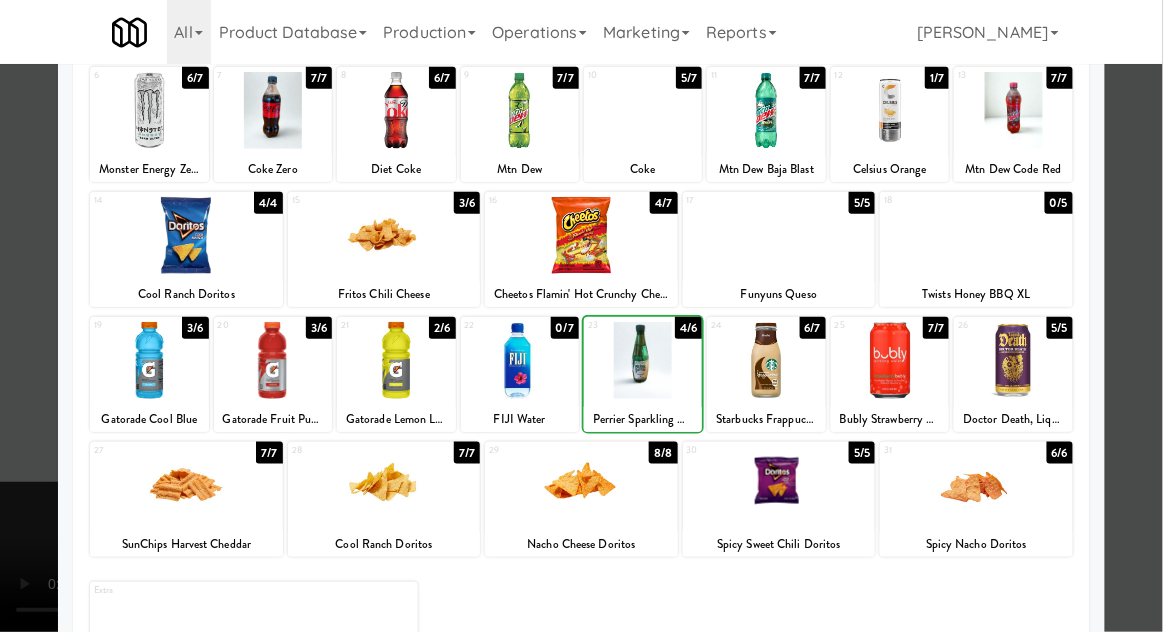 click at bounding box center [581, 316] 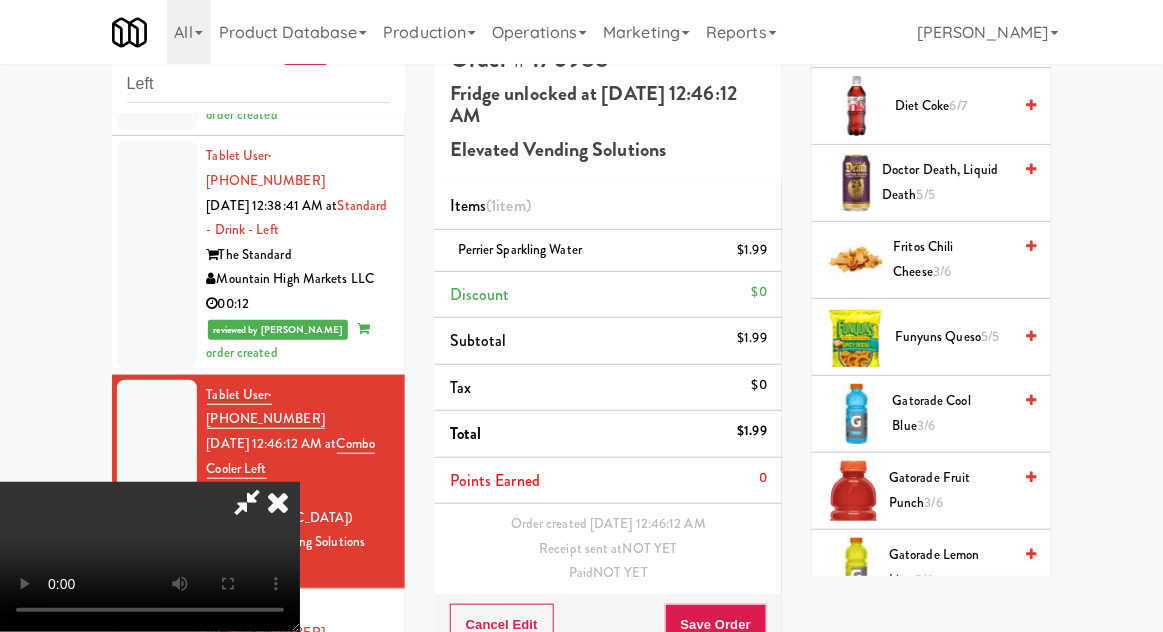 scroll, scrollTop: 1095, scrollLeft: 0, axis: vertical 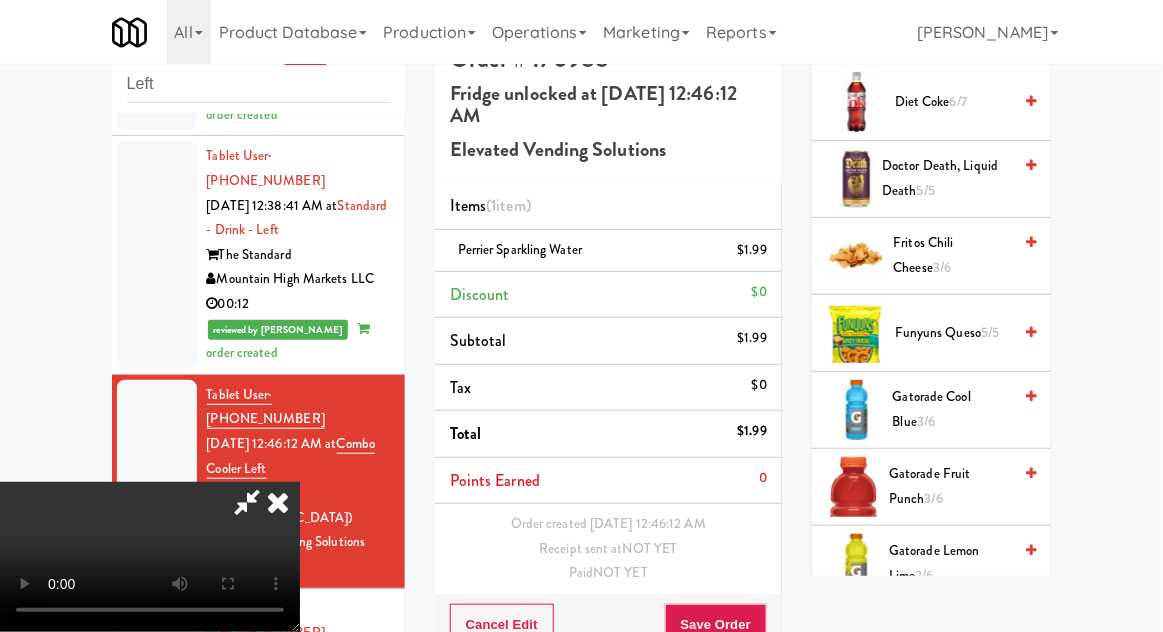 click on "Gatorade Cool Blue  3/6" at bounding box center [952, 409] 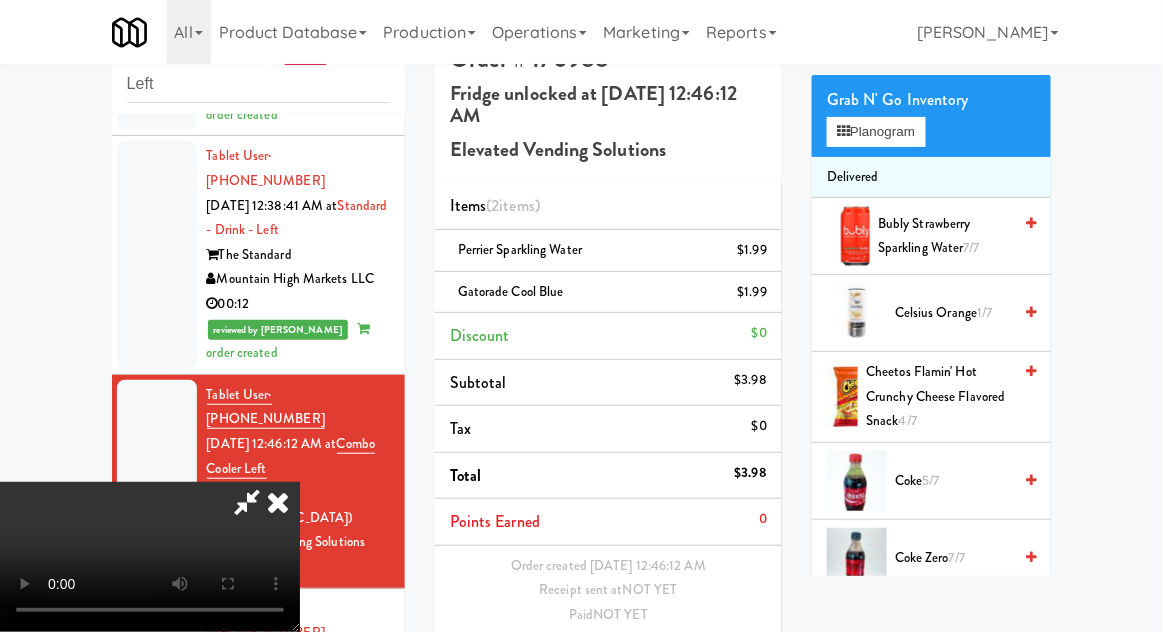 scroll, scrollTop: 408, scrollLeft: 0, axis: vertical 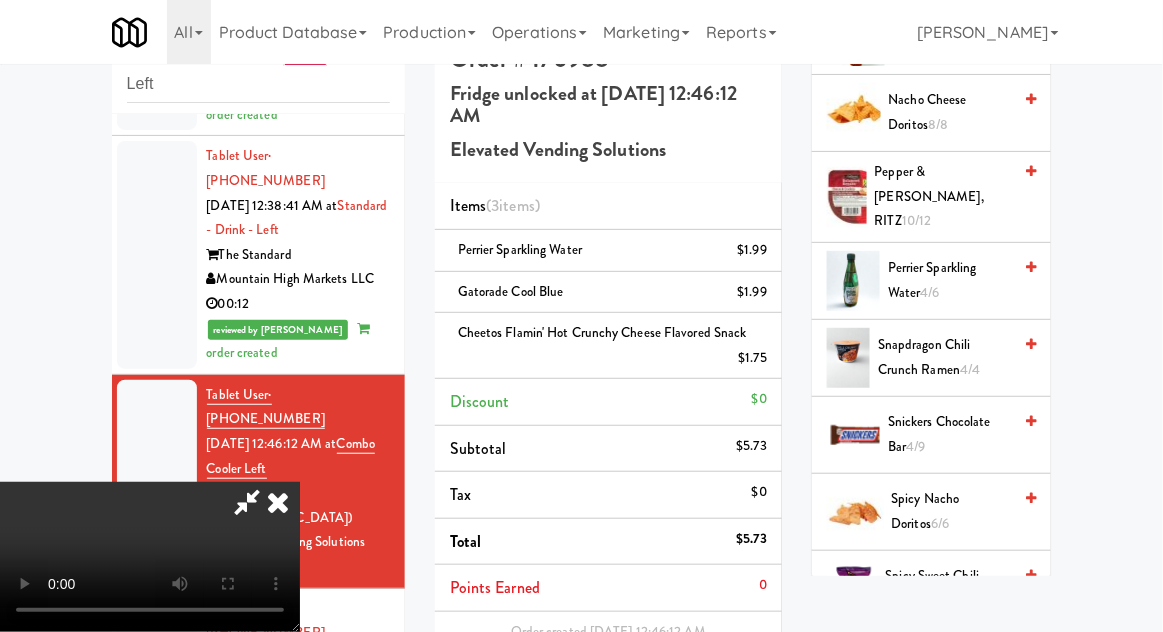 click on "Snickers Chocolate Bar  4/9" at bounding box center (949, 434) 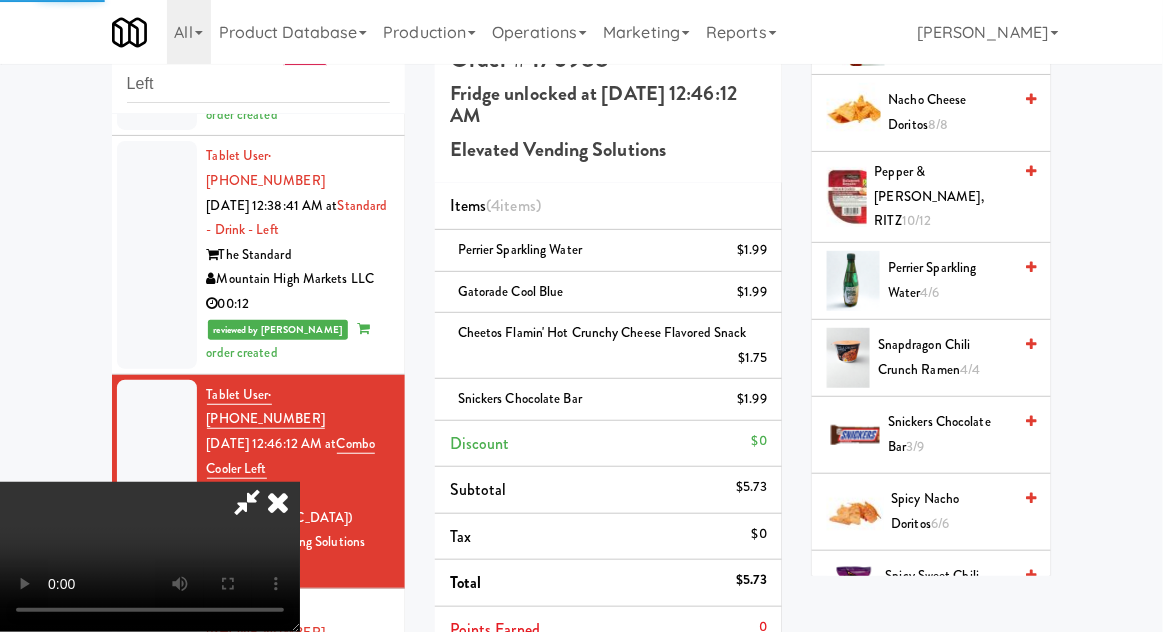 scroll, scrollTop: 73, scrollLeft: 0, axis: vertical 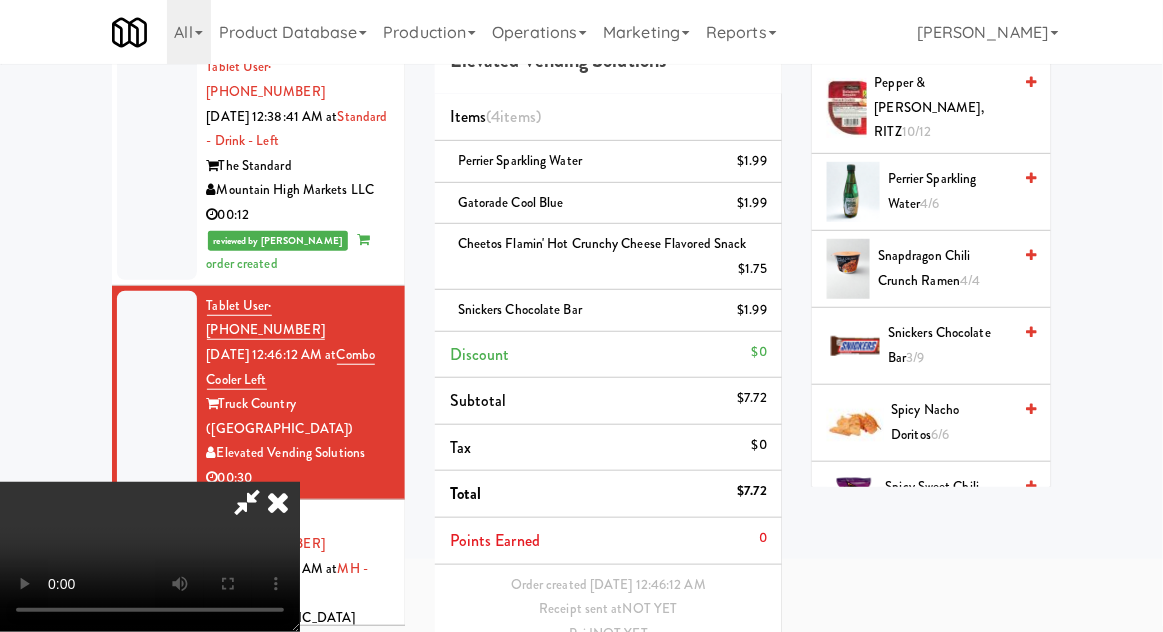 click on "Save Order" at bounding box center (716, 685) 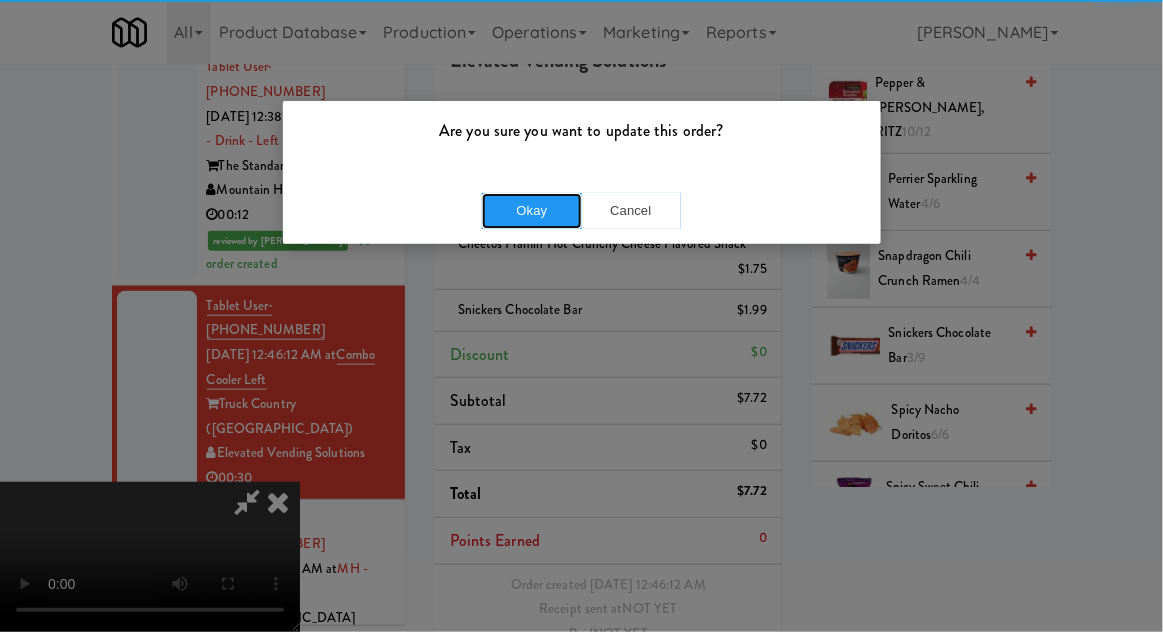 click on "Okay" at bounding box center (532, 211) 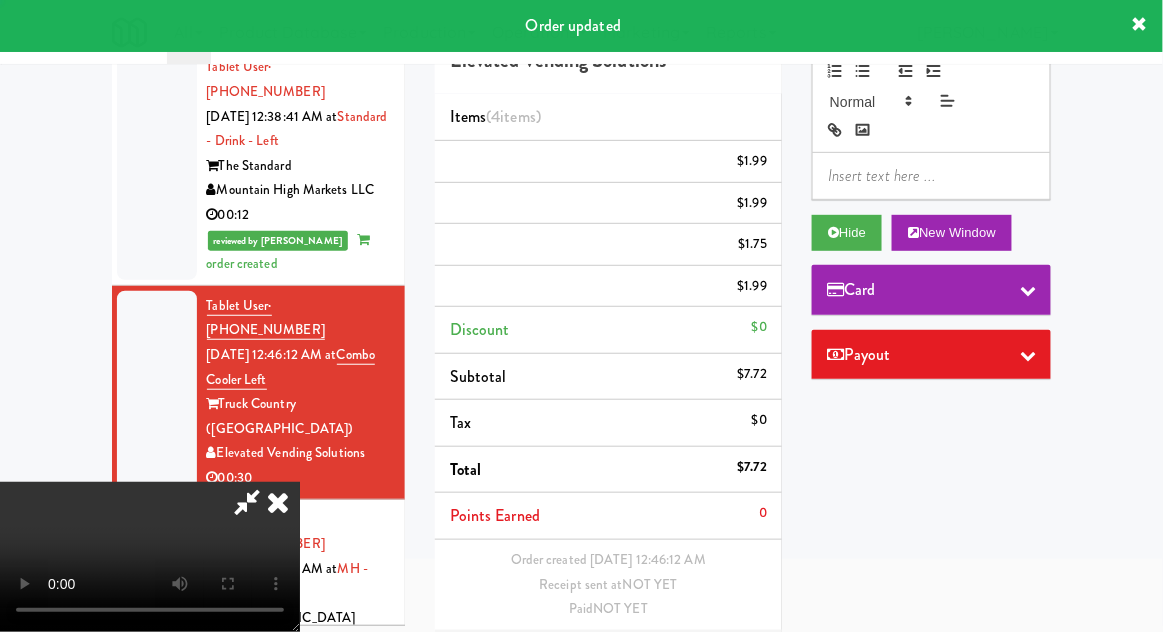 scroll, scrollTop: 112, scrollLeft: 0, axis: vertical 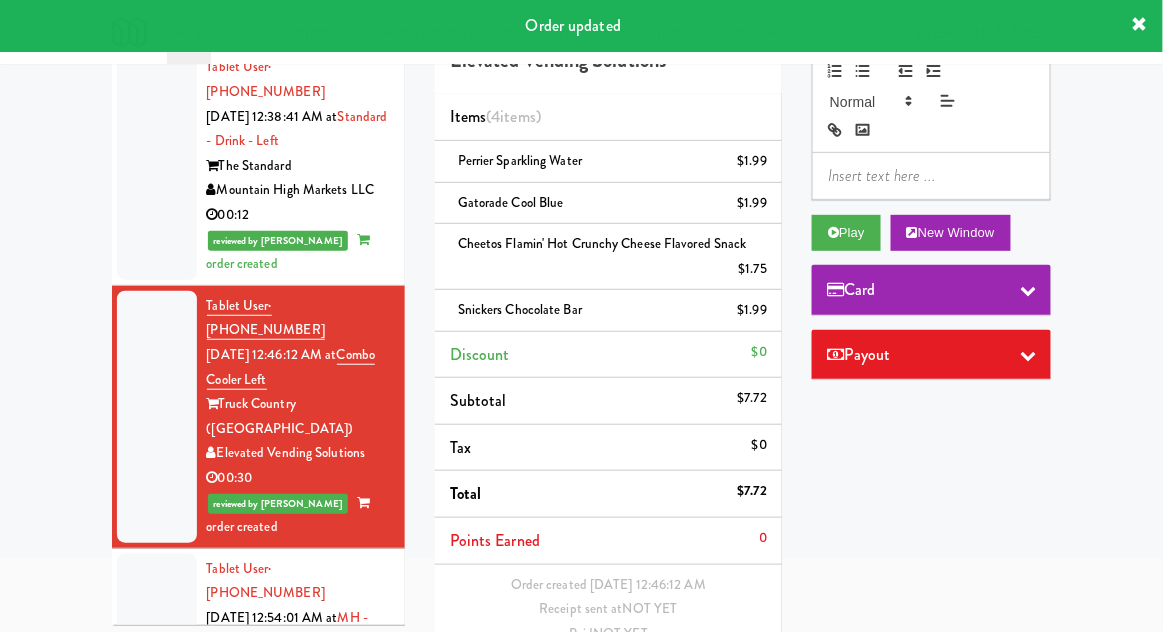 click at bounding box center (157, 643) 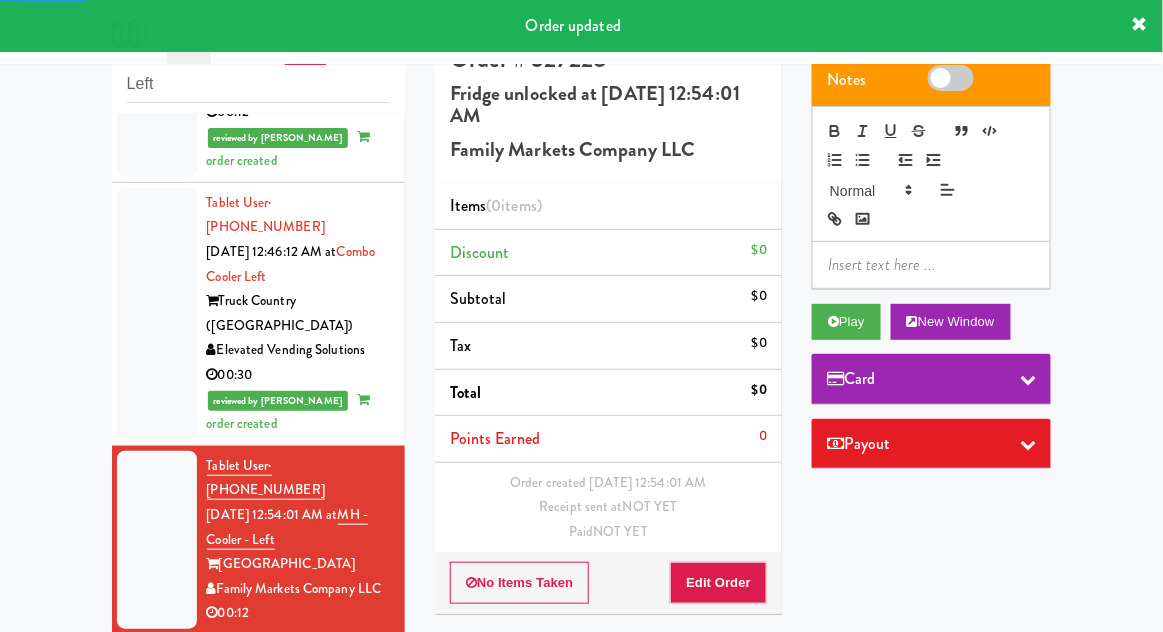 scroll, scrollTop: 2290, scrollLeft: 0, axis: vertical 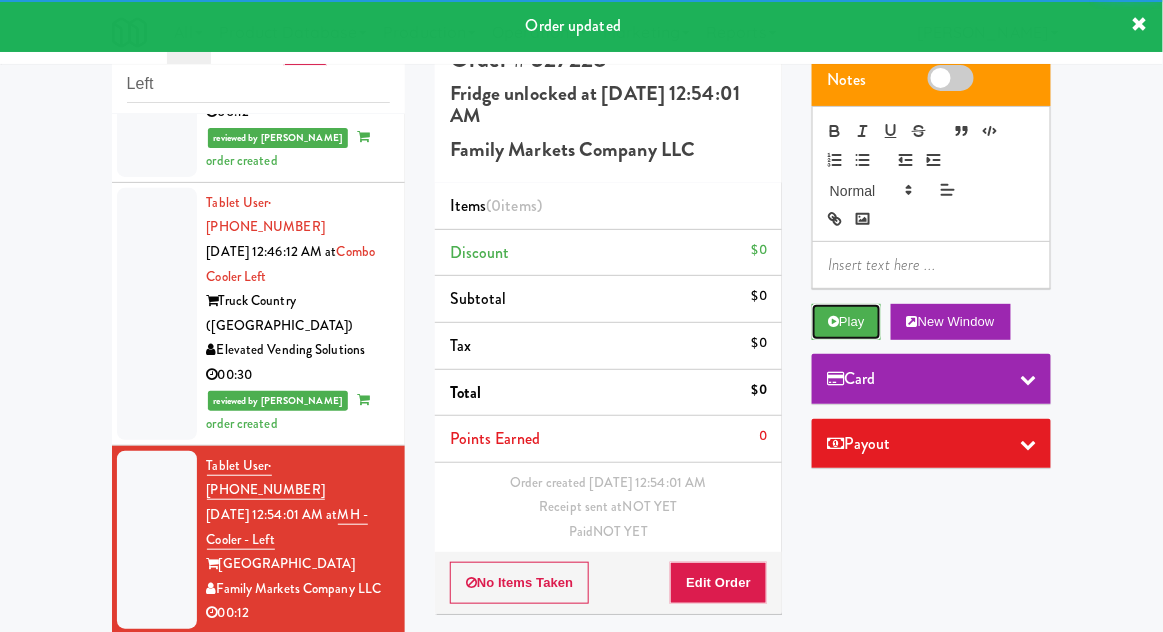 click on "Play" at bounding box center (846, 322) 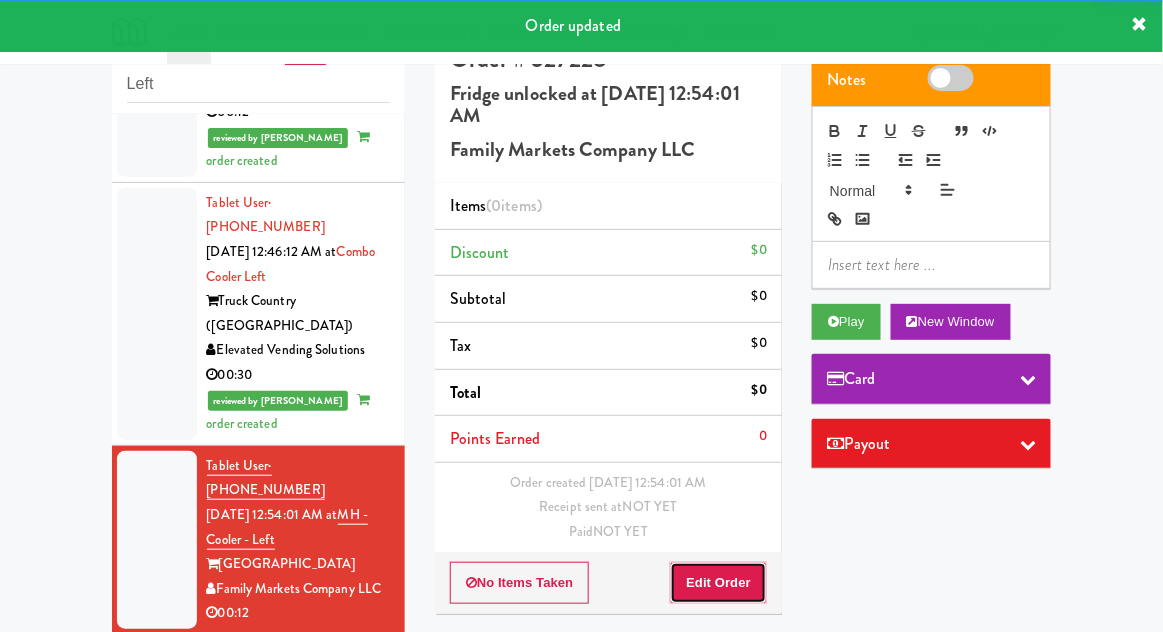 click on "Edit Order" at bounding box center (718, 583) 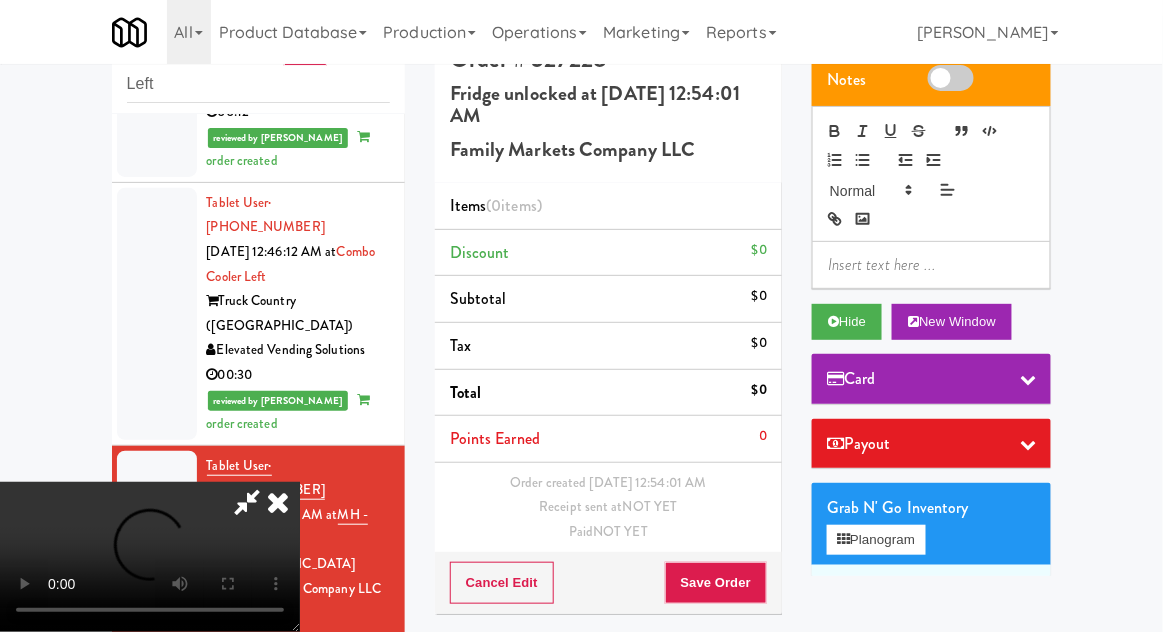 type 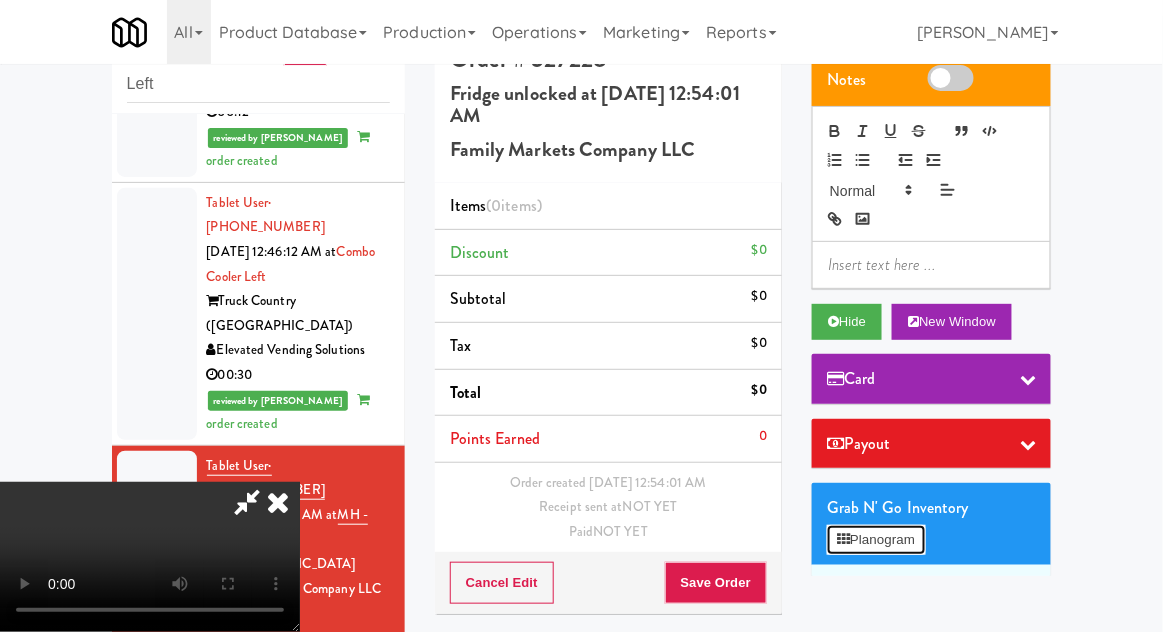 click on "Planogram" at bounding box center [876, 540] 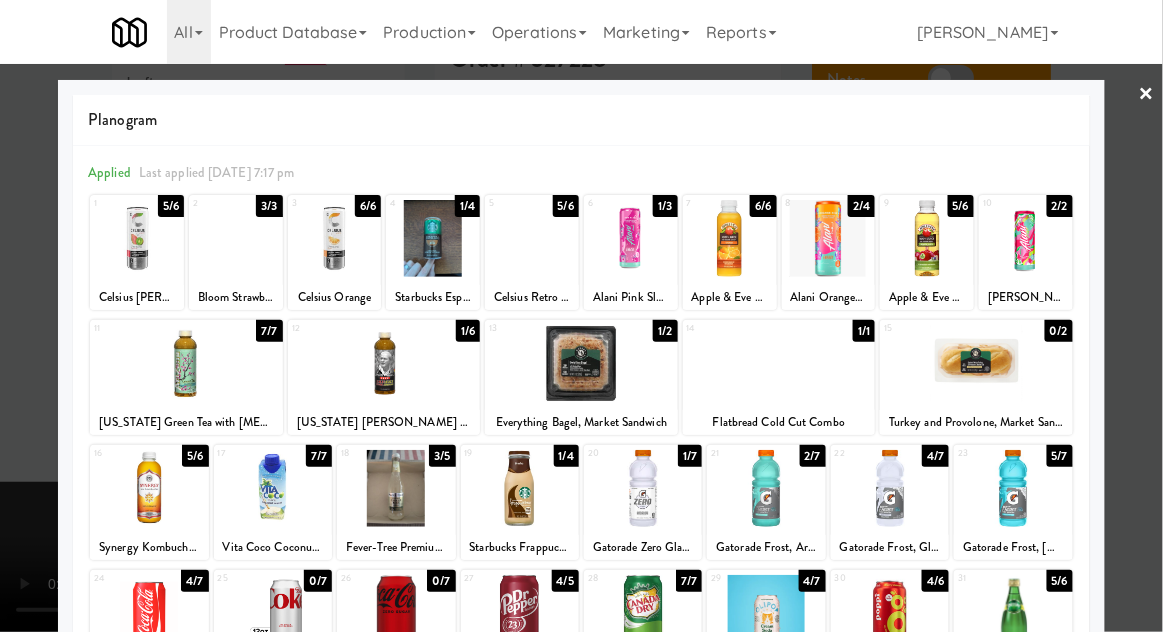 click at bounding box center [779, 363] 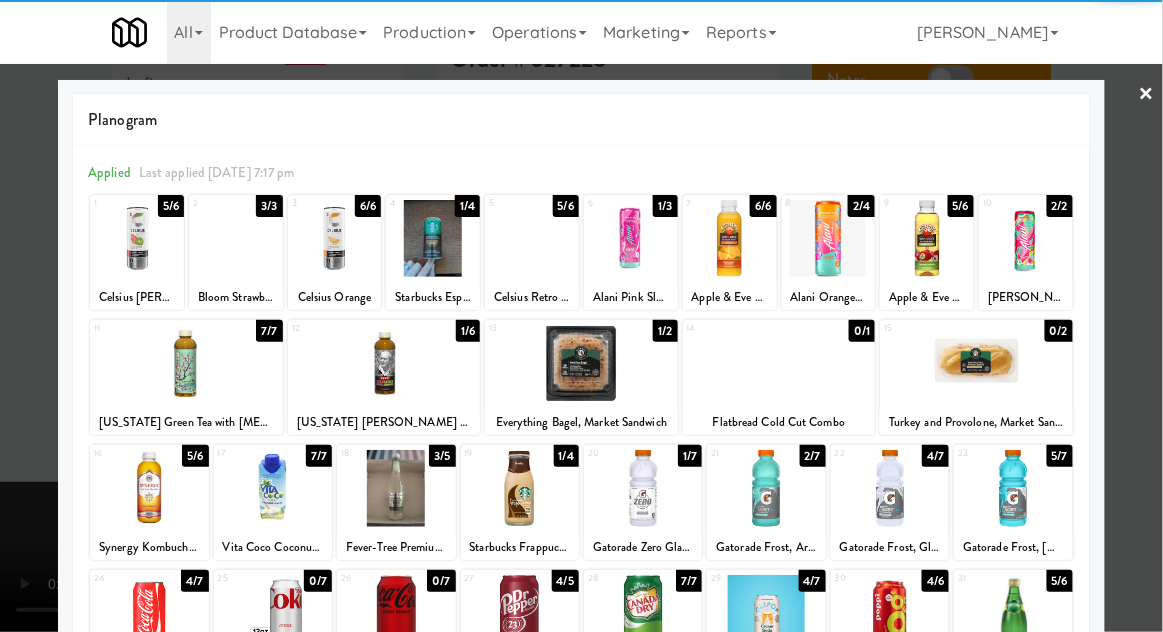 click at bounding box center (581, 316) 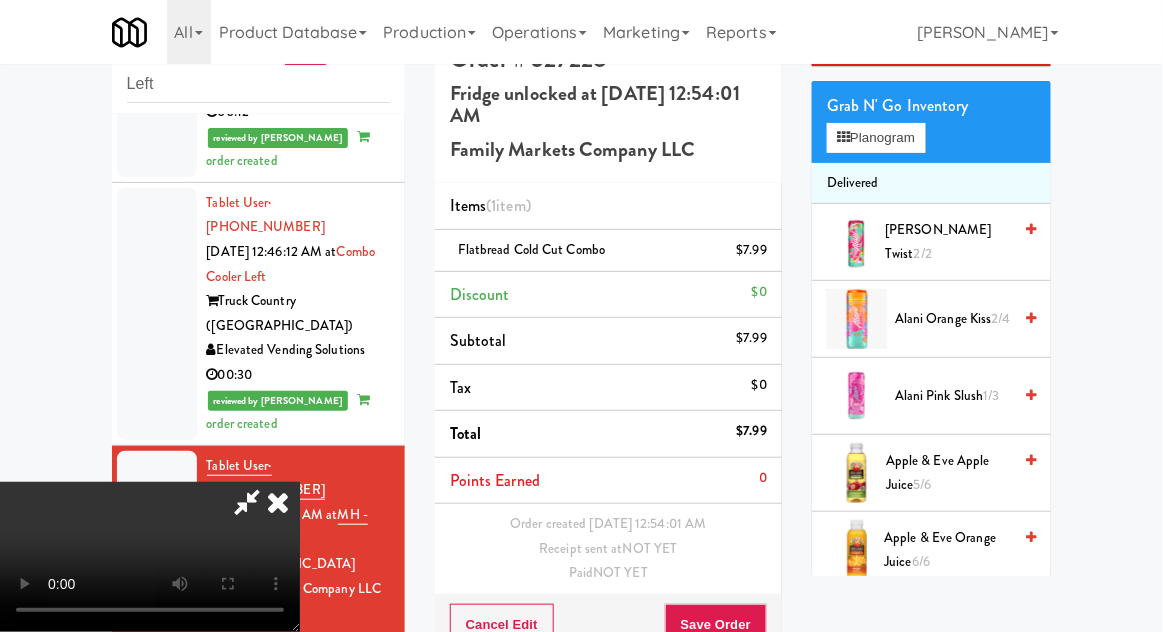 scroll, scrollTop: 400, scrollLeft: 0, axis: vertical 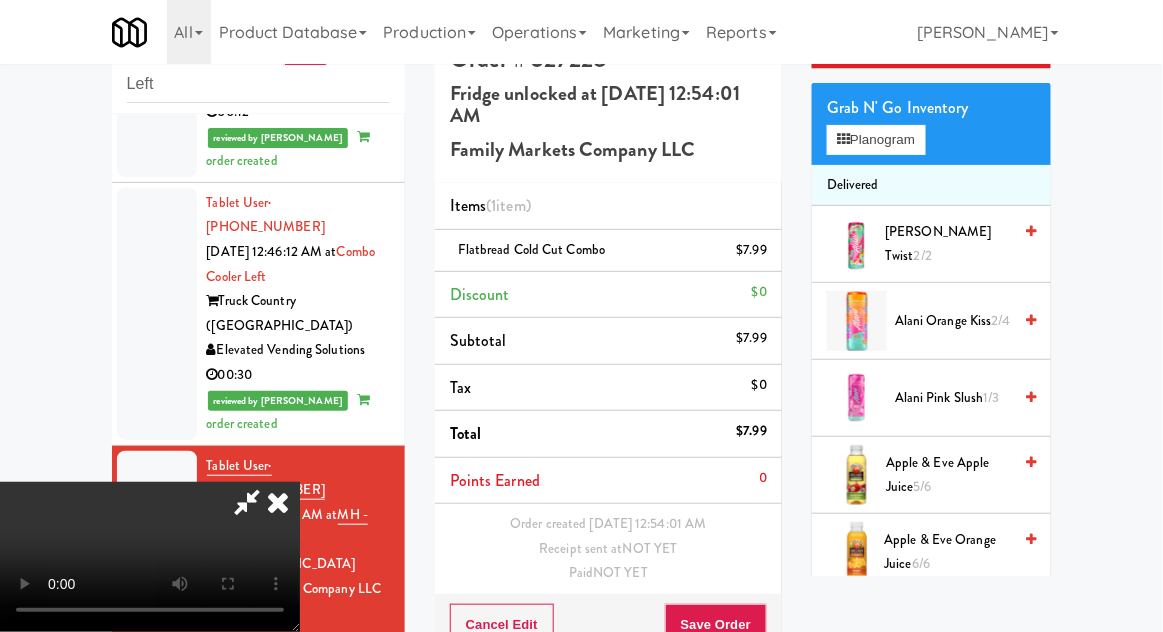 click on "Apple & Eve Apple Juice  5/6" at bounding box center [948, 475] 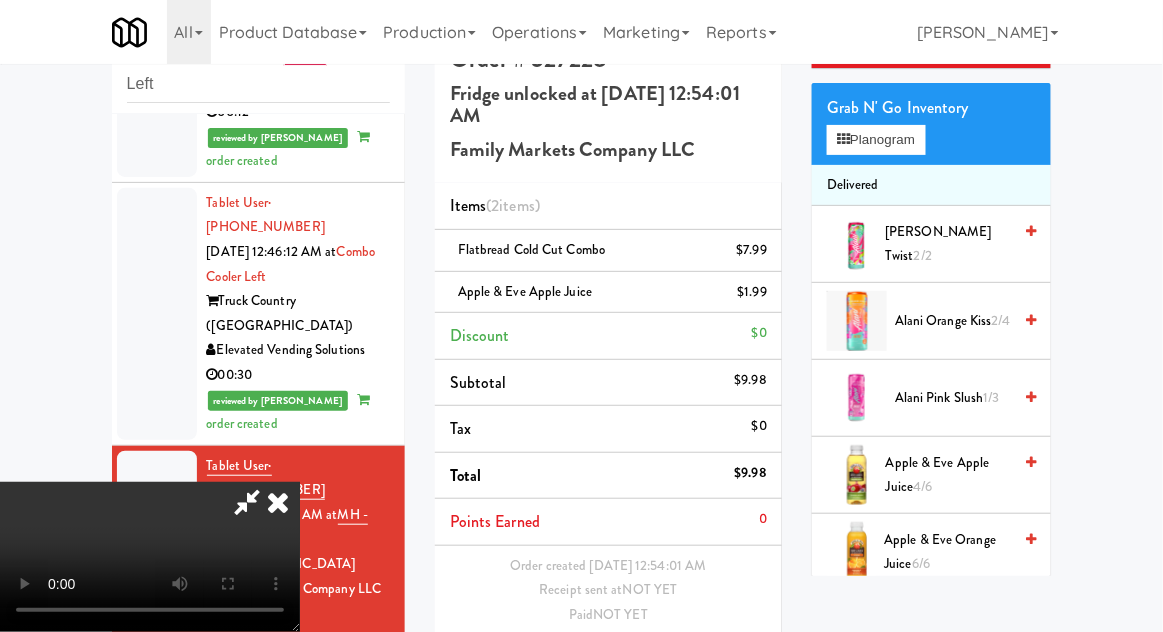 click on "Save Order" at bounding box center (716, 667) 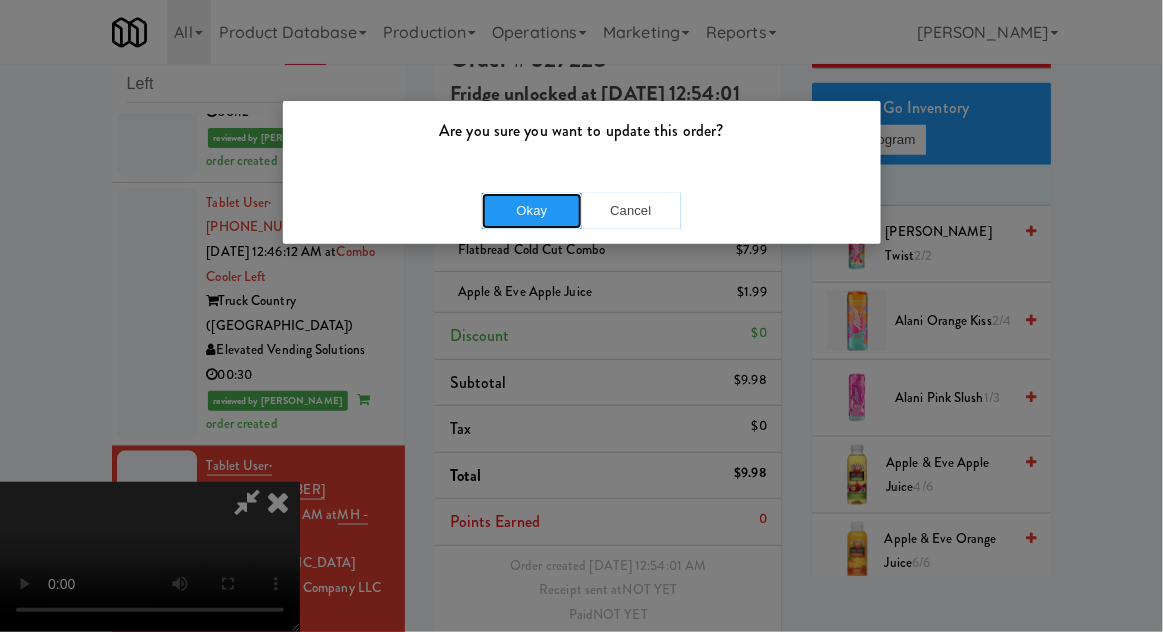 click on "Okay" at bounding box center (532, 211) 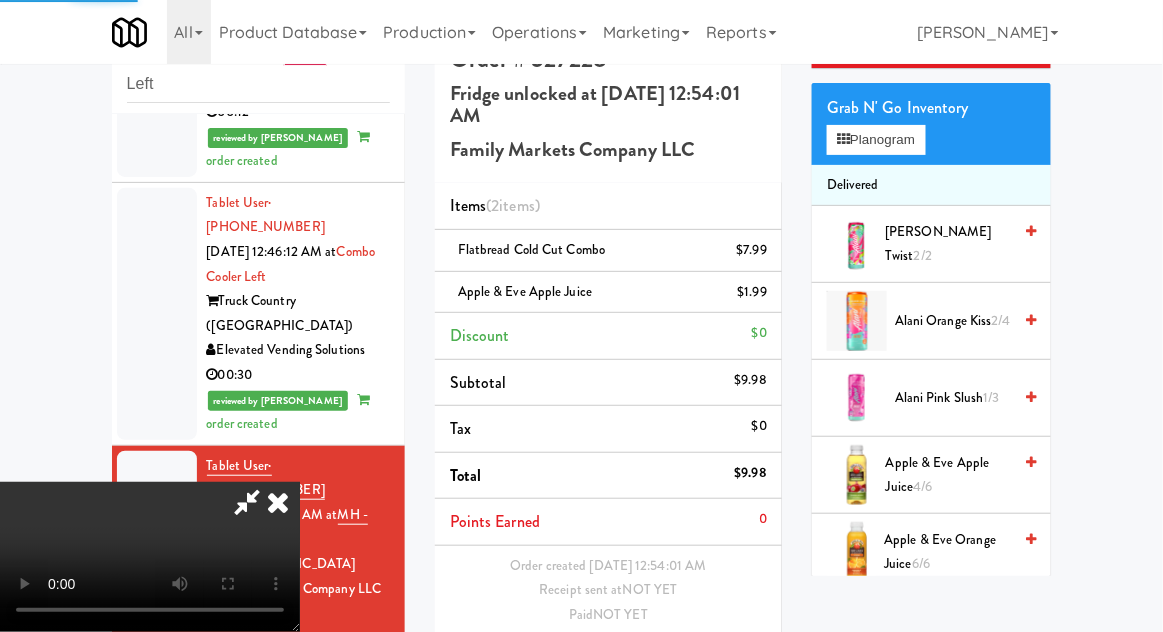 scroll, scrollTop: 0, scrollLeft: 0, axis: both 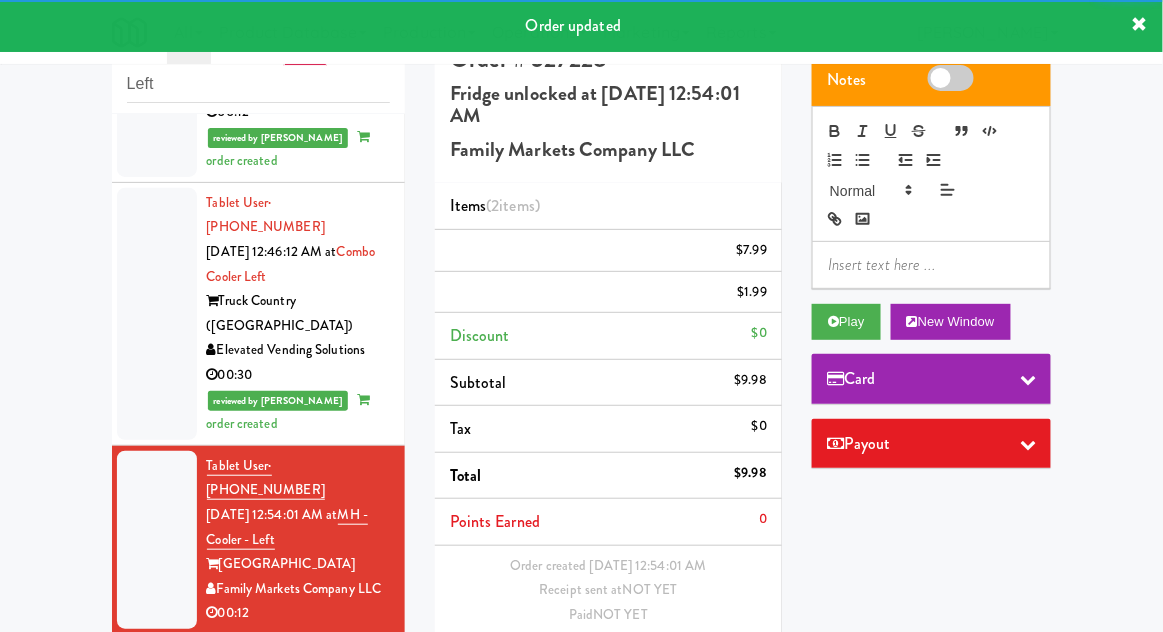 click at bounding box center [157, 741] 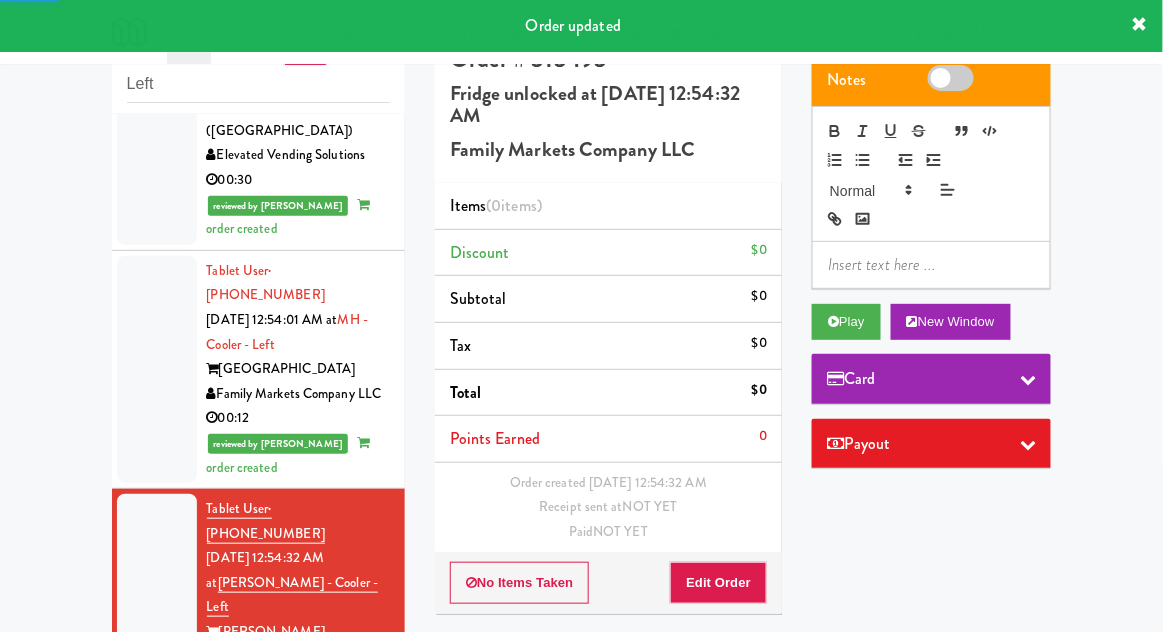 scroll, scrollTop: 2488, scrollLeft: 0, axis: vertical 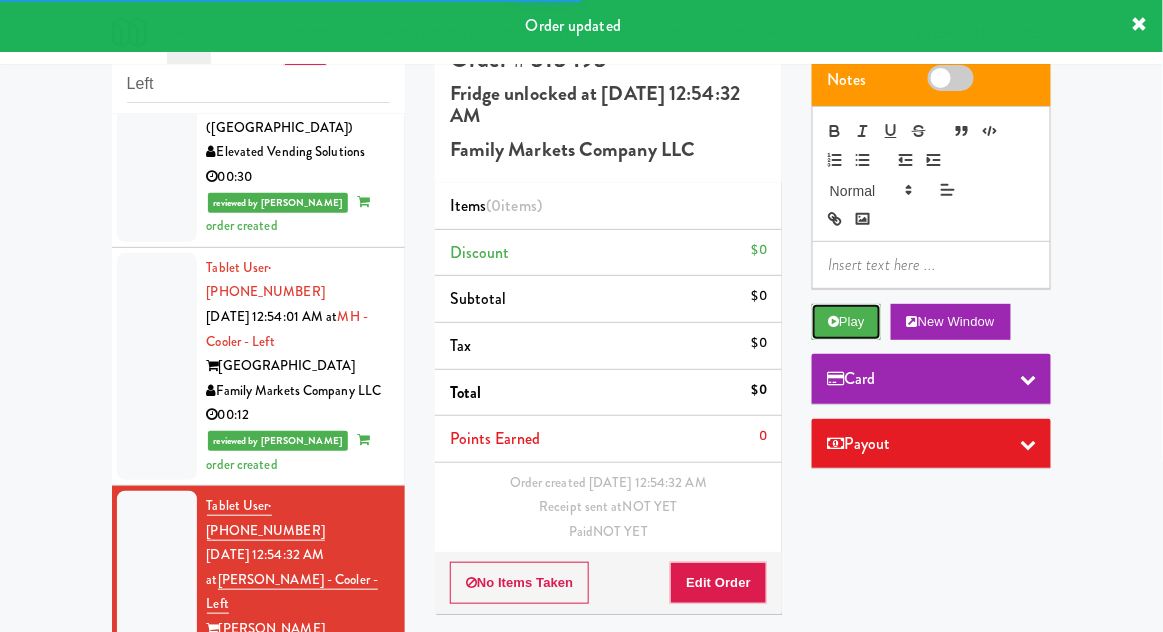 click on "Play" at bounding box center (846, 322) 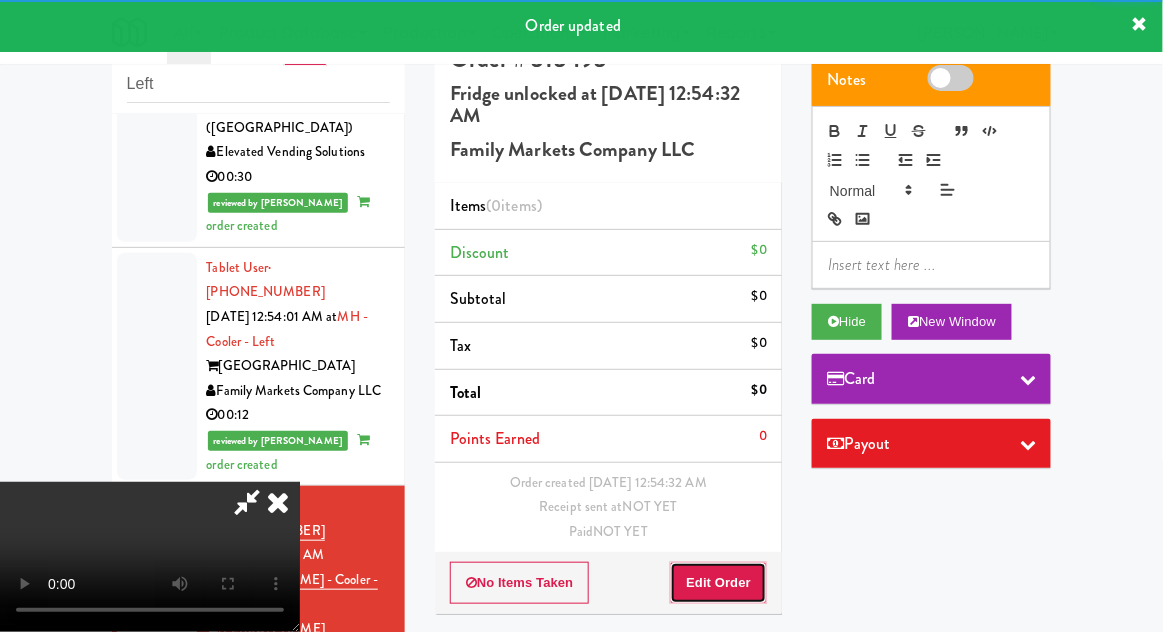 click on "Edit Order" at bounding box center [718, 583] 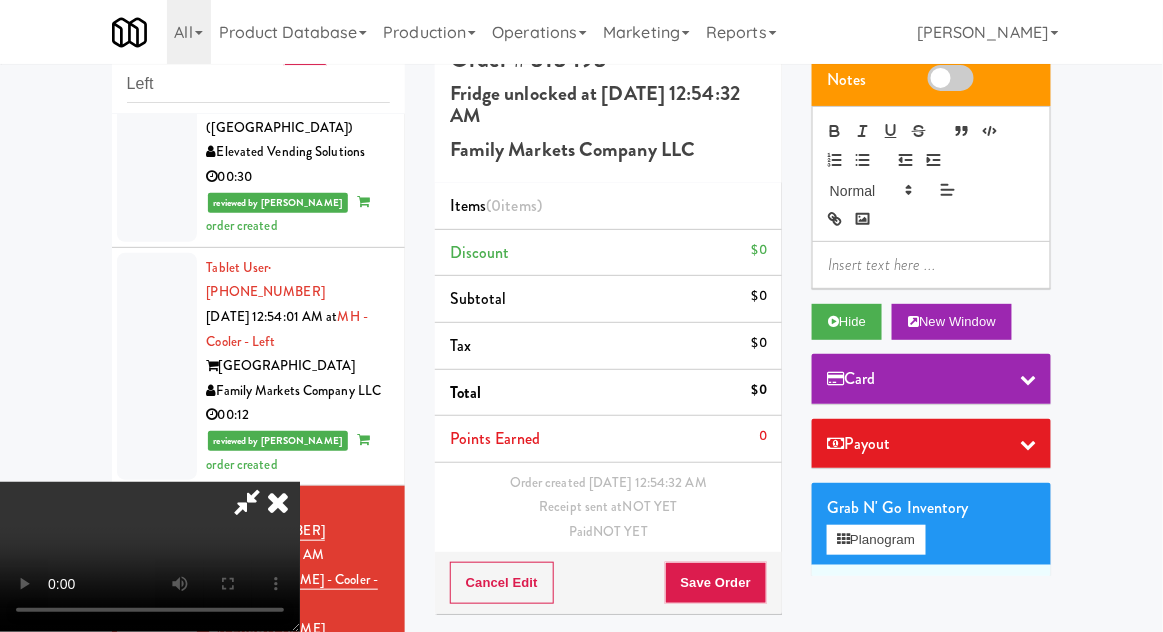 scroll, scrollTop: 73, scrollLeft: 0, axis: vertical 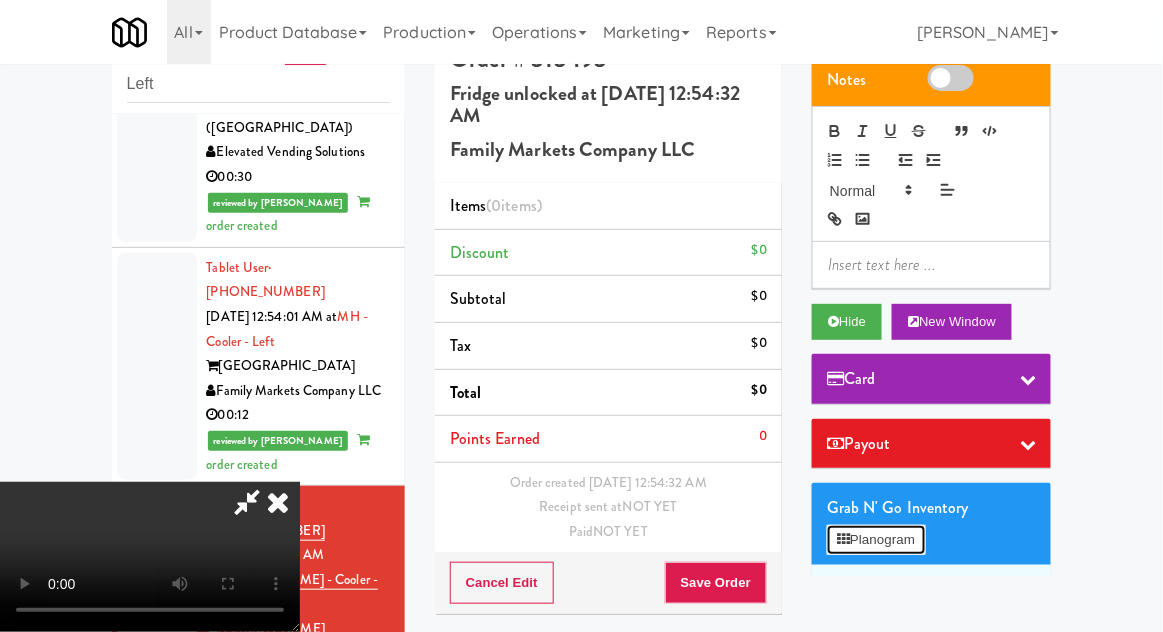 click on "Planogram" at bounding box center (876, 540) 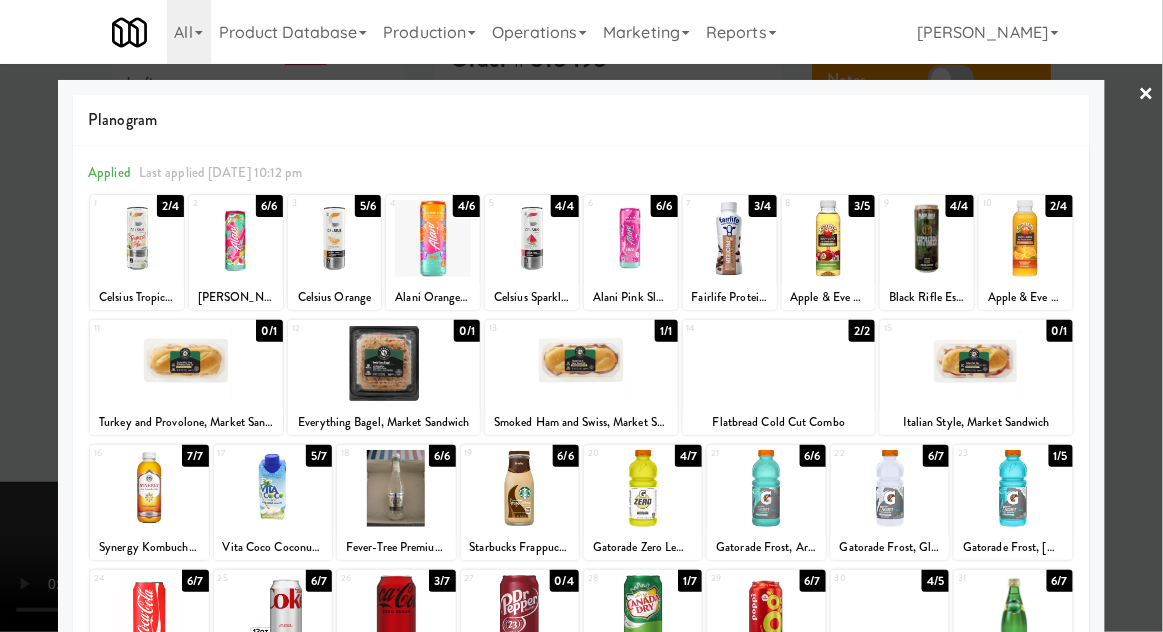 click at bounding box center [335, 238] 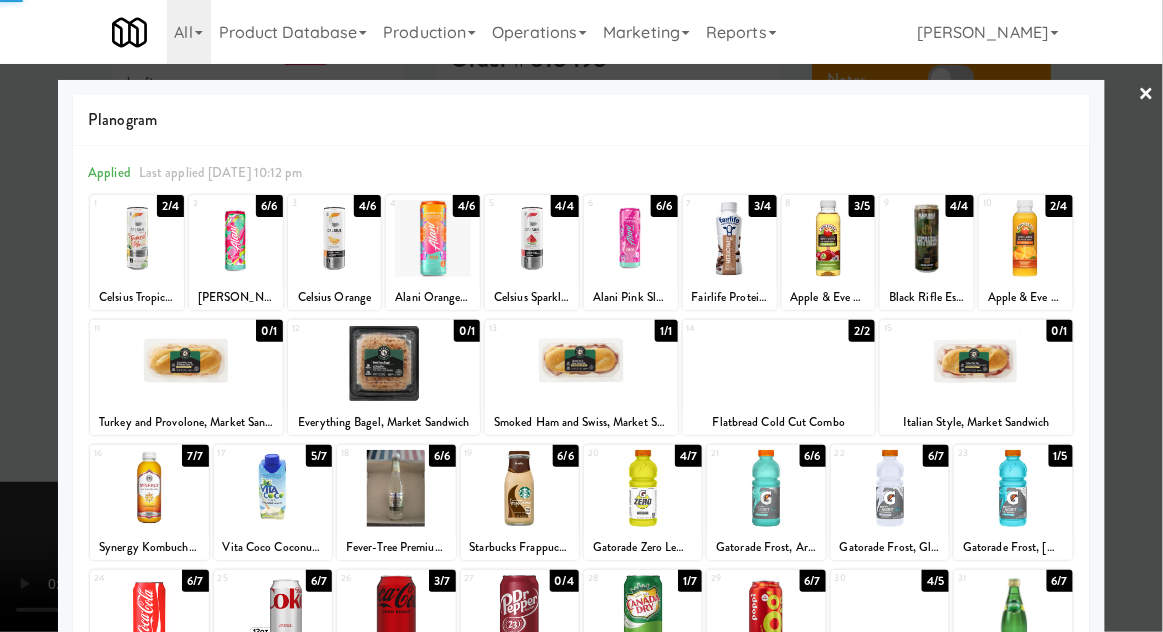 click at bounding box center (581, 316) 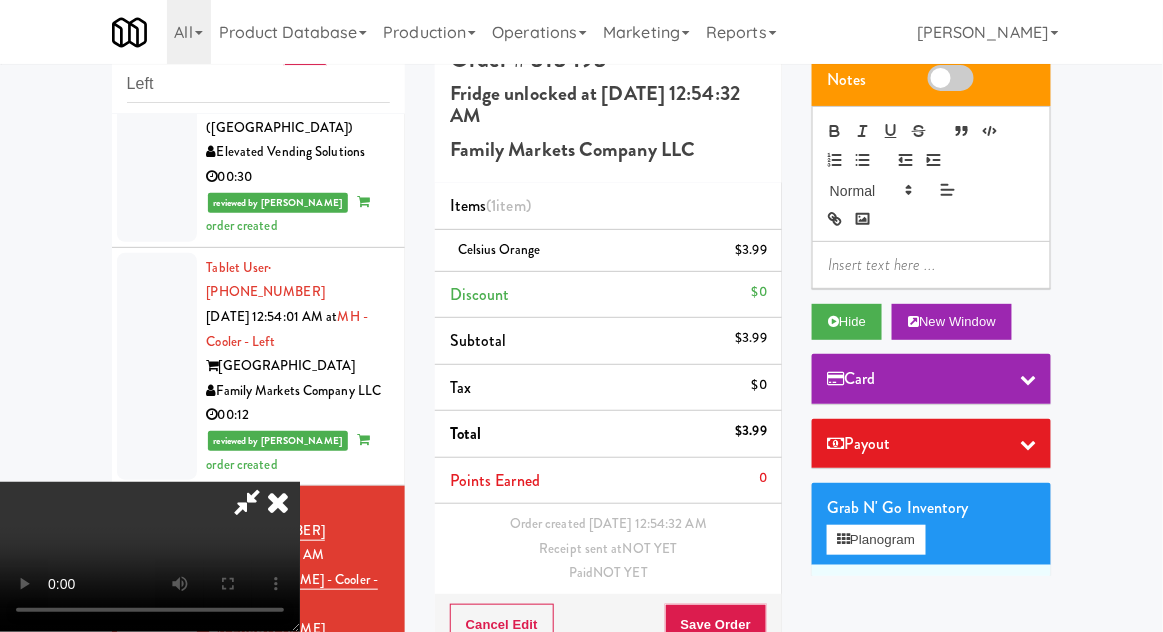 scroll, scrollTop: 73, scrollLeft: 0, axis: vertical 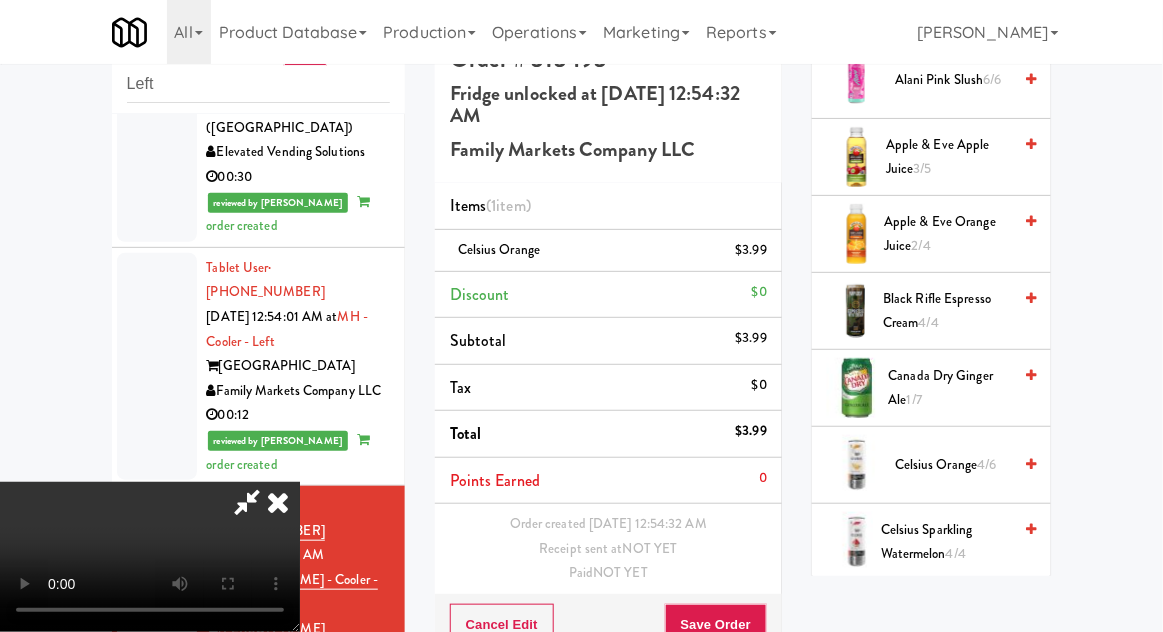click on "Canada Dry Ginger Ale  1/7" at bounding box center [950, 388] 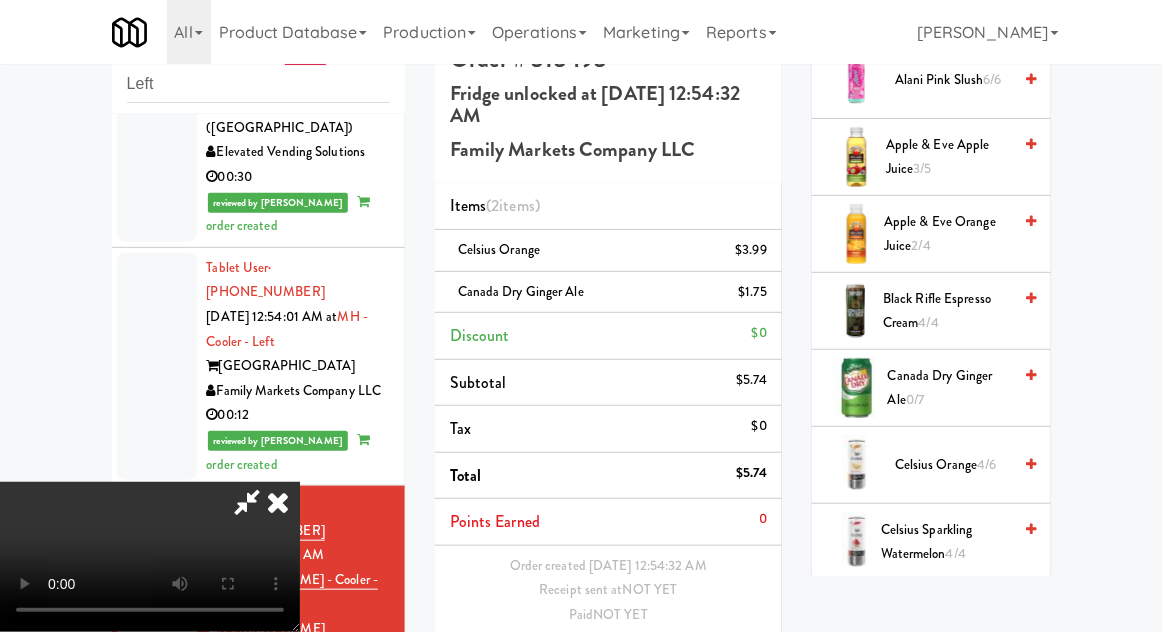 click on "Save Order" at bounding box center [716, 667] 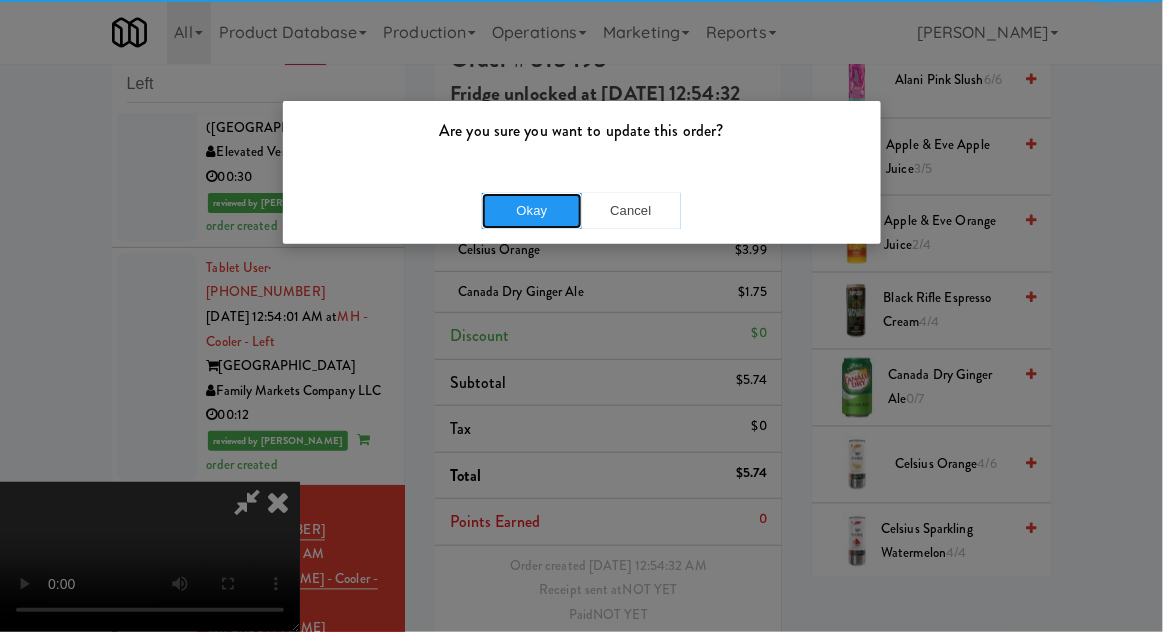 click on "Okay" at bounding box center (532, 211) 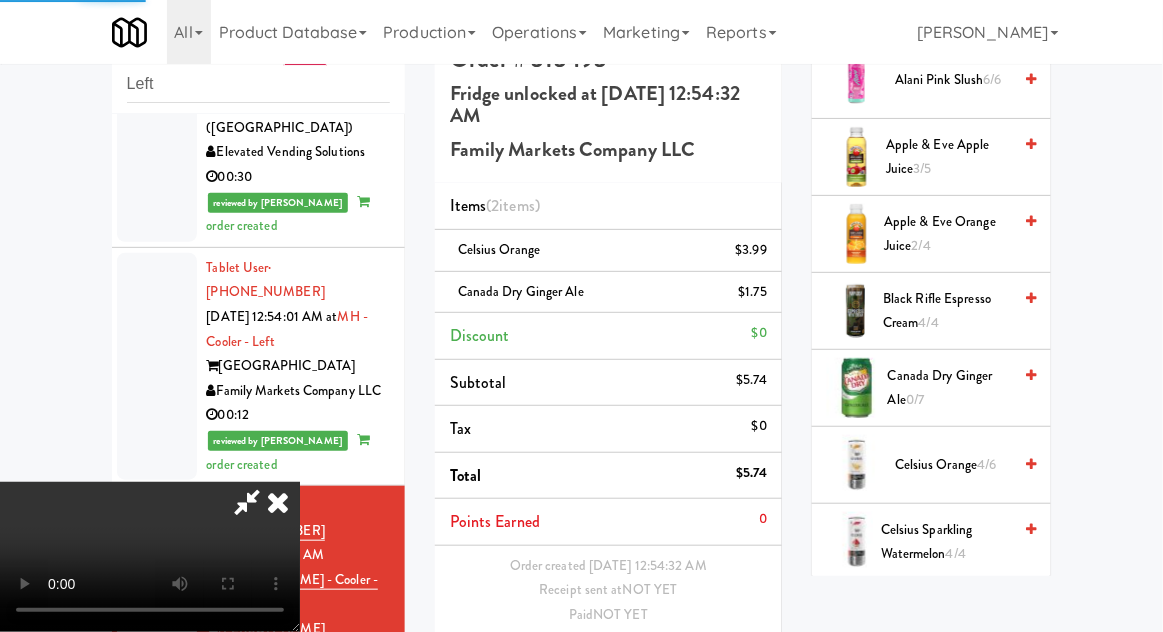 scroll, scrollTop: 0, scrollLeft: 0, axis: both 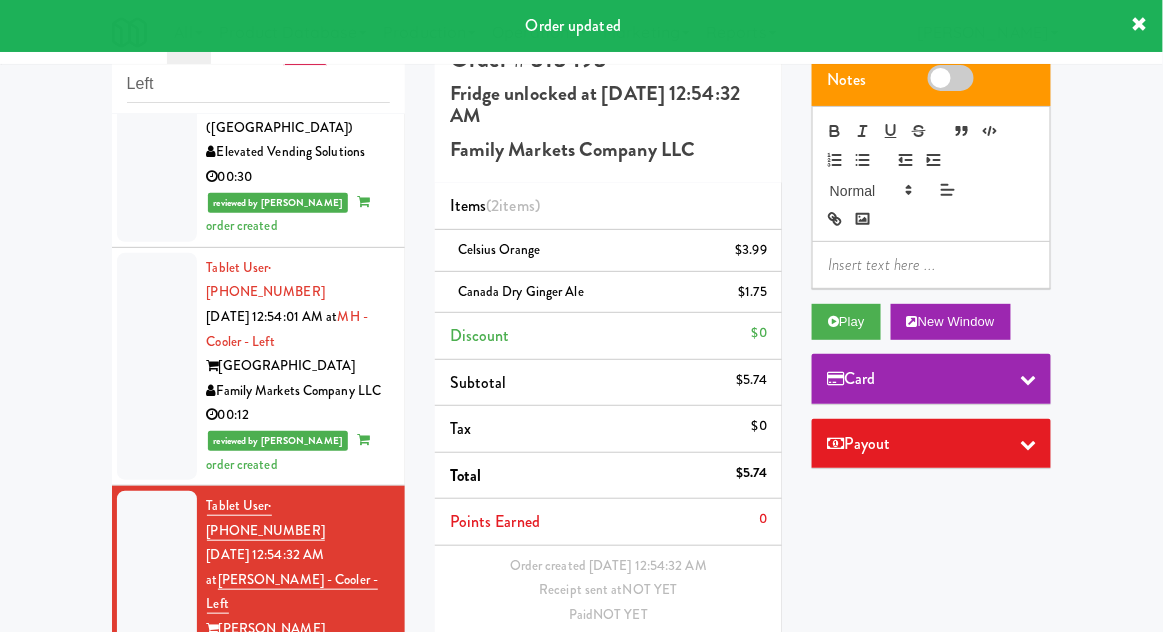 click at bounding box center [157, 855] 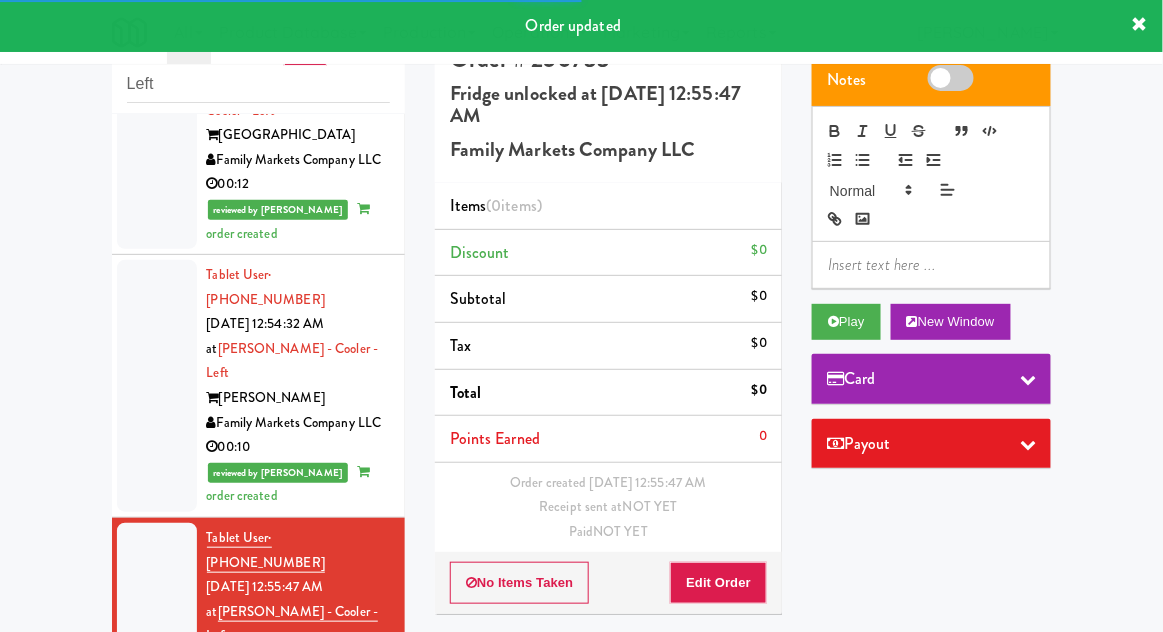 scroll, scrollTop: 2736, scrollLeft: 0, axis: vertical 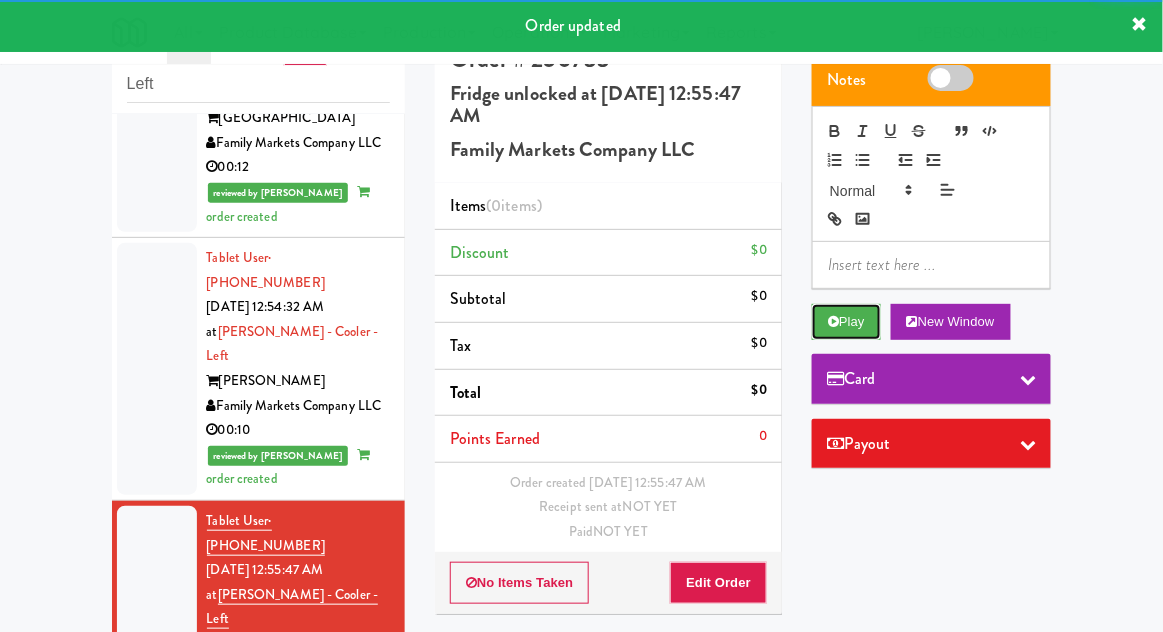 click on "Play" at bounding box center (846, 322) 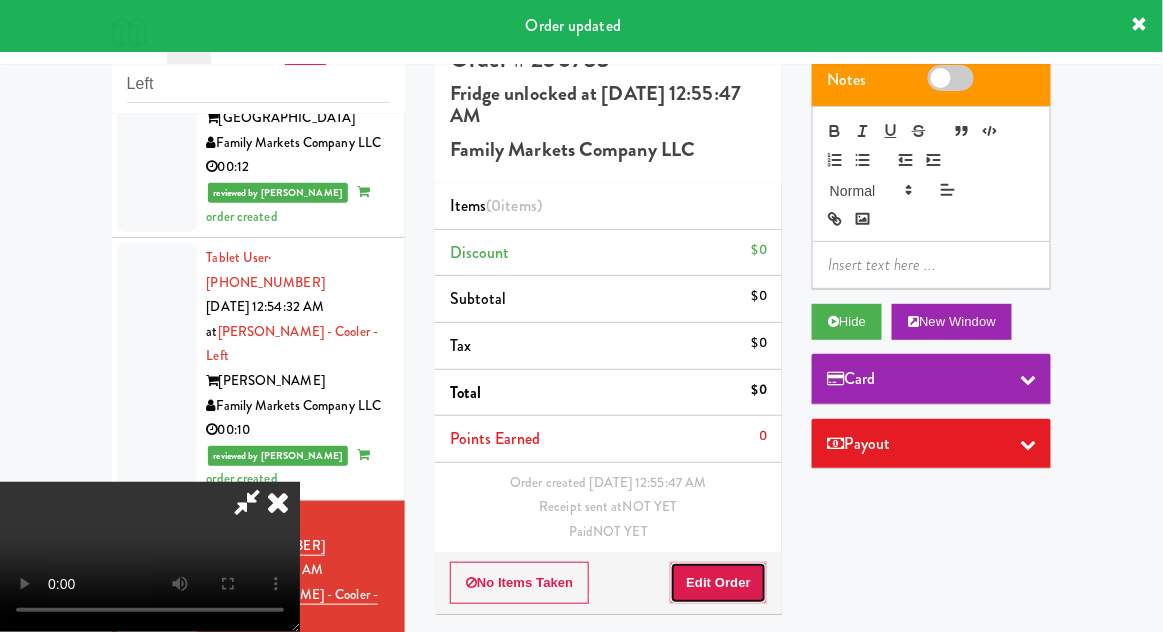 click on "Edit Order" at bounding box center [718, 583] 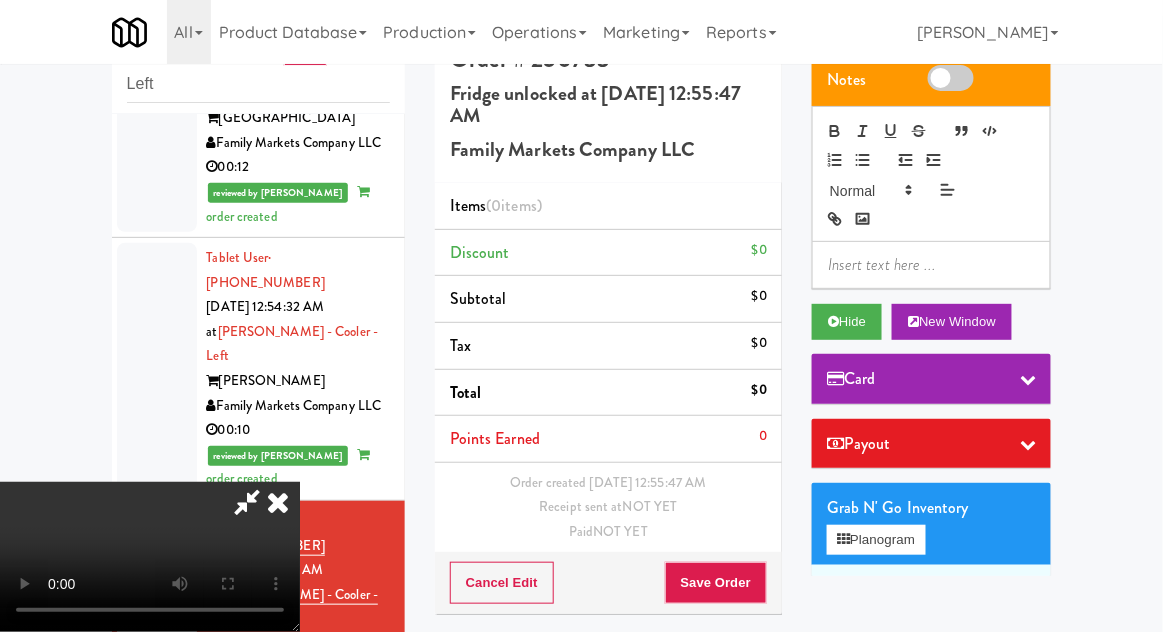 scroll, scrollTop: 73, scrollLeft: 0, axis: vertical 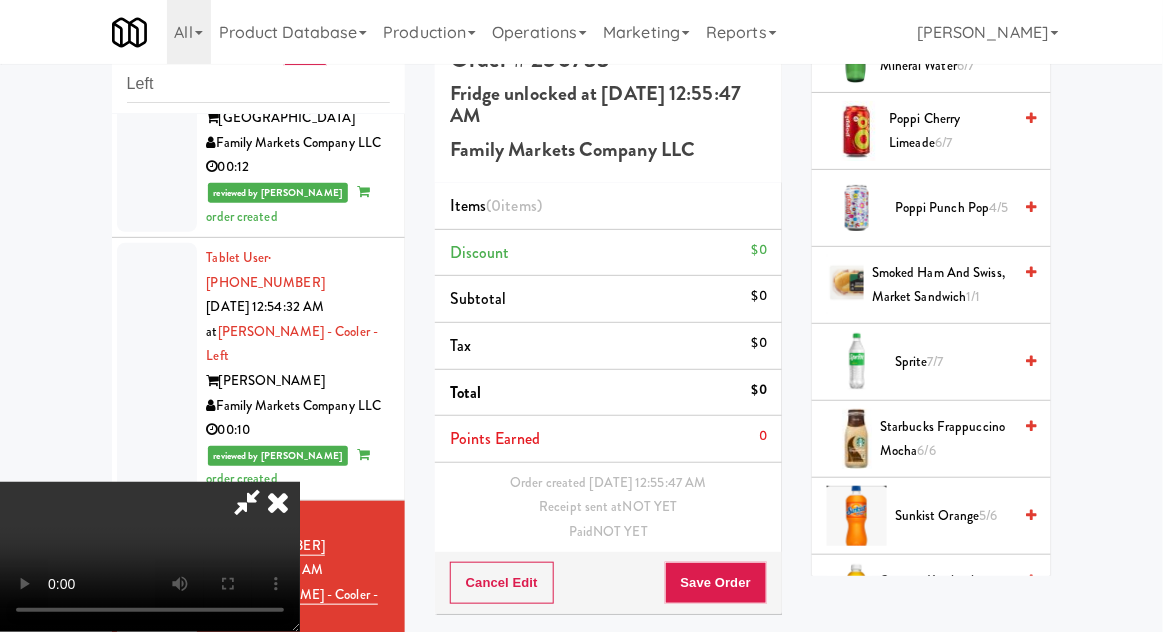 click on "Sprite  7/7" at bounding box center (953, 362) 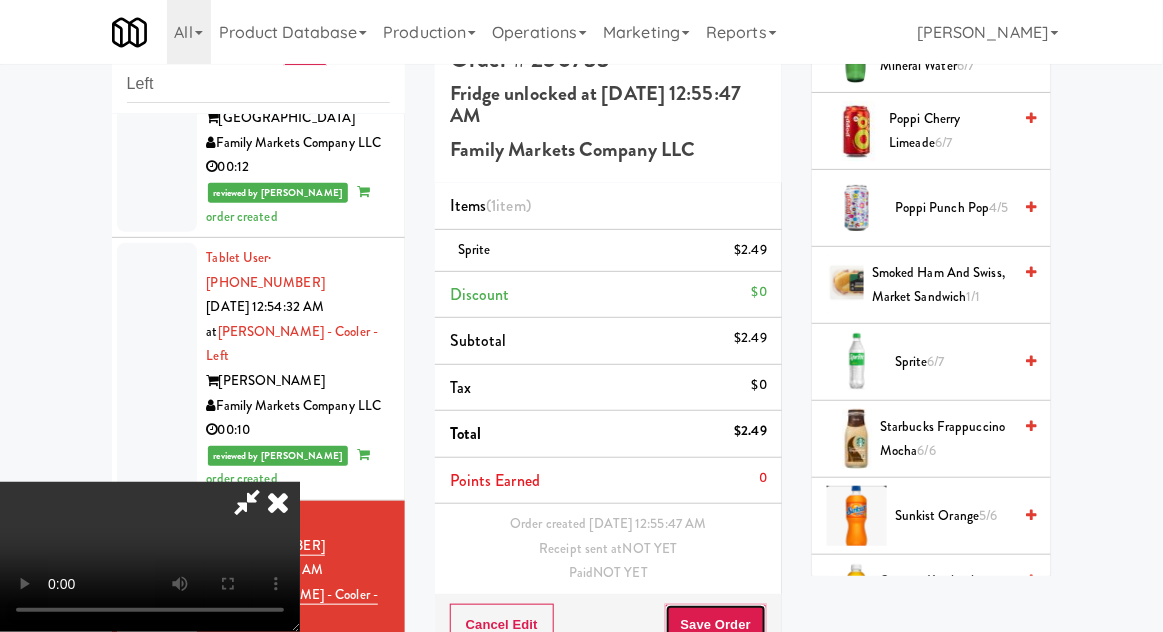 click on "Save Order" at bounding box center (716, 625) 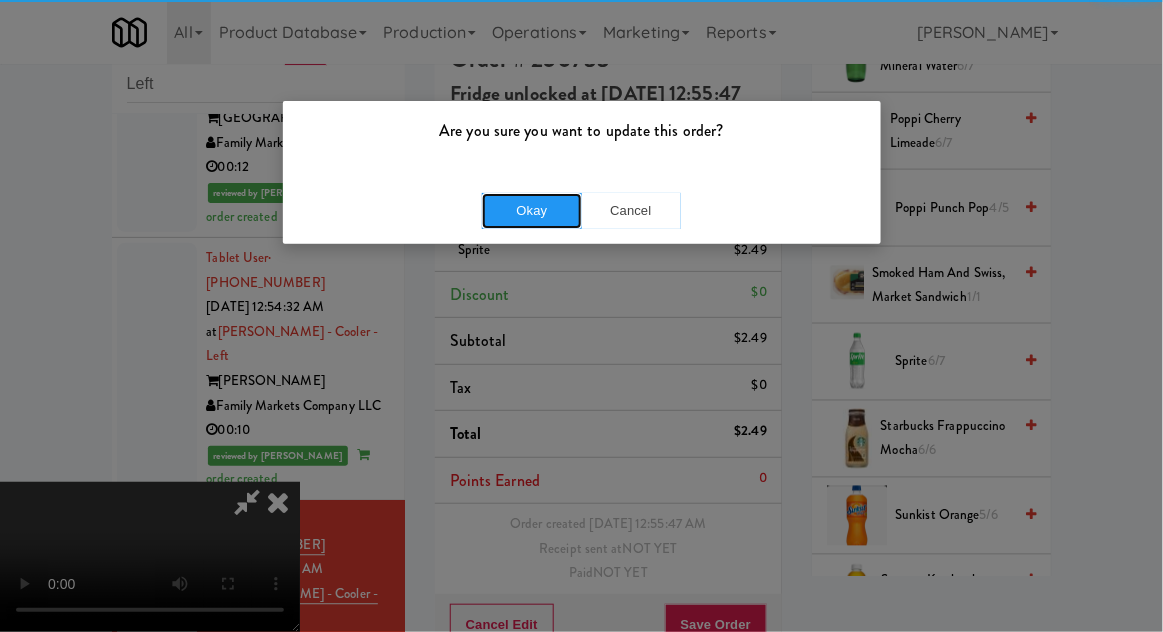 click on "Okay" at bounding box center (532, 211) 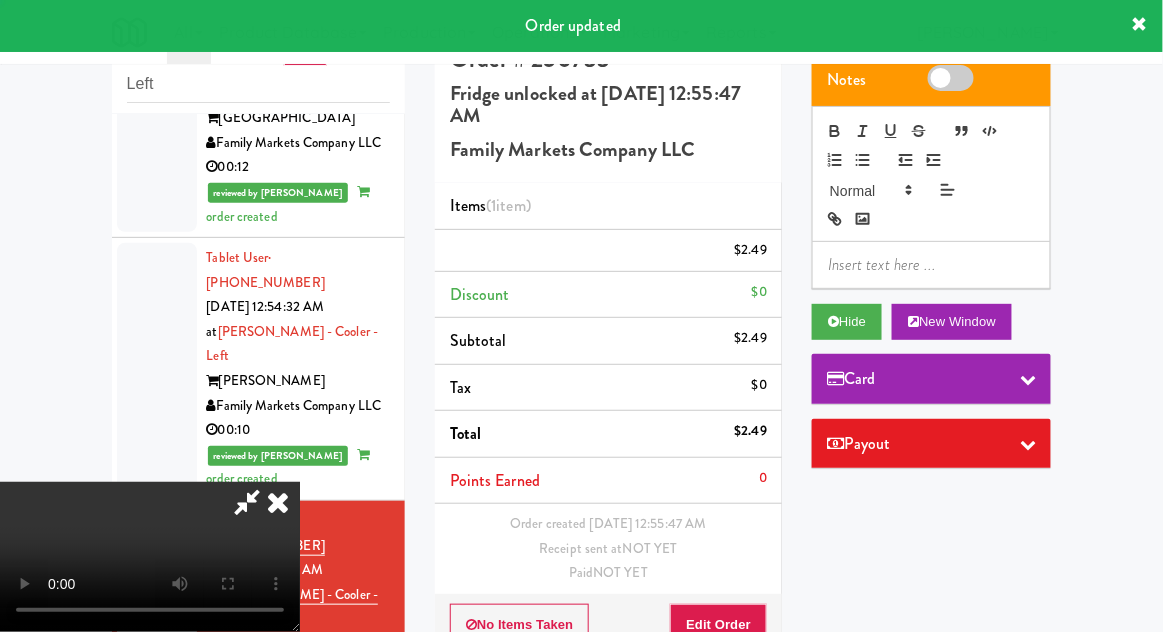 scroll, scrollTop: 0, scrollLeft: 0, axis: both 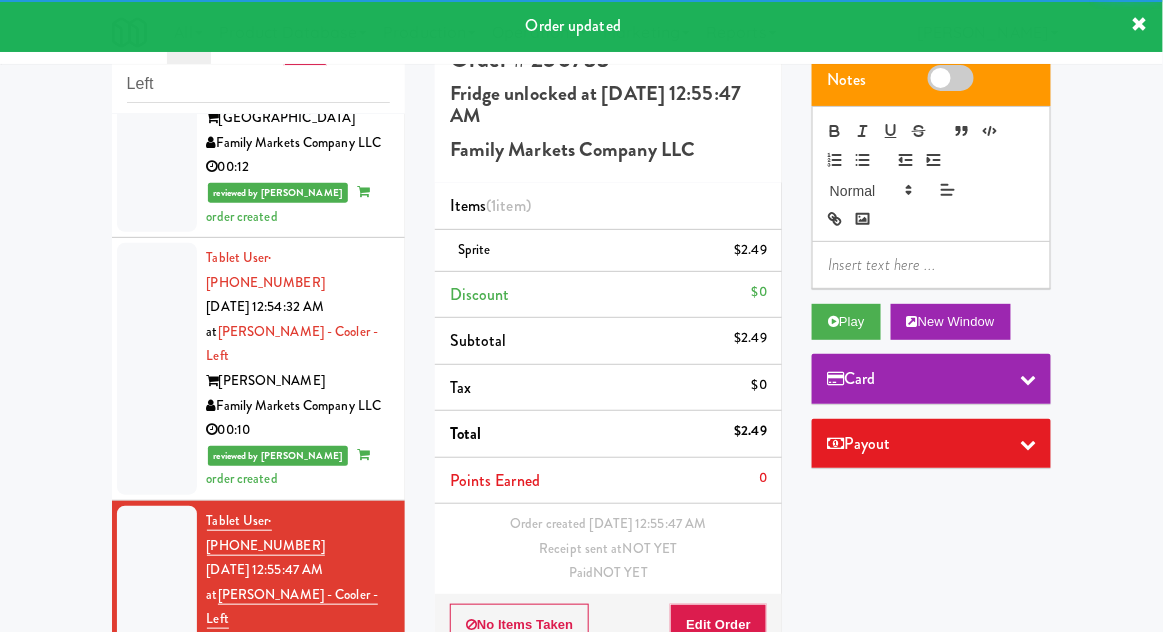 click on "Tablet User  · (928) 637-4284 [DATE] 1:03:38 AM at  Standard - Drink - Left  The Standard  Mountain High Markets LLC  00:07" at bounding box center [258, 858] 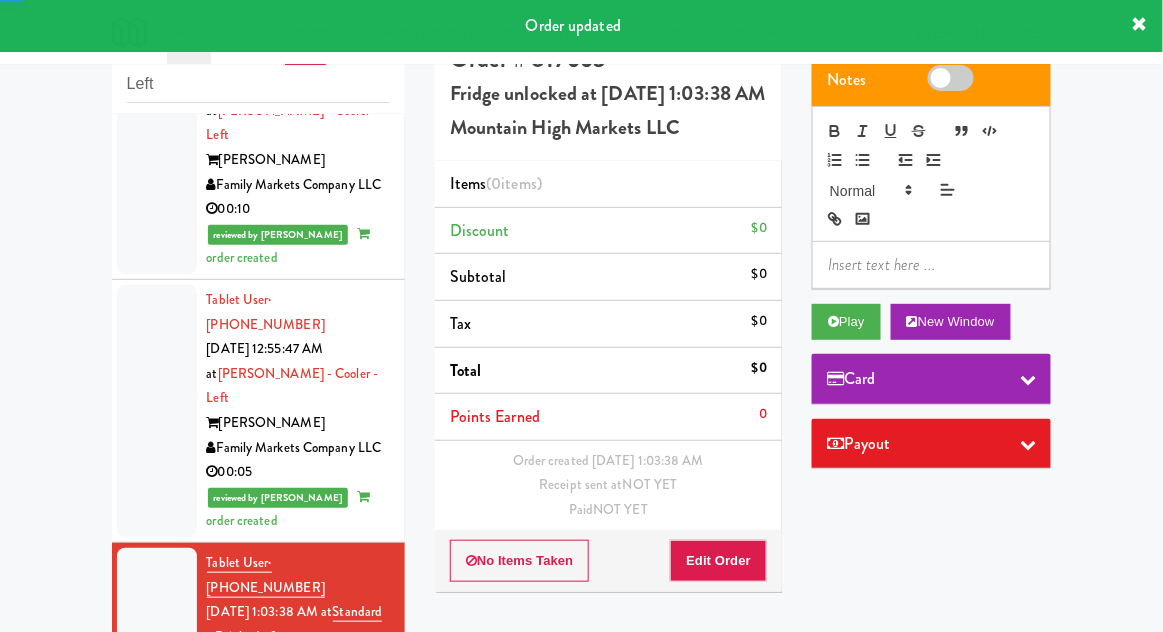 scroll, scrollTop: 2968, scrollLeft: 0, axis: vertical 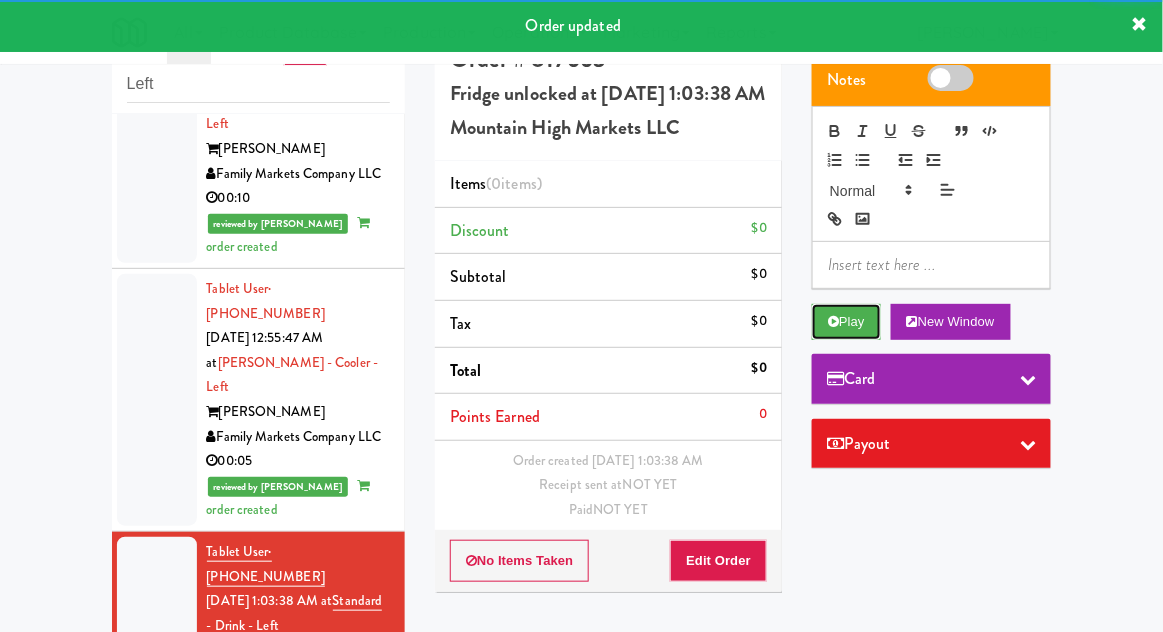click on "Play" at bounding box center (846, 322) 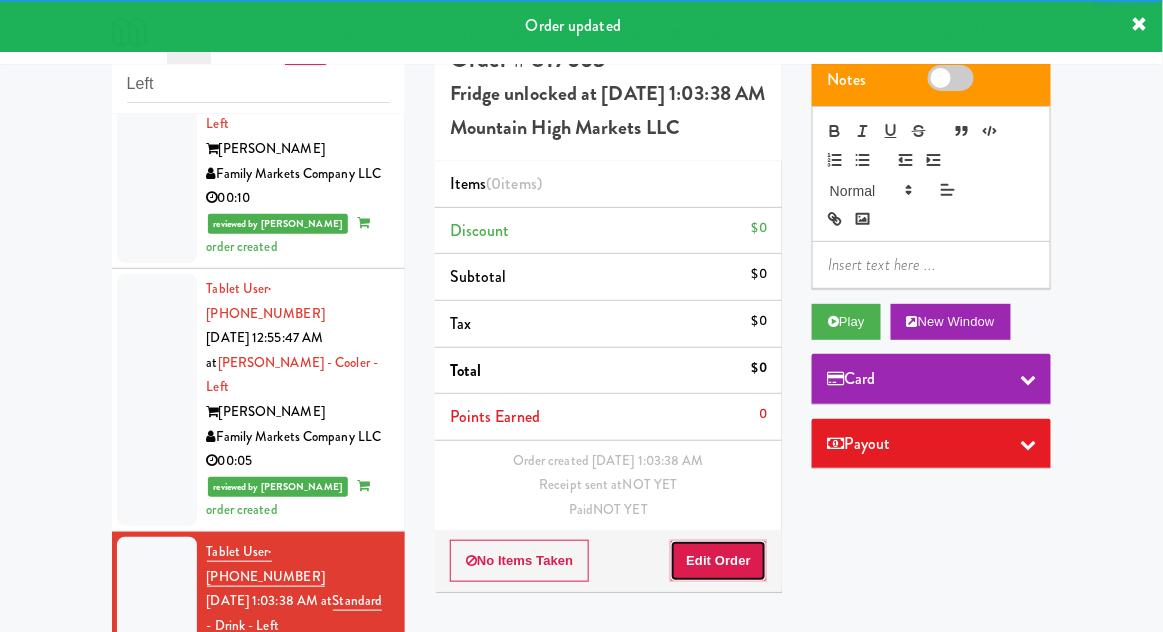 click on "Edit Order" at bounding box center (718, 561) 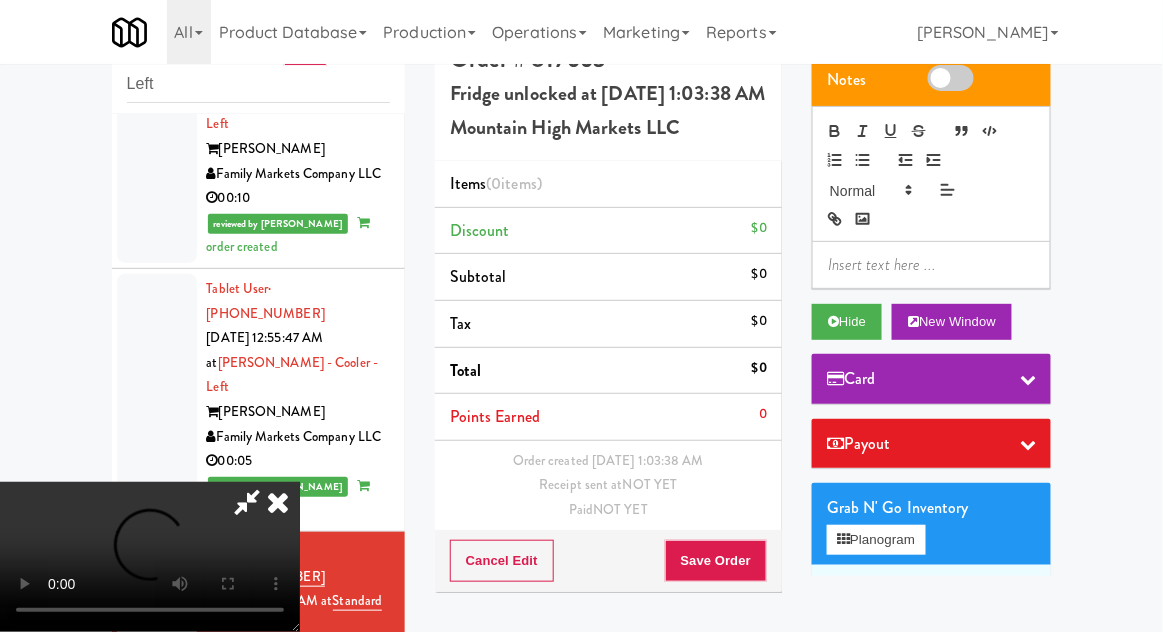 type 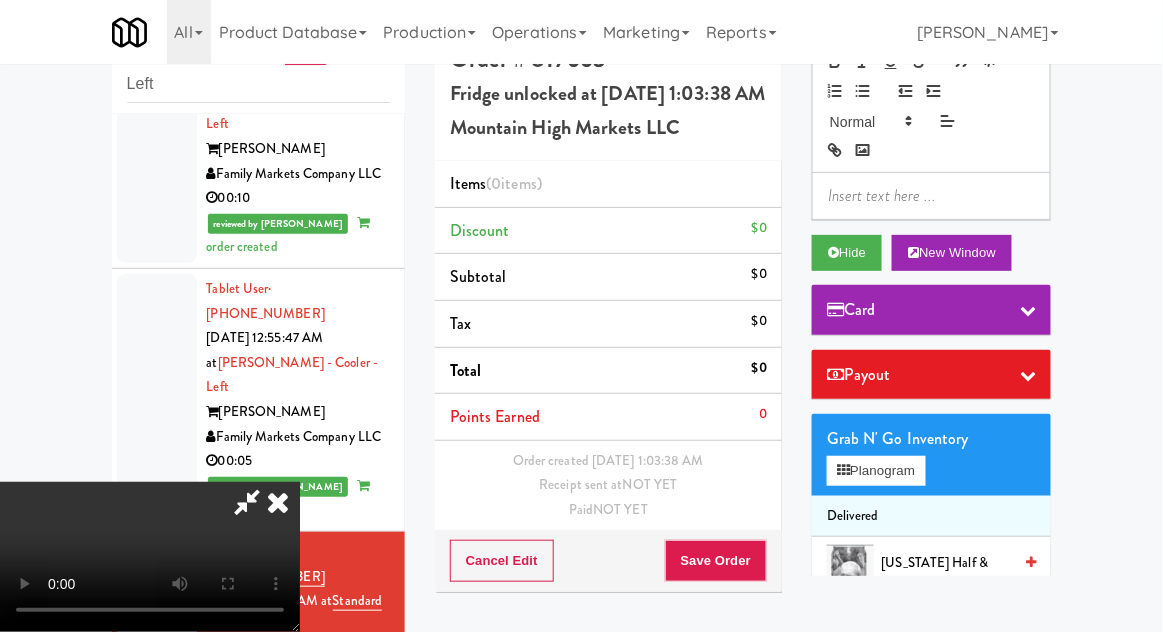 scroll, scrollTop: 83, scrollLeft: 0, axis: vertical 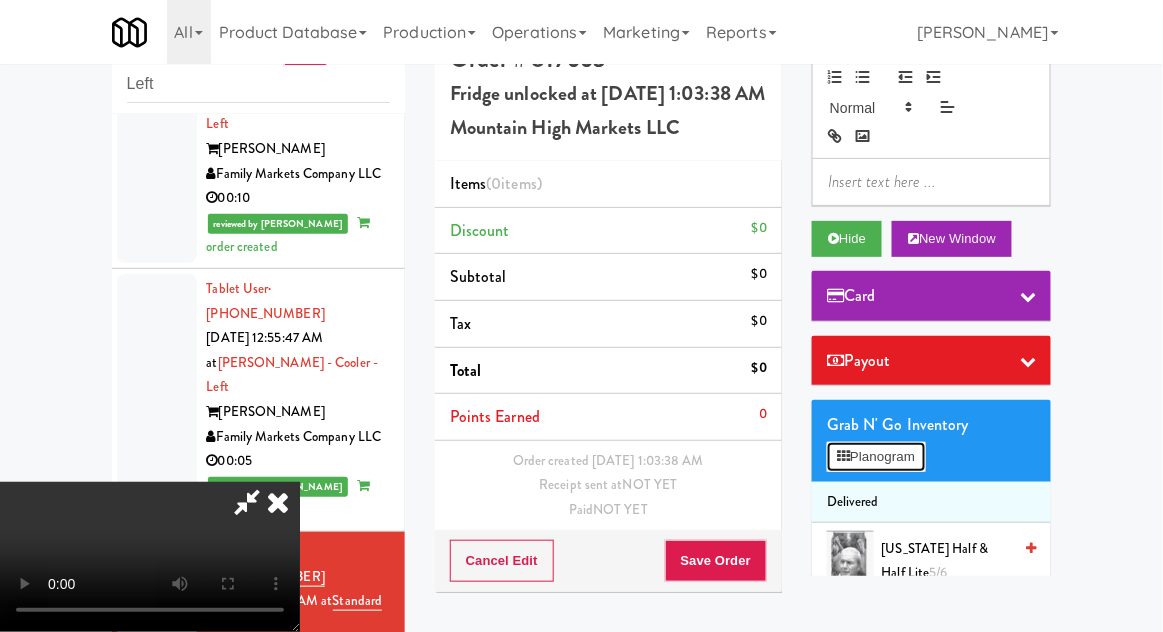 click on "Planogram" at bounding box center (876, 457) 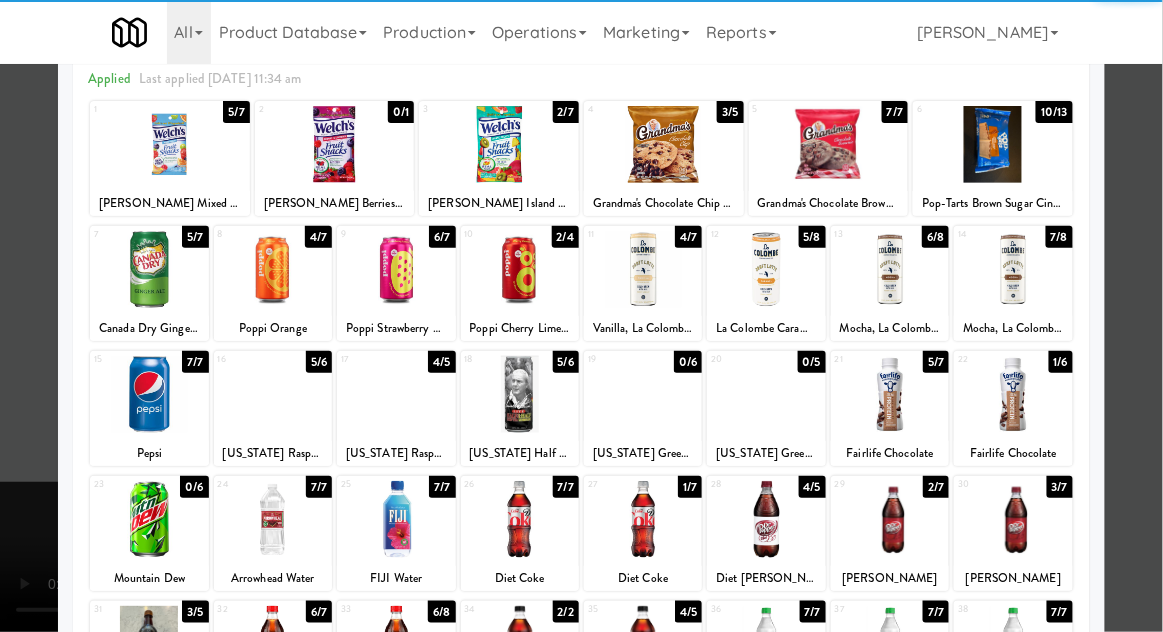 scroll, scrollTop: 128, scrollLeft: 0, axis: vertical 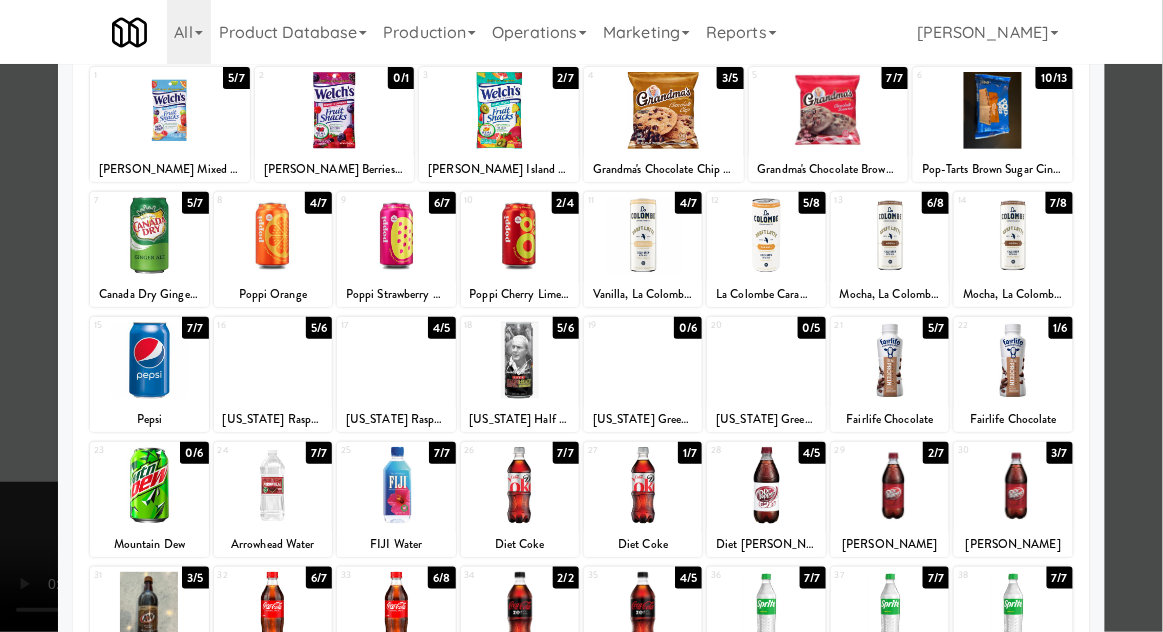 click at bounding box center (890, 485) 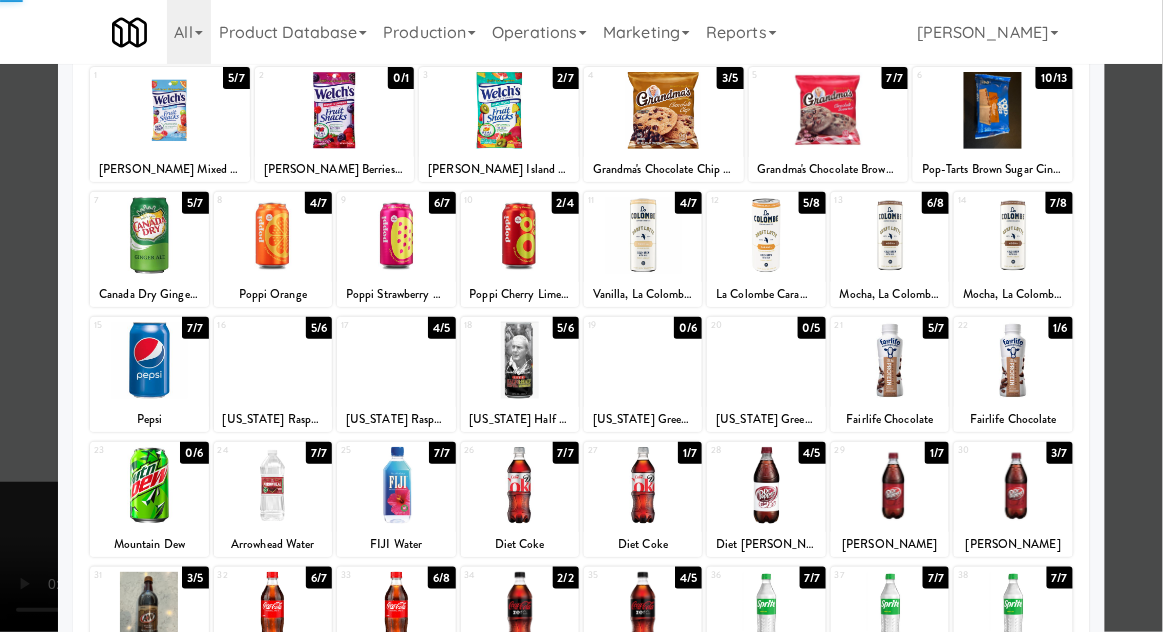 click at bounding box center (581, 316) 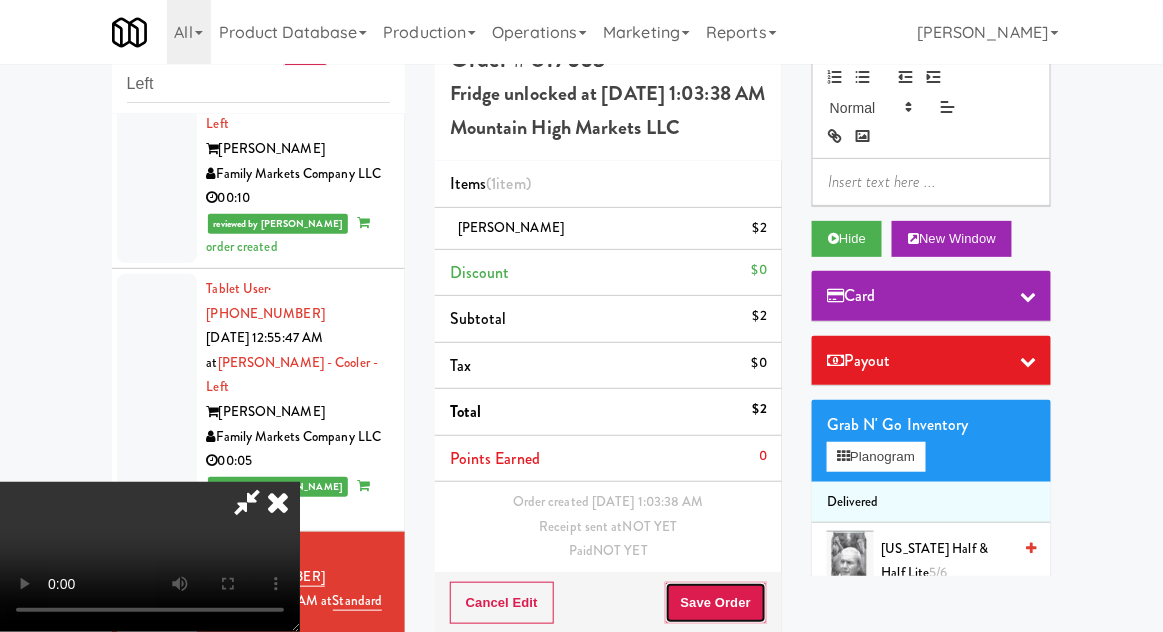 click on "Save Order" at bounding box center [716, 603] 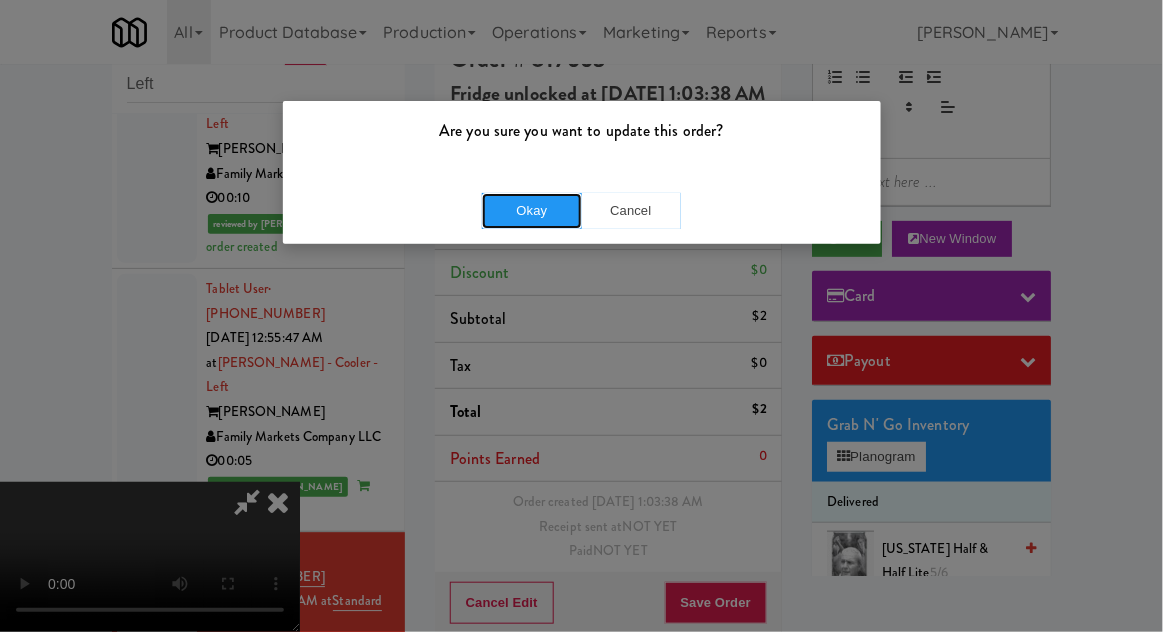 click on "Okay" at bounding box center [532, 211] 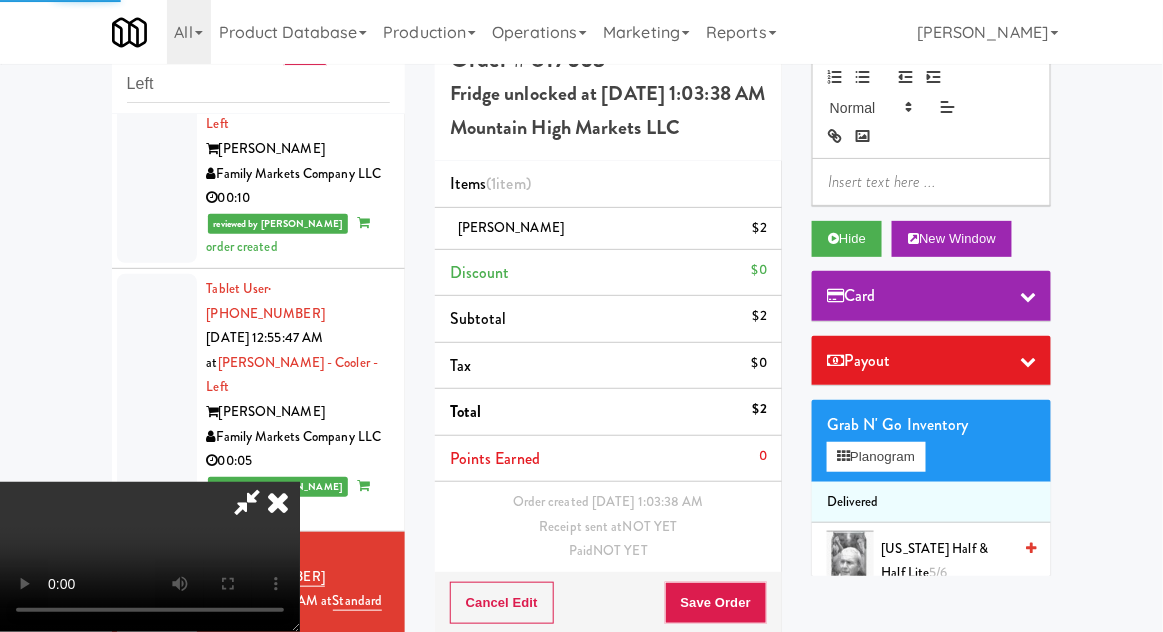 scroll, scrollTop: 0, scrollLeft: 0, axis: both 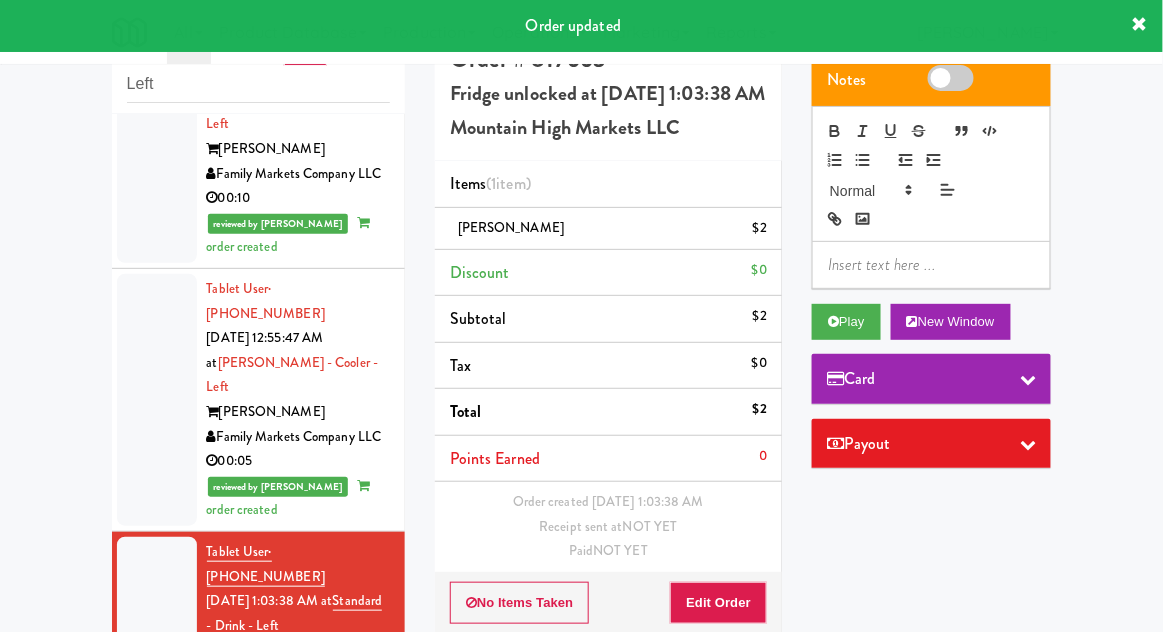 click at bounding box center (157, 864) 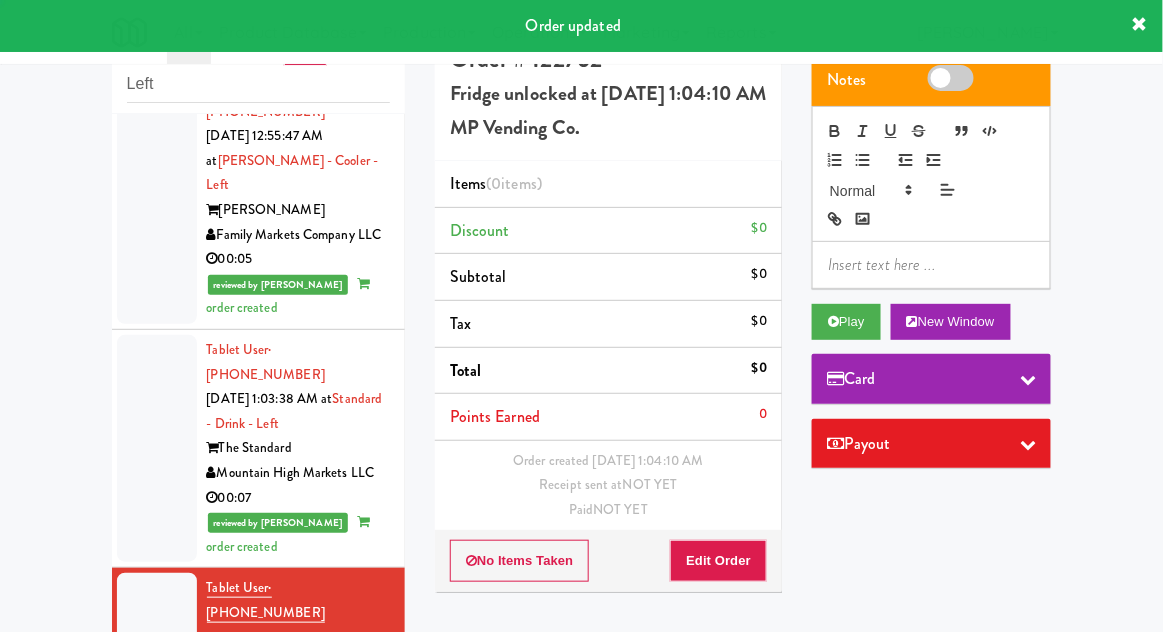 scroll, scrollTop: 3153, scrollLeft: 0, axis: vertical 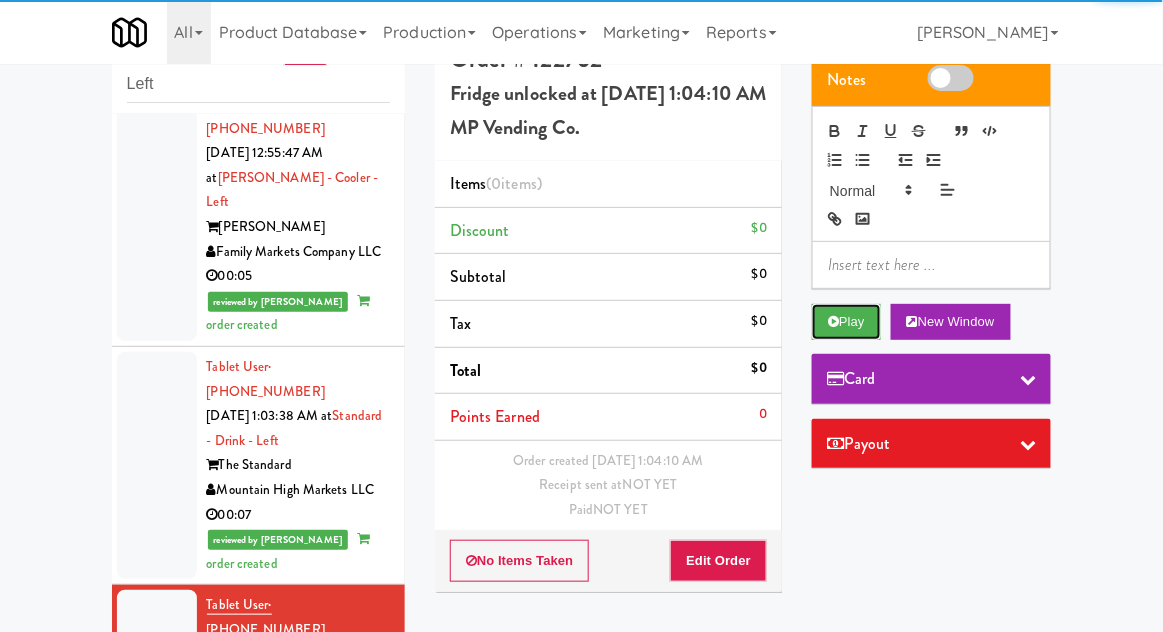 click on "Play" at bounding box center (846, 322) 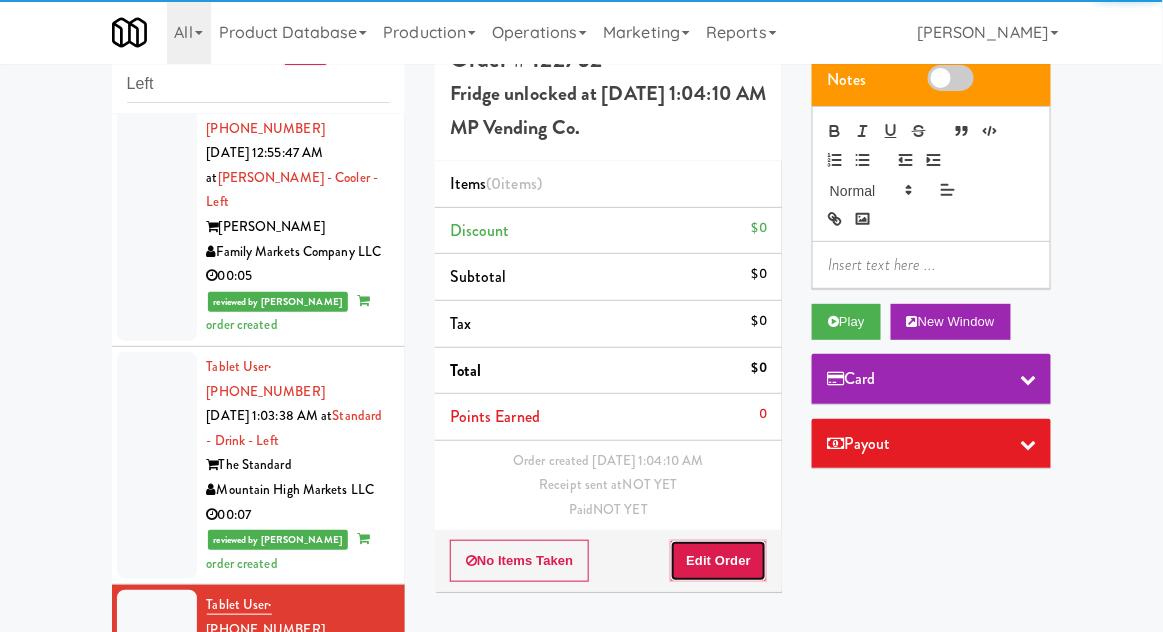 click on "Edit Order" at bounding box center (718, 561) 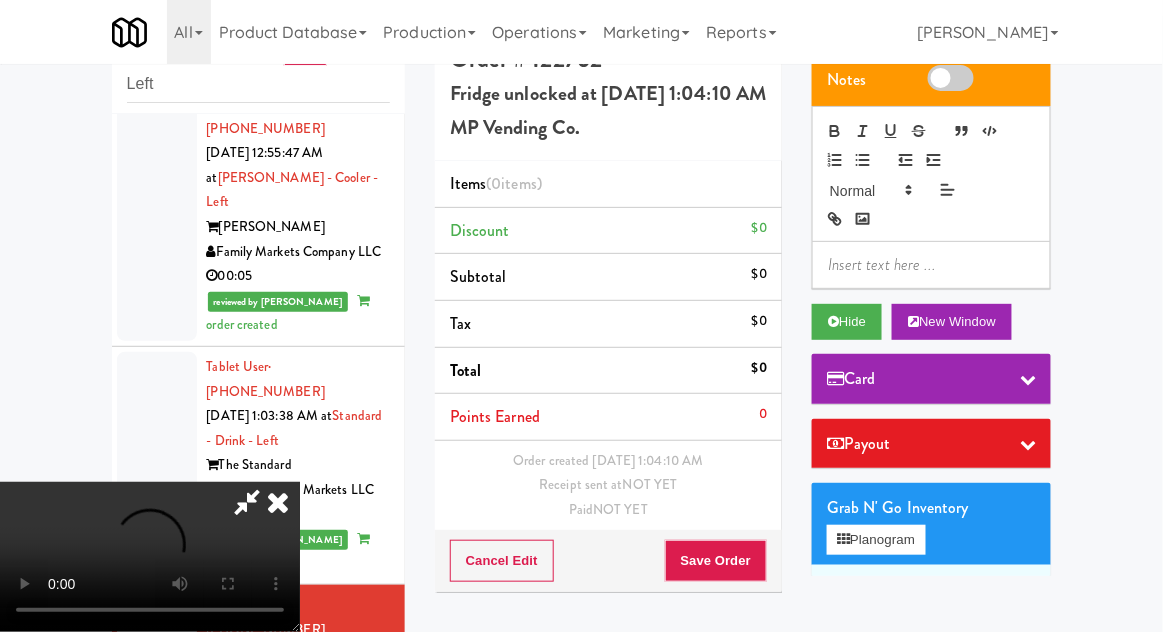 type 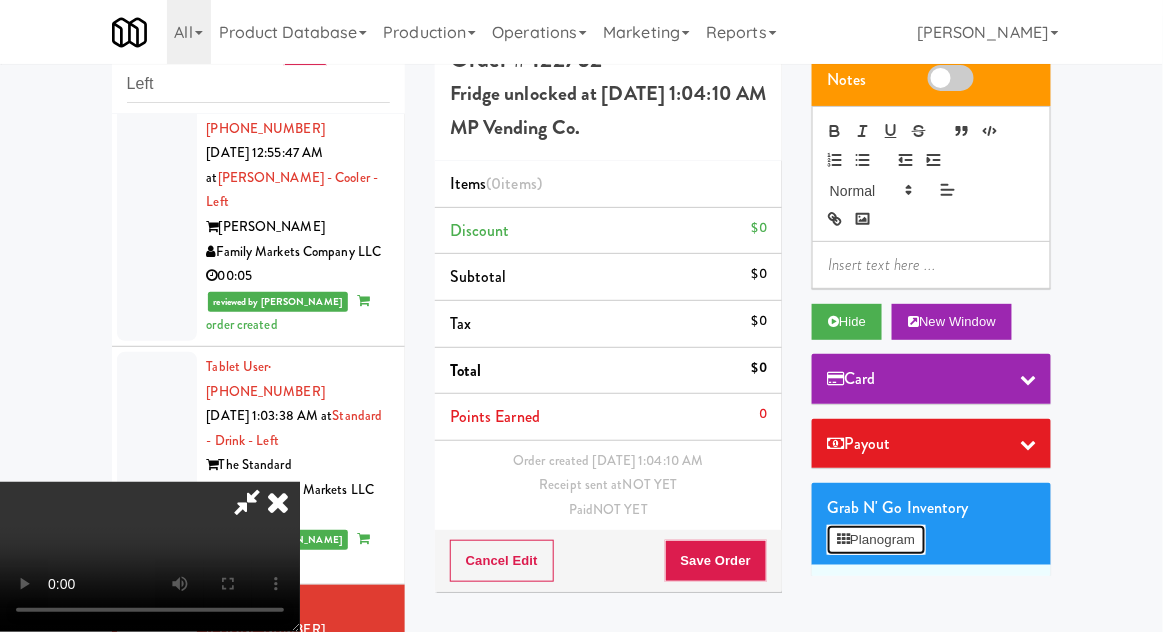 click on "Planogram" at bounding box center (876, 540) 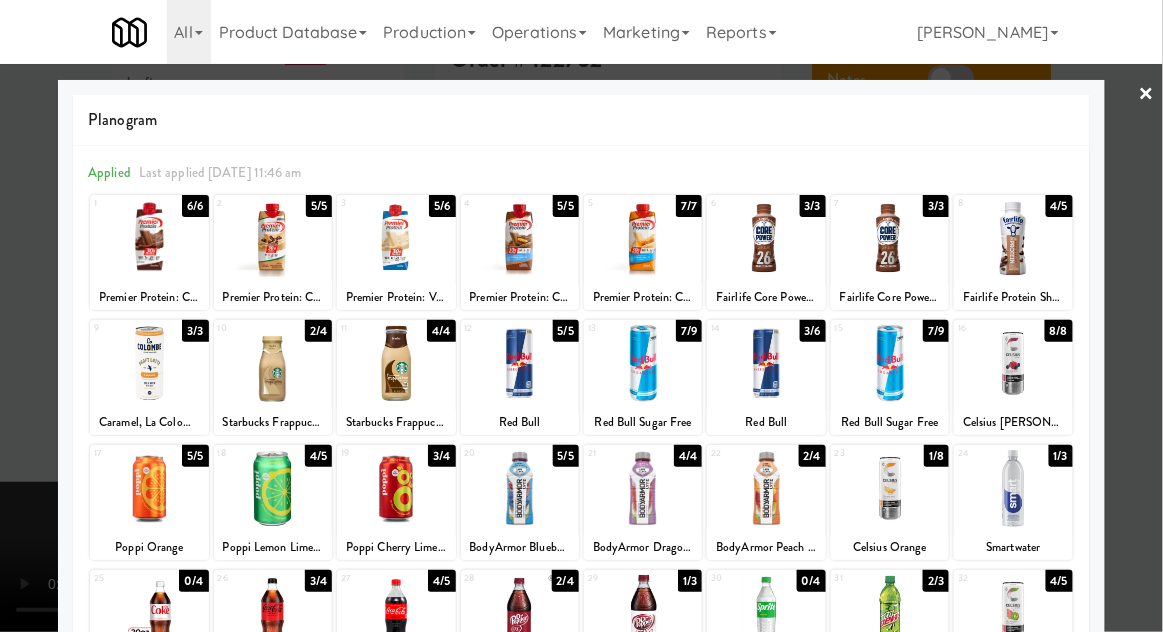 click at bounding box center [766, 488] 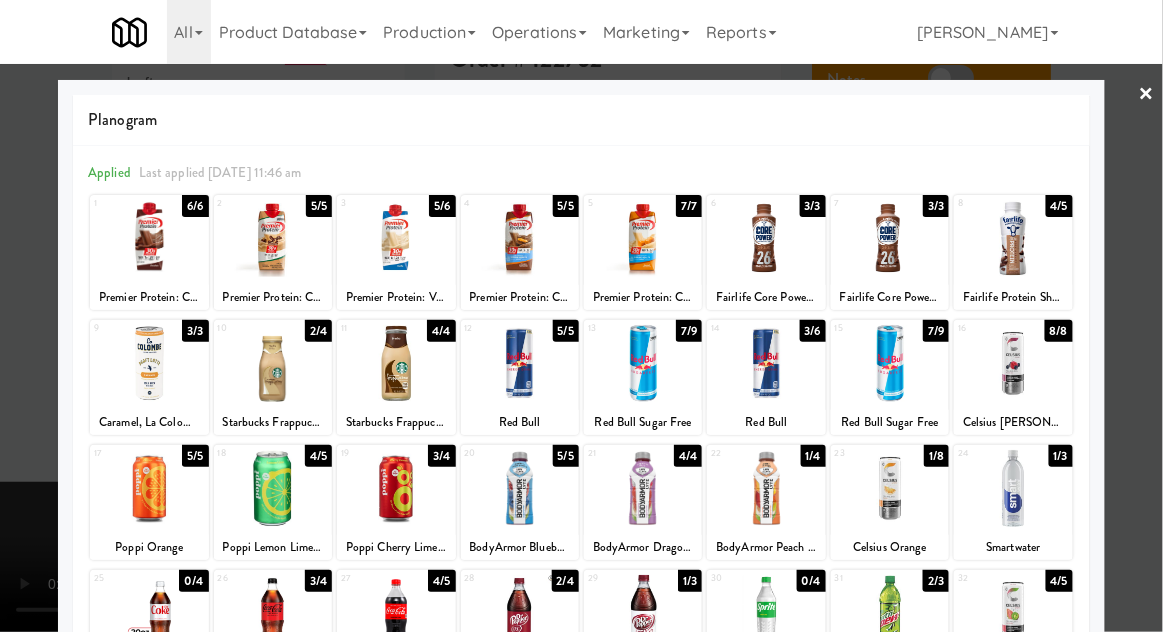 click at bounding box center [581, 316] 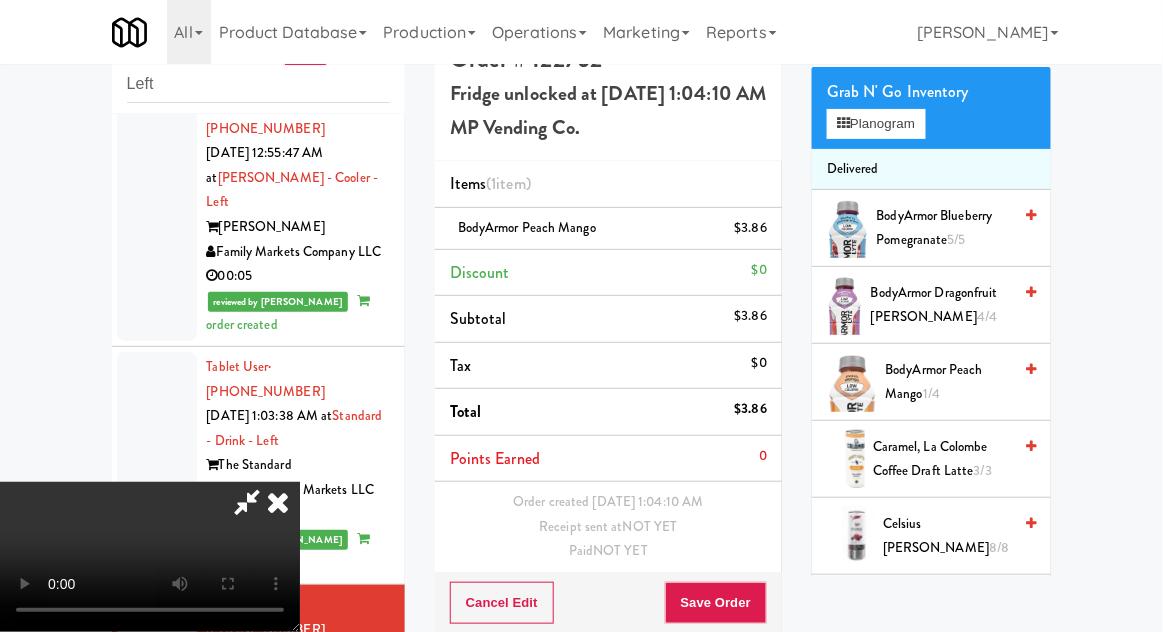 scroll, scrollTop: 415, scrollLeft: 0, axis: vertical 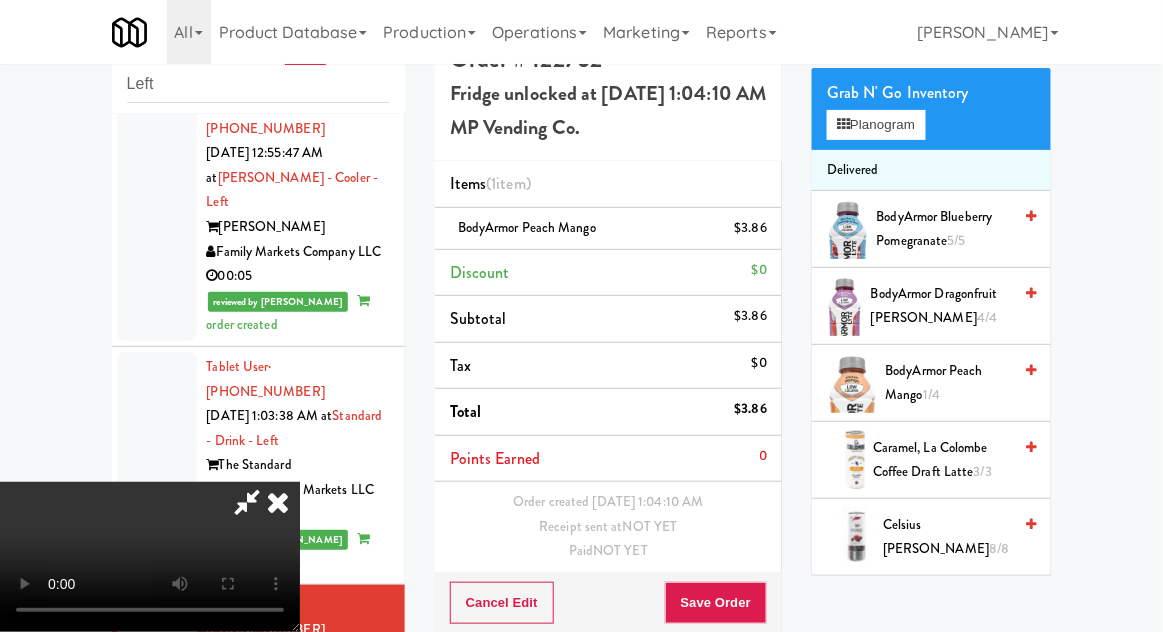 click on "BodyArmor Peach Mango  1/4" at bounding box center (949, 383) 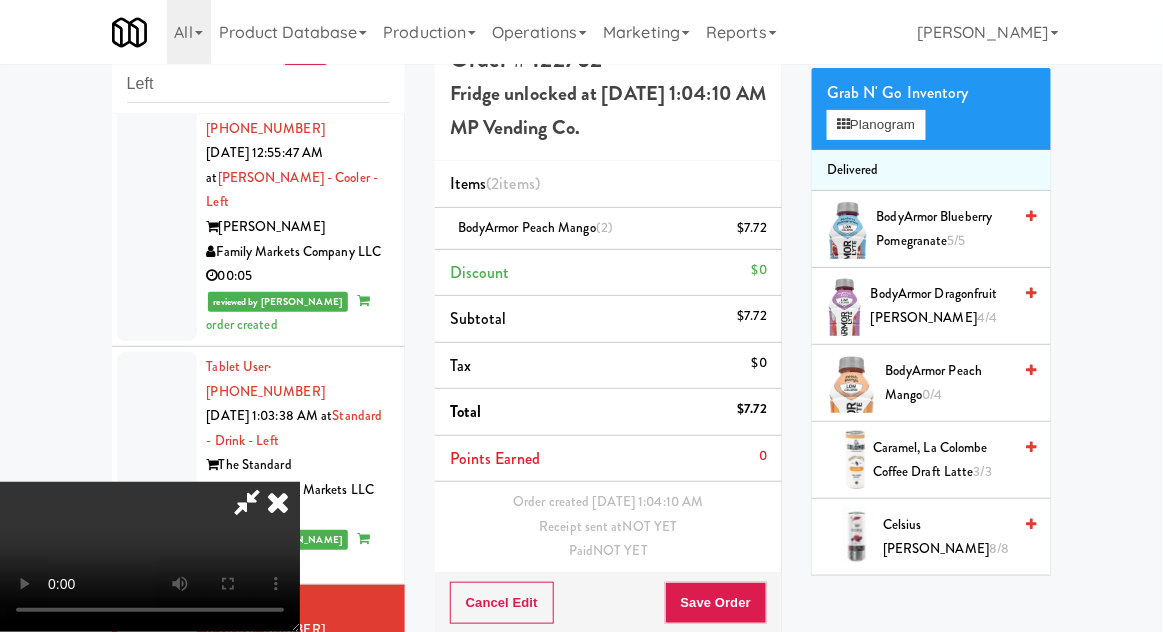 click on "BodyArmor Dragonfruit [PERSON_NAME]  4/4" at bounding box center (941, 306) 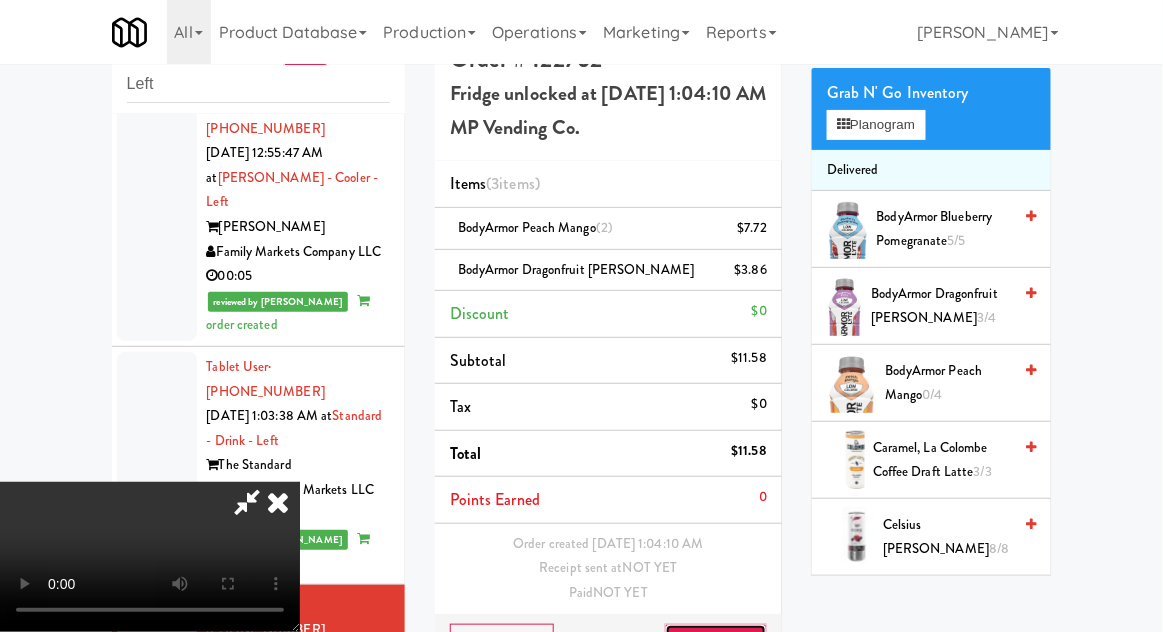 click on "Save Order" at bounding box center (716, 645) 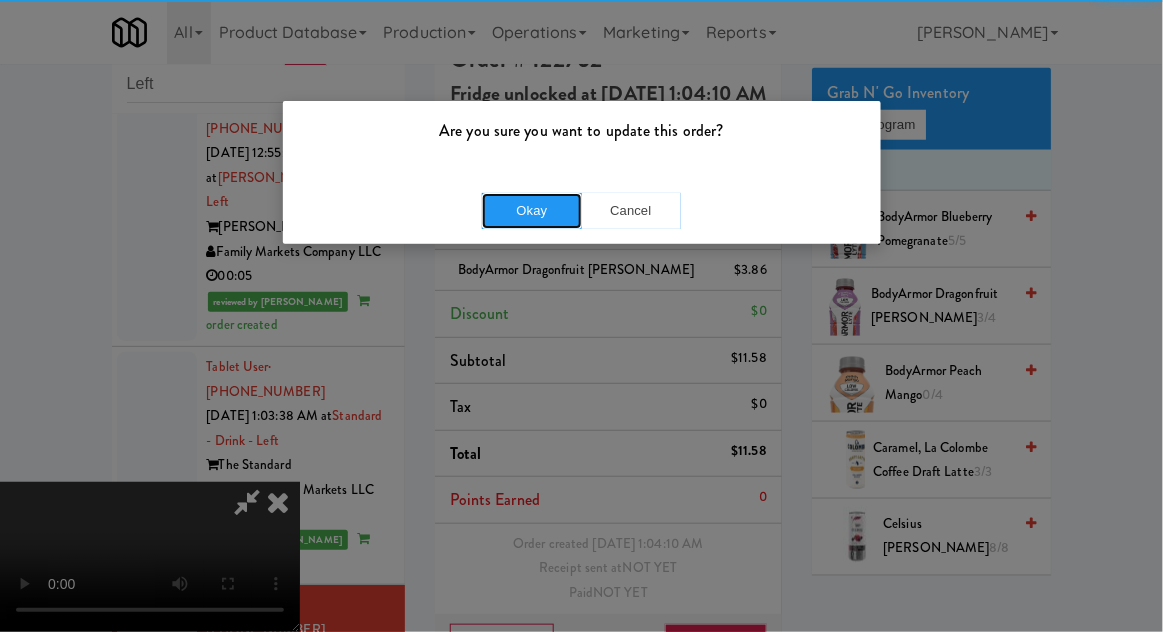 click on "Okay" at bounding box center [532, 211] 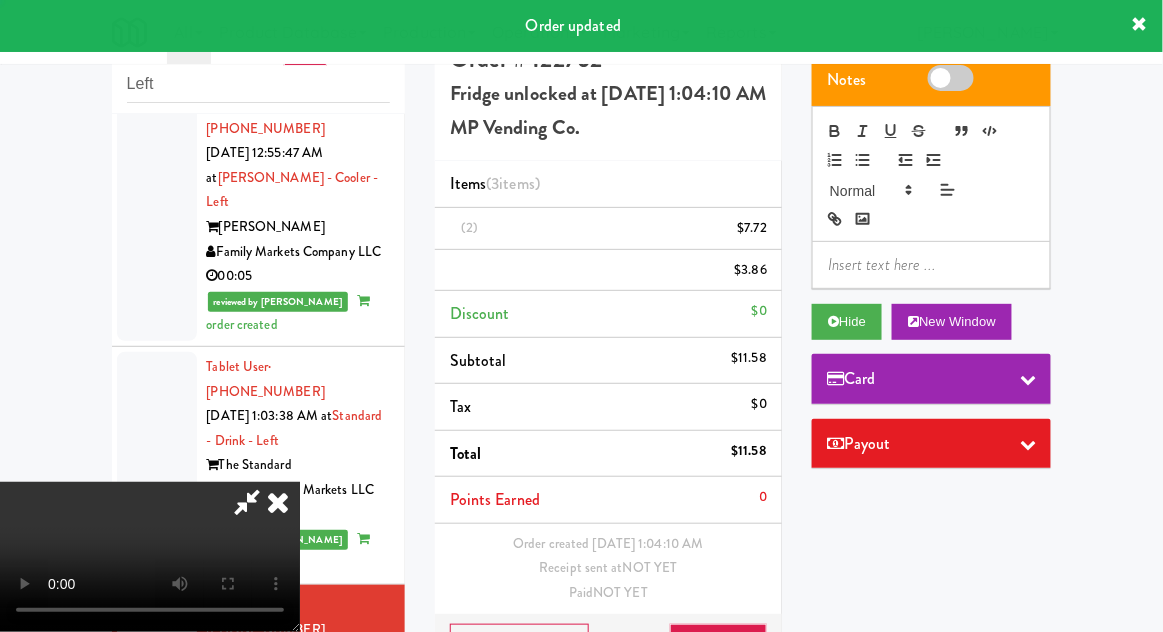 scroll, scrollTop: 0, scrollLeft: 0, axis: both 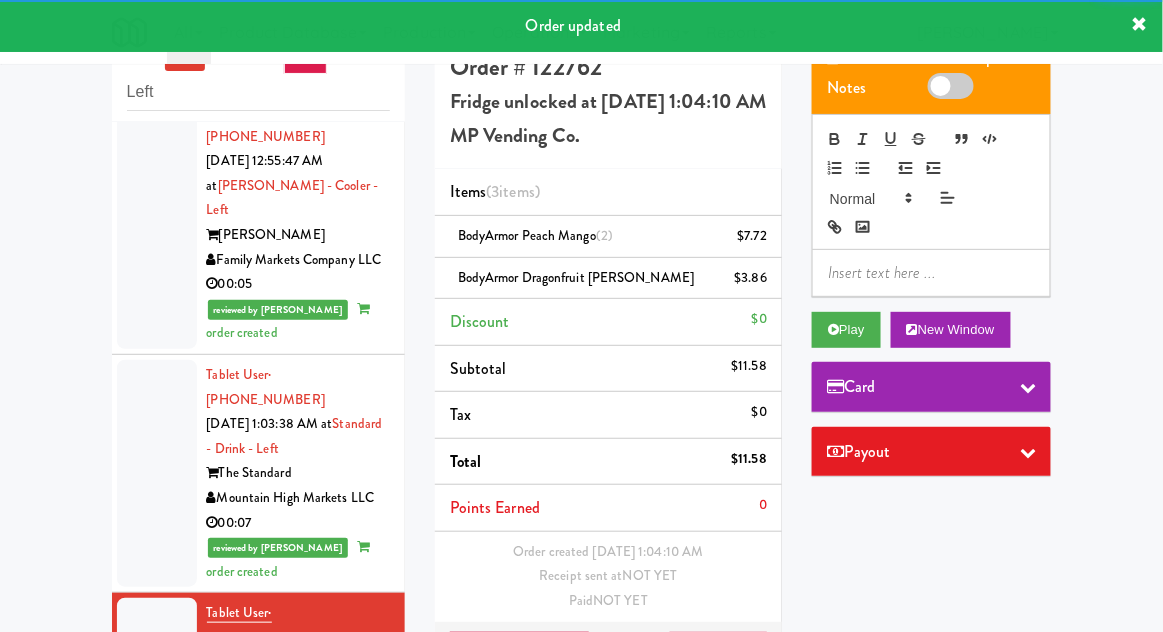 click at bounding box center [157, 926] 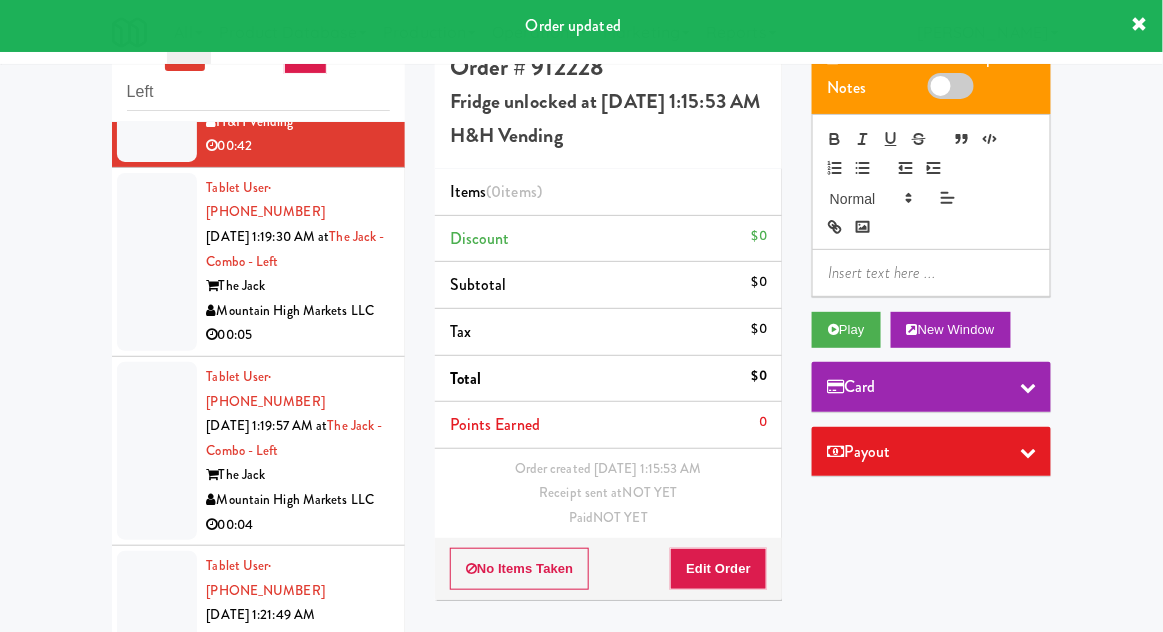 scroll, scrollTop: 4741, scrollLeft: 0, axis: vertical 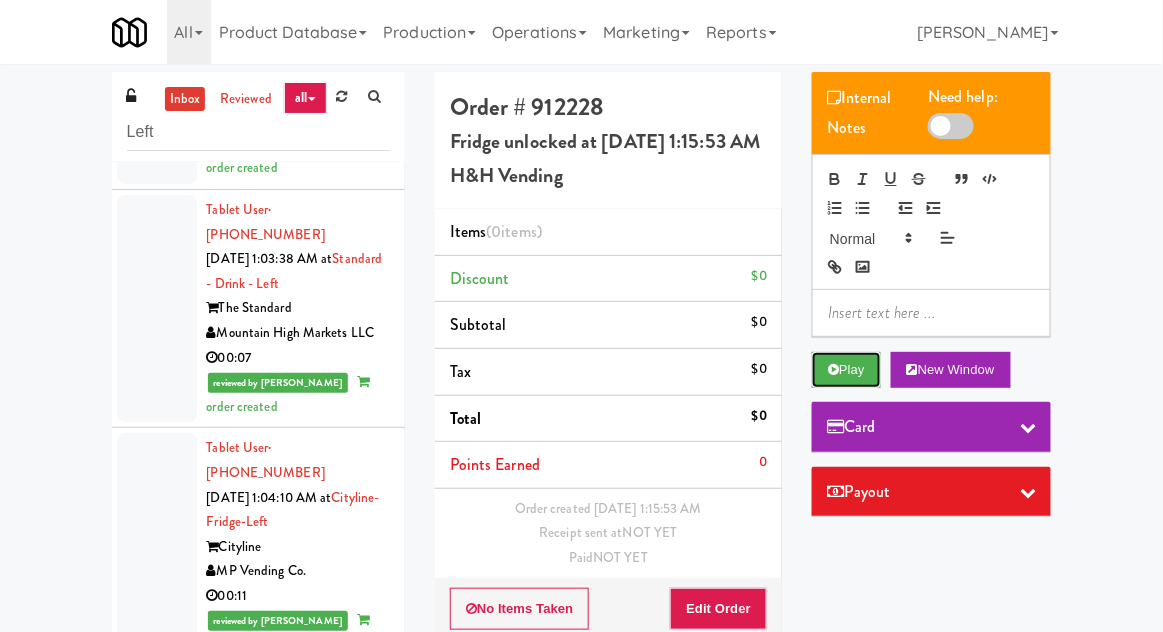 click on "Play" at bounding box center (846, 370) 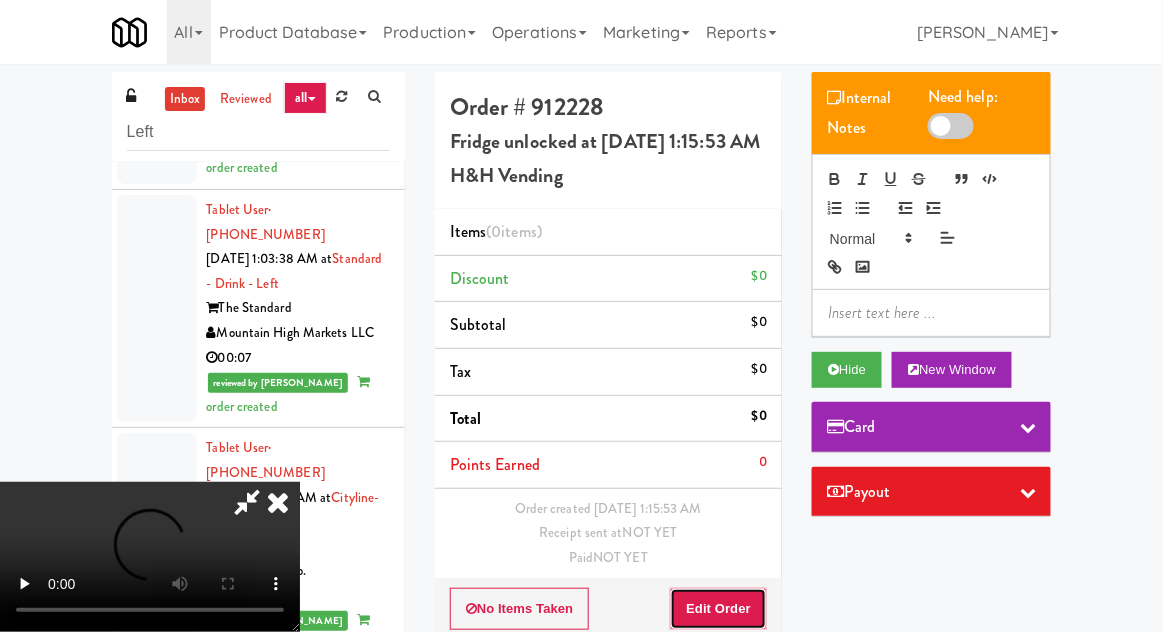 click on "Edit Order" at bounding box center (718, 609) 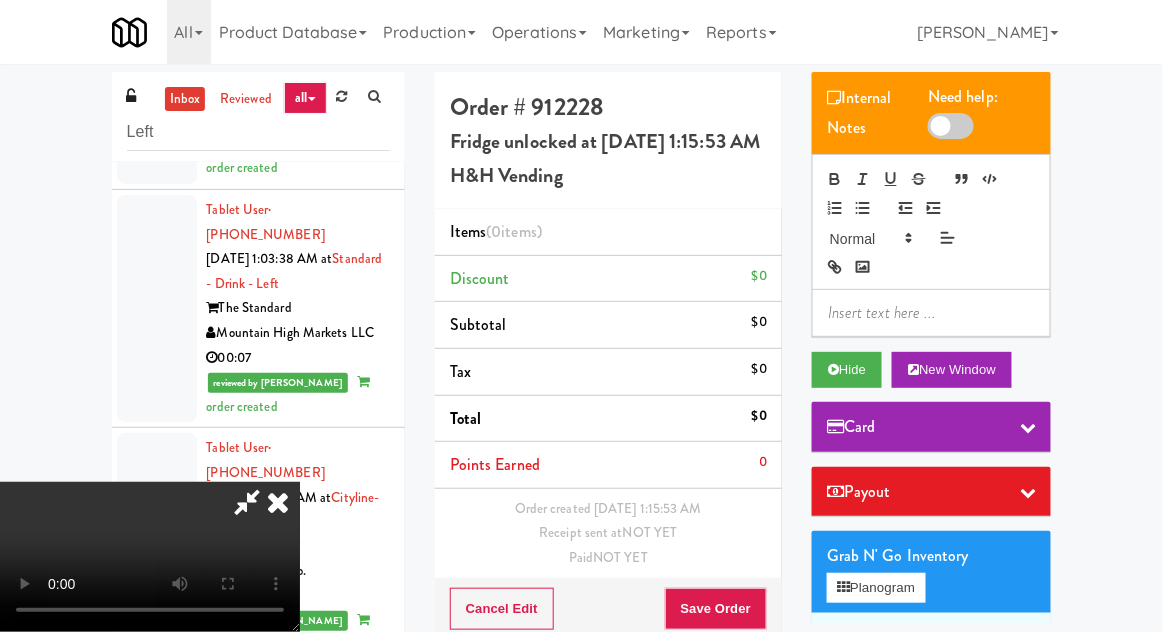 type 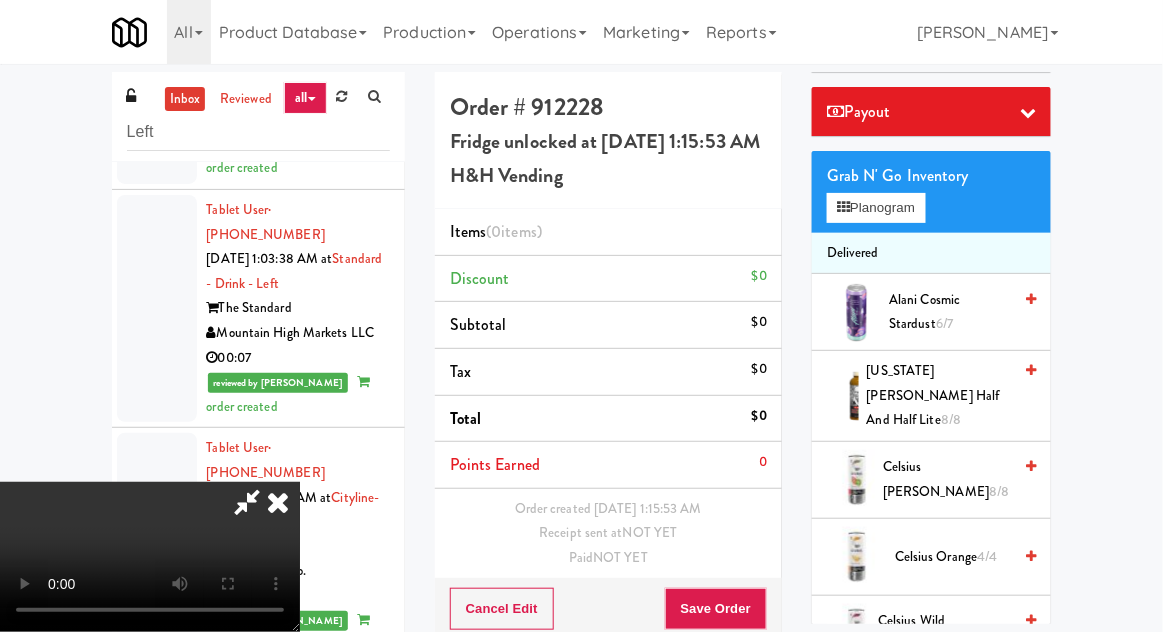 scroll, scrollTop: 380, scrollLeft: 0, axis: vertical 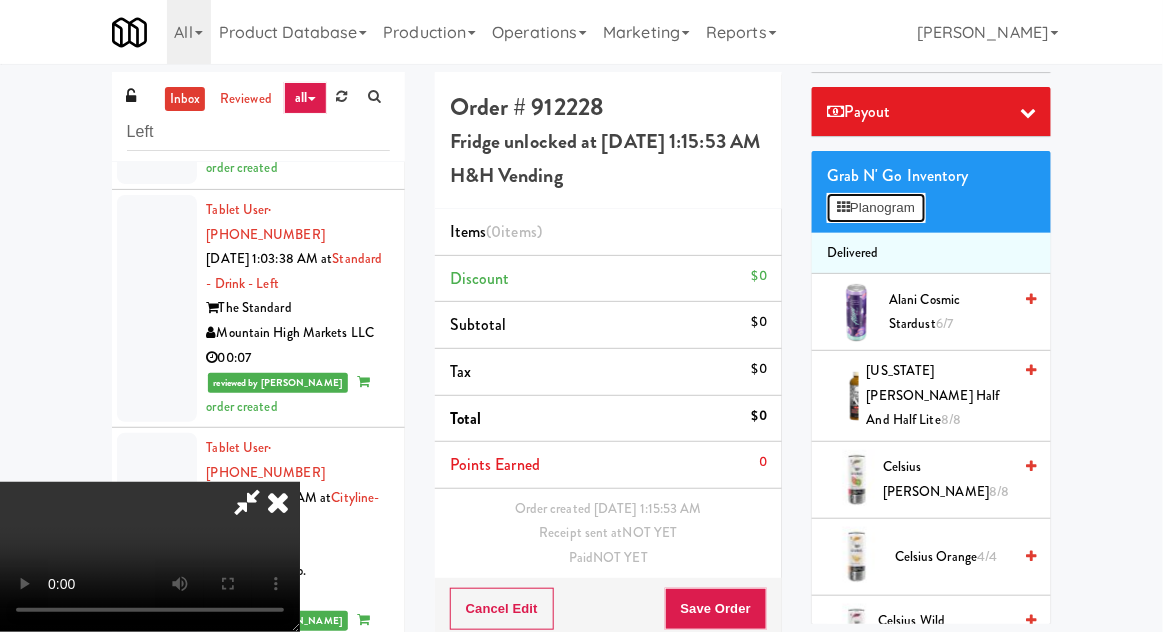 click on "Planogram" at bounding box center [876, 208] 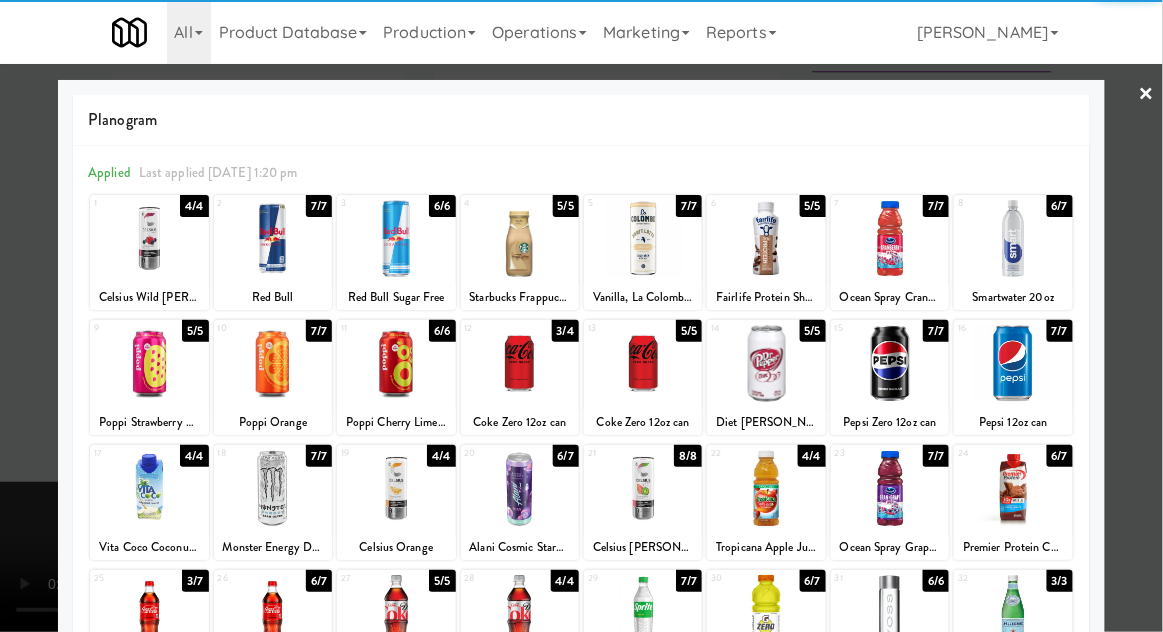 click at bounding box center (643, 238) 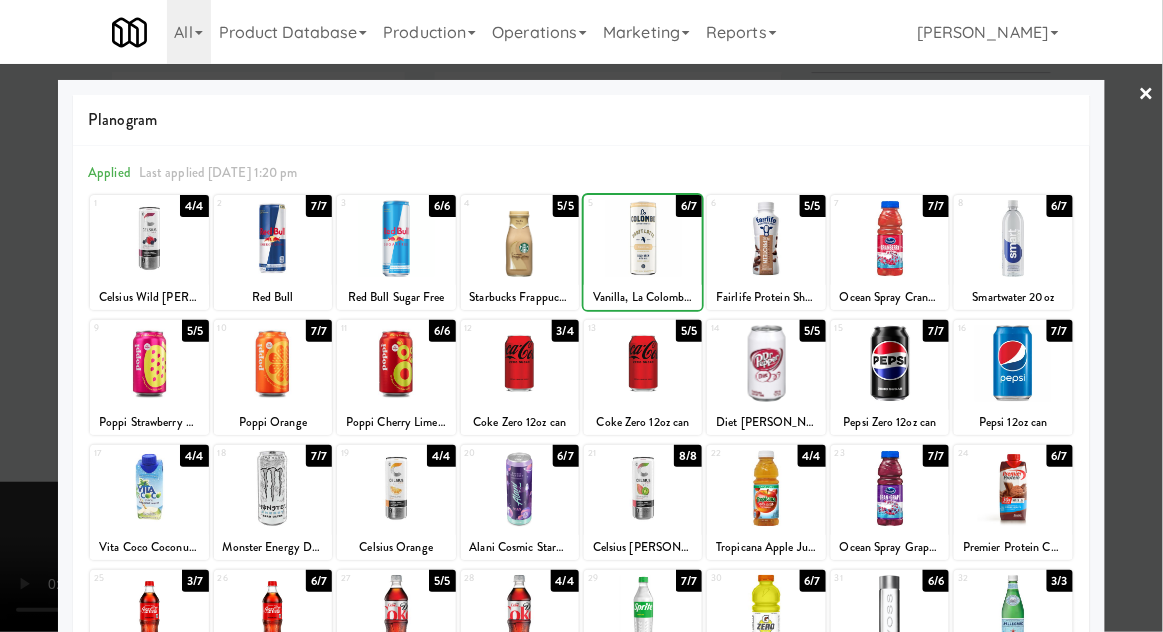 click at bounding box center [581, 316] 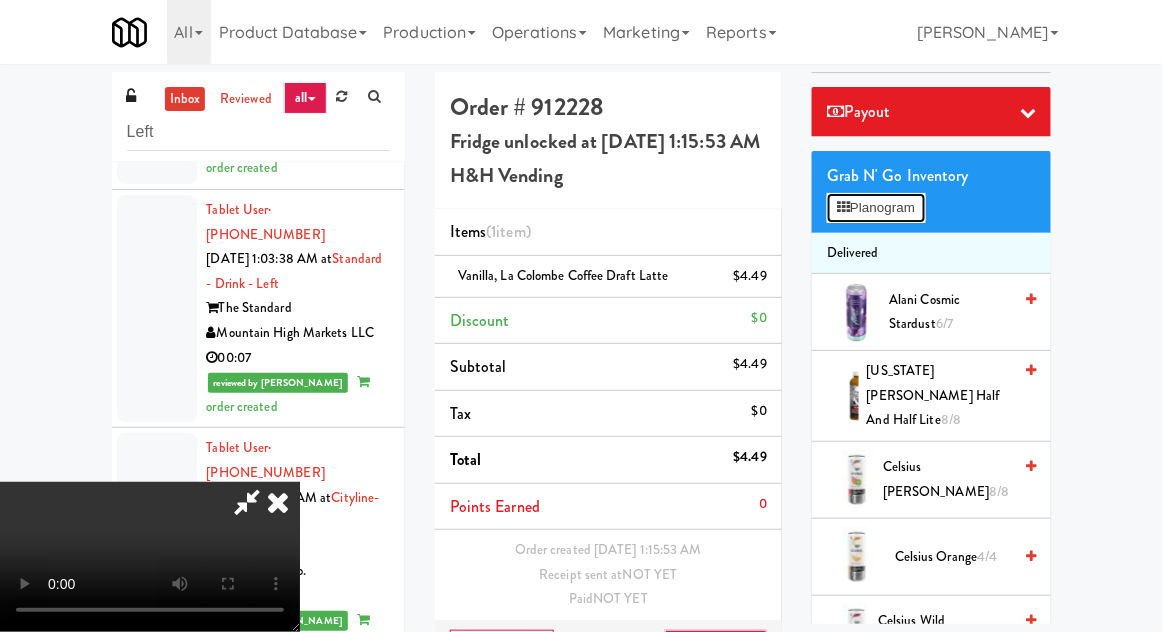 click on "Planogram" at bounding box center (876, 208) 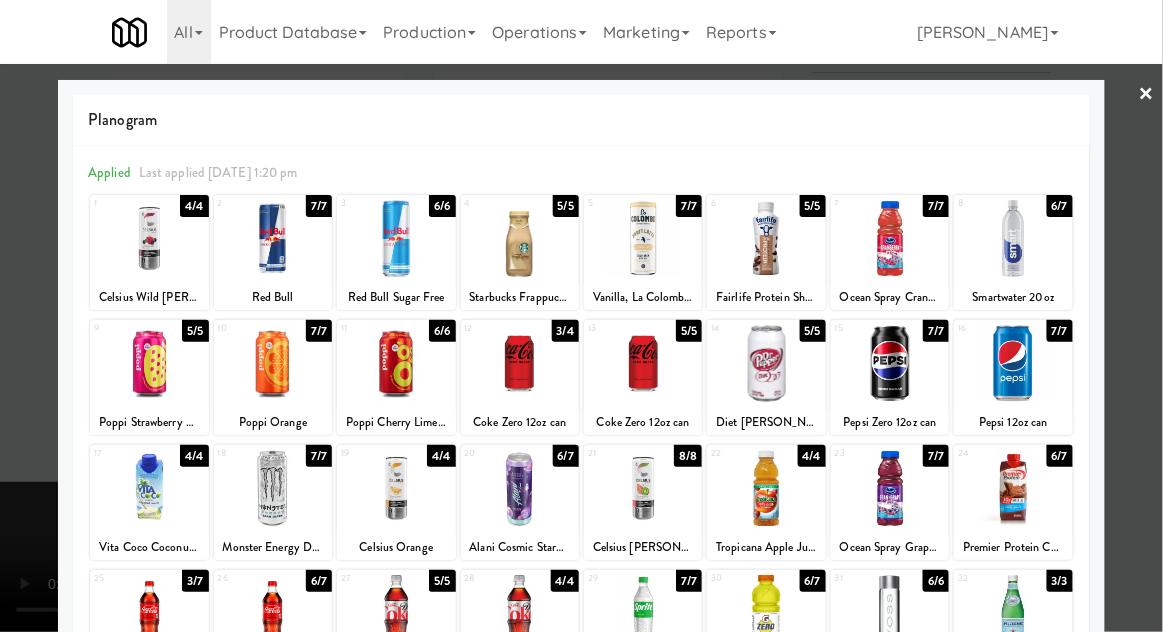 click at bounding box center [581, 316] 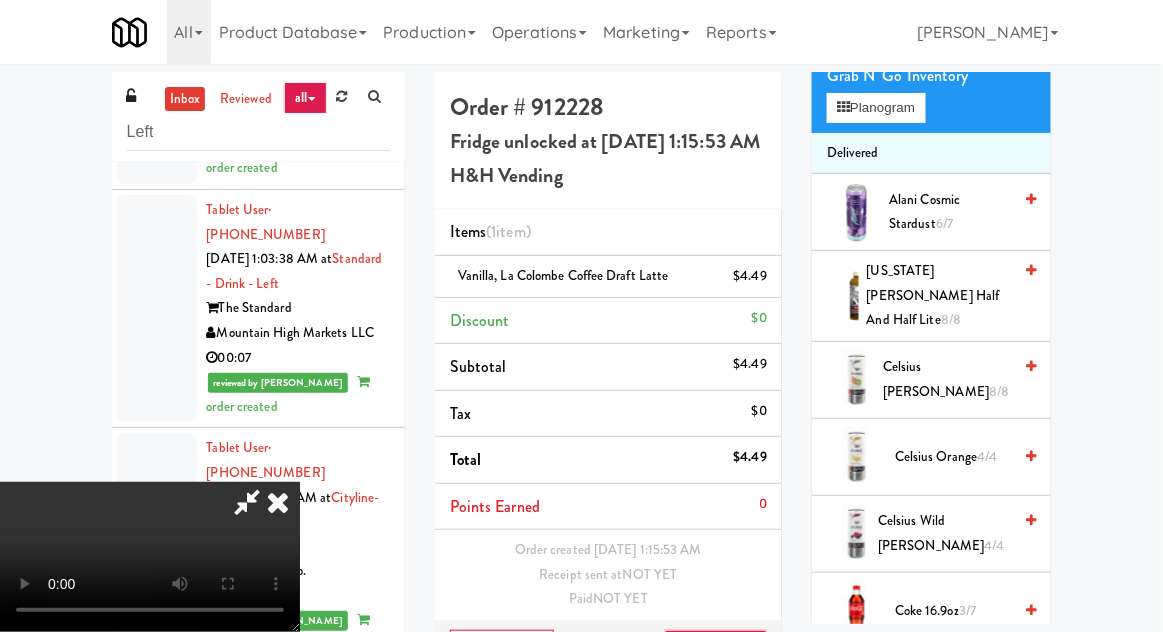 scroll, scrollTop: 479, scrollLeft: 0, axis: vertical 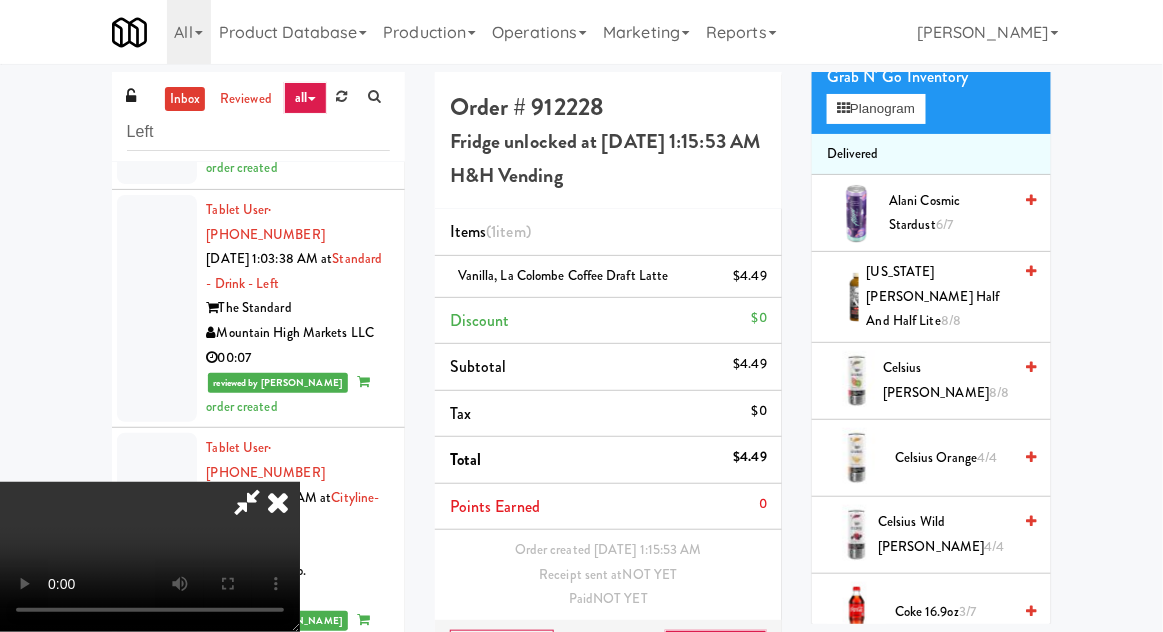 click on "Celsius Wild [PERSON_NAME]  4/4" at bounding box center (944, 534) 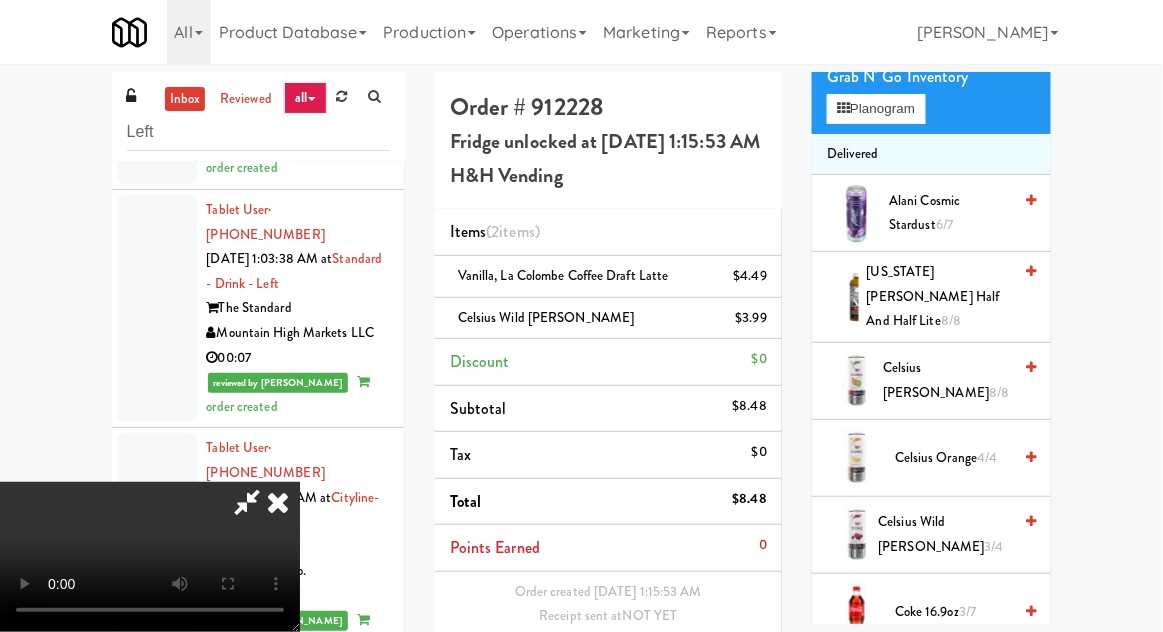 scroll, scrollTop: 48, scrollLeft: 0, axis: vertical 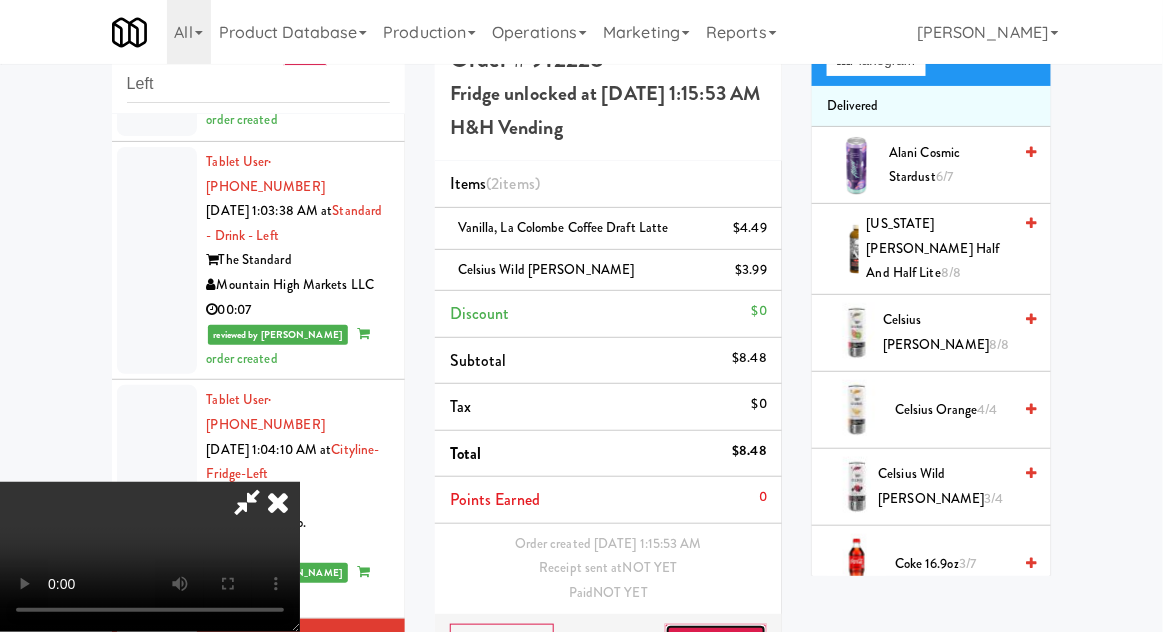 click on "Save Order" at bounding box center (716, 645) 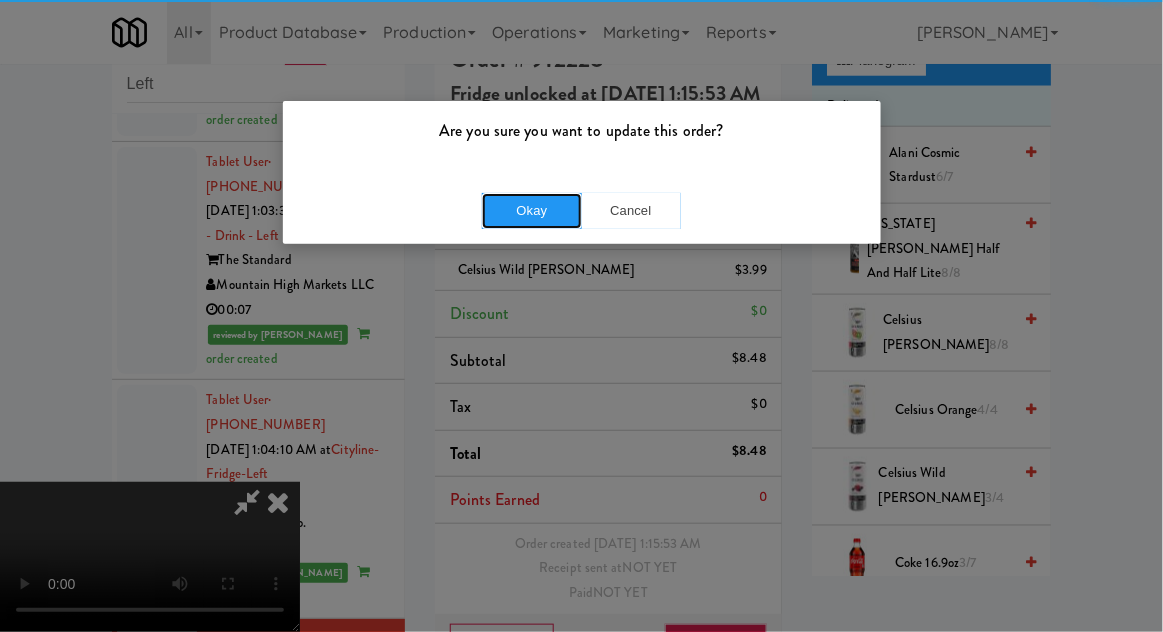 click on "Okay" at bounding box center [532, 211] 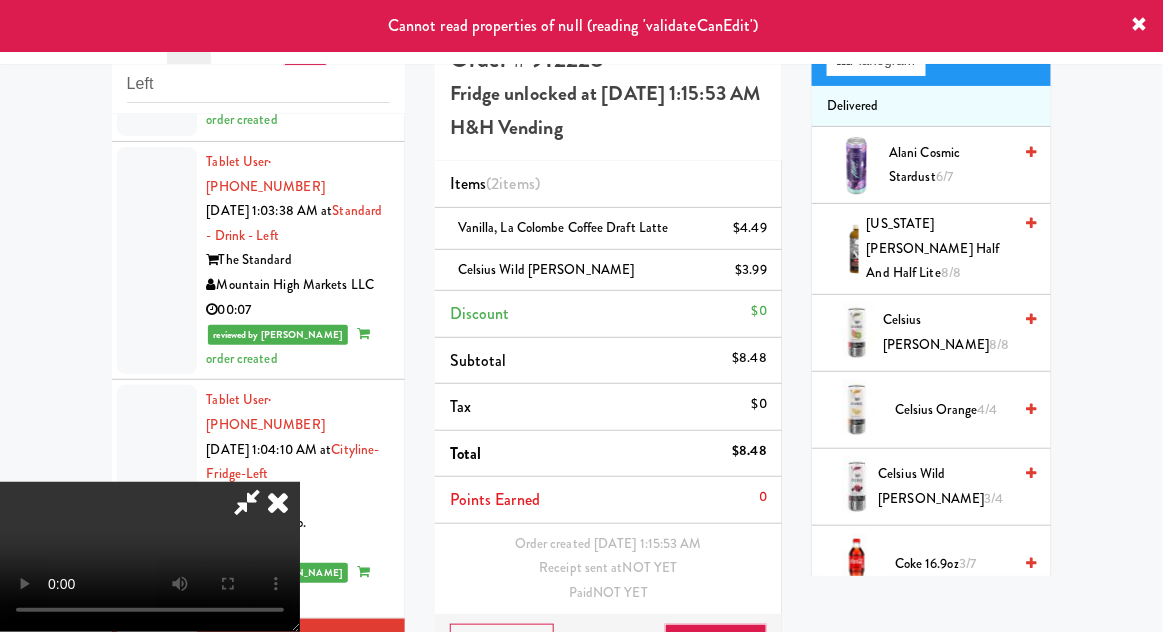 click at bounding box center [247, 502] 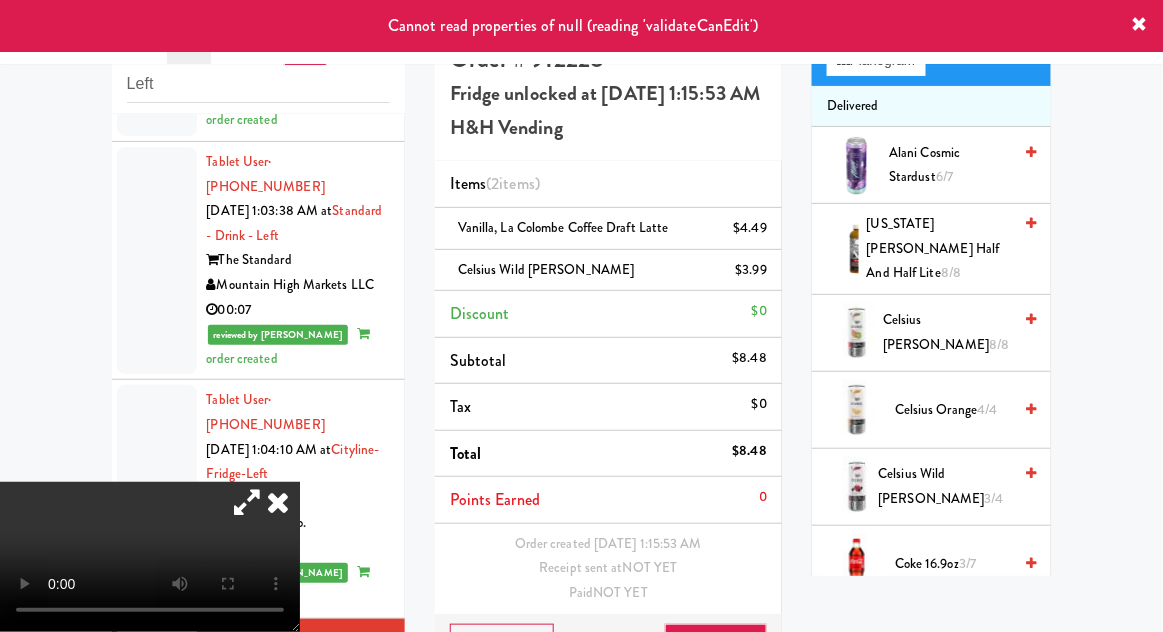 click at bounding box center [157, 902] 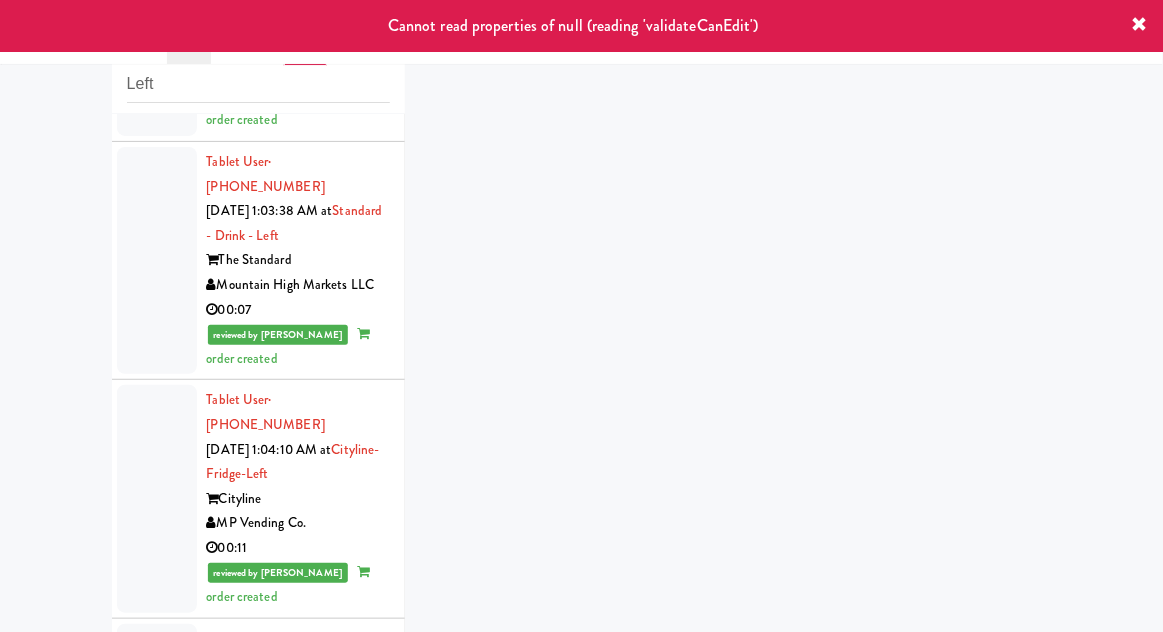 click at bounding box center [157, 713] 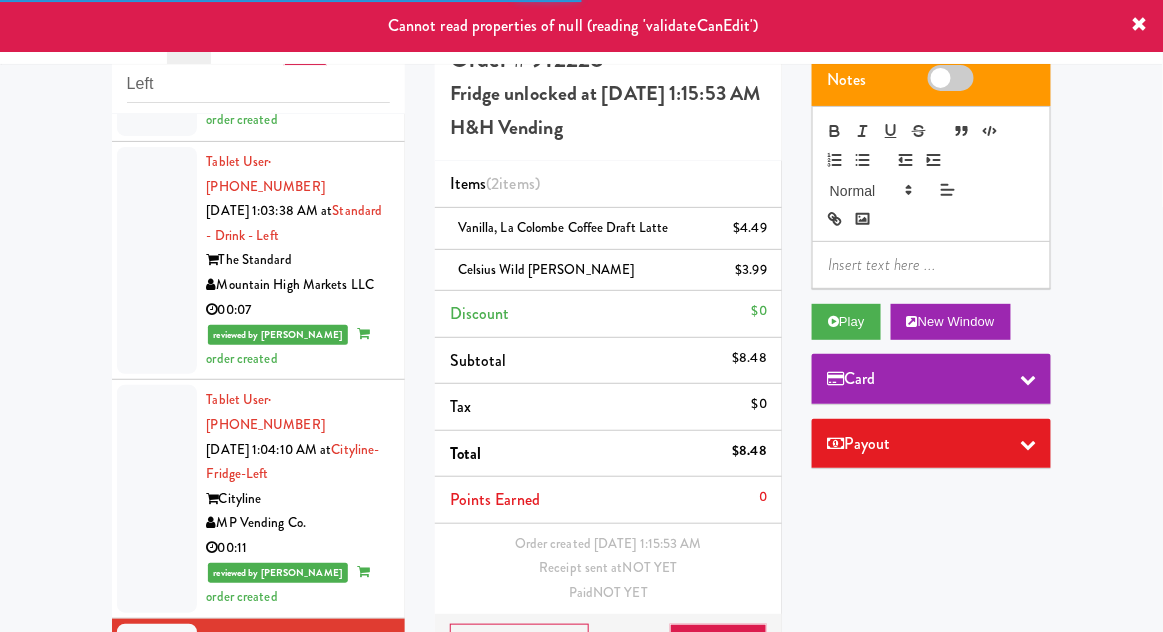 click at bounding box center [157, 951] 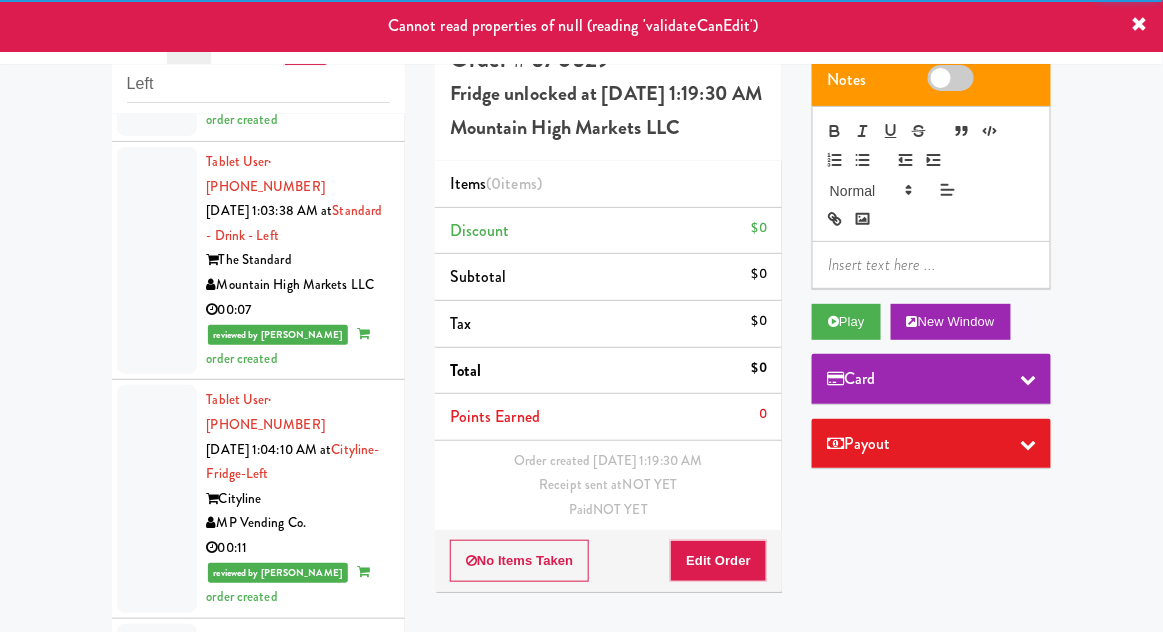 click at bounding box center [157, 1140] 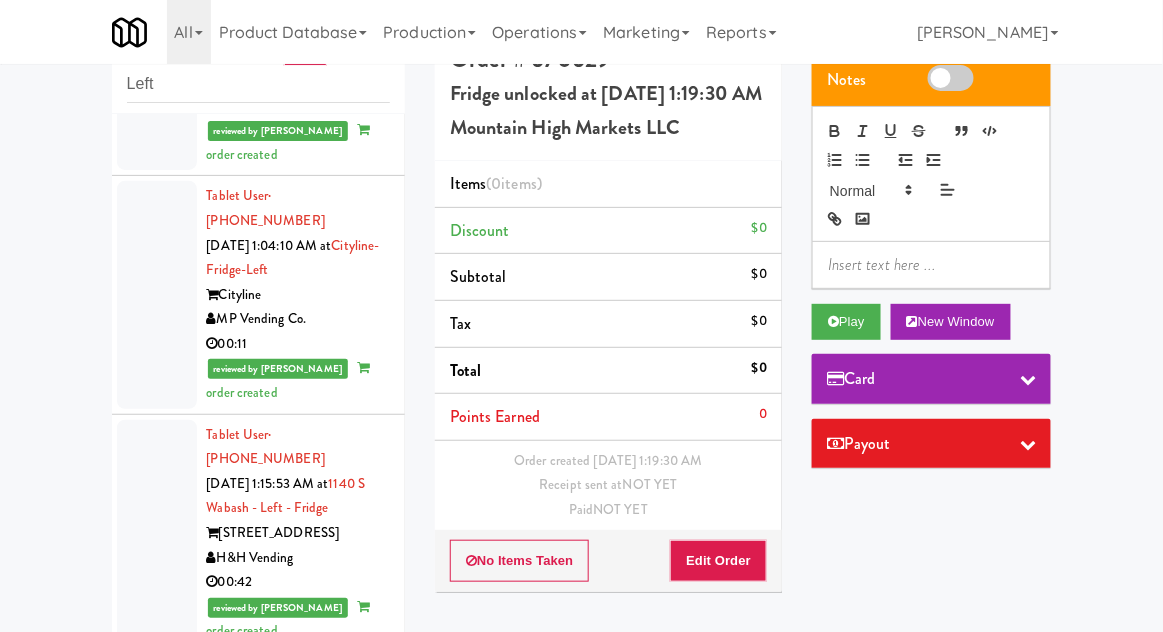 scroll, scrollTop: 3588, scrollLeft: 0, axis: vertical 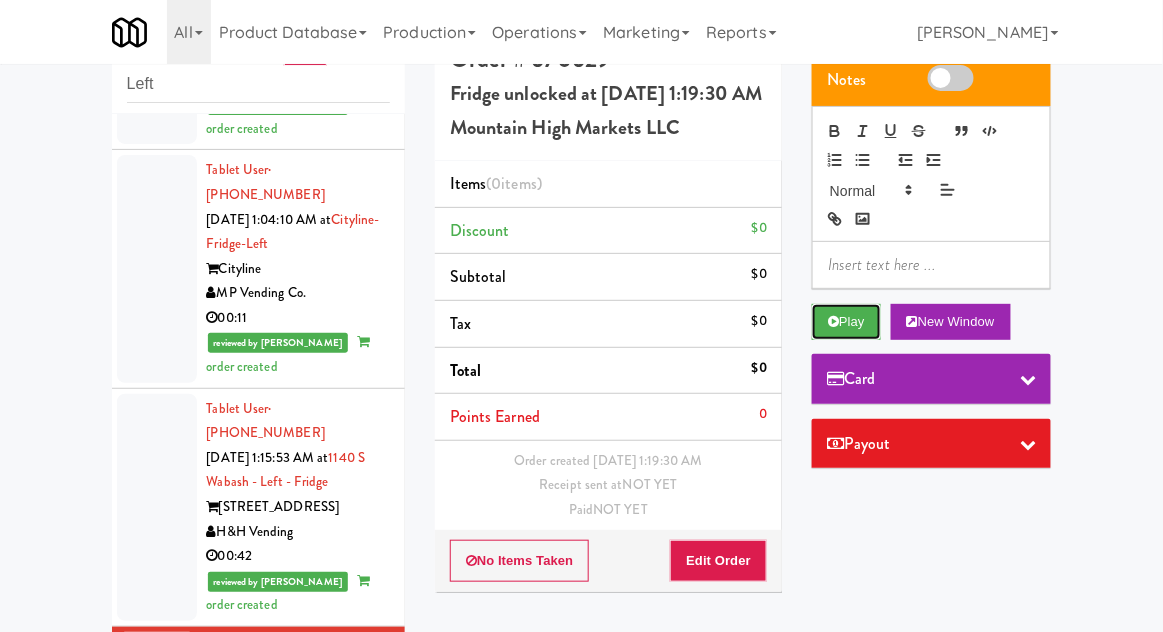 click on "Play" at bounding box center [846, 322] 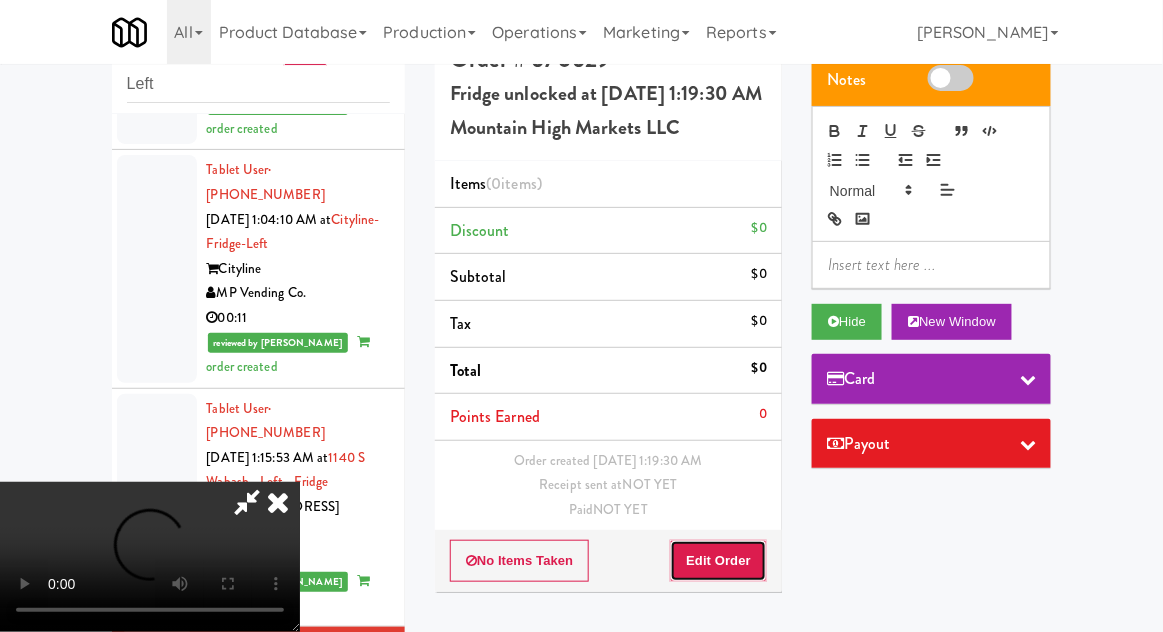 click on "Edit Order" at bounding box center (718, 561) 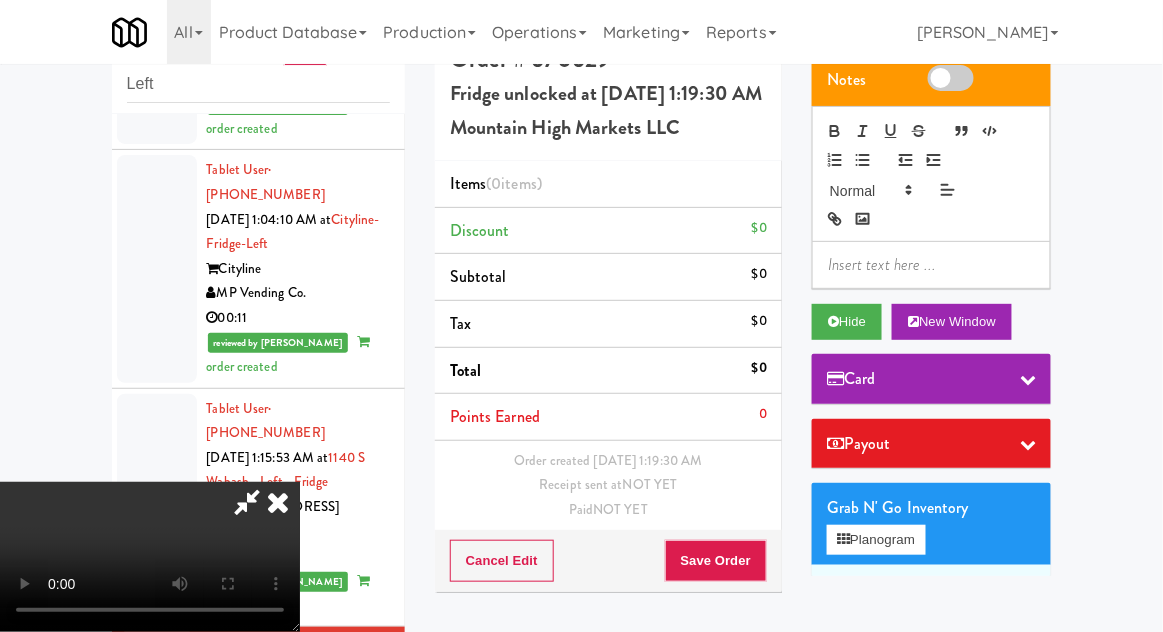 scroll, scrollTop: 73, scrollLeft: 0, axis: vertical 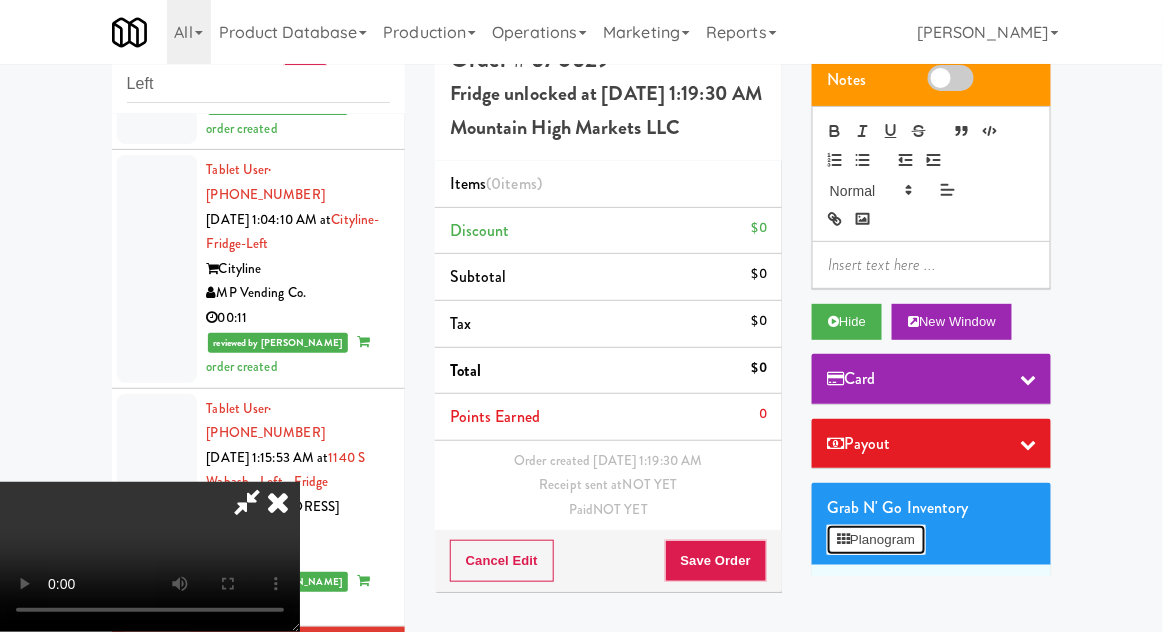 click on "Planogram" at bounding box center (876, 540) 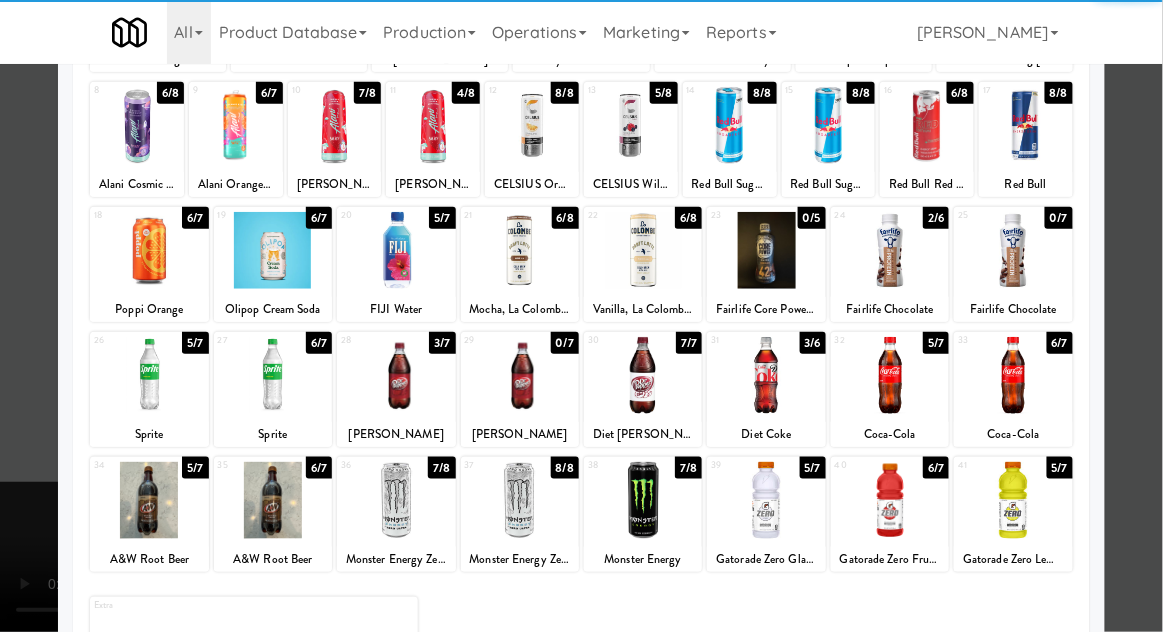 scroll, scrollTop: 238, scrollLeft: 0, axis: vertical 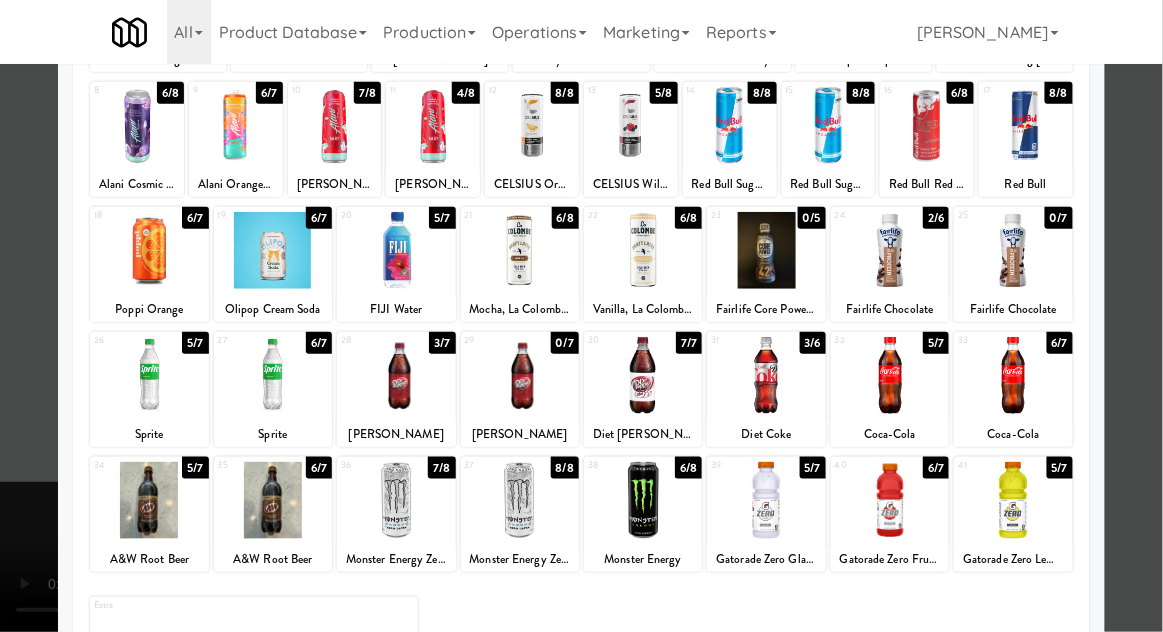 click at bounding box center [581, 316] 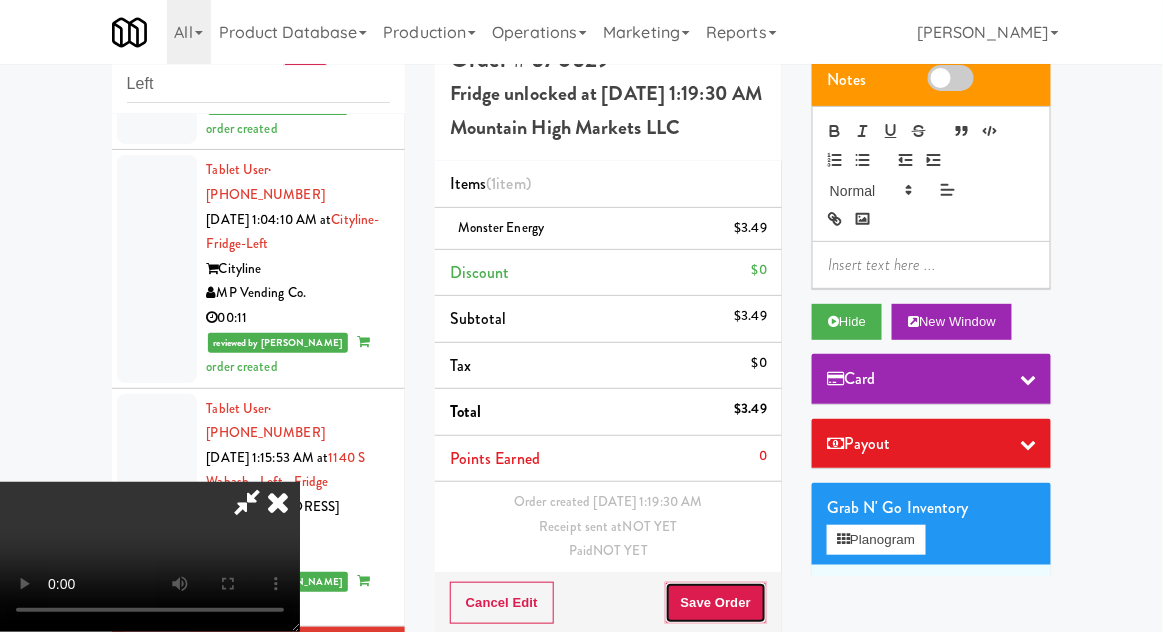 click on "Save Order" at bounding box center [716, 603] 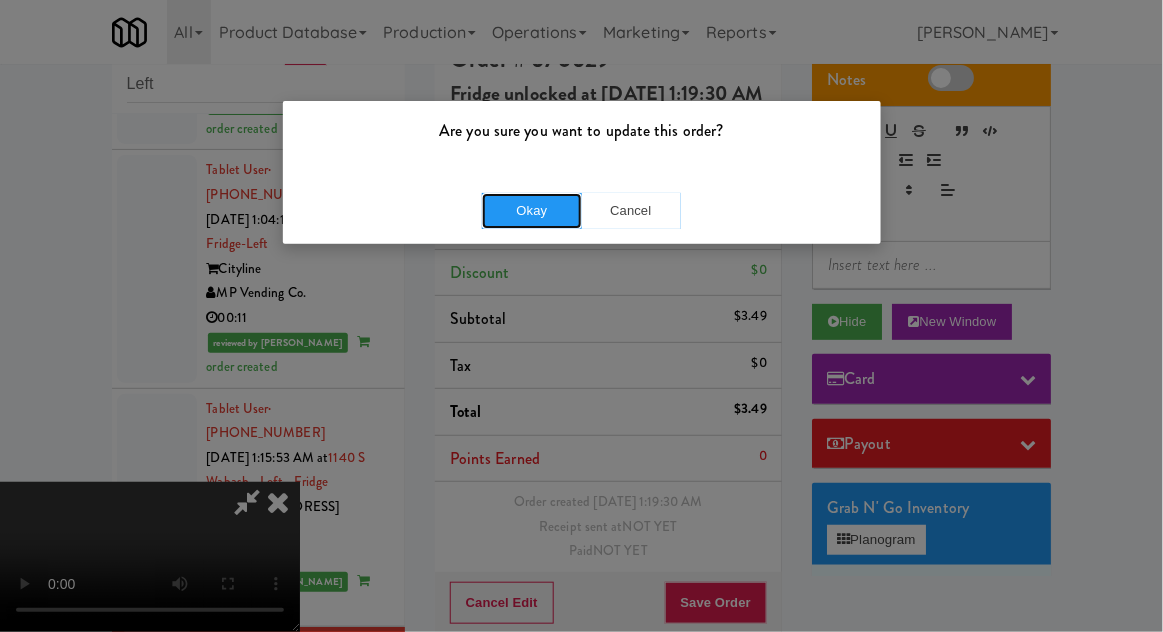 click on "Okay" at bounding box center (532, 211) 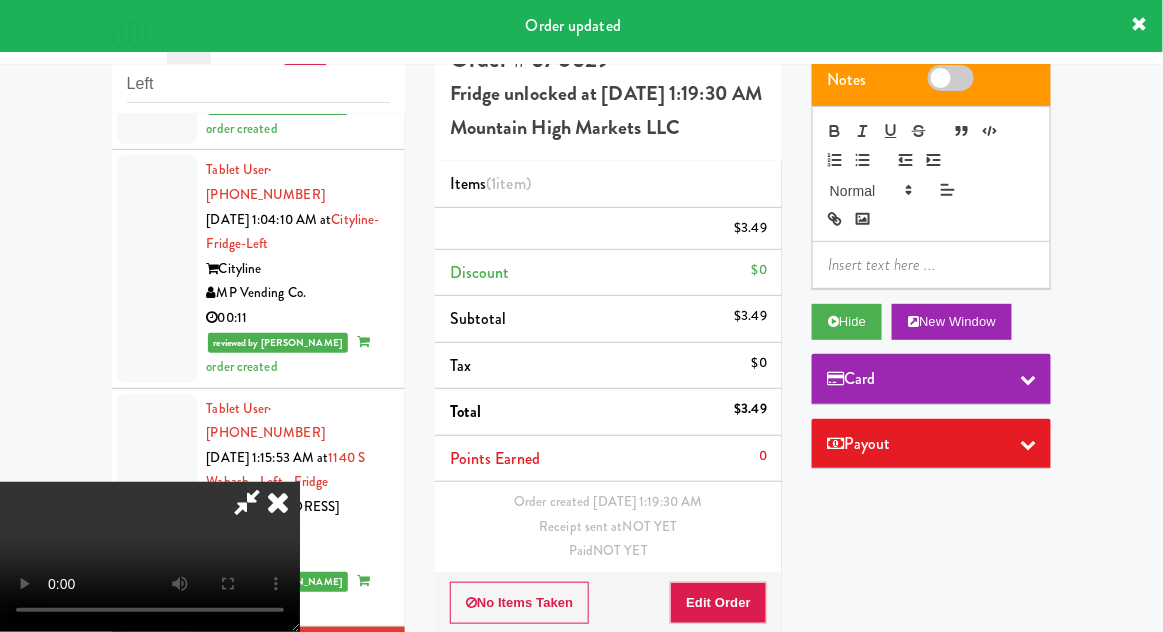 scroll, scrollTop: 0, scrollLeft: 0, axis: both 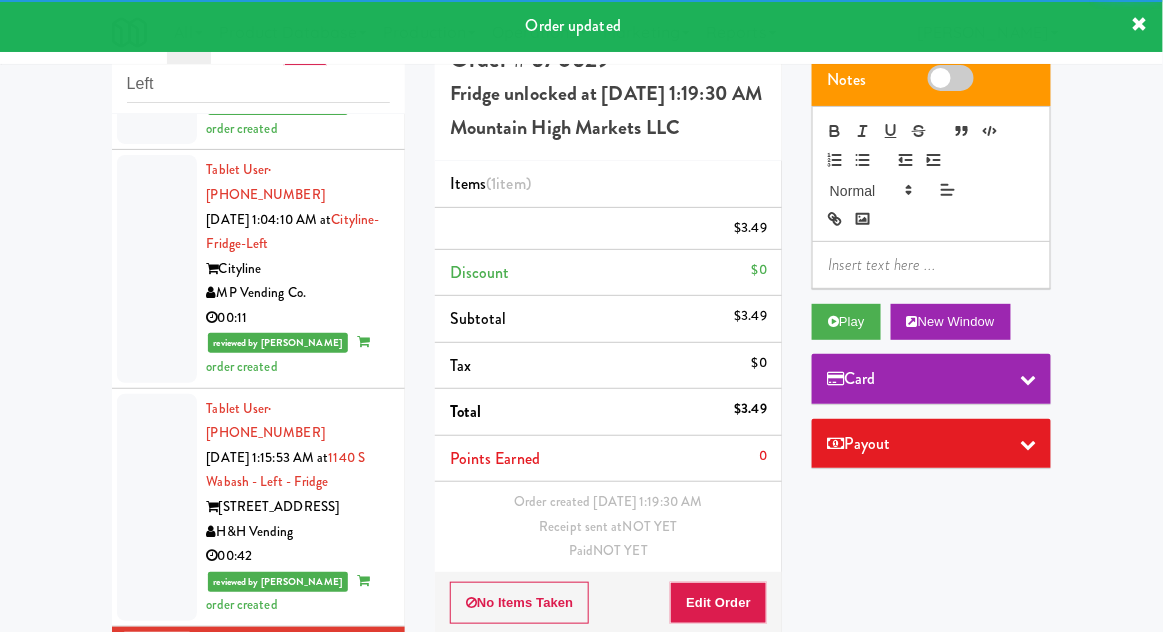 click at bounding box center [157, 910] 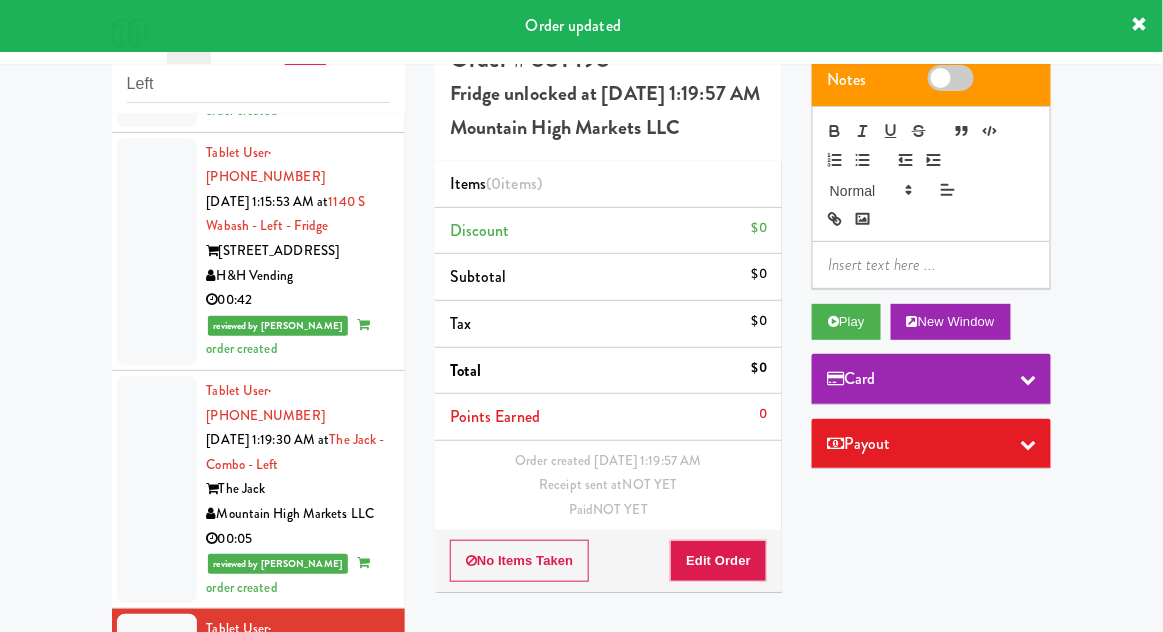 scroll, scrollTop: 3834, scrollLeft: 0, axis: vertical 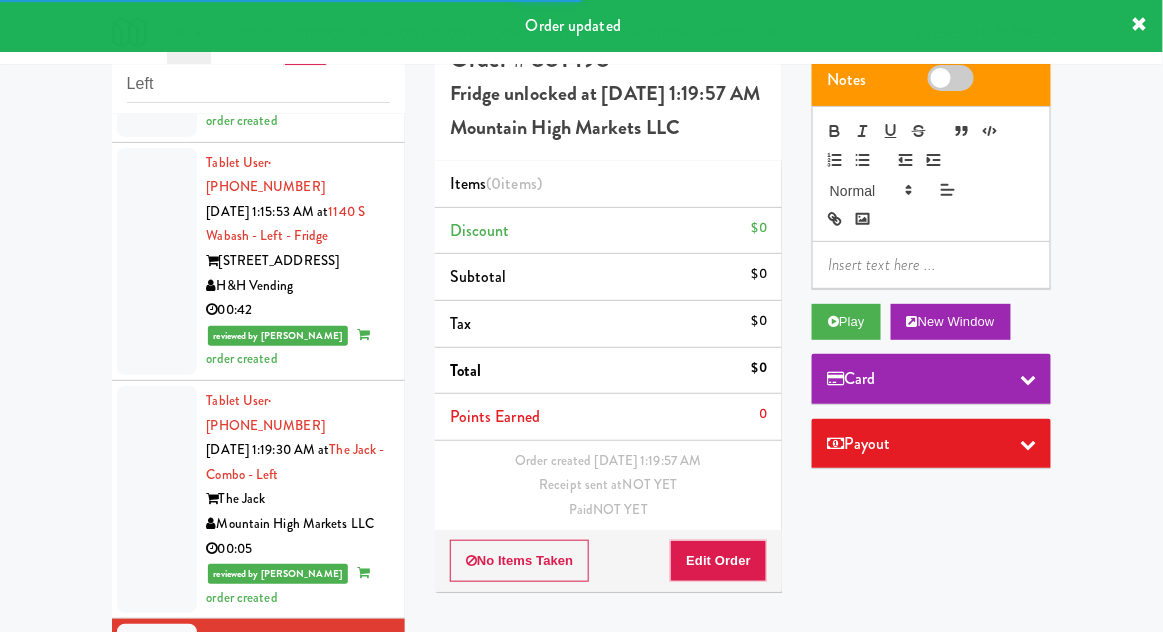 click on "Card" at bounding box center (931, 379) 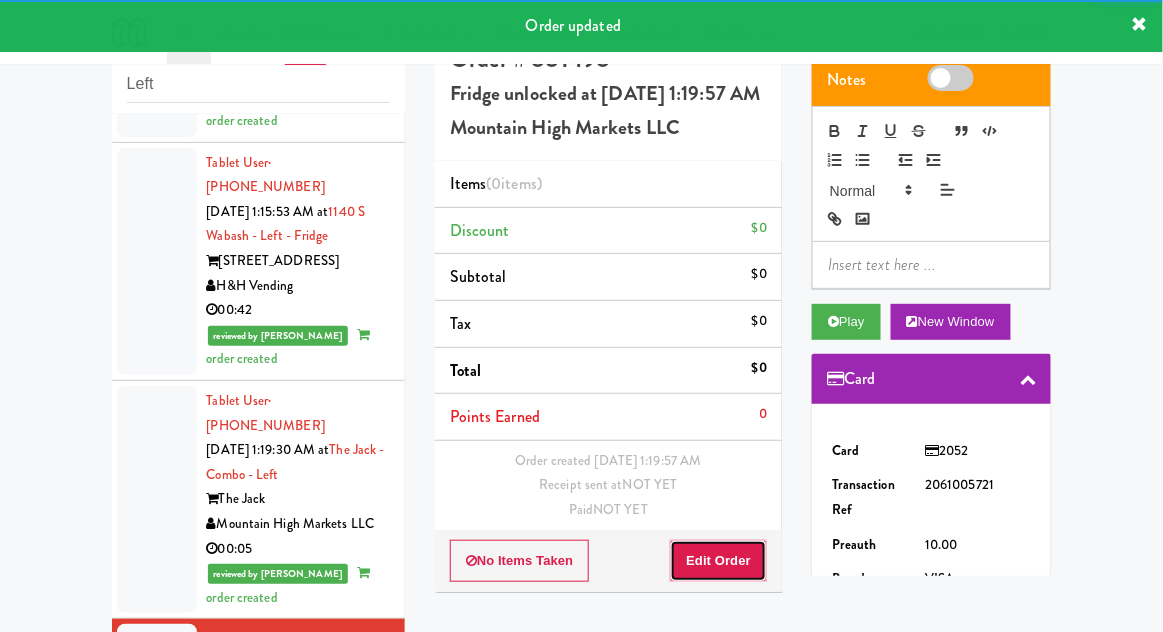 click on "Edit Order" at bounding box center (718, 561) 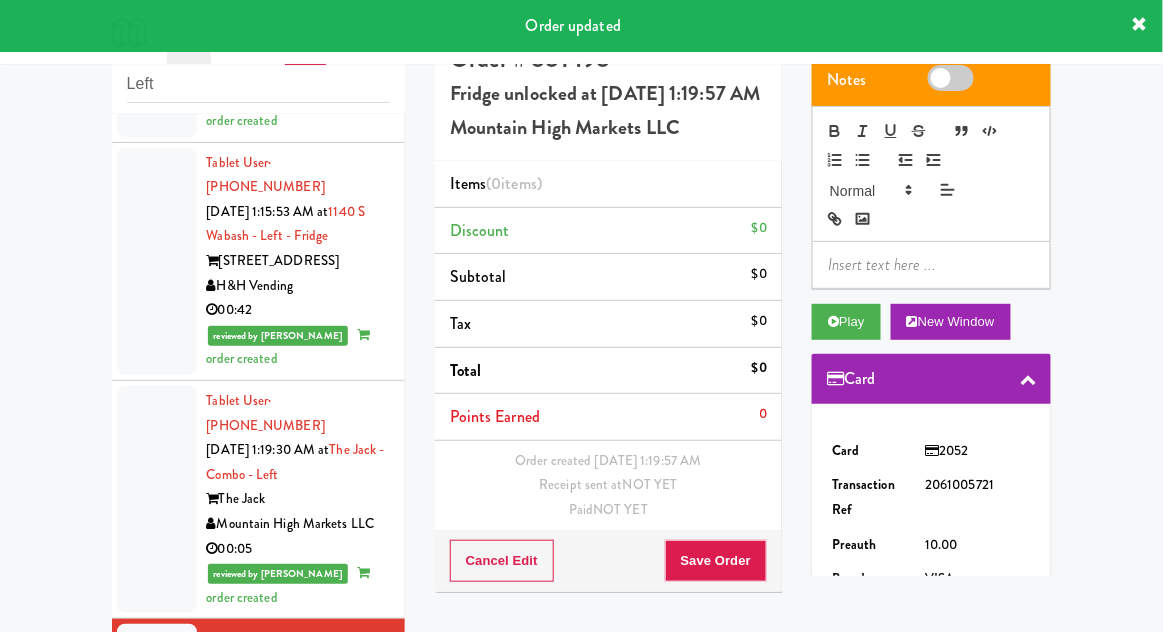 click on "Card" at bounding box center [851, 379] 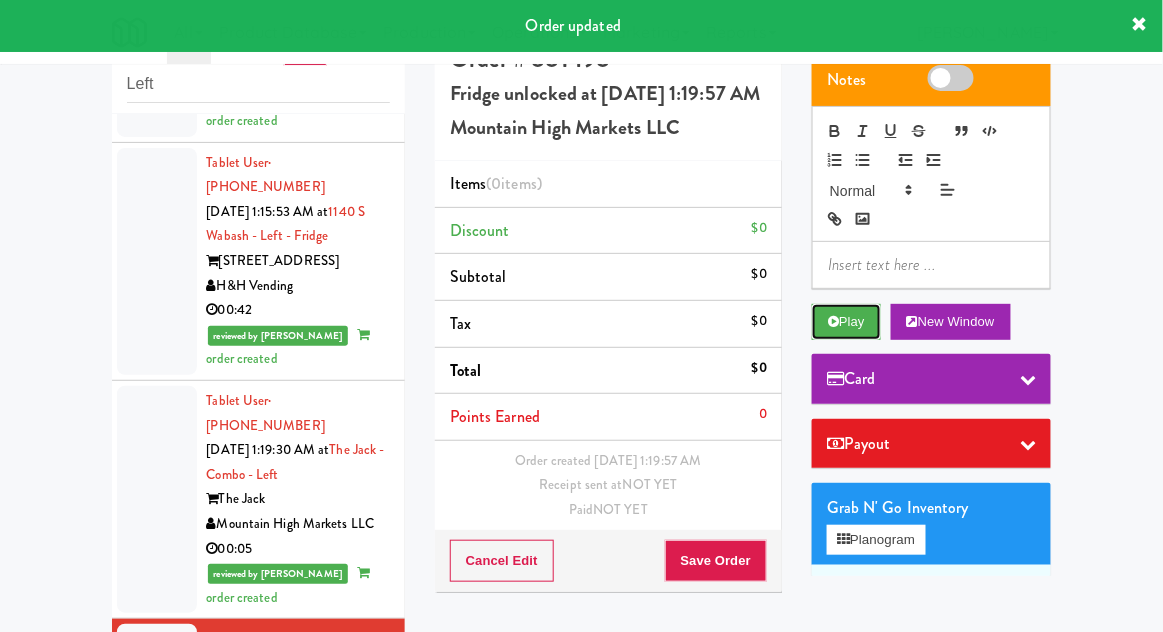 click on "Play" at bounding box center [846, 322] 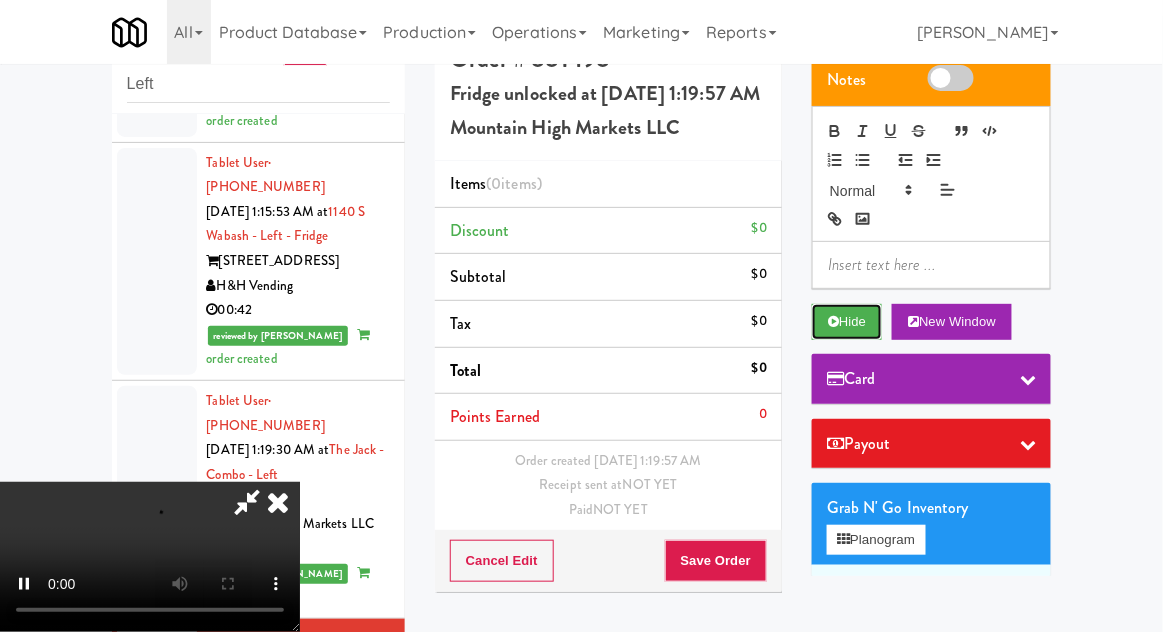 scroll, scrollTop: 73, scrollLeft: 0, axis: vertical 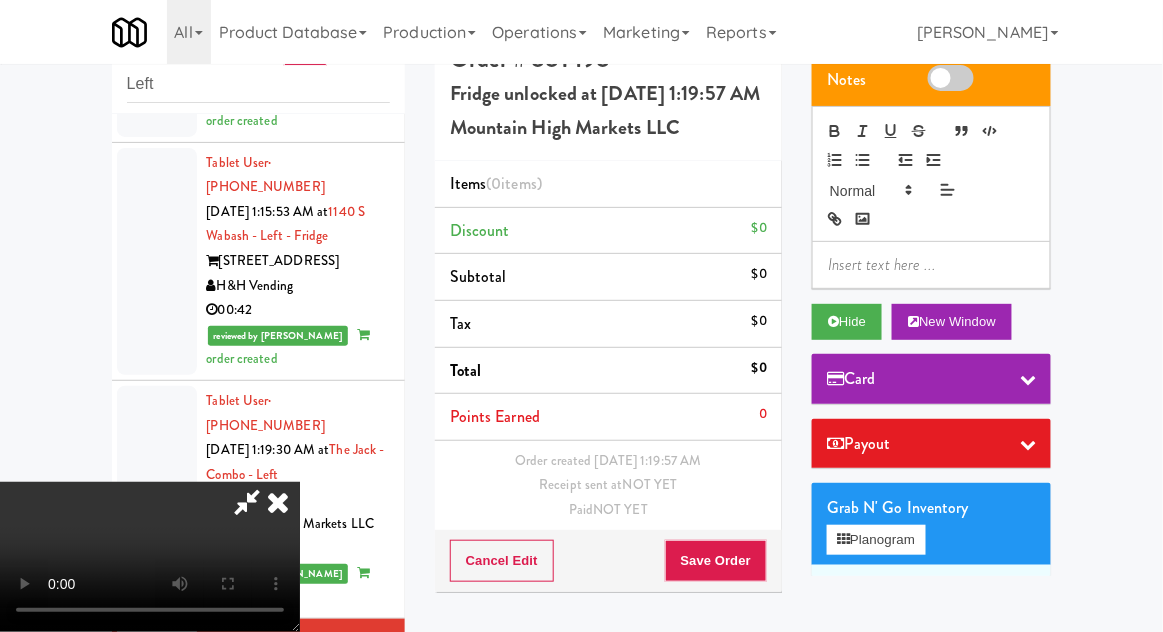 type 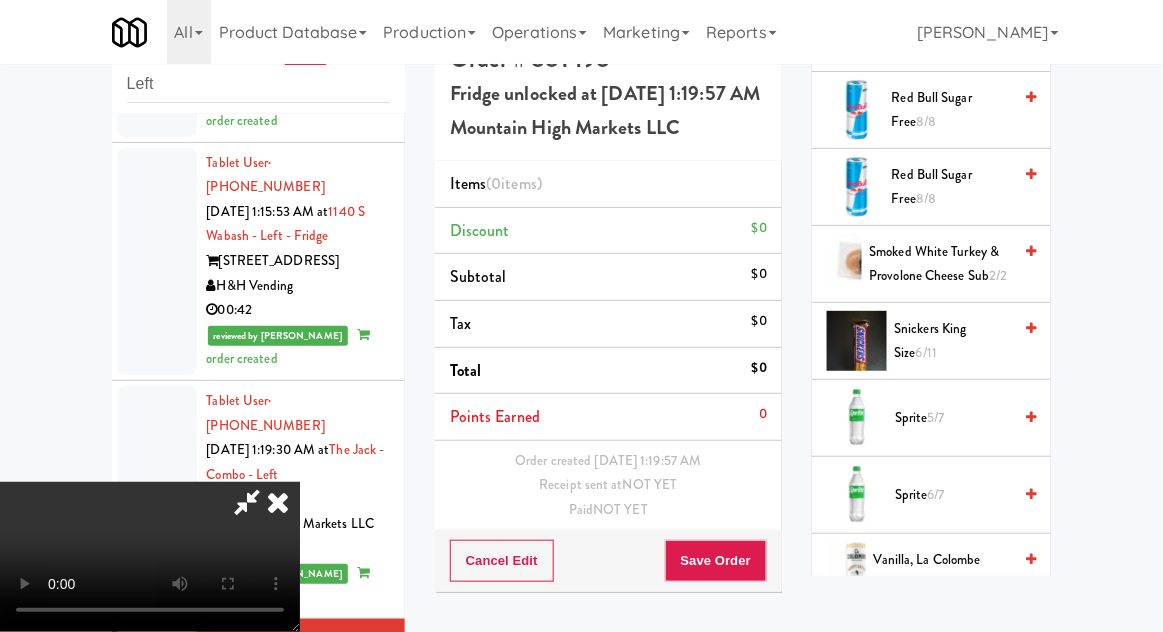 scroll, scrollTop: 2768, scrollLeft: 0, axis: vertical 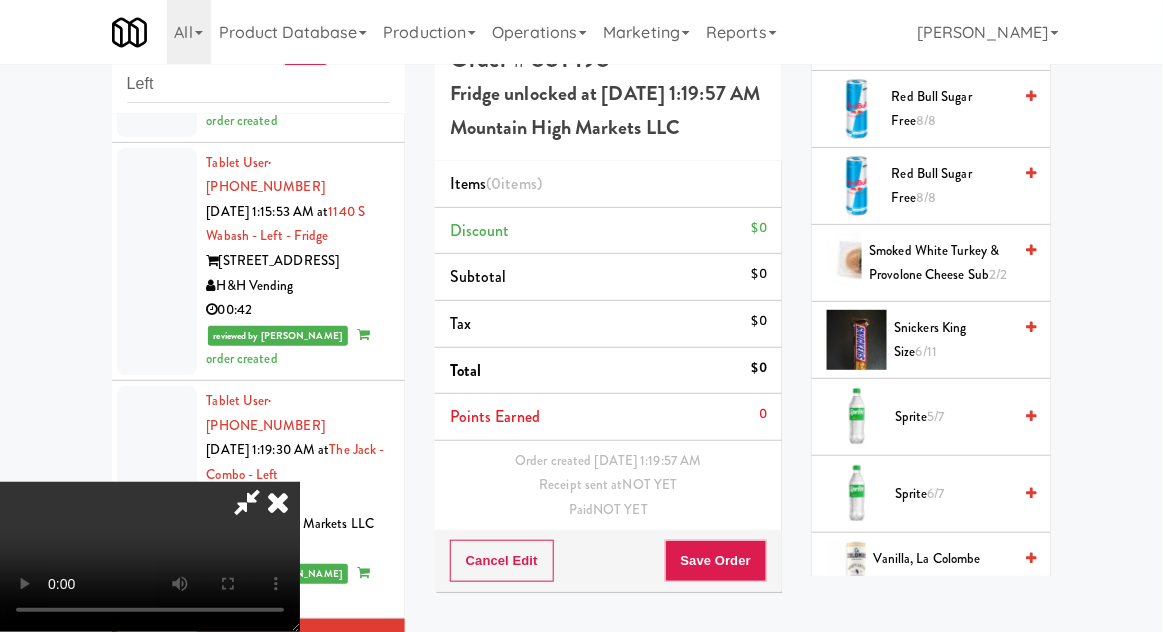 click on "Sprite  5/7" at bounding box center [953, 417] 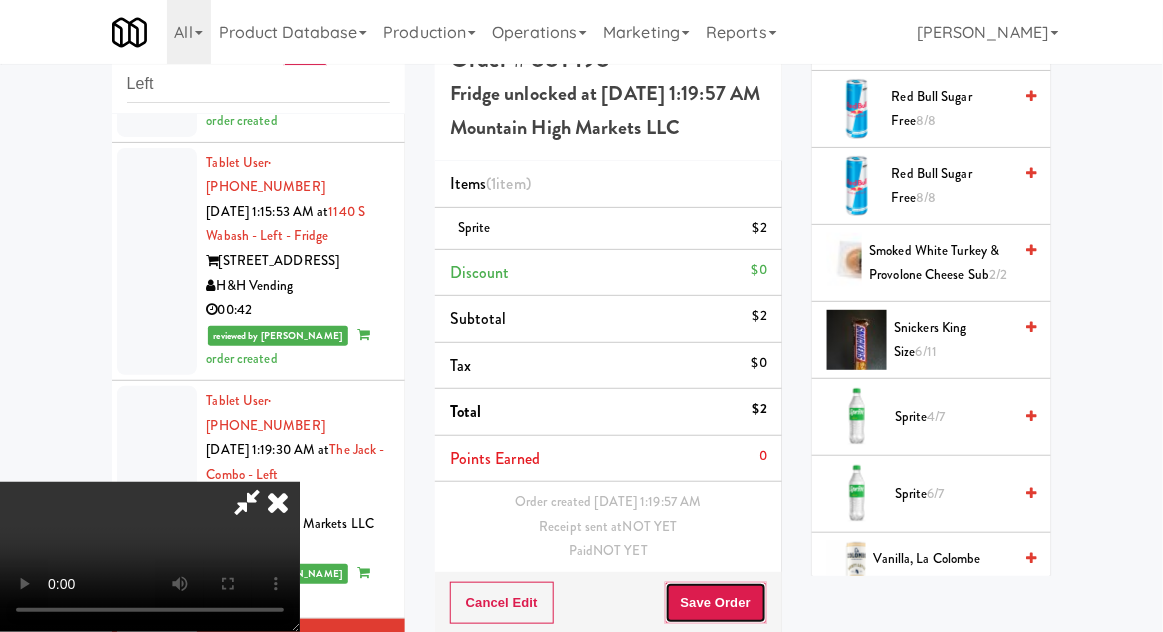 click on "Save Order" at bounding box center [716, 603] 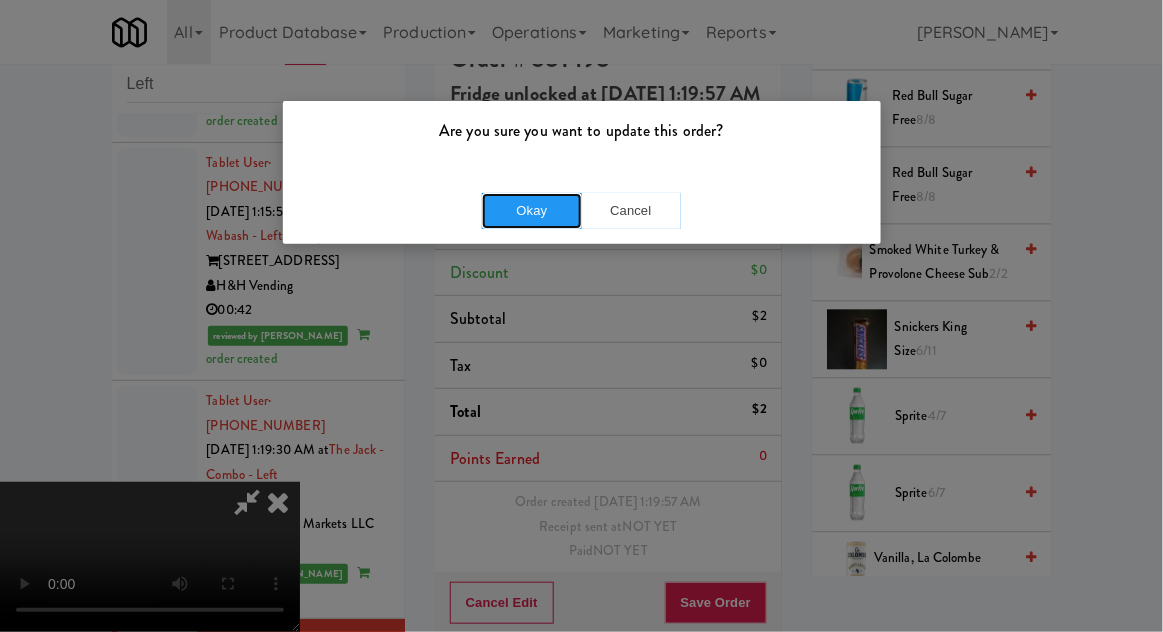 click on "Okay" at bounding box center (532, 211) 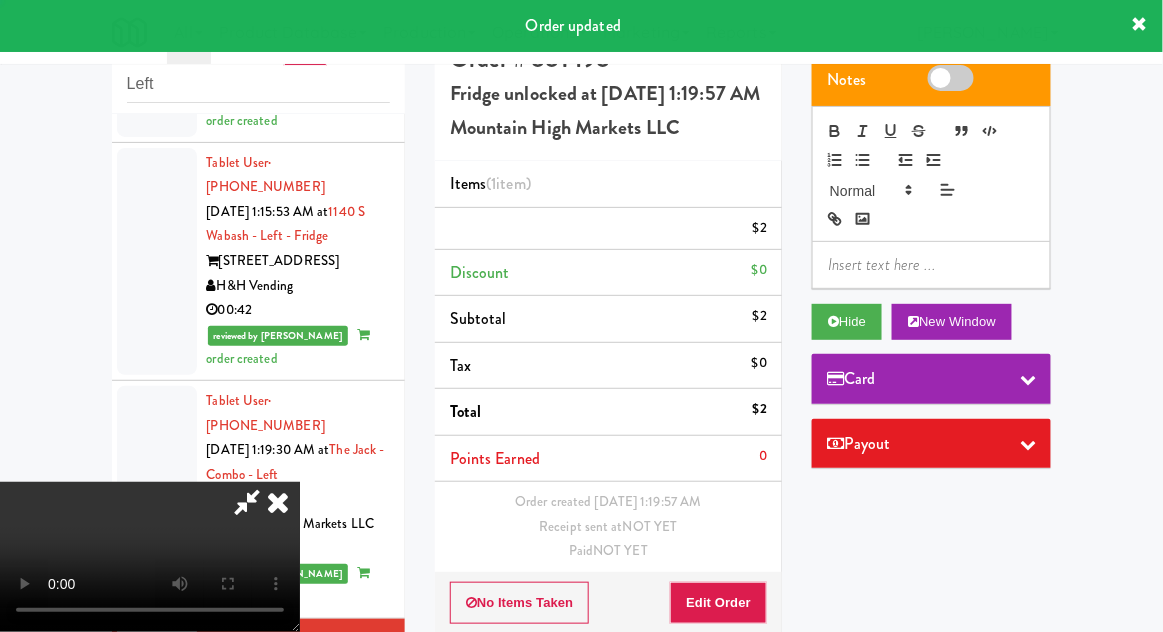 scroll, scrollTop: 0, scrollLeft: 0, axis: both 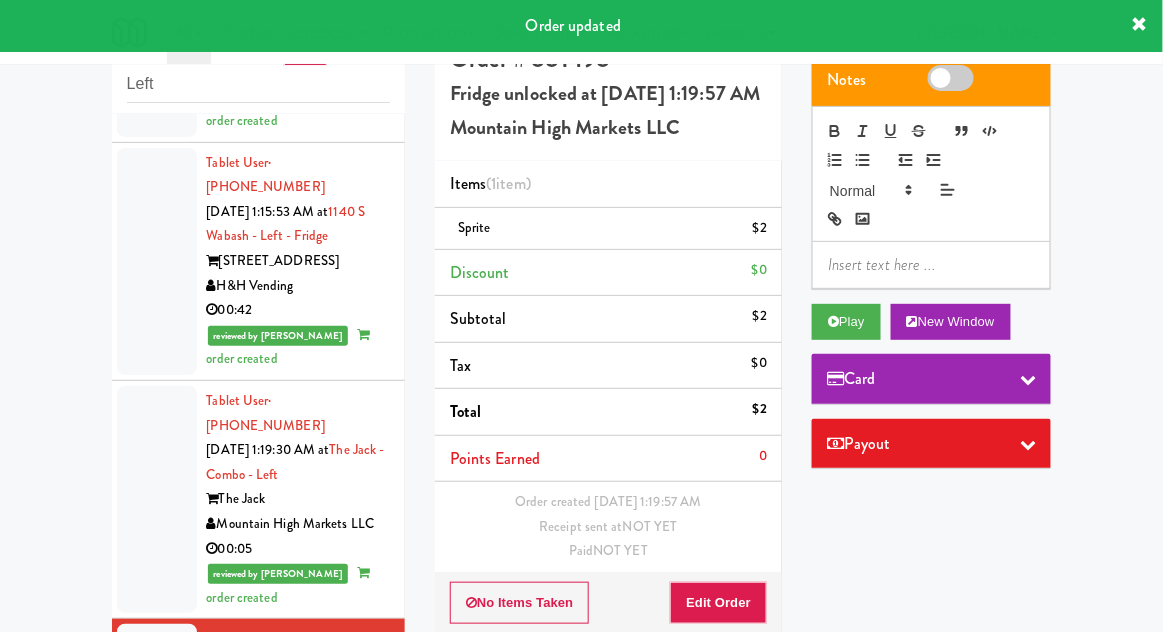 click at bounding box center [157, 964] 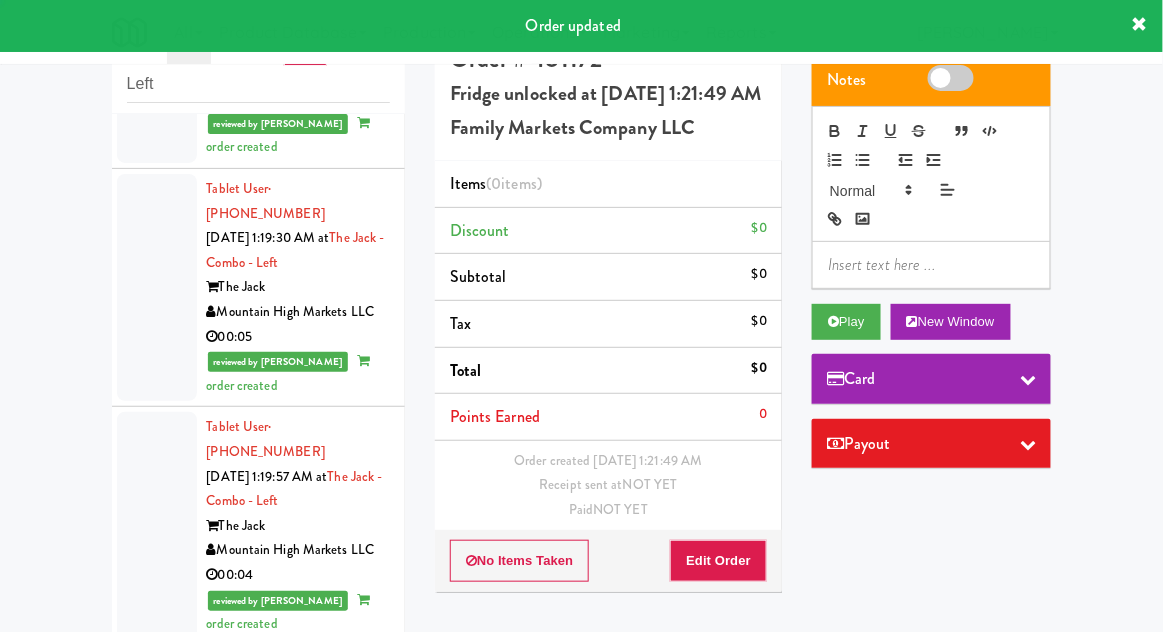 scroll, scrollTop: 4048, scrollLeft: 0, axis: vertical 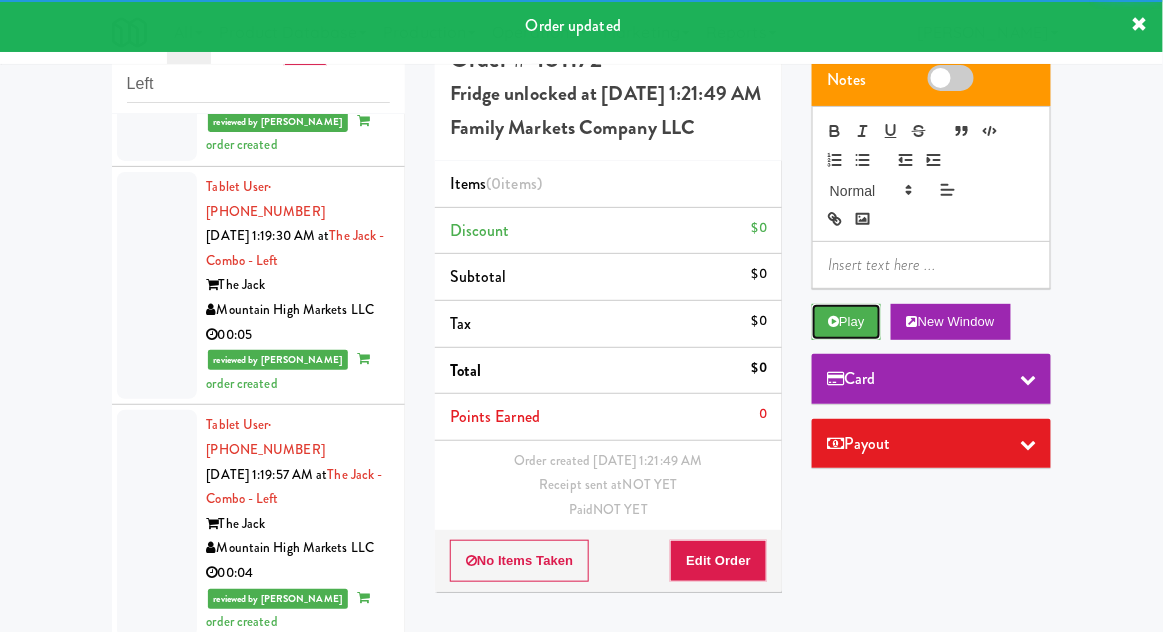click on "Play" at bounding box center [846, 322] 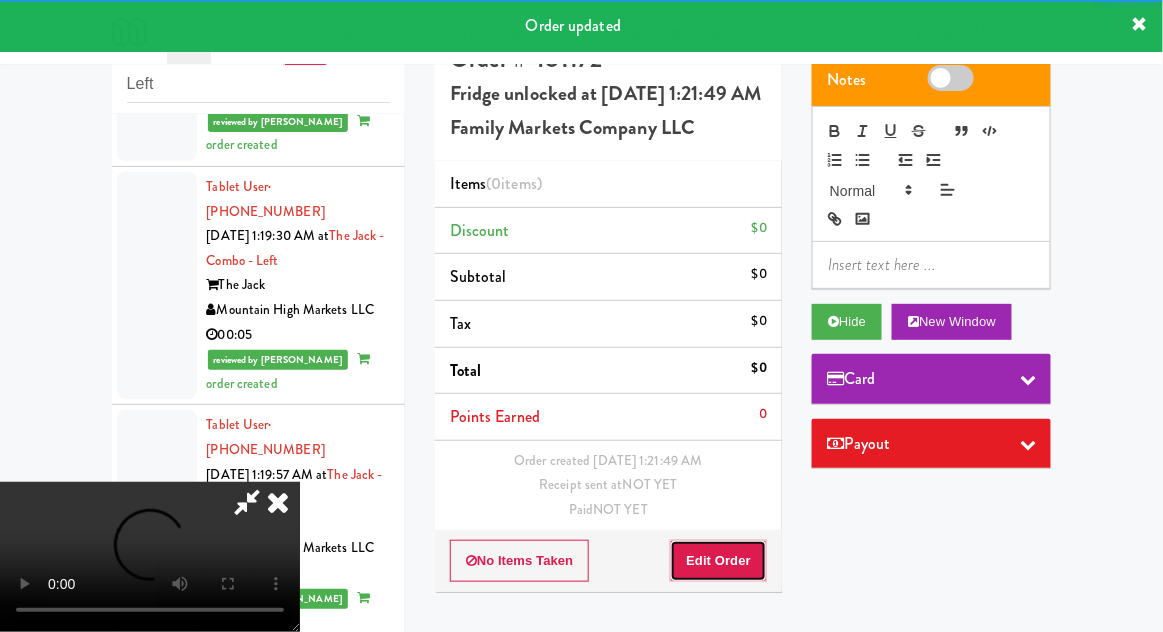 click on "Edit Order" at bounding box center [718, 561] 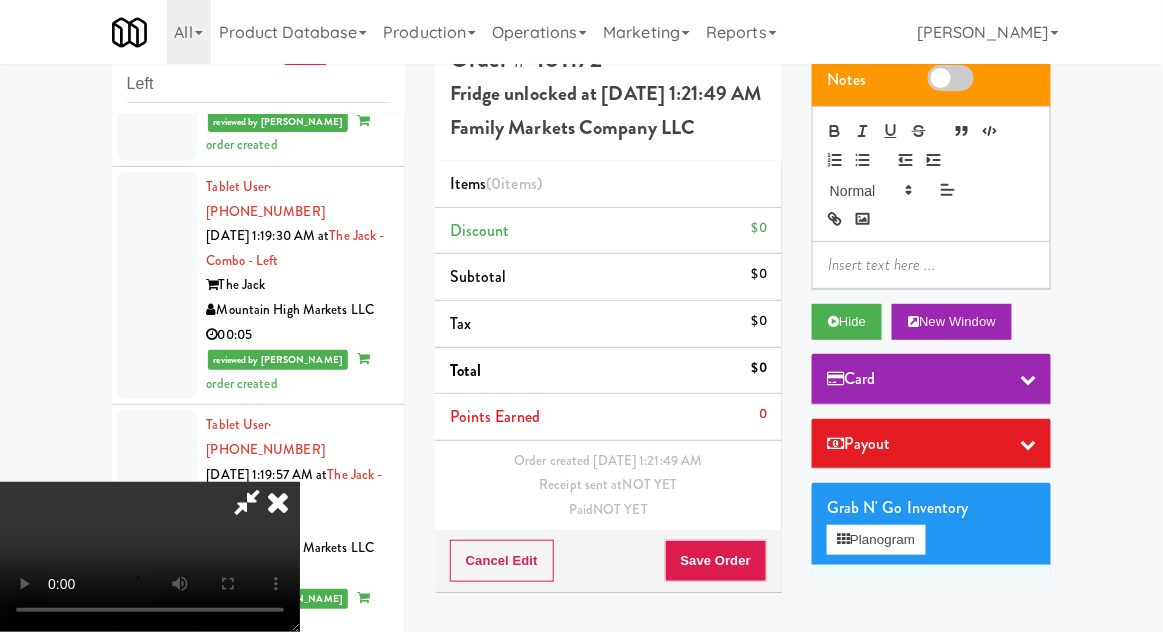 scroll, scrollTop: 73, scrollLeft: 0, axis: vertical 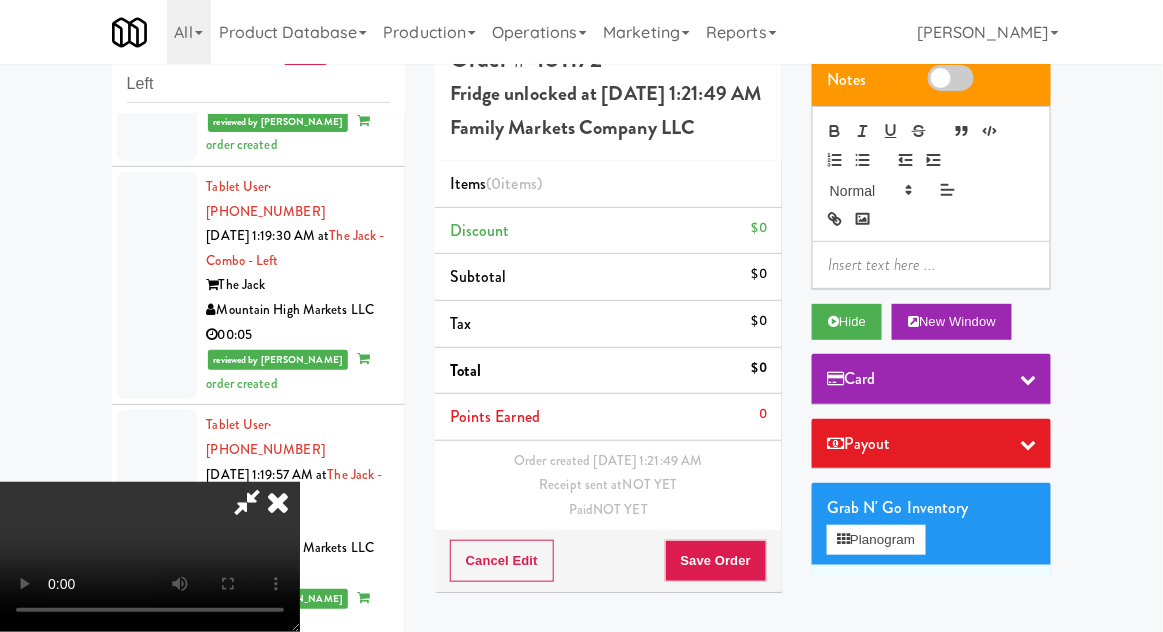 type 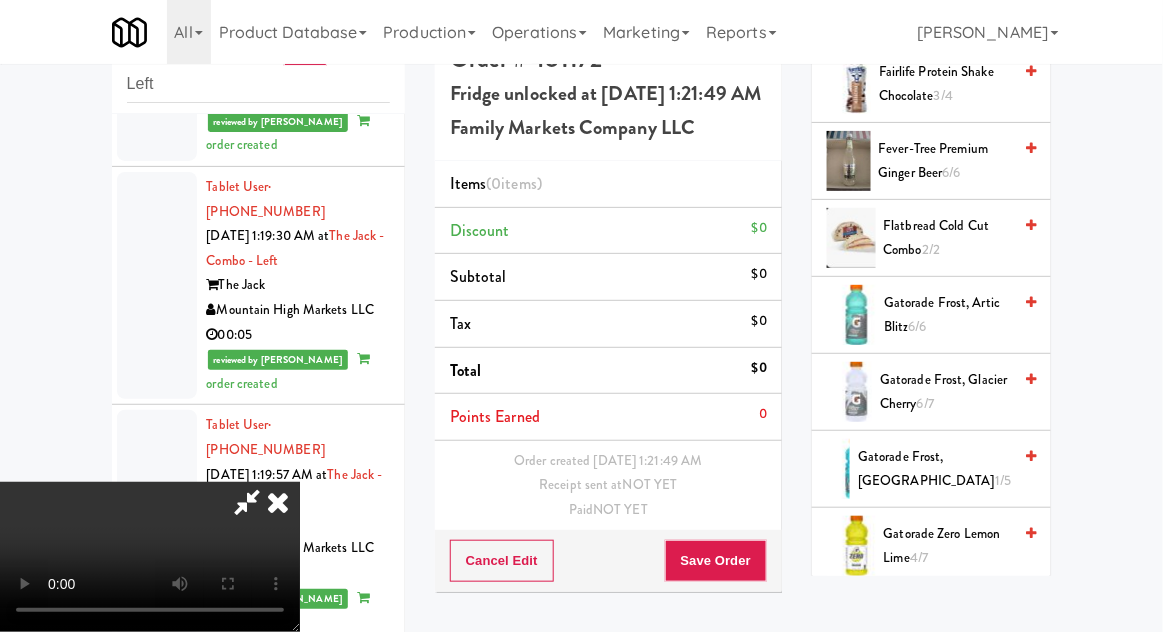 scroll, scrollTop: 1720, scrollLeft: 0, axis: vertical 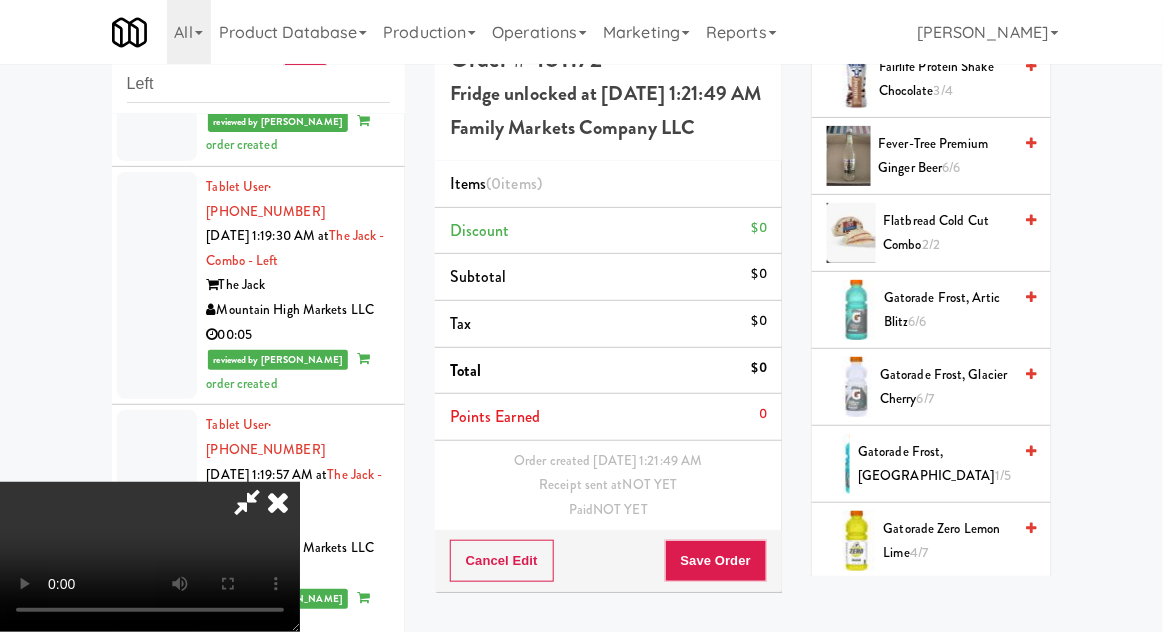 click on "Gatorade Frost, Glacier Freeze  1/5" at bounding box center [934, 464] 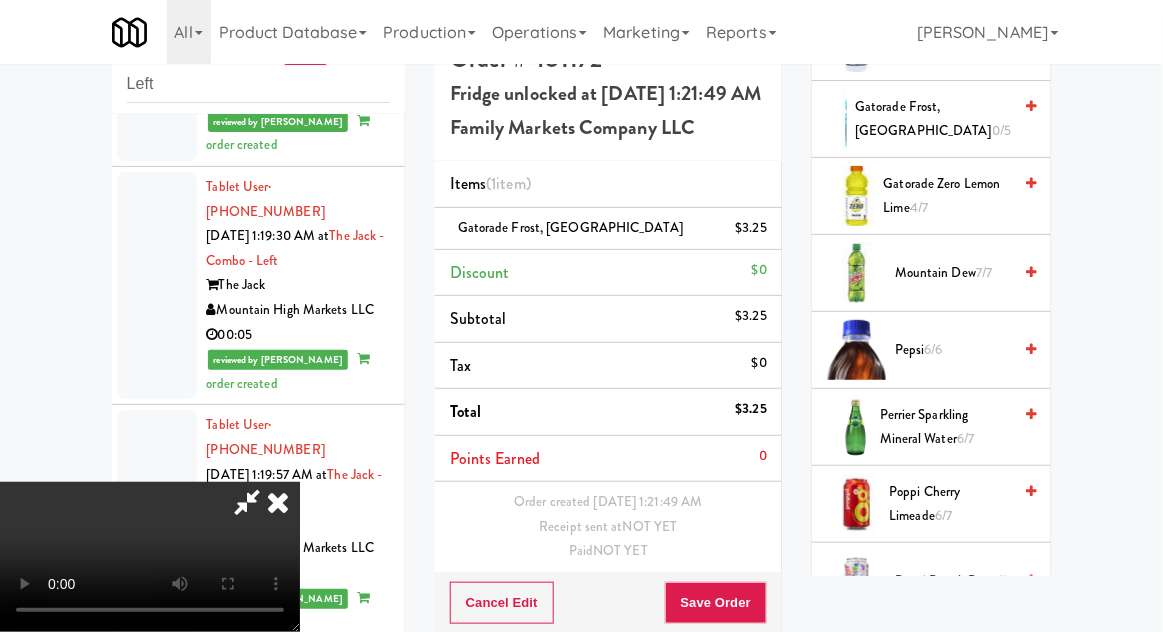 scroll, scrollTop: 2073, scrollLeft: 0, axis: vertical 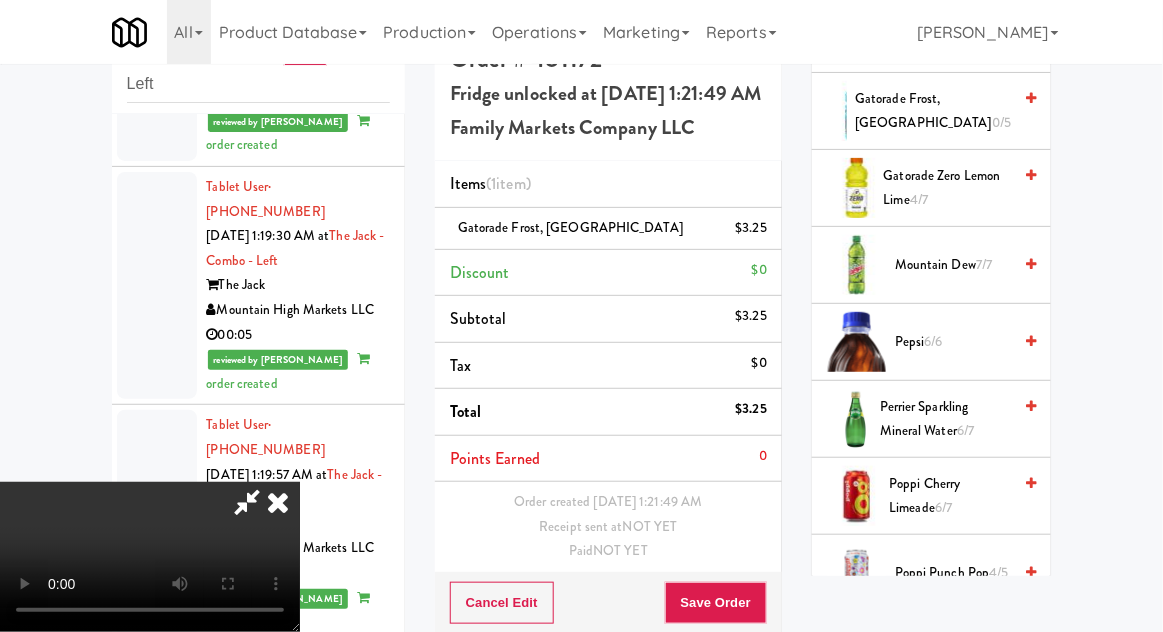 click on "Pepsi  6/6" at bounding box center (953, 342) 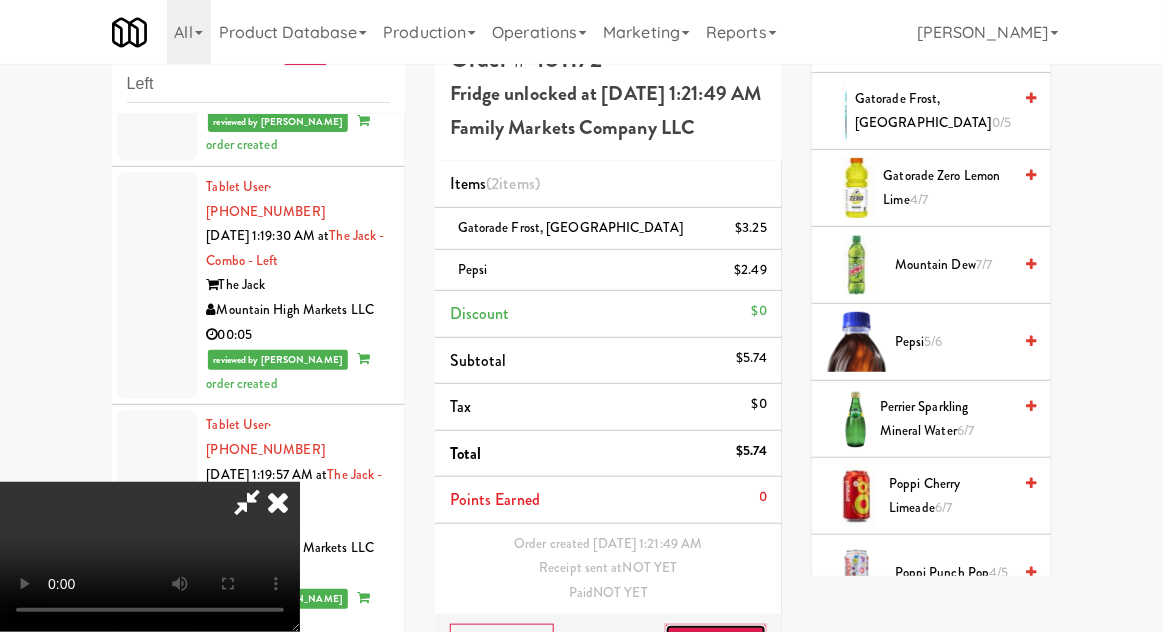 click on "Save Order" at bounding box center [716, 645] 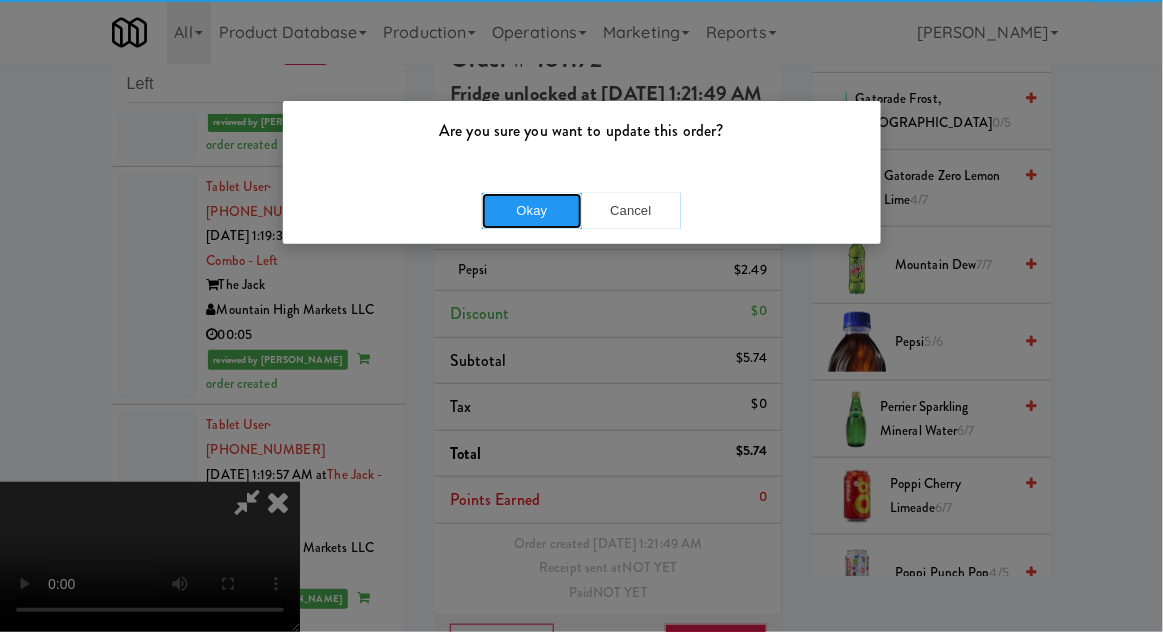click on "Okay" at bounding box center (532, 211) 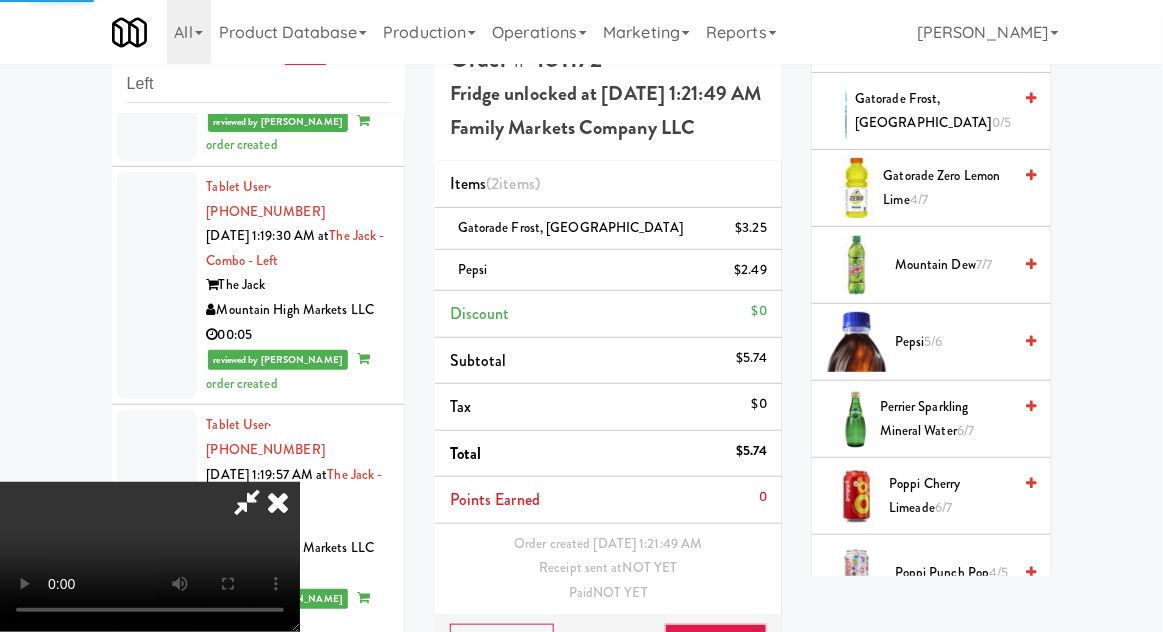 scroll, scrollTop: 0, scrollLeft: 0, axis: both 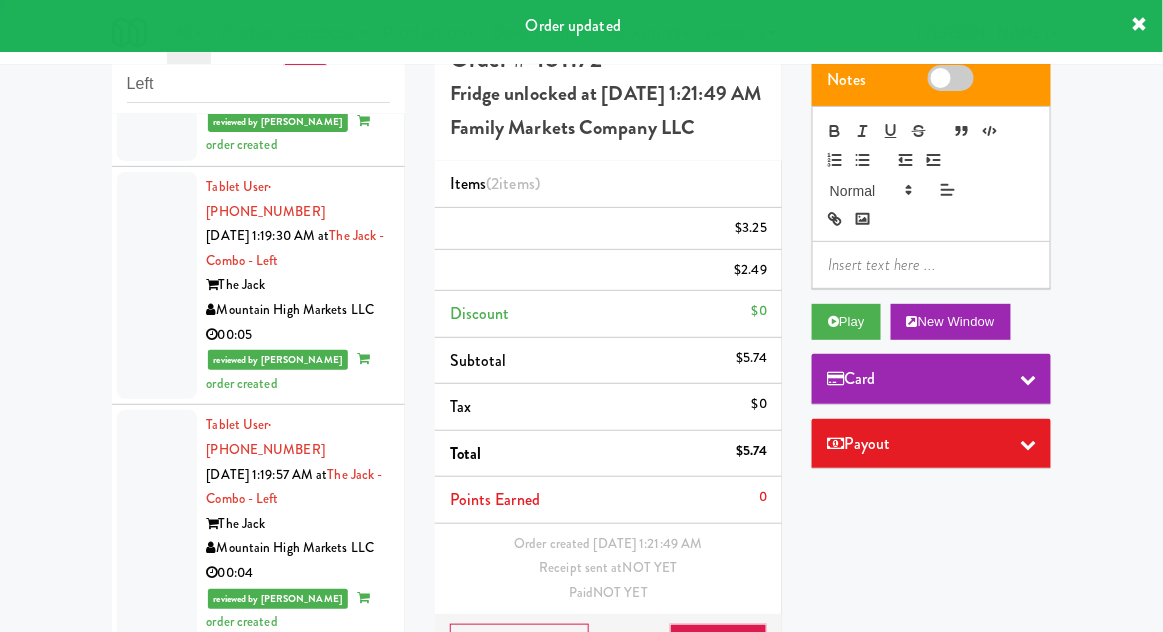 click on "inbox reviewed all    all     gen 1.5     gen 2/3     gen 4     help requested     failed   Left Tablet User  · (530) 718-4436 [DATE] 8:05:09 PM at  Avant HP - Cooler - Left  The Avant and Huntington Pointe  Smart Vending of [US_STATE]  00:13     Tablet User  · (912) 657-6609 [DATE] 10:06:53 PM at  Avant HP - Cooler - Left  The Avant and Huntington Pointe  Smart Vending of [US_STATE]  00:05     Tablet User  · (708) 539-2543 [DATE] 12:08:48 AM at  Axis Pantry - Left  Axis Apartments & Lofts  Next-Gen Vending  00:13 reviewed by [PERSON_NAME]  order created     Tablet User  · (407) 821-4668 [DATE] 12:11:03 AM at  [GEOGRAPHIC_DATA] Luxe - Cooler - Left  [GEOGRAPHIC_DATA] Luxe Apartments  On Demand Vending Company  00:05 reviewed by [PERSON_NAME]  order created     Tablet User  · (816) 665-5981 [DATE] 12:13:09 AM at  Locale - Ambient - Left  The Locale  [GEOGRAPHIC_DATA] Vending  00:07 reviewed by [PERSON_NAME]  order created     Tablet User  · (708) 539-2543 [DATE] 12:16:09 AM at  Axis Pantry - Left  00:03" at bounding box center (581, 376) 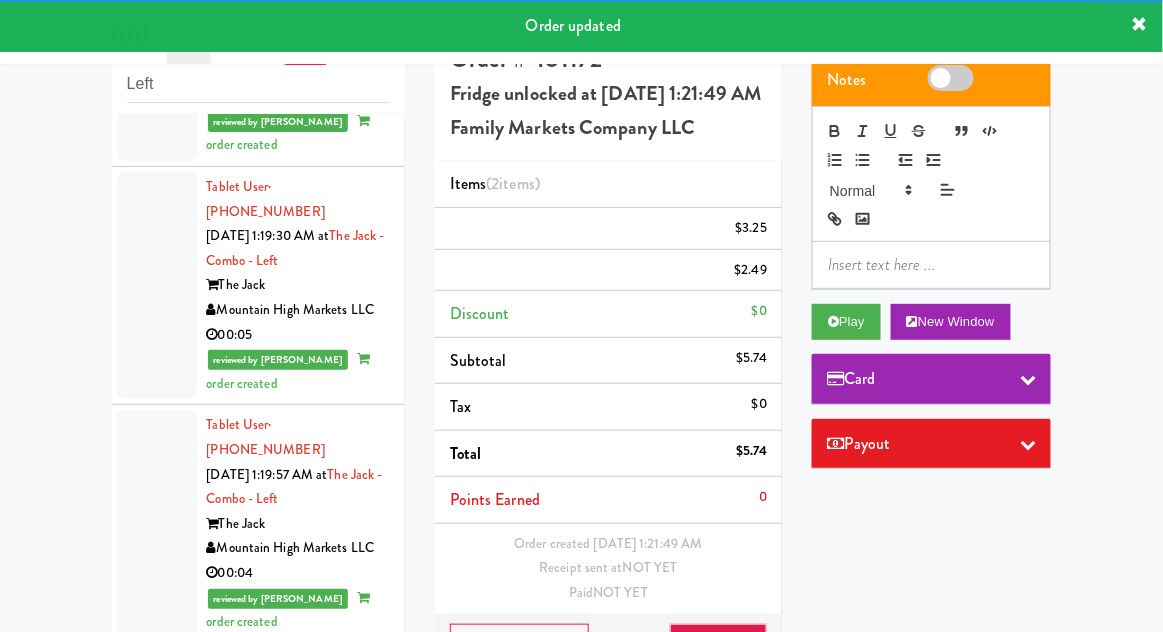 click at bounding box center (157, 951) 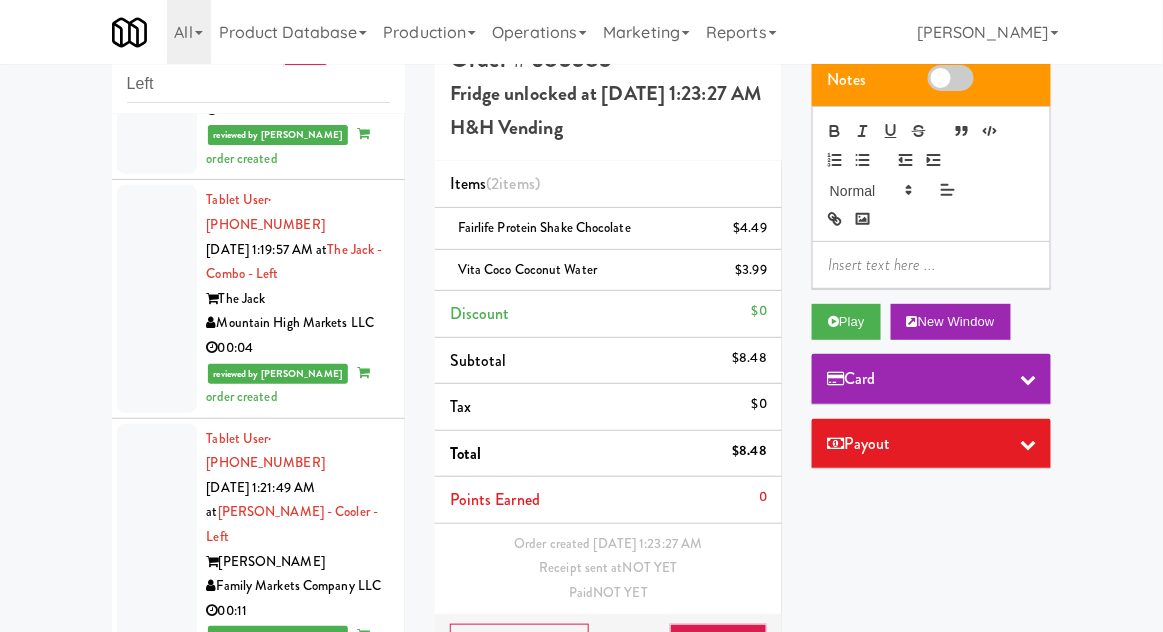 scroll, scrollTop: 4272, scrollLeft: 0, axis: vertical 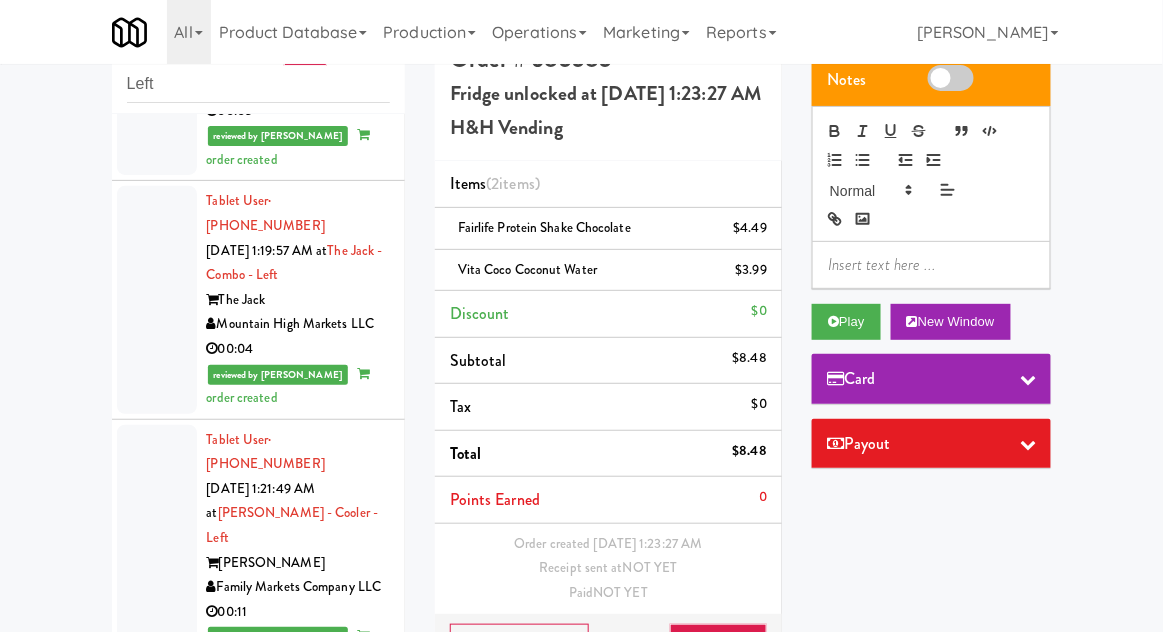click at bounding box center [157, 1027] 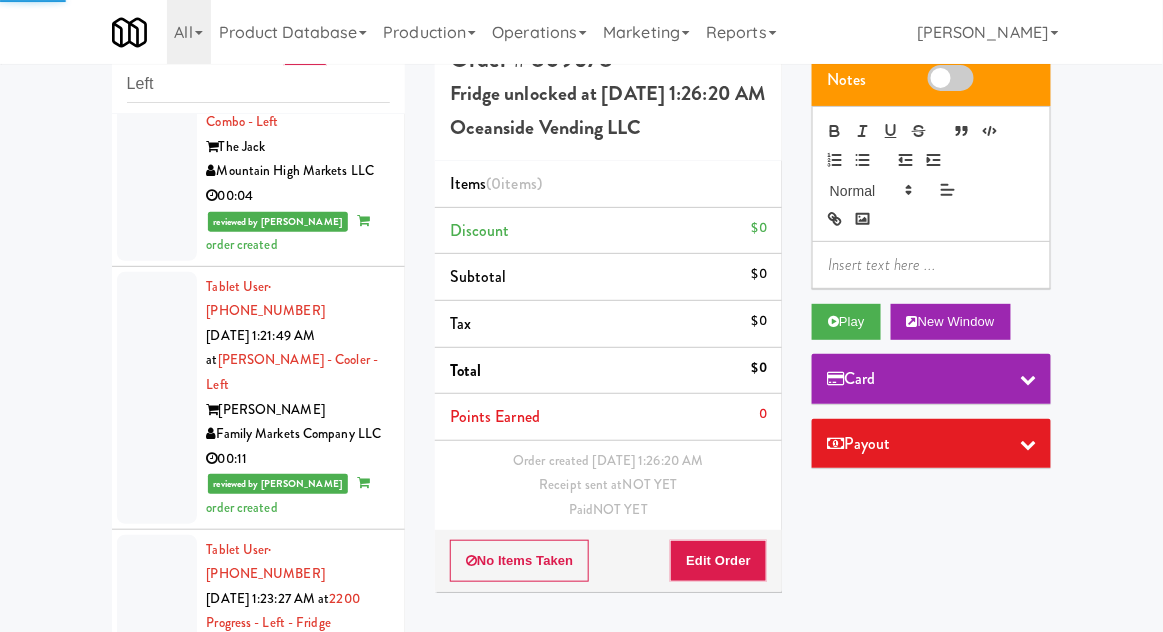 scroll, scrollTop: 4436, scrollLeft: 0, axis: vertical 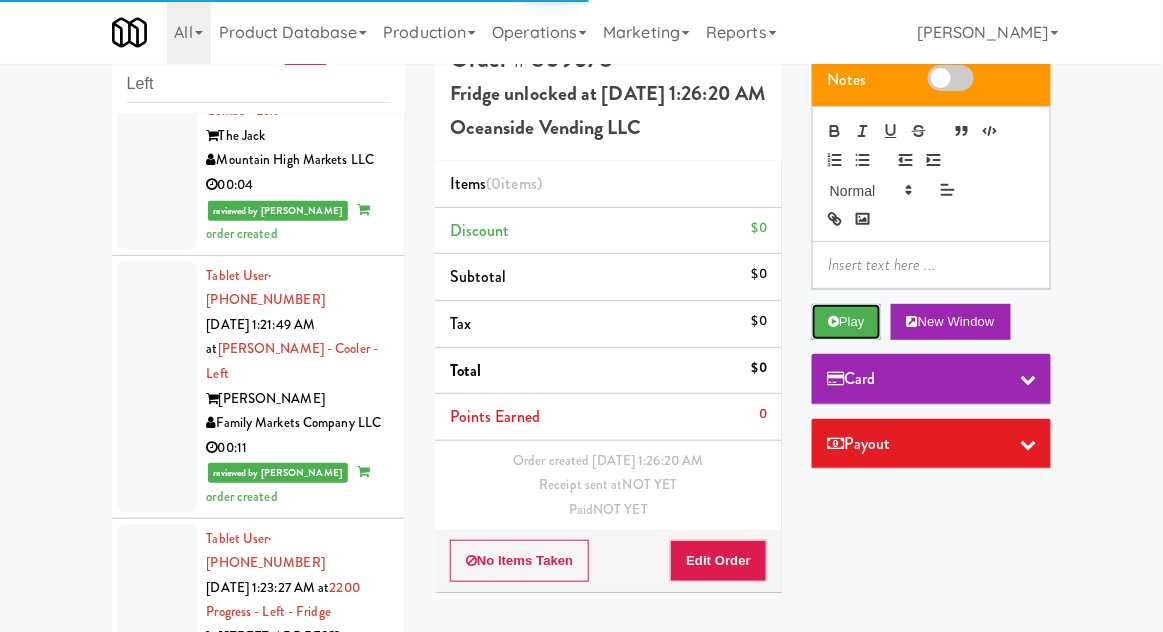 click on "Play" at bounding box center (846, 322) 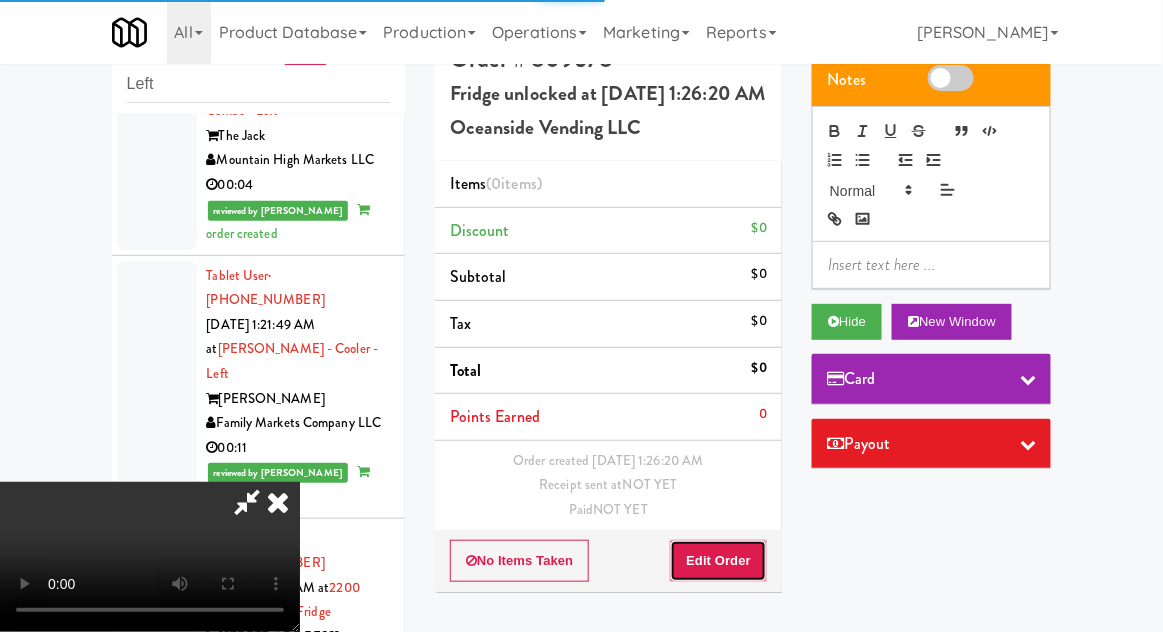 click on "Edit Order" at bounding box center (718, 561) 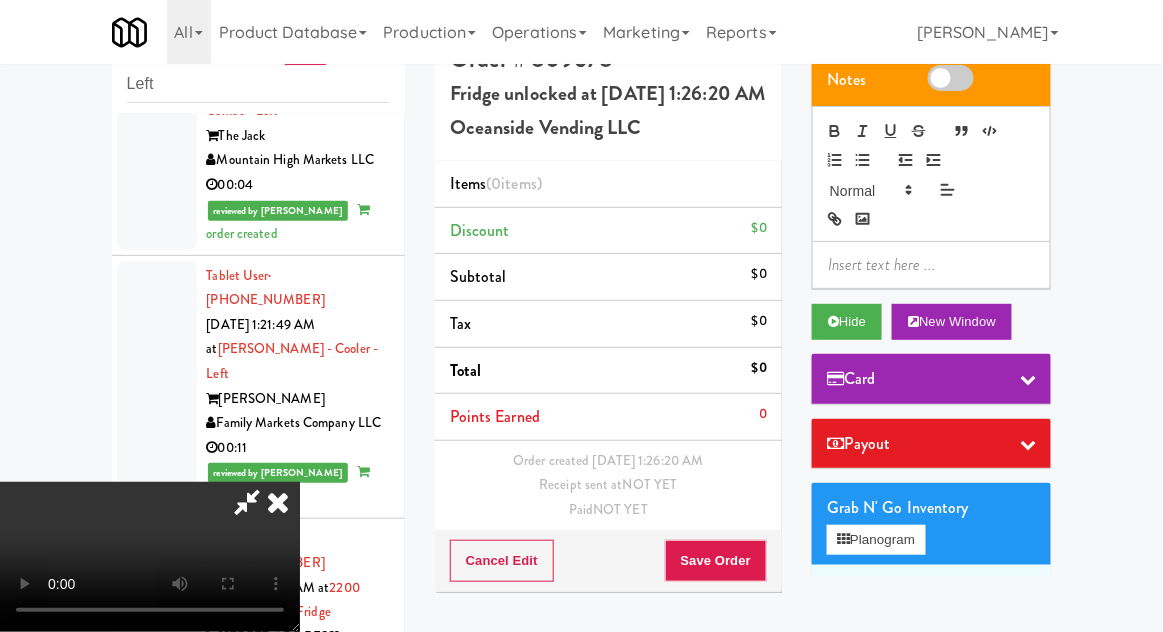 type 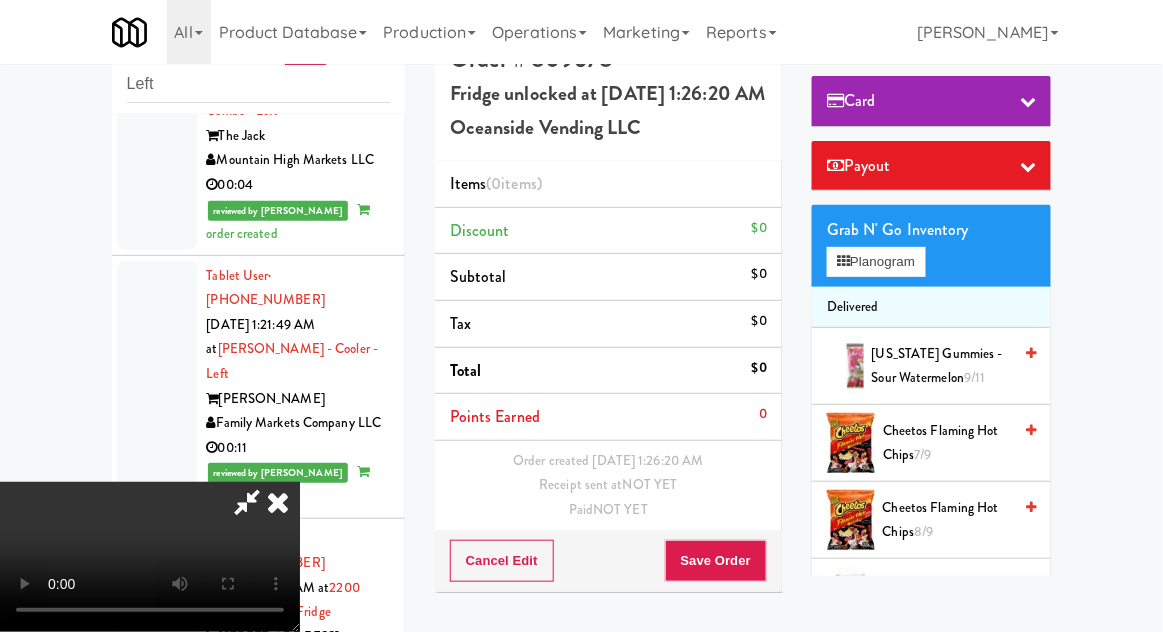 scroll, scrollTop: 279, scrollLeft: 0, axis: vertical 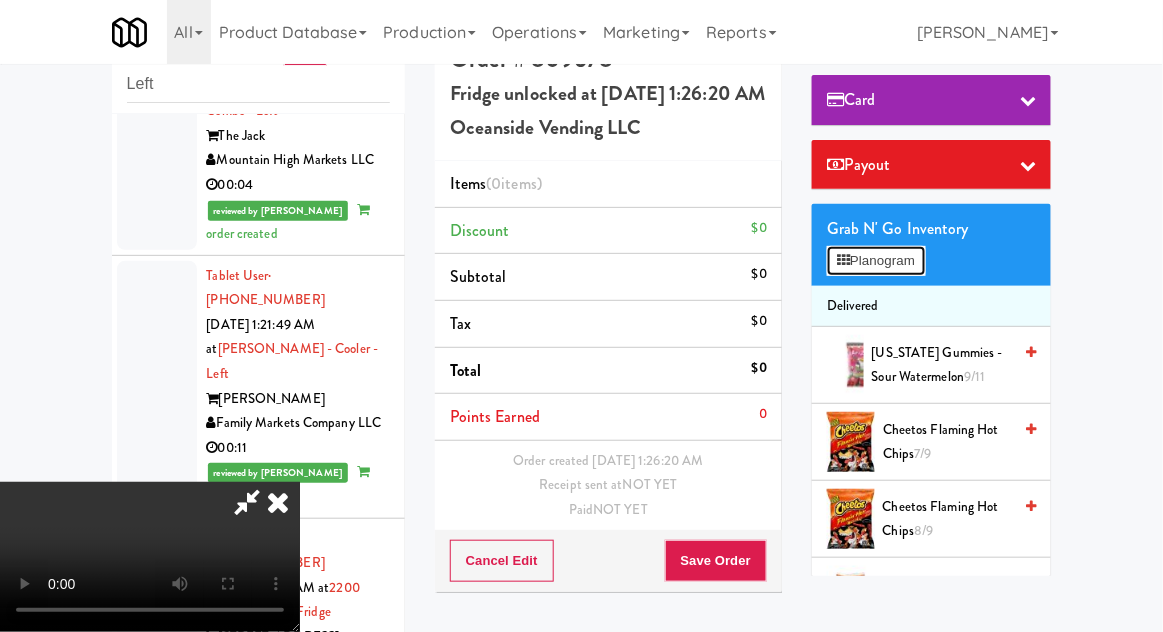 click on "Planogram" at bounding box center [876, 261] 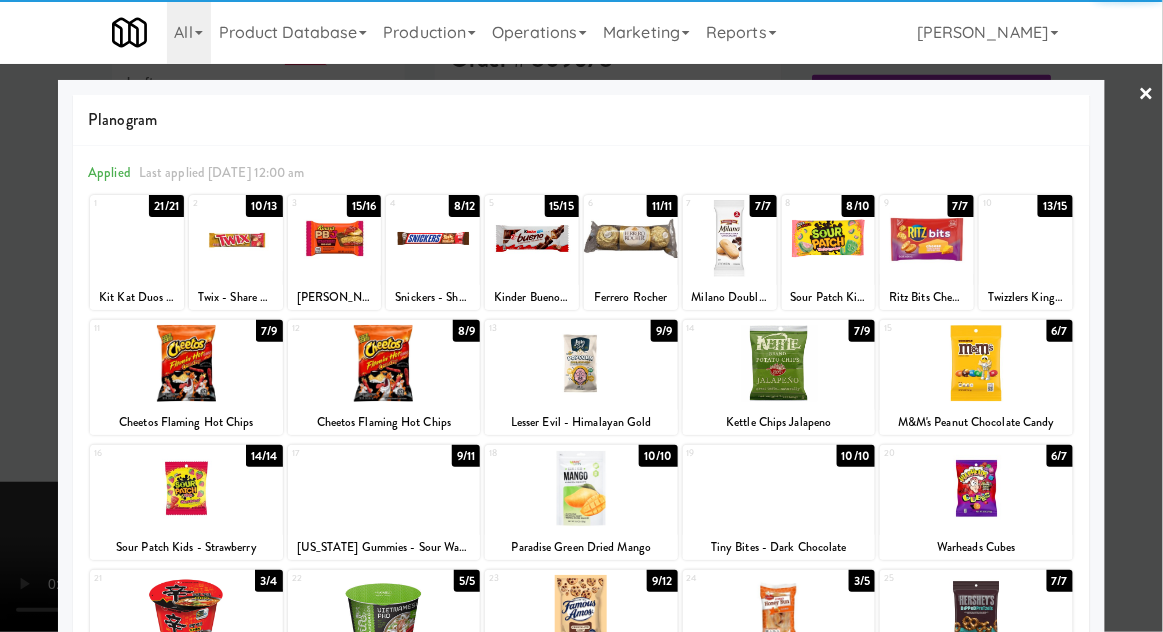 click at bounding box center [532, 238] 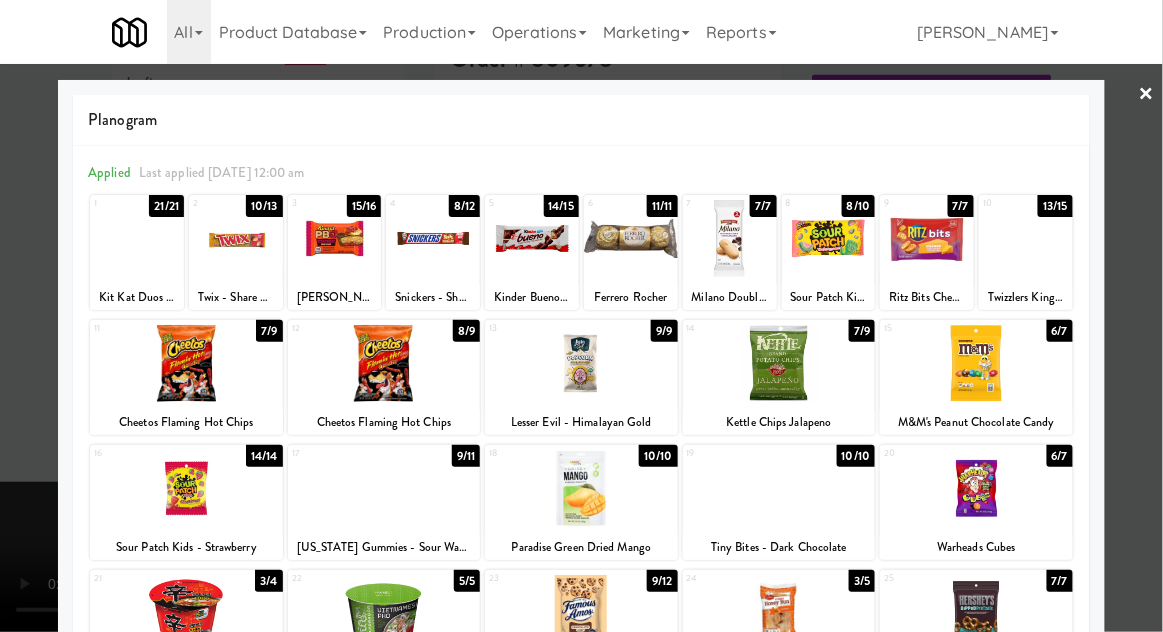 click at bounding box center [581, 316] 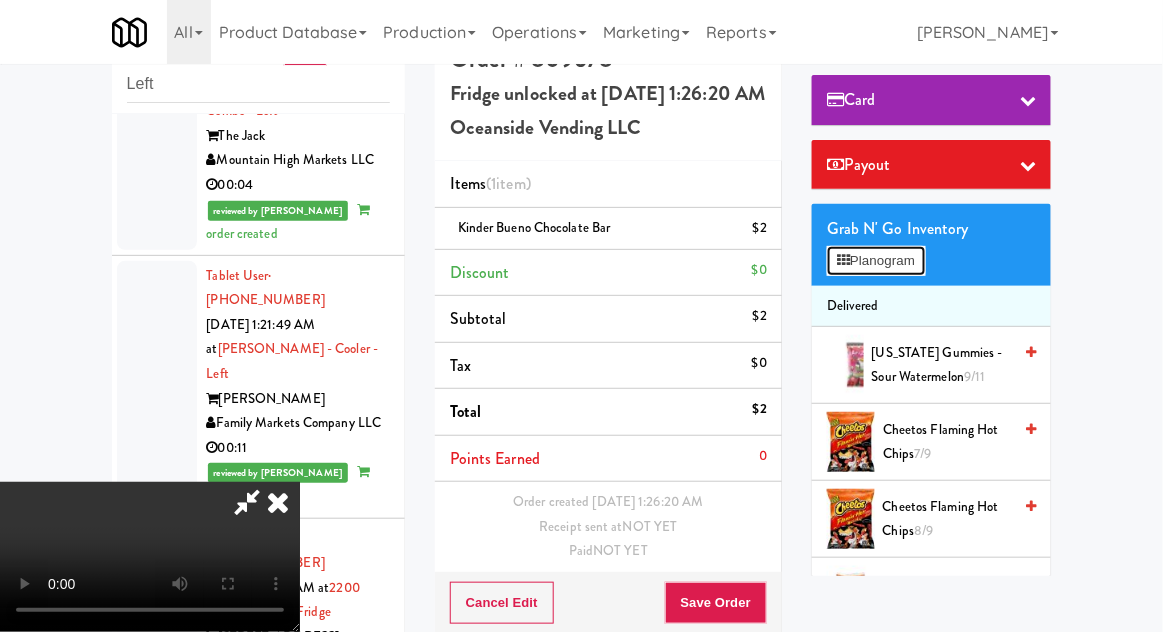 click on "Planogram" at bounding box center [876, 261] 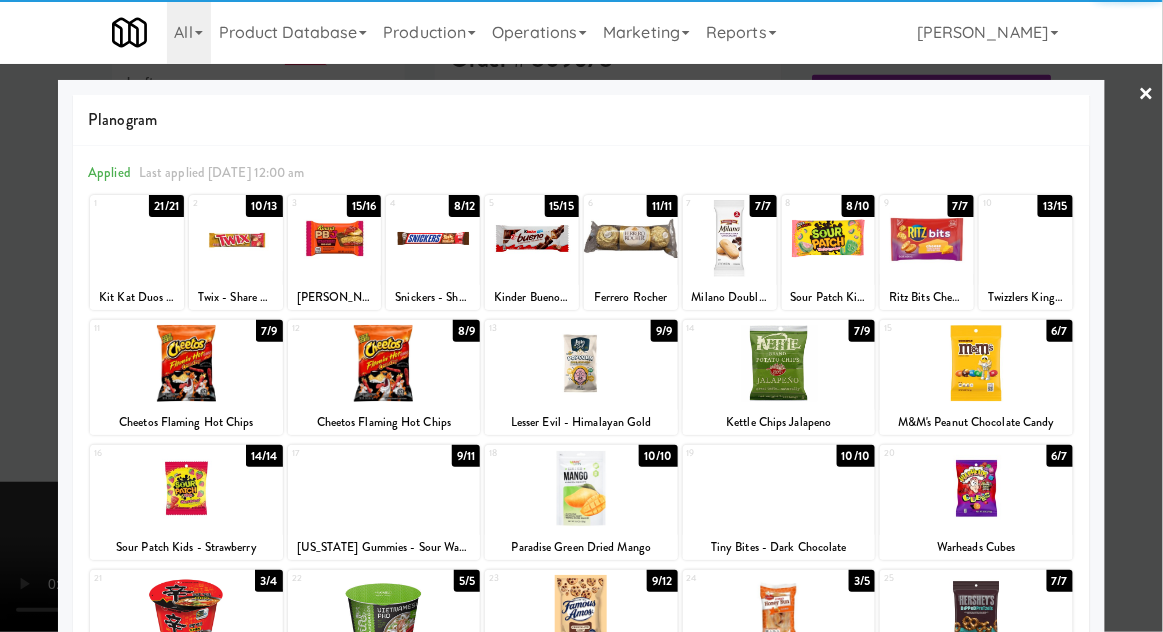 click at bounding box center [1026, 238] 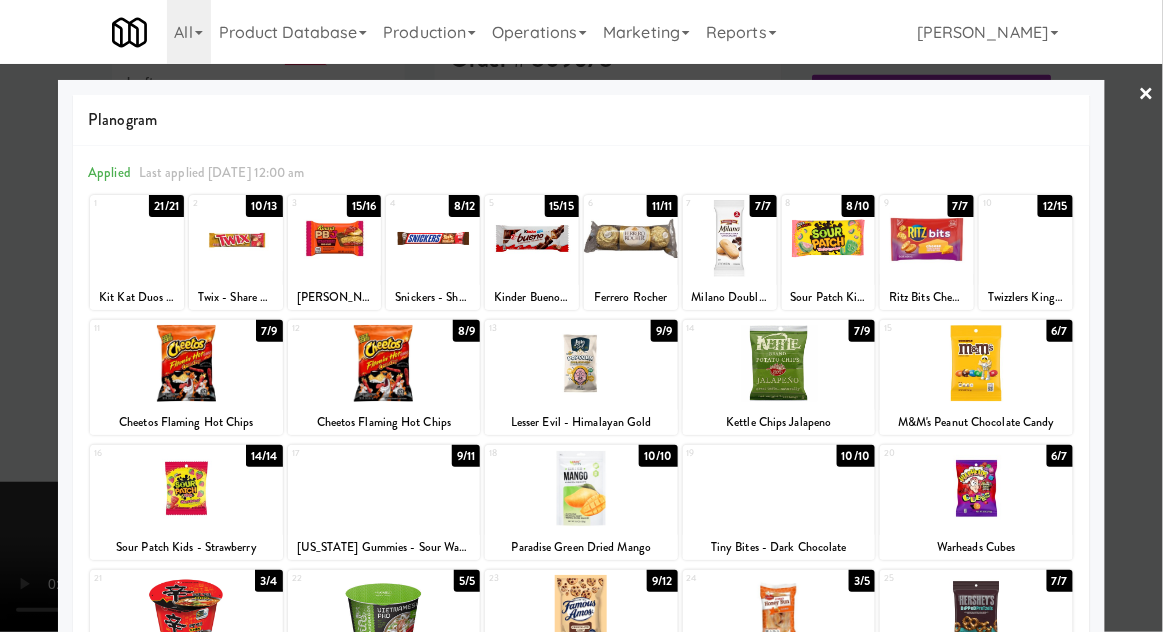 click at bounding box center (581, 316) 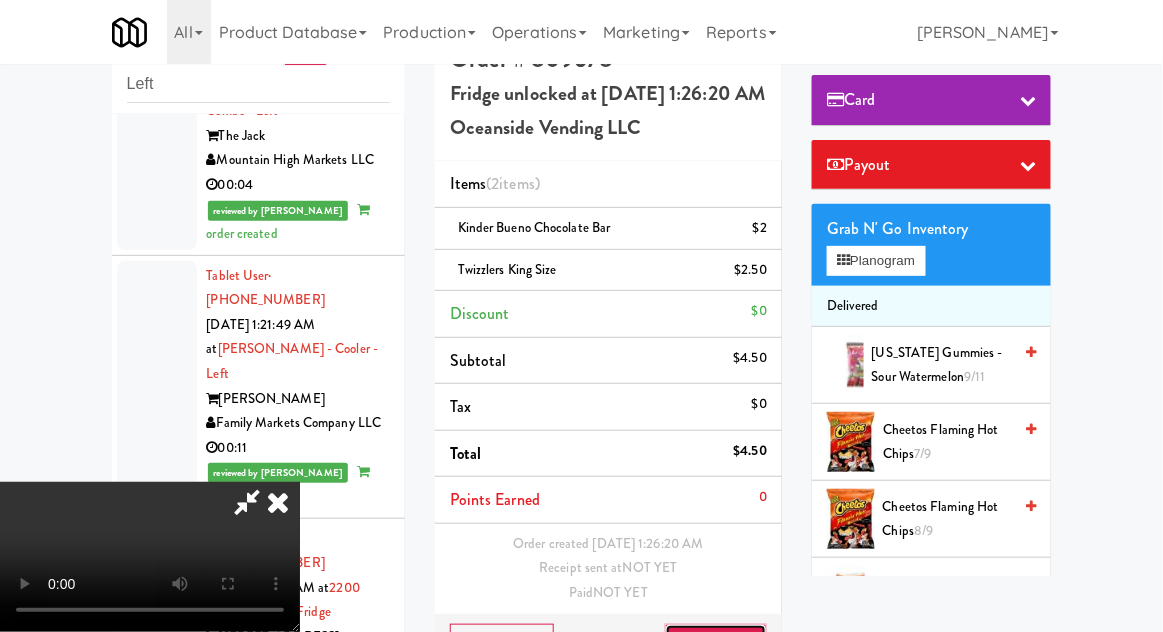 click on "Save Order" at bounding box center (716, 645) 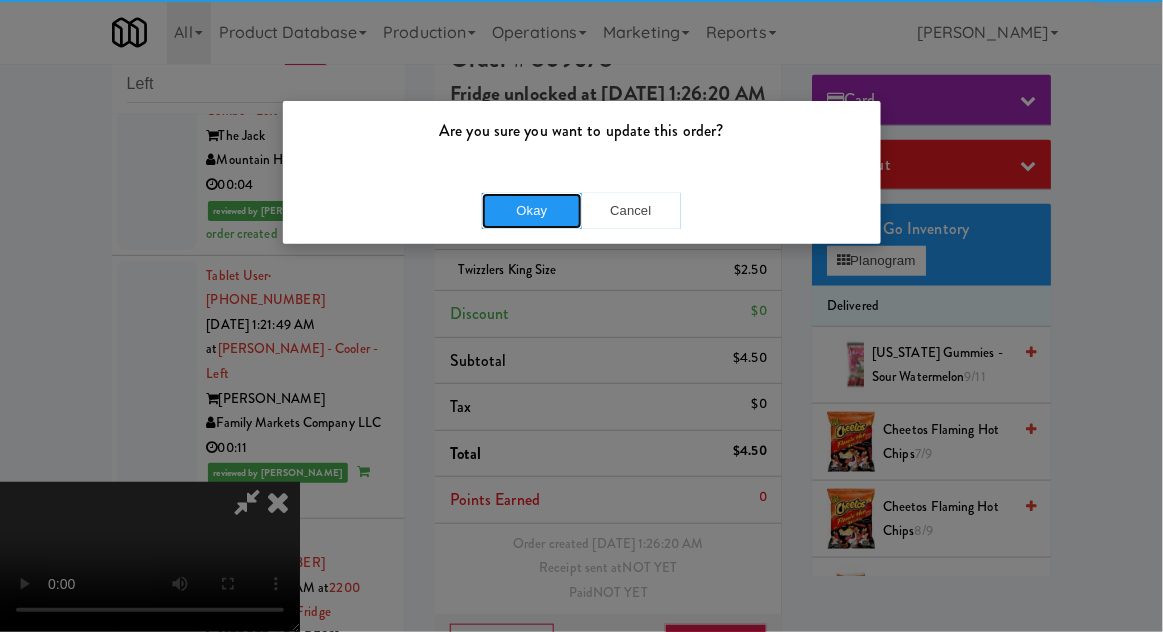 click on "Okay" at bounding box center (532, 211) 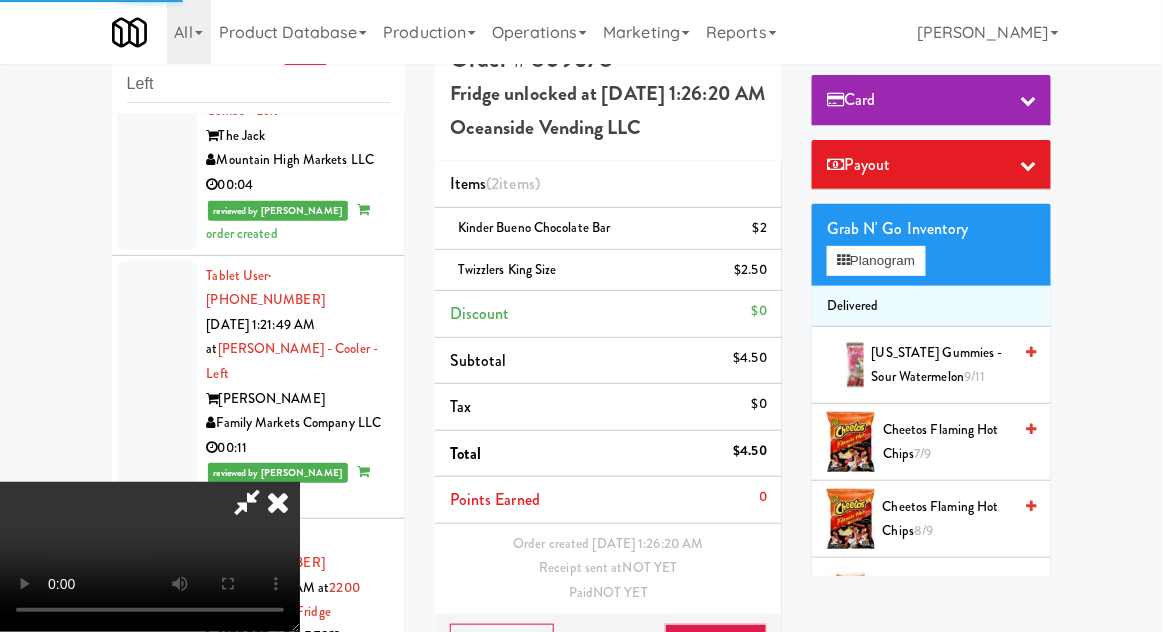 scroll, scrollTop: 0, scrollLeft: 0, axis: both 